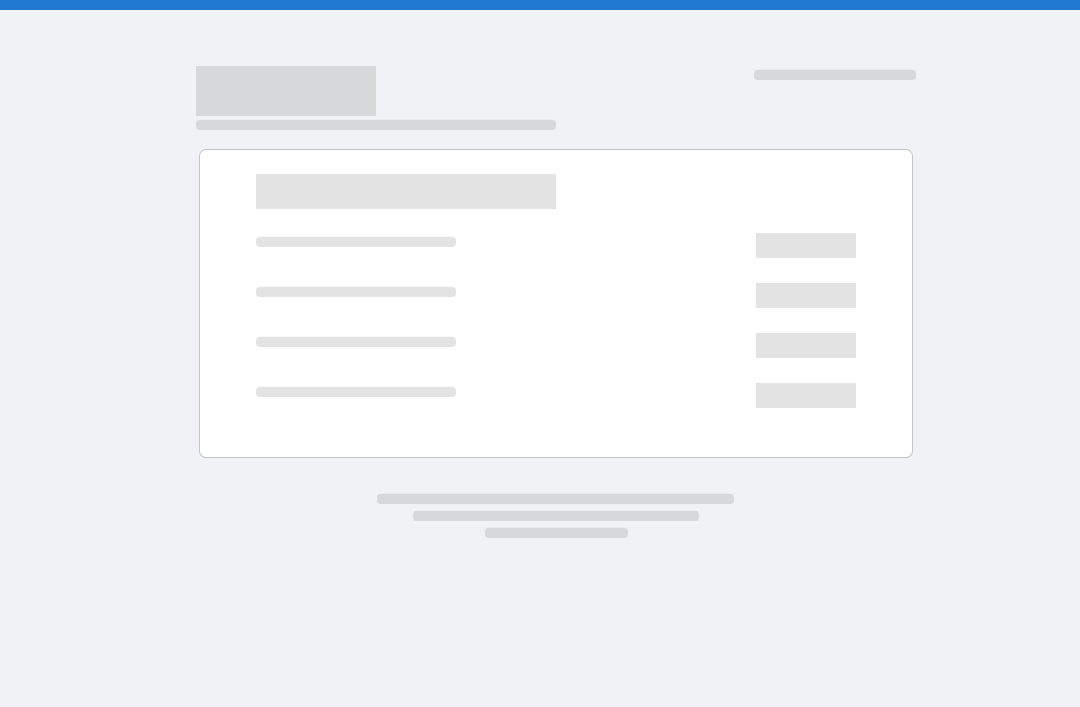 scroll, scrollTop: 0, scrollLeft: 0, axis: both 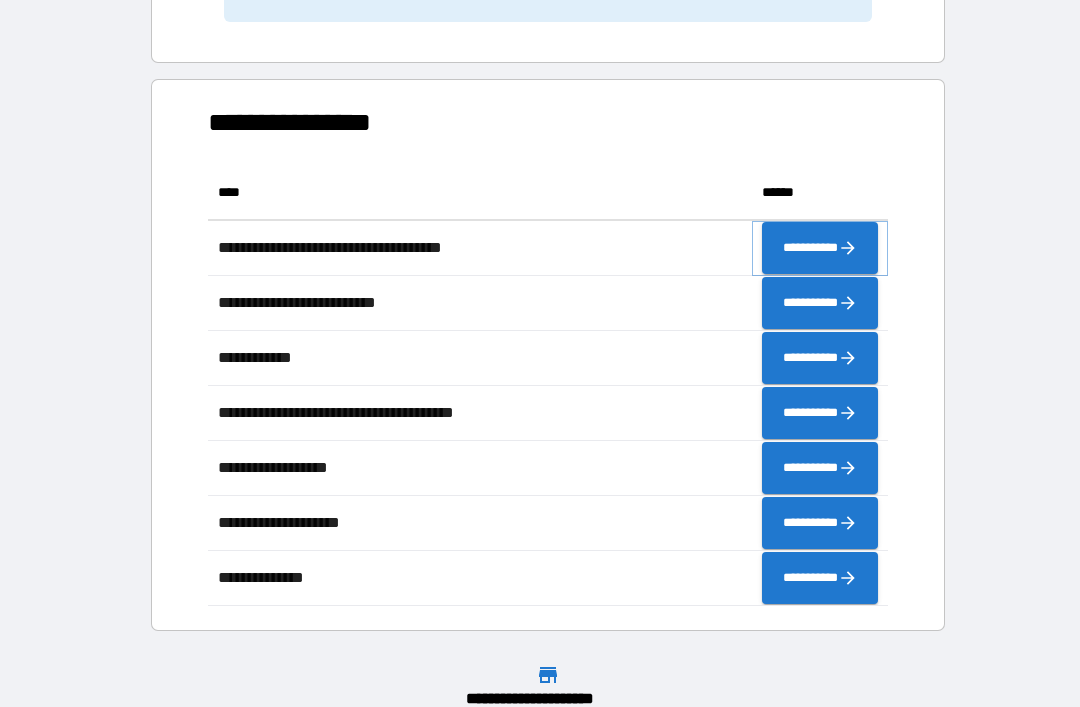 click on "**********" at bounding box center (820, 248) 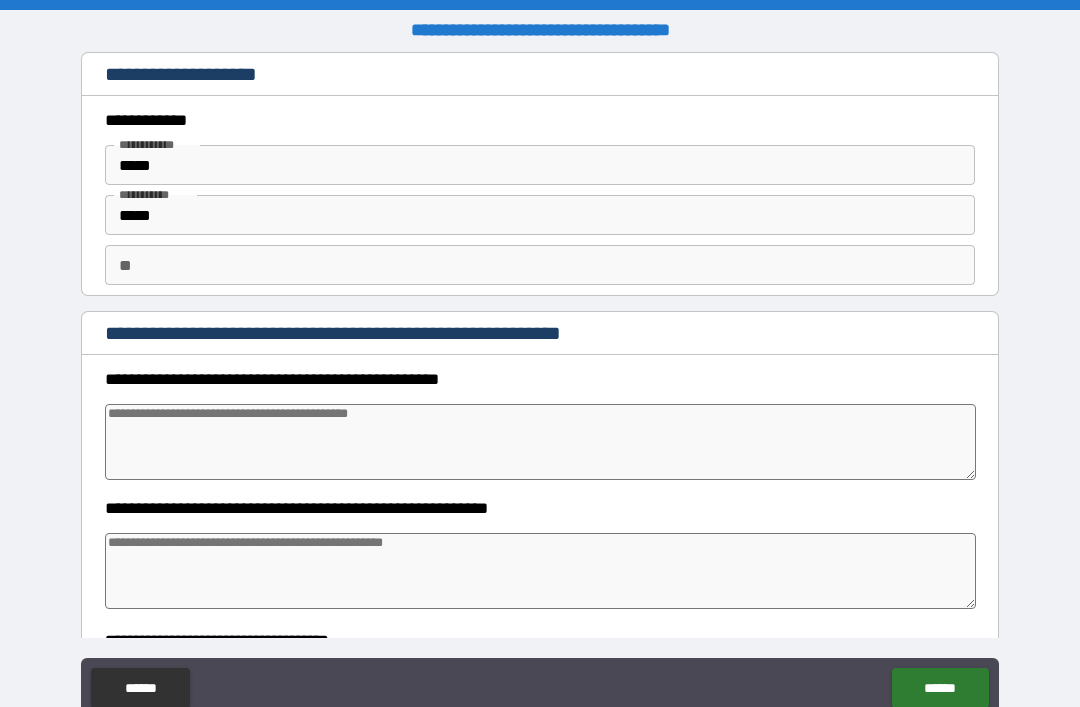 type on "*" 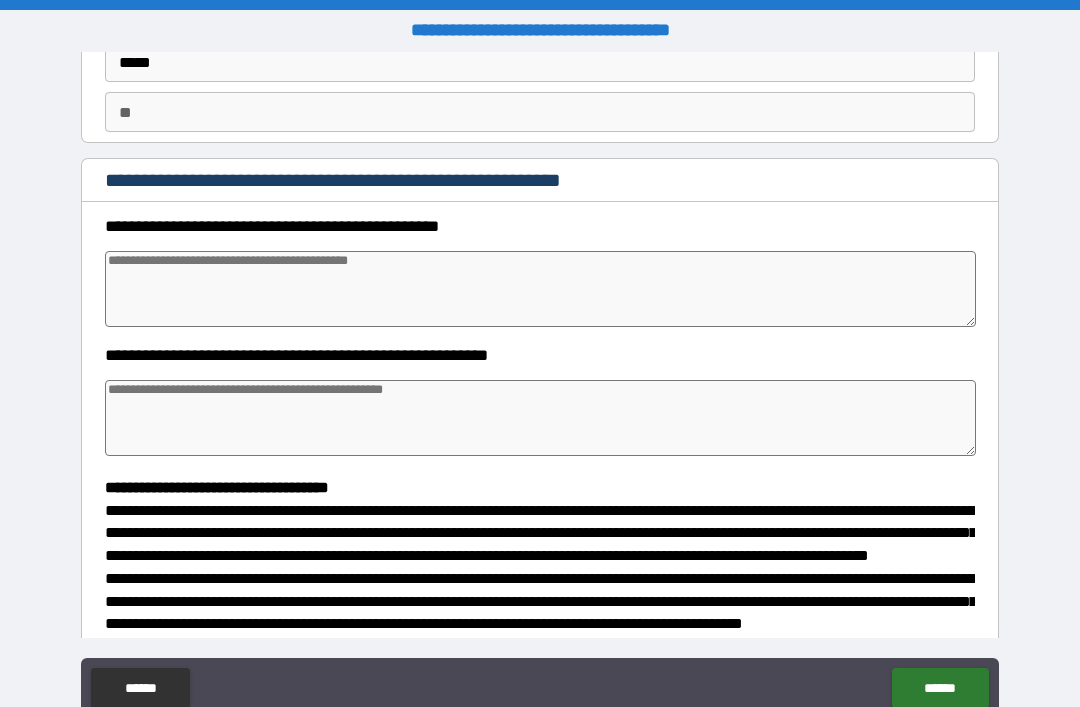 scroll, scrollTop: 154, scrollLeft: 0, axis: vertical 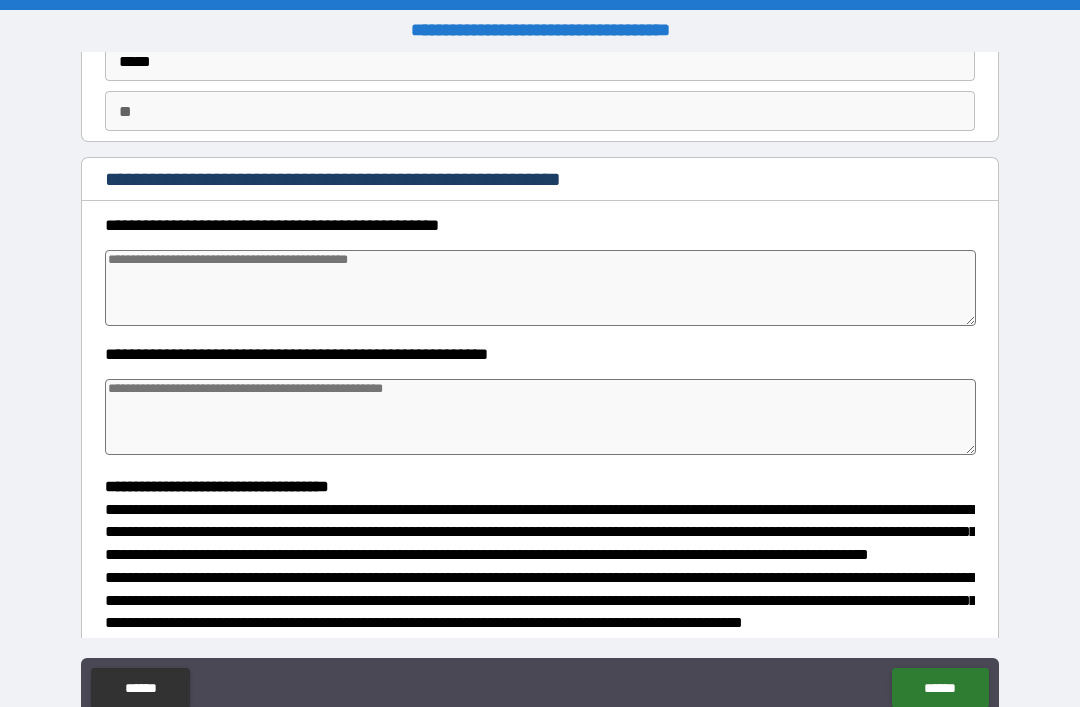 click at bounding box center [540, 288] 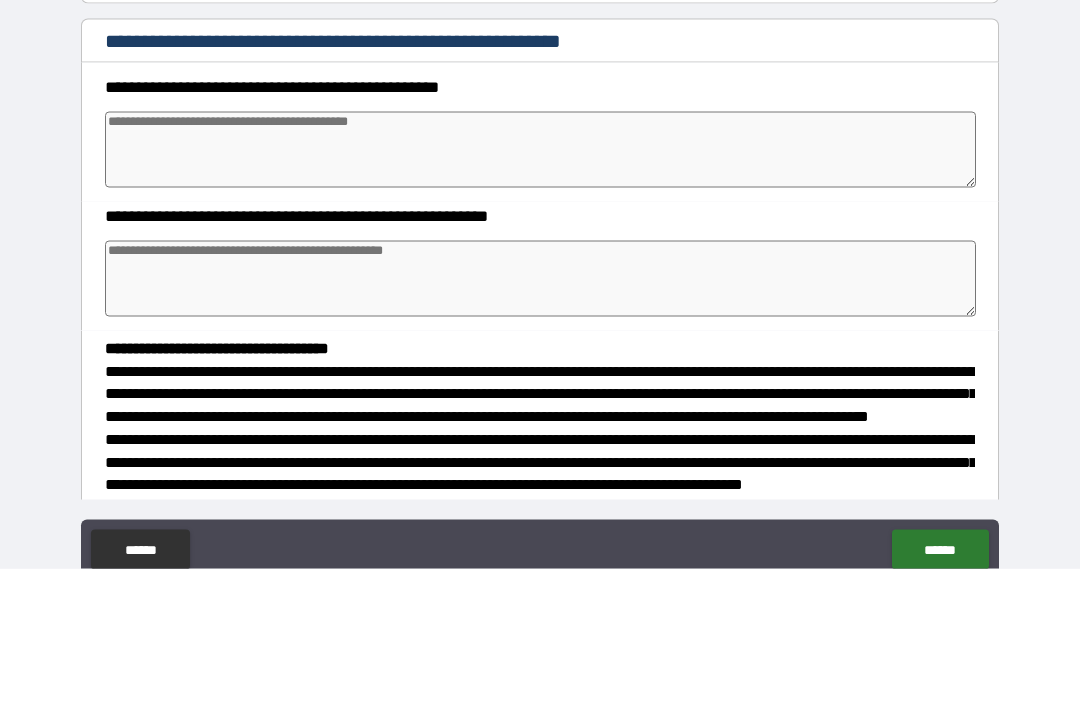 type on "*" 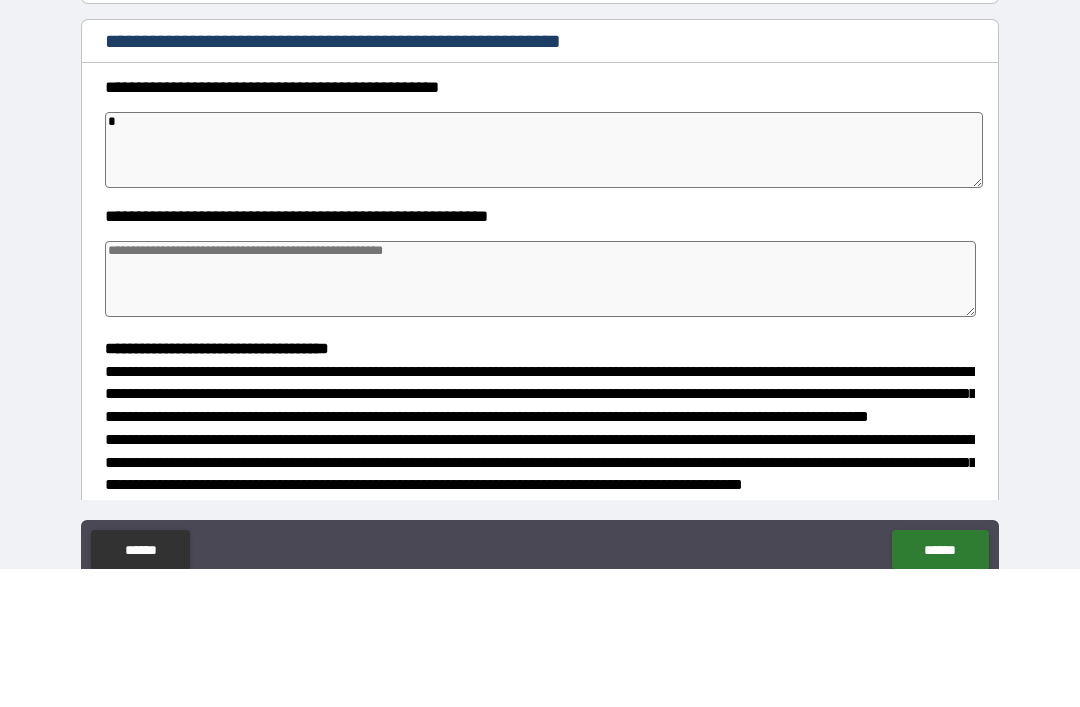 type on "*" 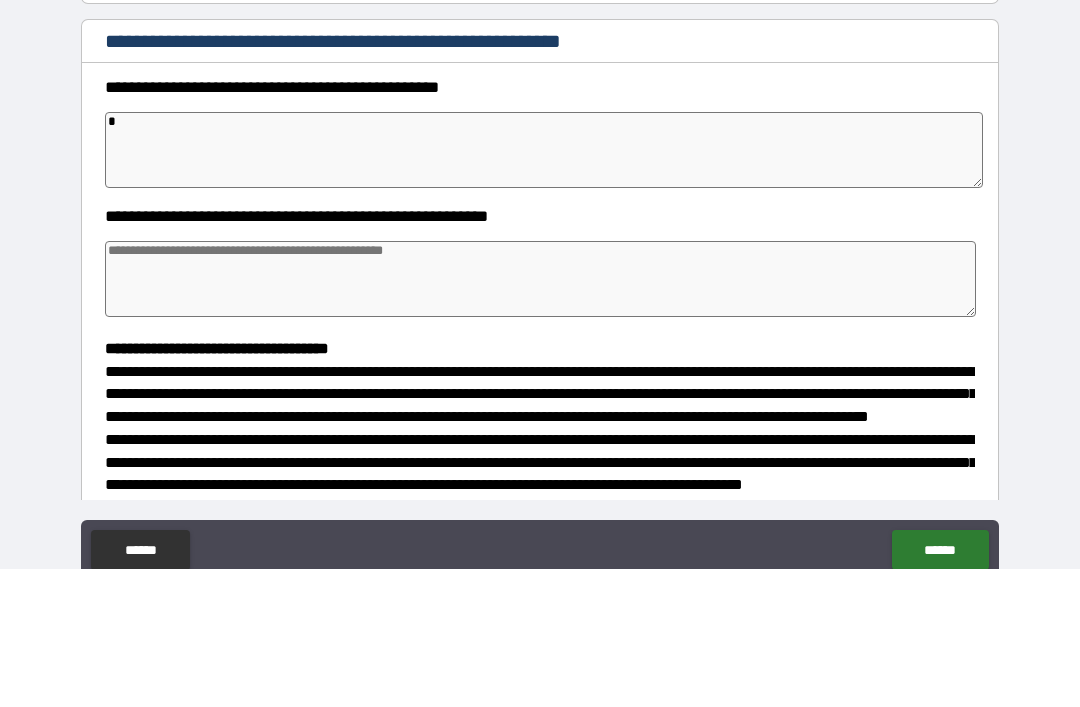 type on "*" 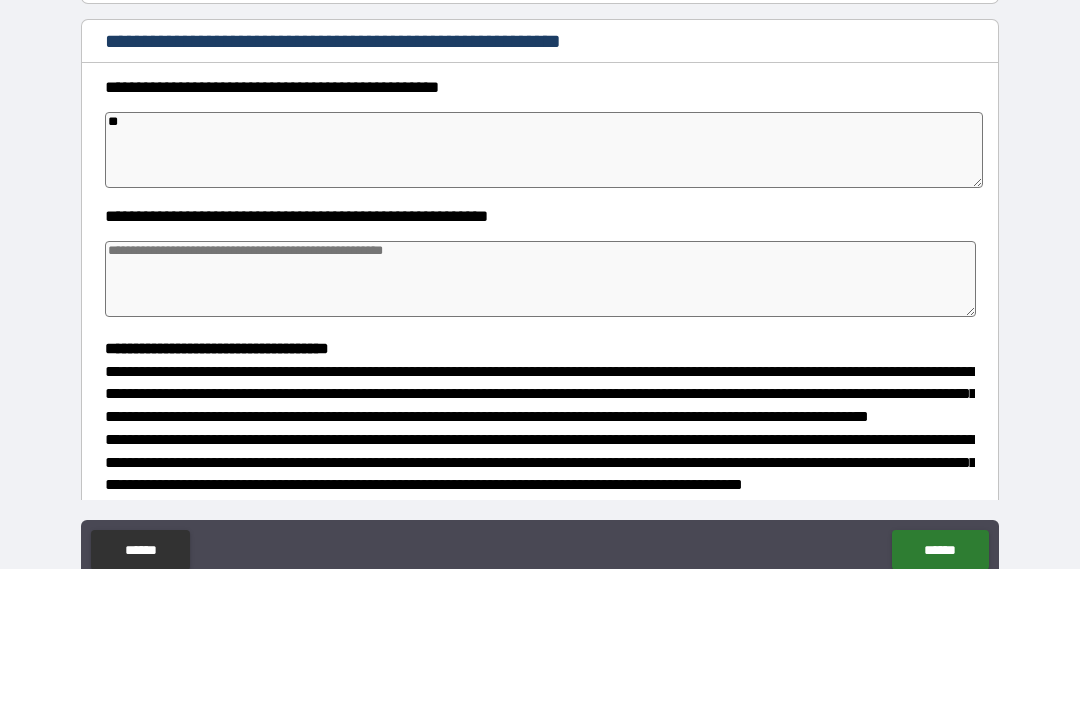 type on "*" 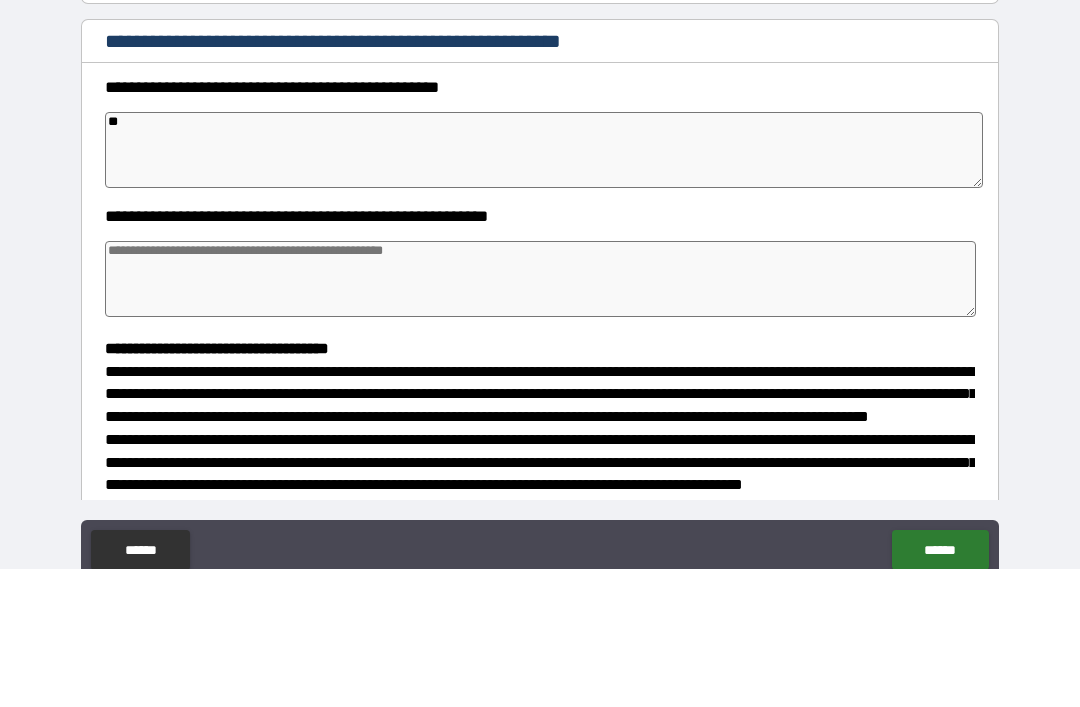 type on "*" 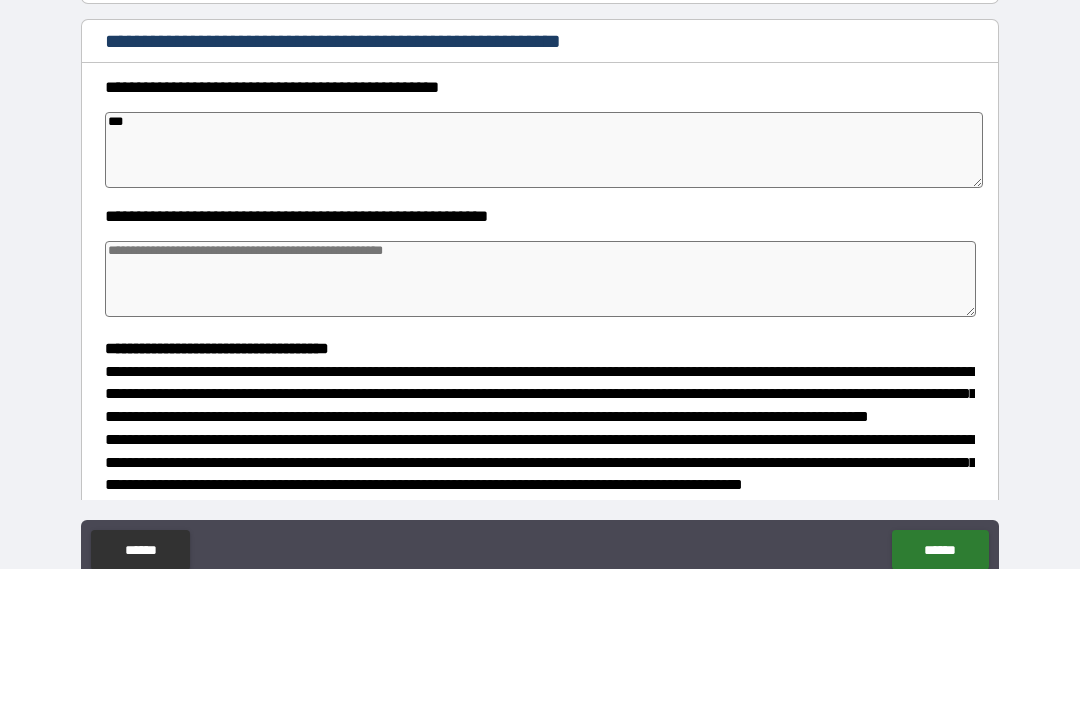 type on "*" 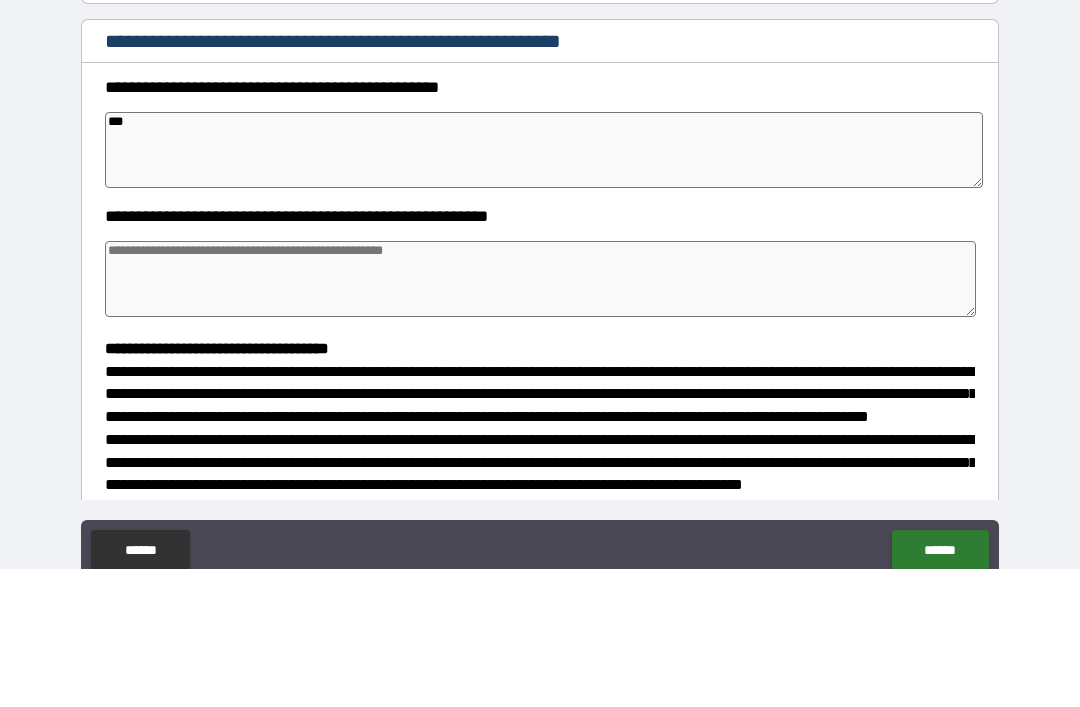 type on "*" 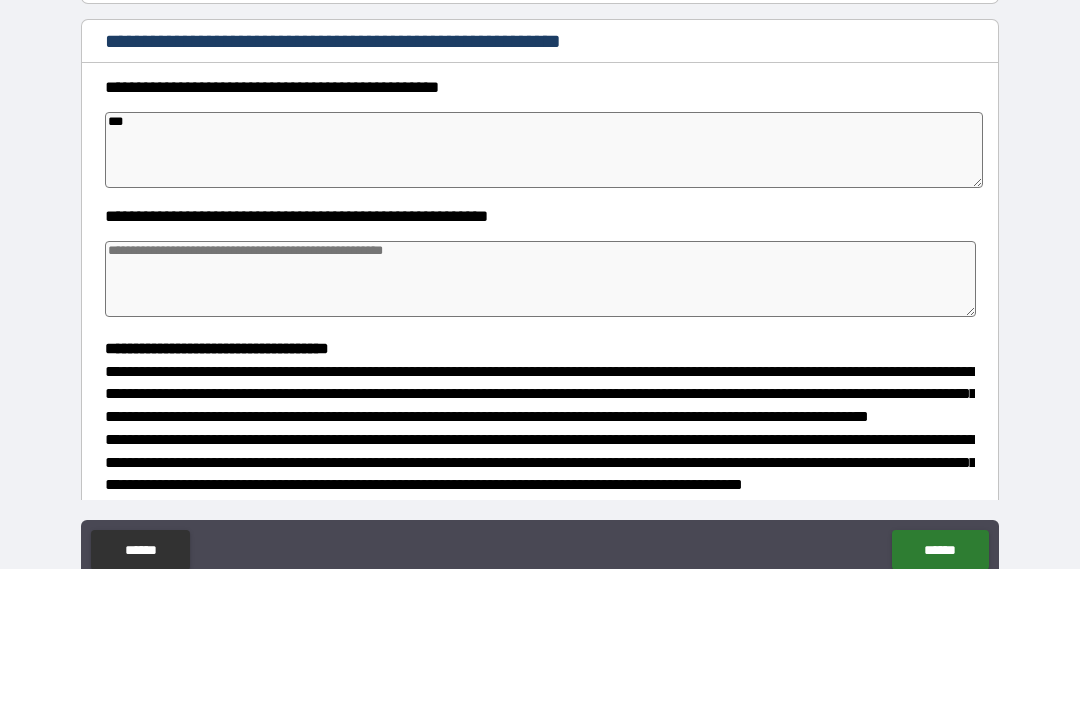 type on "*" 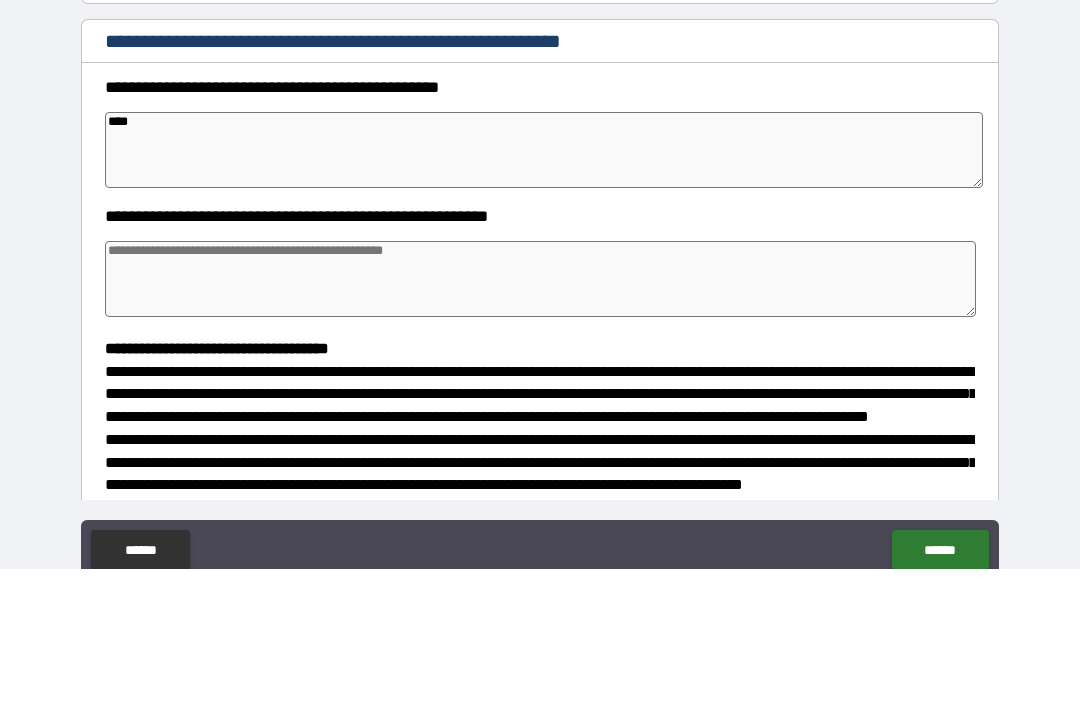 type on "*" 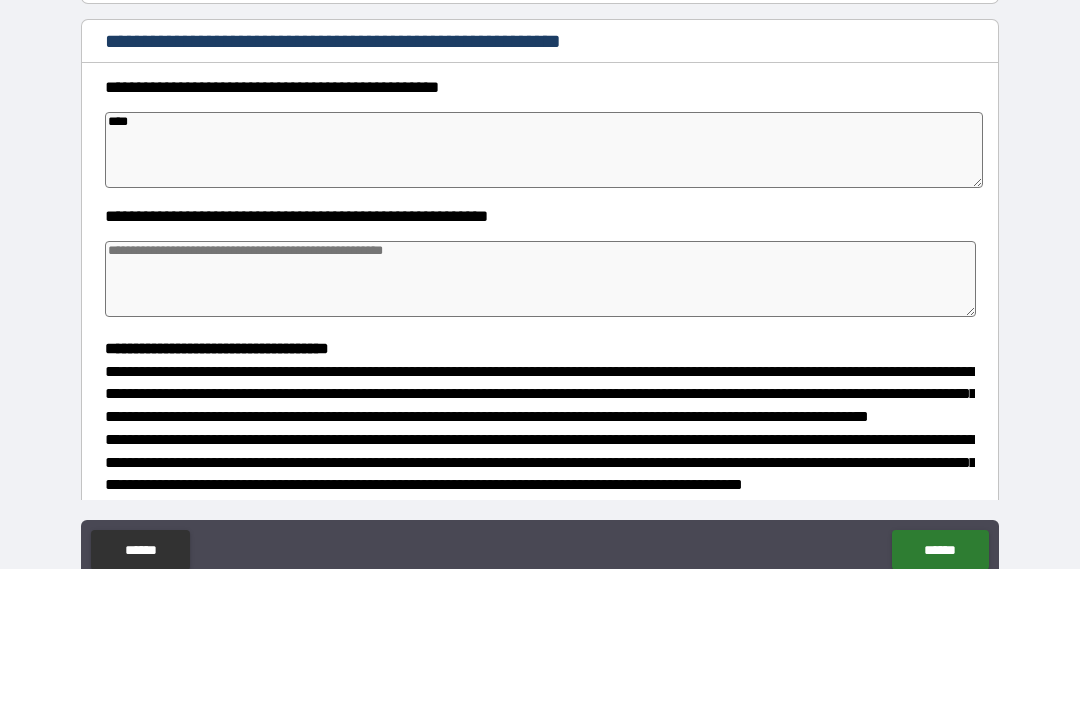 type on "*" 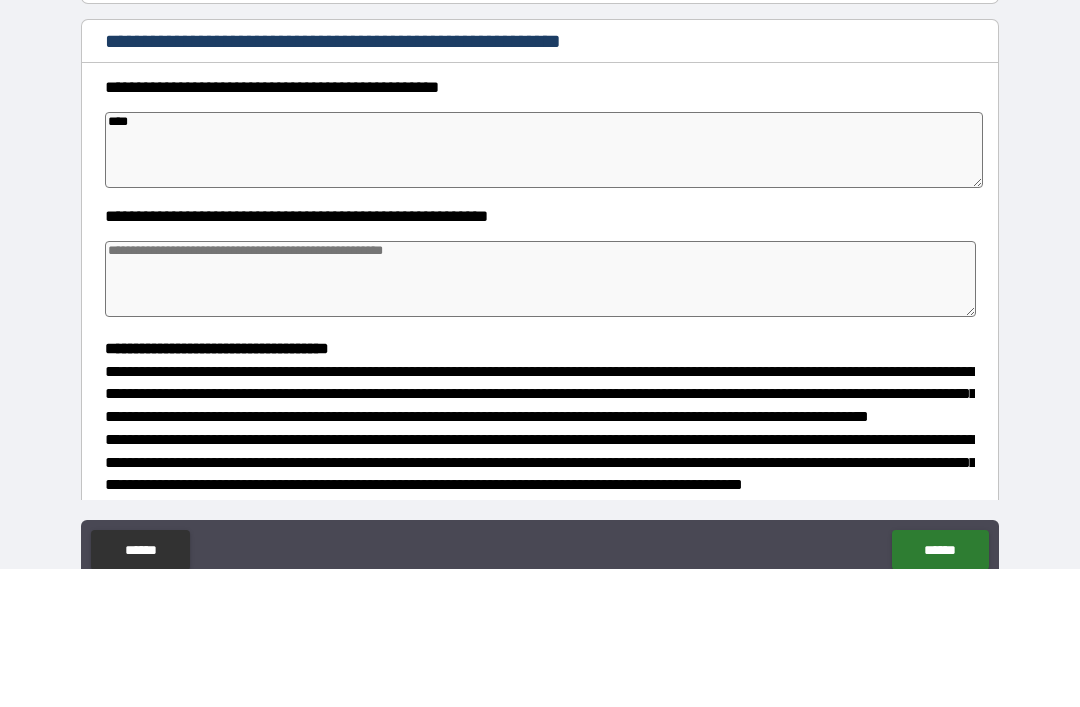 type on "*" 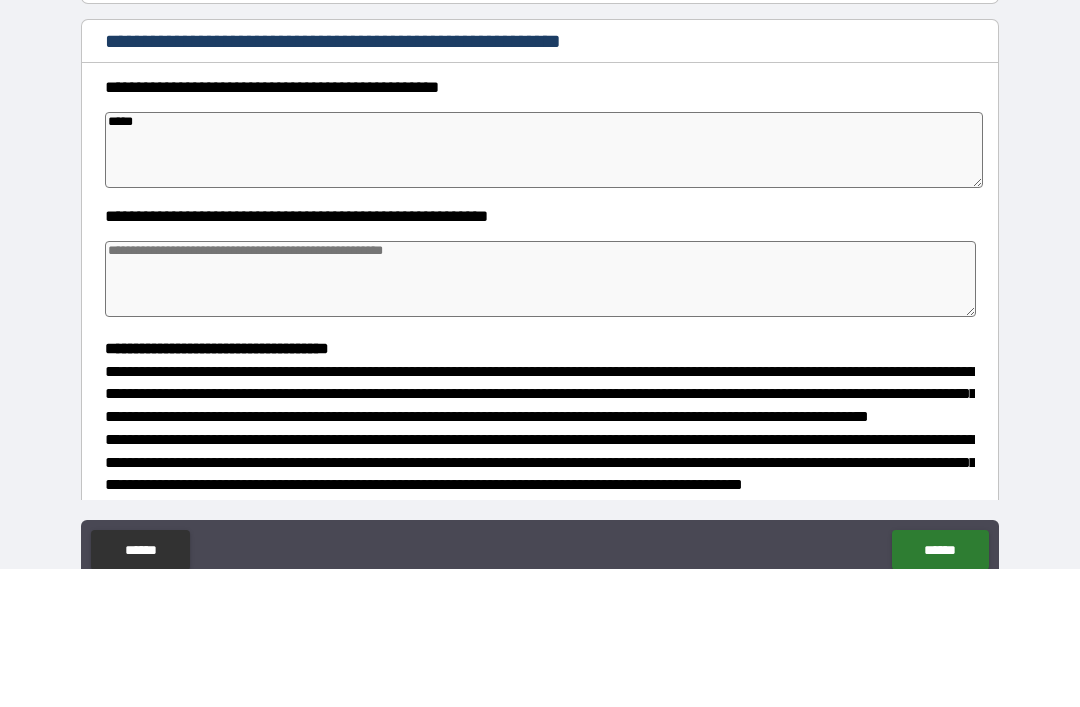 type on "*" 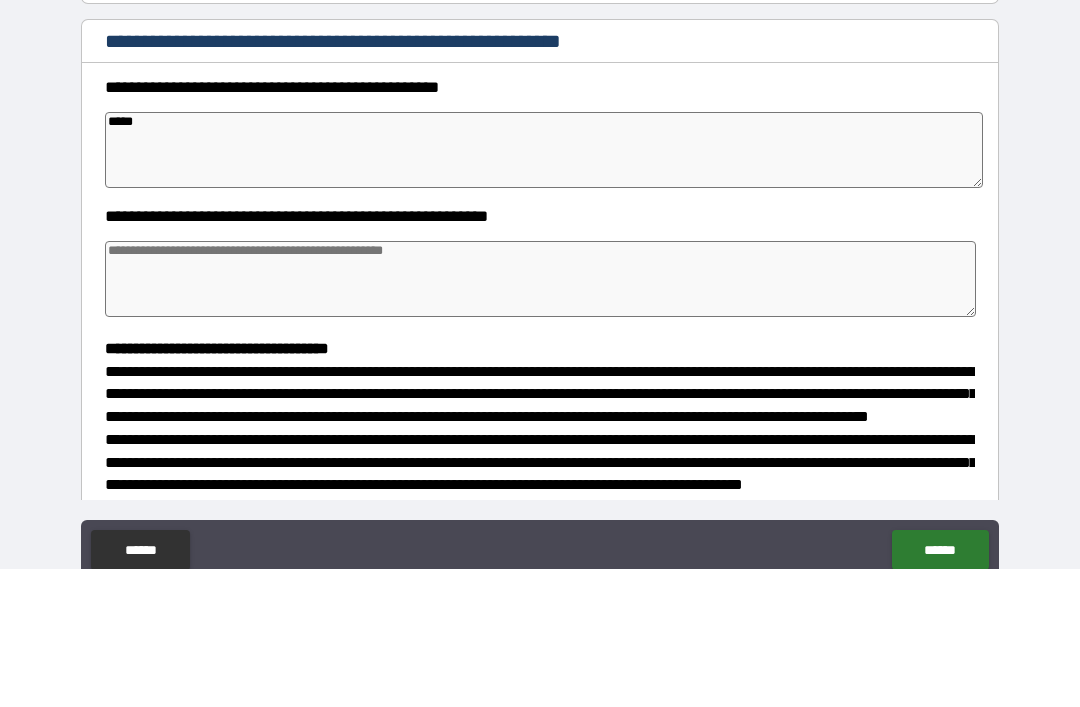 type on "*" 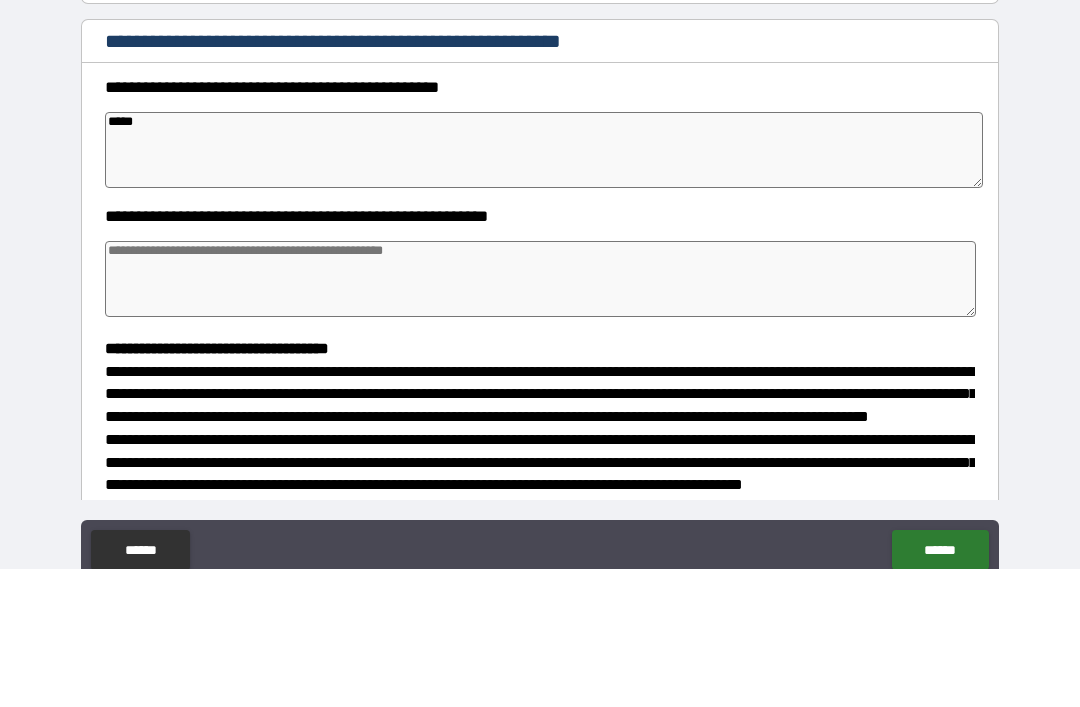 type on "******" 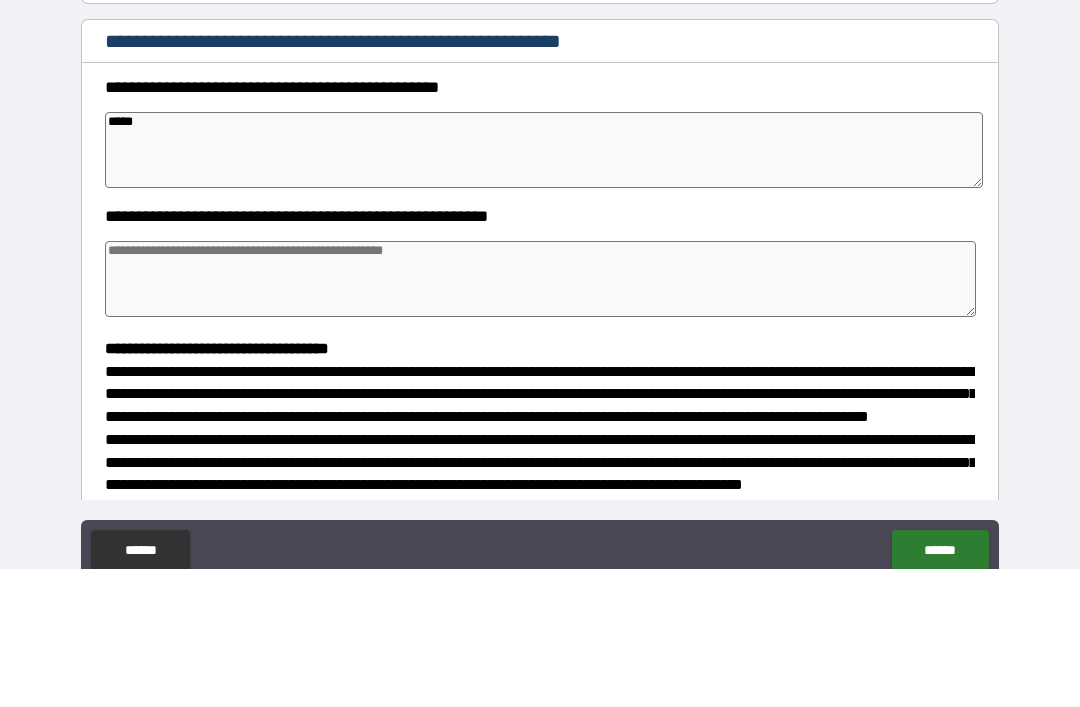 type on "*" 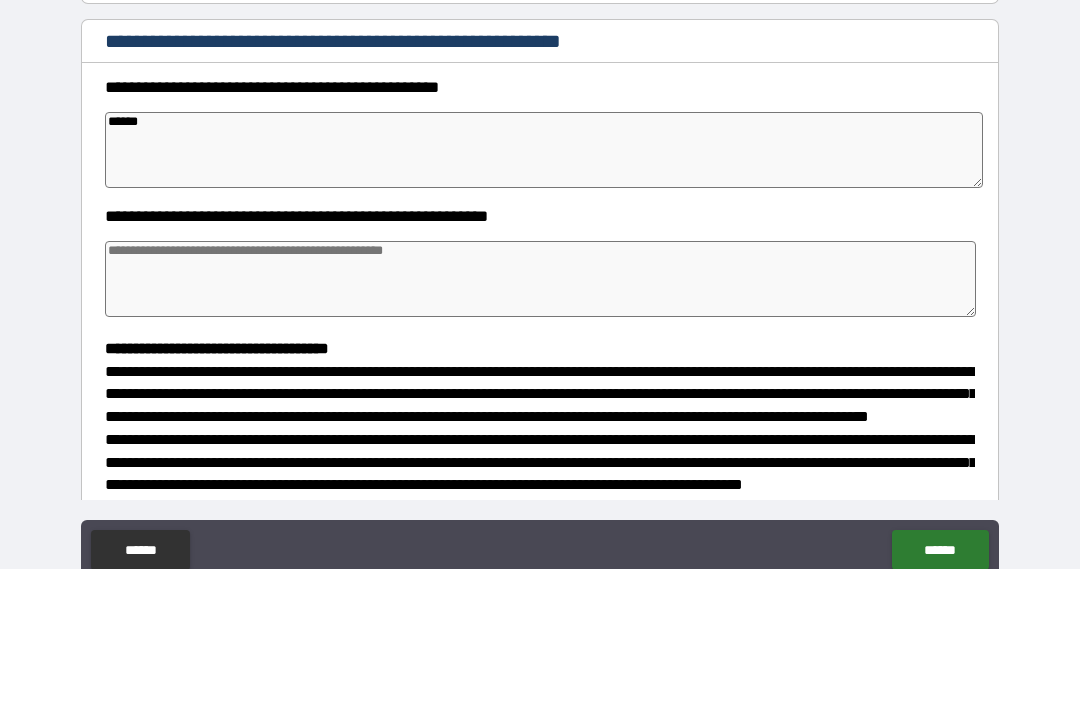 type on "*" 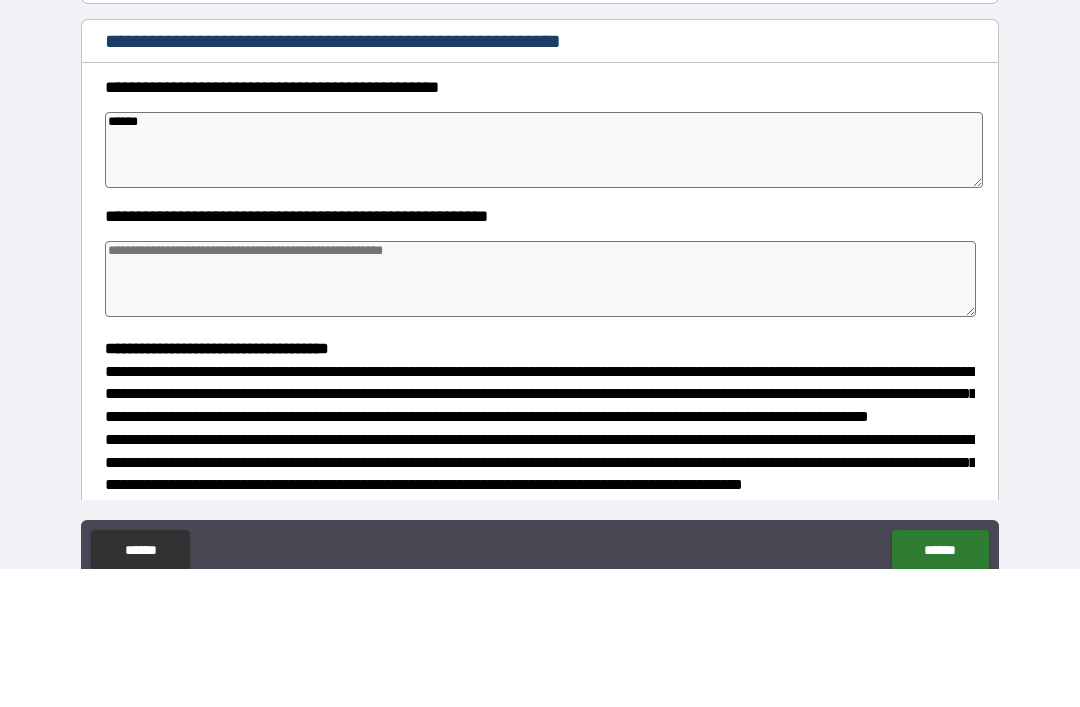 type on "*******" 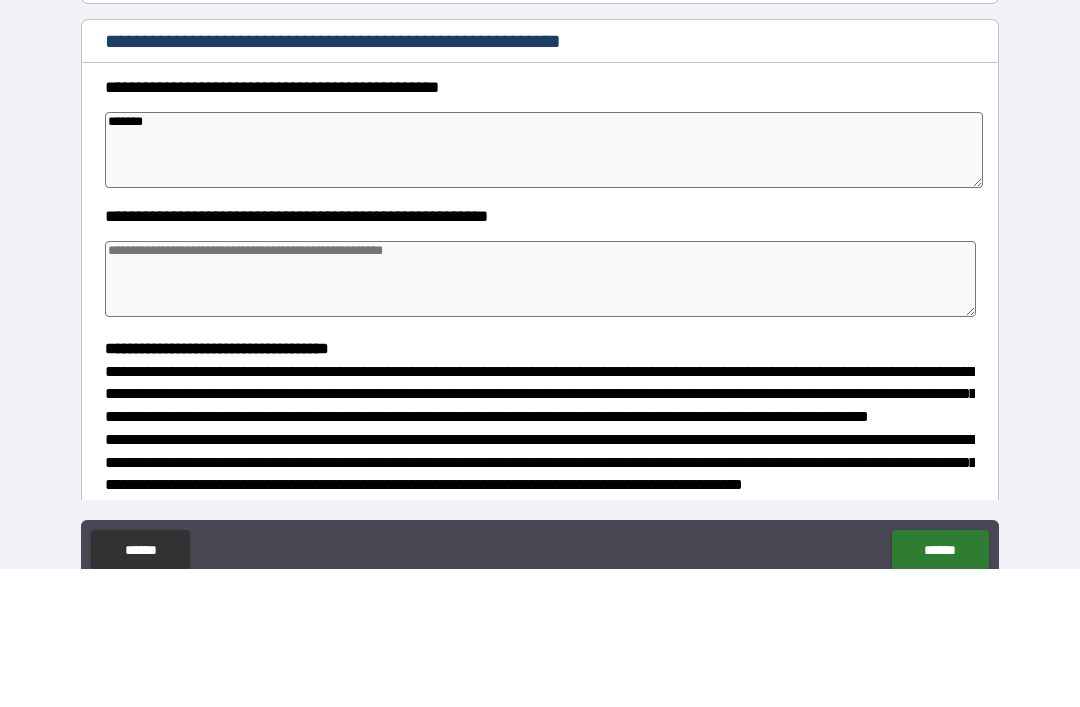 type on "*" 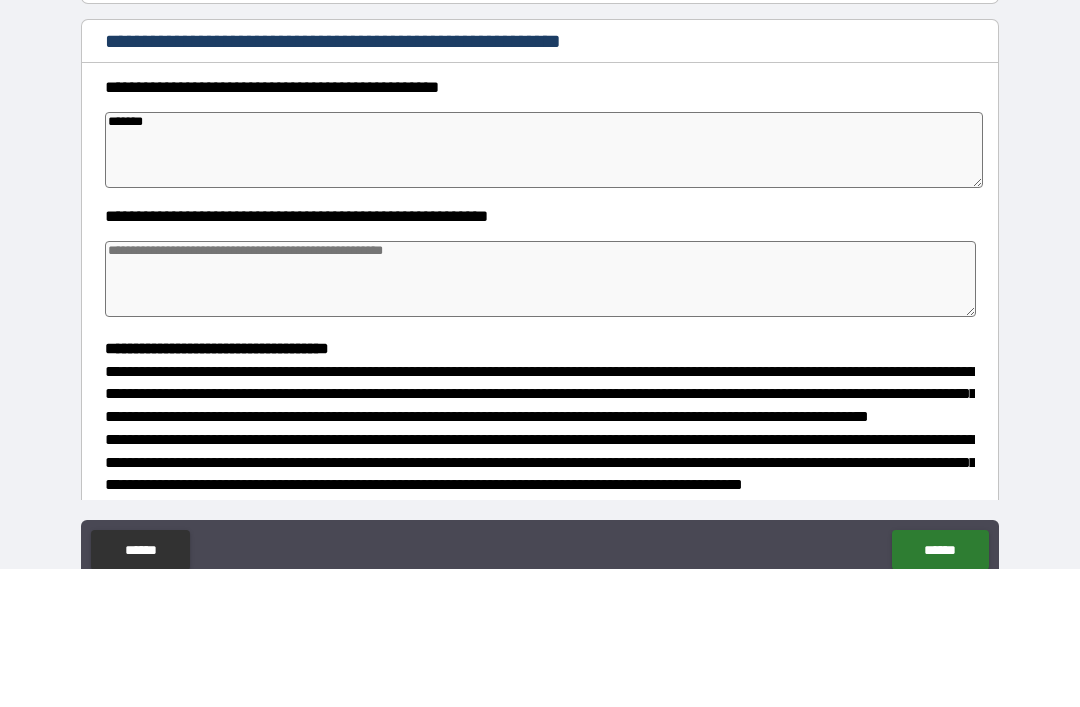 type on "*" 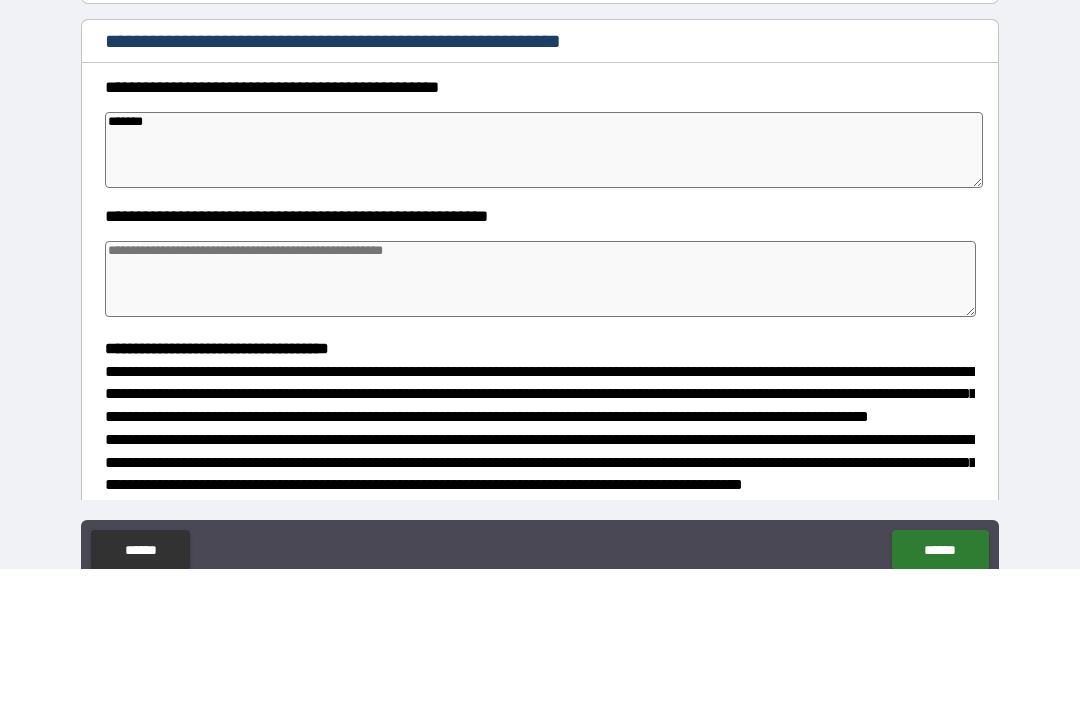 type on "*" 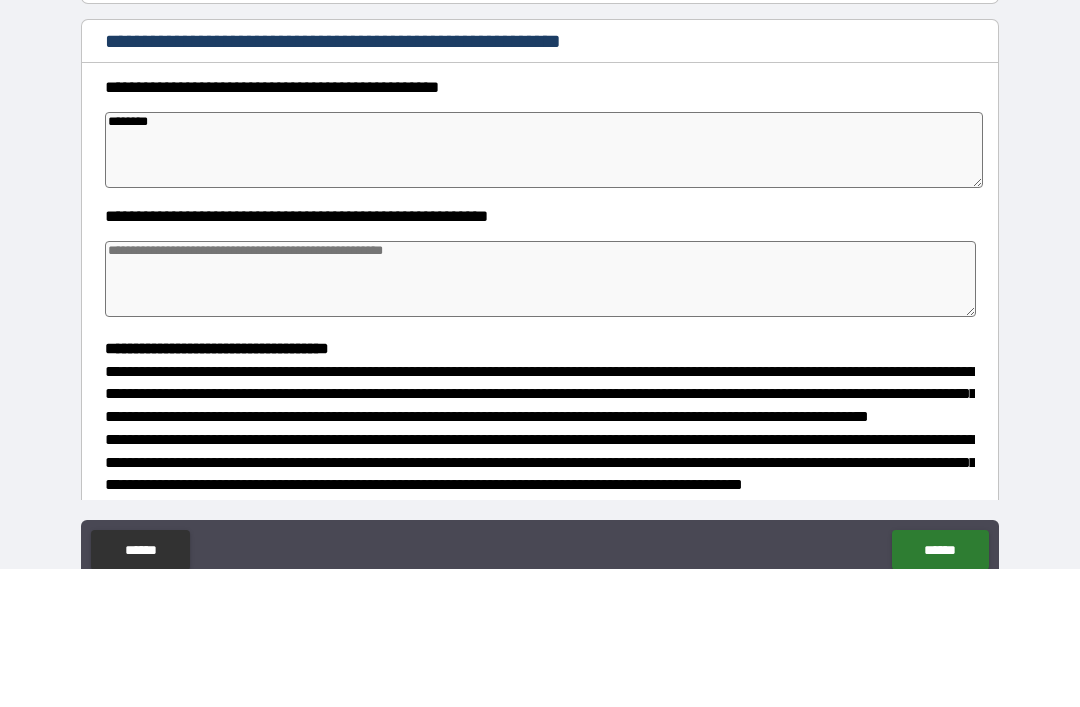 type on "*" 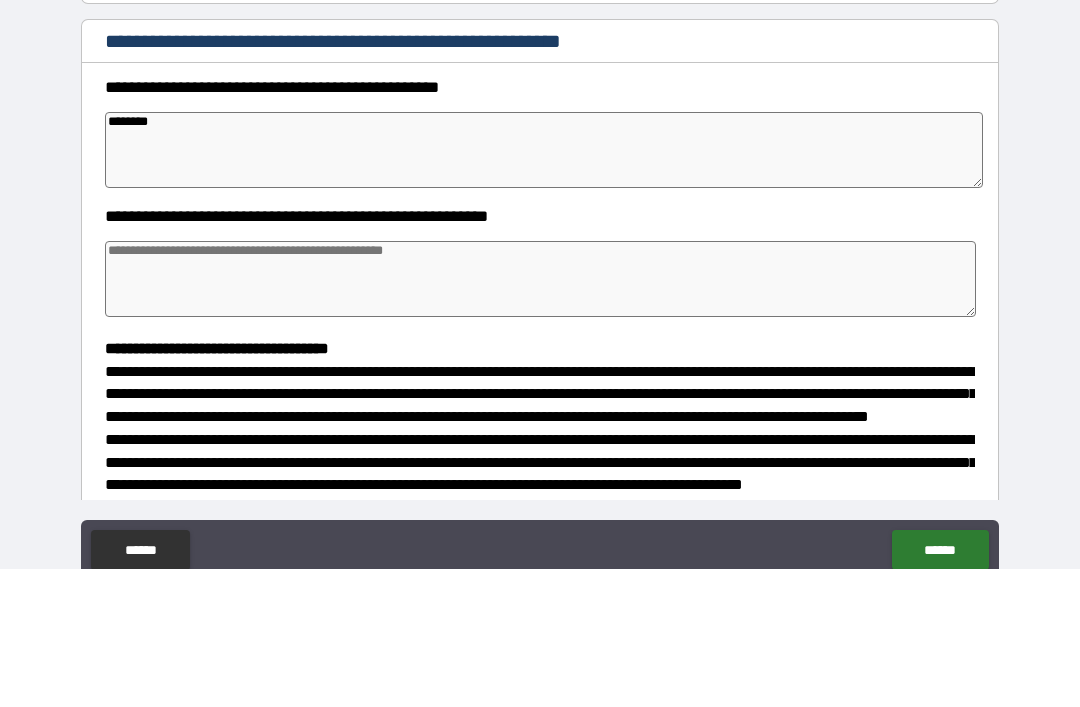 type on "*" 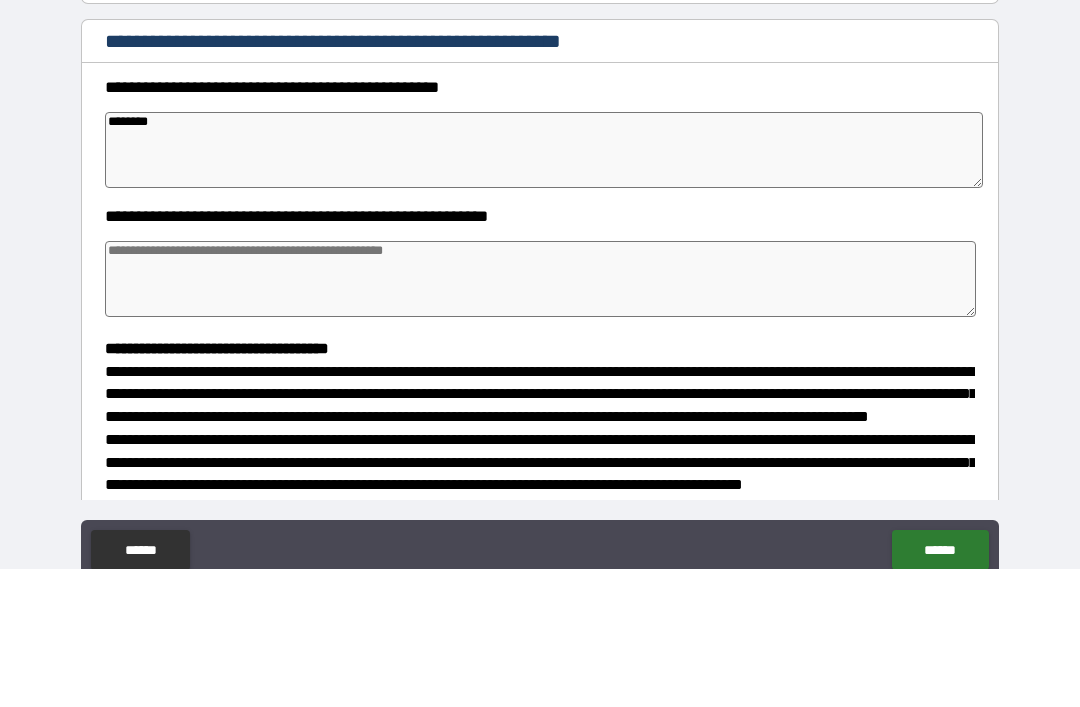 type on "*" 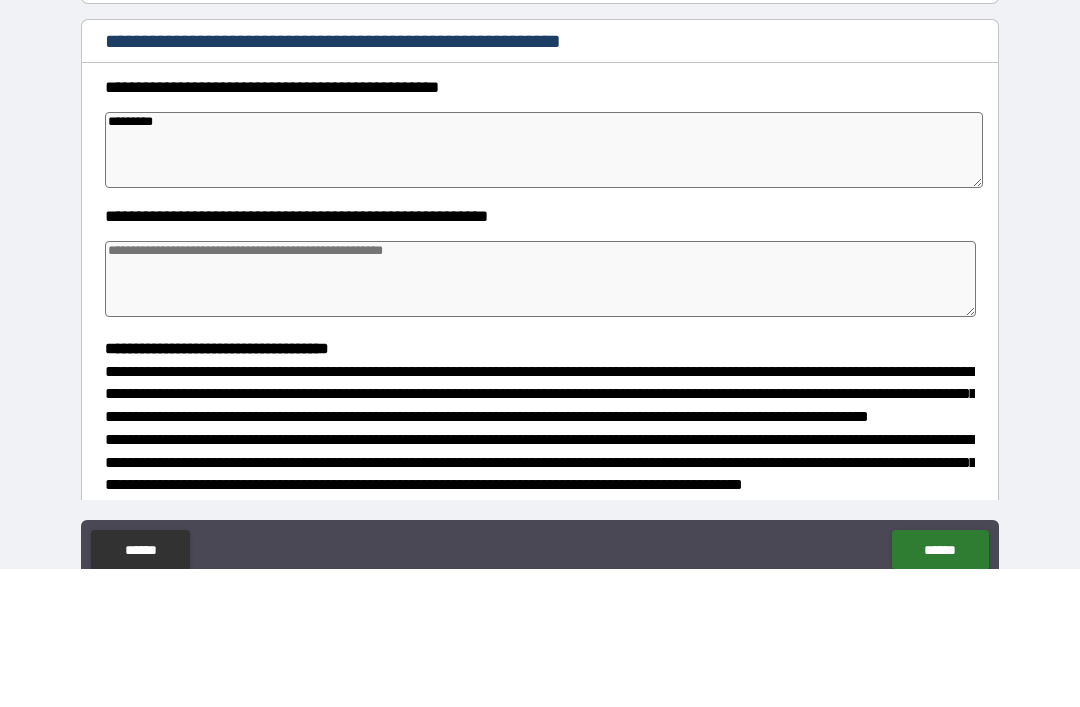 type on "*" 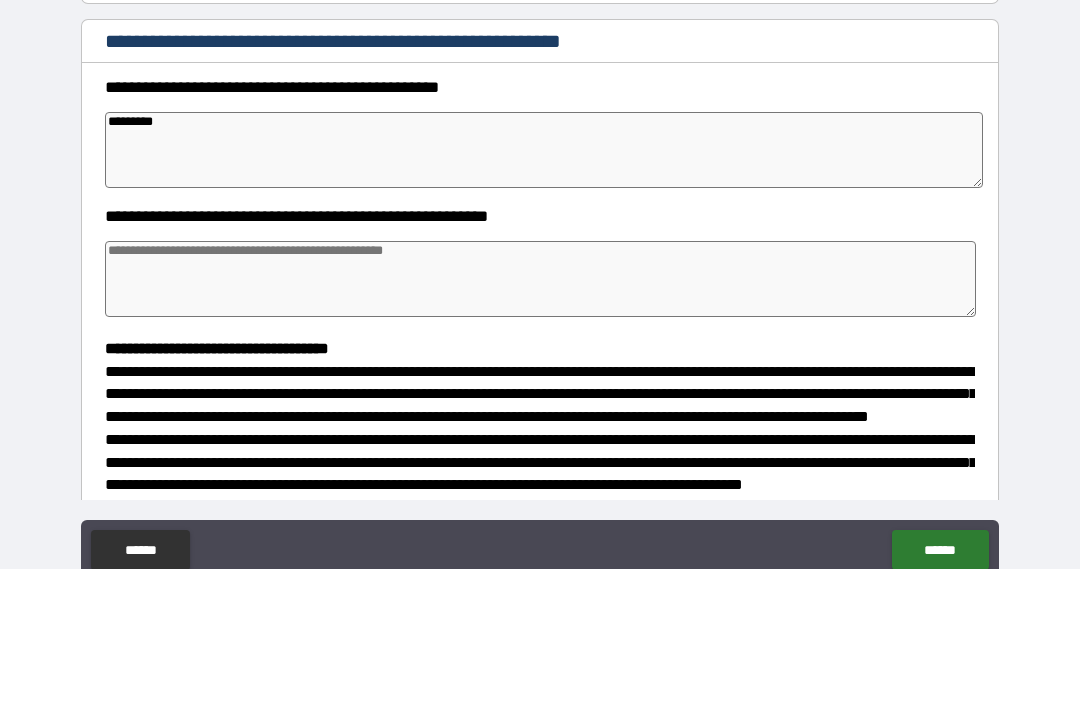 type on "*" 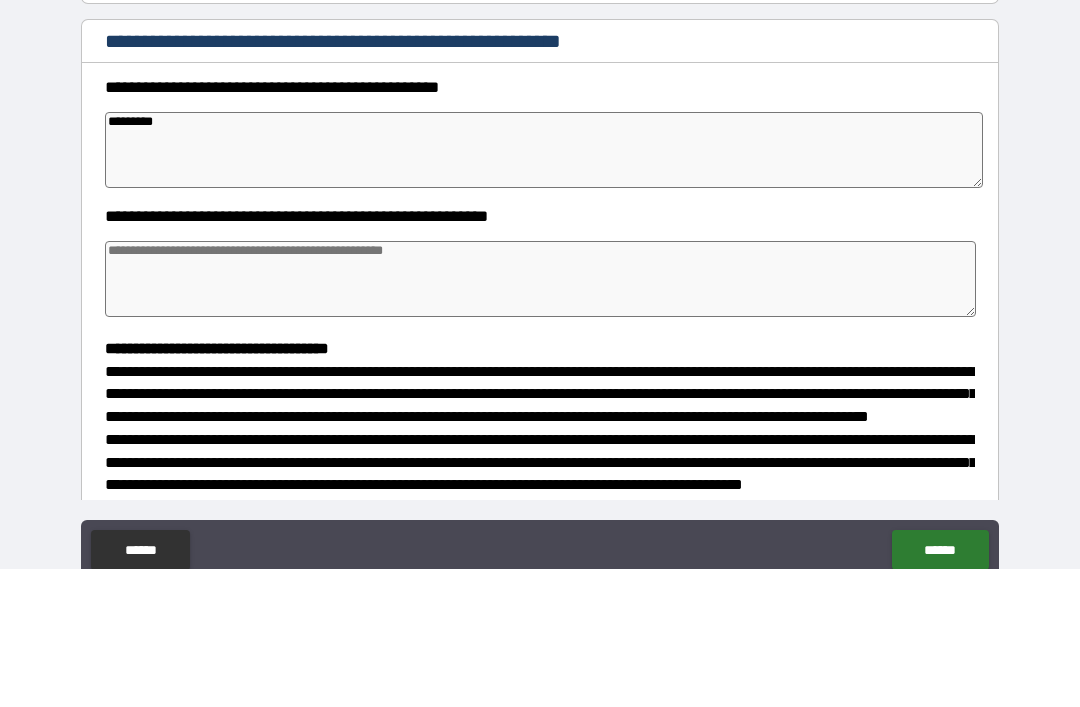 type on "*" 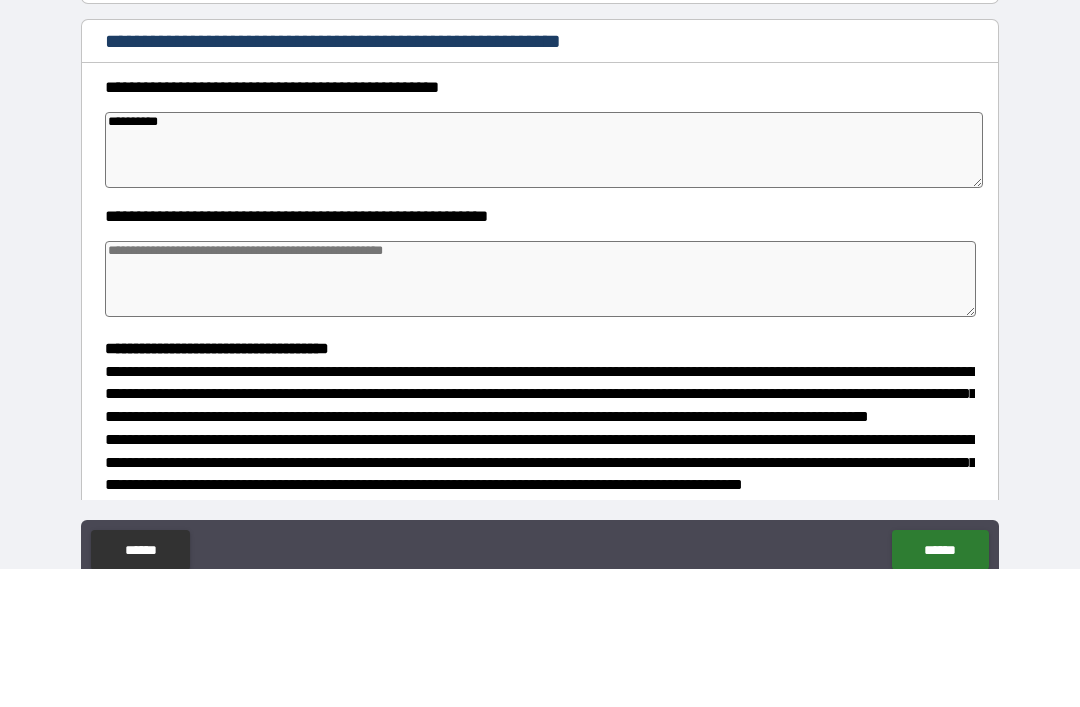 type on "*" 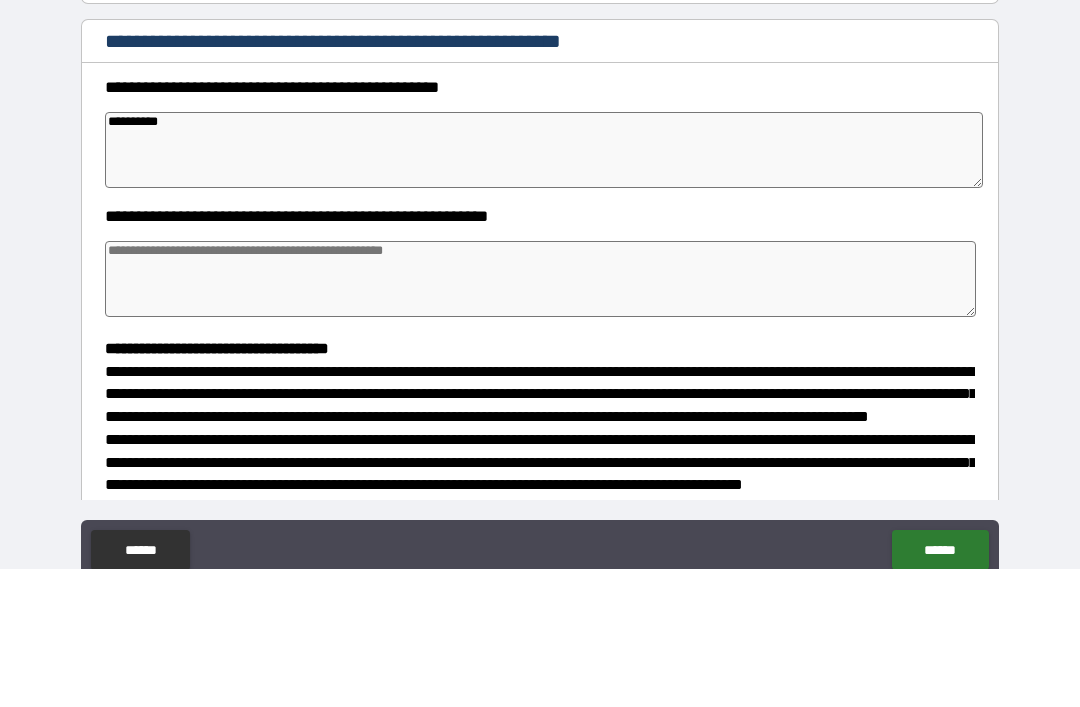 type on "*" 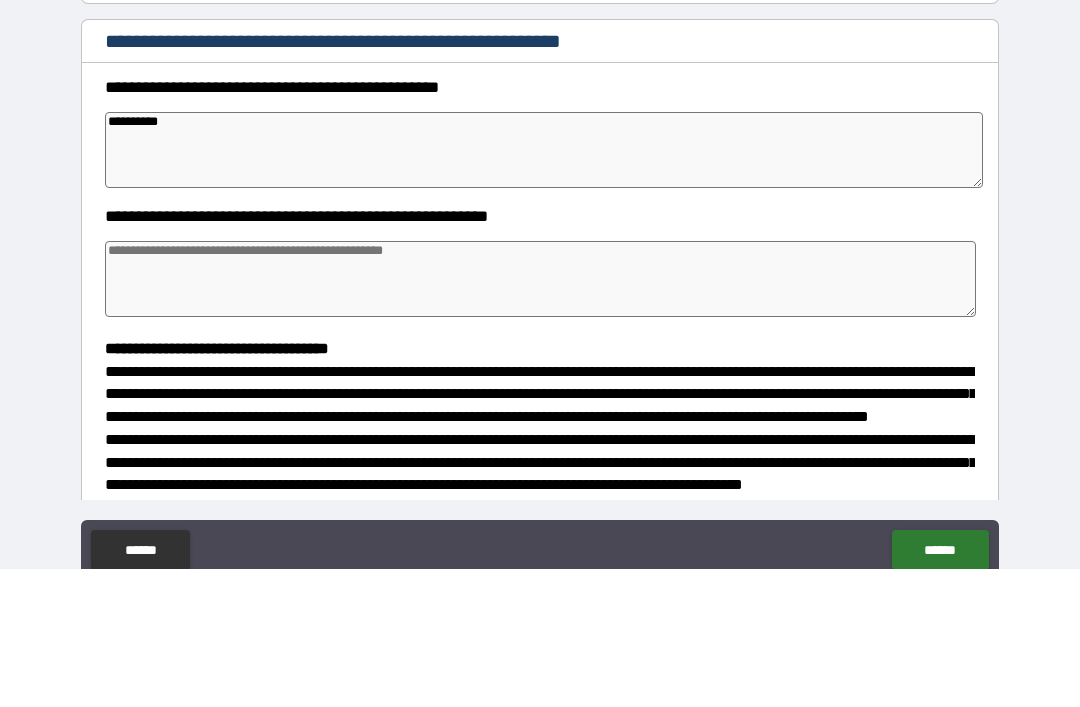 type on "*" 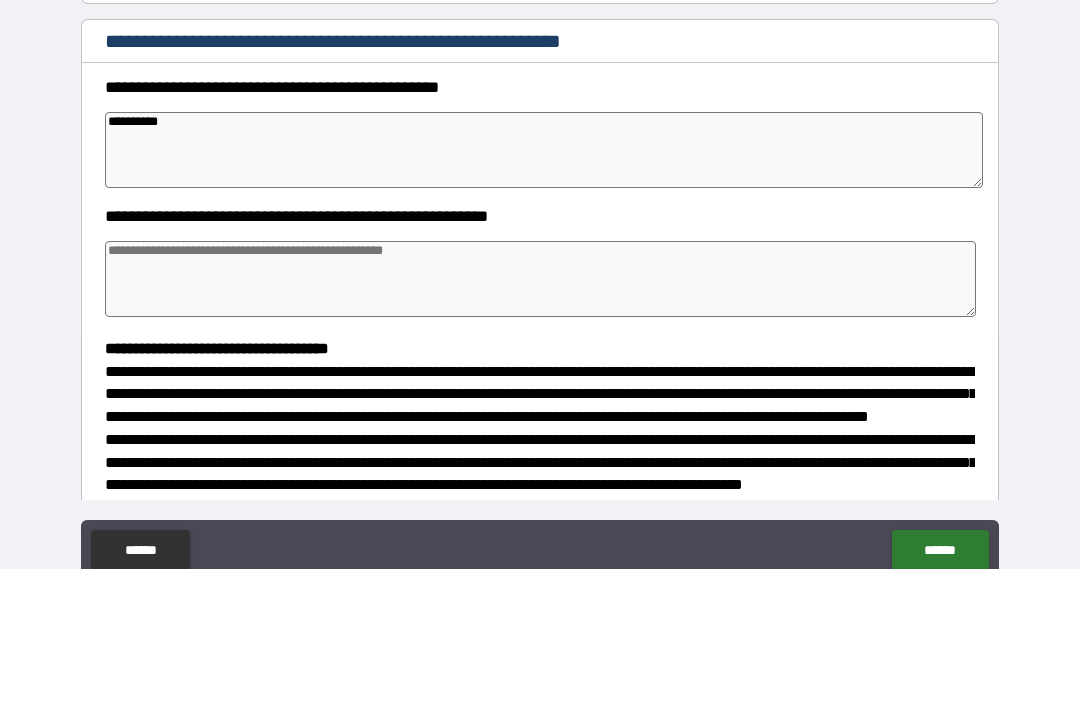 type on "**********" 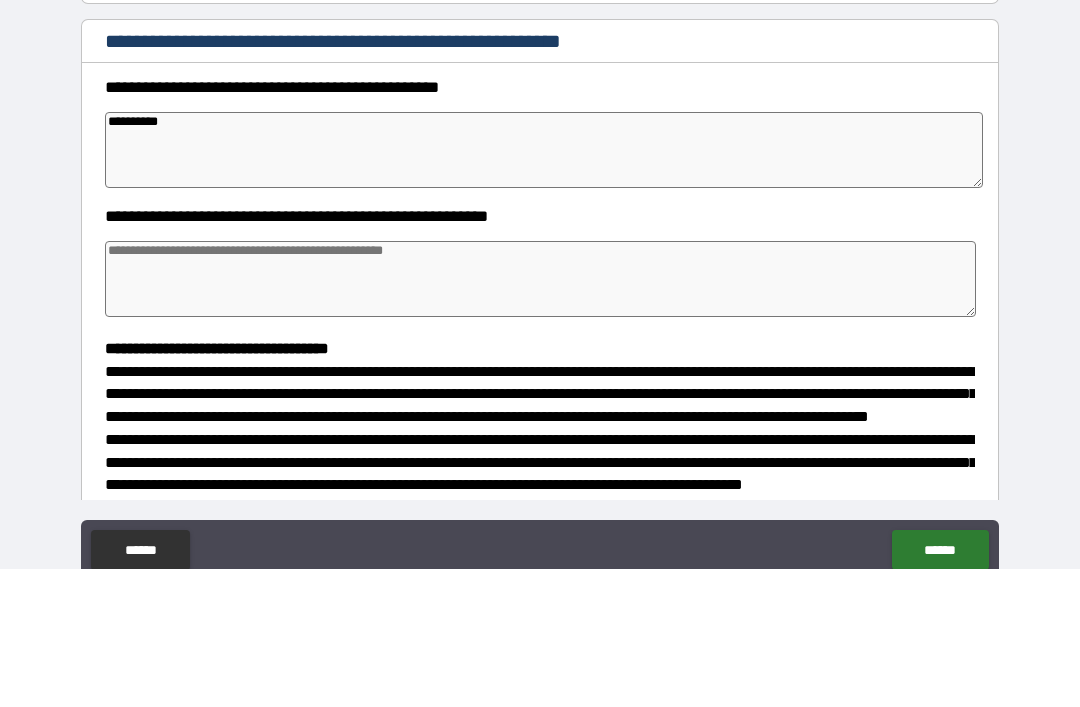type on "*" 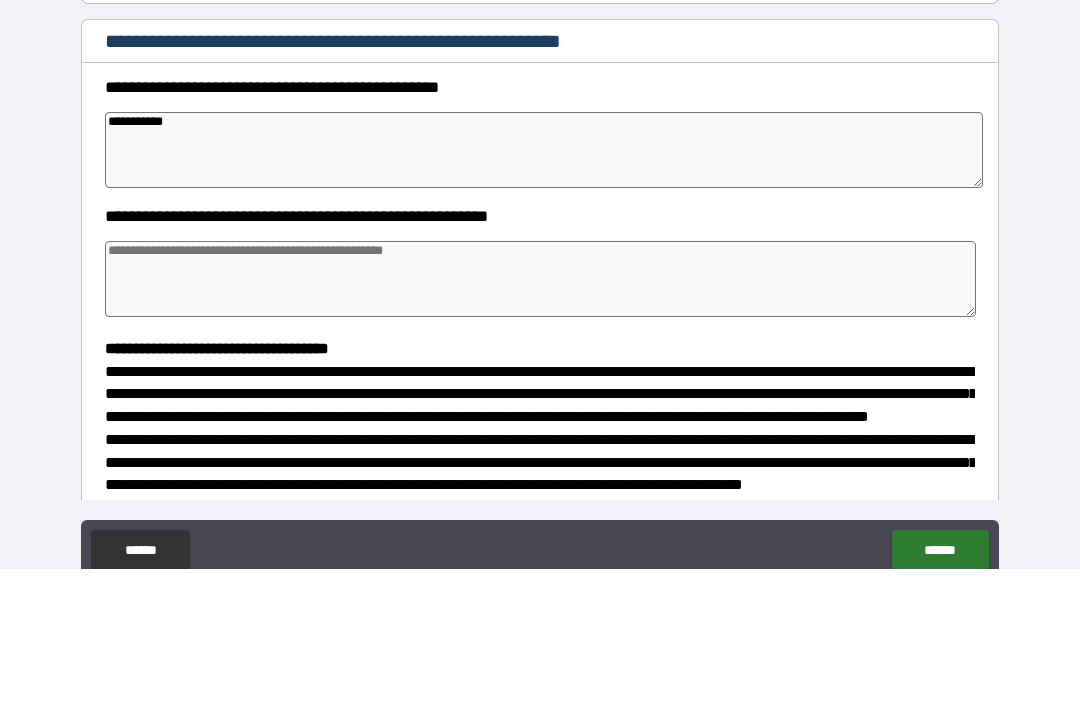 type on "*" 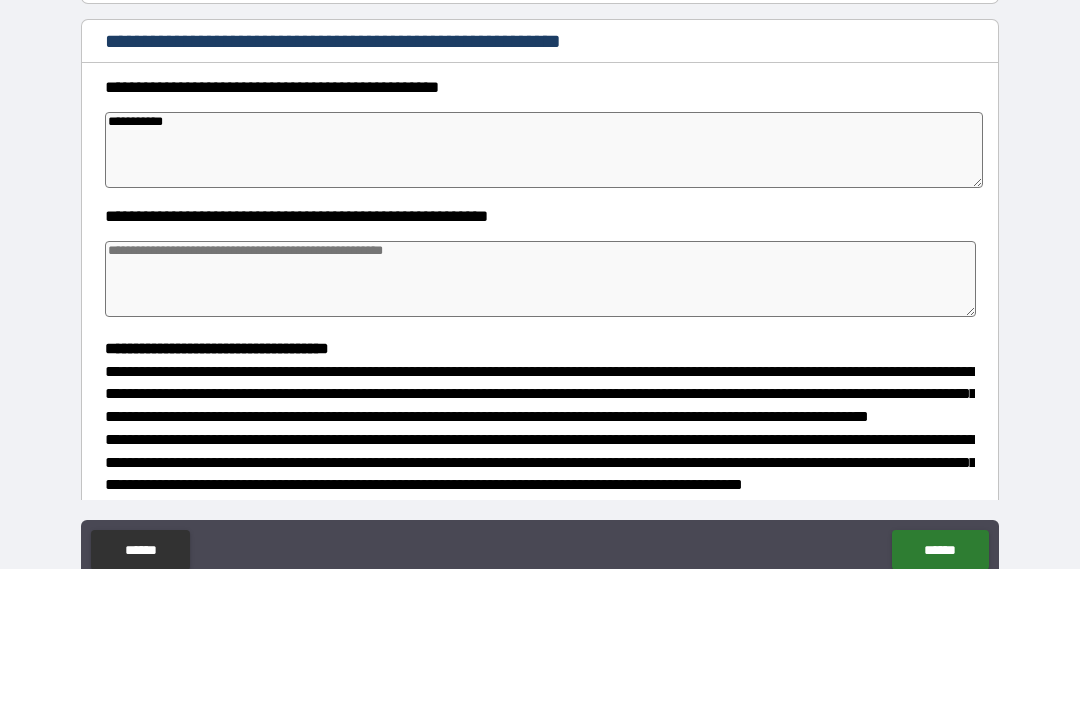 type on "*" 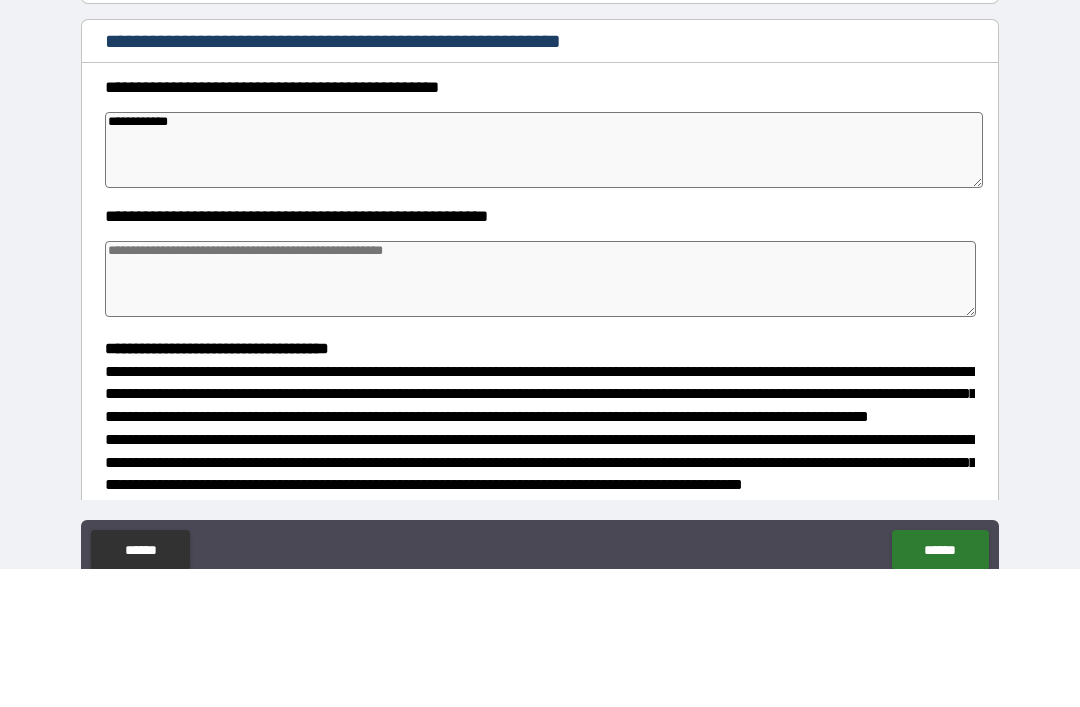 type on "*" 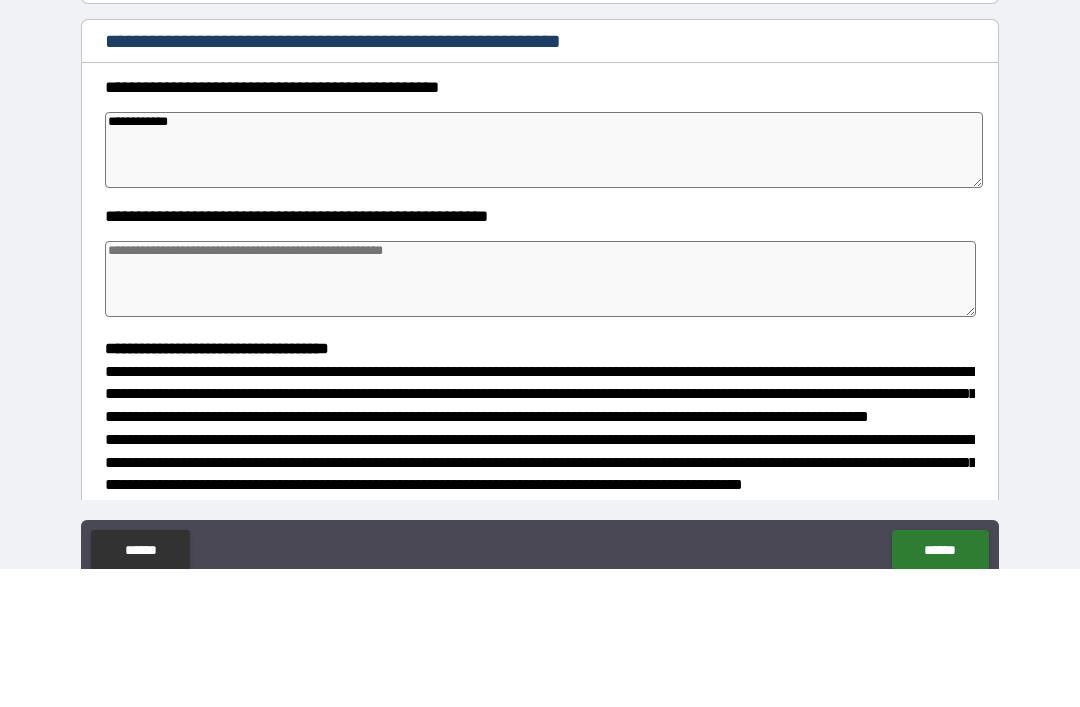 type on "*" 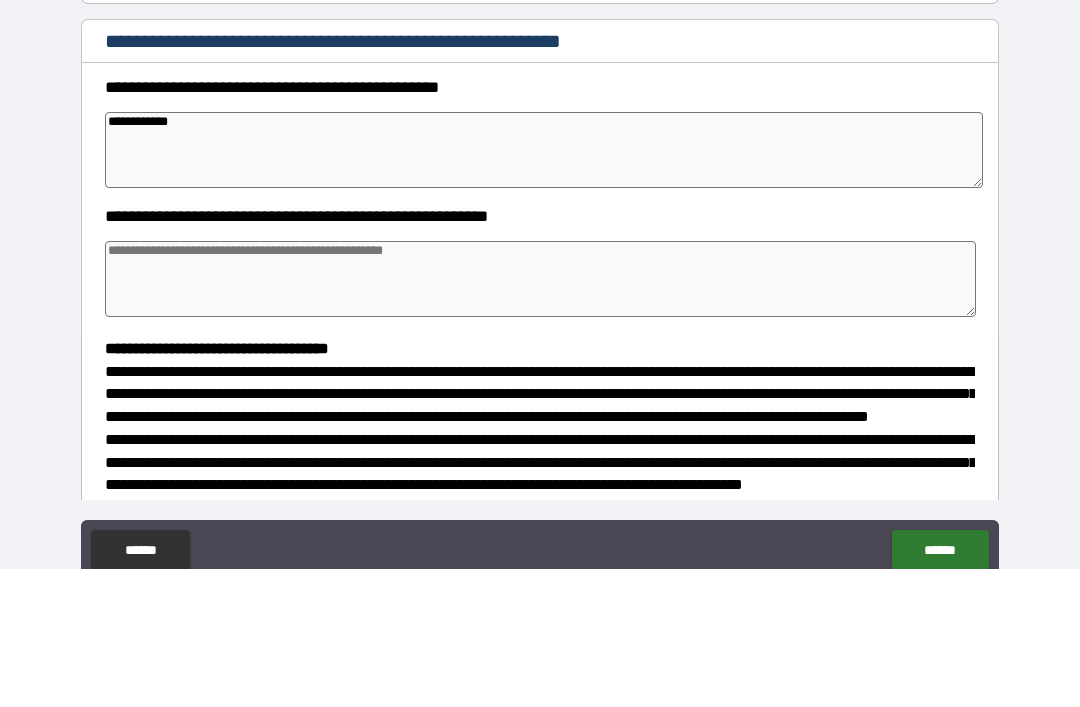 type on "*" 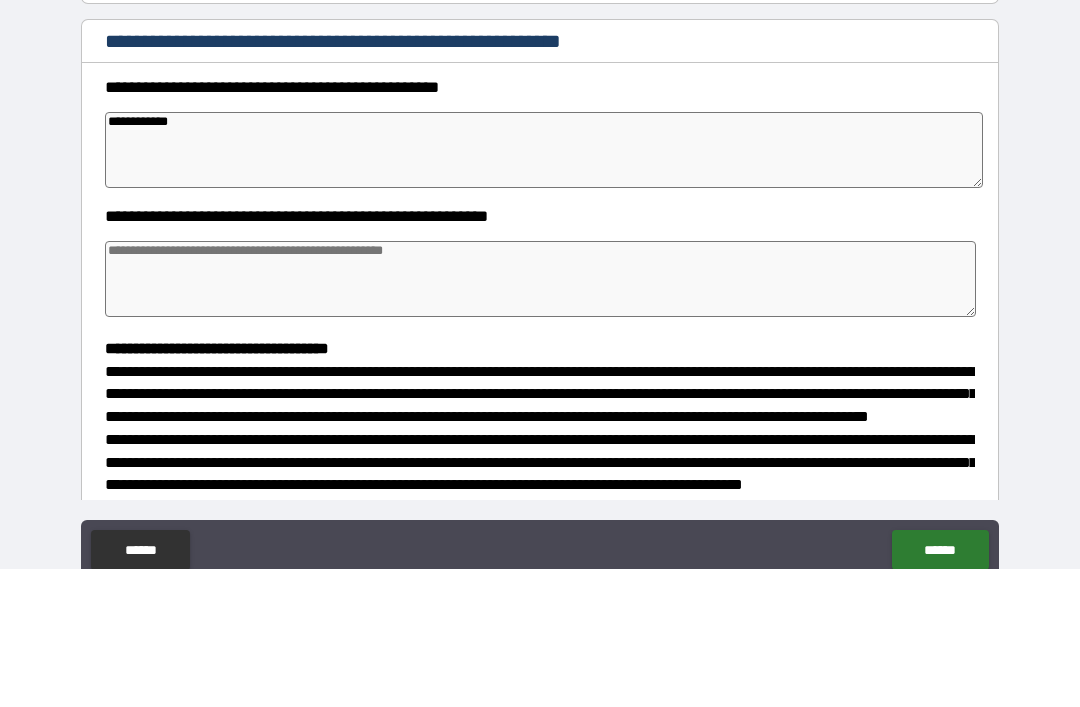 type on "**********" 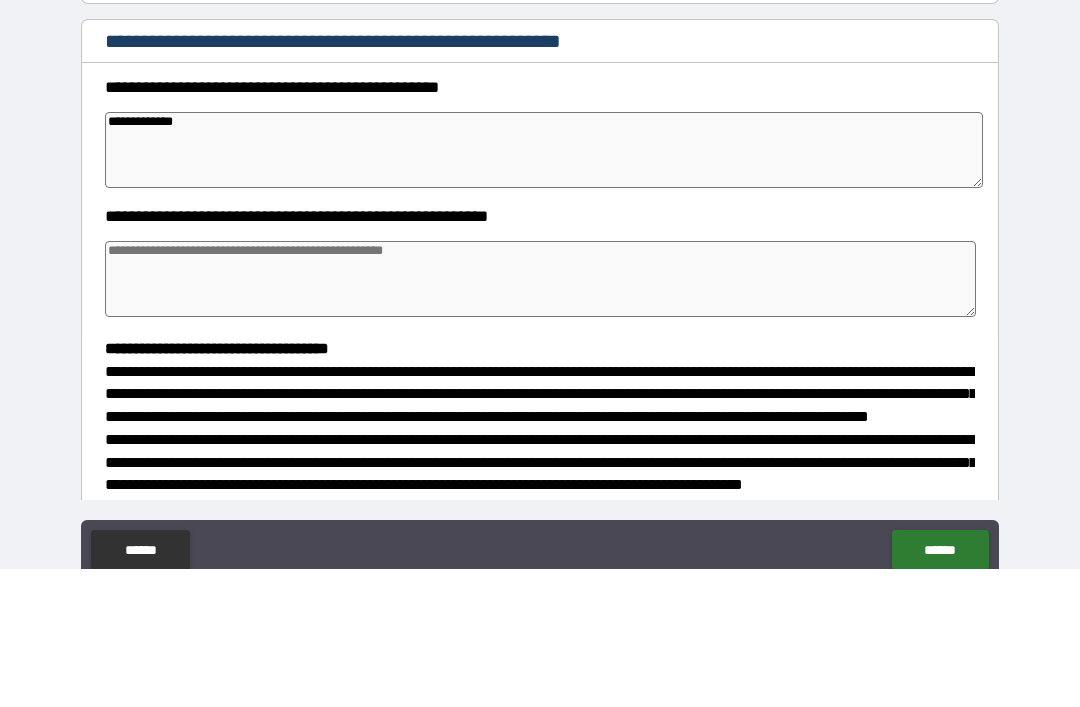 type on "*" 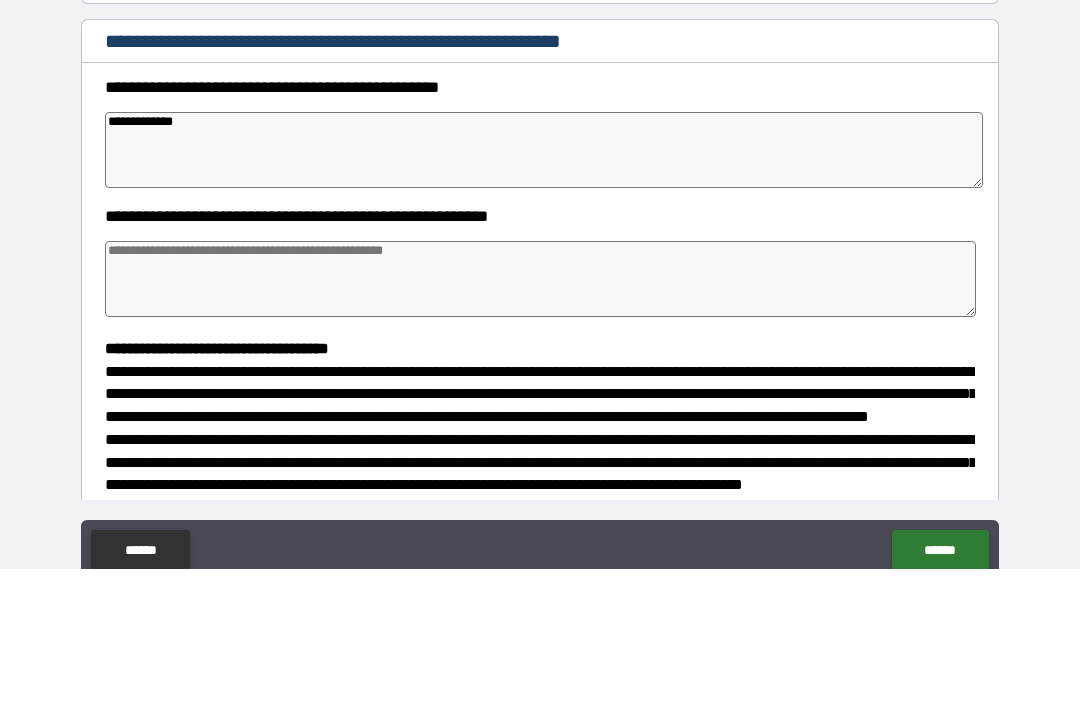type on "*" 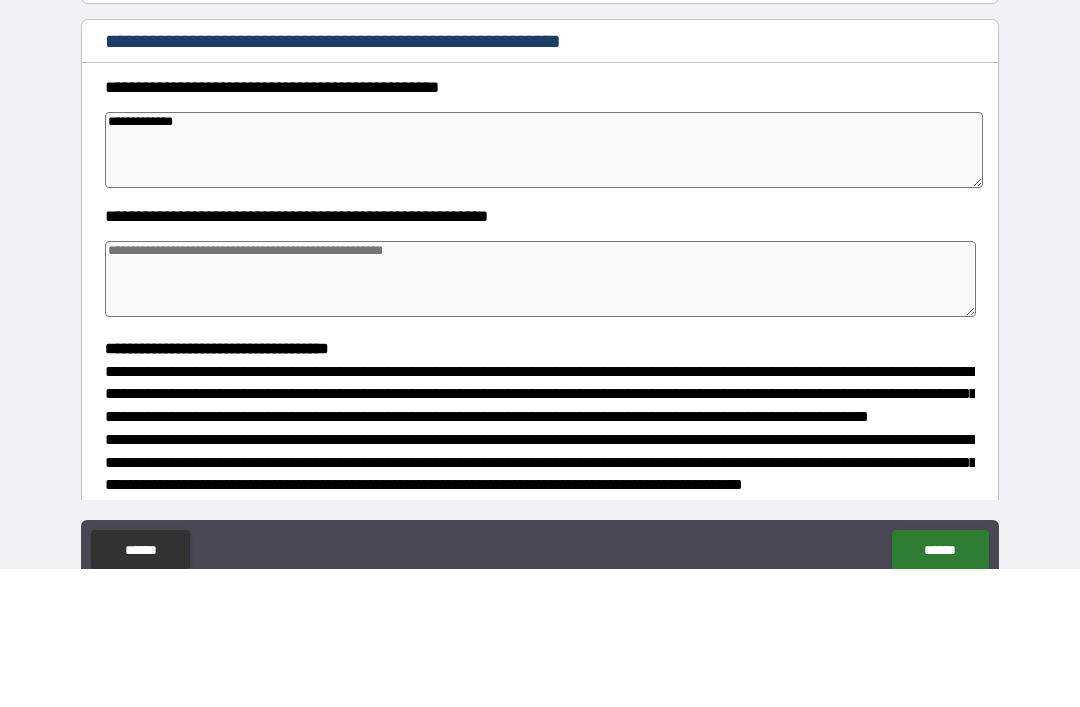 type on "*" 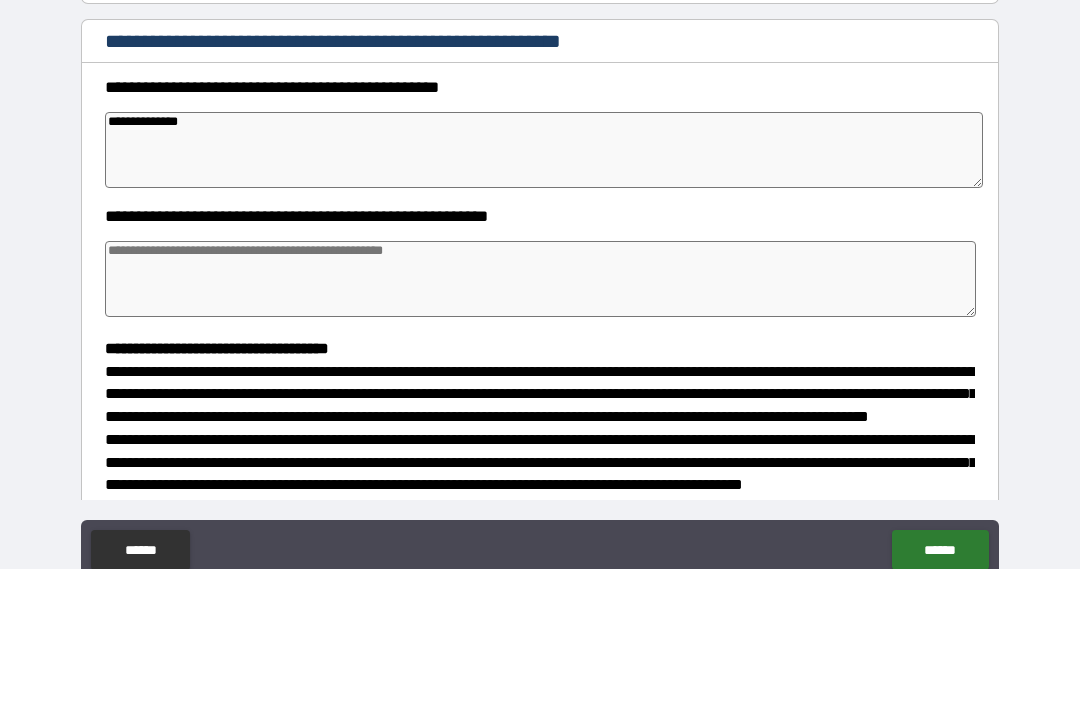 type on "*" 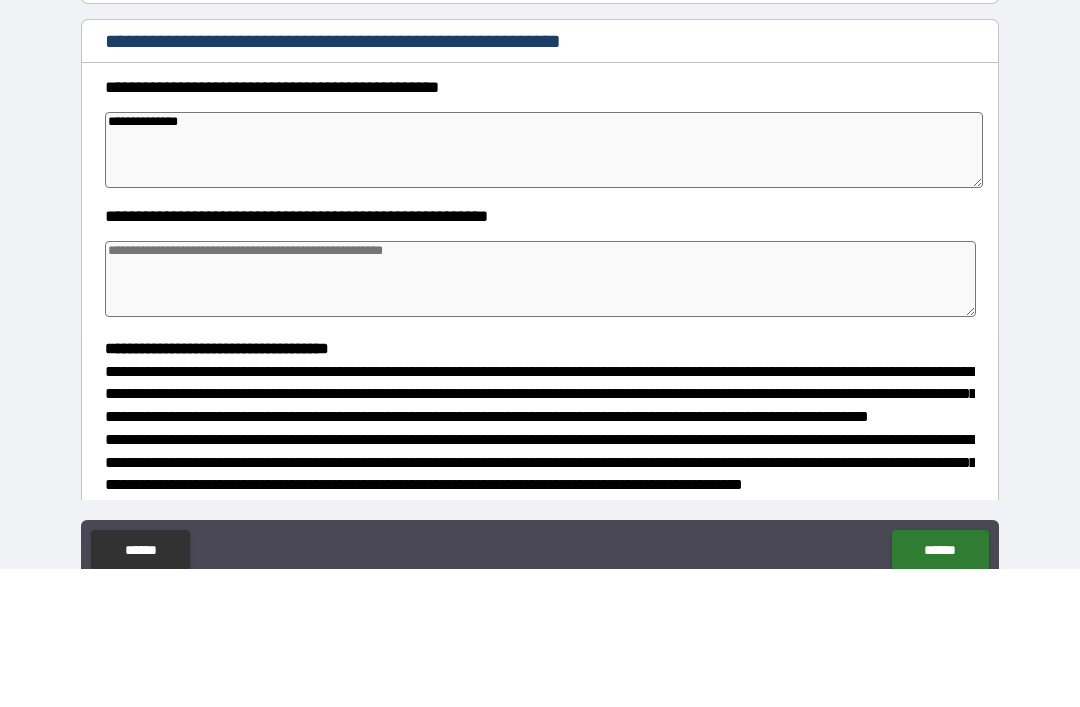 type on "*" 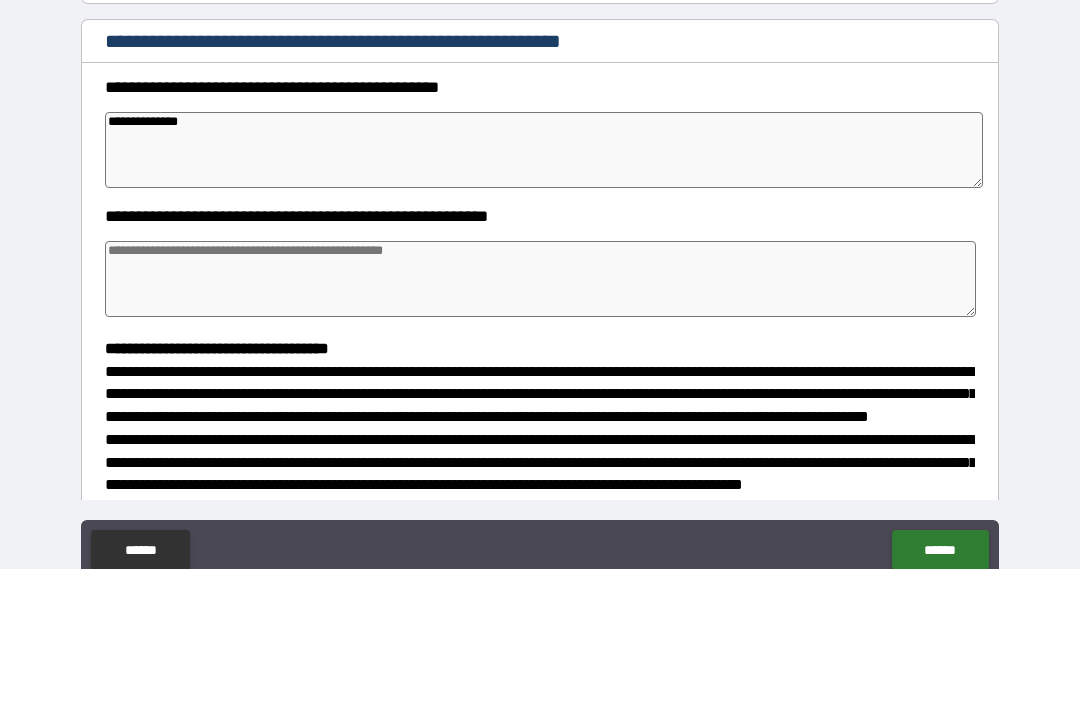 type on "*" 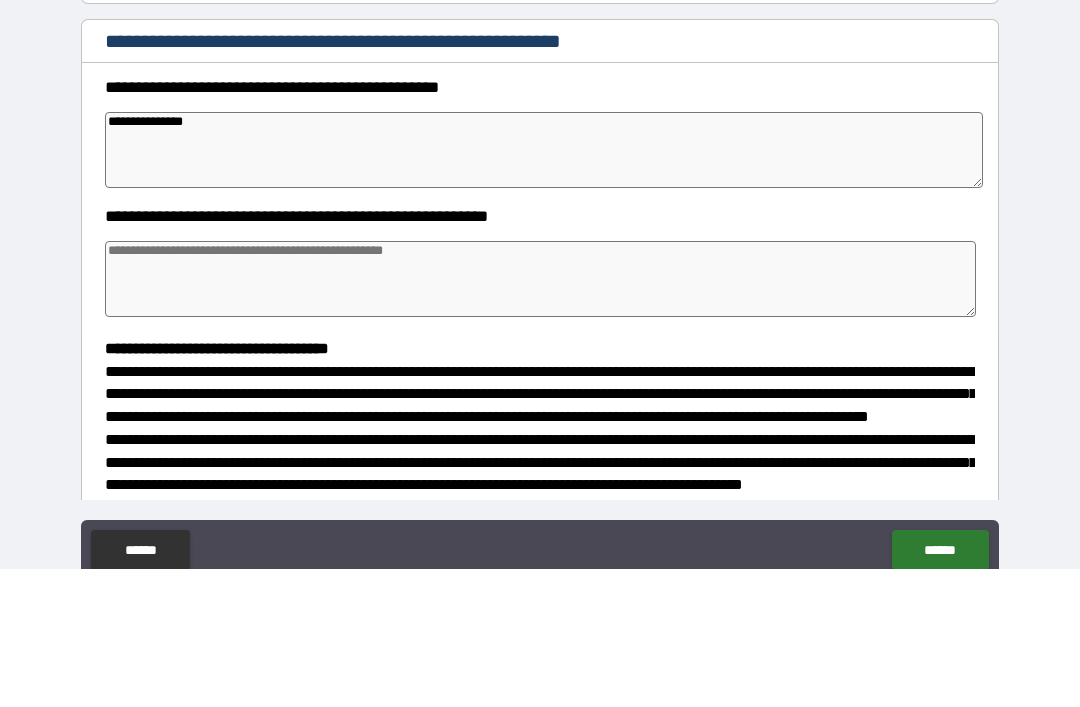 type on "*" 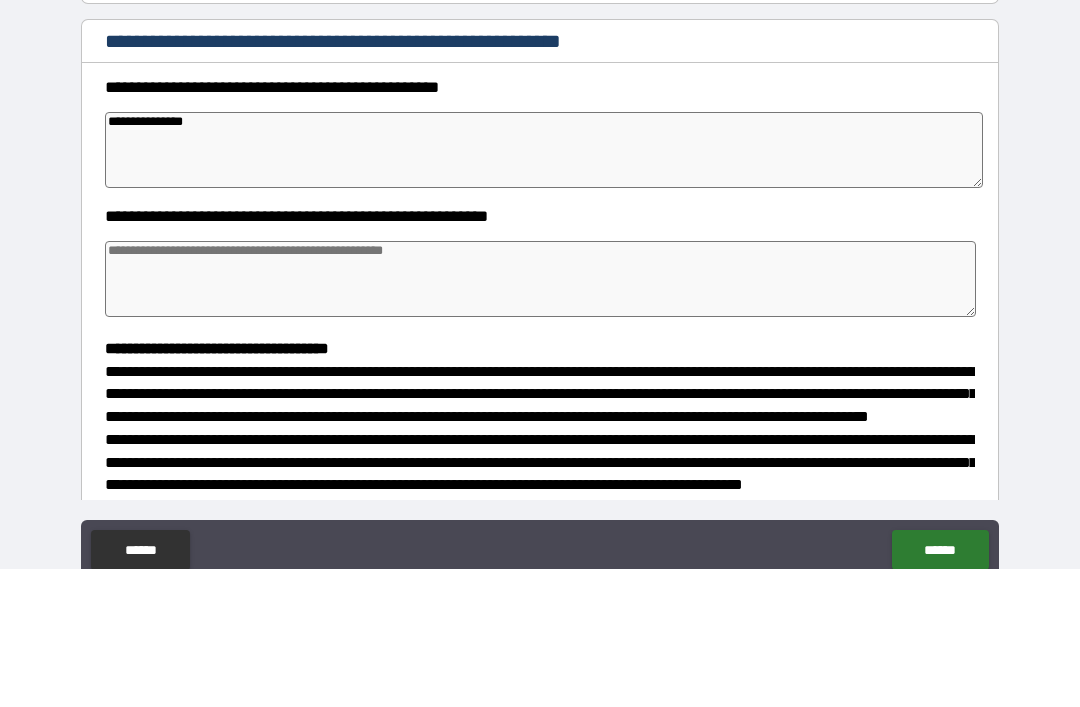 type on "**********" 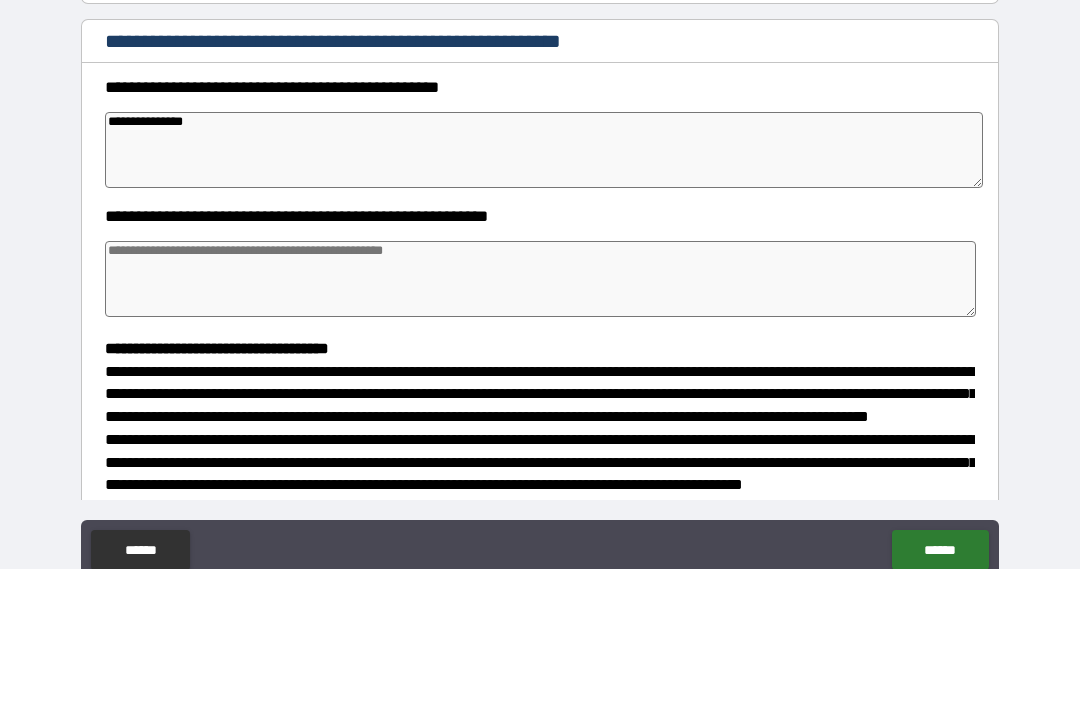 type on "*" 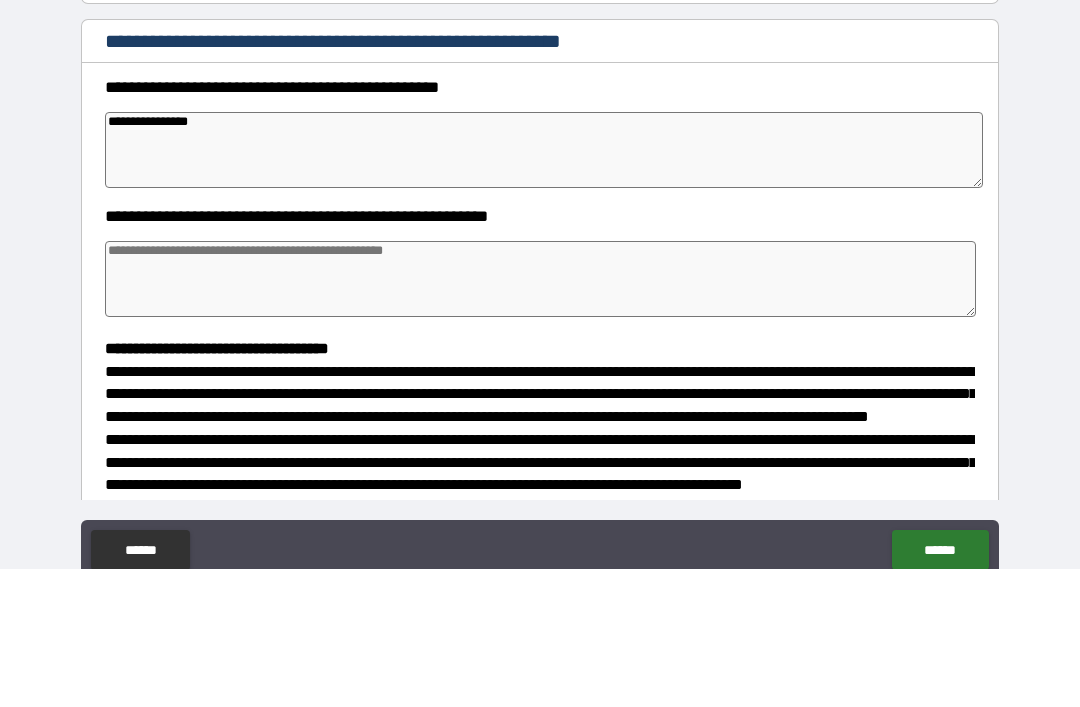 type on "*" 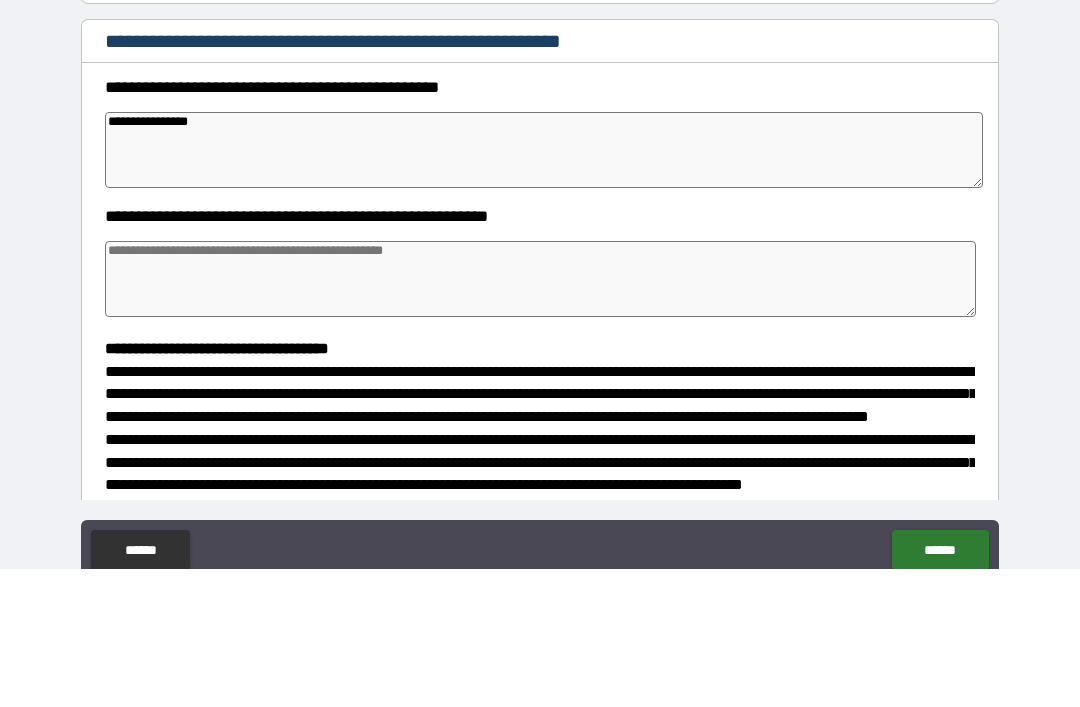 type on "*" 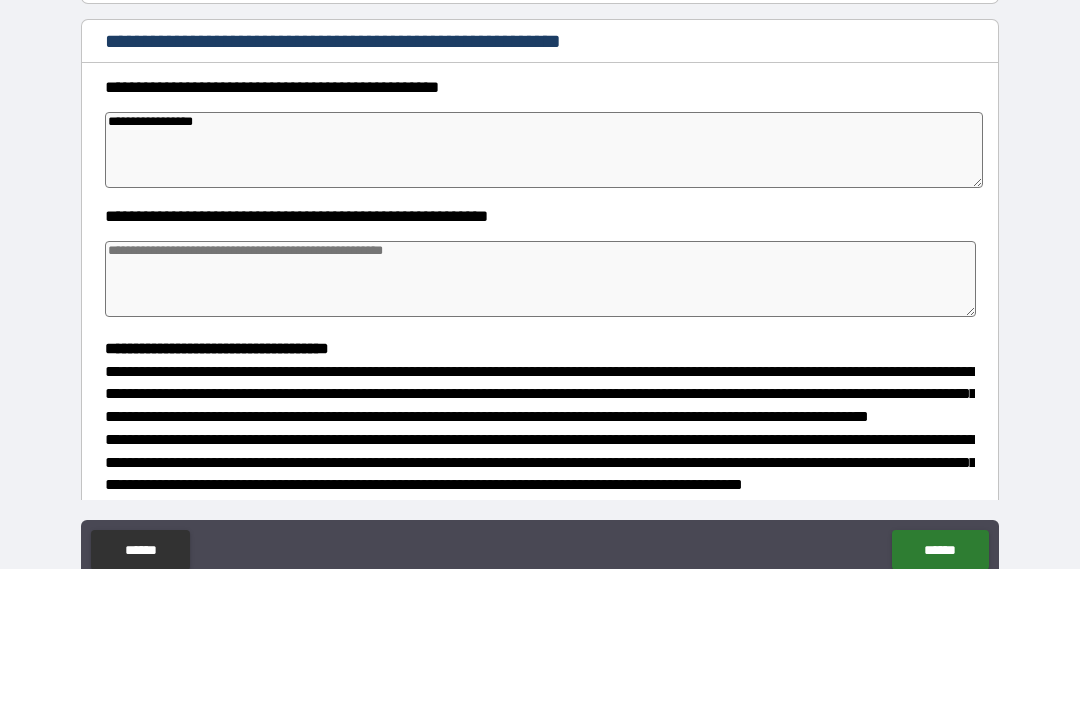 type on "*" 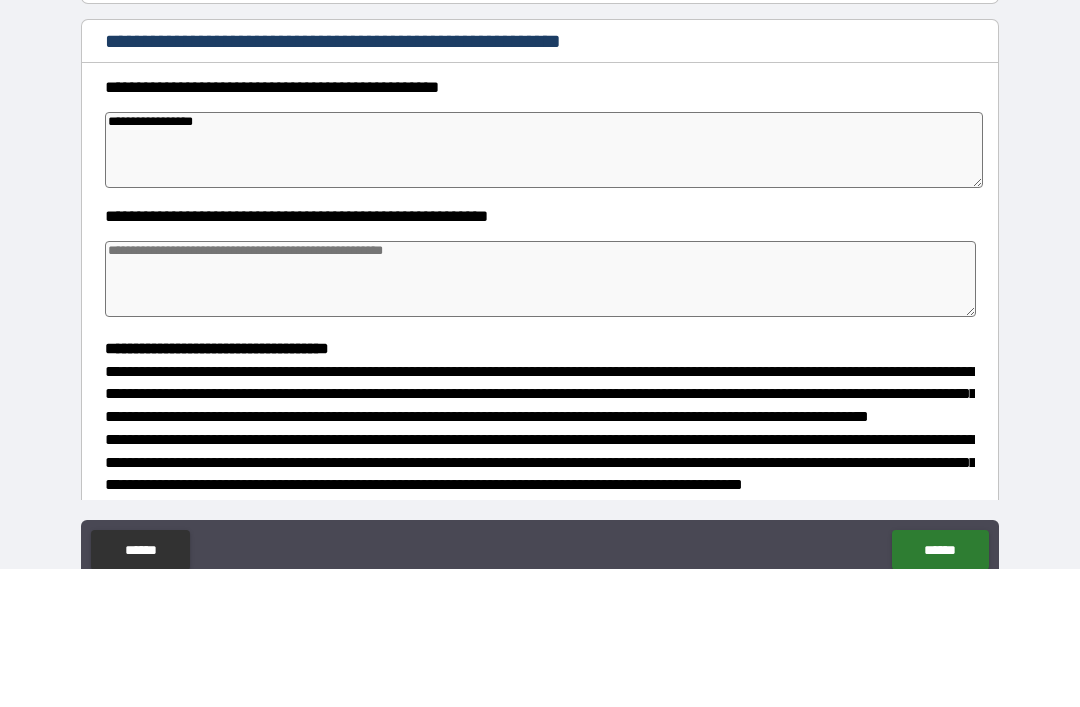 type on "*" 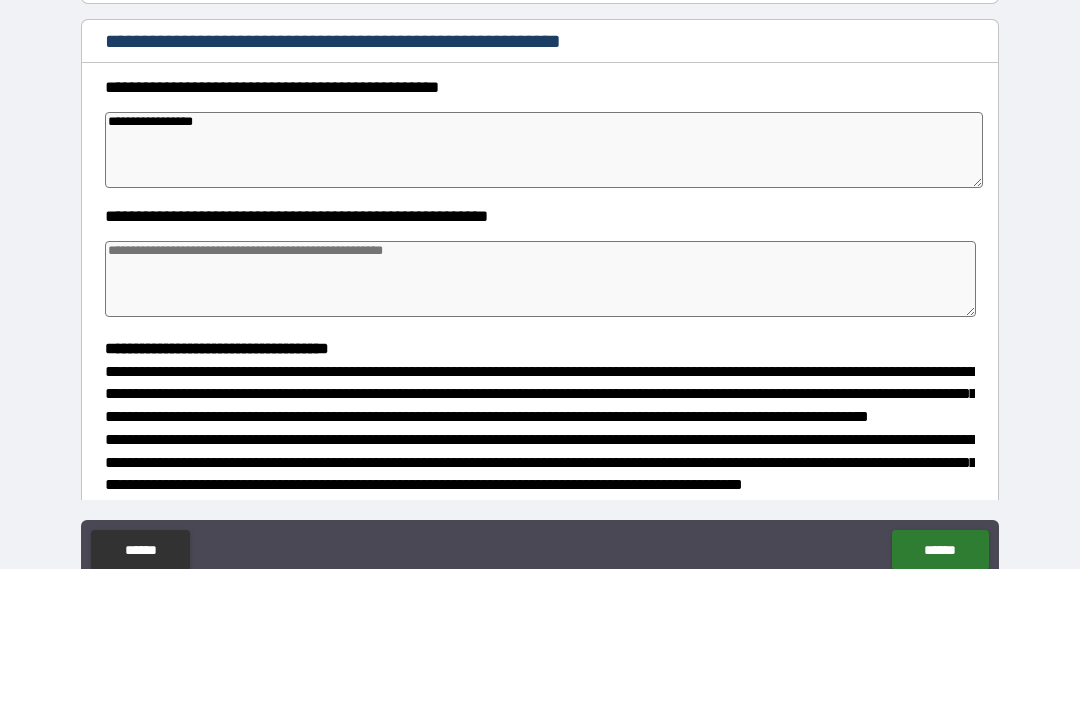 type on "*" 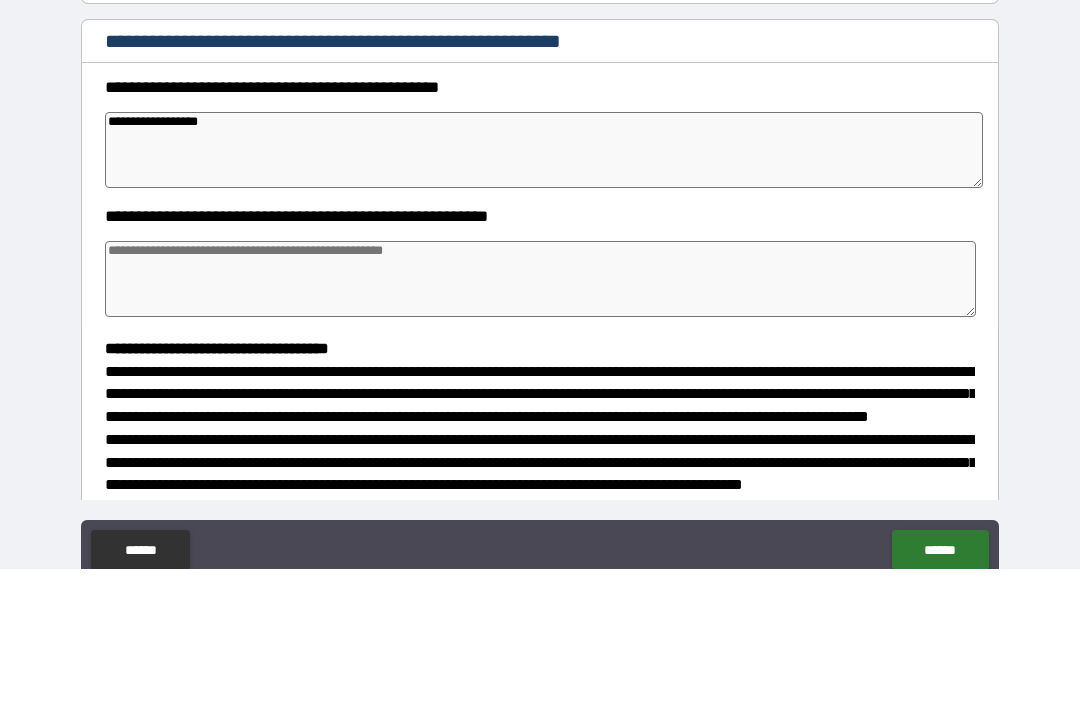 type on "*" 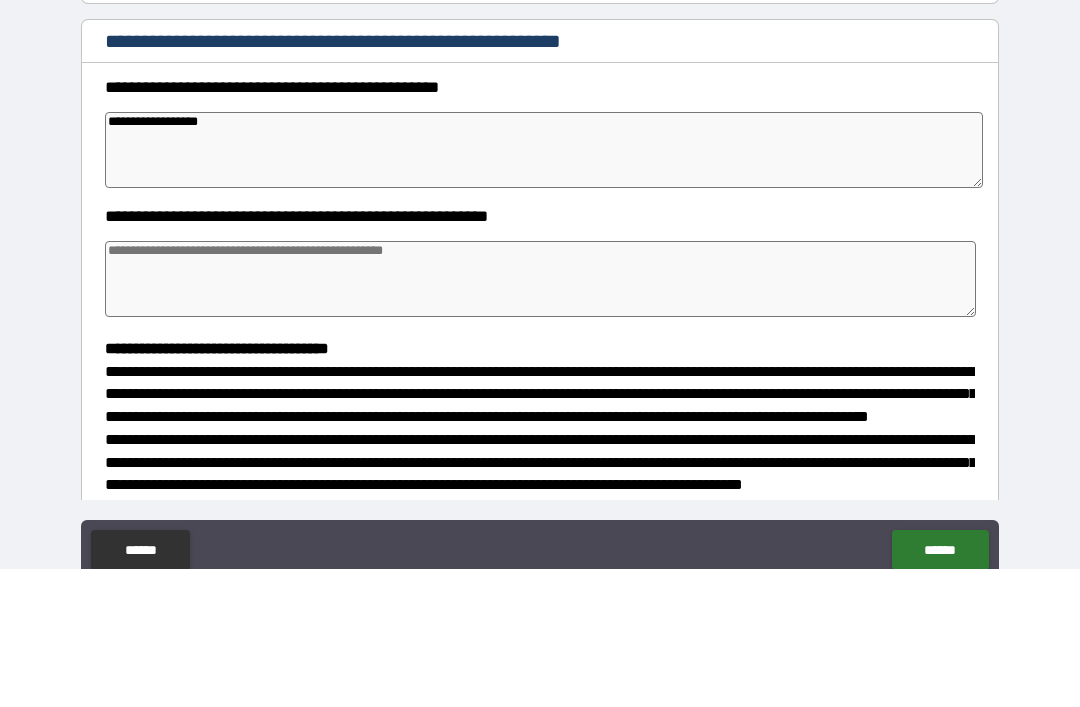 type on "*" 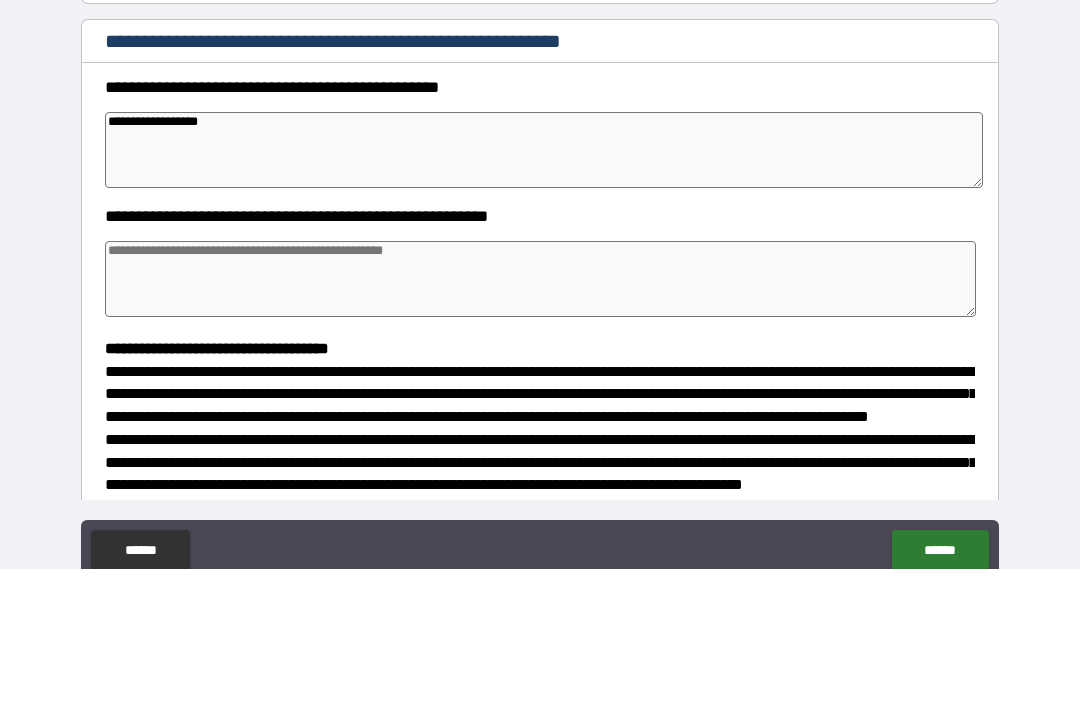 type on "**********" 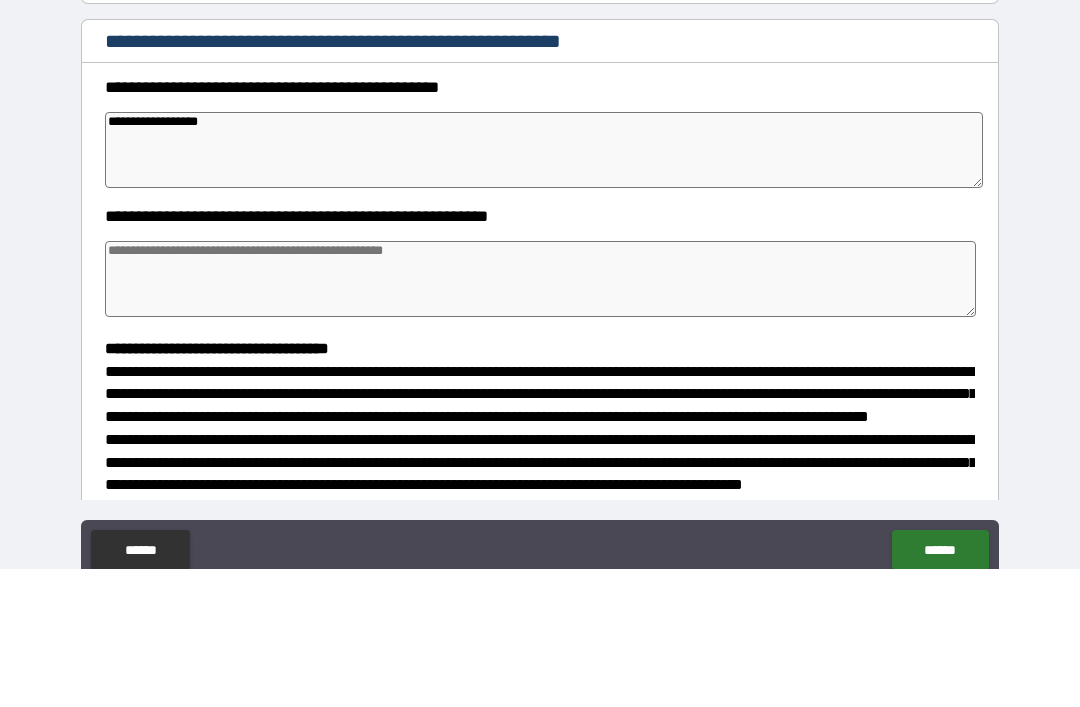type on "*" 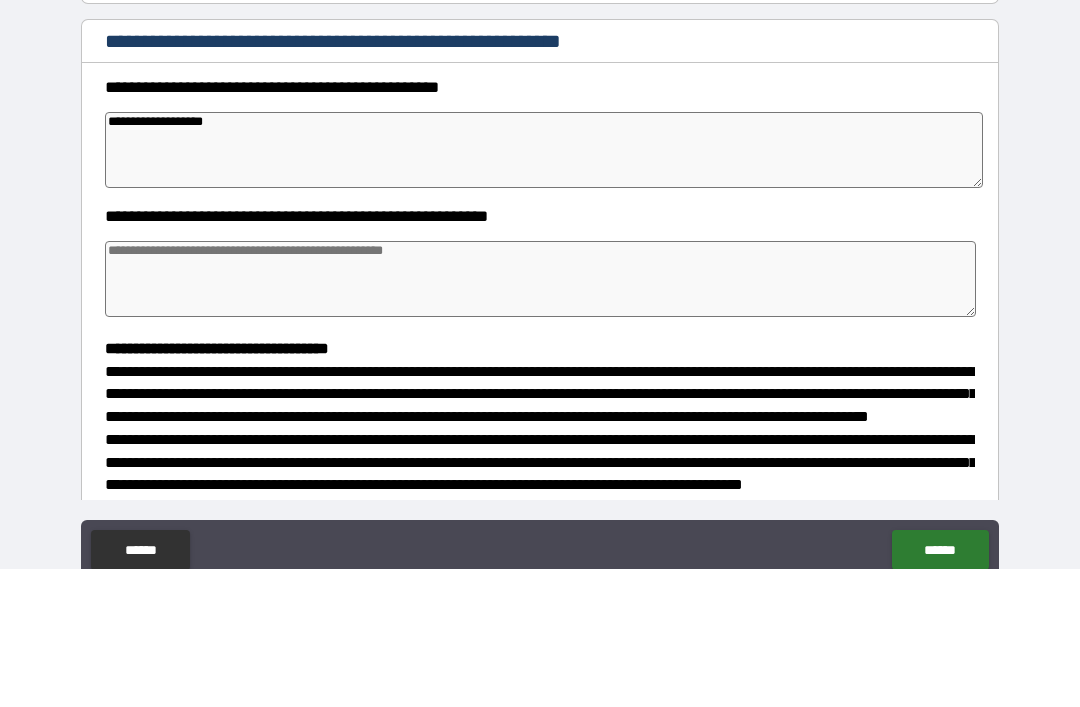 type on "*" 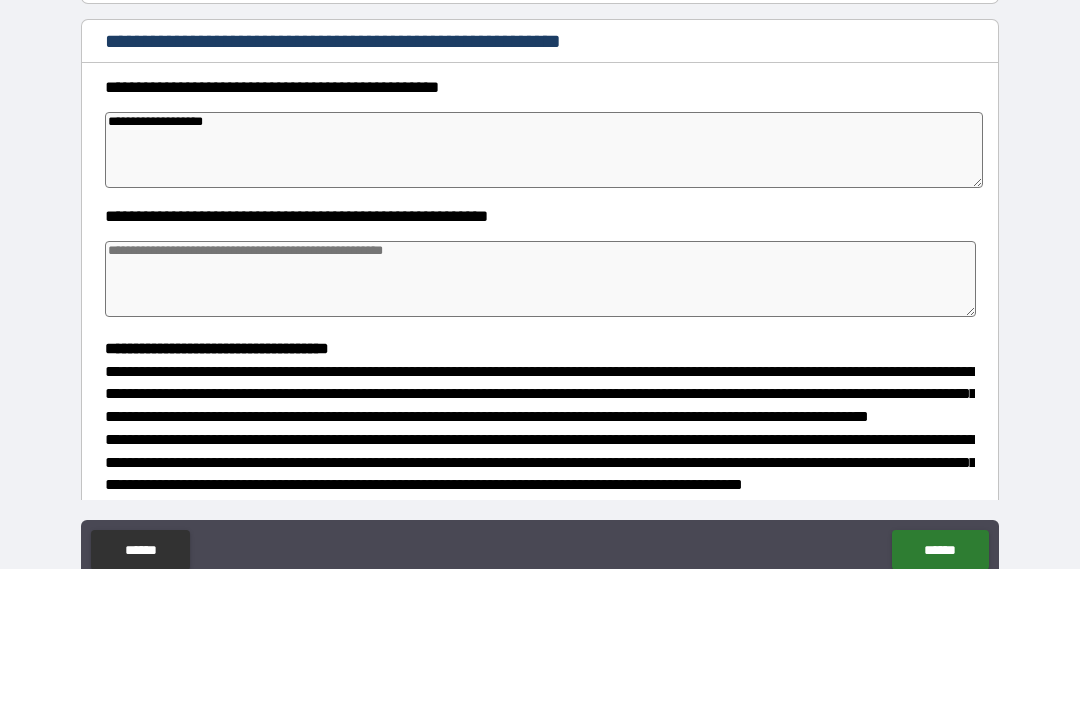 type on "**********" 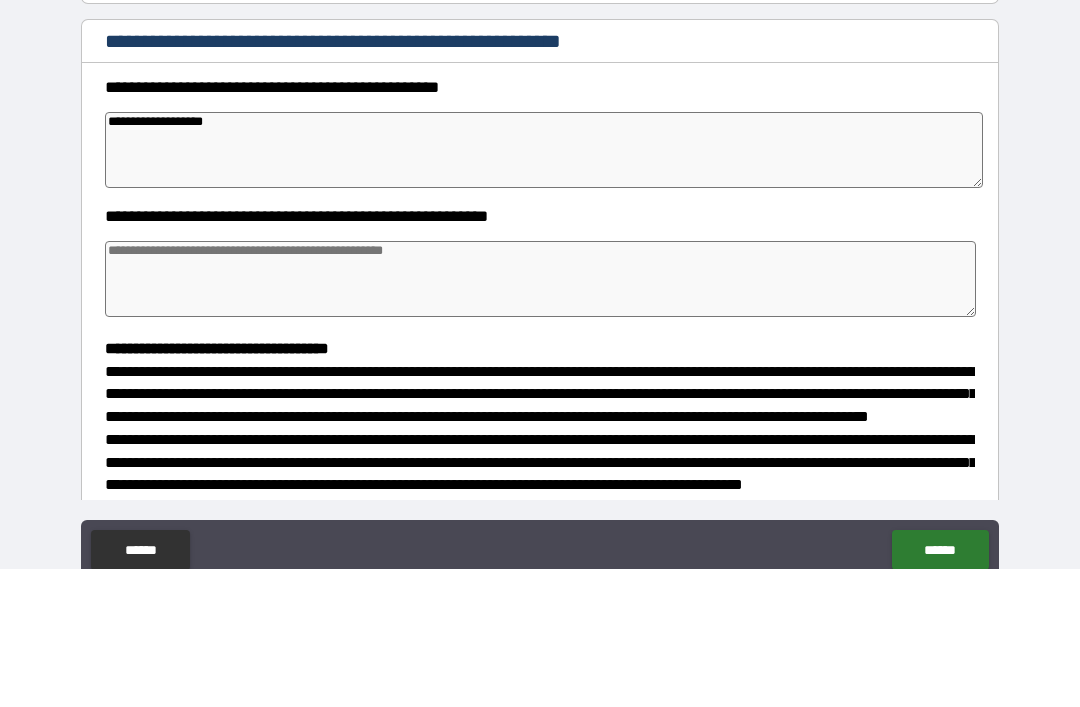 type on "*" 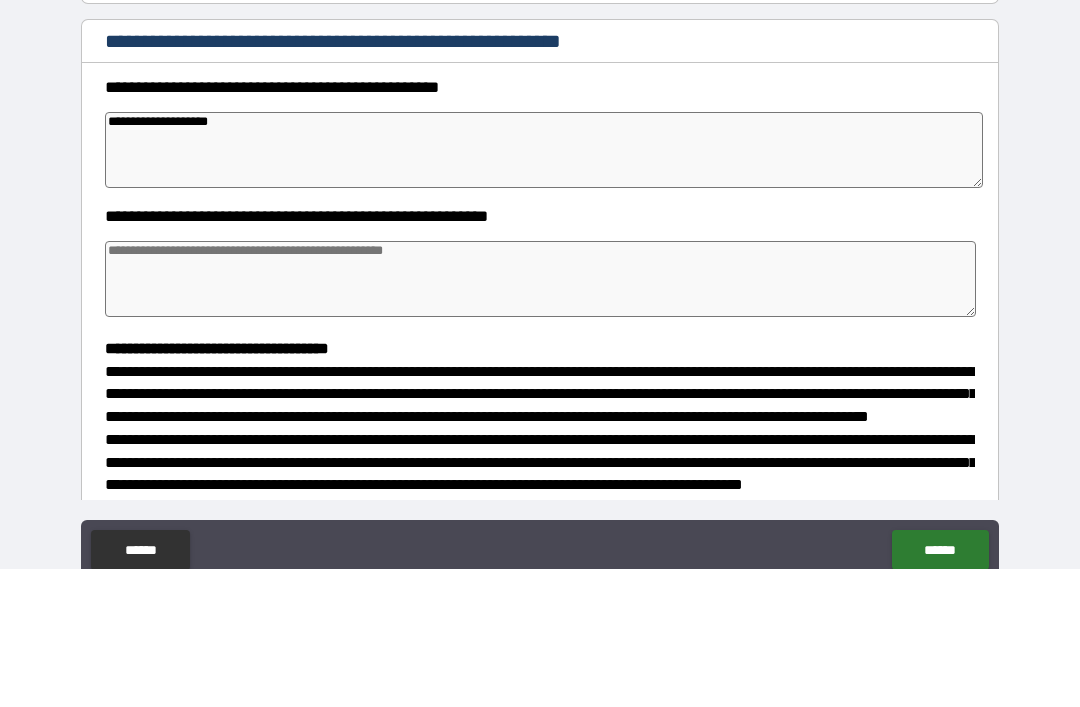 type on "*" 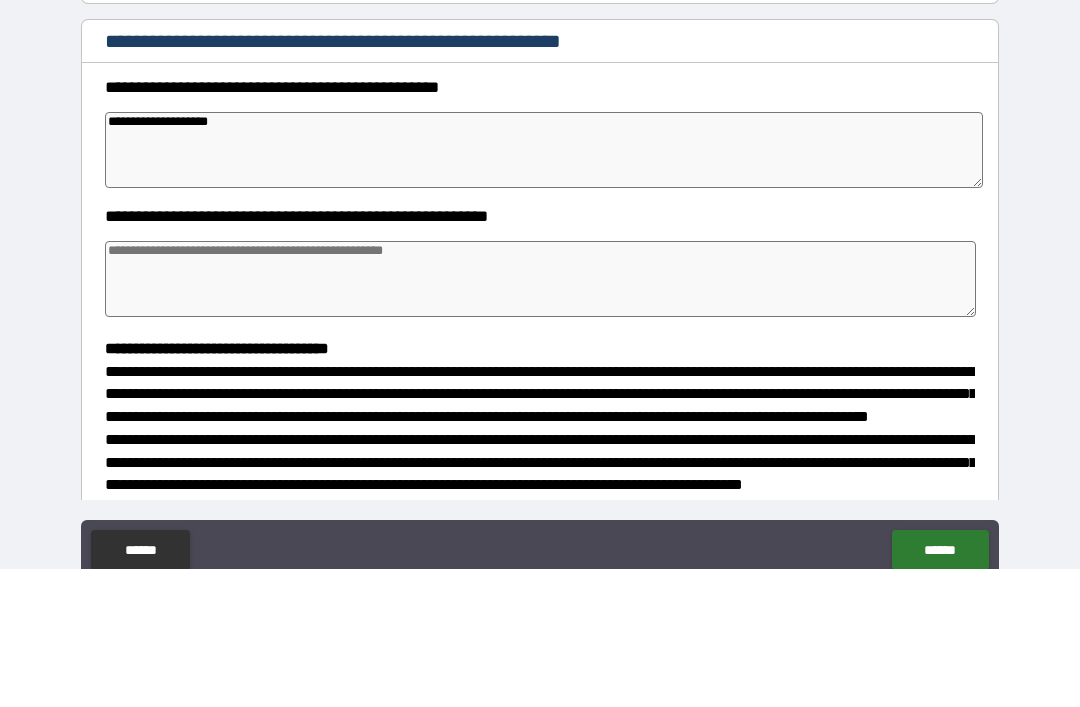 type on "**********" 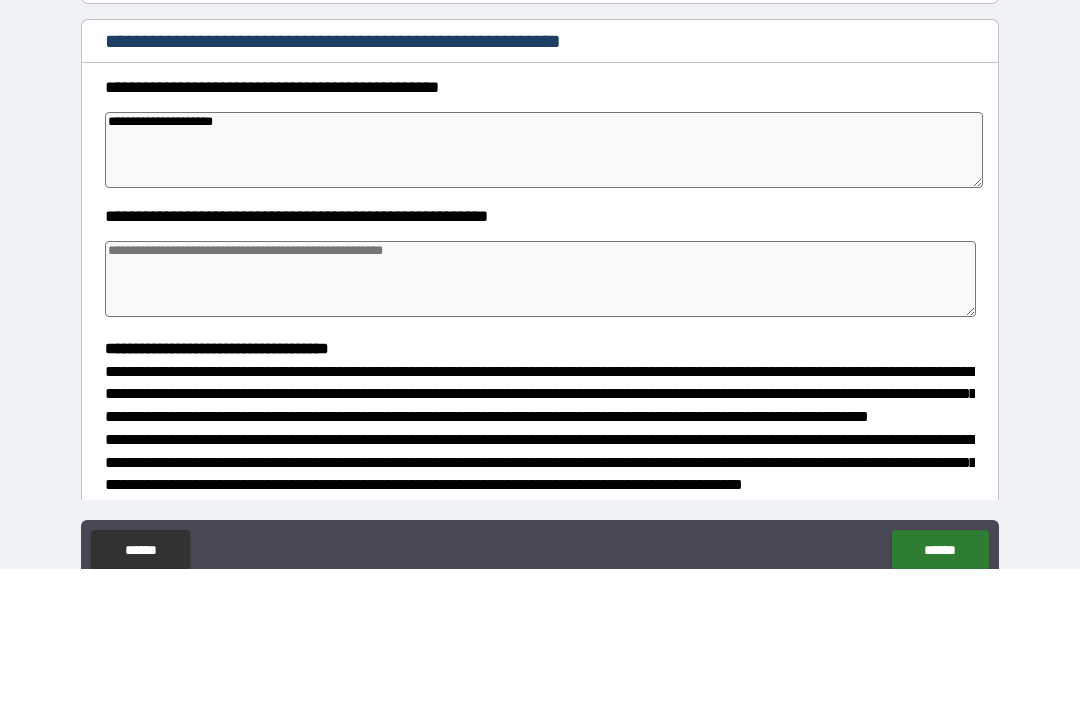 type on "*" 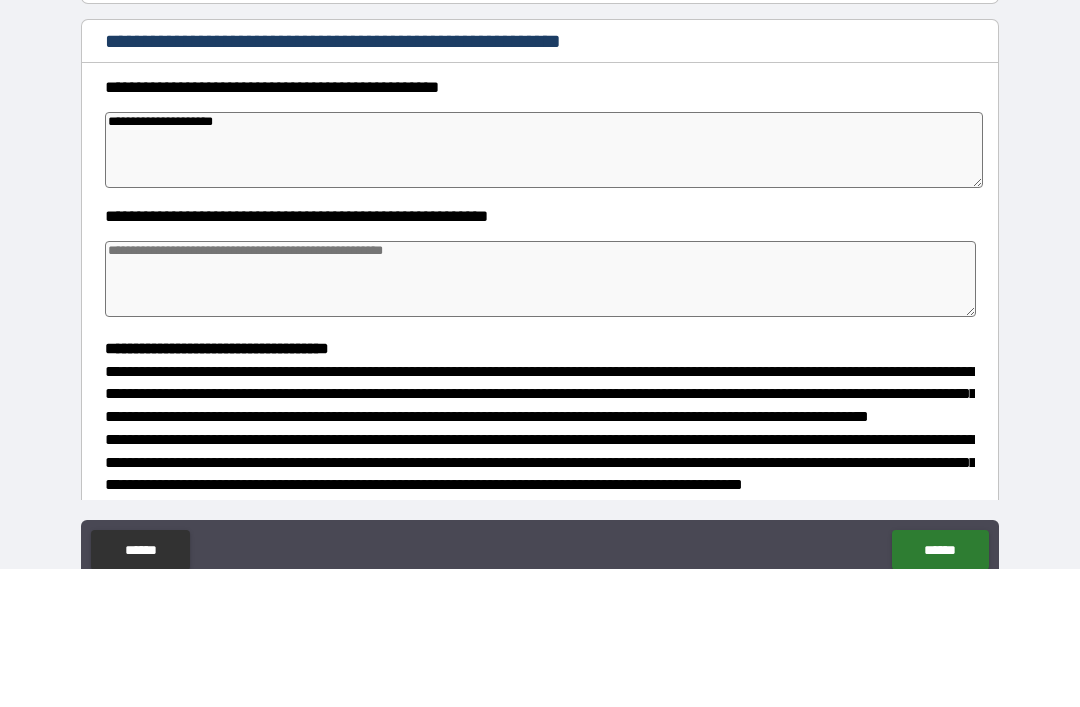 type on "*" 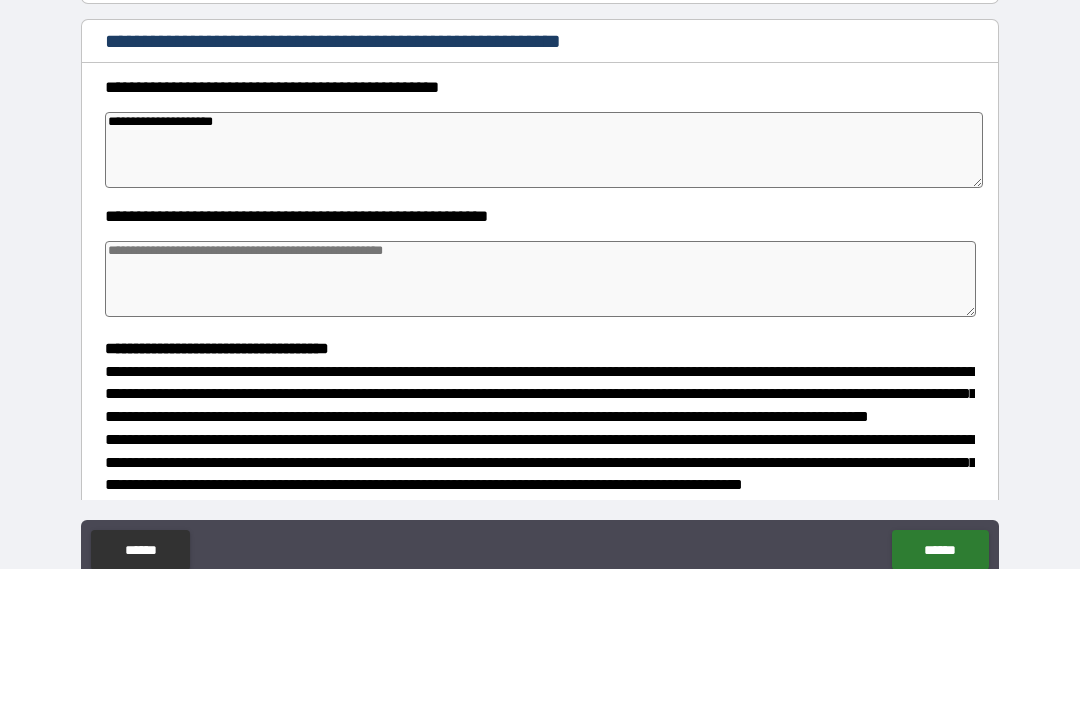 type on "*" 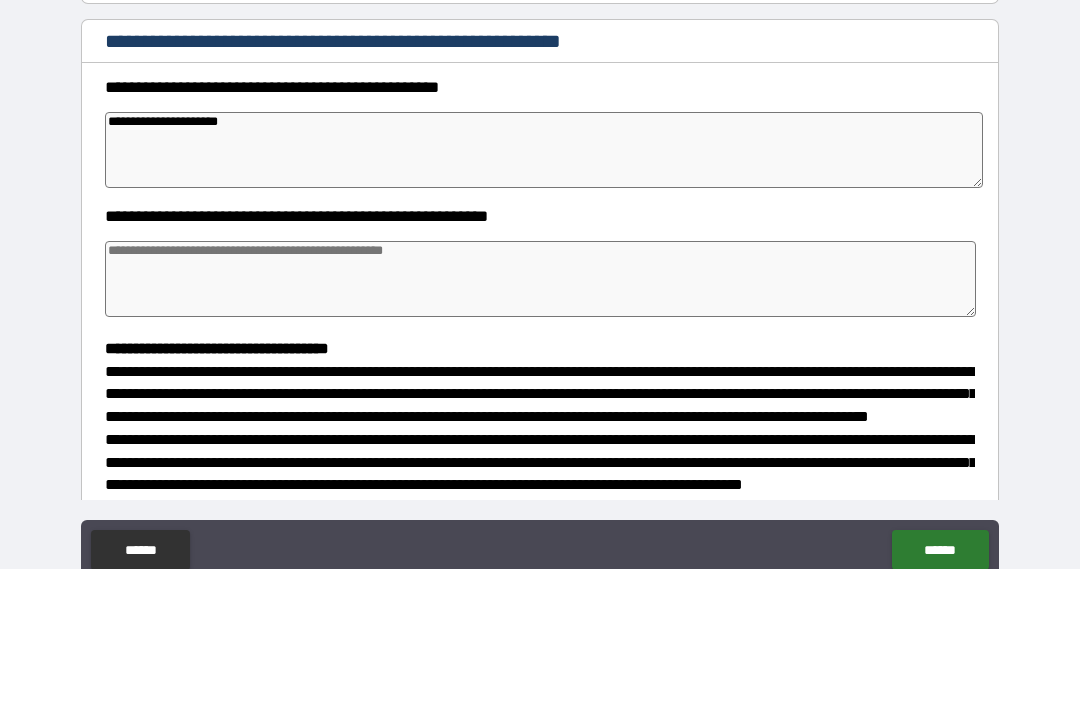 type on "*" 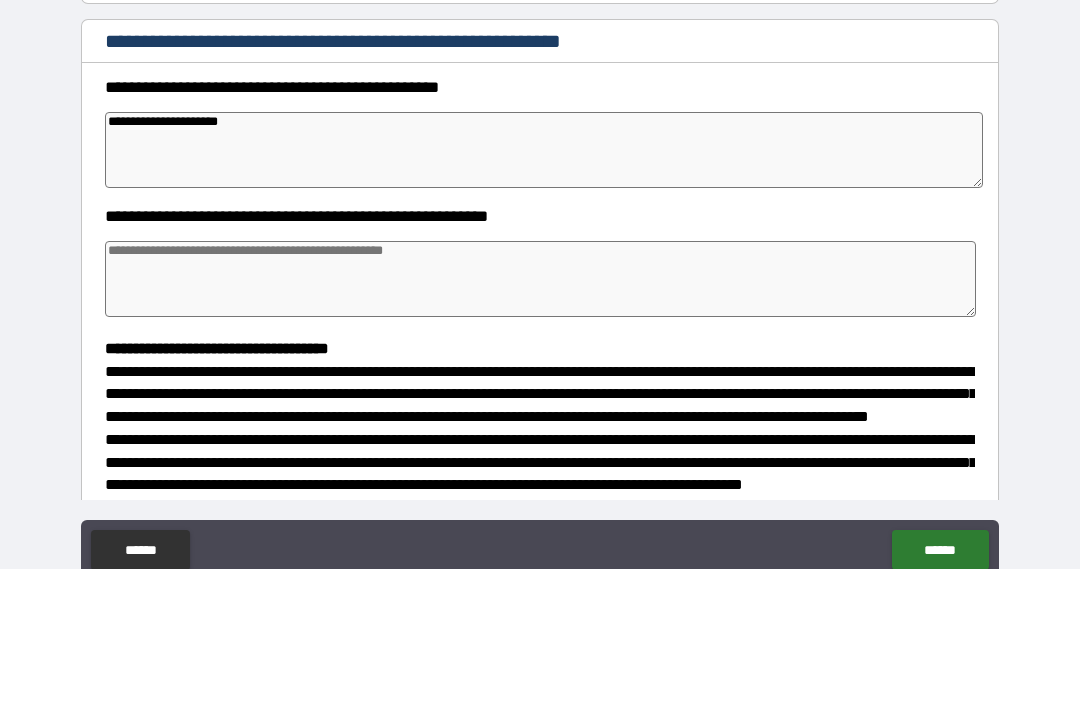type on "*" 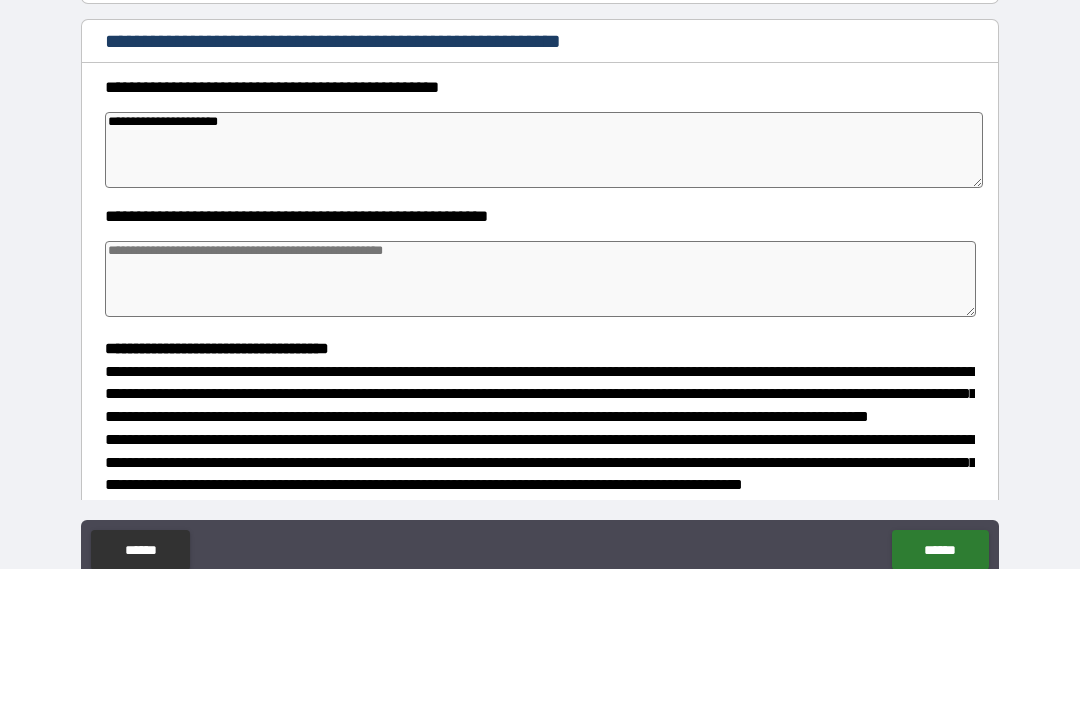 type on "*" 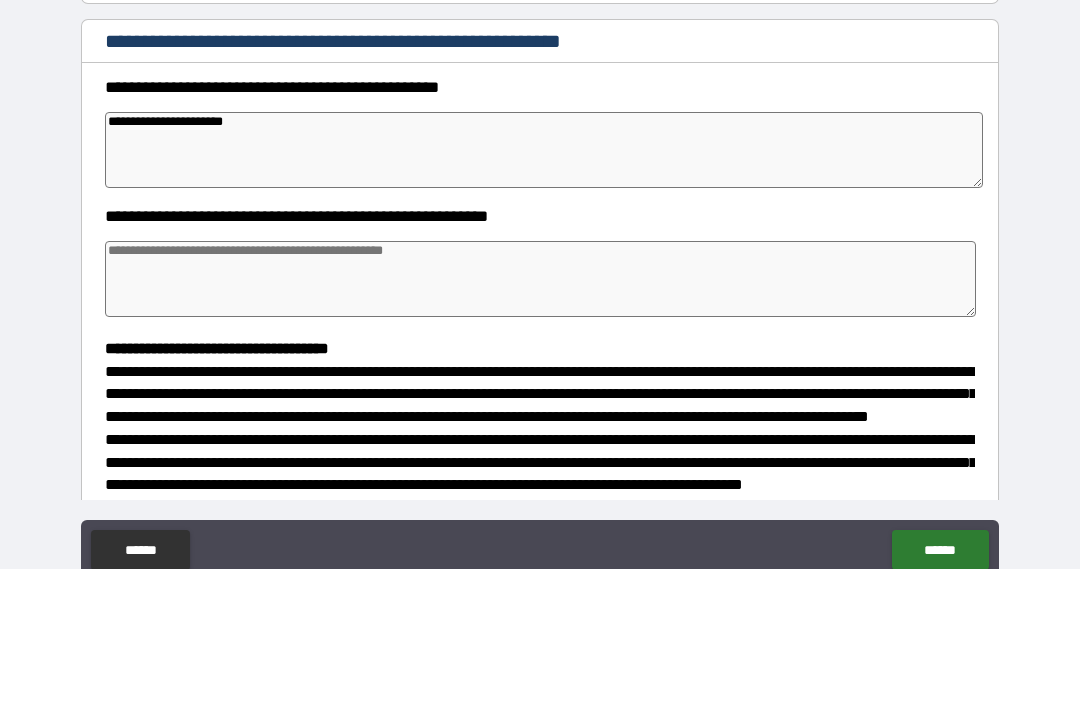 type on "*" 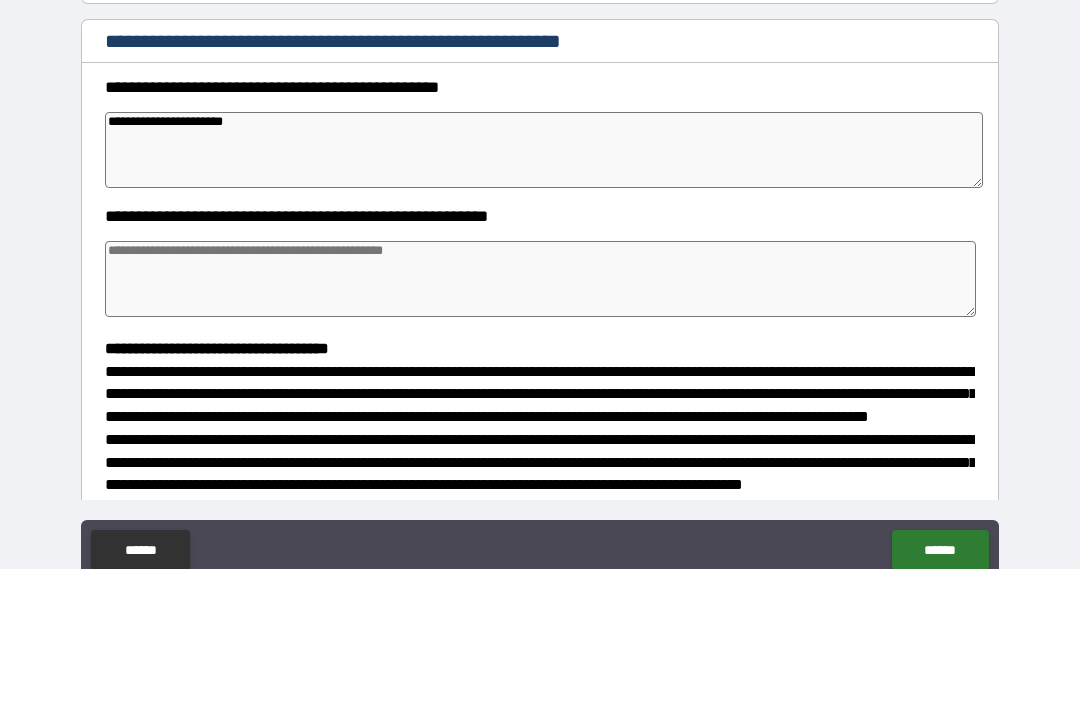 type on "*" 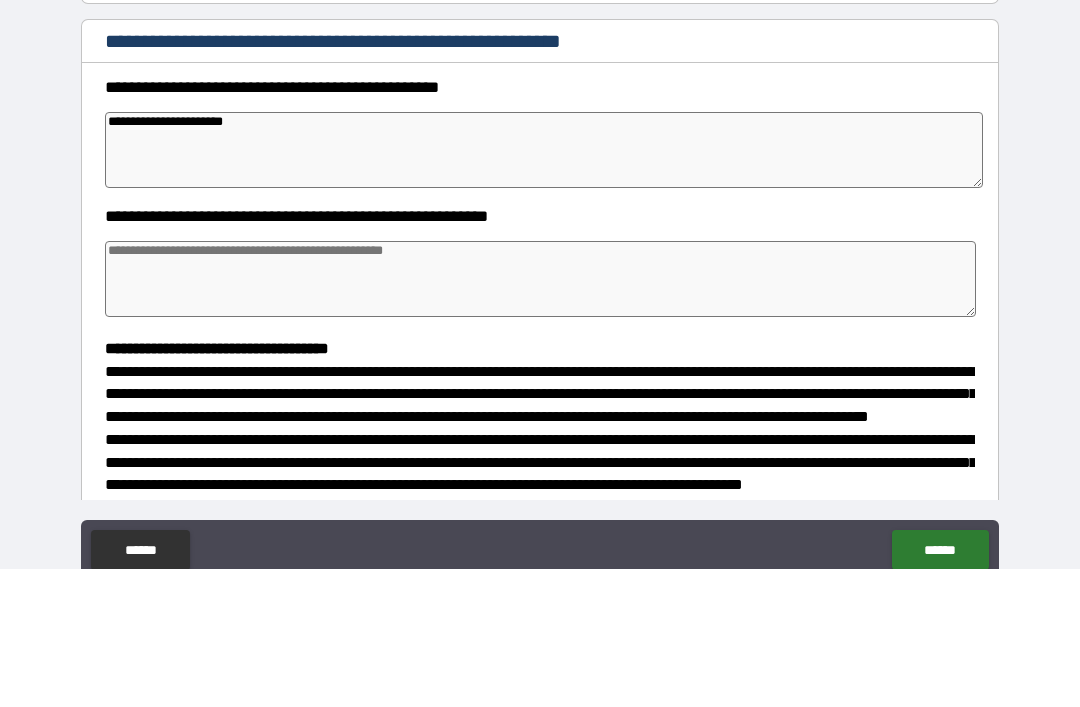 type on "*" 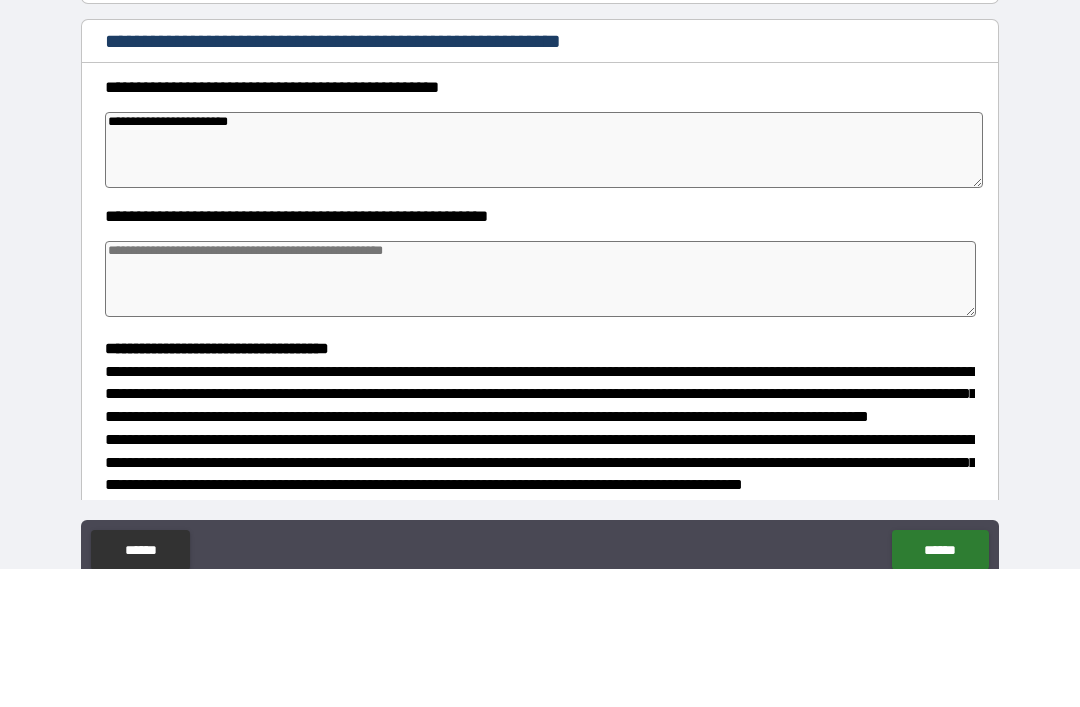 type on "*" 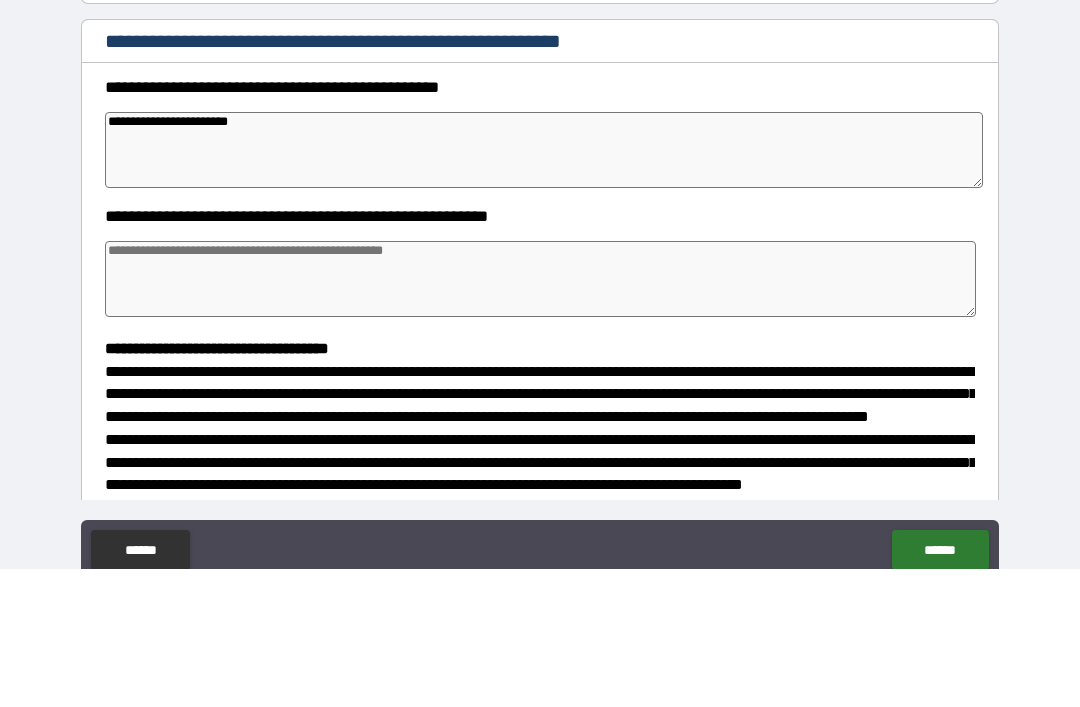type on "*" 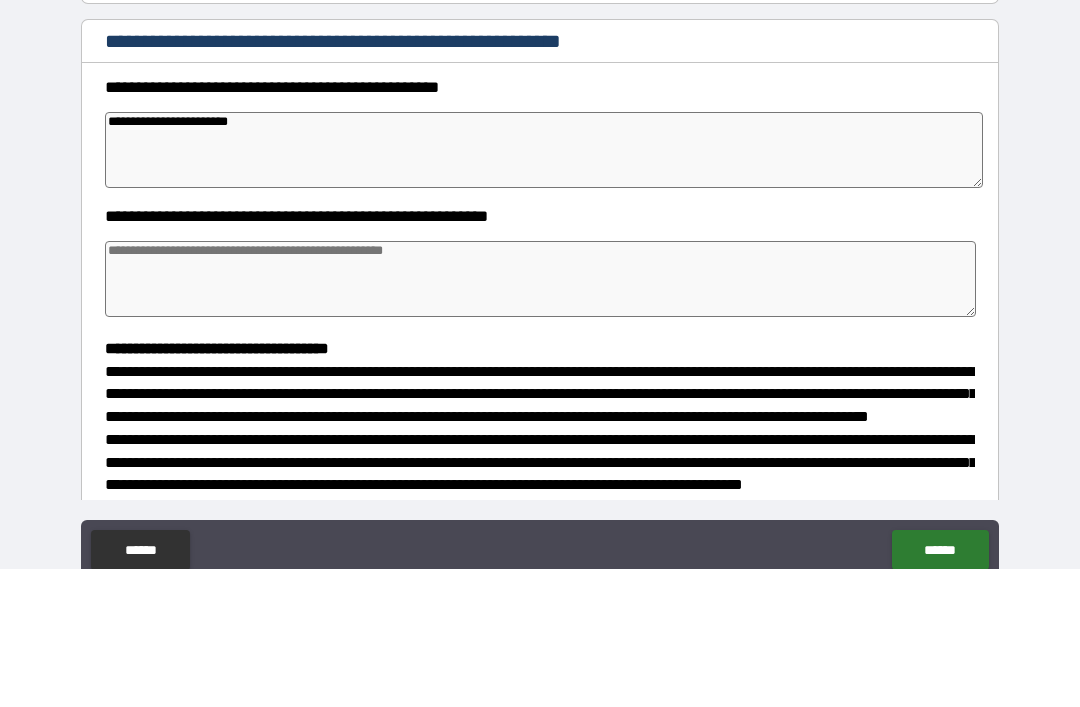 type on "*" 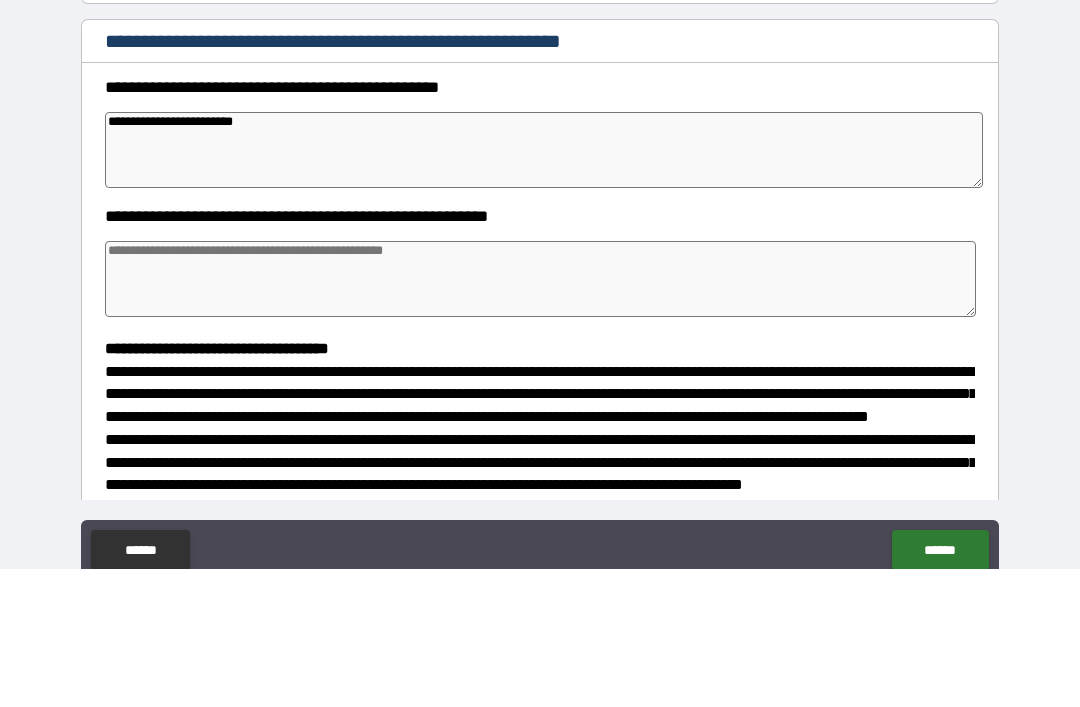 type on "*" 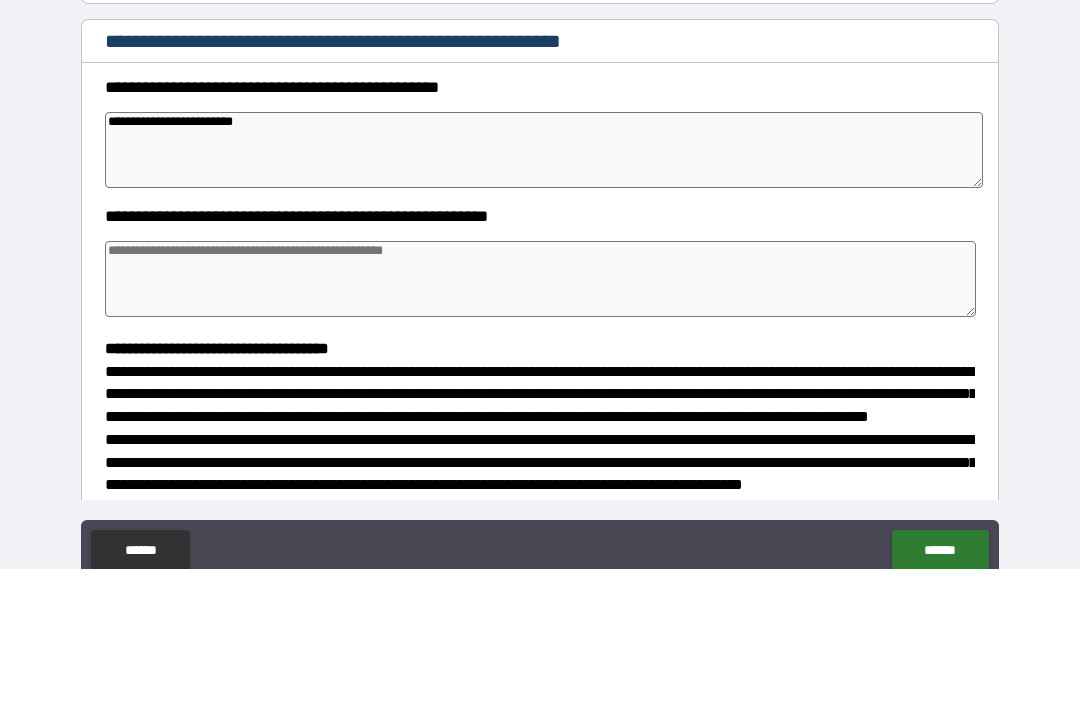 type on "*" 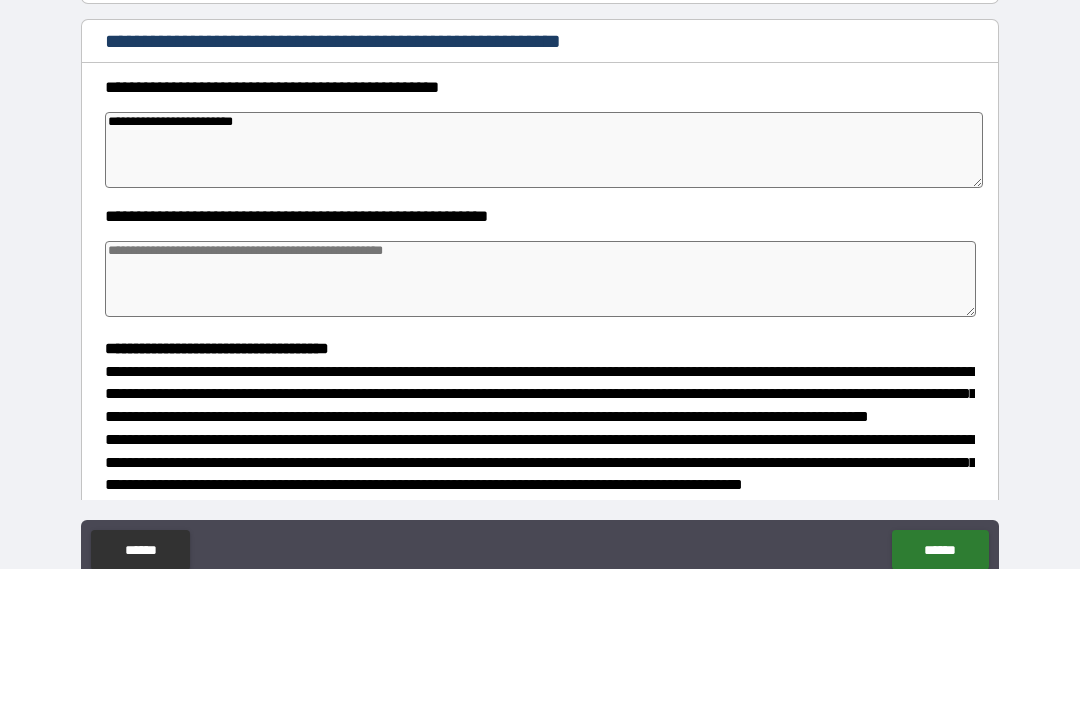 type on "*" 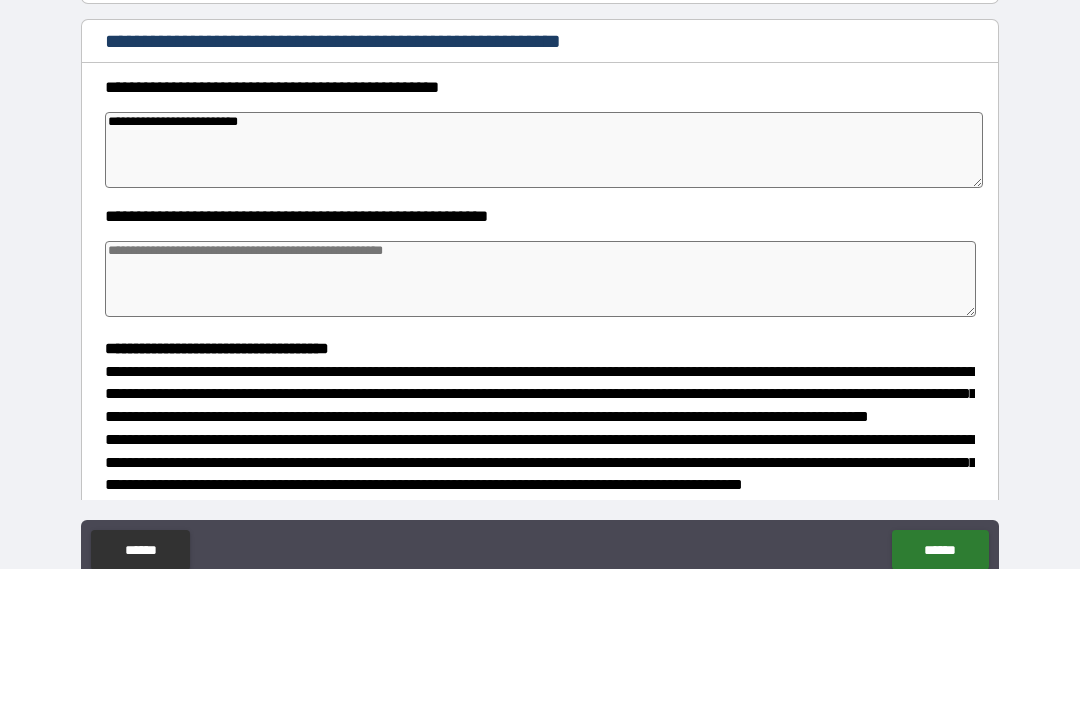 type on "*" 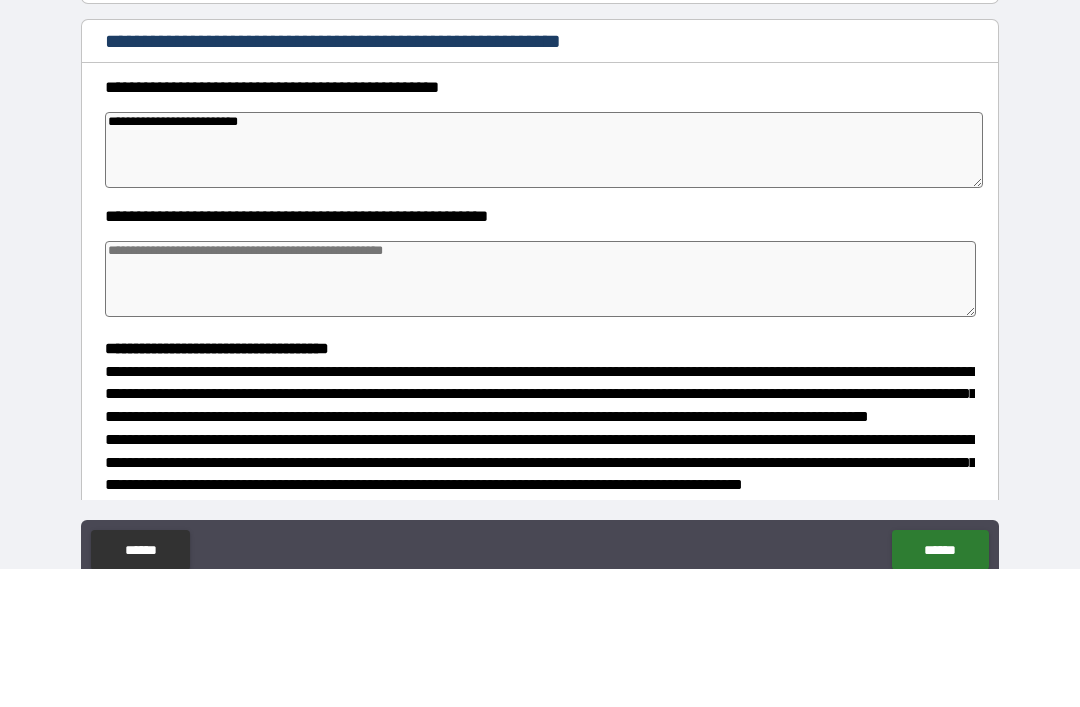 type on "*" 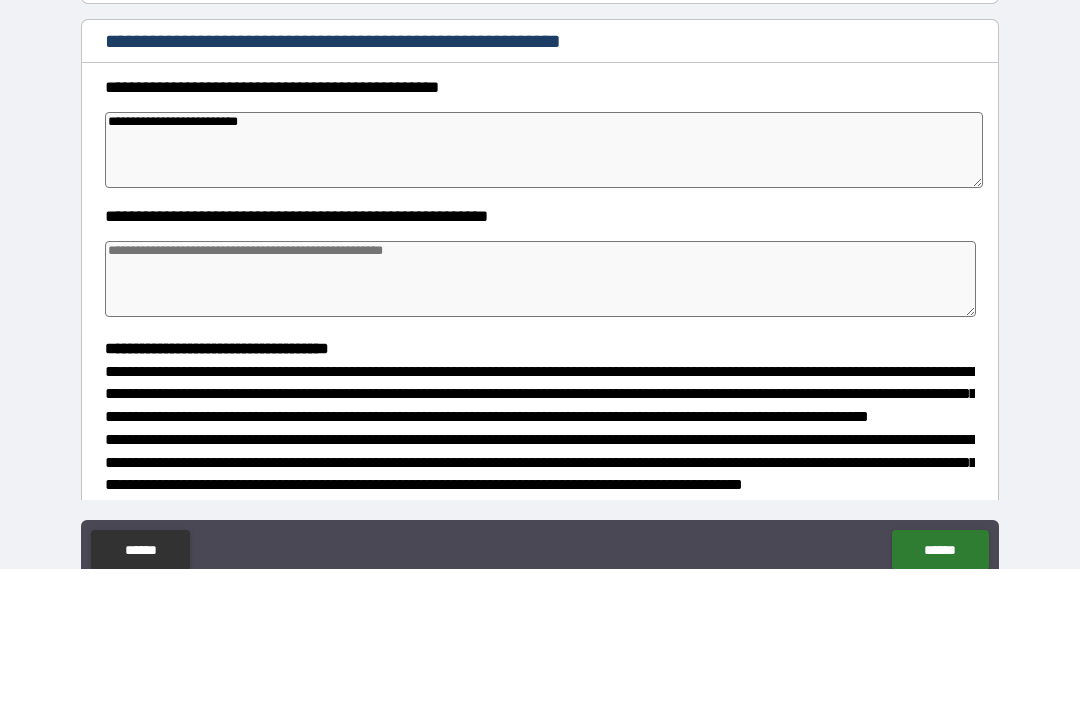 type on "*" 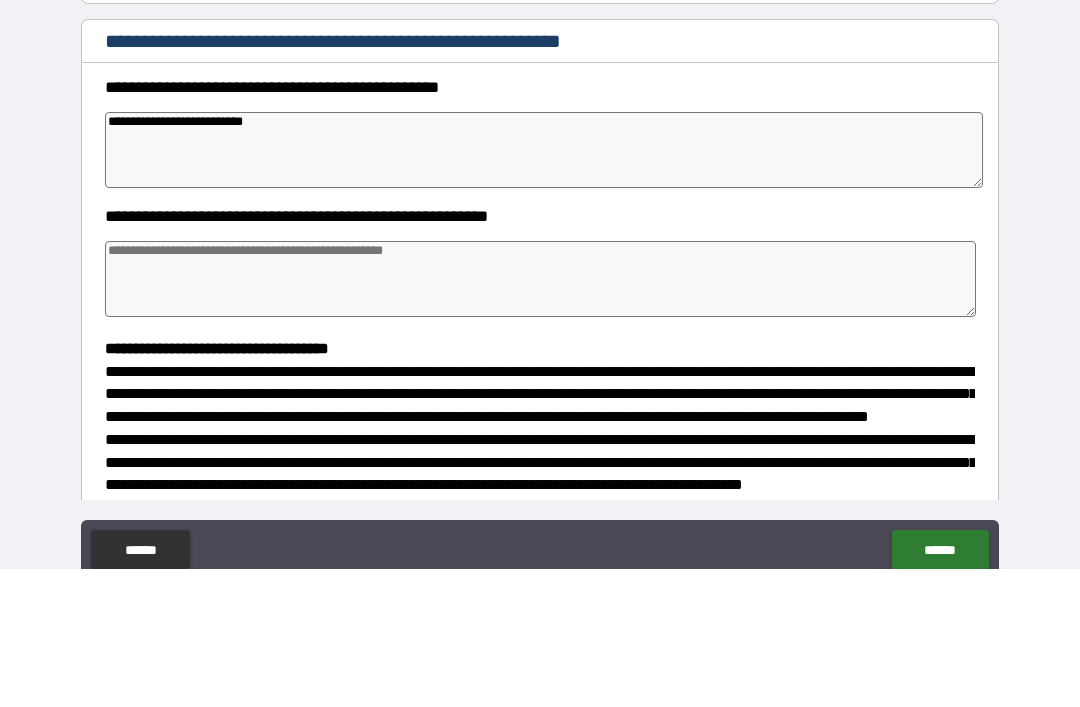 type on "*" 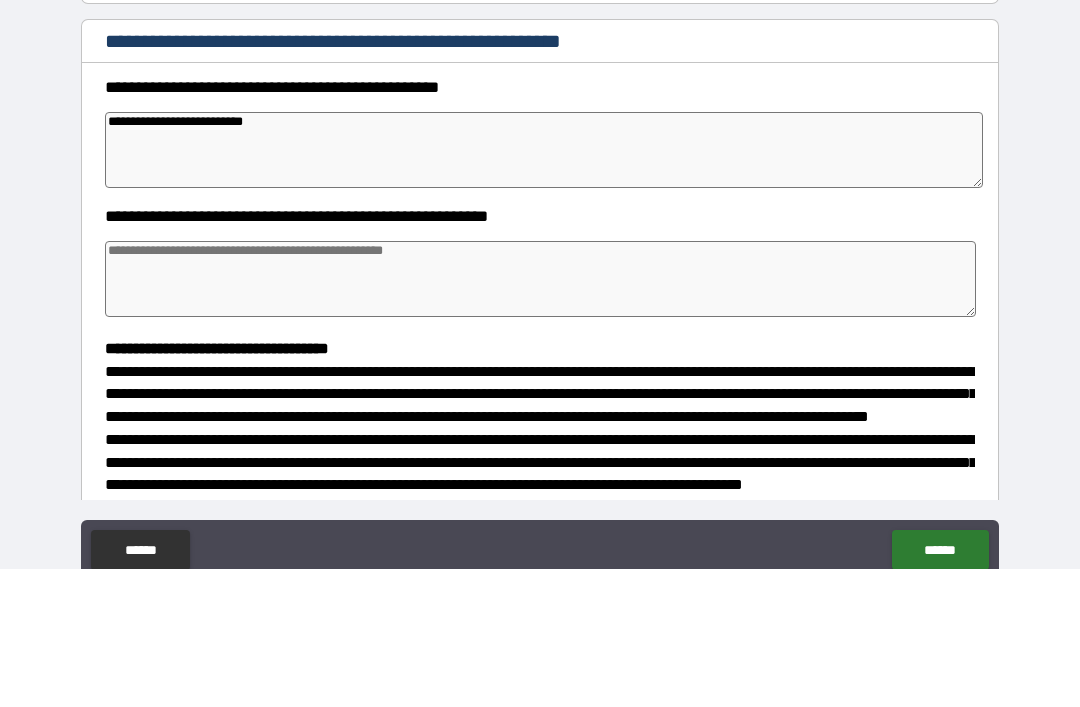type on "**********" 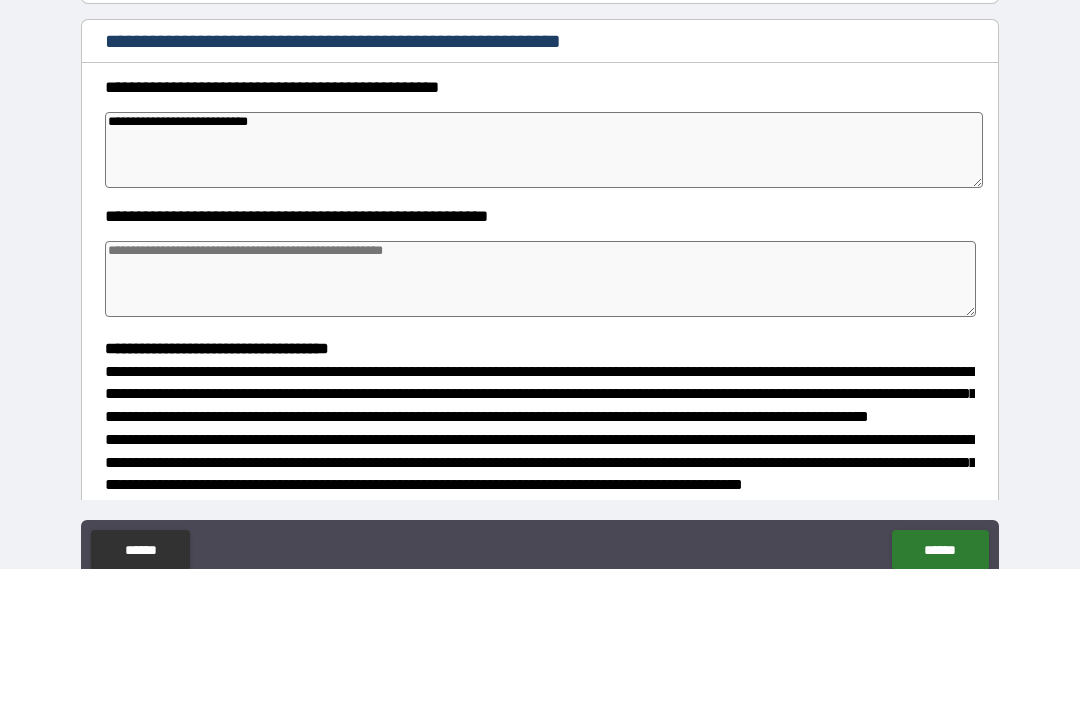 type on "*" 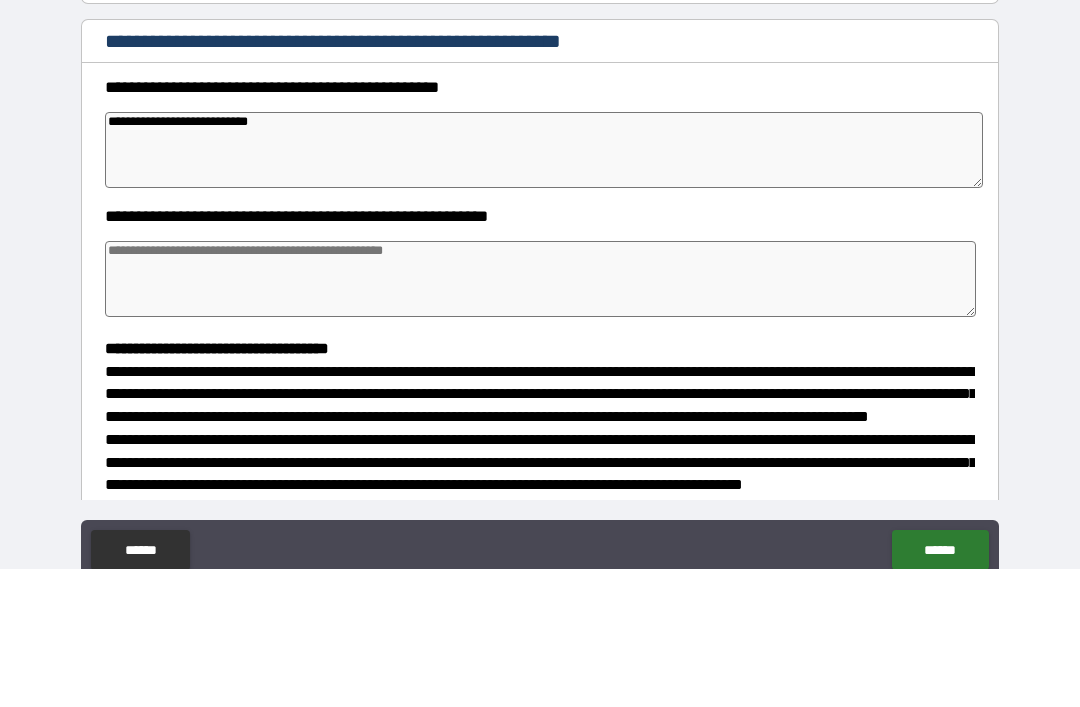 type on "*" 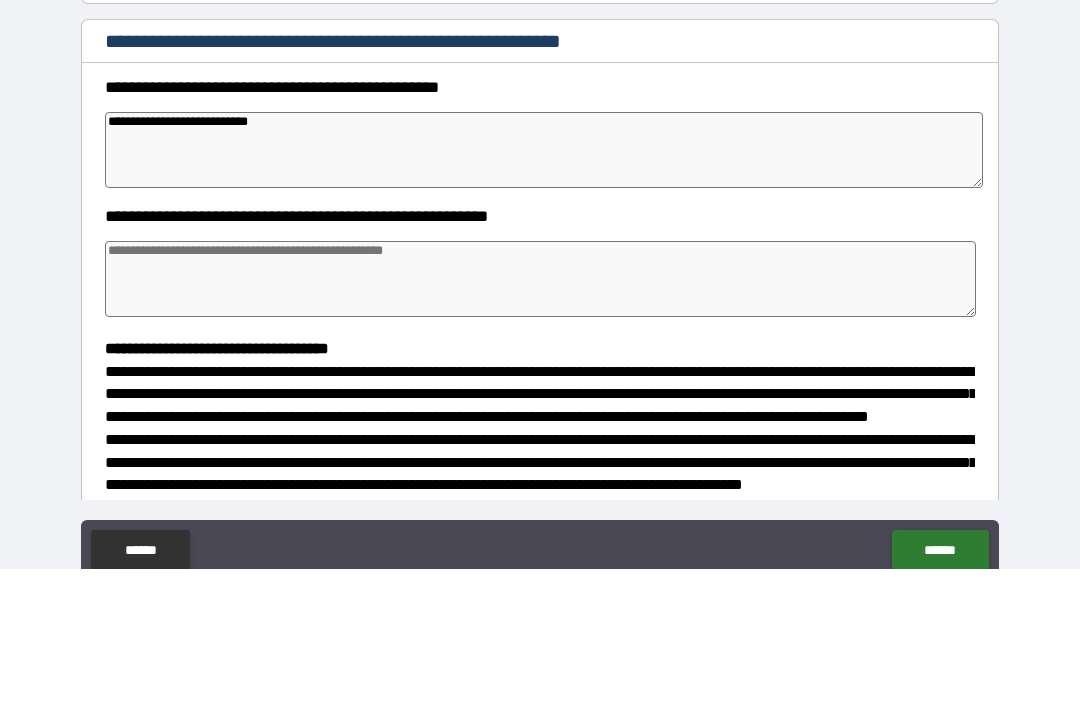 type on "*" 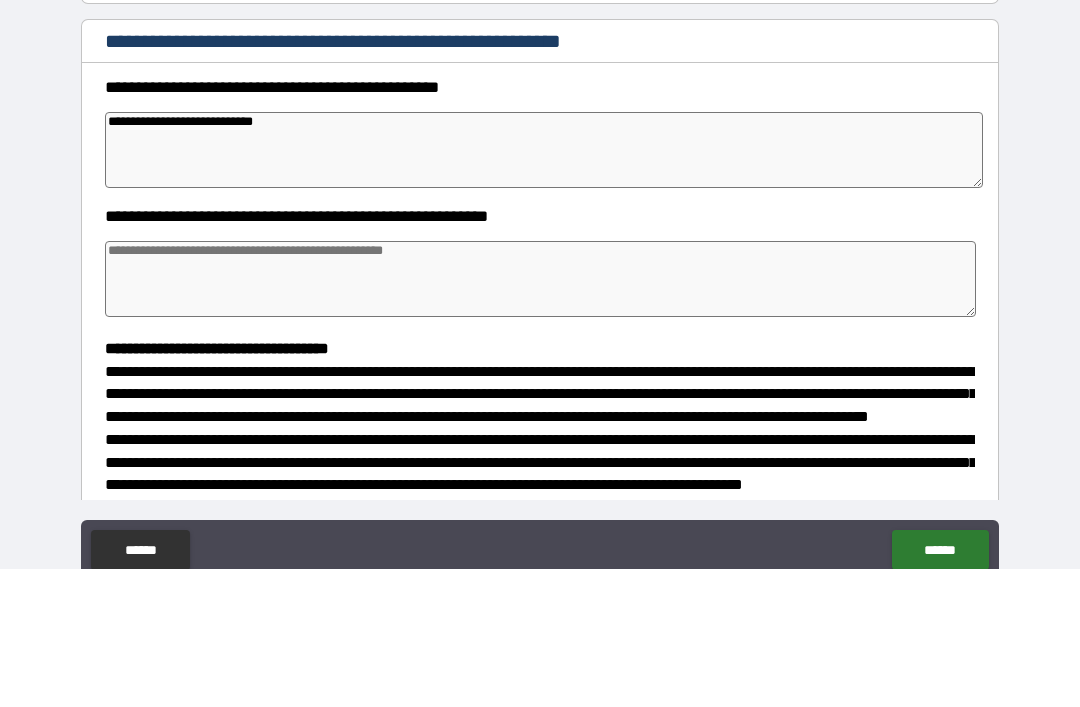 type on "*" 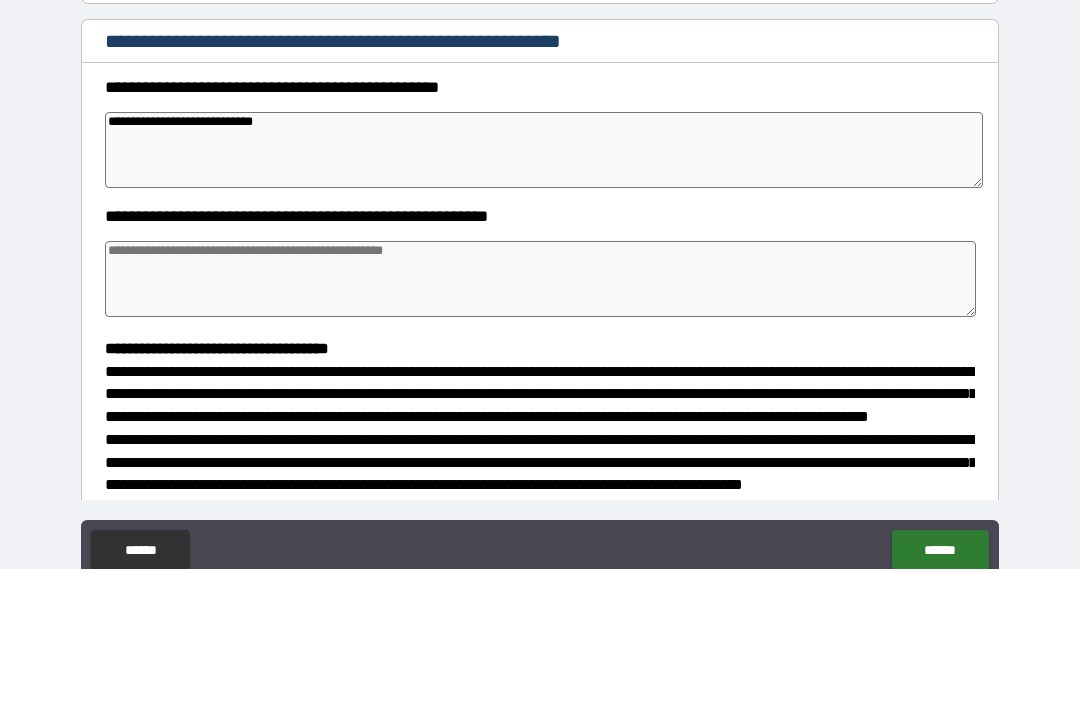 type on "*" 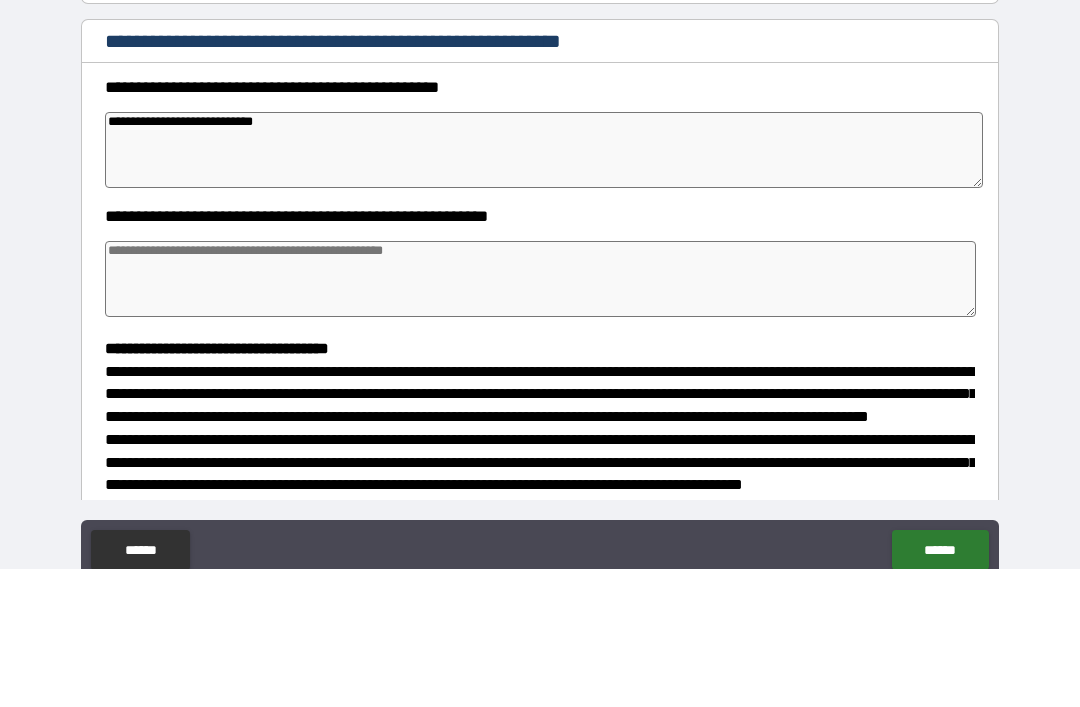 type on "*" 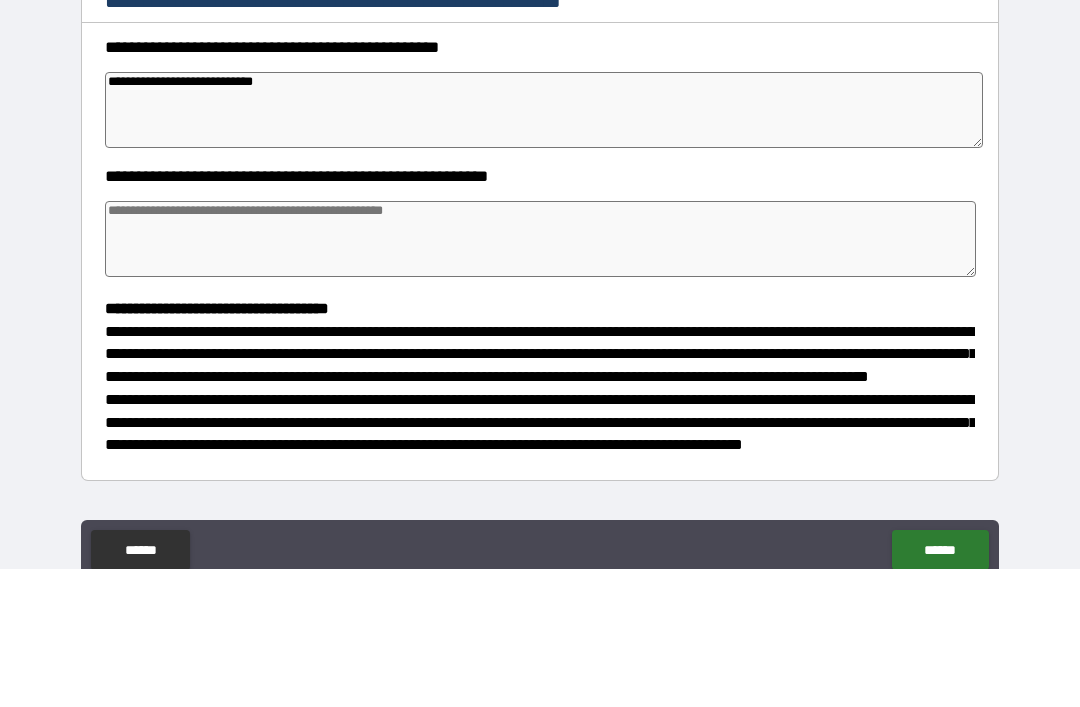 scroll, scrollTop: 195, scrollLeft: 0, axis: vertical 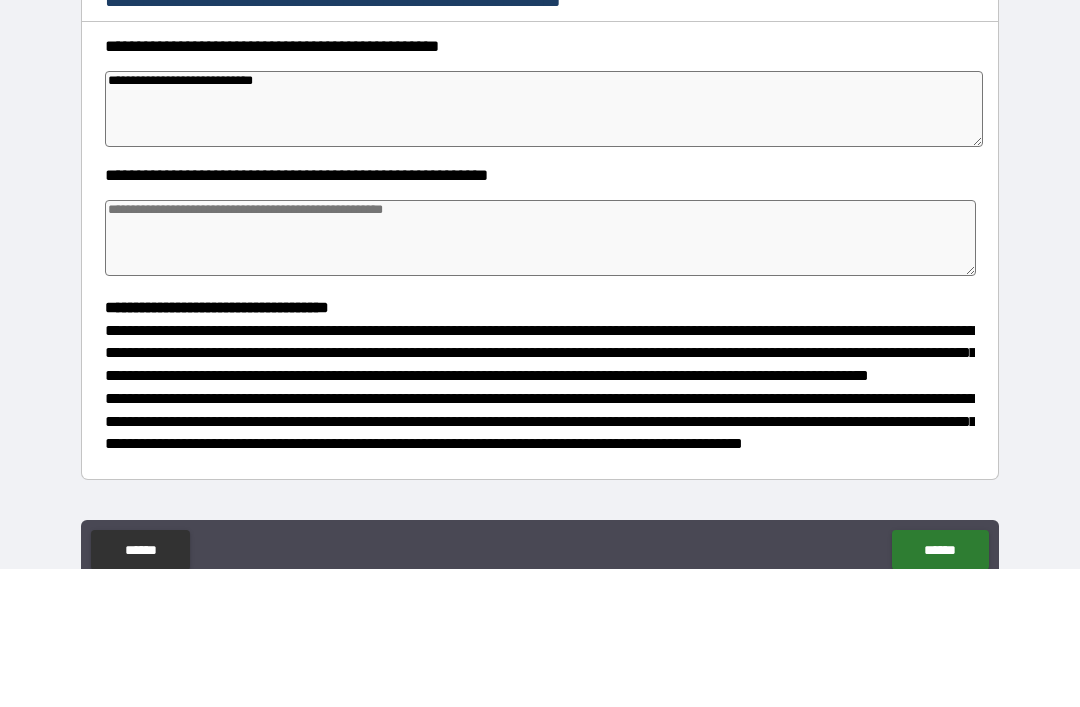 type on "**********" 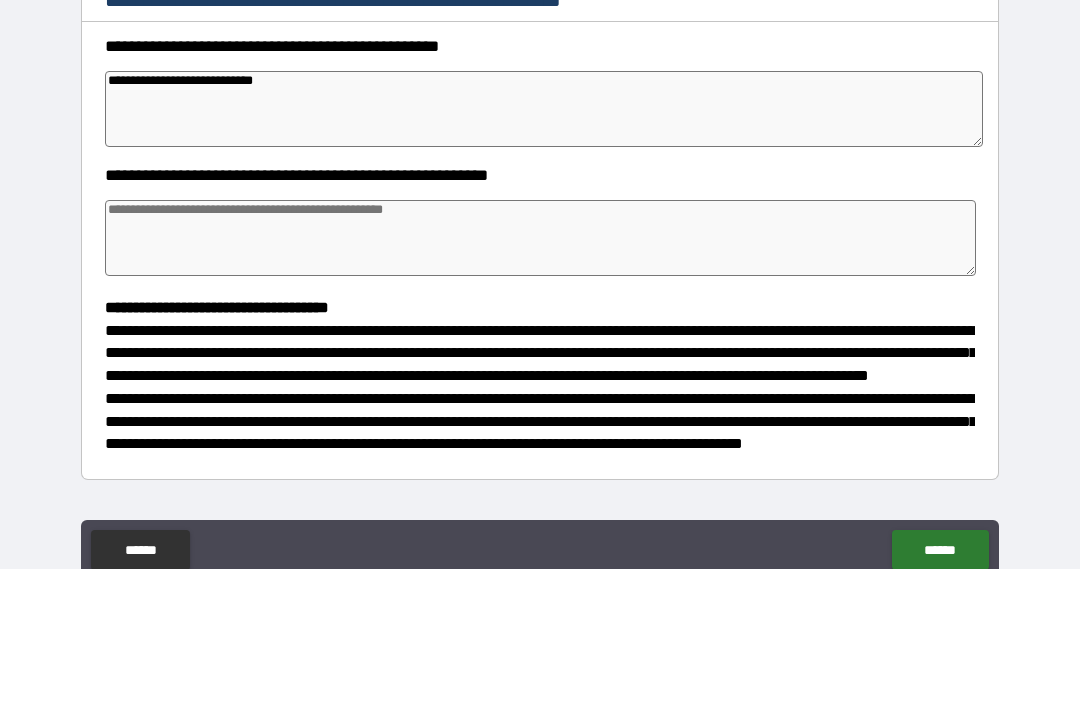 type on "*" 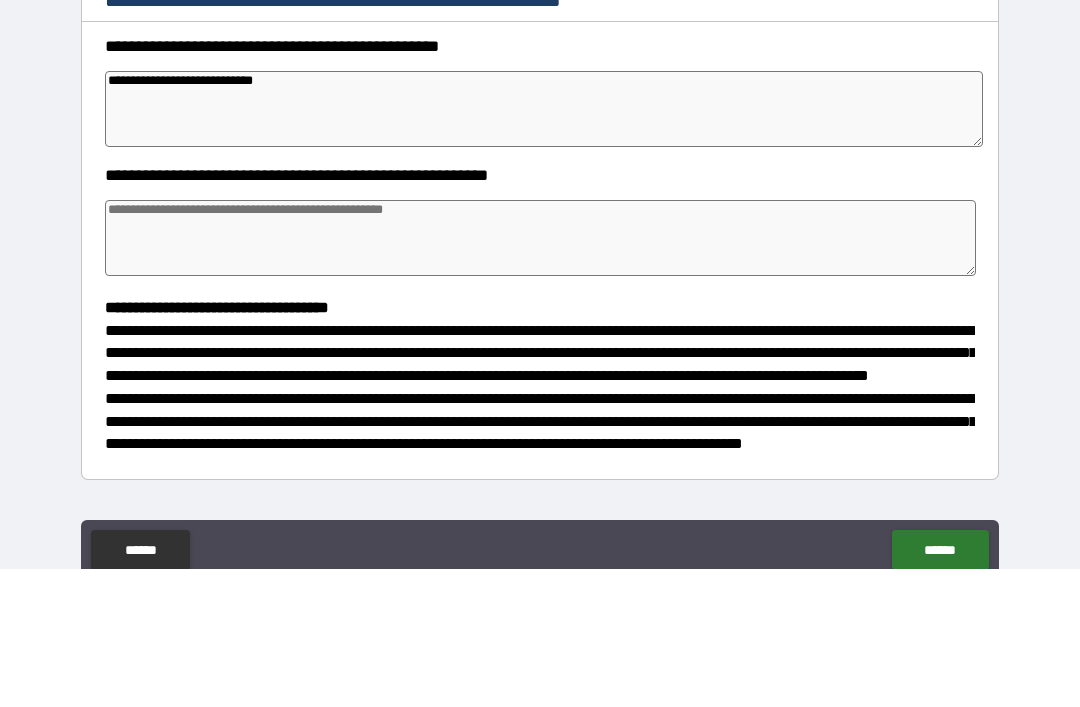 type on "*" 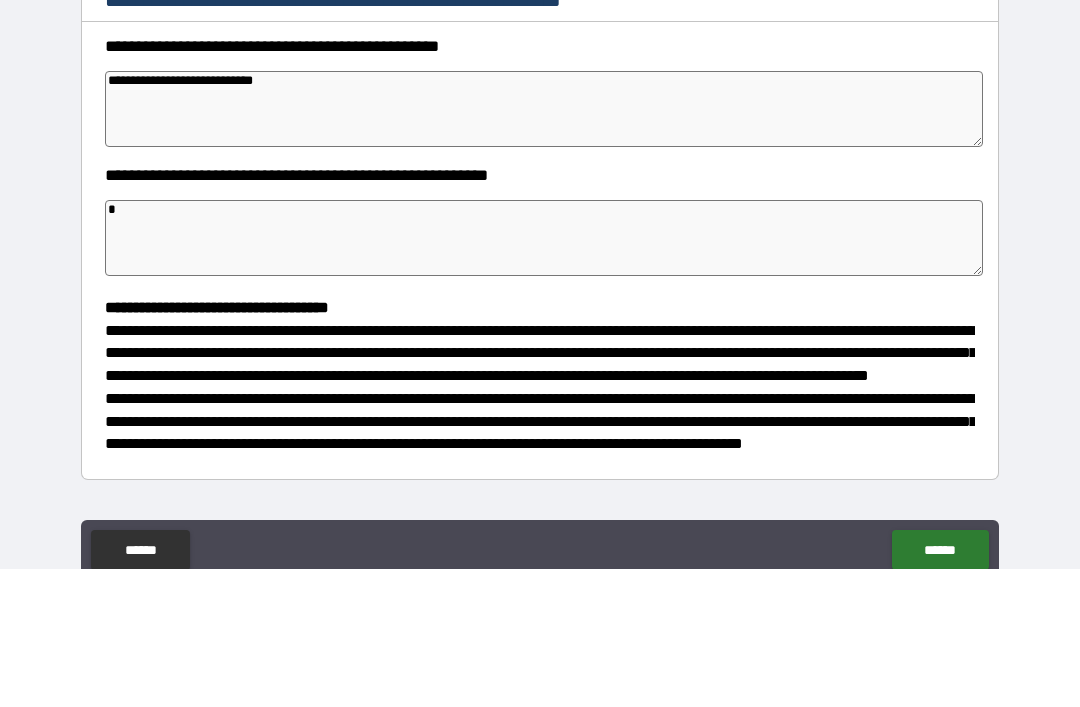 type on "*" 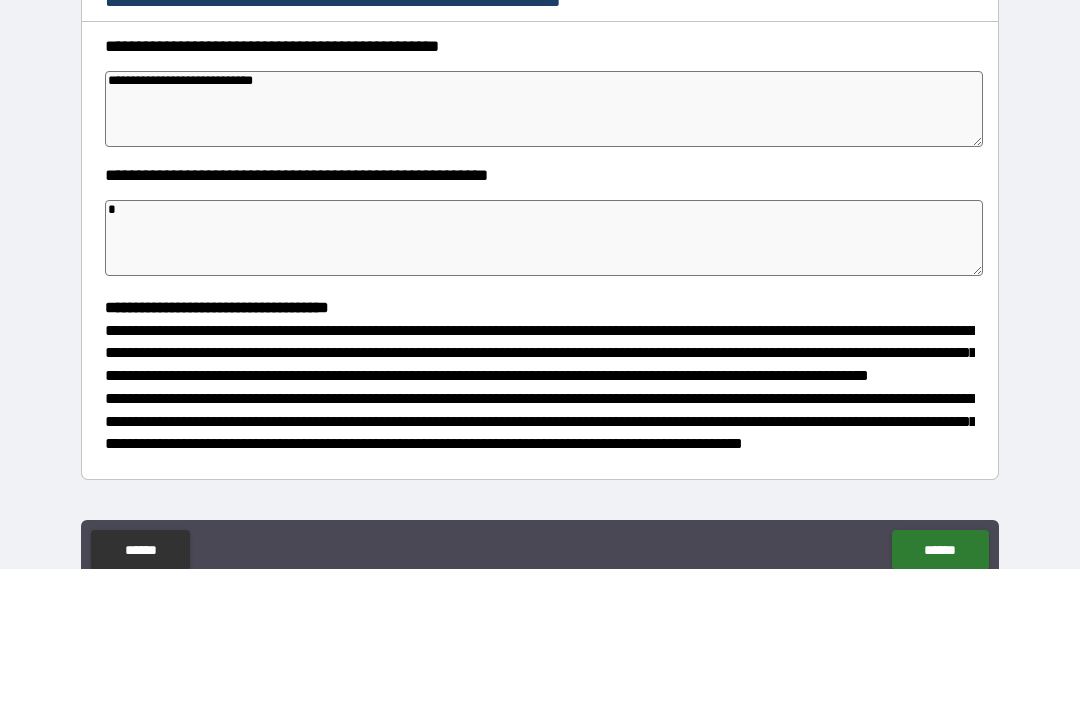 type on "*" 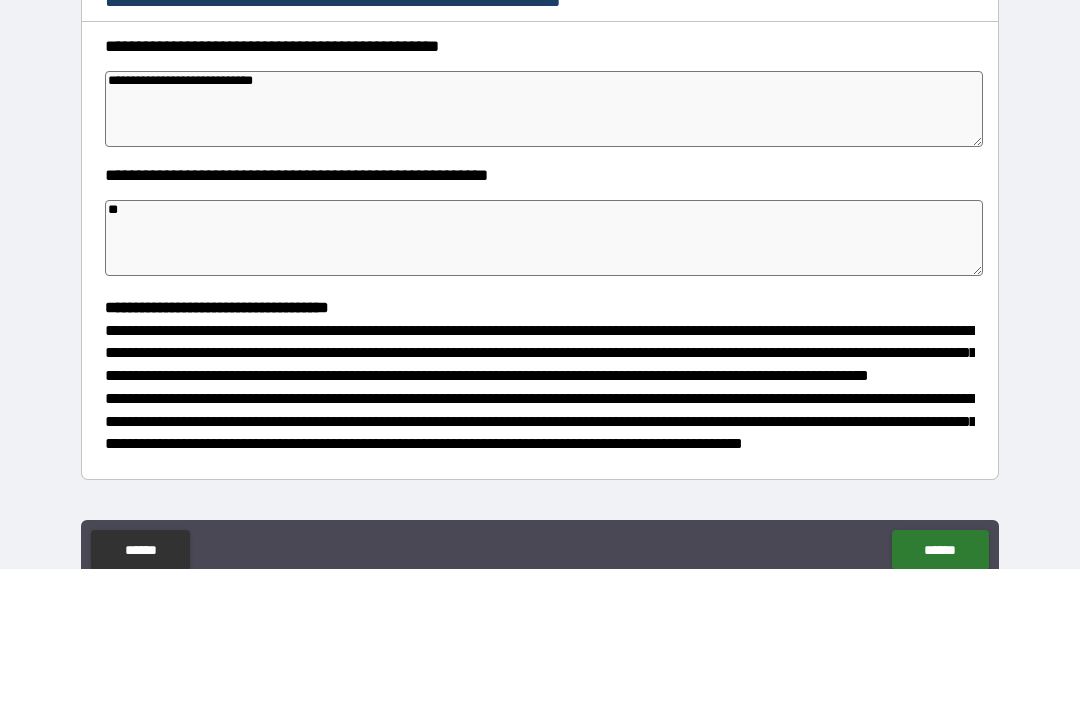 type on "*" 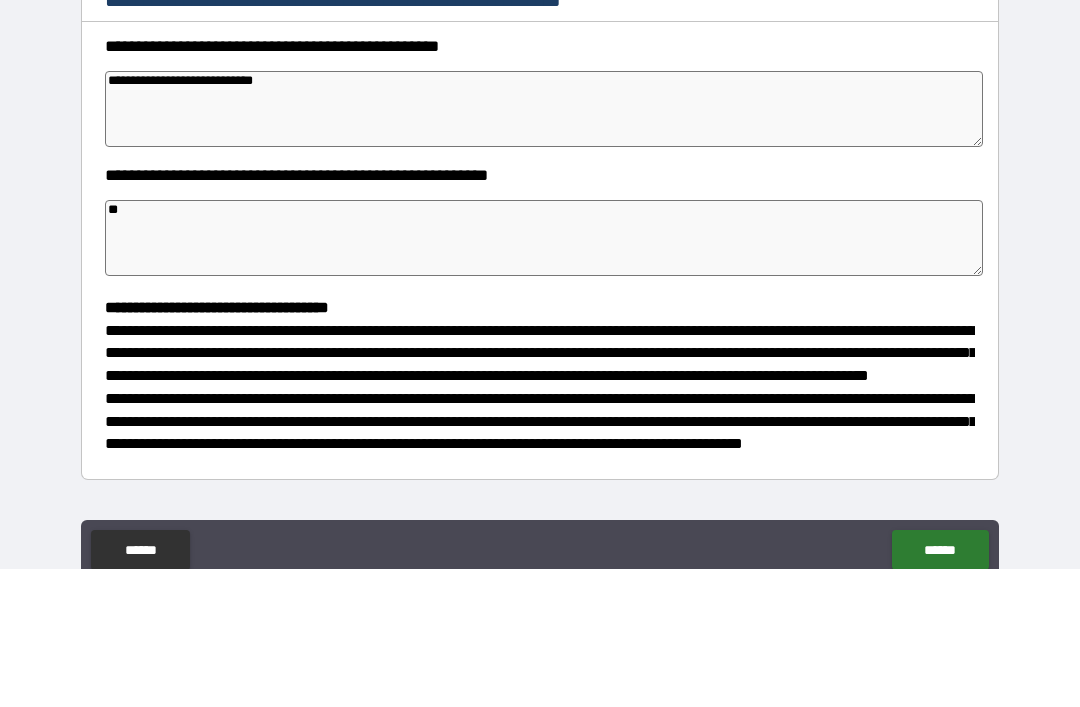 type on "*" 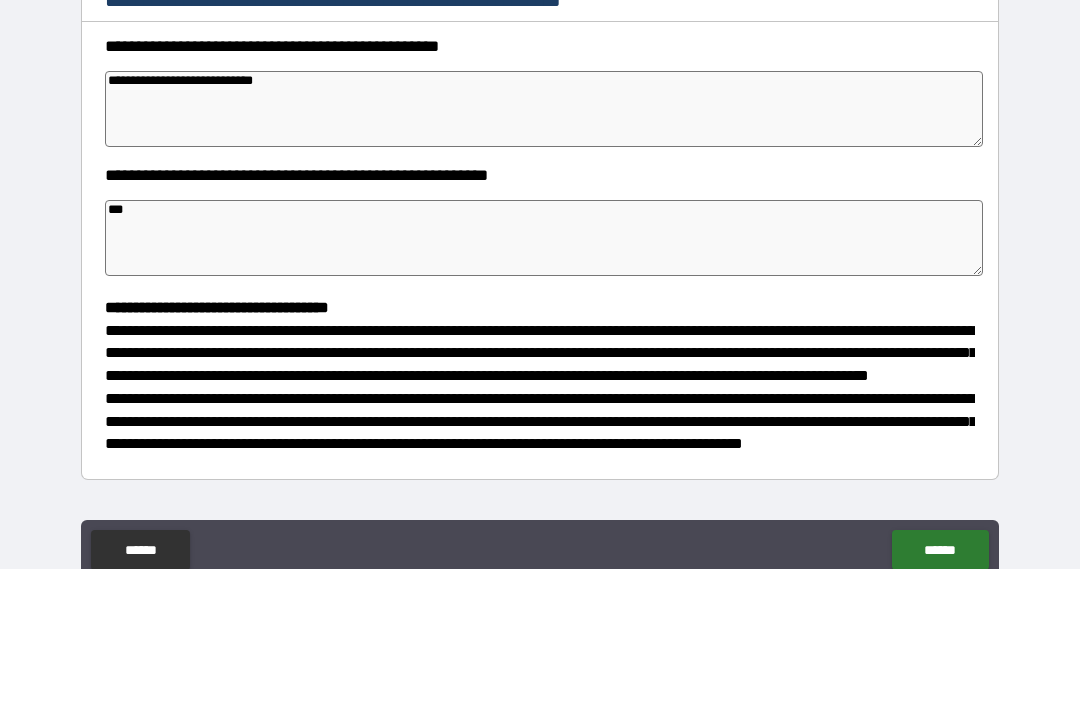 type on "*" 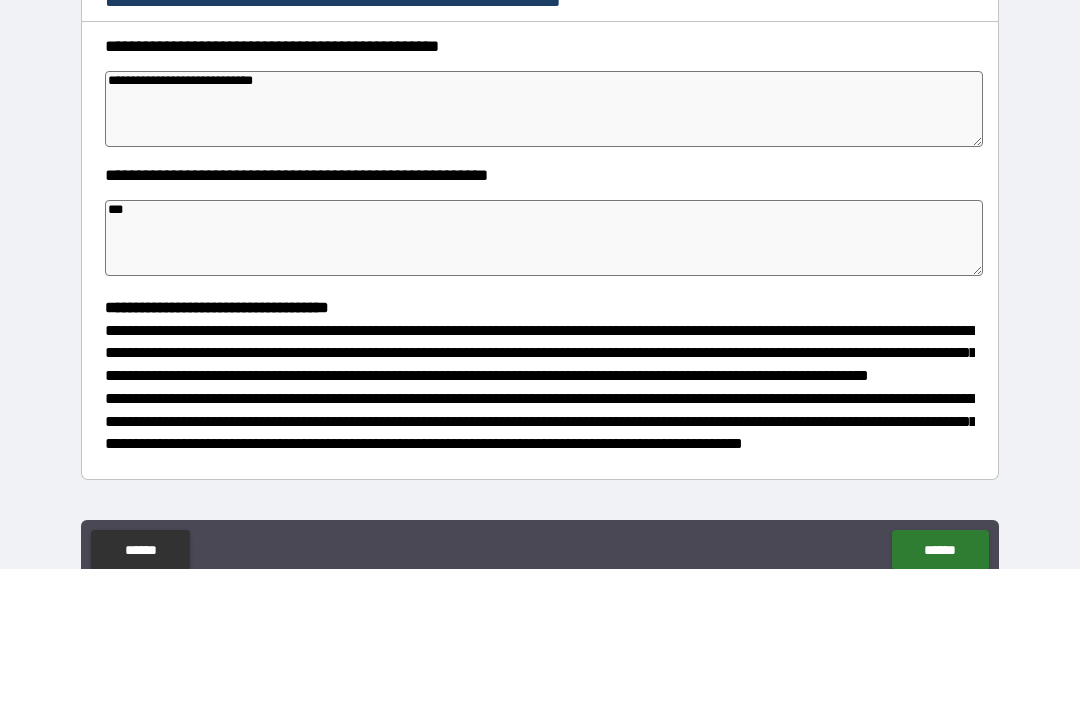 type on "*" 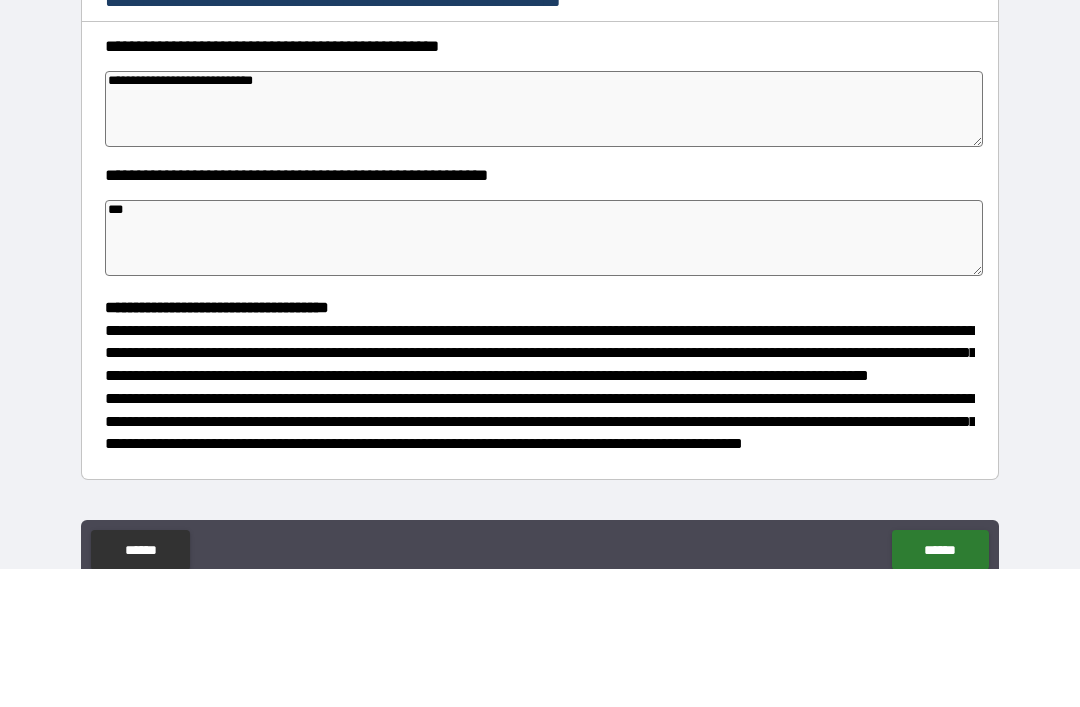type on "*" 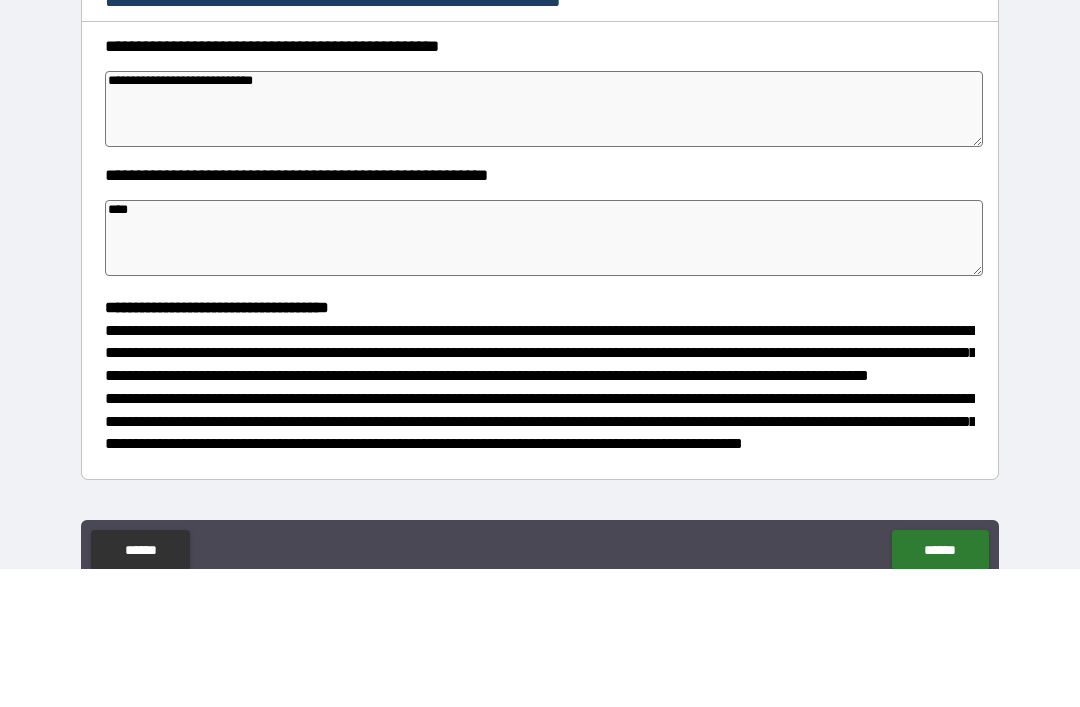 type on "*" 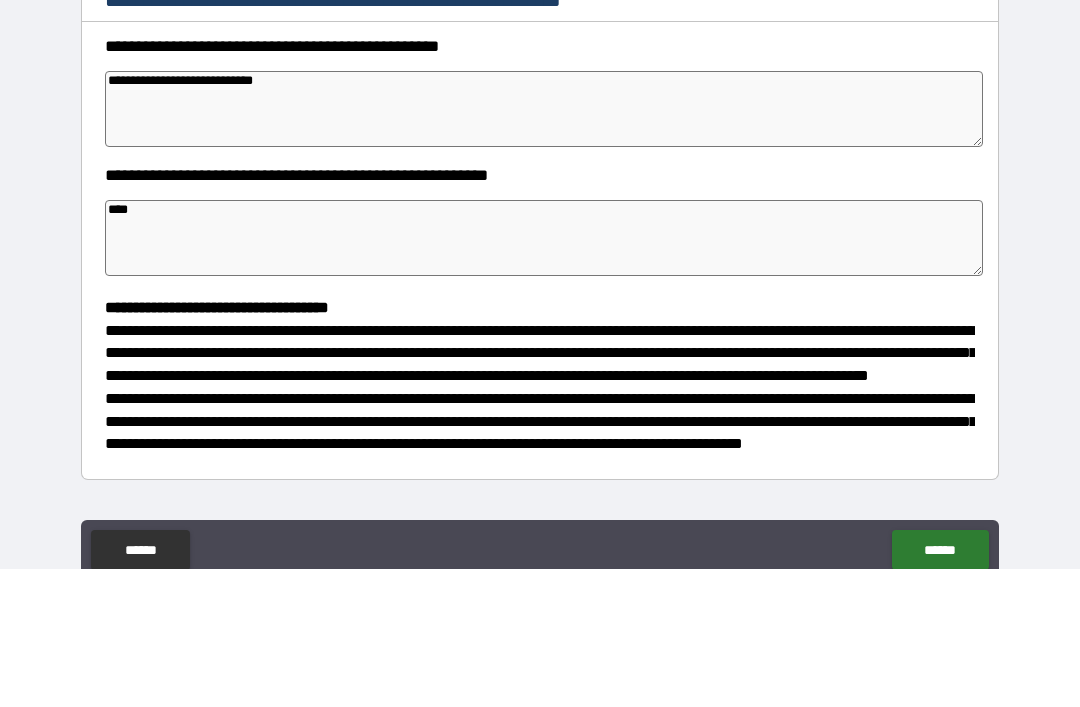 type on "*" 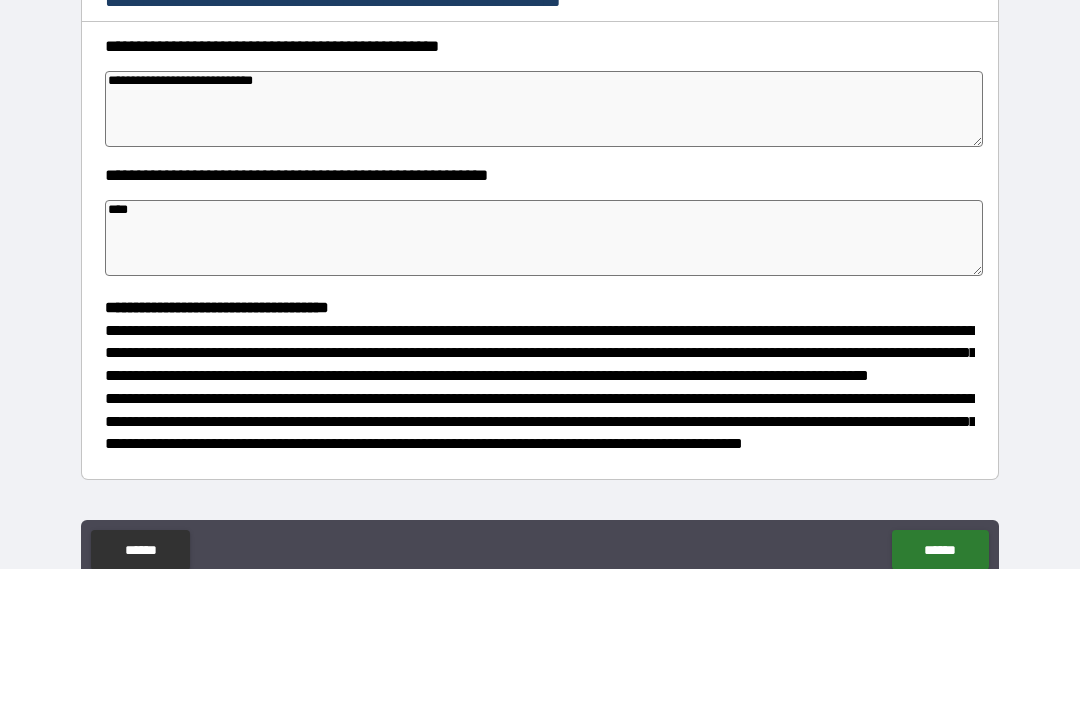type on "*" 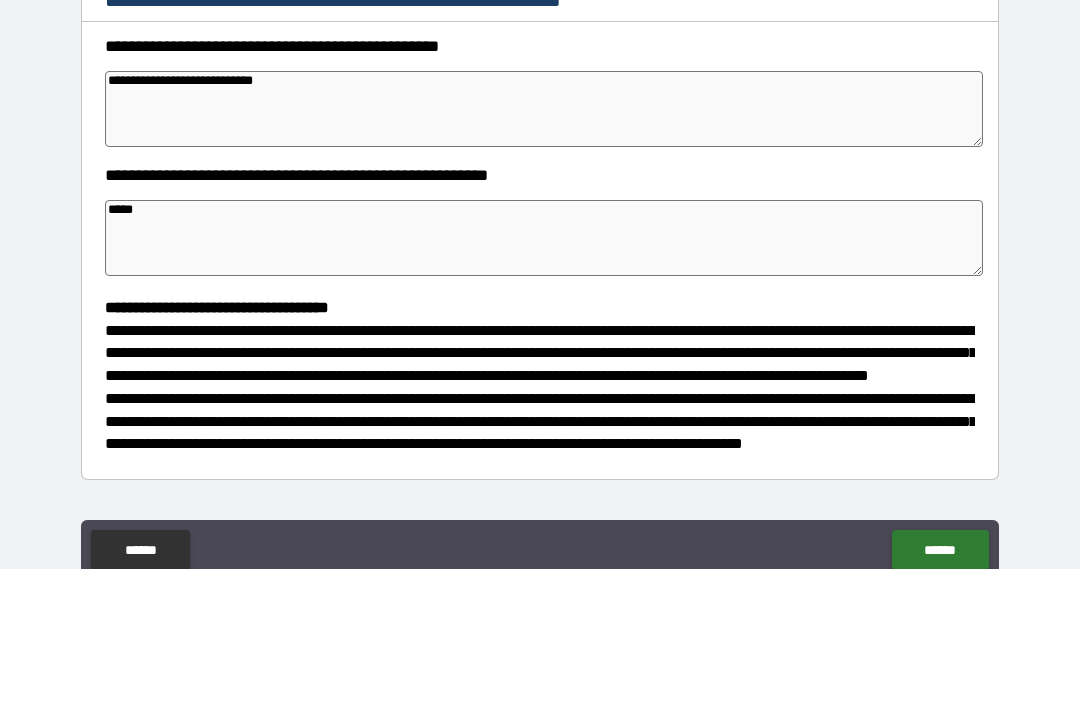 type on "*" 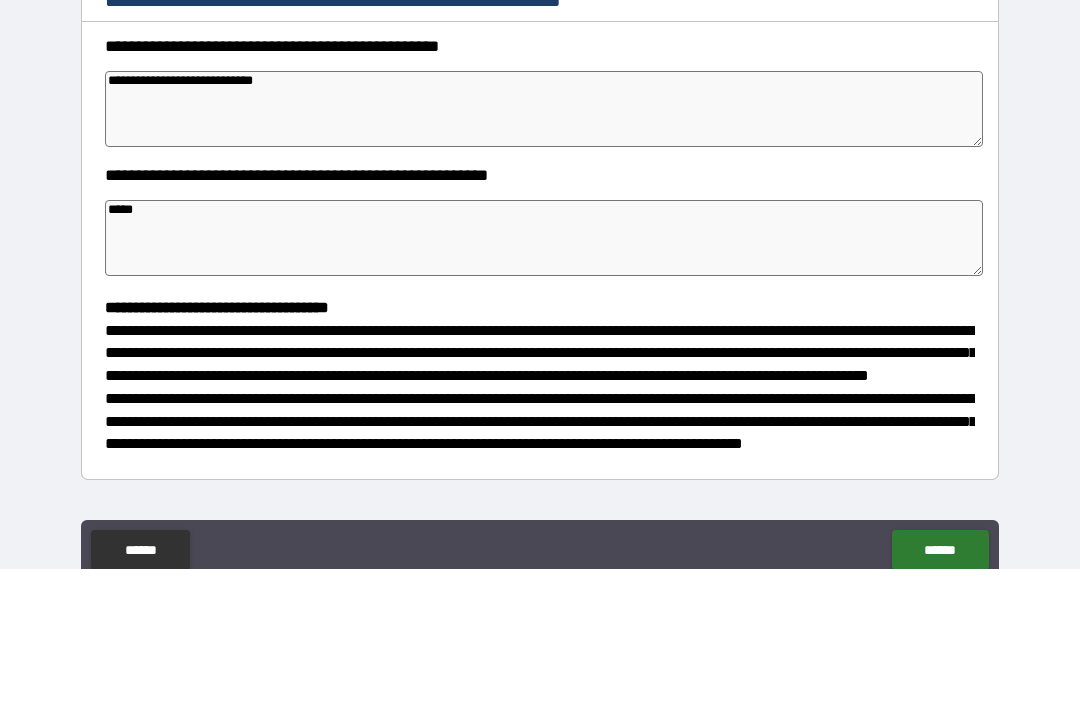 type on "*" 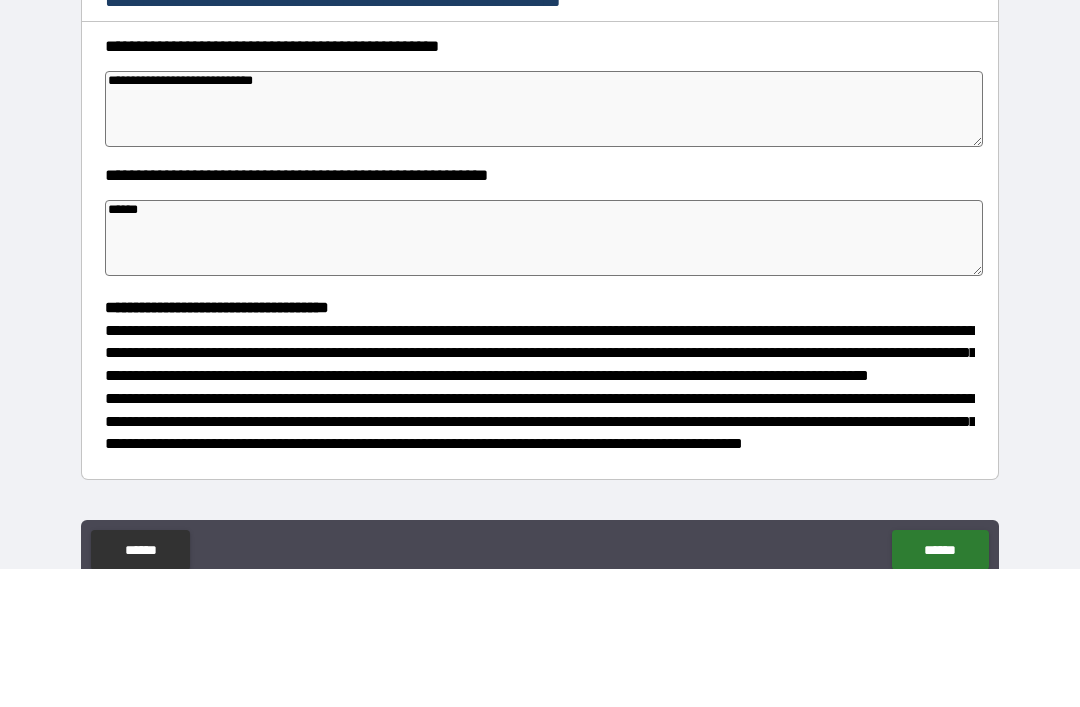 type on "*" 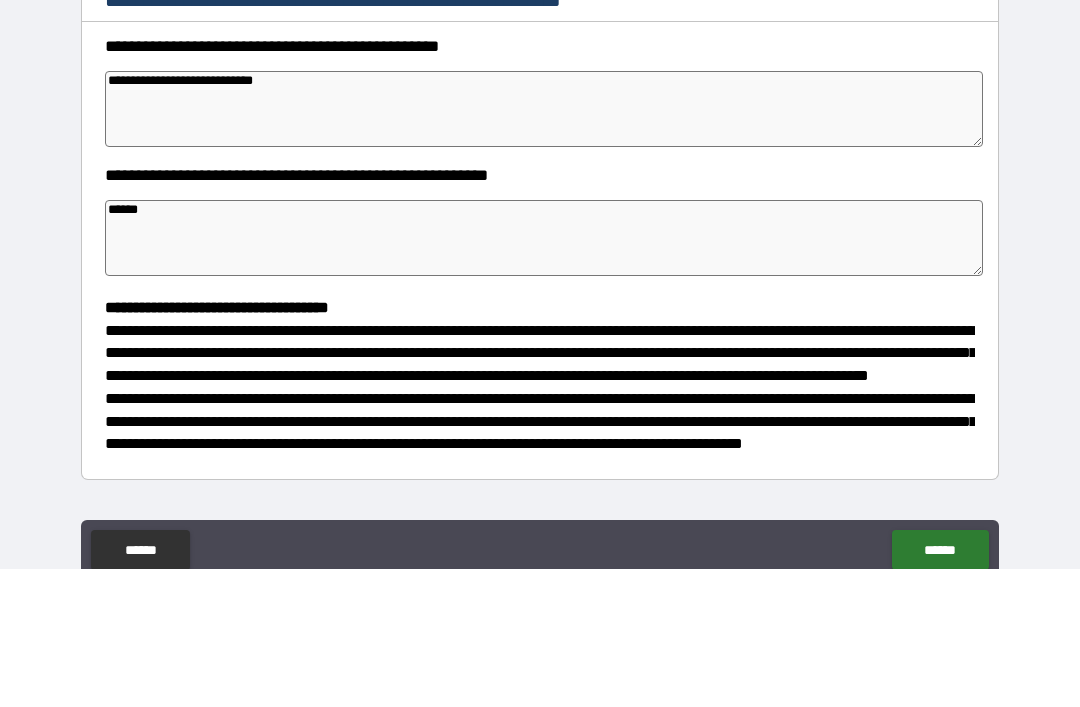 type on "*" 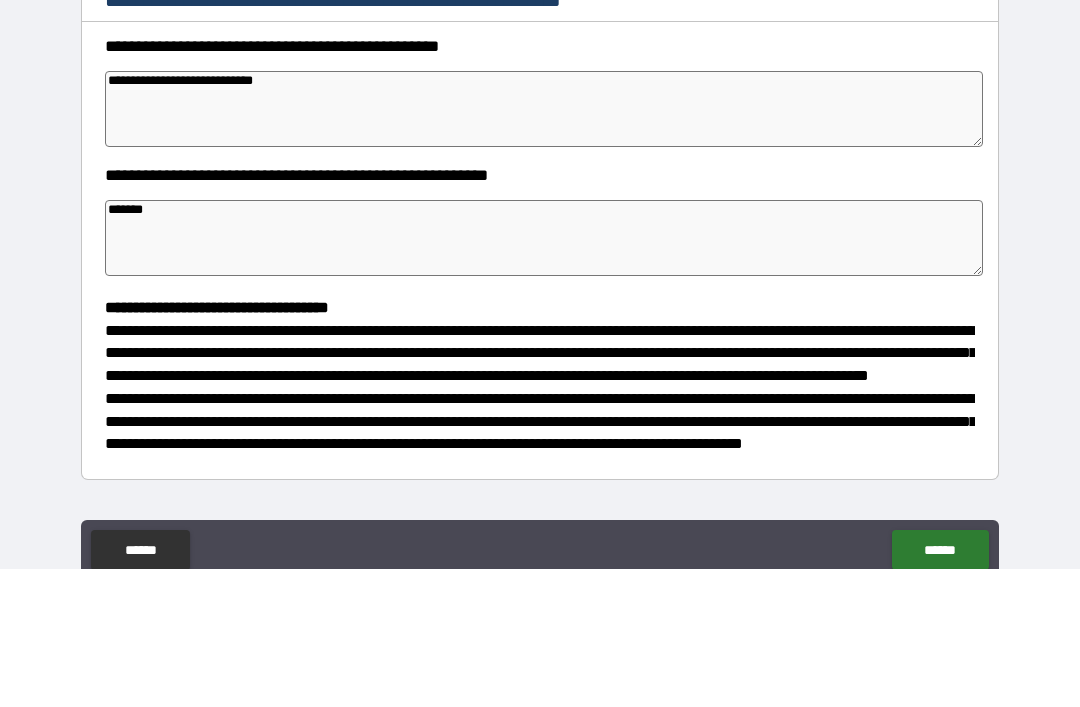 type on "*" 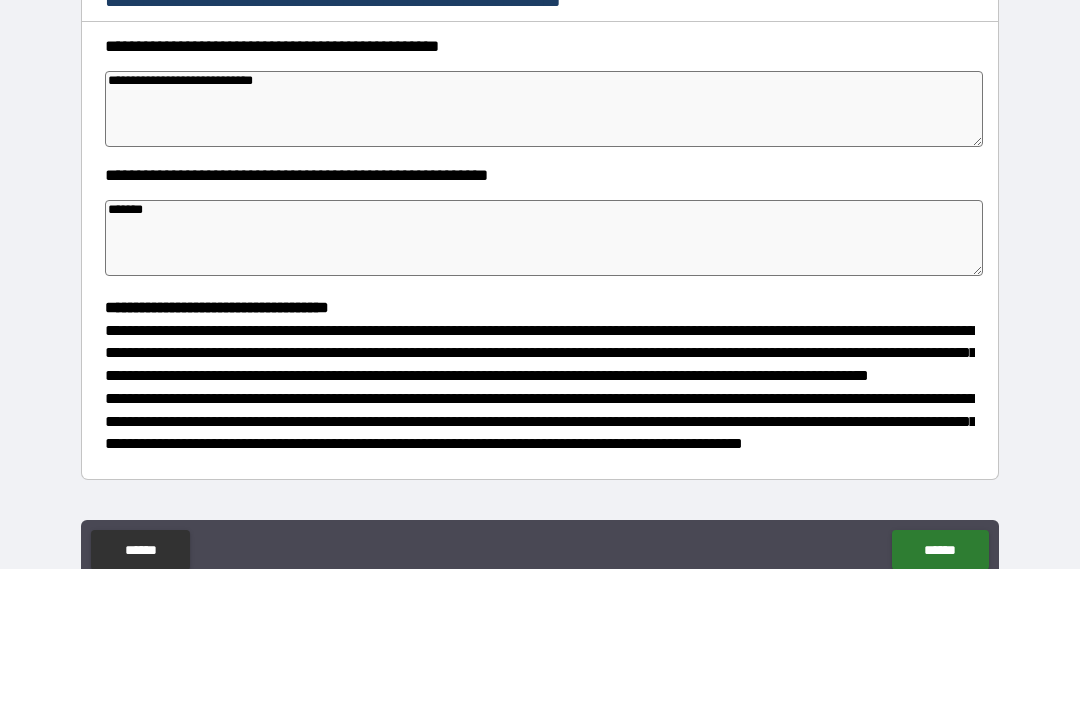 type on "*" 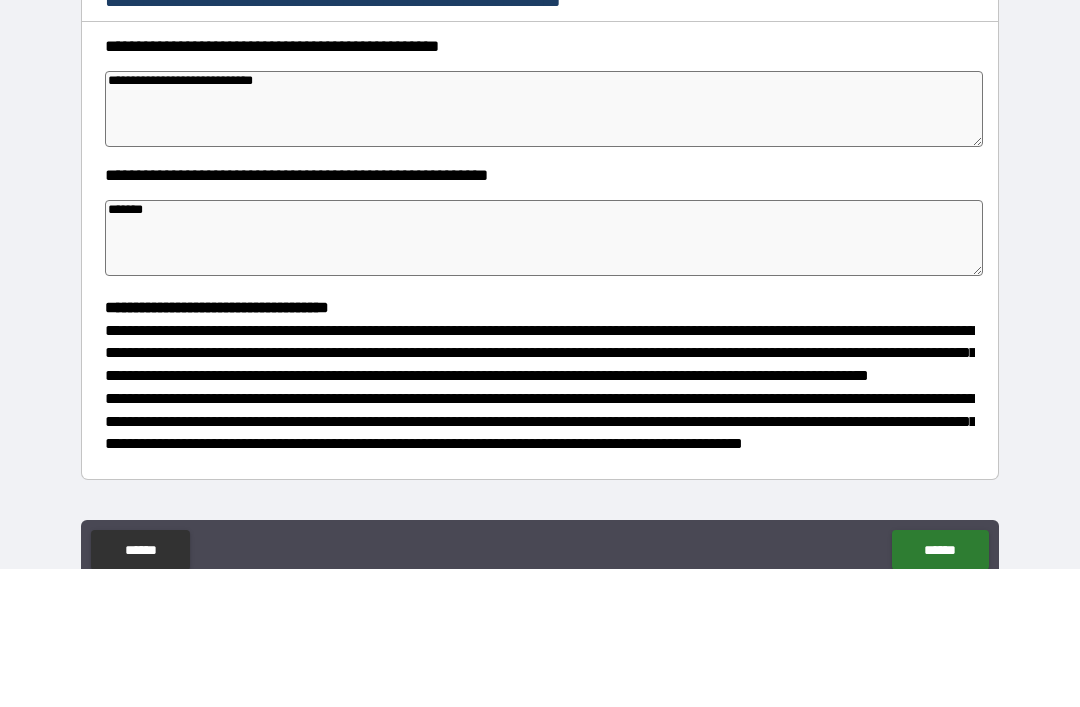 type on "*" 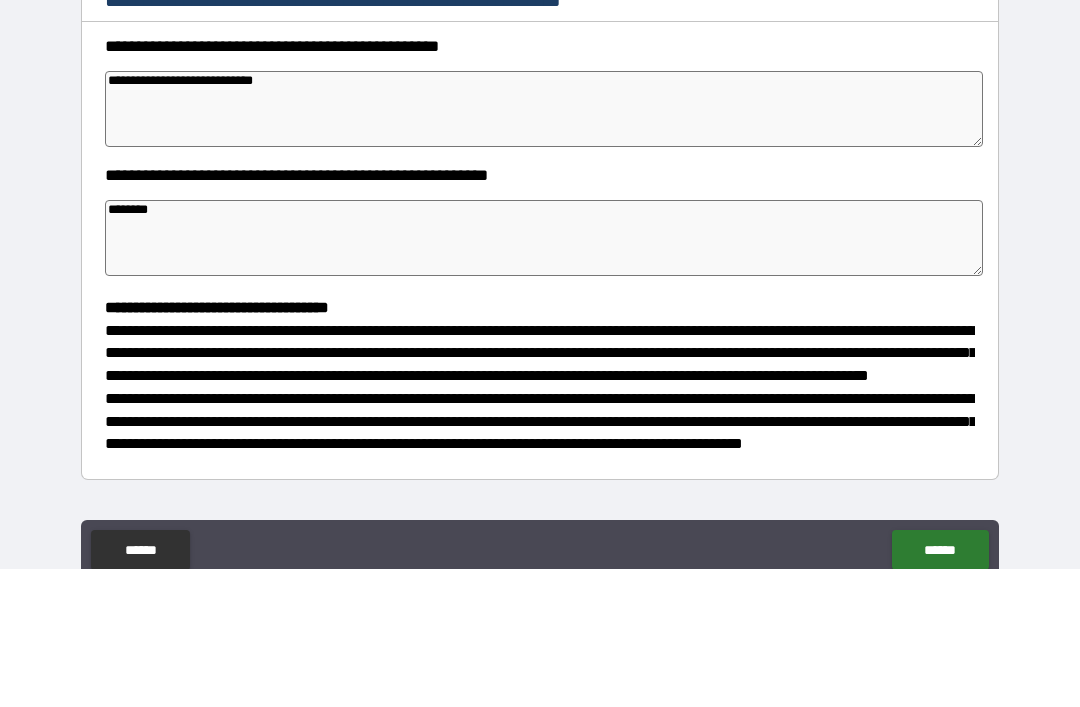 type on "*" 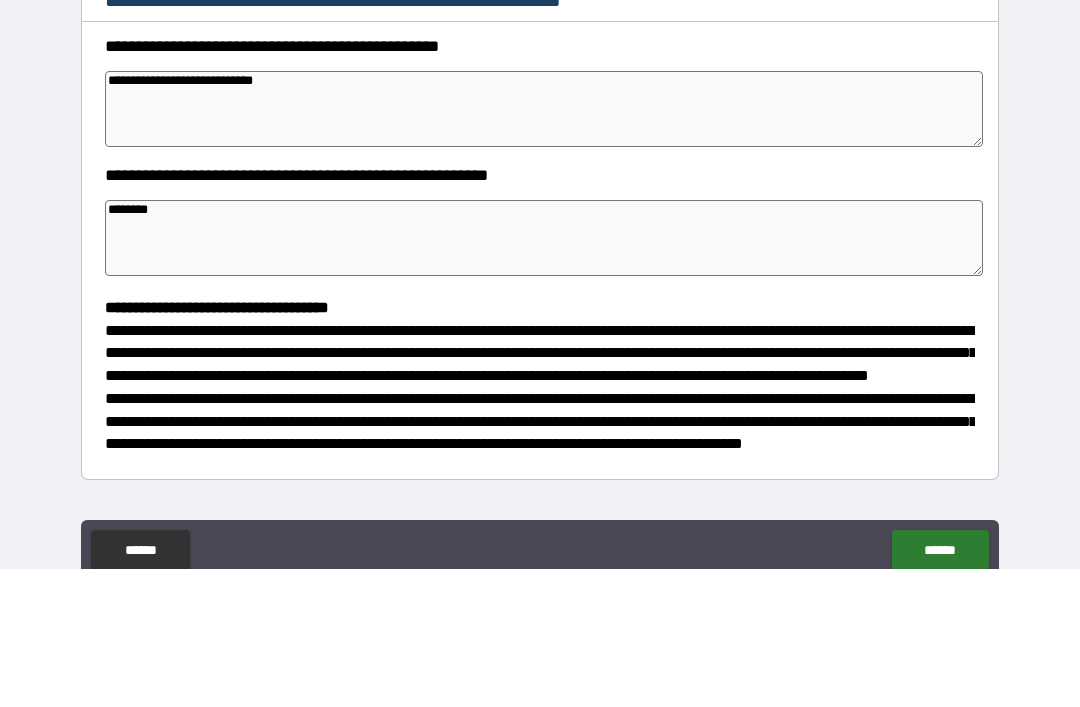 type on "*********" 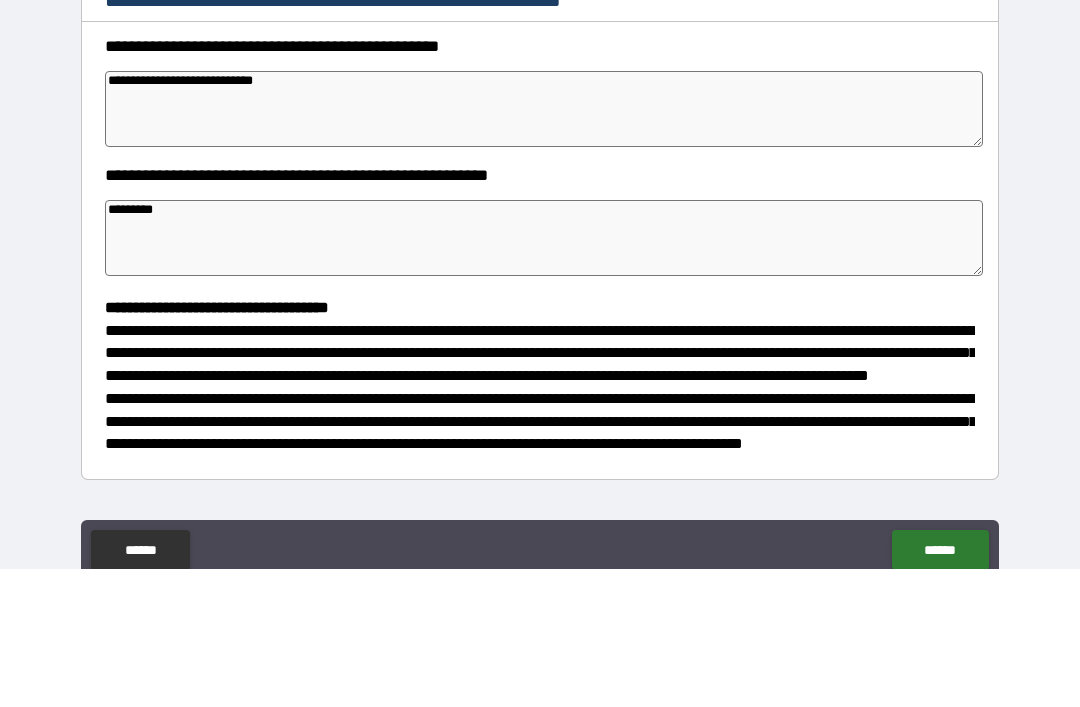 type on "*" 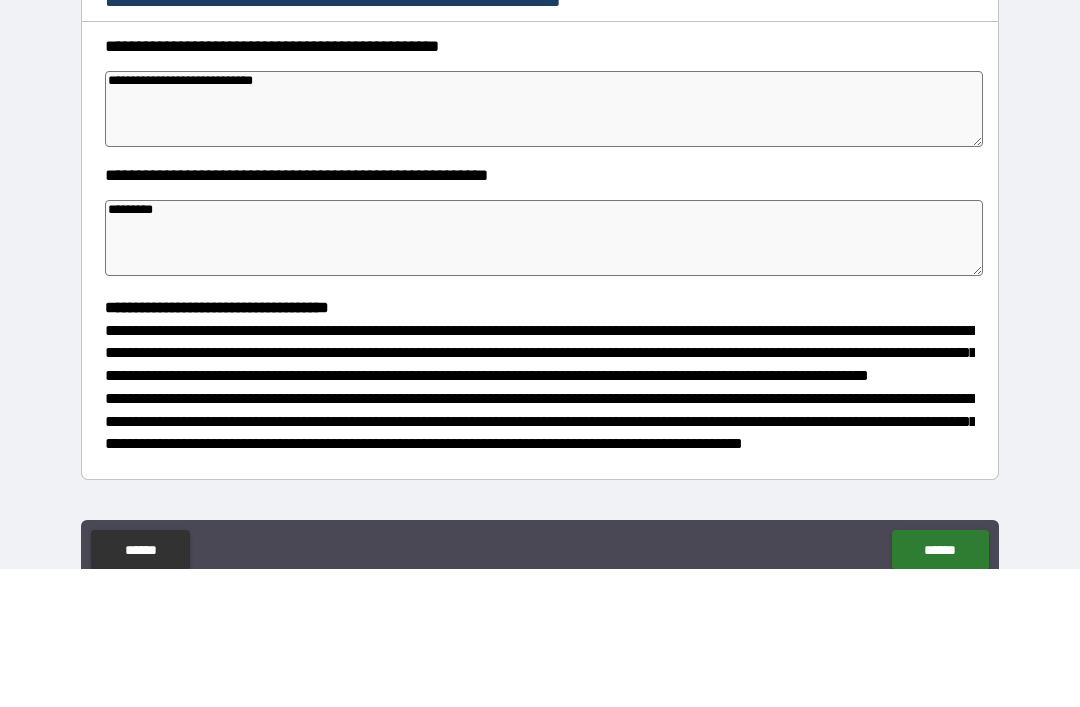 type on "*" 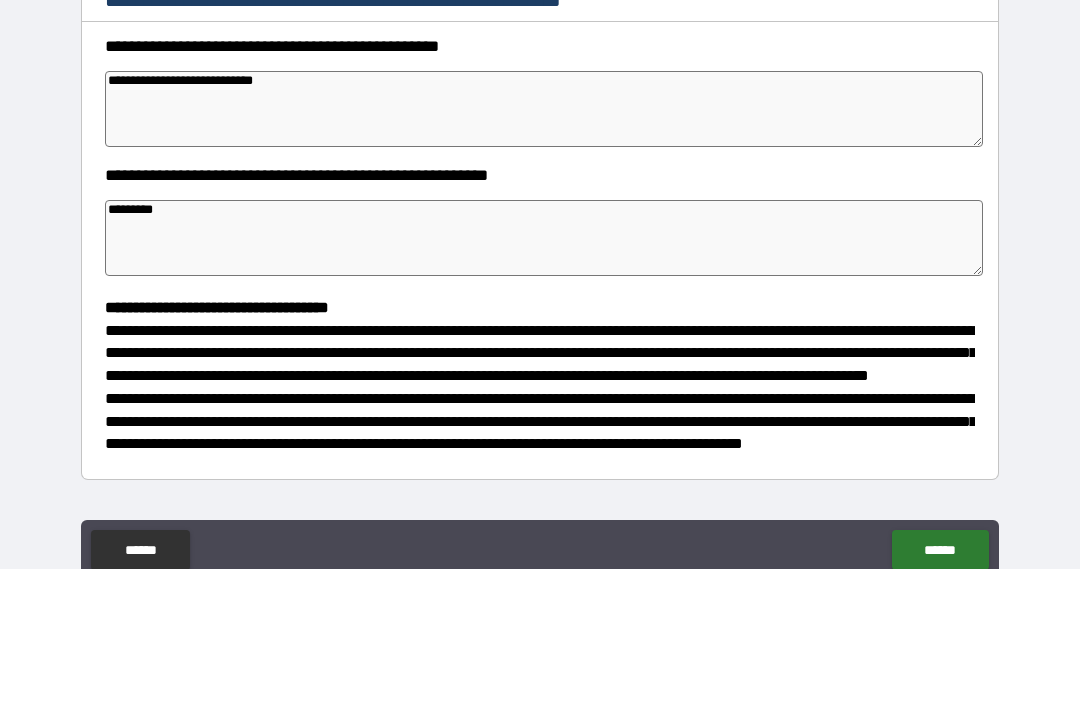 type on "*" 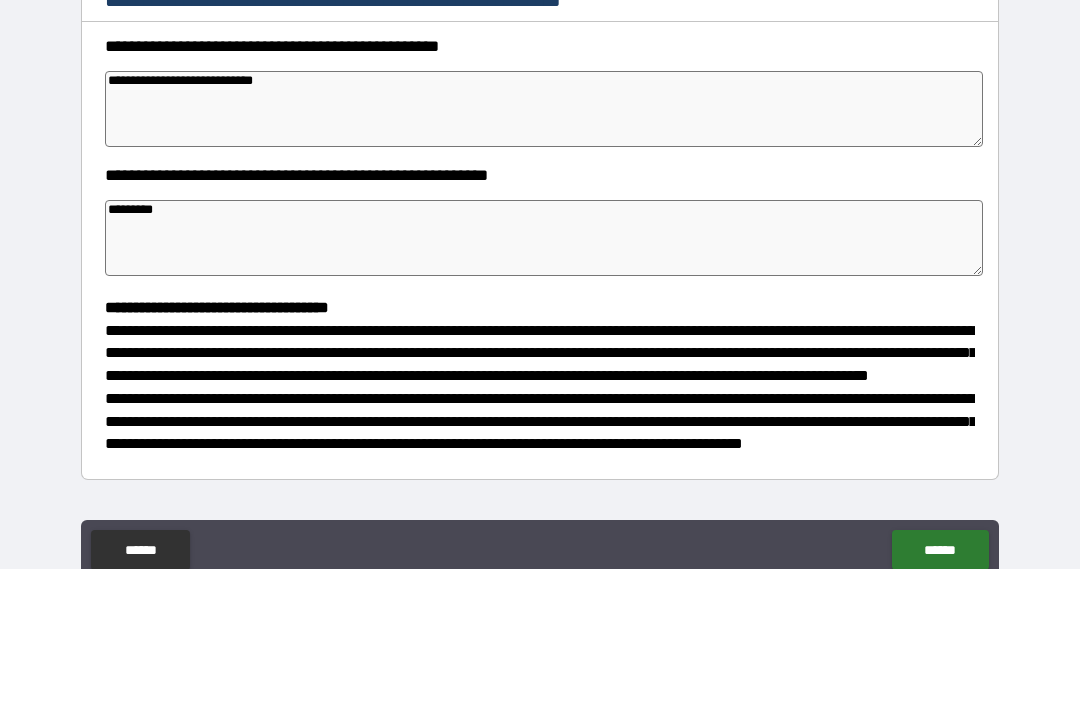 type on "*" 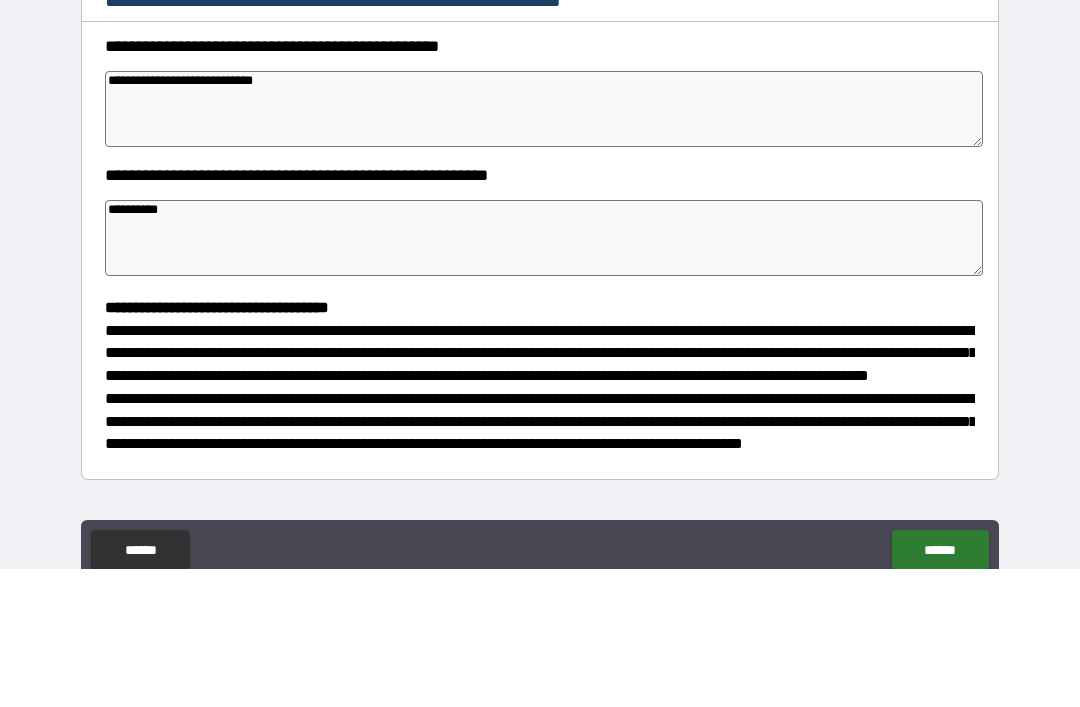 type on "*" 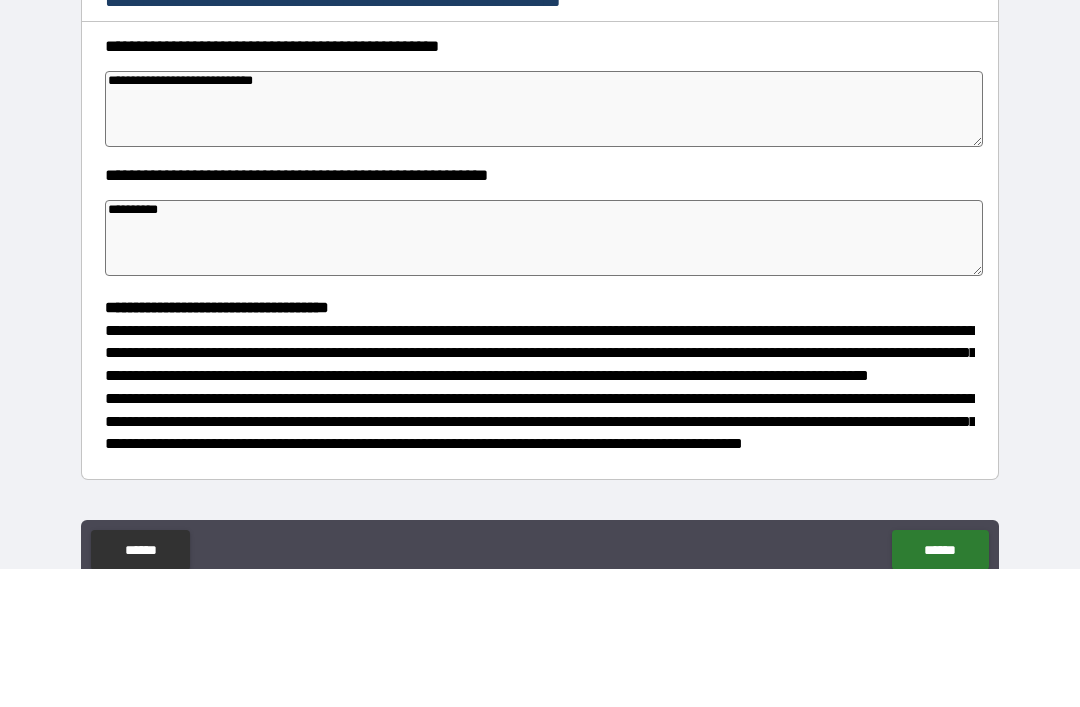 type on "*" 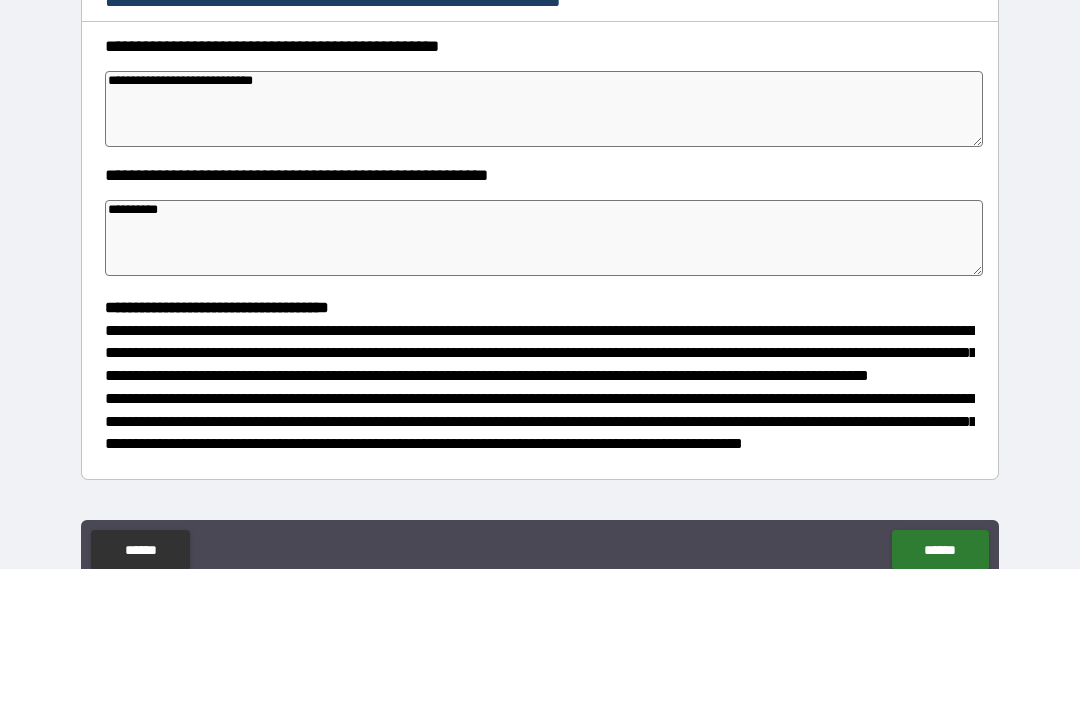 type on "*" 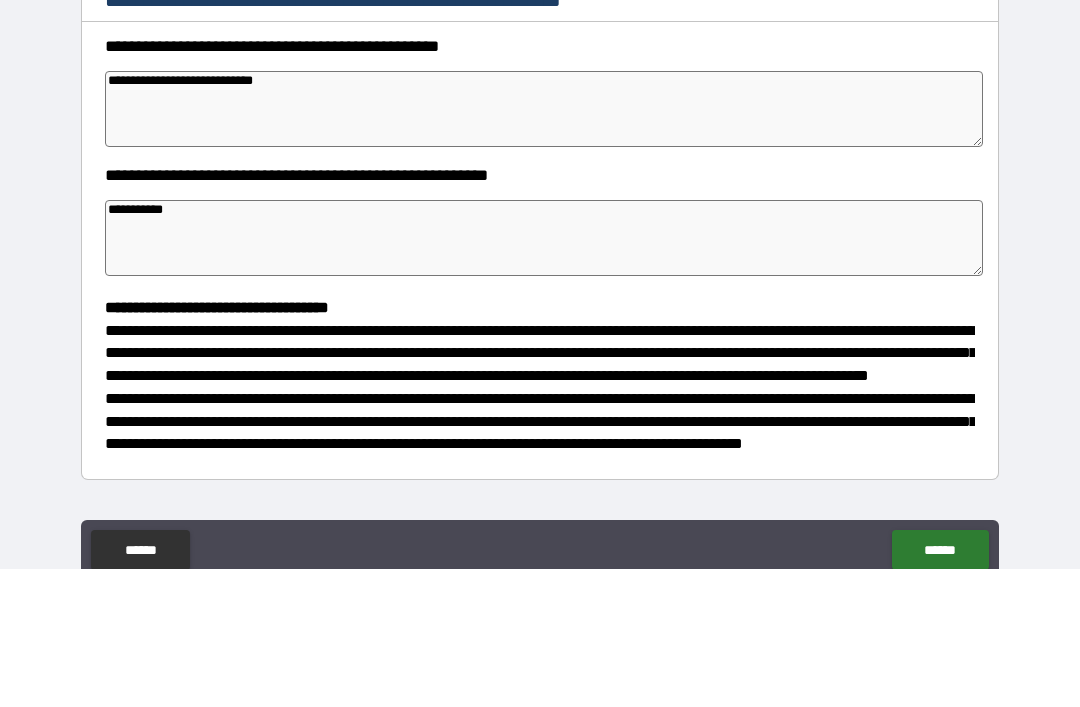 type on "*" 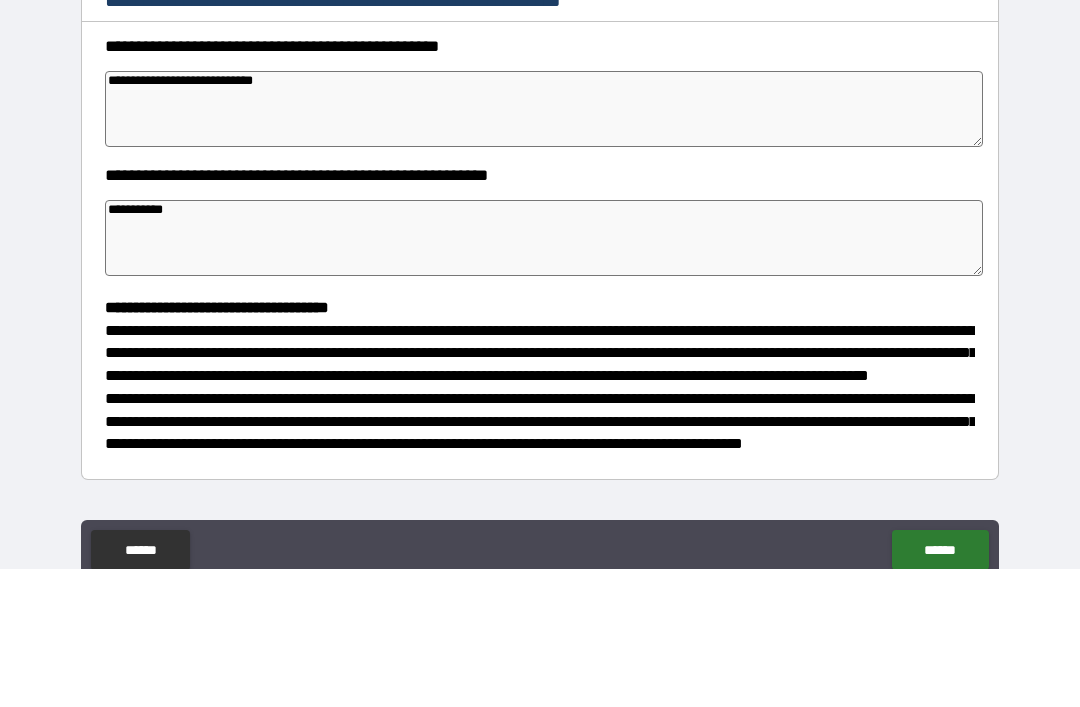 type on "*" 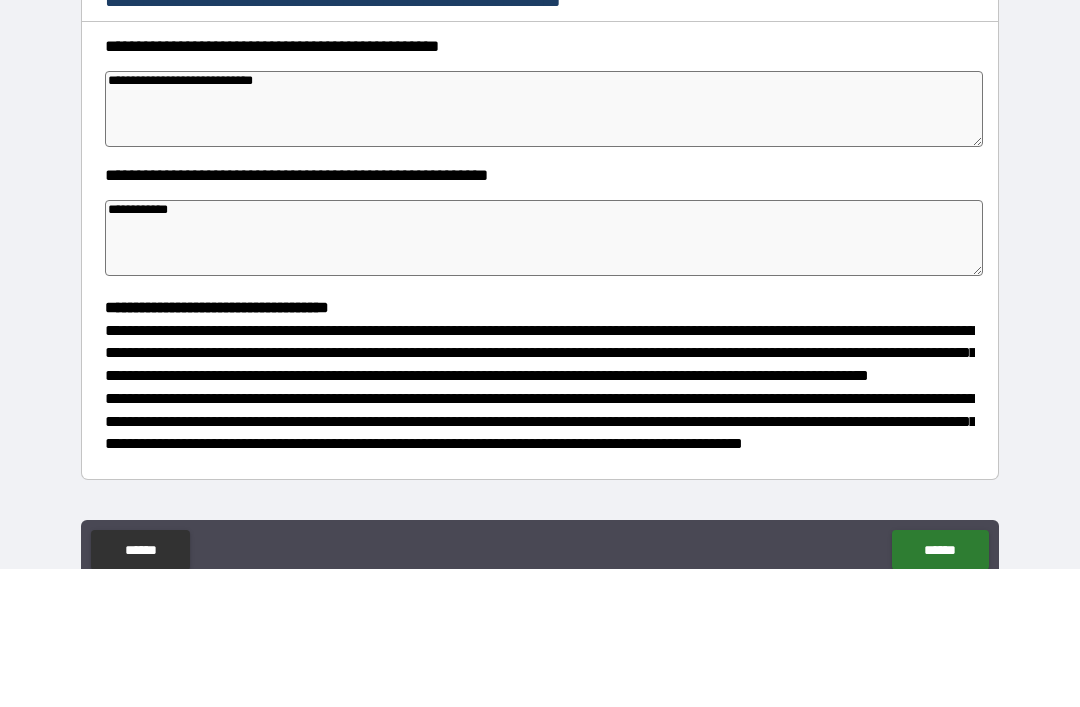 type 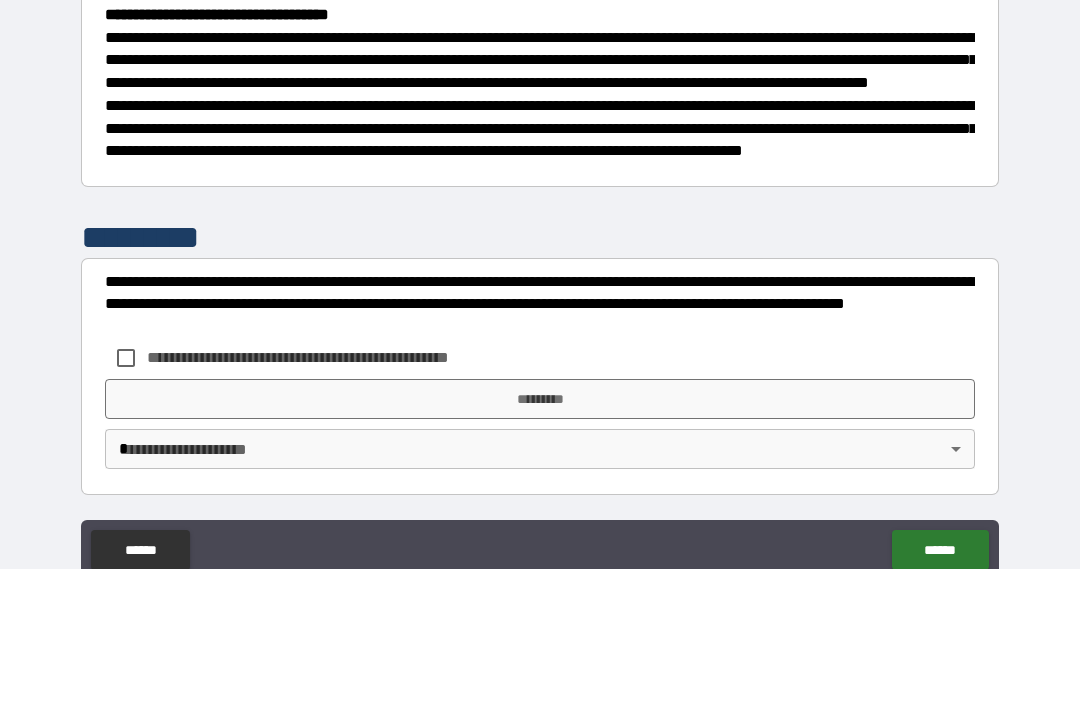 scroll, scrollTop: 526, scrollLeft: 0, axis: vertical 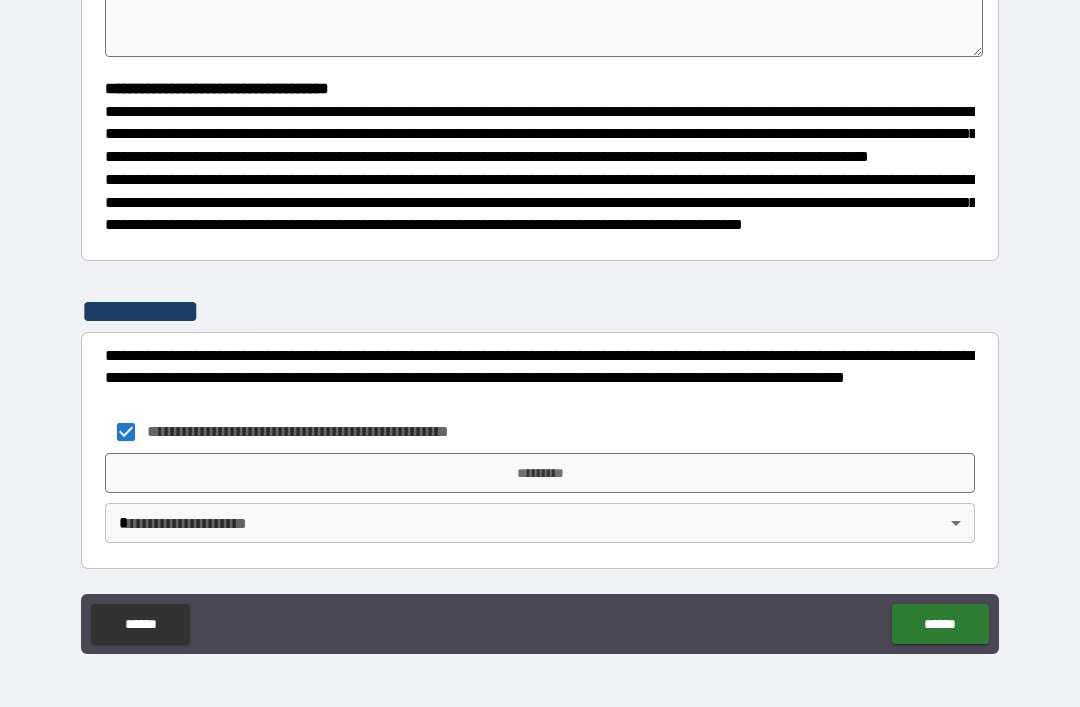 click on "*********" at bounding box center [540, 473] 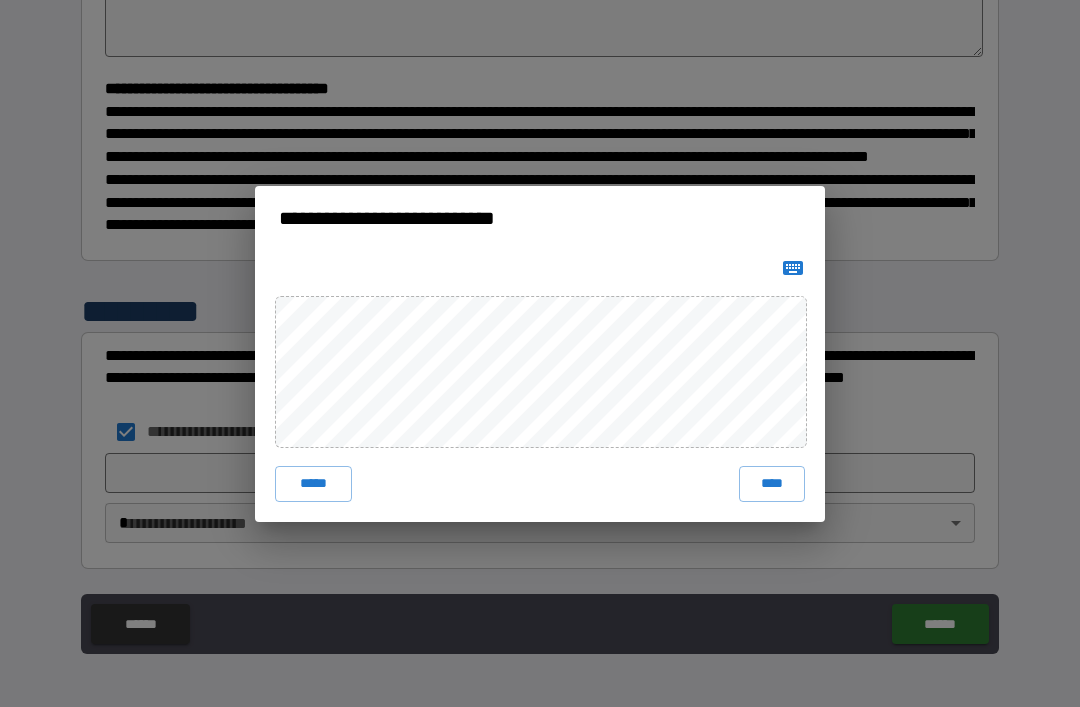 click on "****" at bounding box center [772, 484] 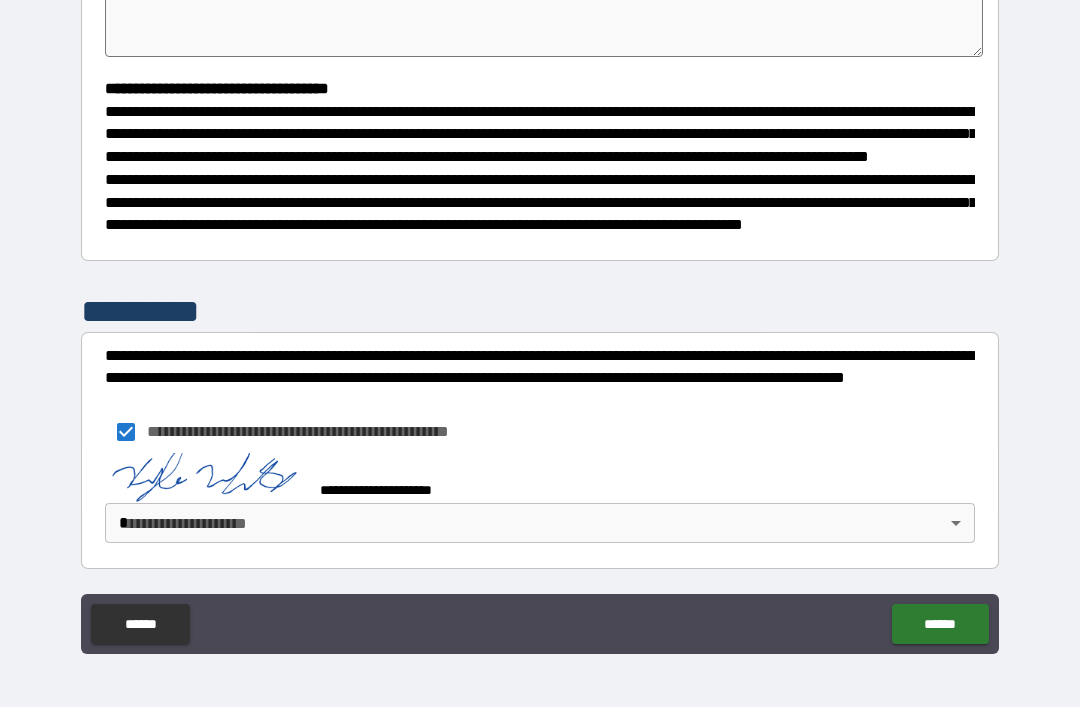 scroll, scrollTop: 516, scrollLeft: 0, axis: vertical 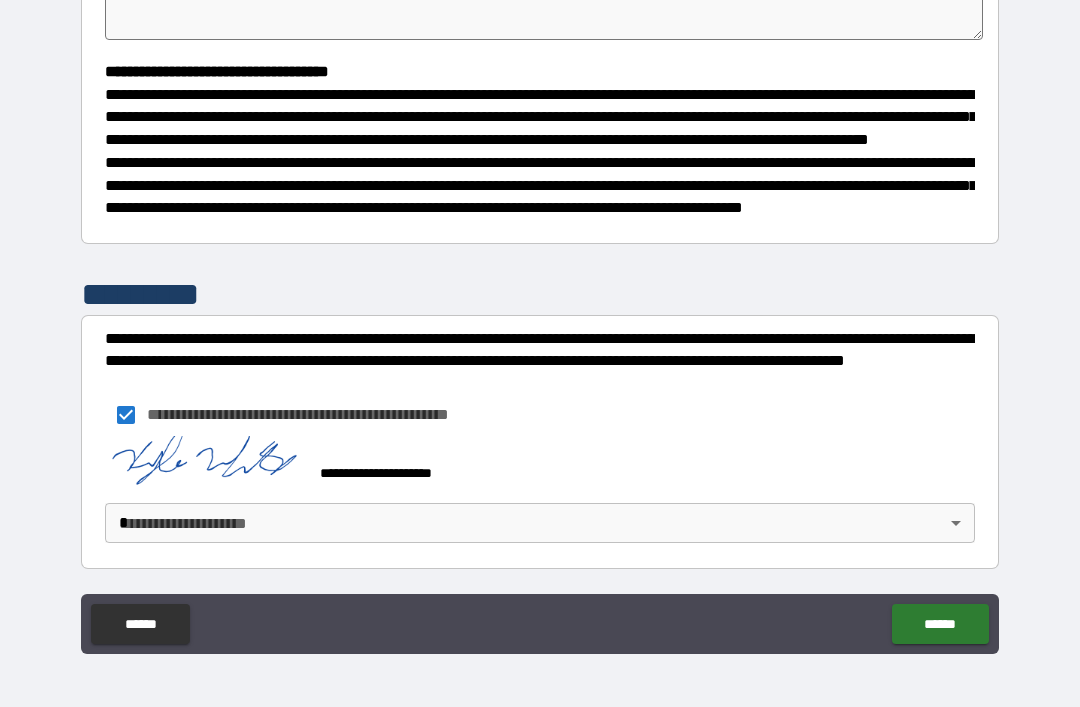click on "**********" at bounding box center [540, 321] 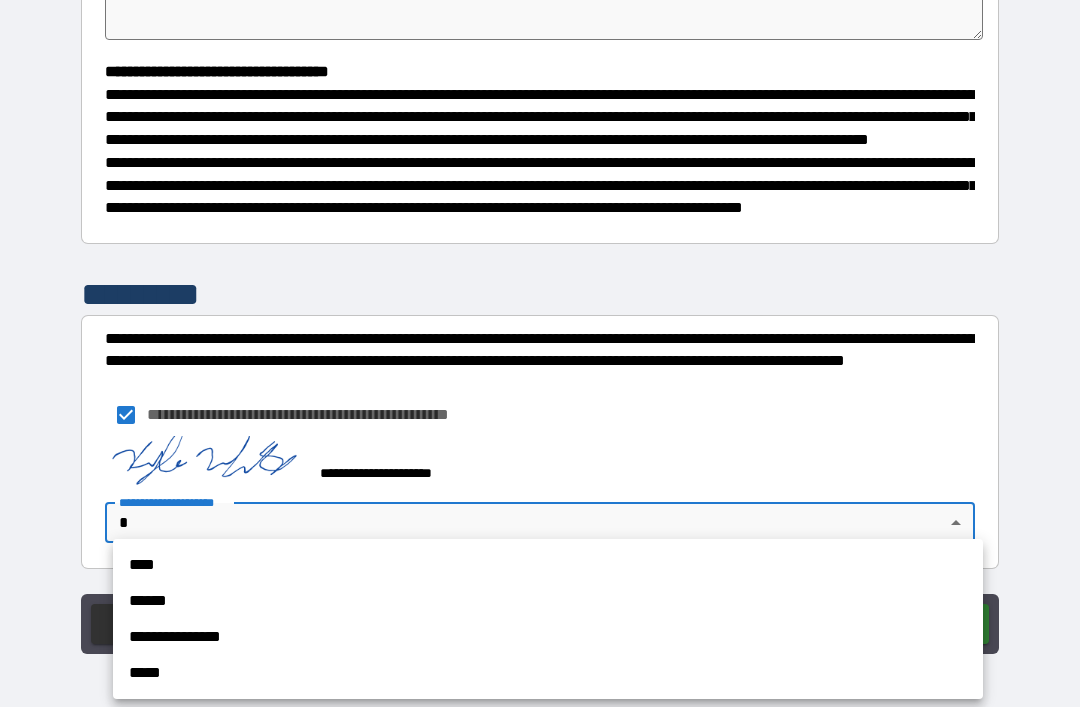 click on "**********" at bounding box center [548, 637] 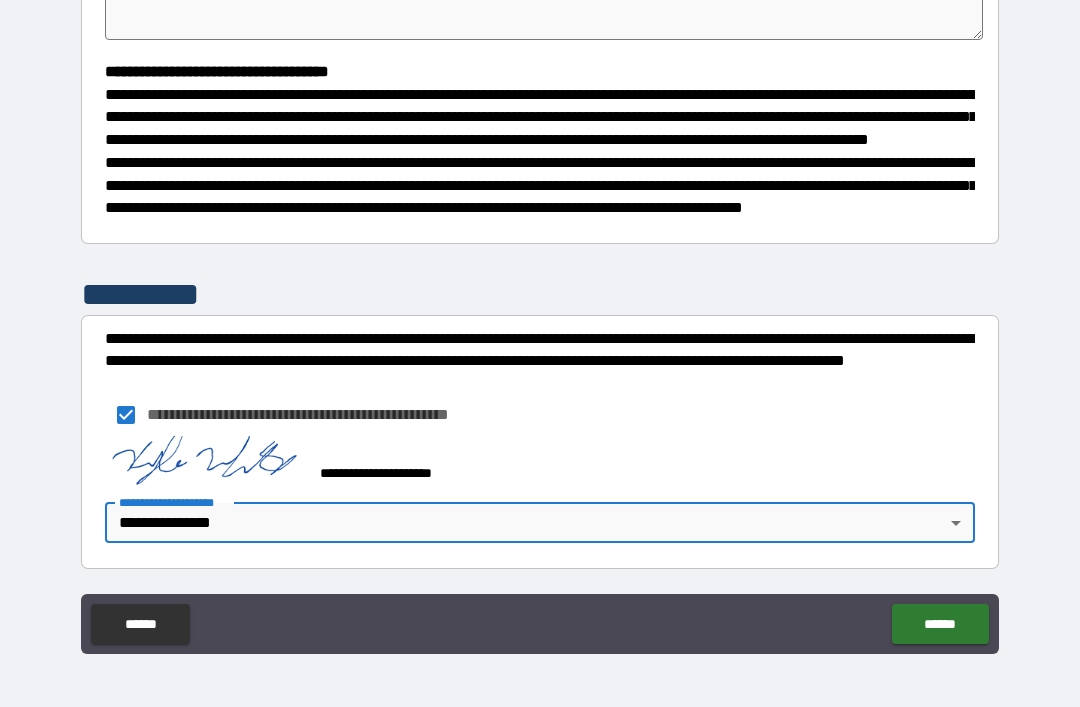click on "******" at bounding box center (940, 624) 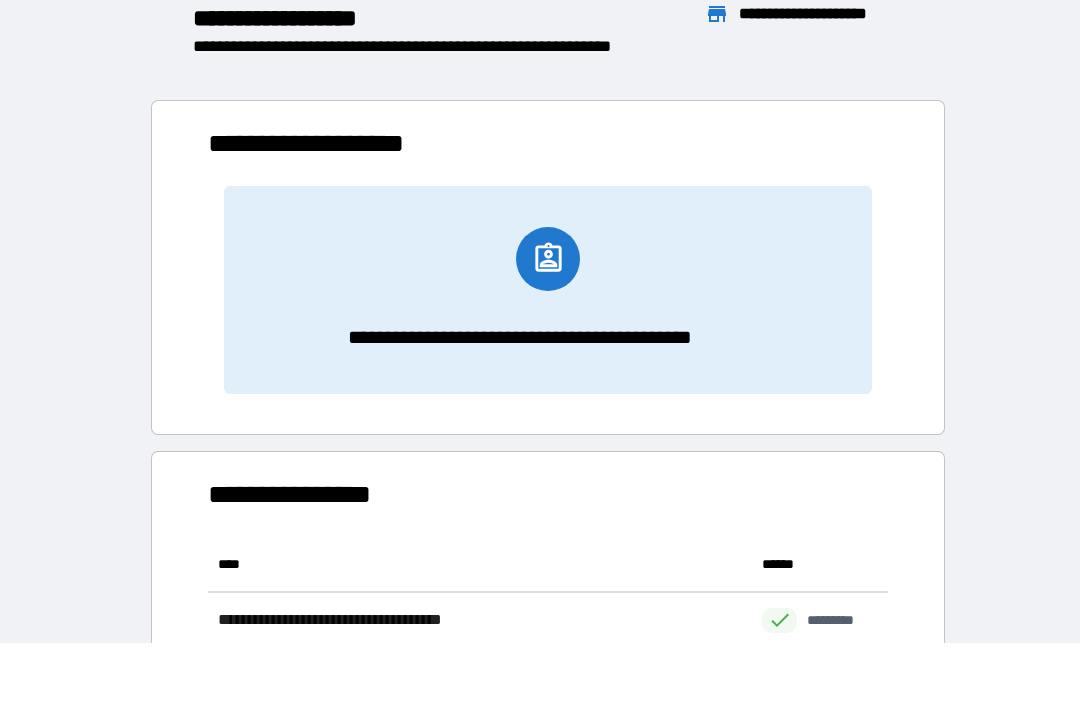 scroll, scrollTop: 1, scrollLeft: 1, axis: both 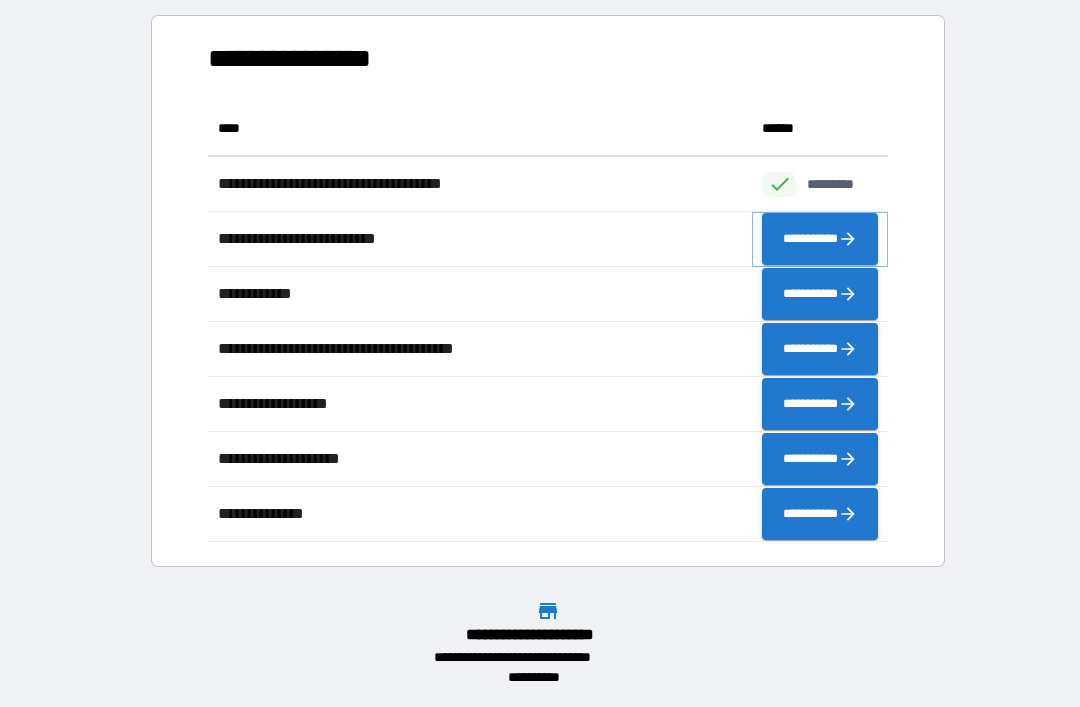 click on "**********" at bounding box center (820, 239) 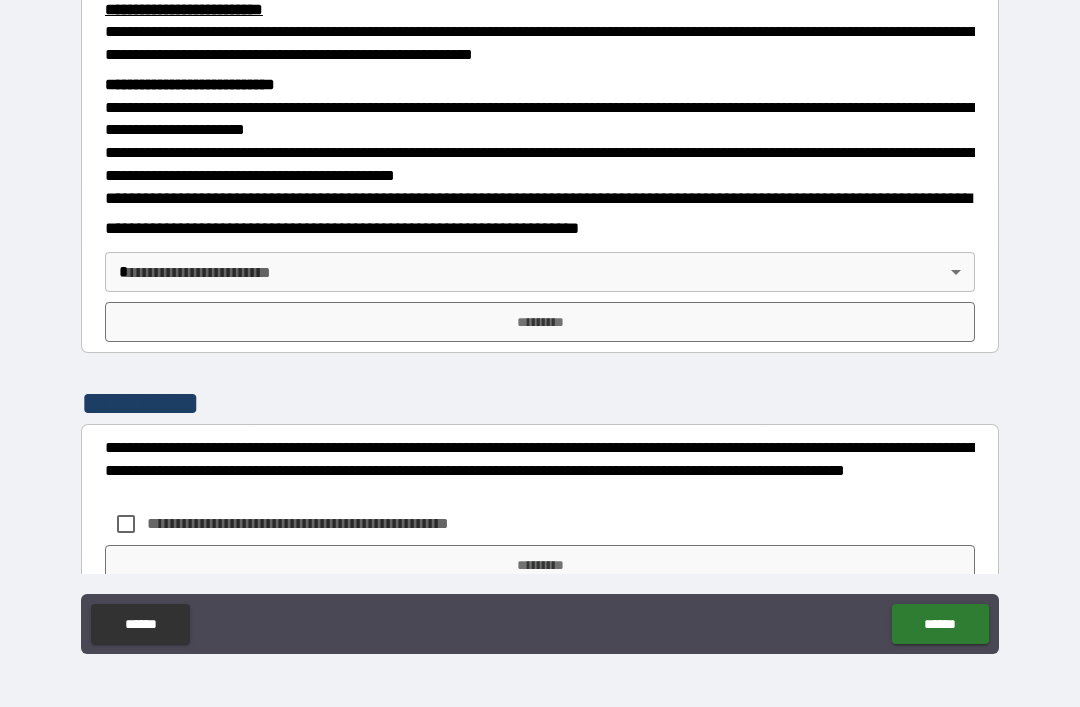 scroll, scrollTop: 590, scrollLeft: 0, axis: vertical 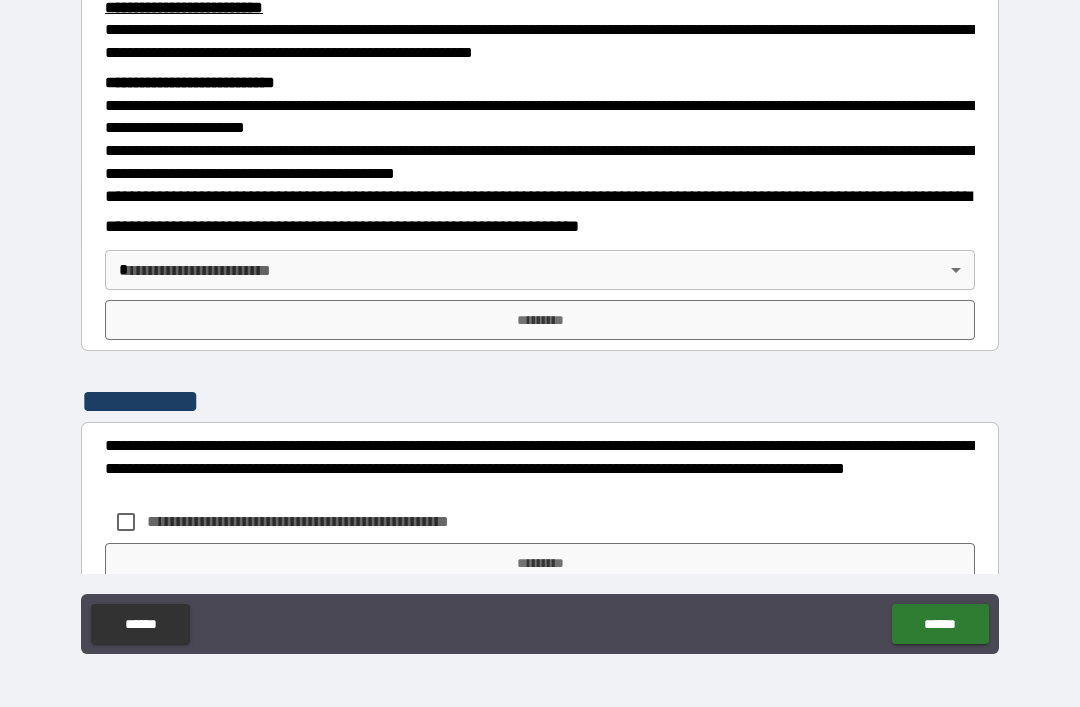 click on "**********" at bounding box center (540, 321) 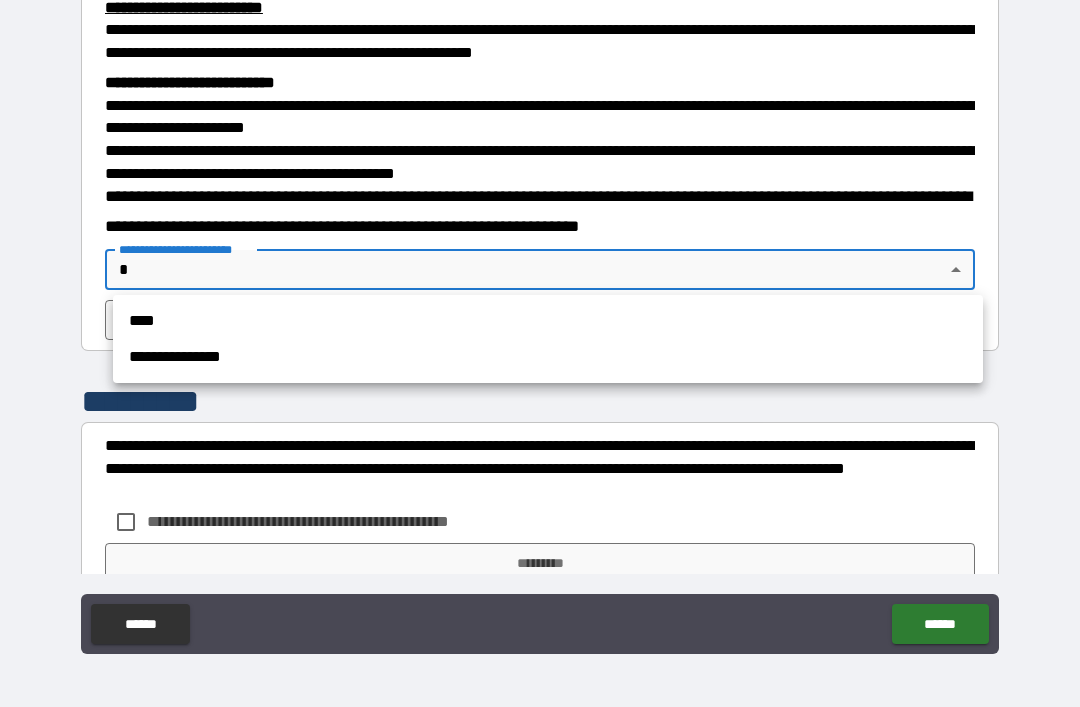 click on "**********" at bounding box center [548, 357] 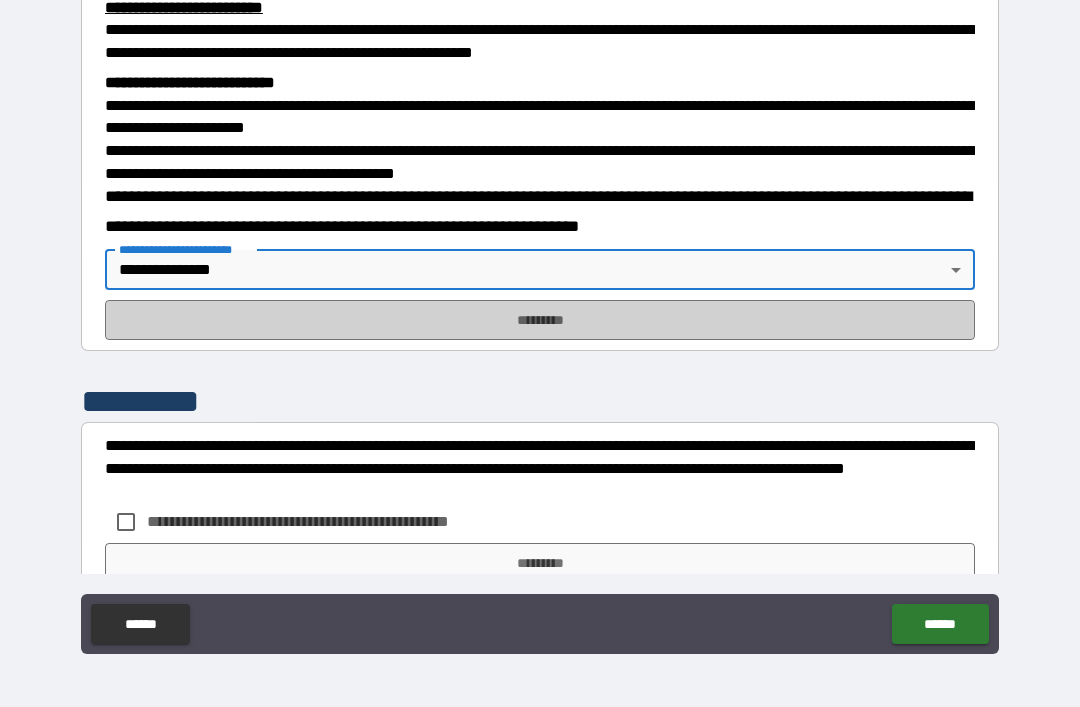 click on "*********" at bounding box center [540, 320] 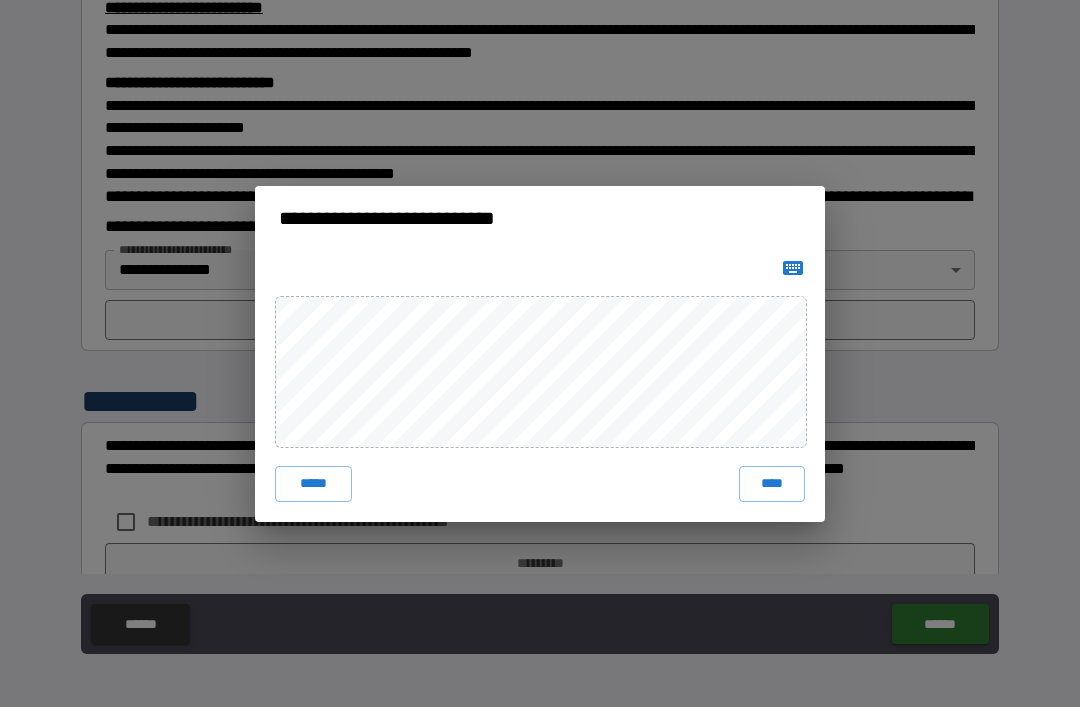 click on "****" at bounding box center [772, 484] 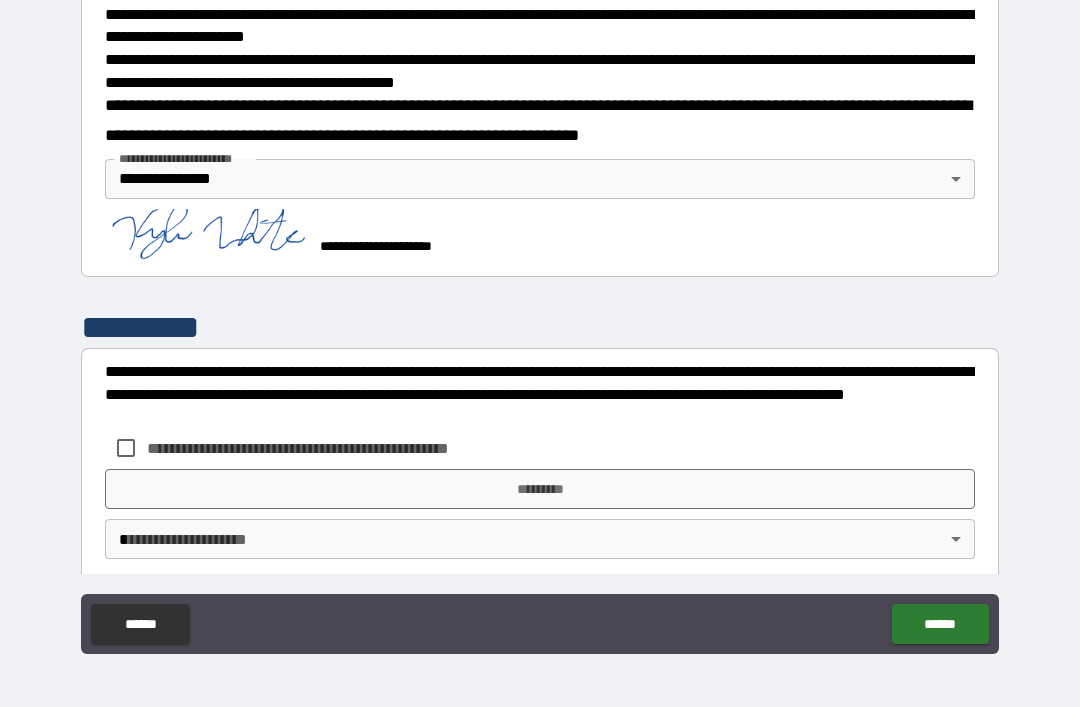 scroll, scrollTop: 685, scrollLeft: 0, axis: vertical 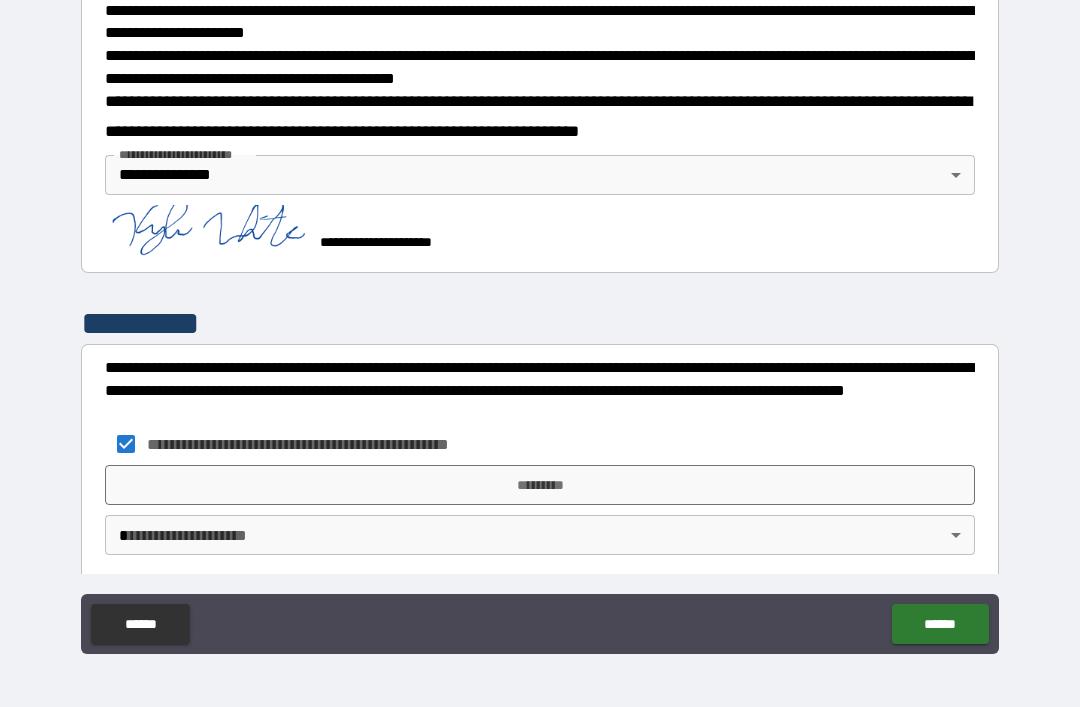 click on "*********" at bounding box center (540, 485) 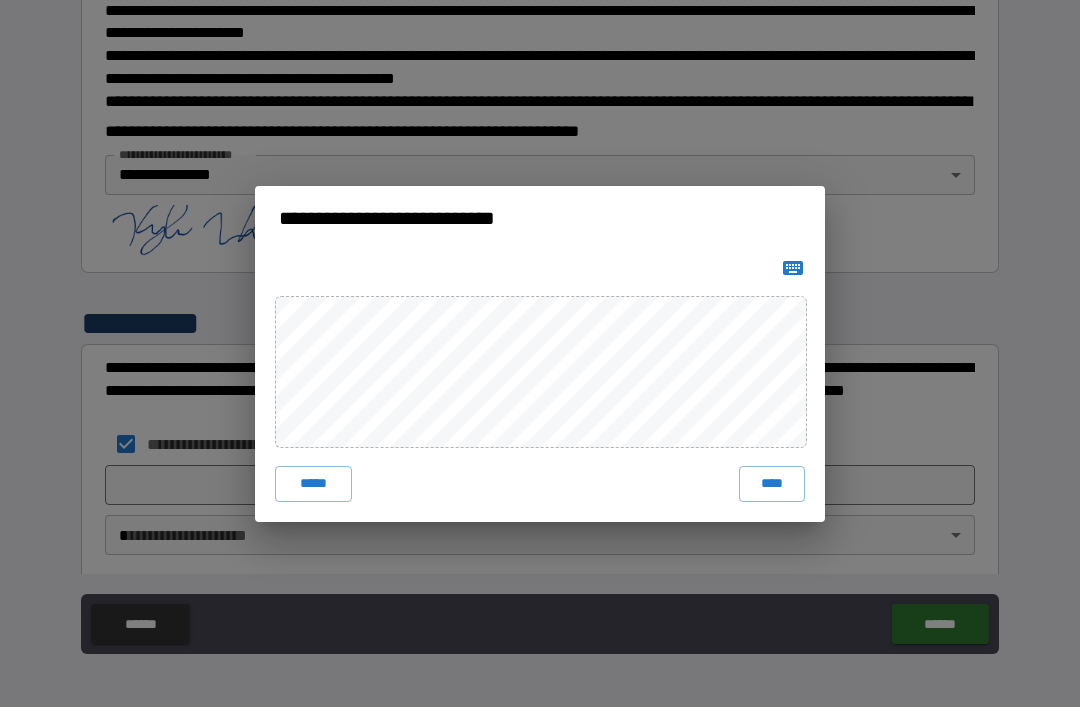 click on "****" at bounding box center [772, 484] 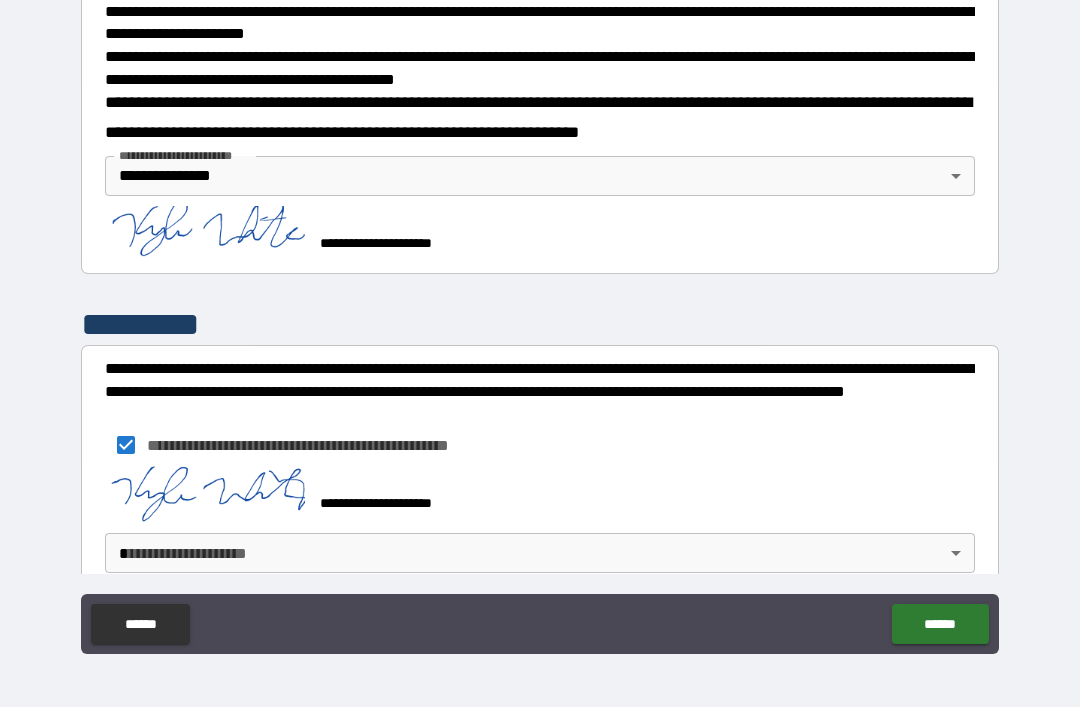 click on "**********" at bounding box center (540, 321) 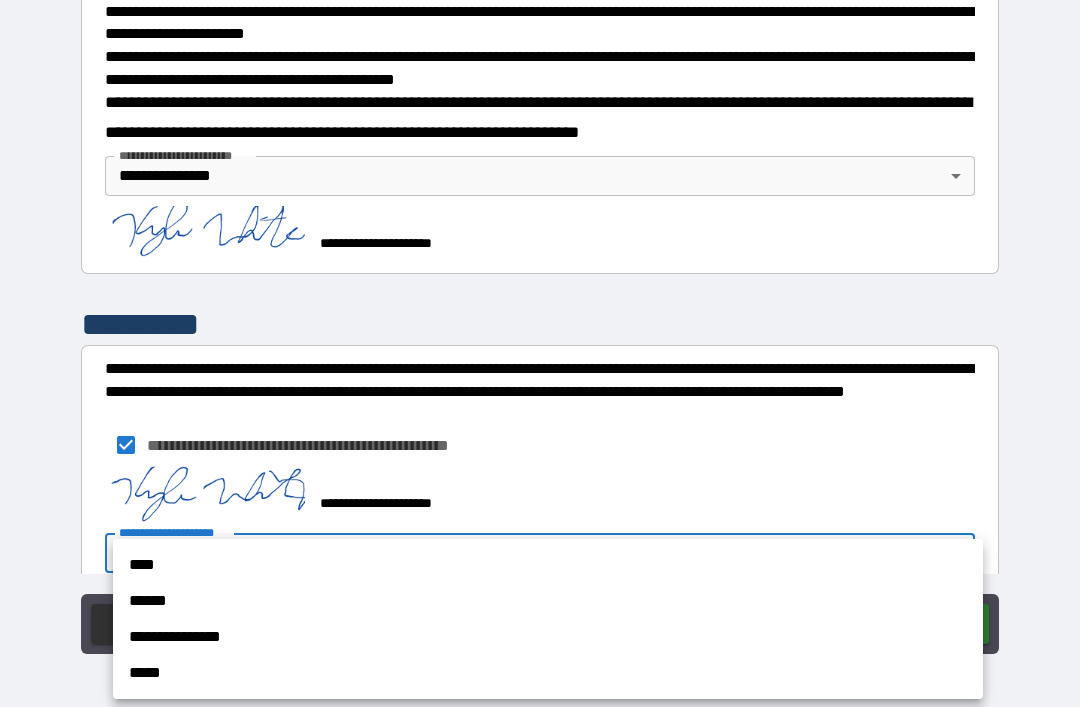 click on "**********" at bounding box center (548, 637) 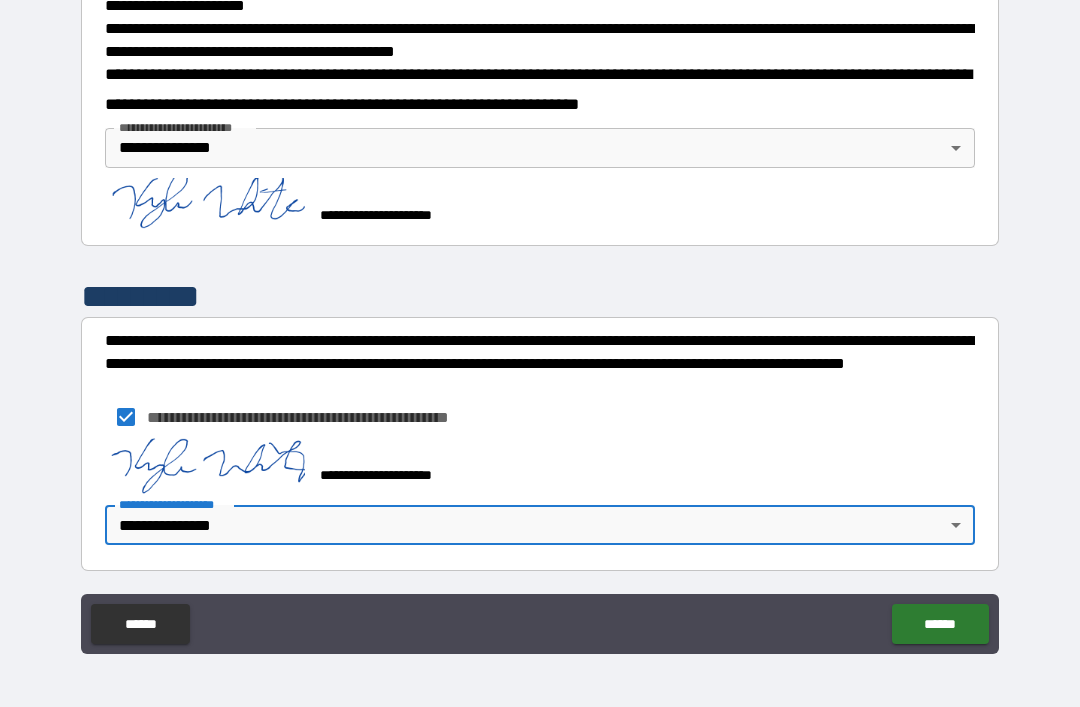 scroll, scrollTop: 711, scrollLeft: 0, axis: vertical 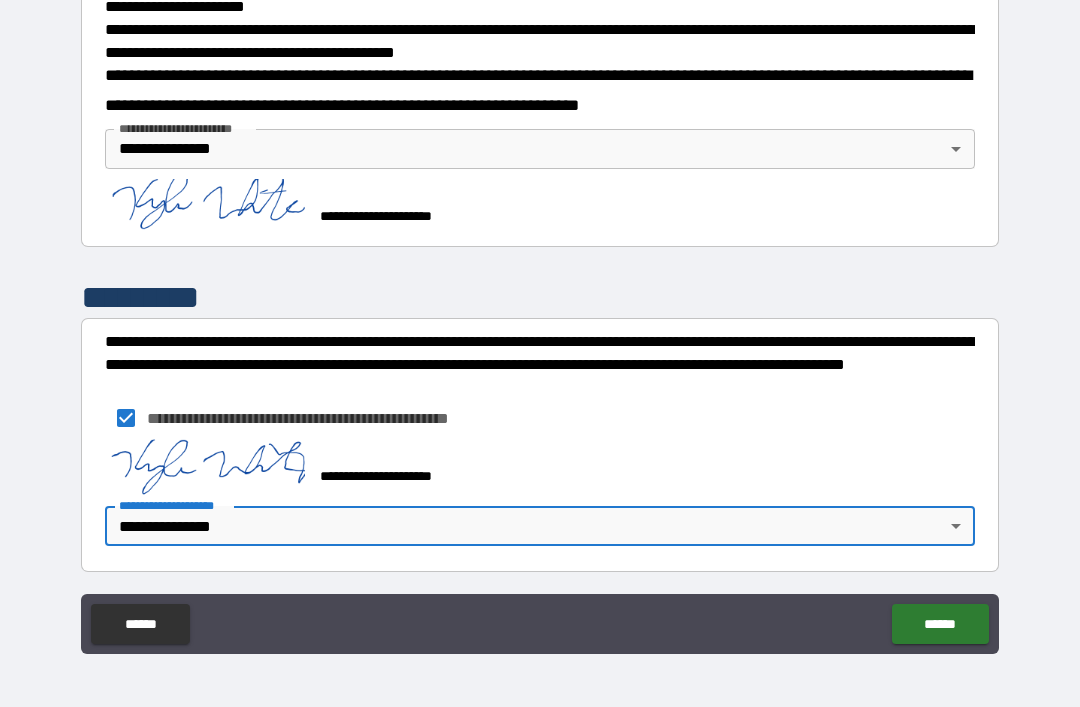 click on "******" at bounding box center (940, 624) 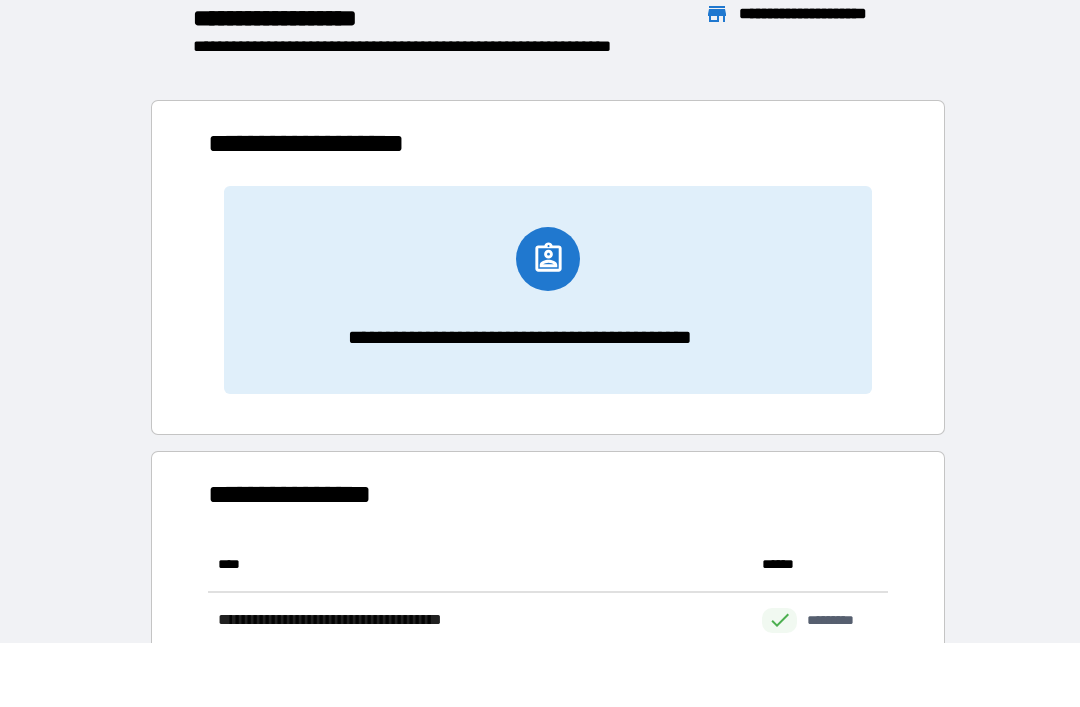 scroll, scrollTop: 1, scrollLeft: 1, axis: both 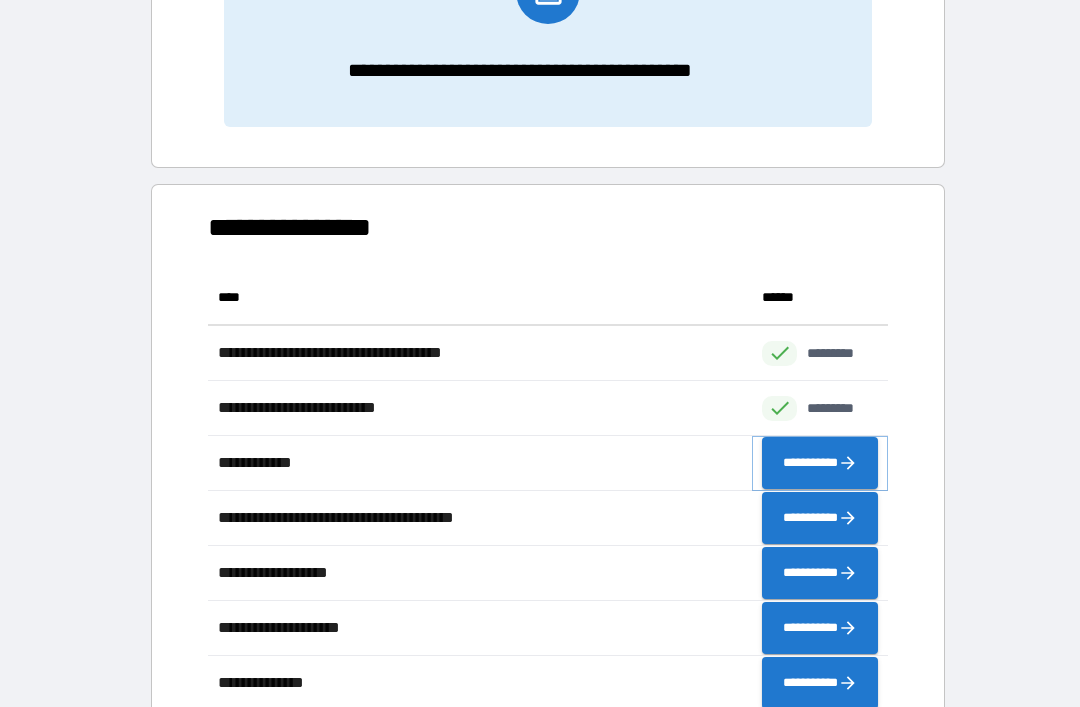 click on "**********" at bounding box center (820, 463) 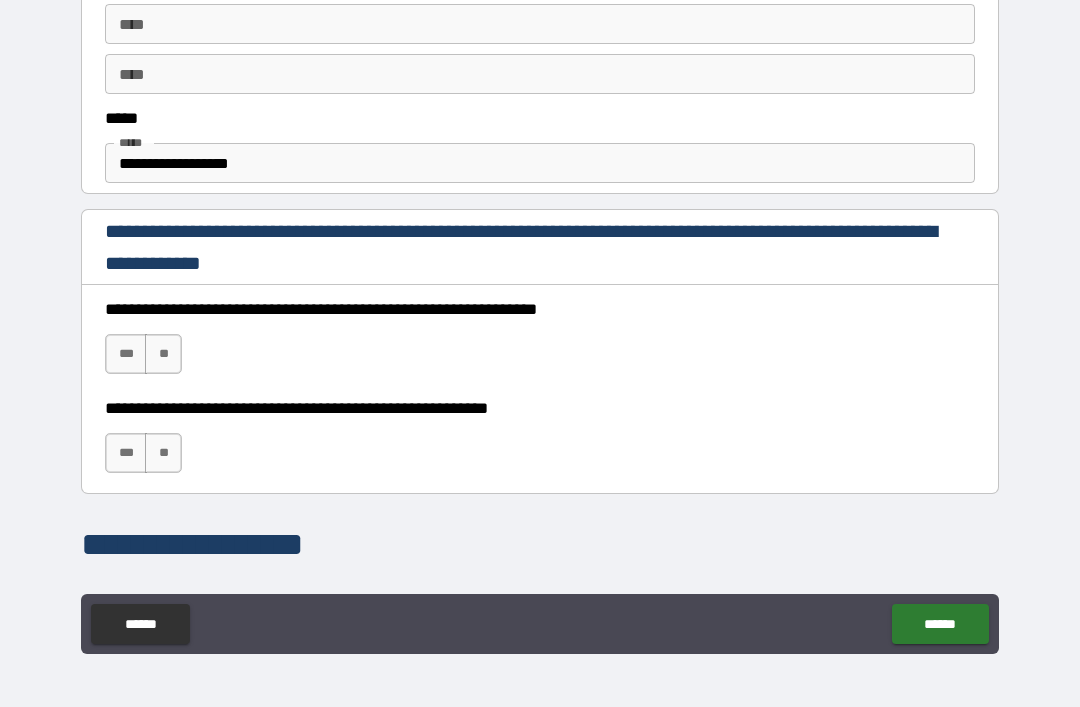 scroll, scrollTop: 1137, scrollLeft: 0, axis: vertical 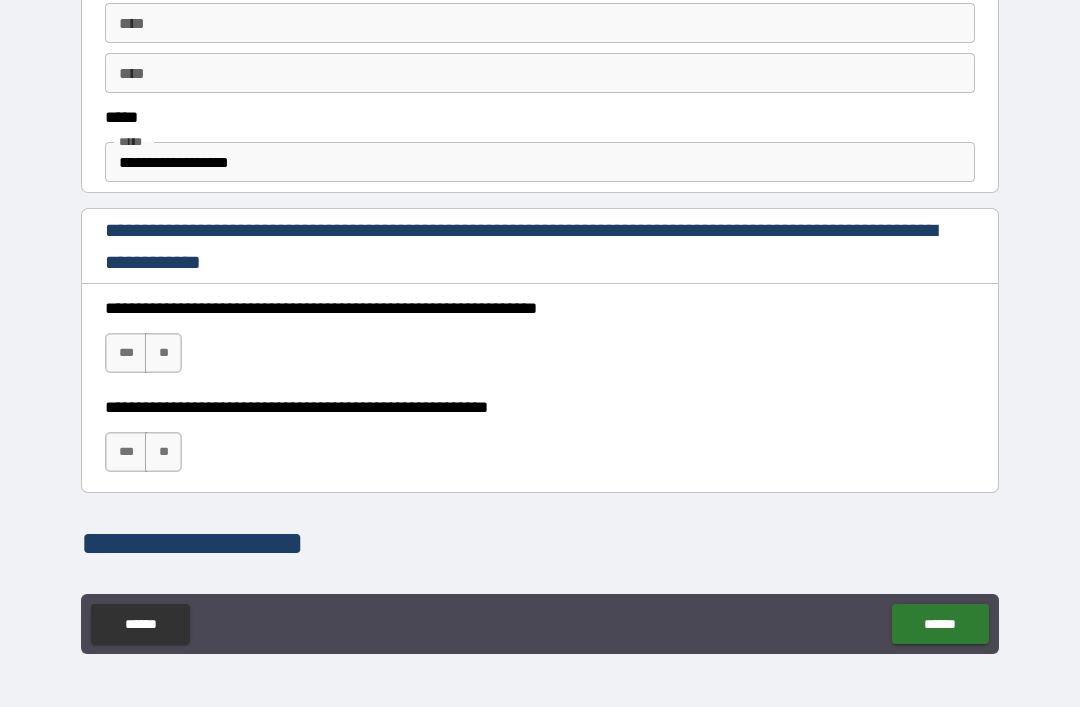 click on "***" at bounding box center [126, 353] 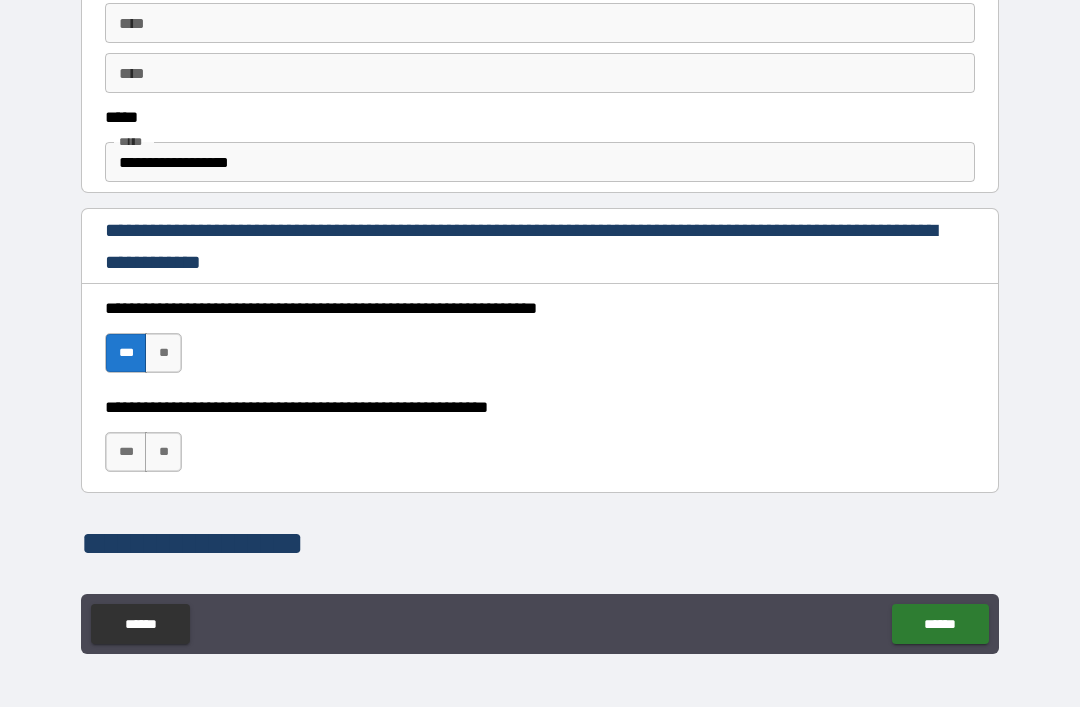 click on "***" at bounding box center (126, 452) 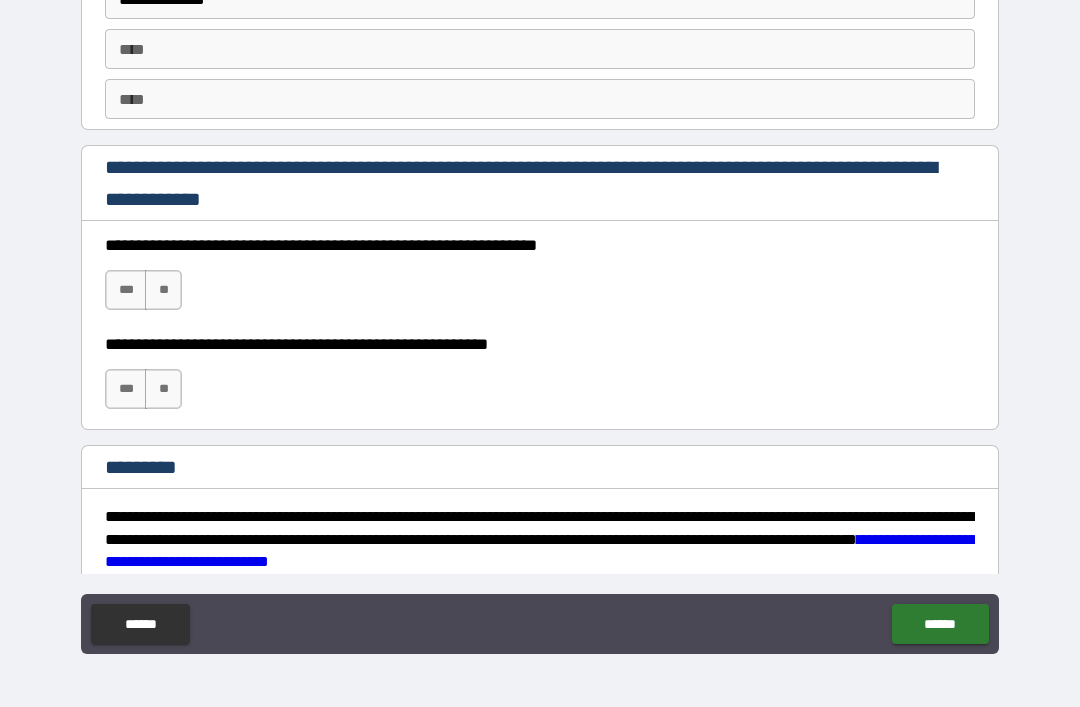 scroll, scrollTop: 2849, scrollLeft: 0, axis: vertical 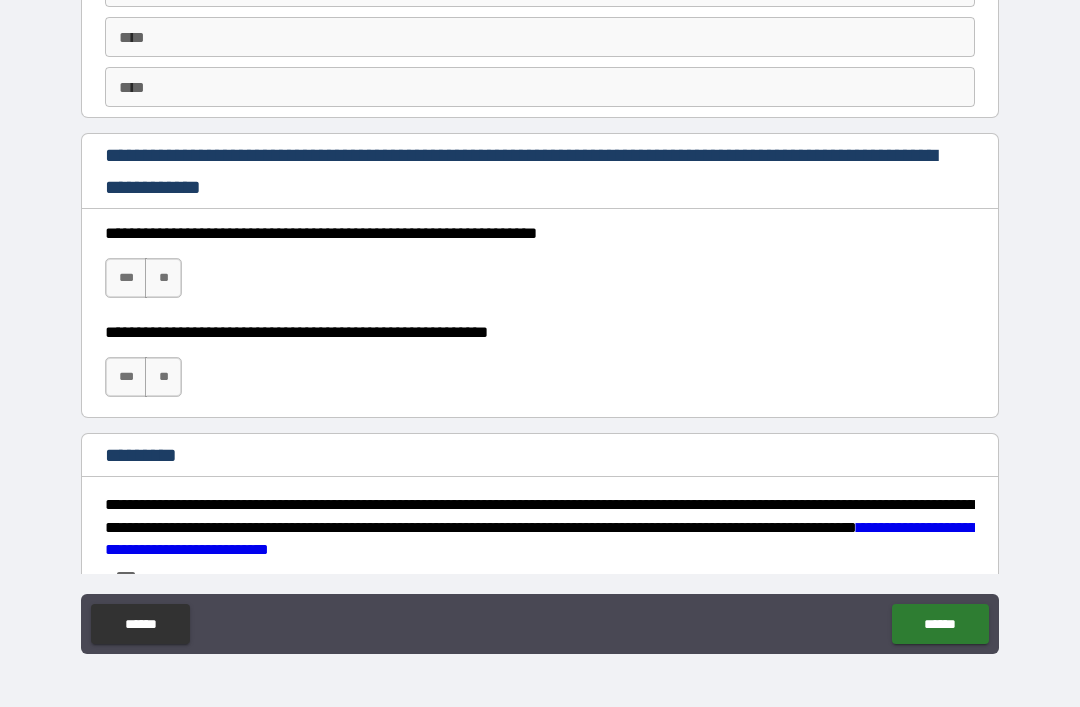 click on "***" at bounding box center (126, 278) 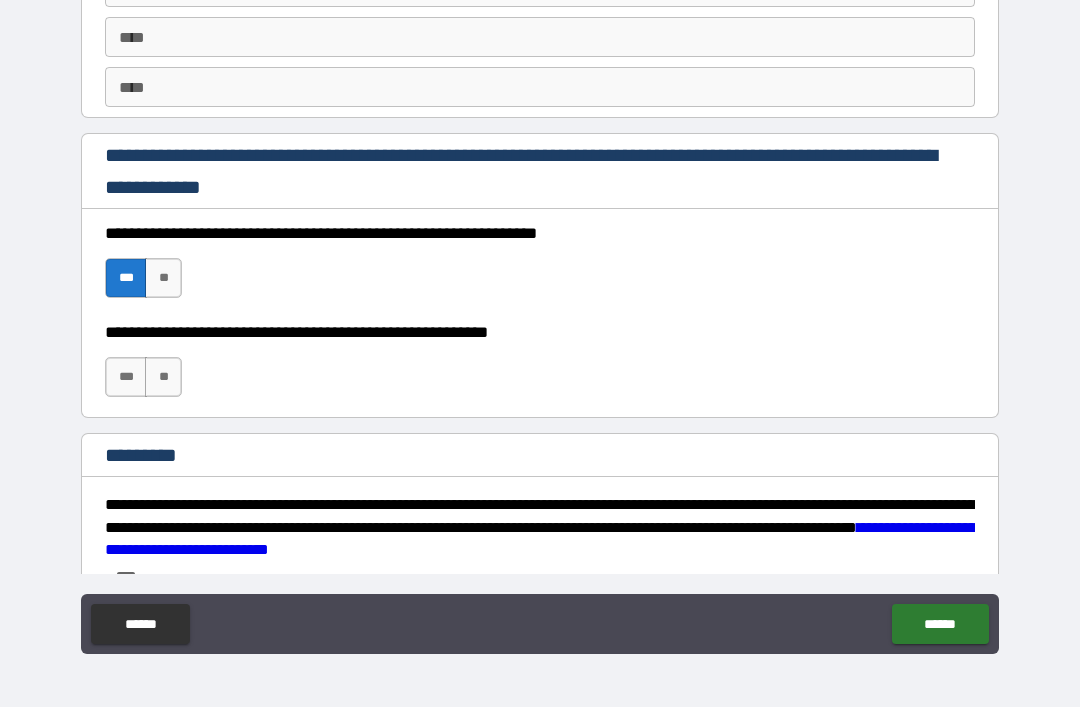 click on "***" at bounding box center [126, 377] 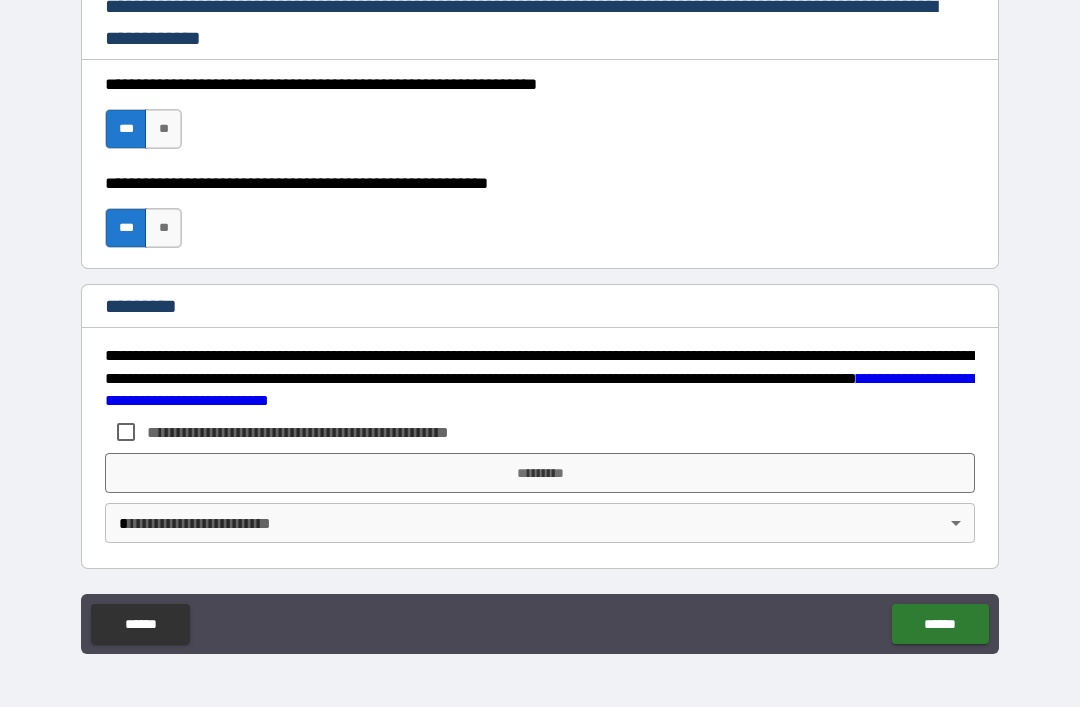 scroll, scrollTop: 2998, scrollLeft: 0, axis: vertical 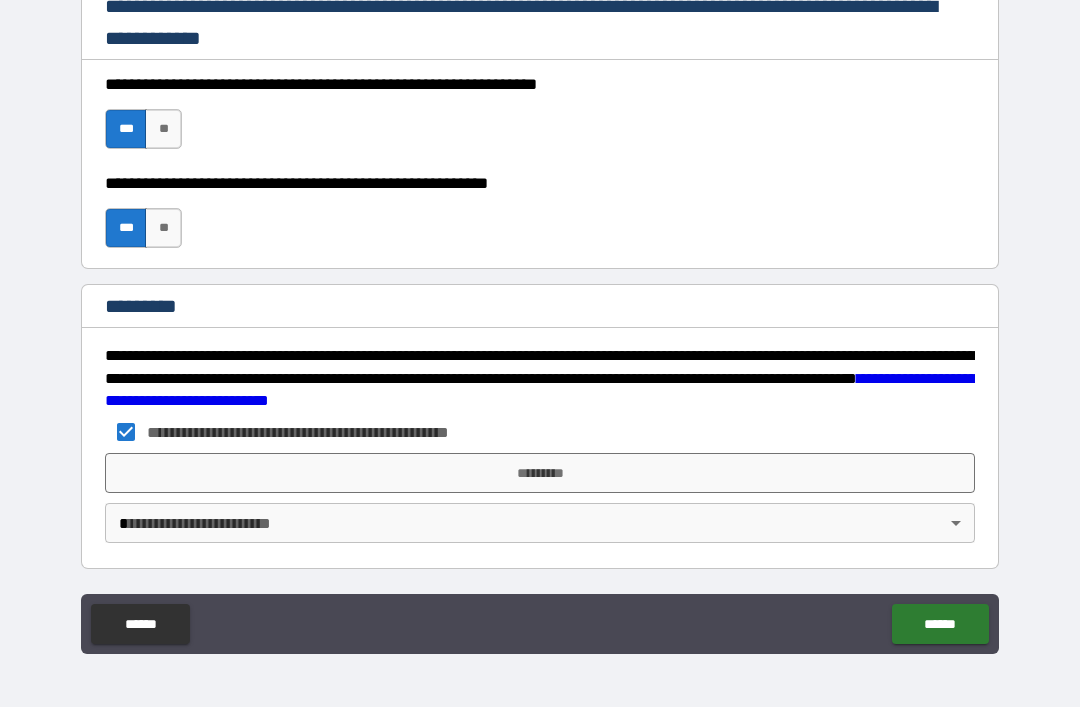 click on "*********" at bounding box center (540, 473) 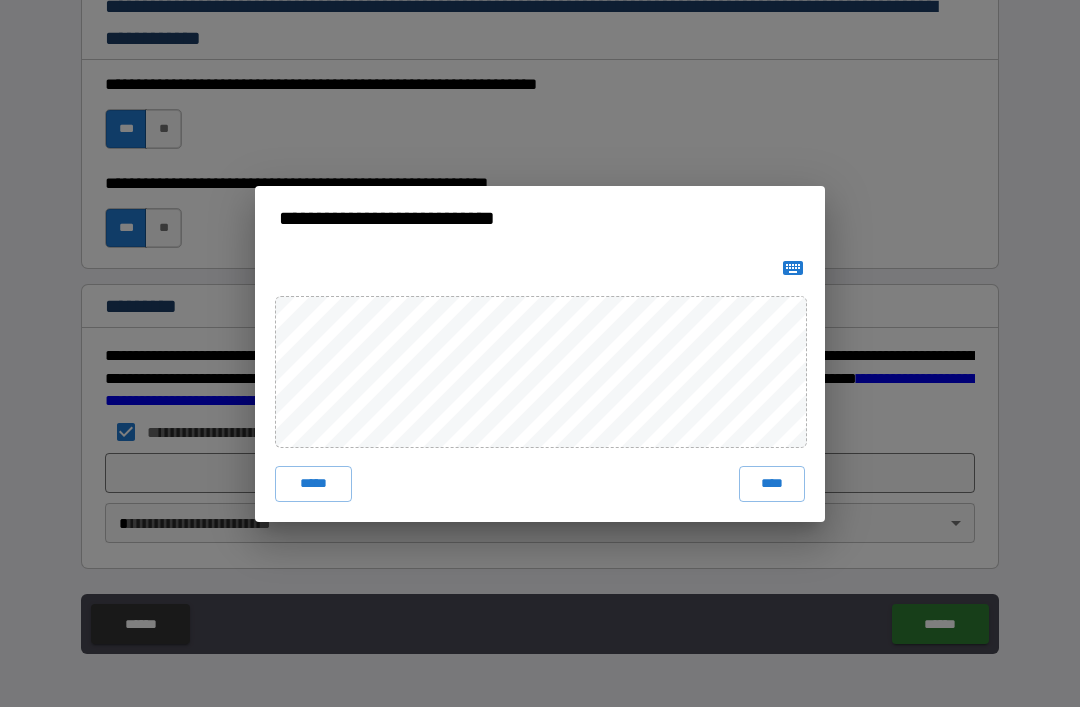 click on "****" at bounding box center [772, 484] 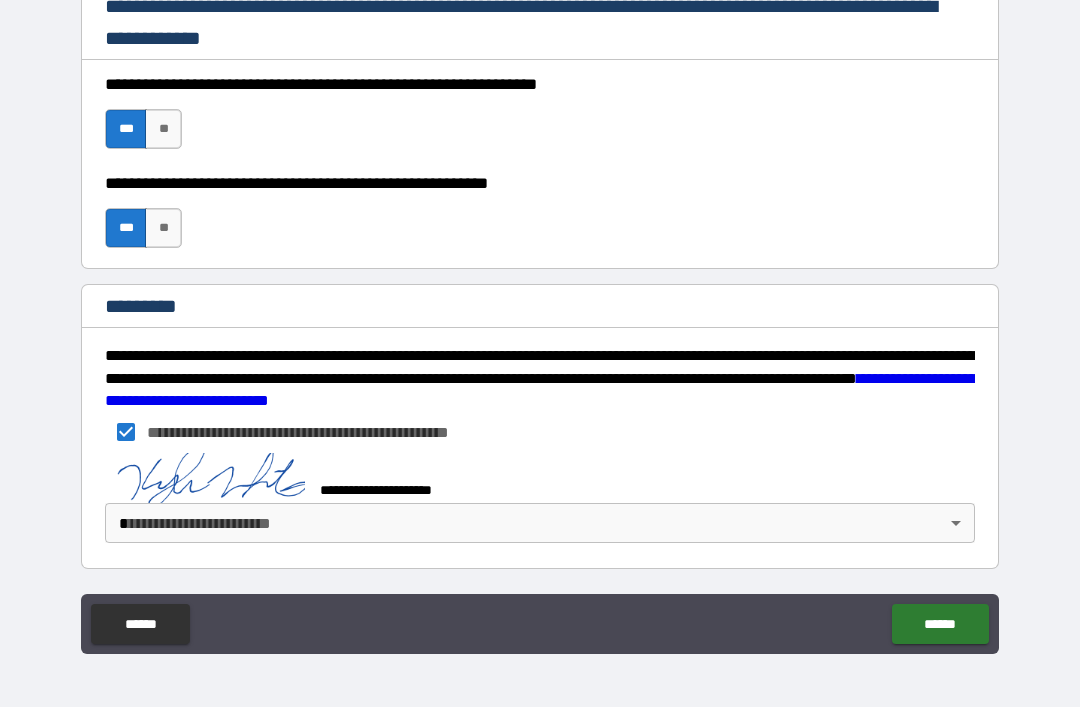 scroll, scrollTop: 2988, scrollLeft: 0, axis: vertical 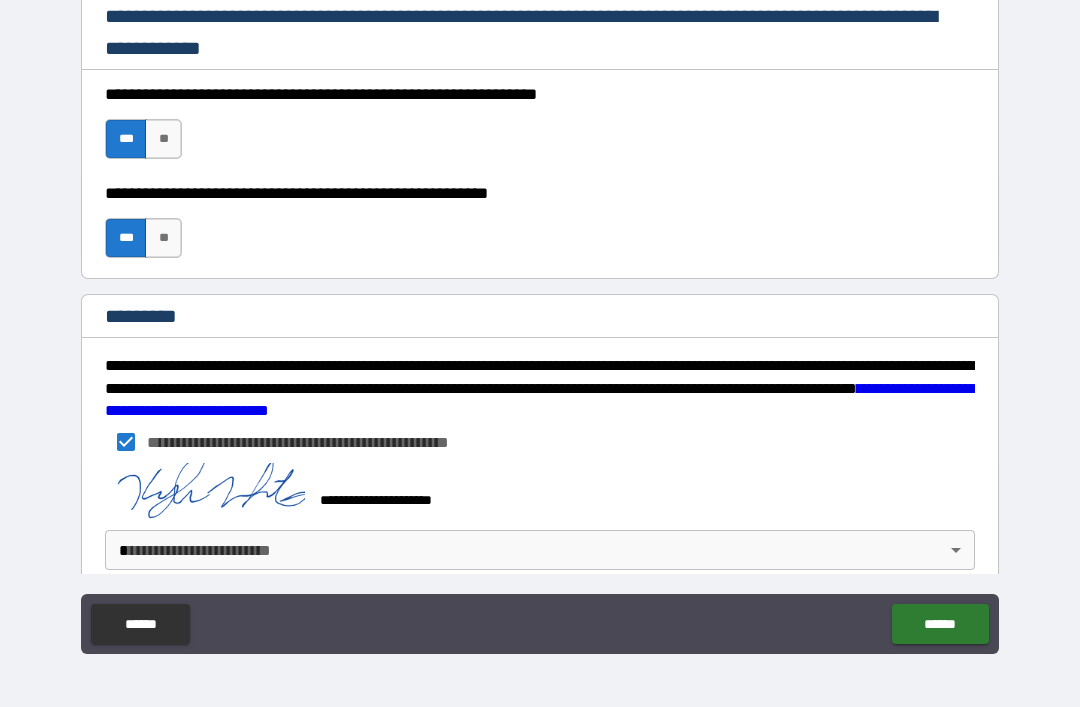 click on "**********" at bounding box center (540, 321) 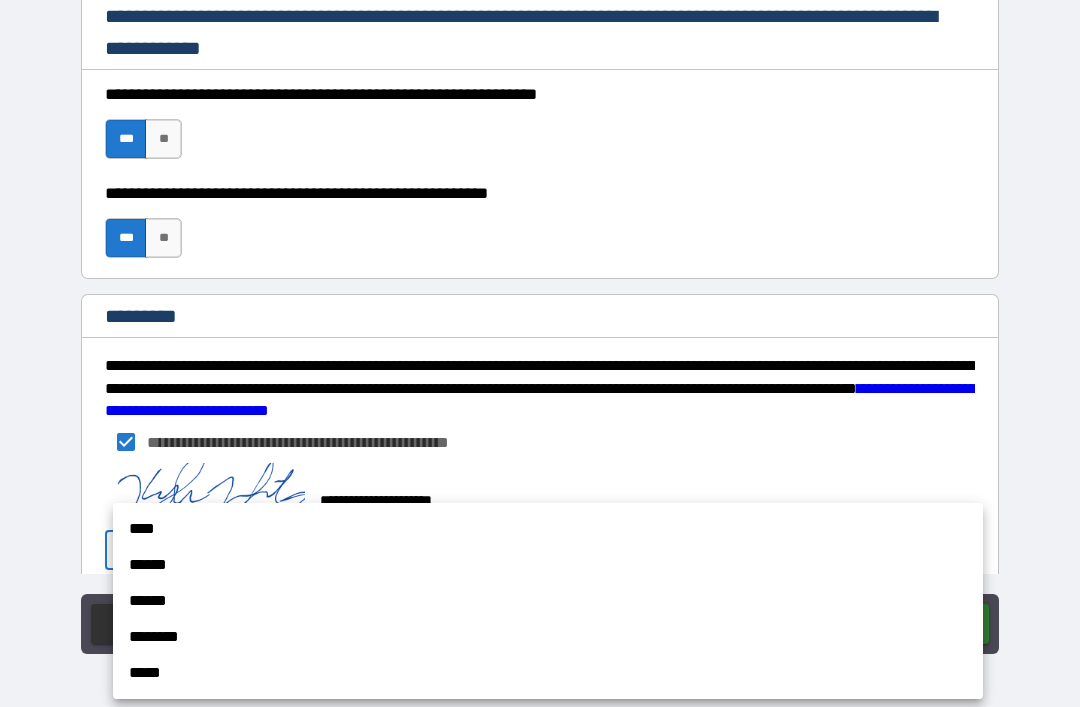 click on "******" at bounding box center (548, 565) 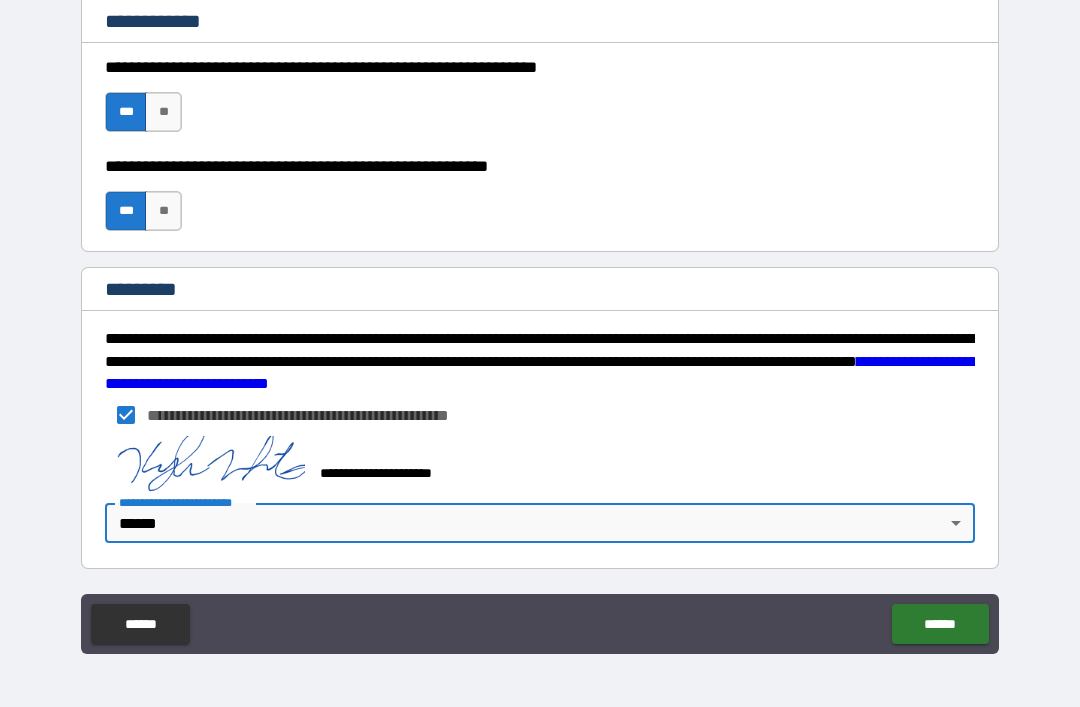 scroll, scrollTop: 3015, scrollLeft: 0, axis: vertical 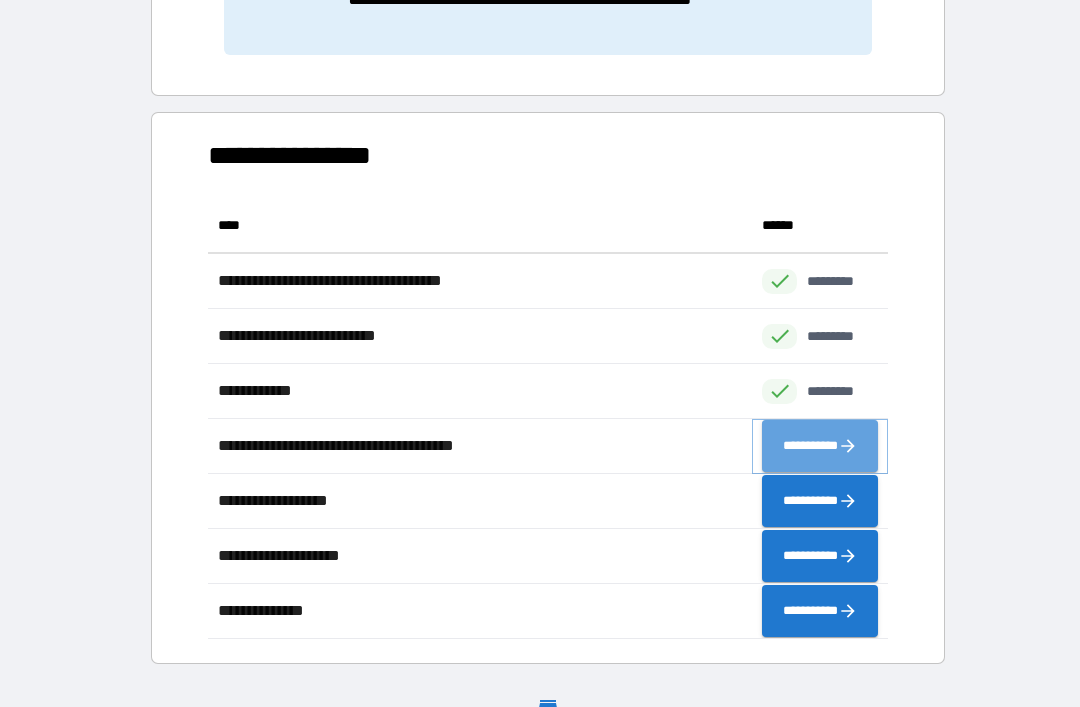 click on "**********" at bounding box center [820, 446] 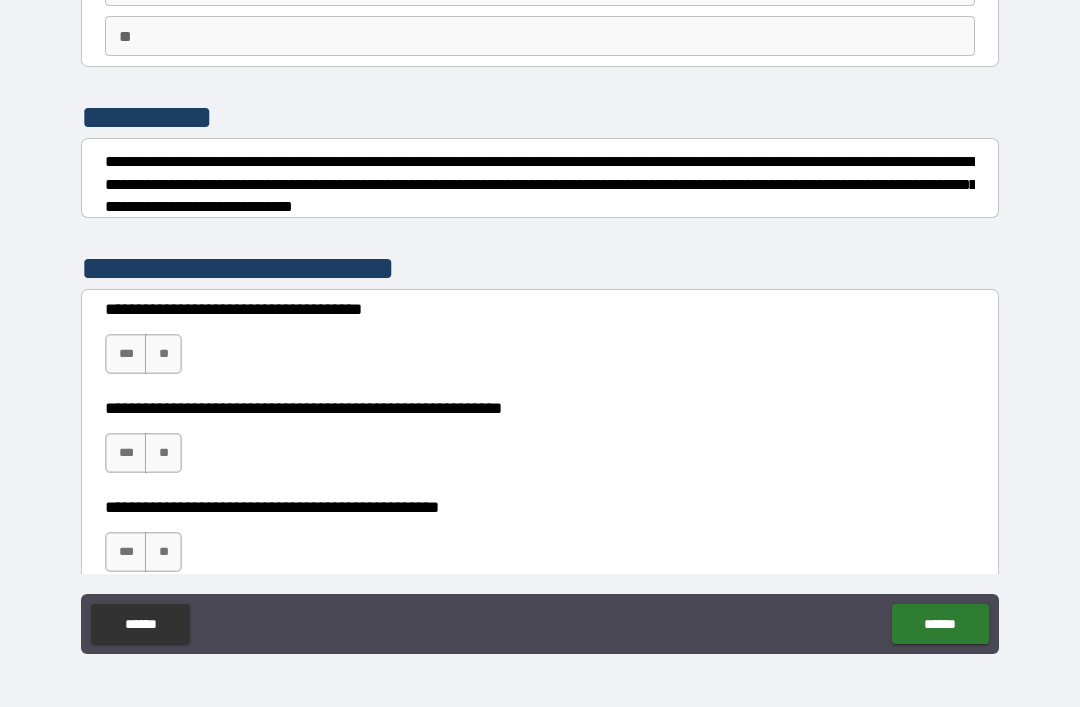 scroll, scrollTop: 167, scrollLeft: 0, axis: vertical 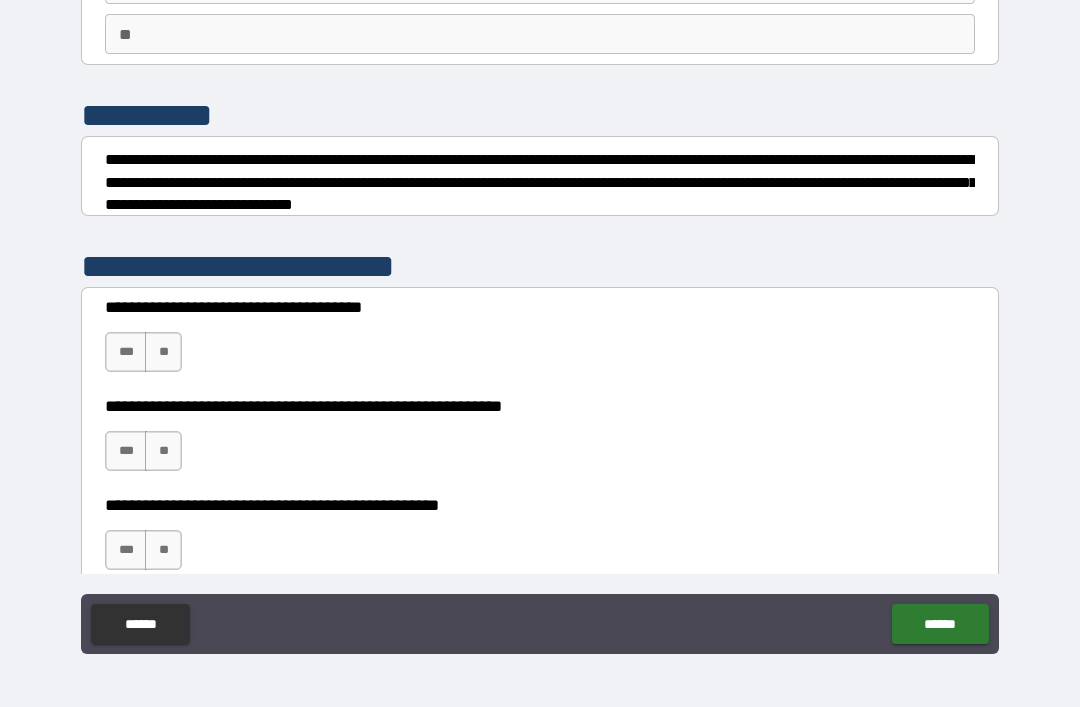 click on "**" at bounding box center (163, 352) 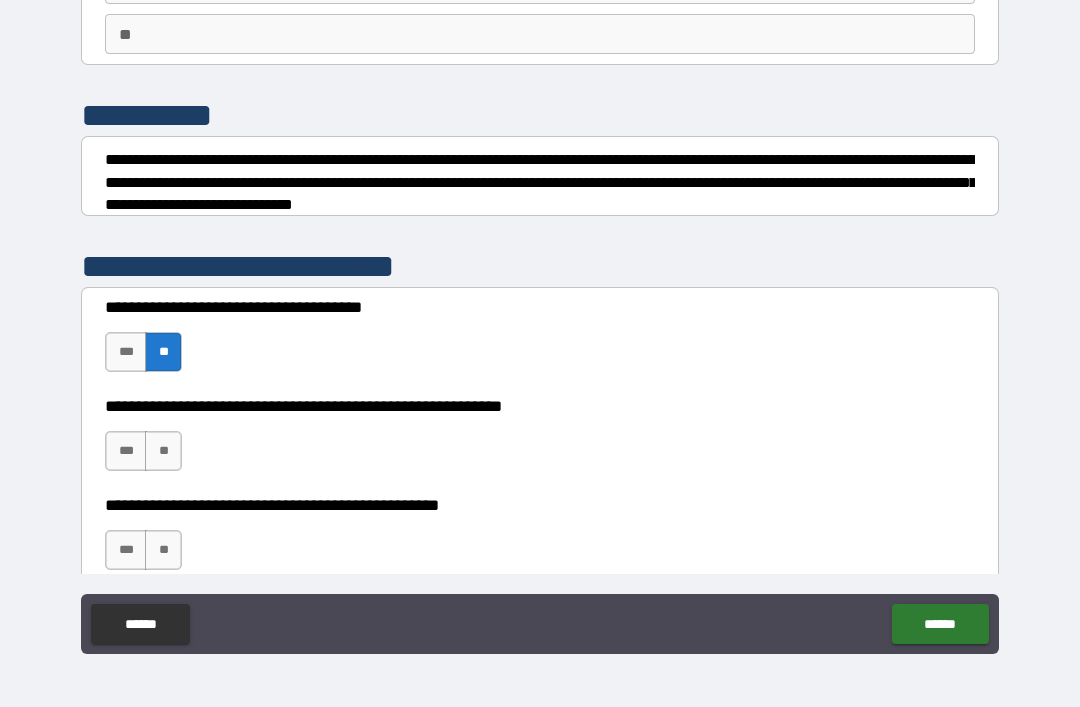 click on "**" at bounding box center (163, 451) 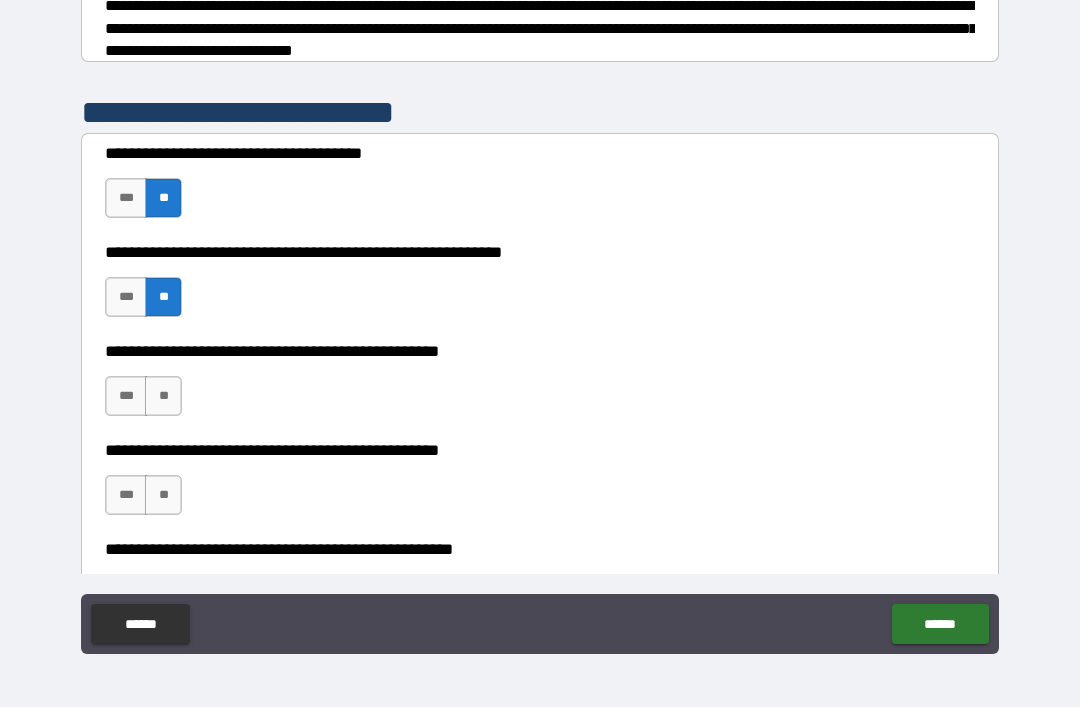 scroll, scrollTop: 324, scrollLeft: 0, axis: vertical 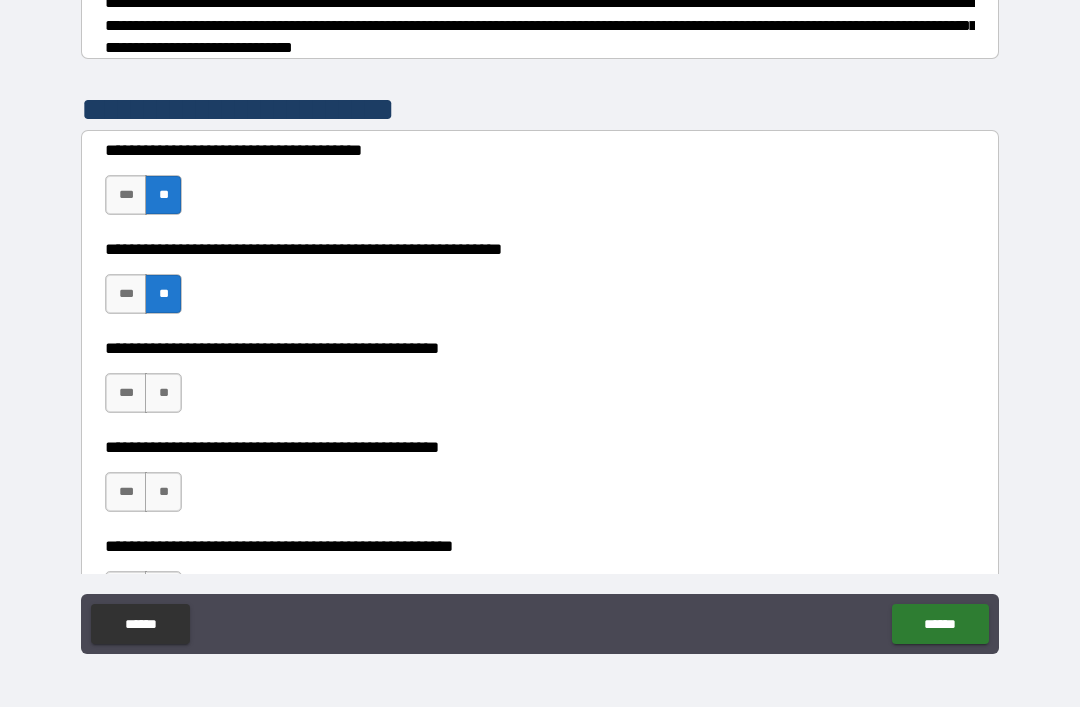 click on "**" at bounding box center (163, 393) 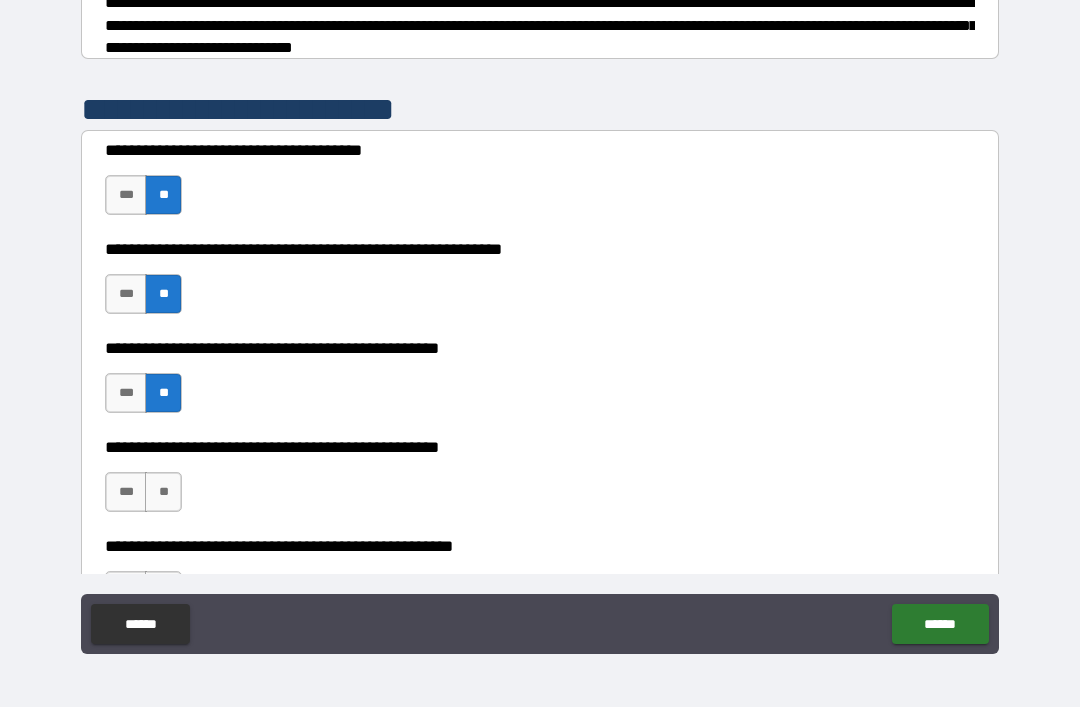 click on "**" at bounding box center [163, 492] 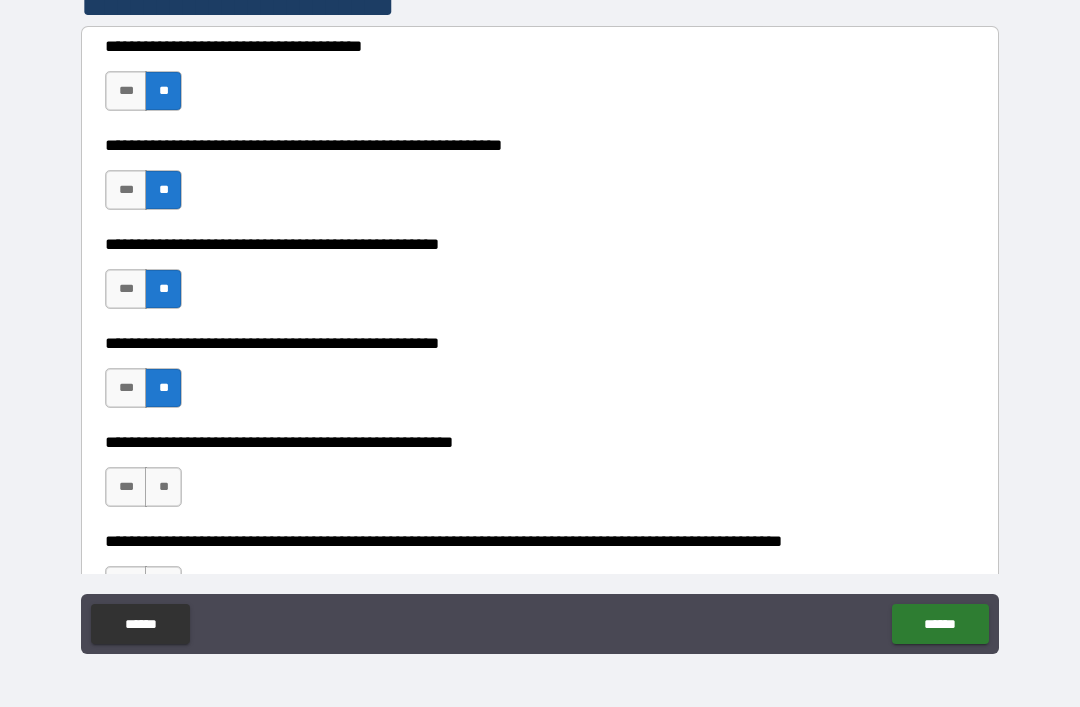 scroll, scrollTop: 463, scrollLeft: 0, axis: vertical 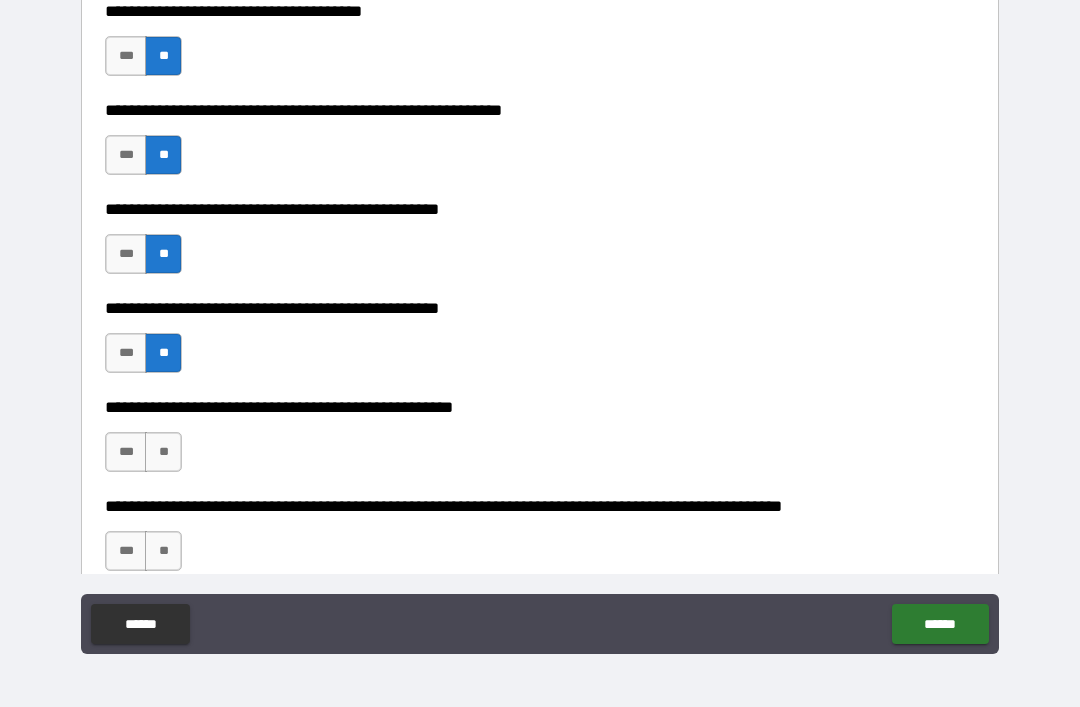 click on "**" at bounding box center [163, 452] 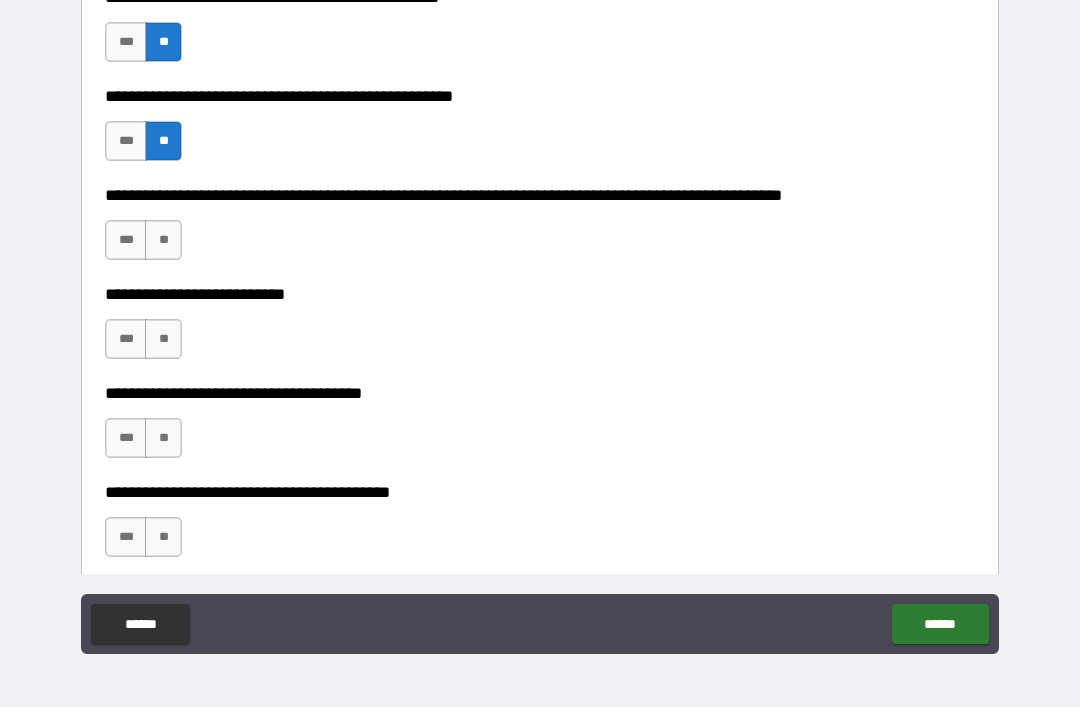 scroll, scrollTop: 775, scrollLeft: 0, axis: vertical 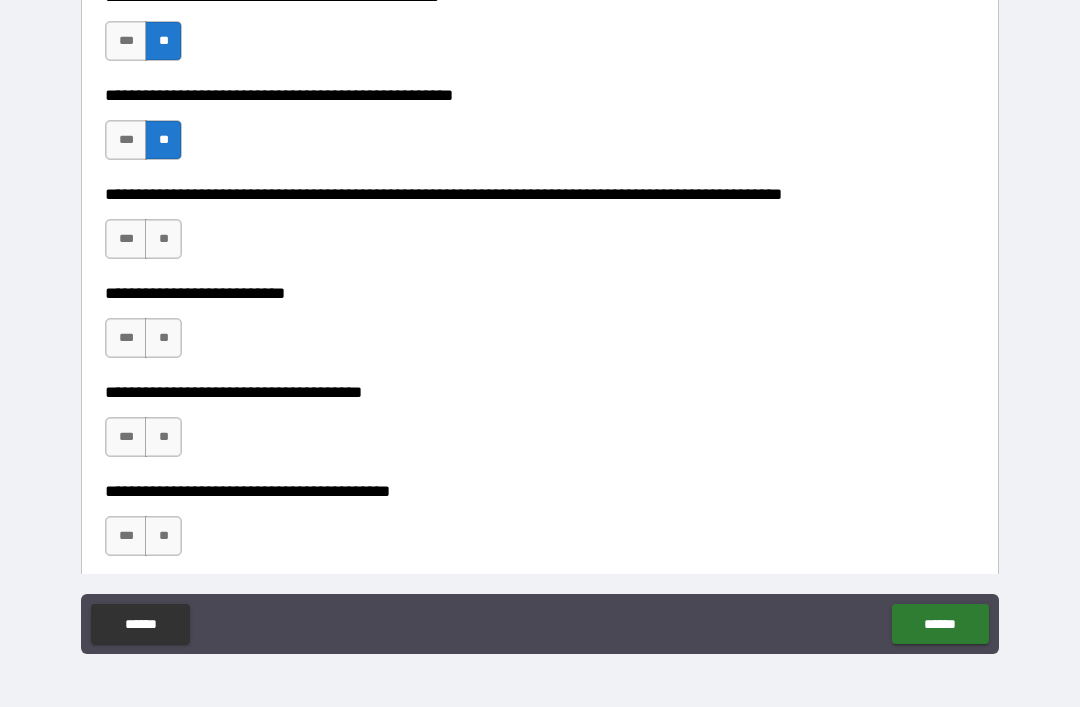 click on "**" at bounding box center [163, 239] 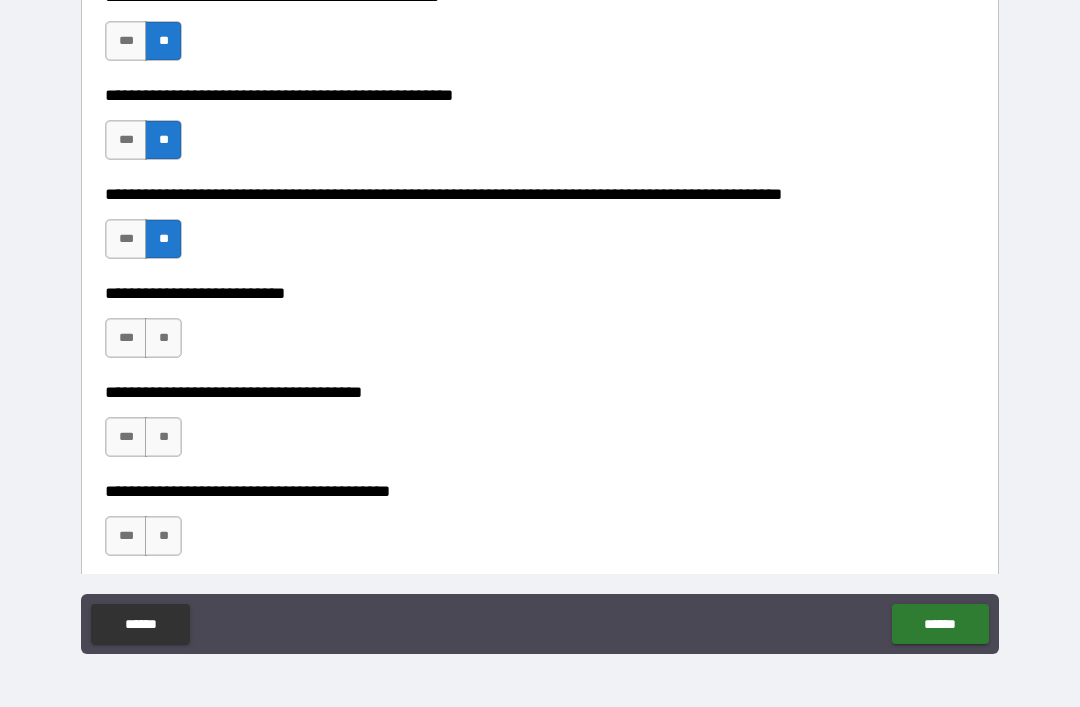 click on "**" at bounding box center [163, 338] 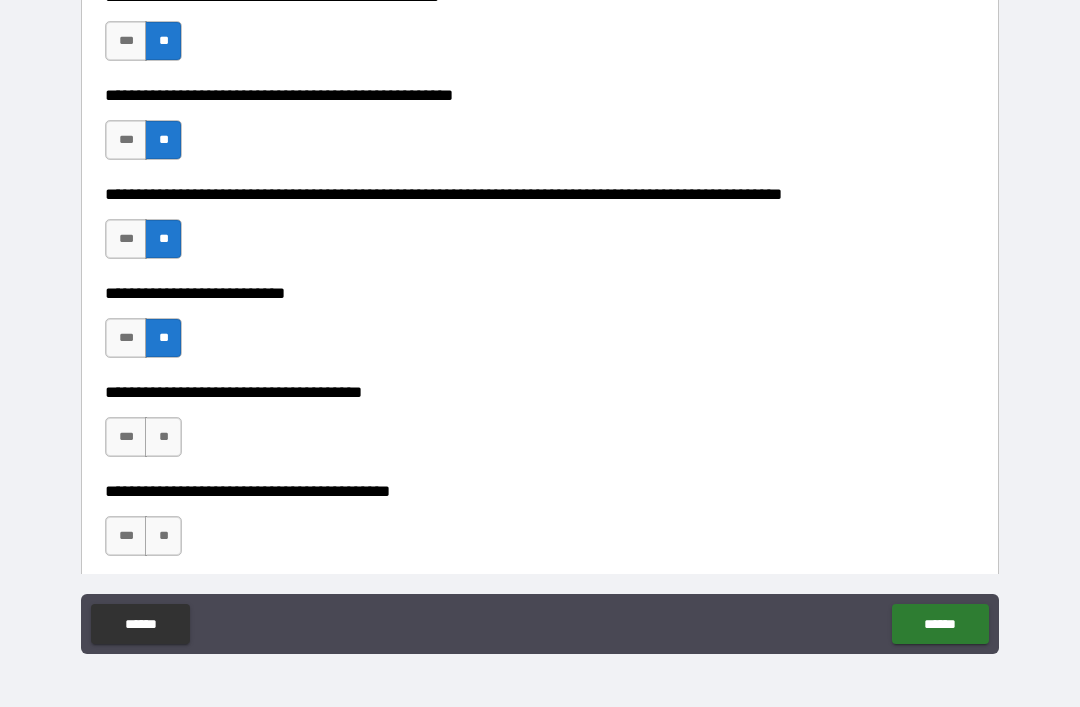 click on "**" at bounding box center [163, 437] 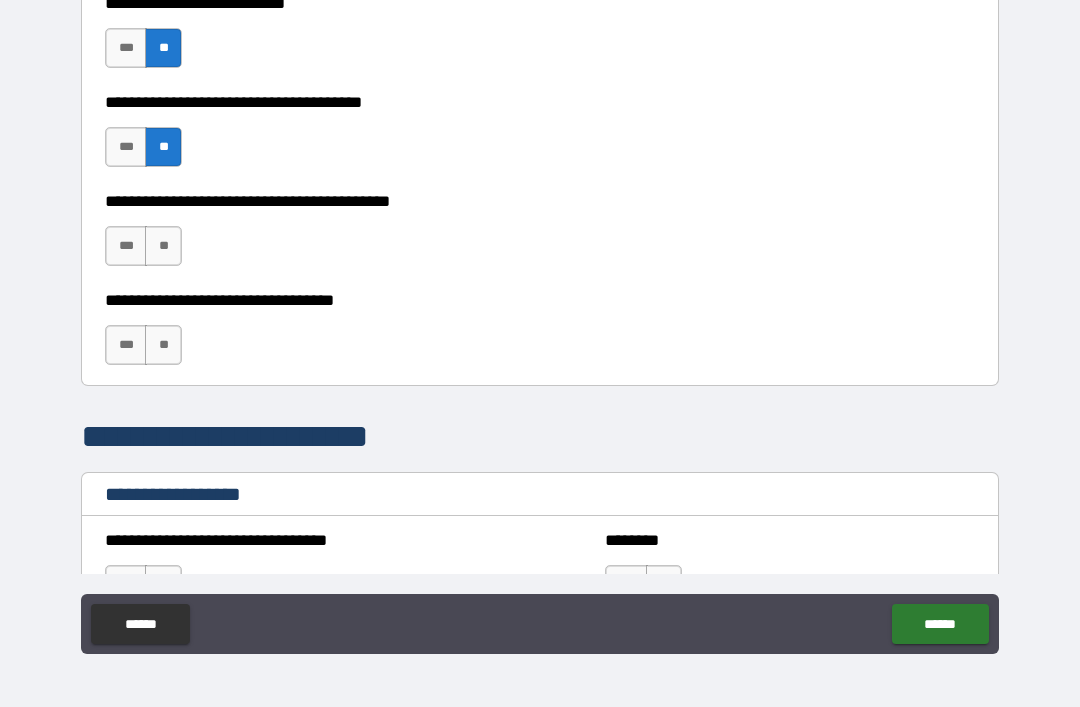 scroll, scrollTop: 1065, scrollLeft: 0, axis: vertical 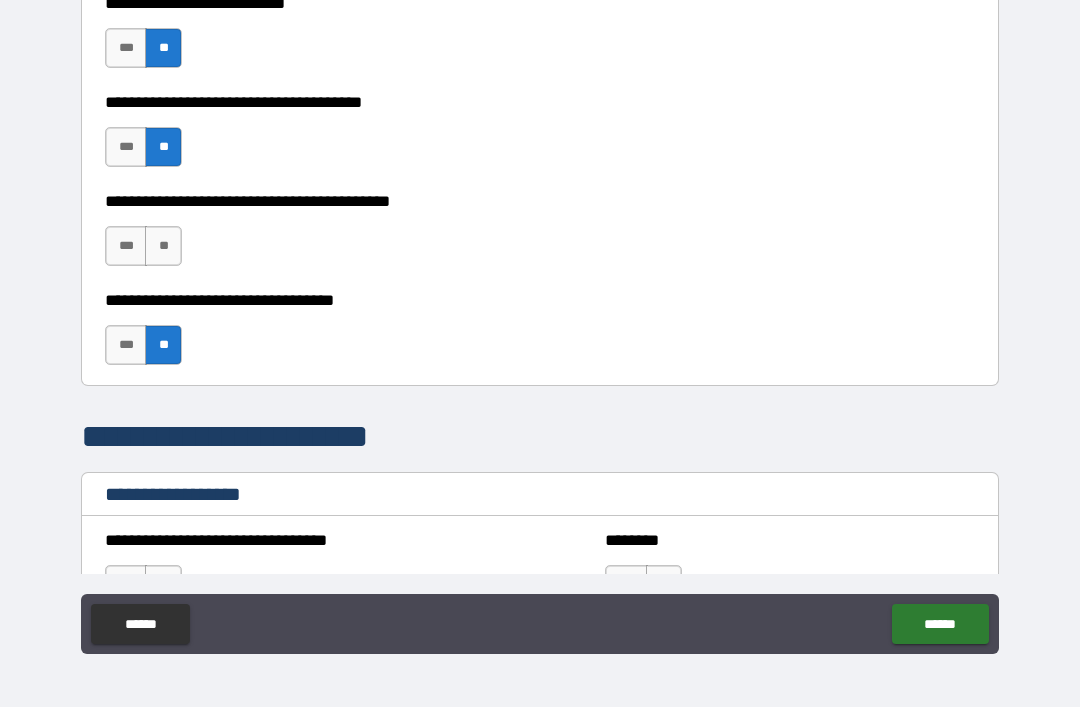 click on "**" at bounding box center [163, 246] 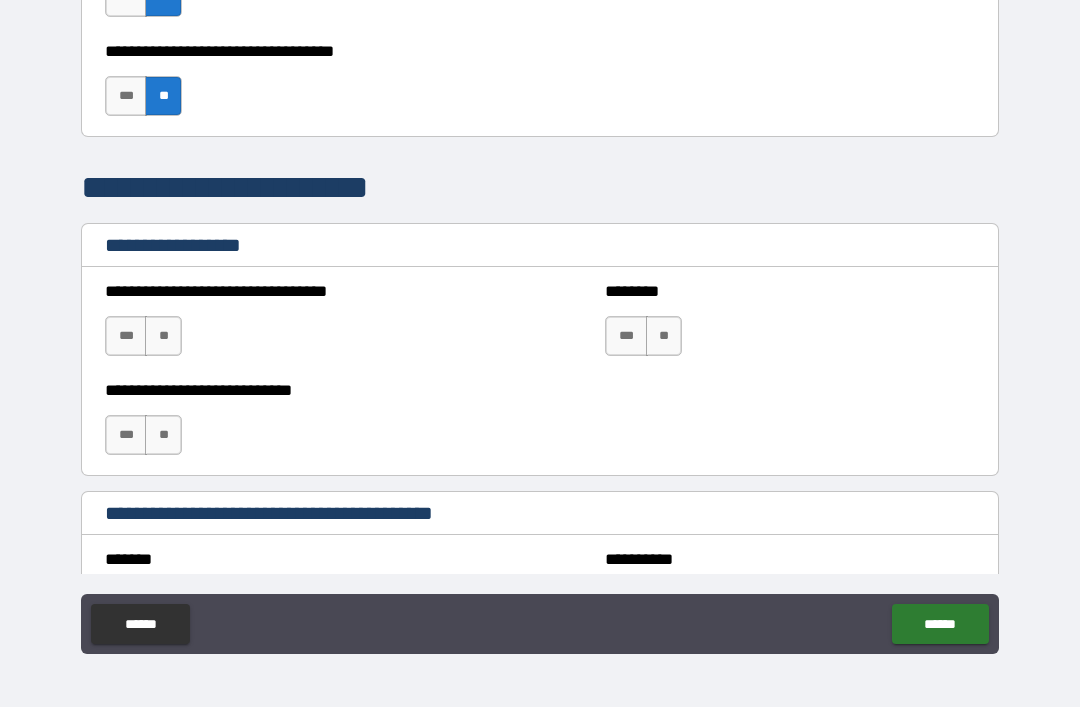 scroll, scrollTop: 1317, scrollLeft: 0, axis: vertical 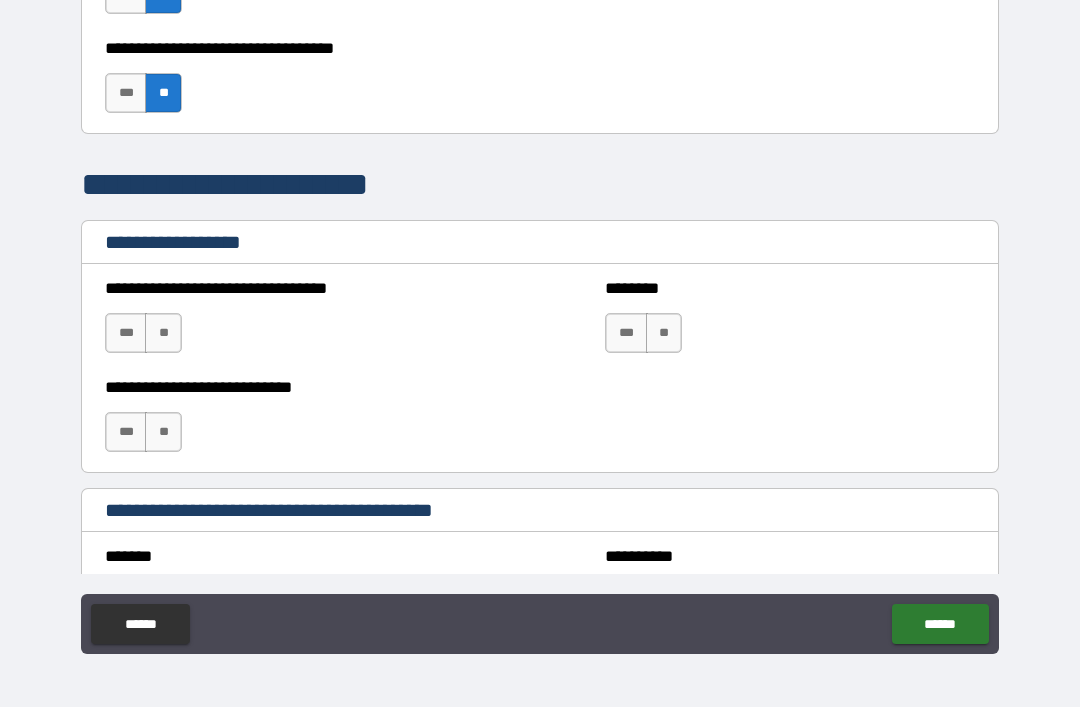 click on "**" at bounding box center [163, 333] 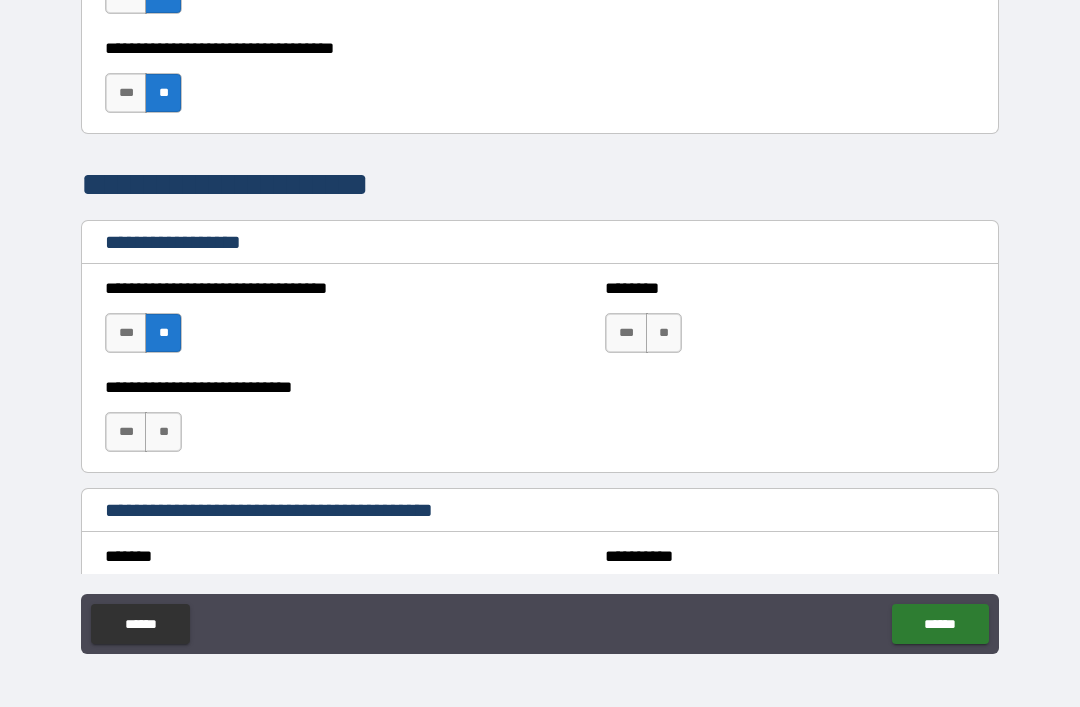 click on "**" at bounding box center (163, 432) 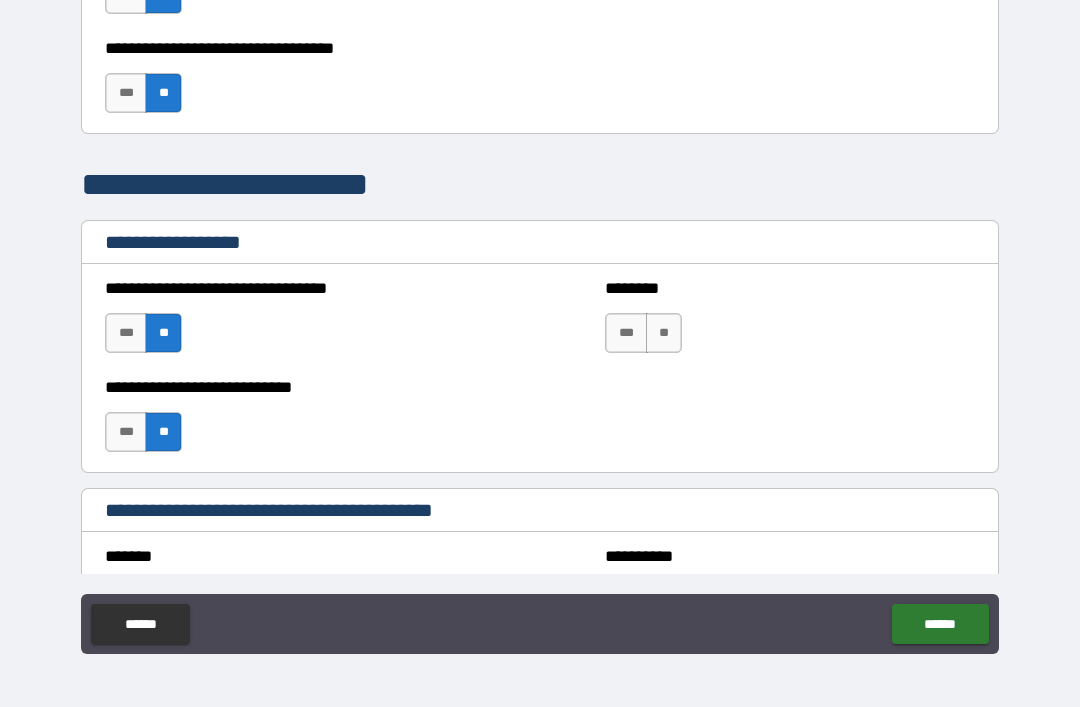 click on "**" at bounding box center [664, 333] 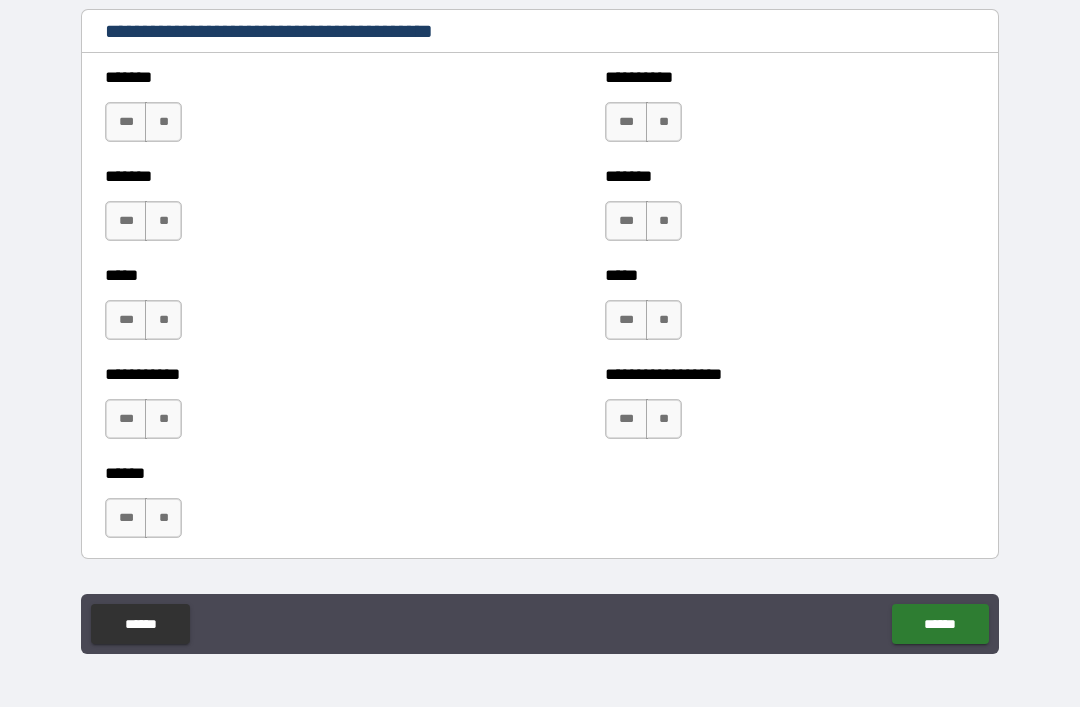 scroll, scrollTop: 1800, scrollLeft: 0, axis: vertical 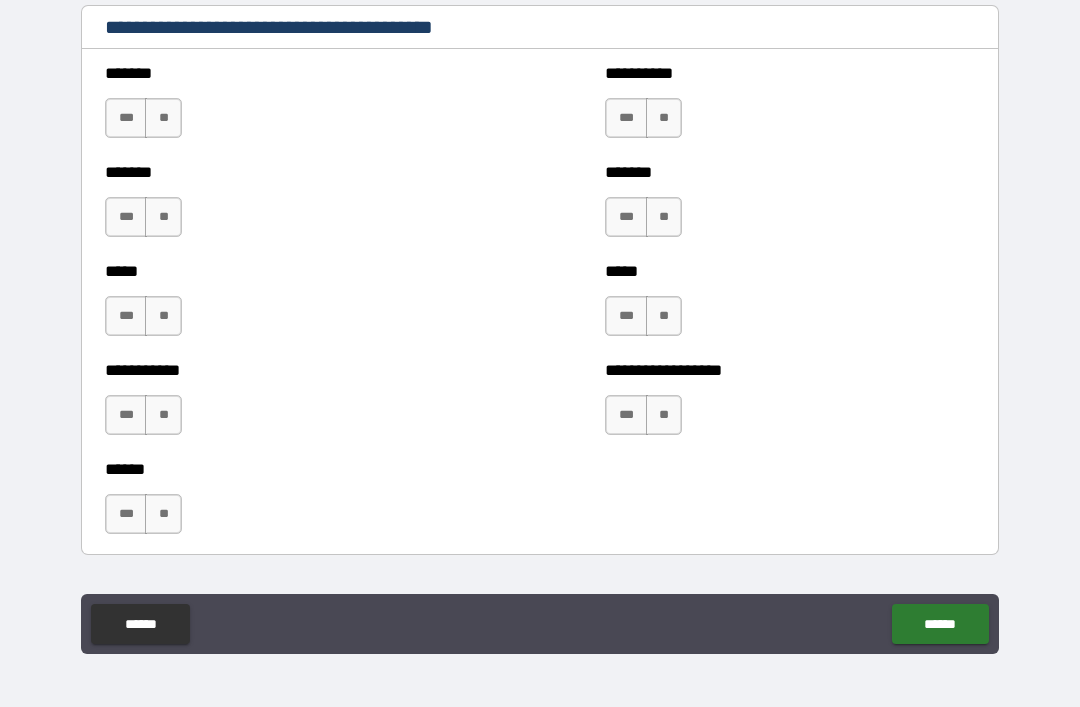 click on "**" at bounding box center (163, 118) 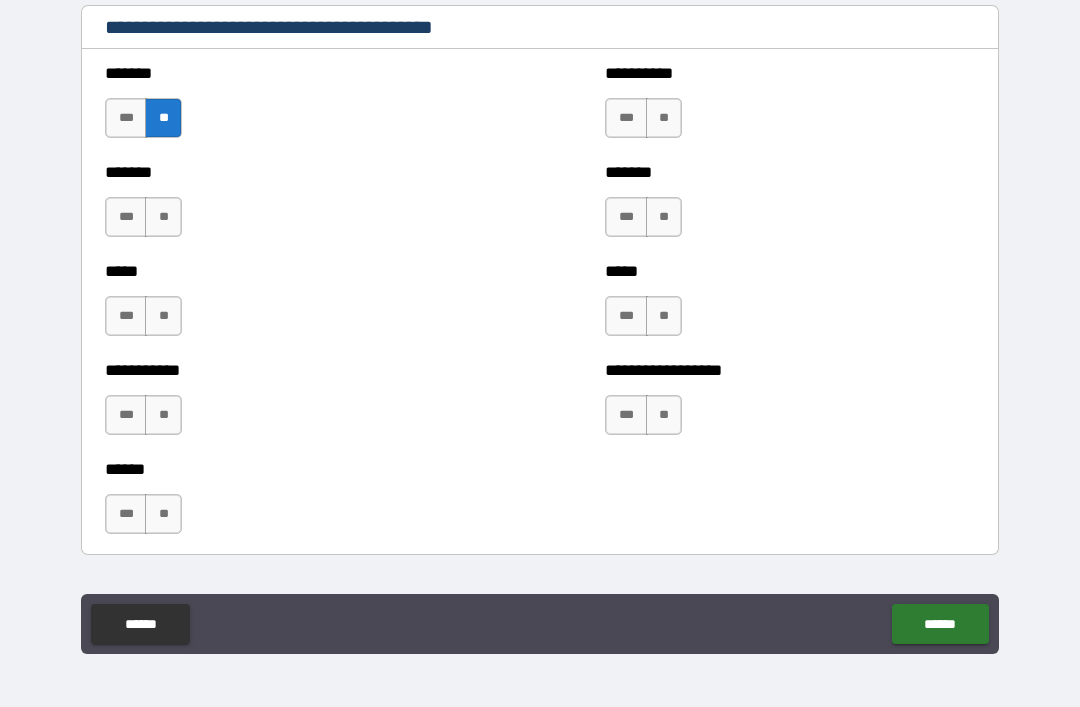 click on "**" at bounding box center (163, 217) 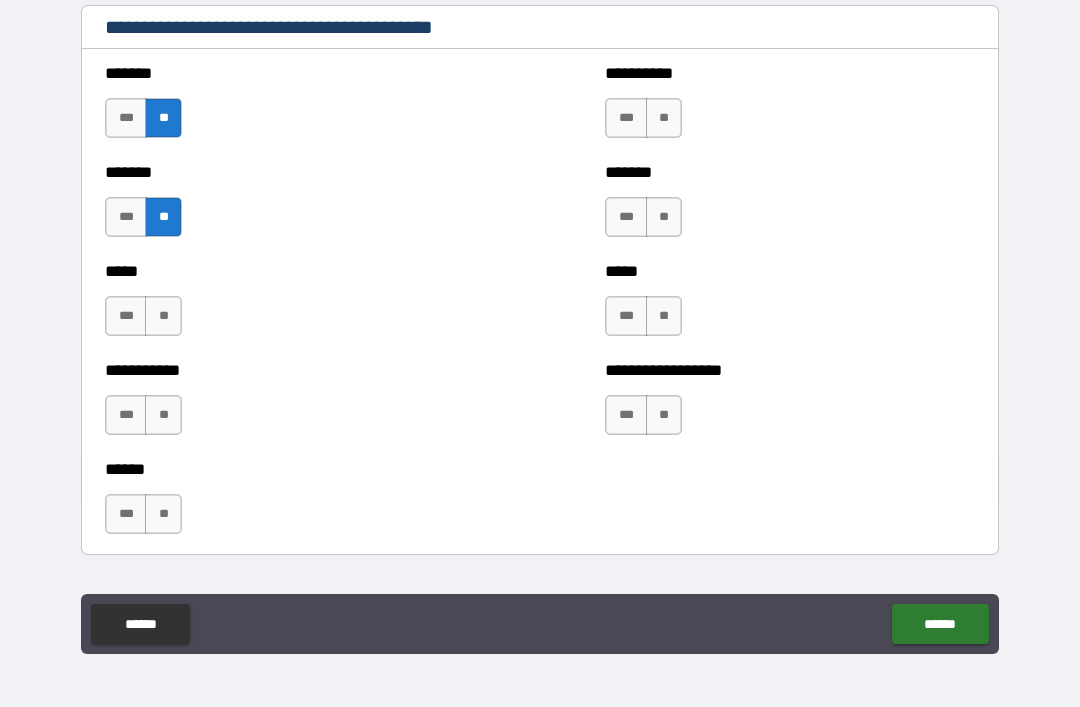 click on "**" at bounding box center [664, 118] 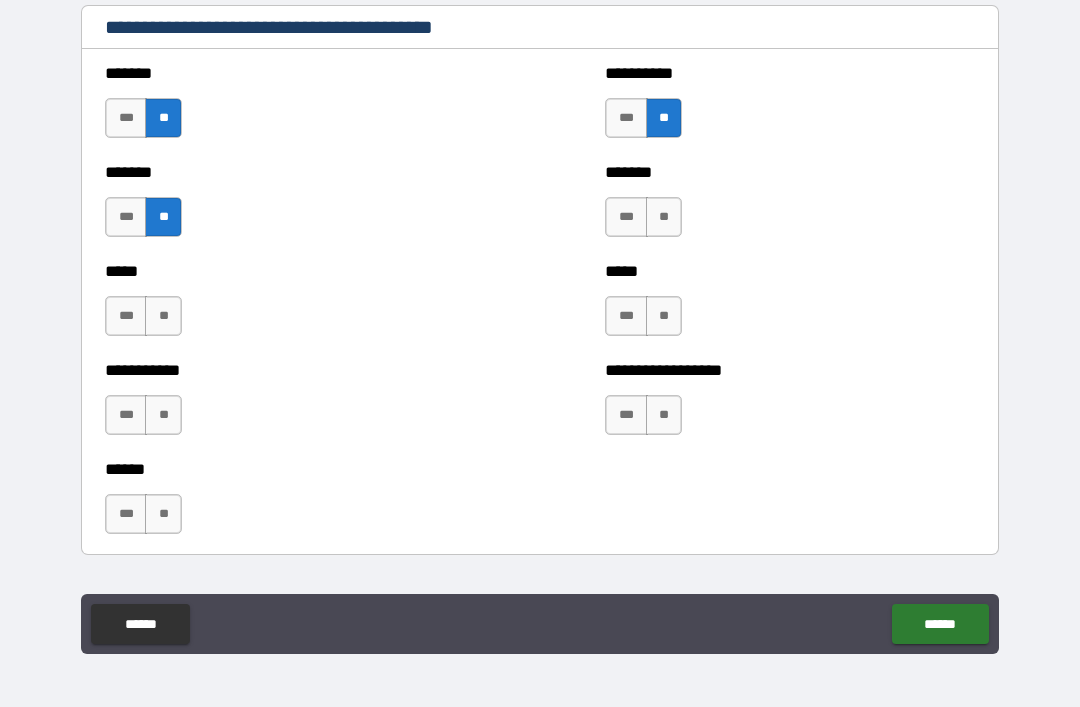 click on "**" at bounding box center [664, 217] 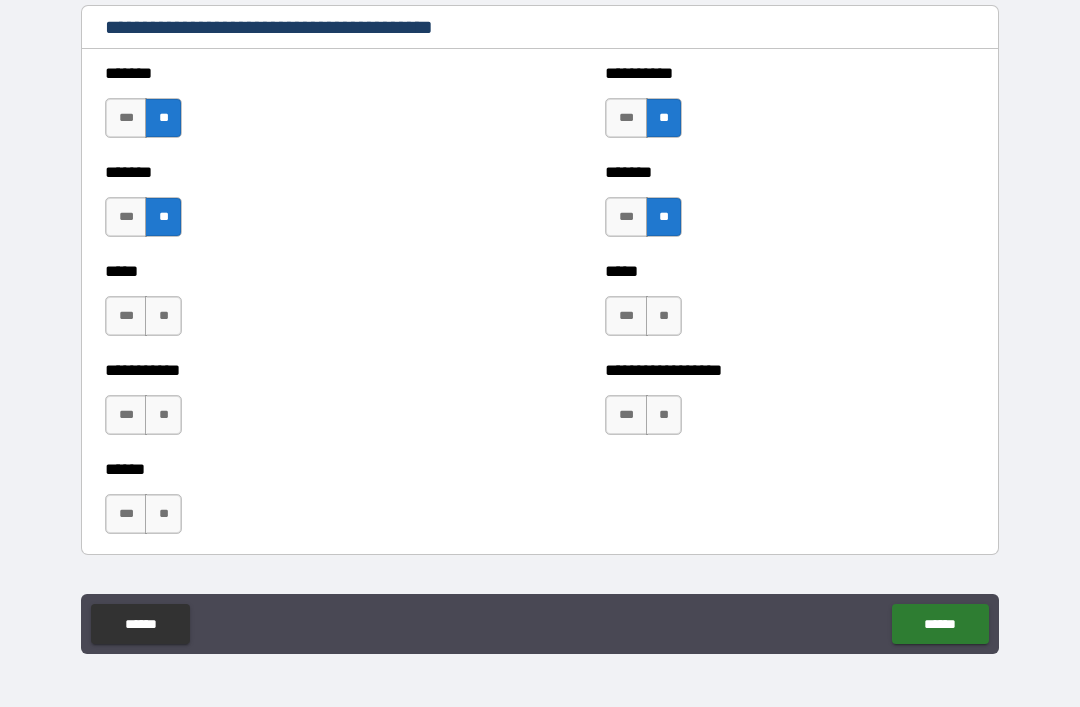 click on "**" at bounding box center (664, 316) 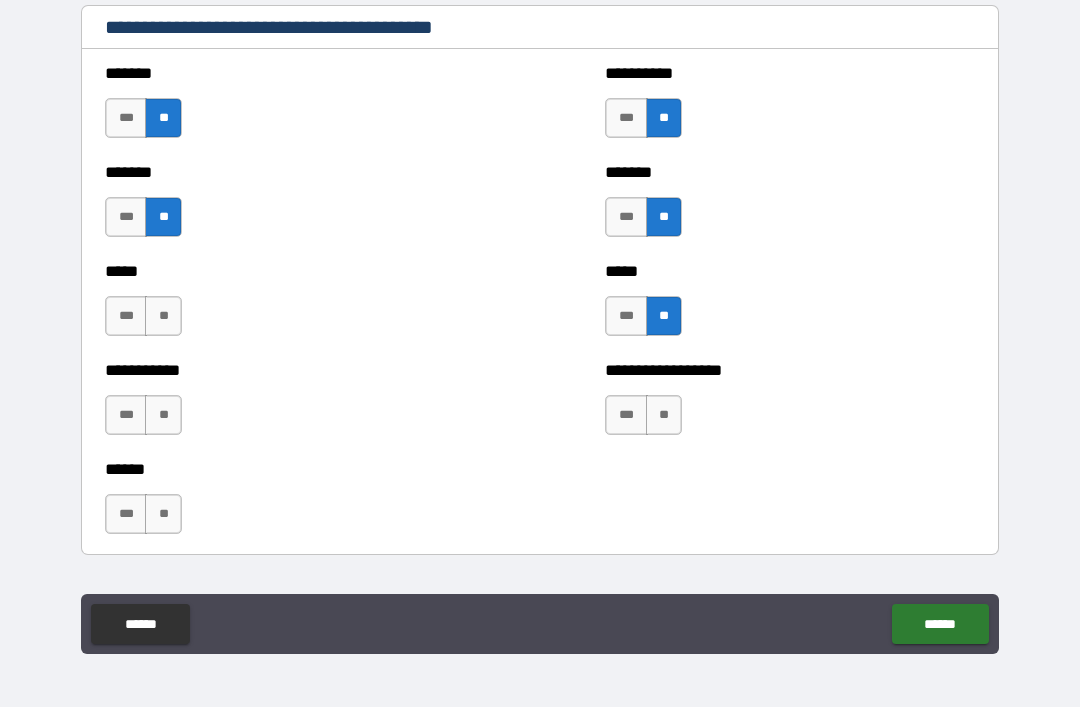 click on "**" at bounding box center (664, 415) 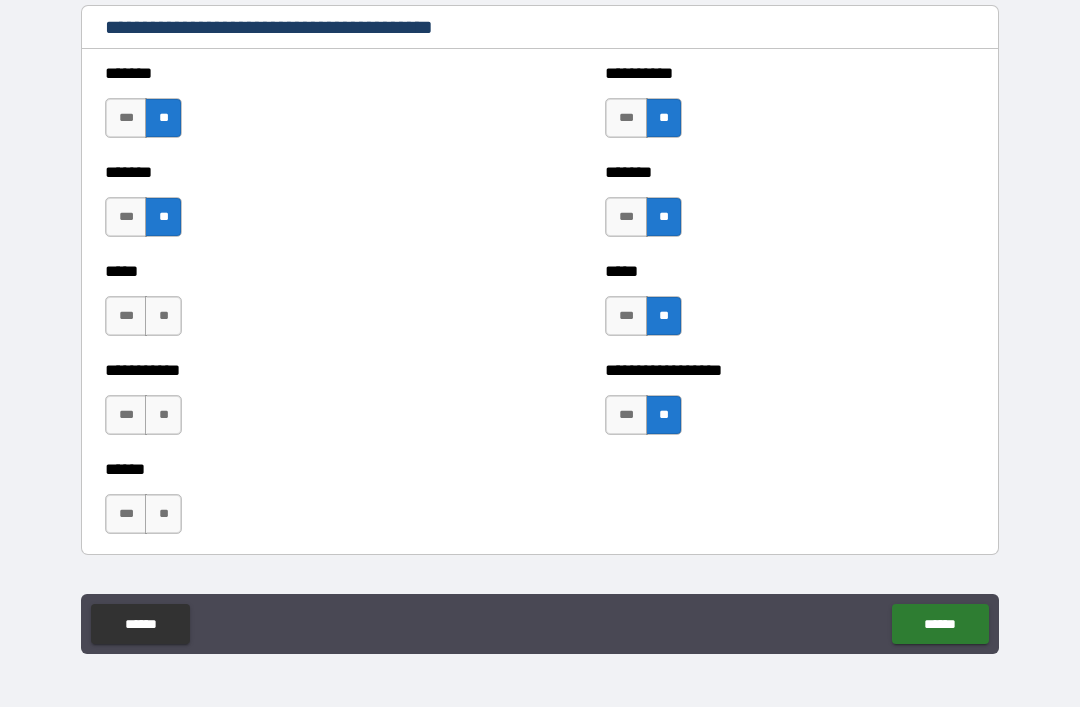 click on "**" at bounding box center [163, 514] 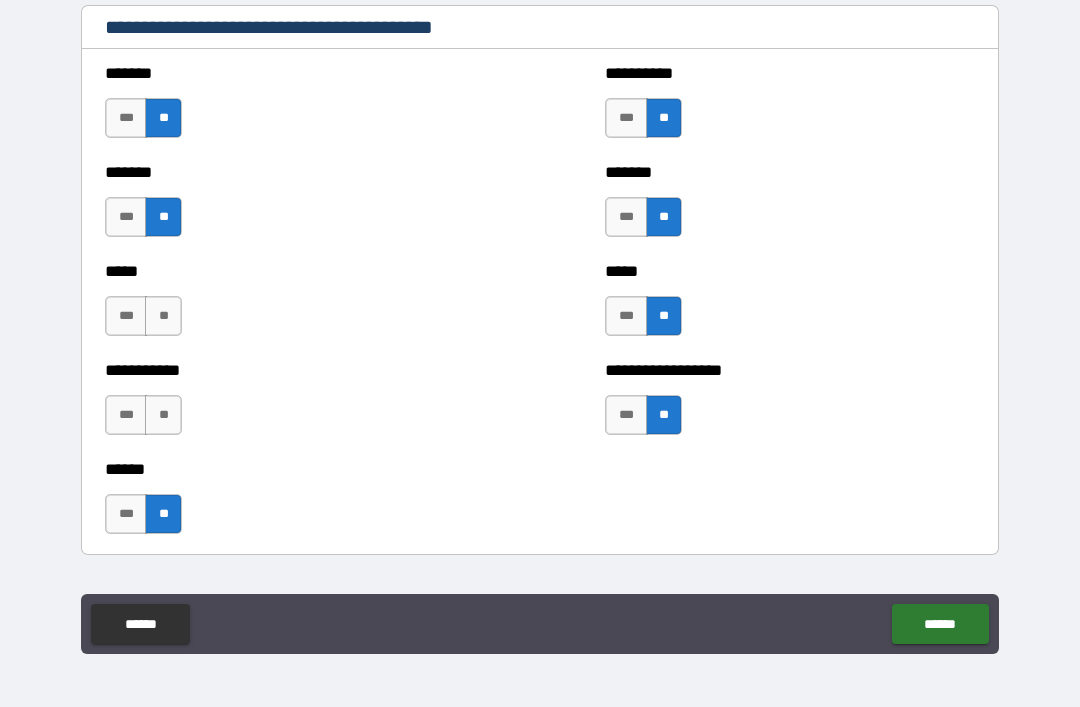 click on "**" at bounding box center [163, 415] 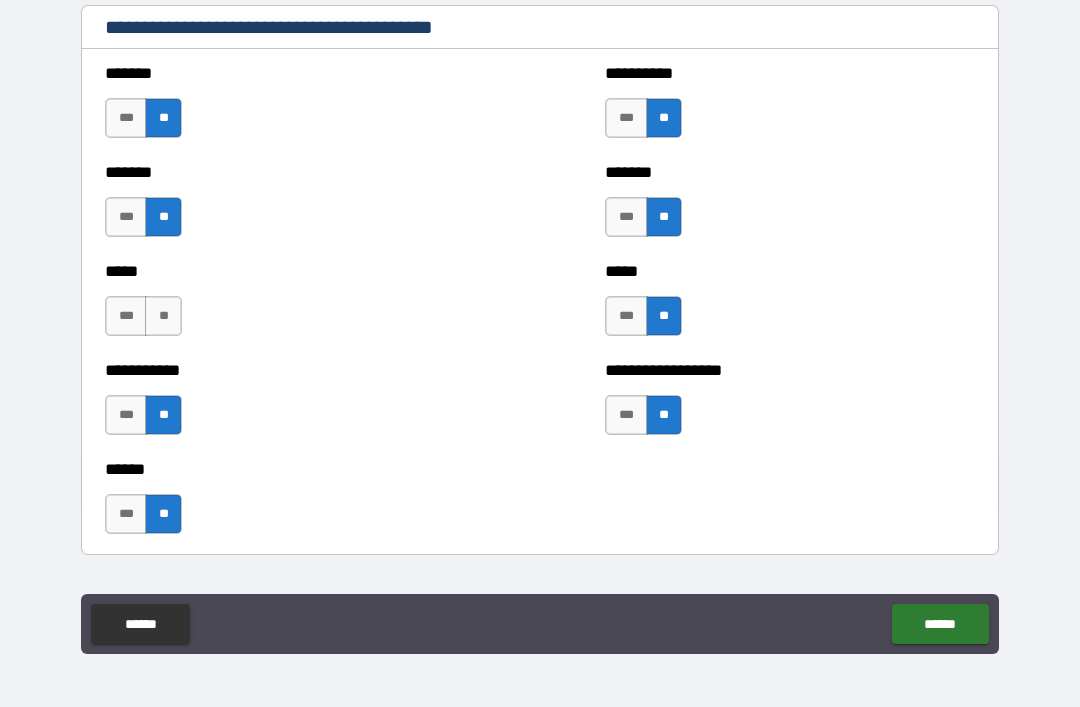 click on "**" at bounding box center (163, 316) 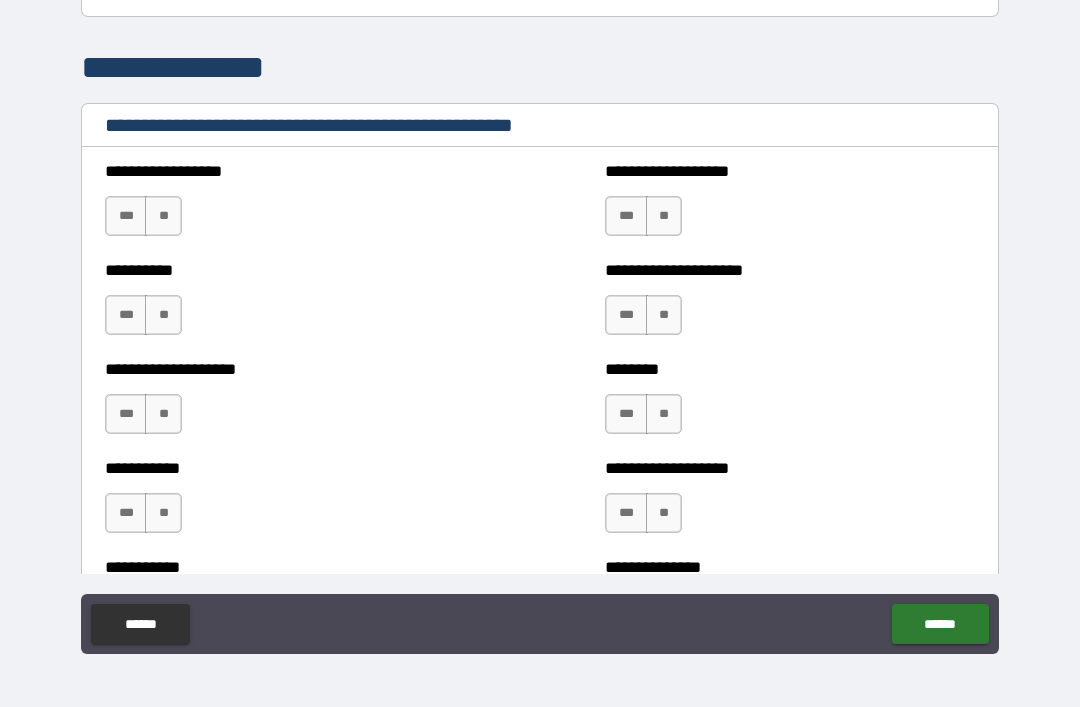 scroll, scrollTop: 2340, scrollLeft: 0, axis: vertical 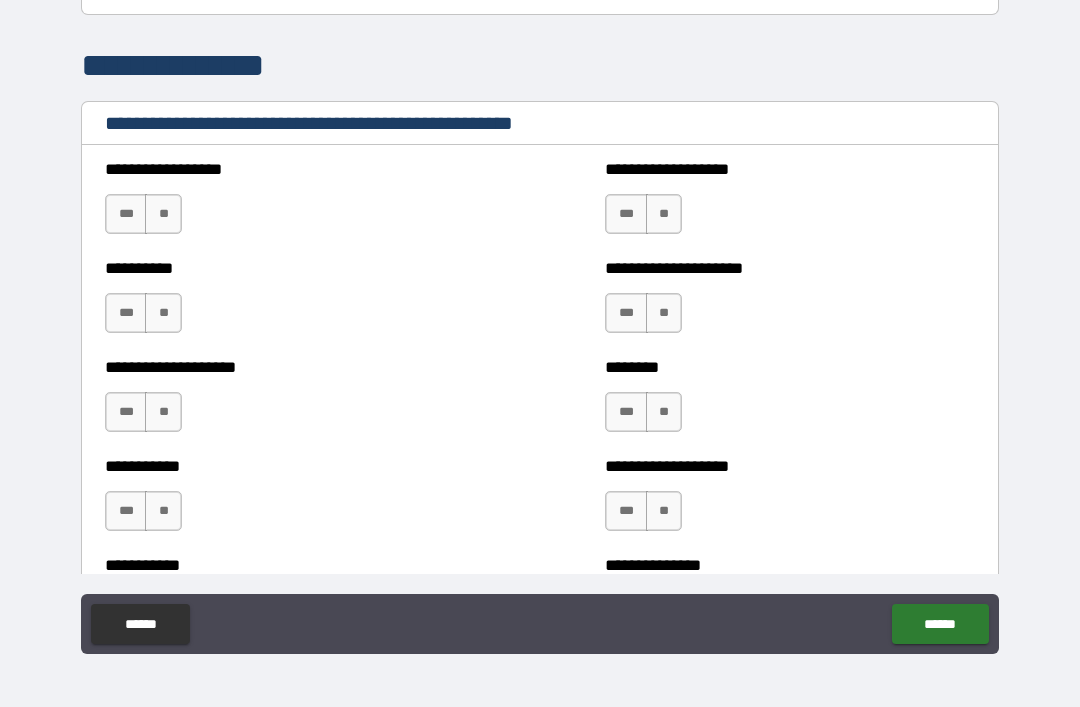 click on "**" at bounding box center (163, 214) 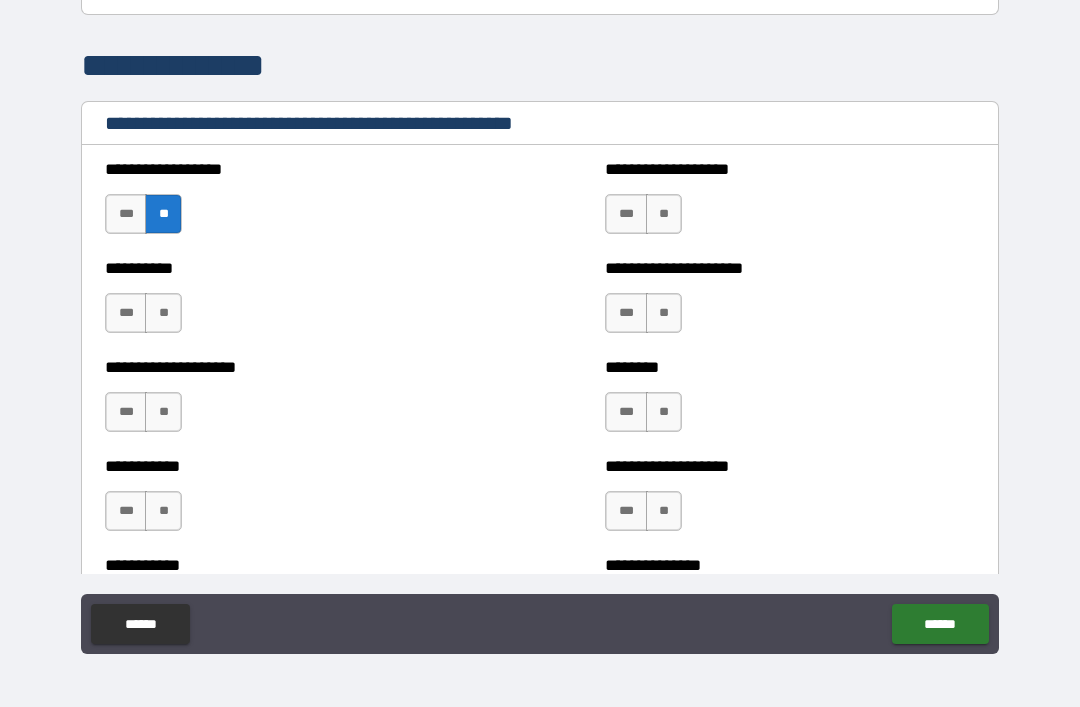 click on "**********" at bounding box center [290, 303] 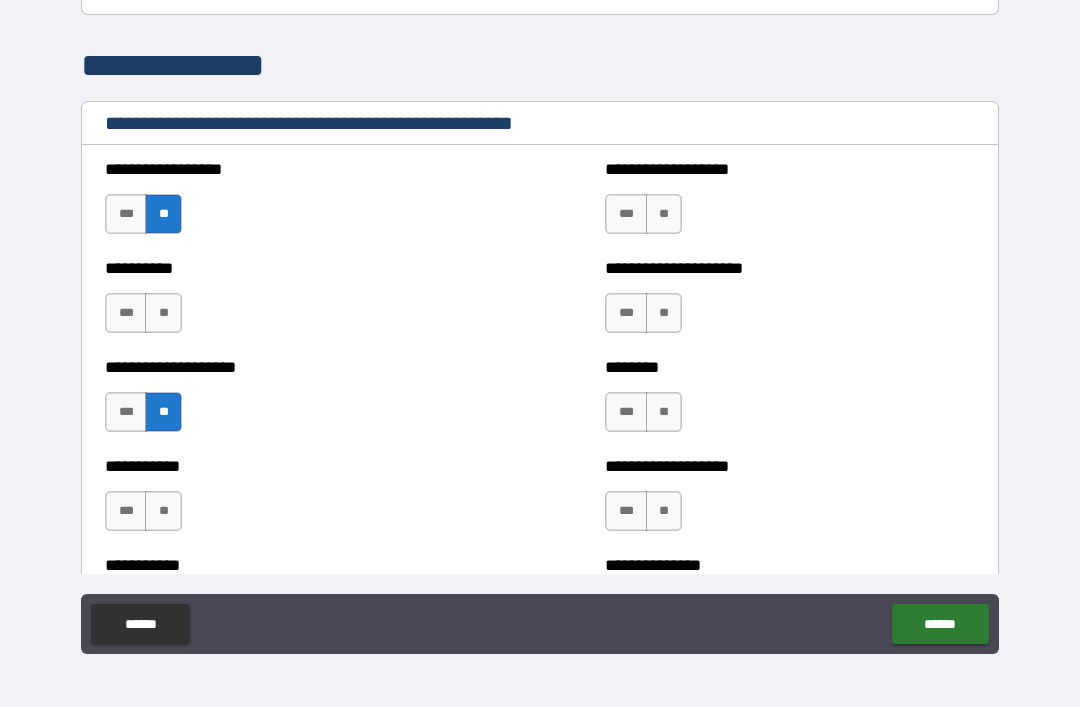 click on "**" at bounding box center (163, 511) 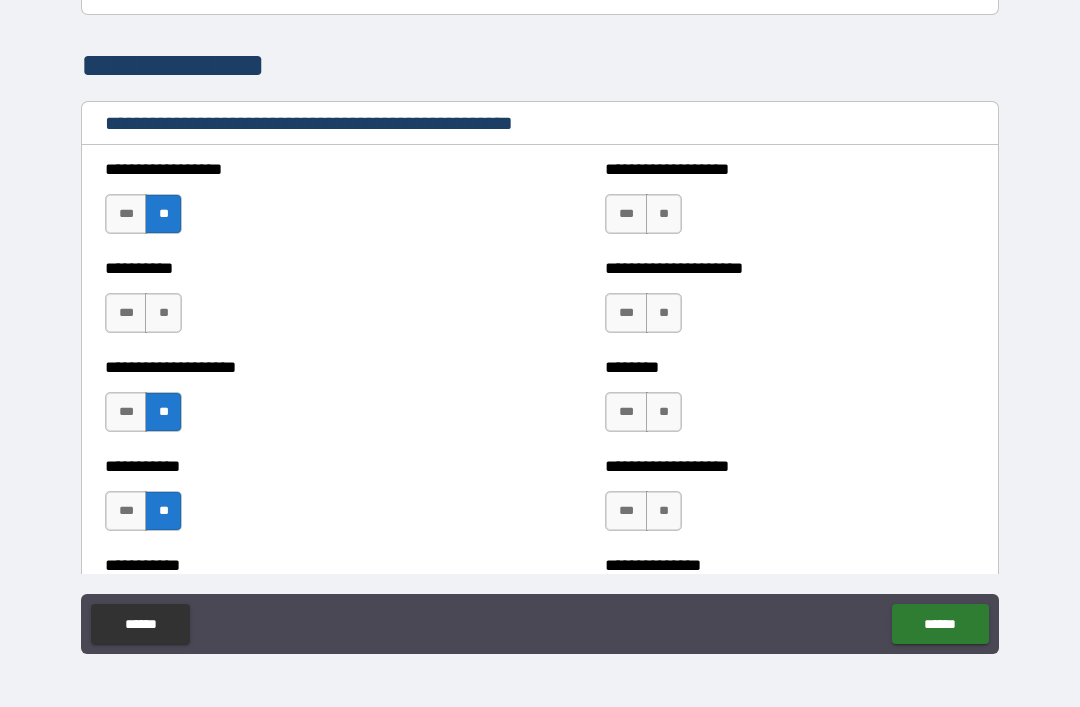 click on "**" at bounding box center [163, 313] 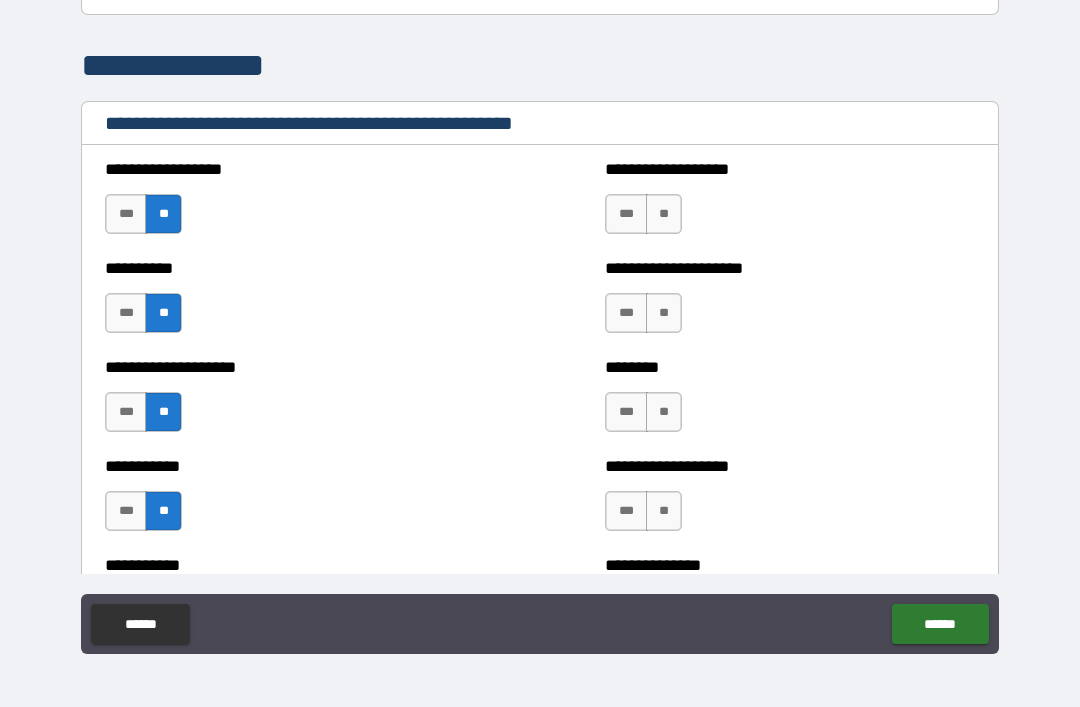 click on "**" at bounding box center (664, 214) 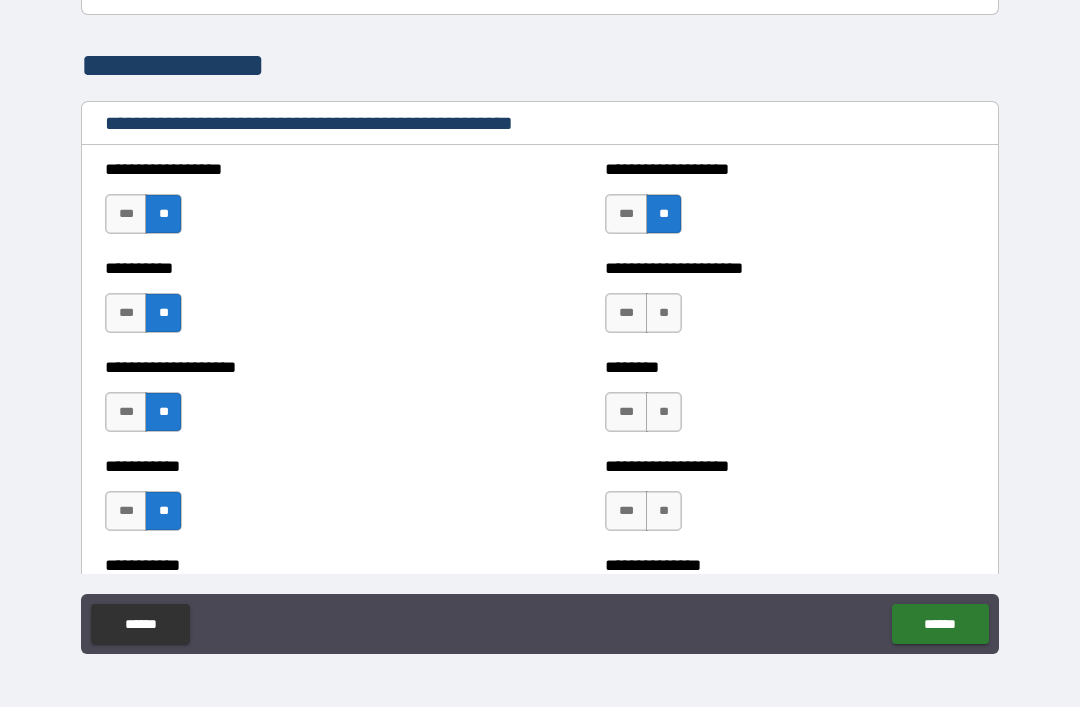 click on "**" at bounding box center [664, 313] 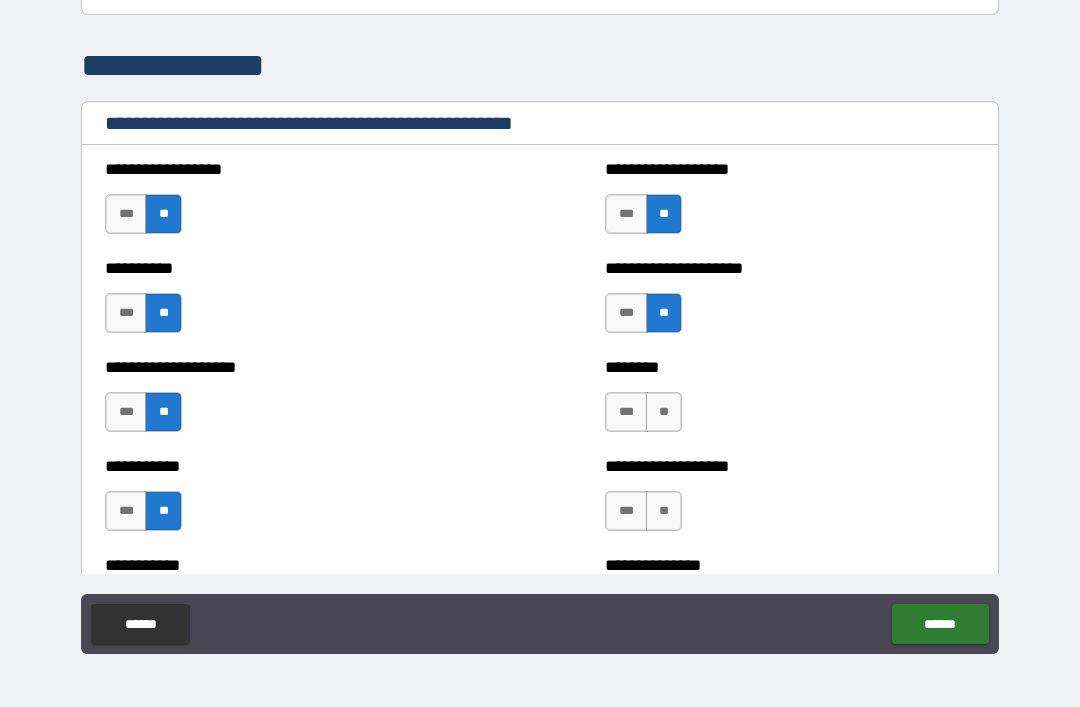 click on "**" at bounding box center [664, 412] 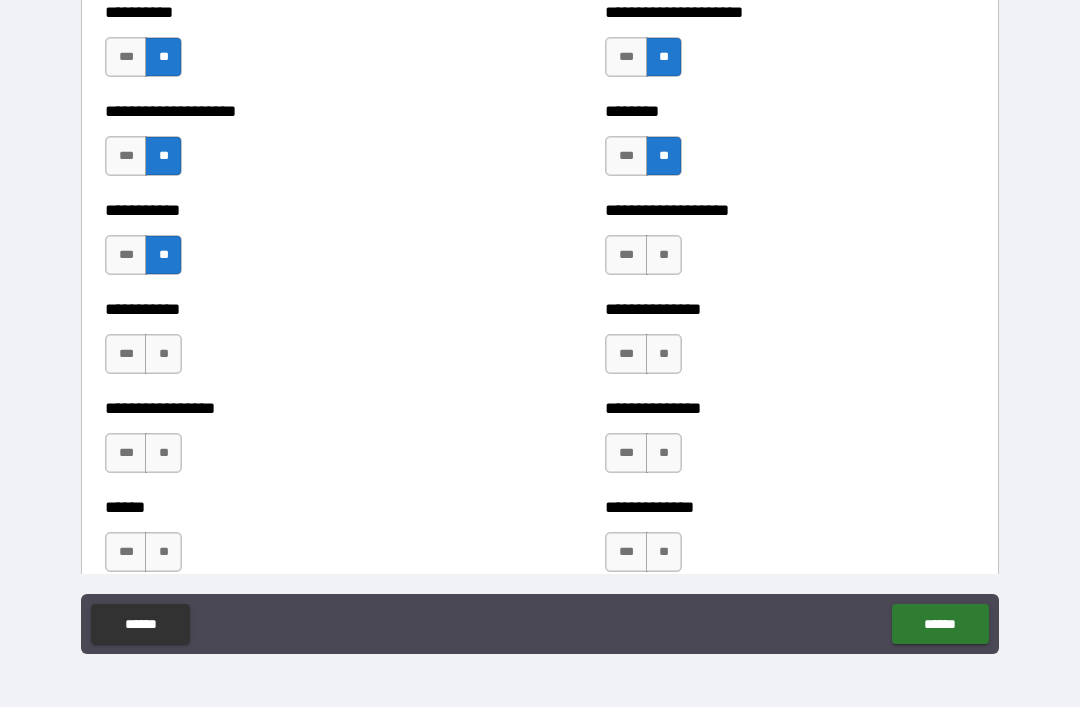 scroll, scrollTop: 2602, scrollLeft: 0, axis: vertical 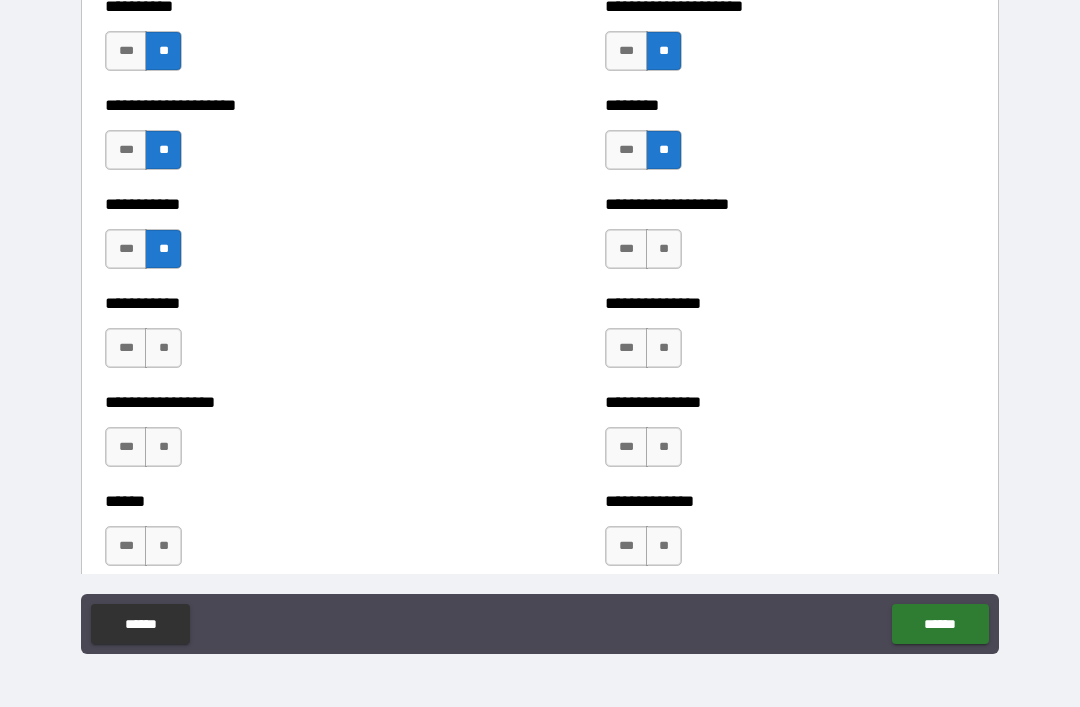 click on "**" at bounding box center [664, 249] 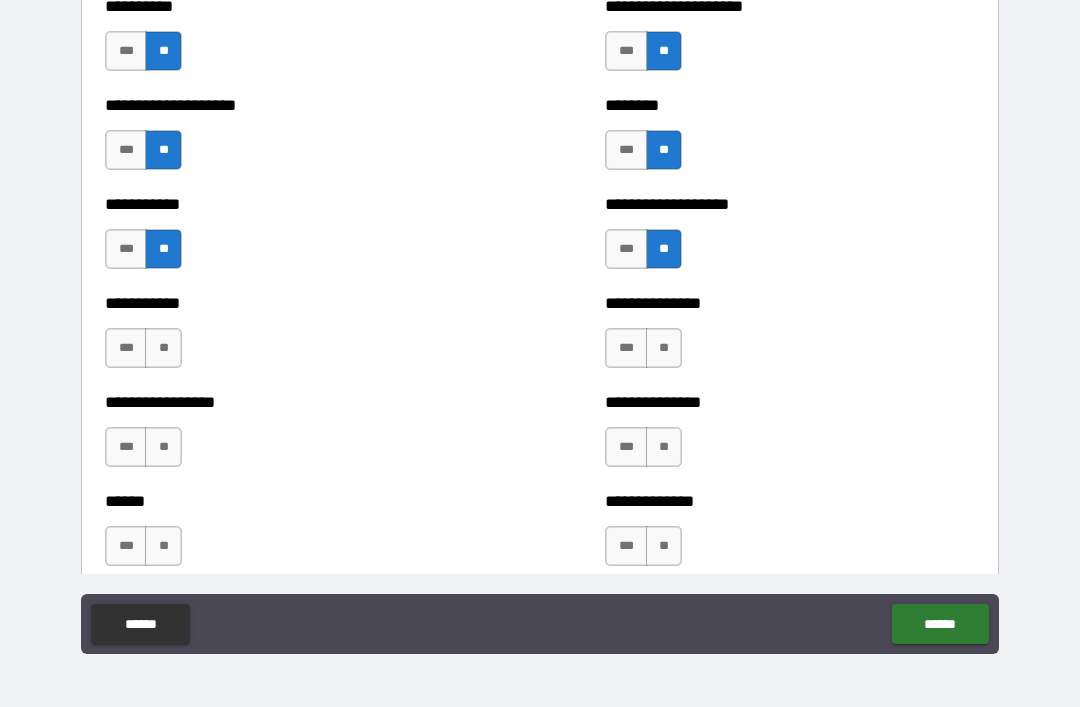 click on "**" at bounding box center [664, 348] 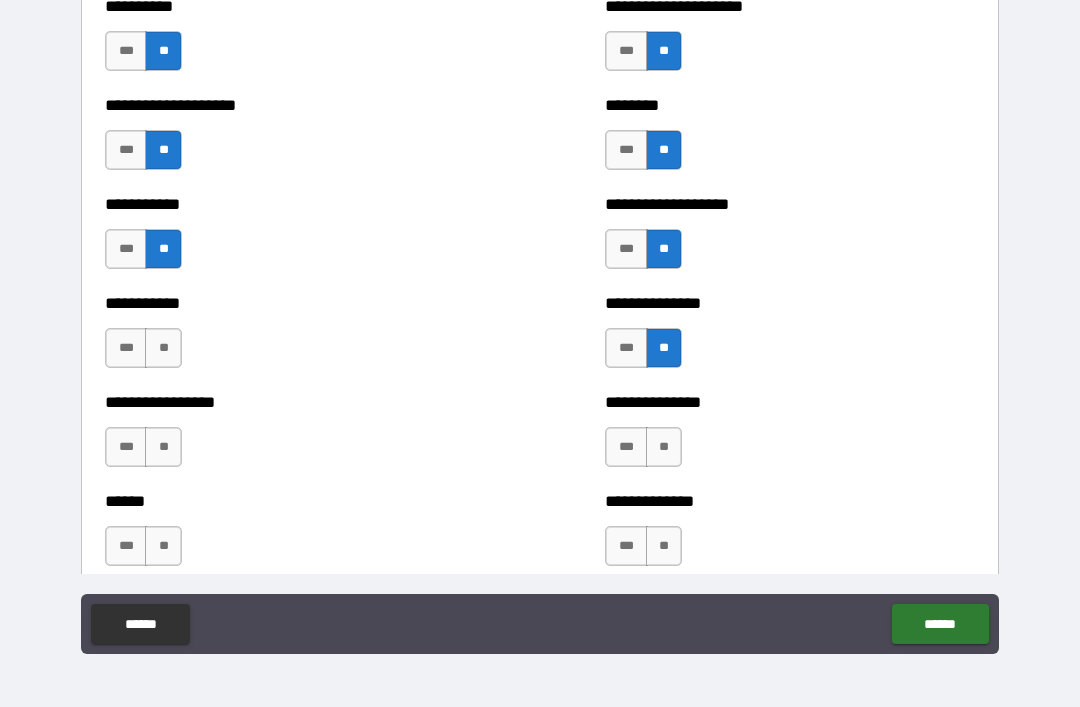 click on "**" at bounding box center (163, 348) 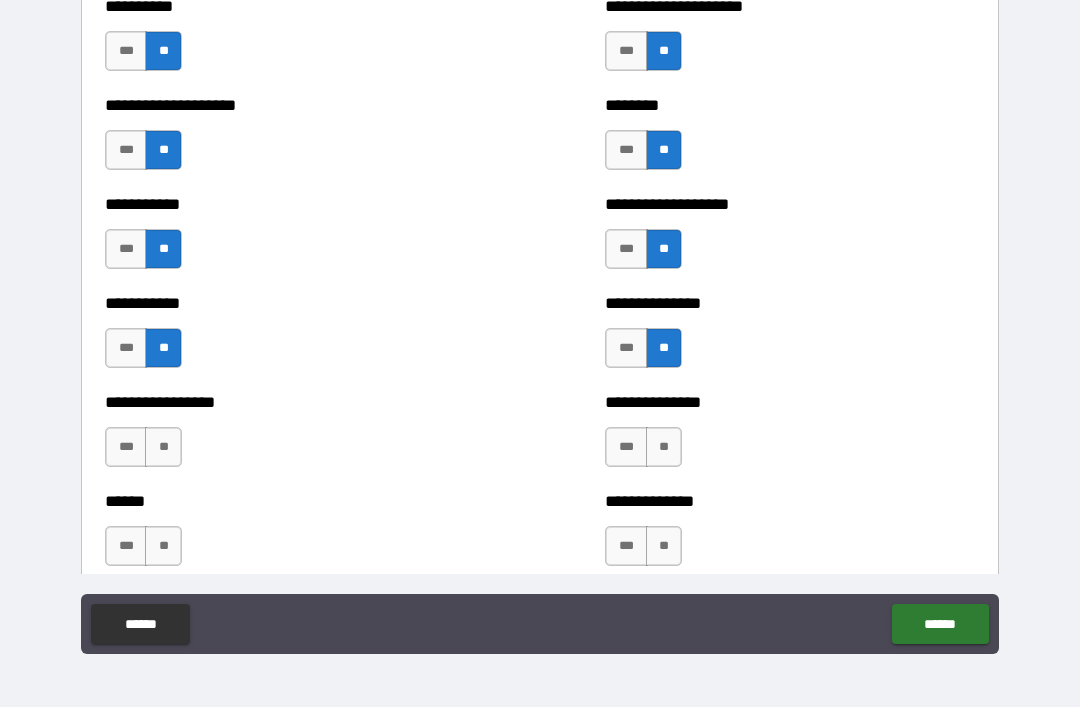 click on "**" at bounding box center (163, 447) 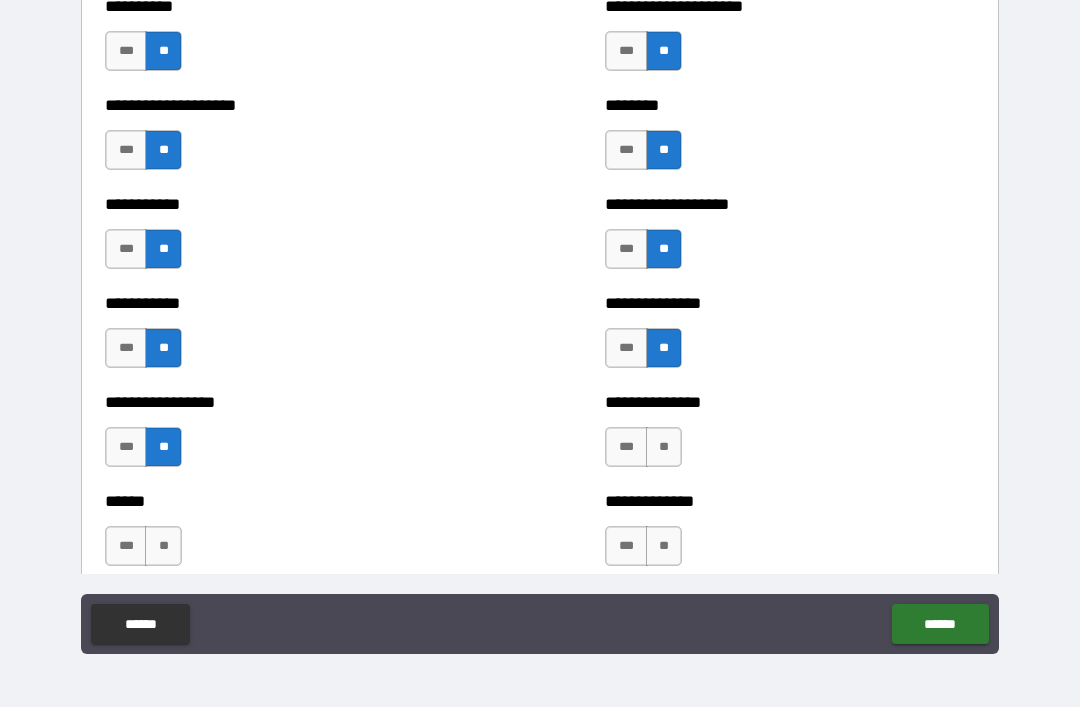 click on "**" at bounding box center [664, 447] 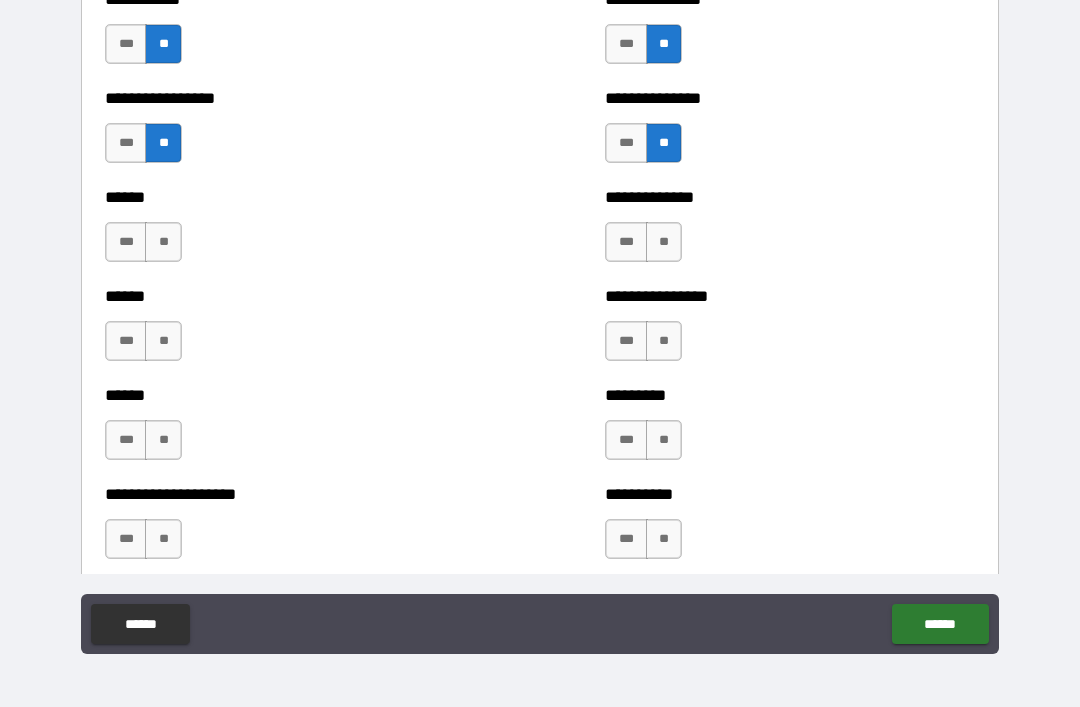 scroll, scrollTop: 2905, scrollLeft: 0, axis: vertical 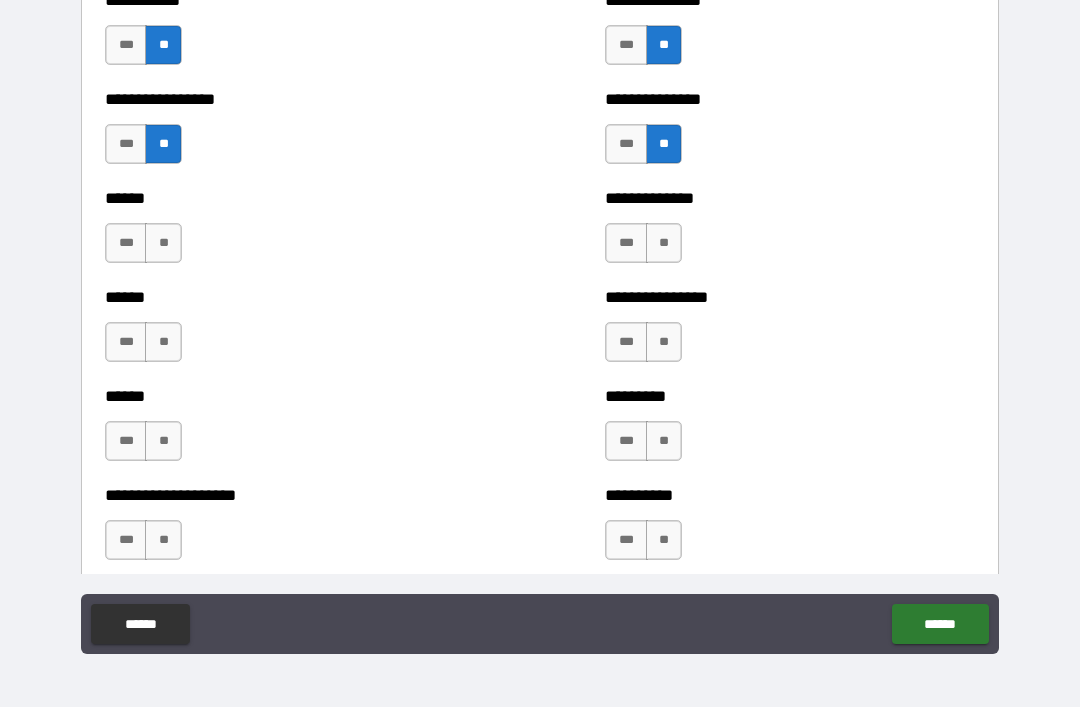 click on "**" at bounding box center [664, 243] 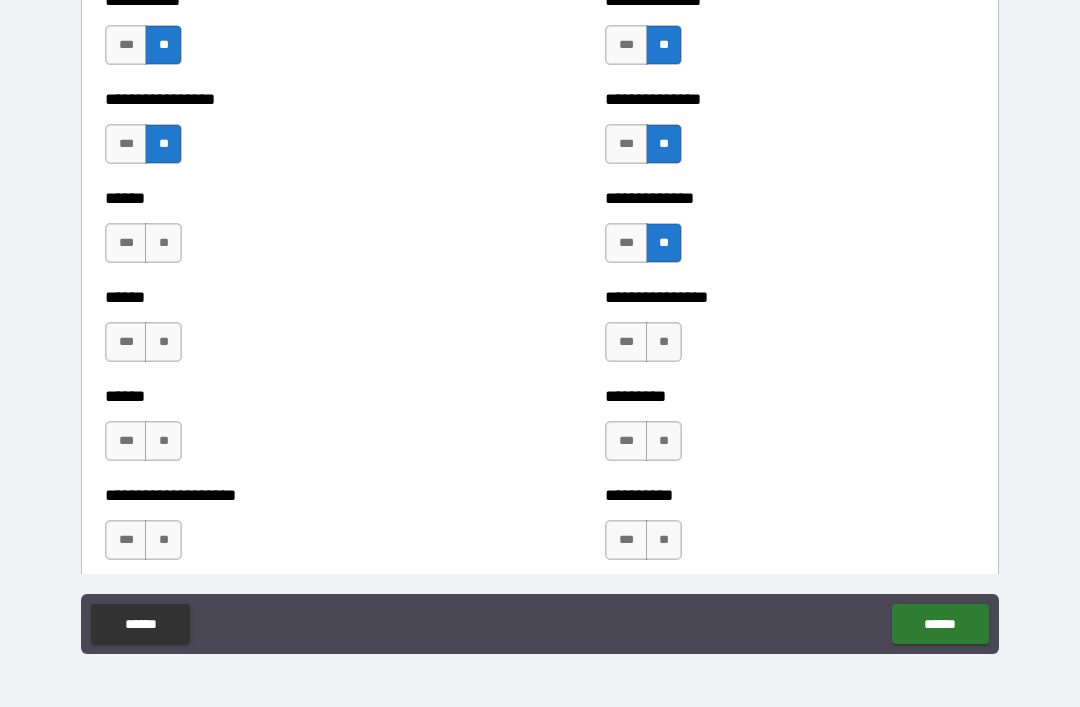 click on "**" at bounding box center (163, 243) 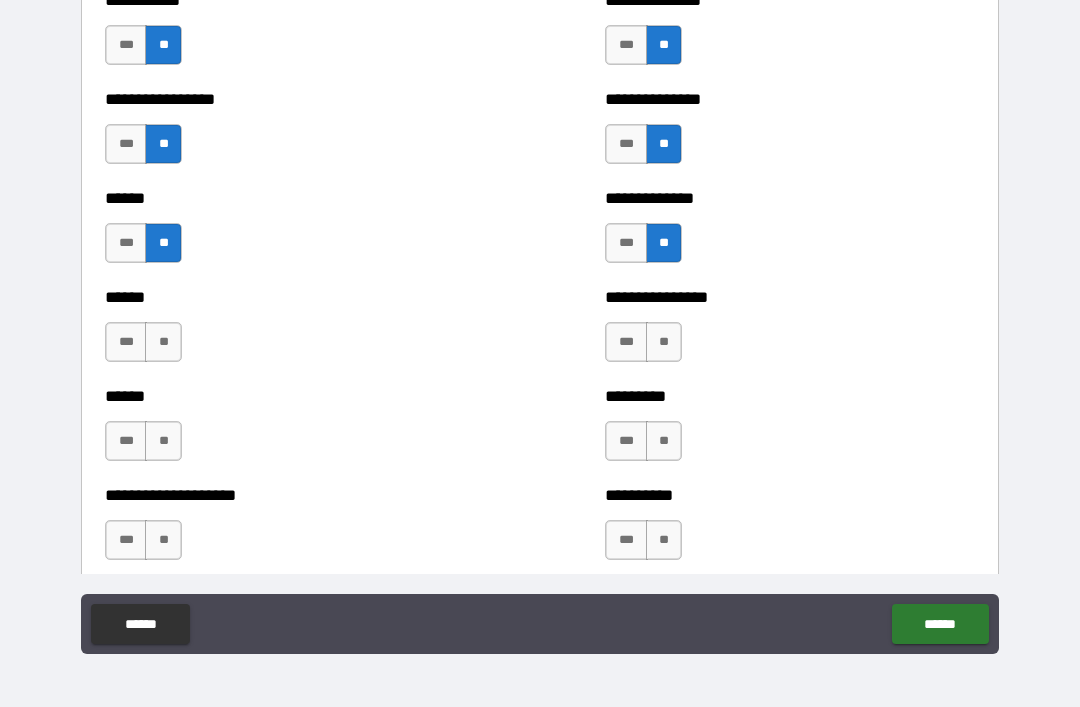 click on "**" at bounding box center [163, 342] 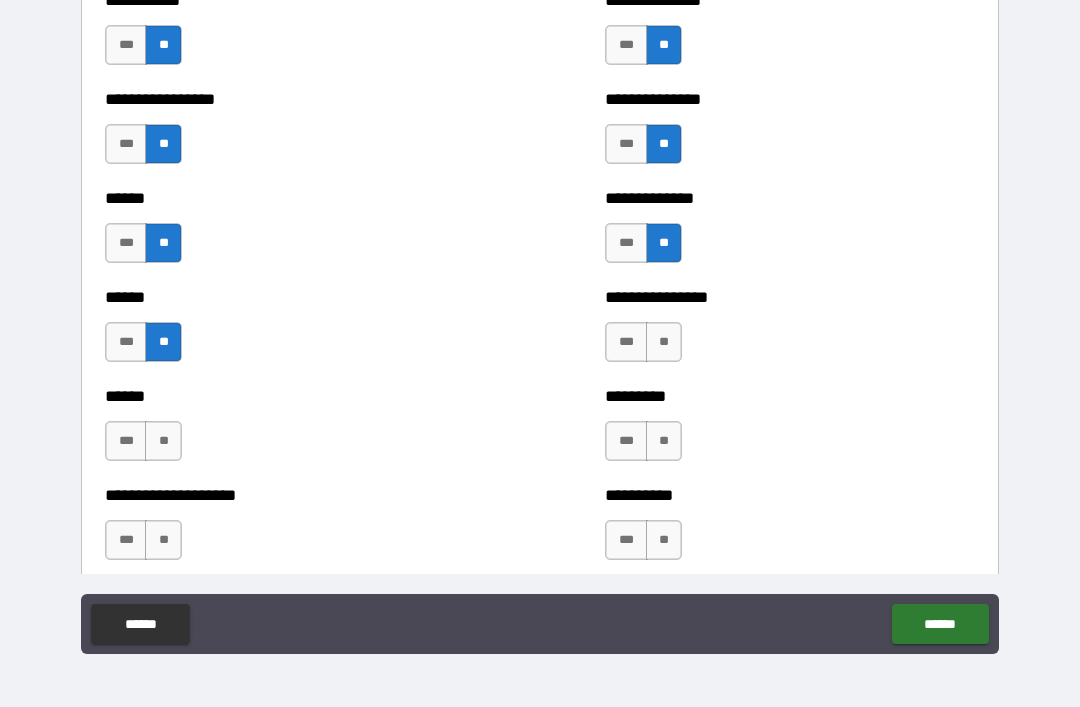click on "**" at bounding box center (664, 342) 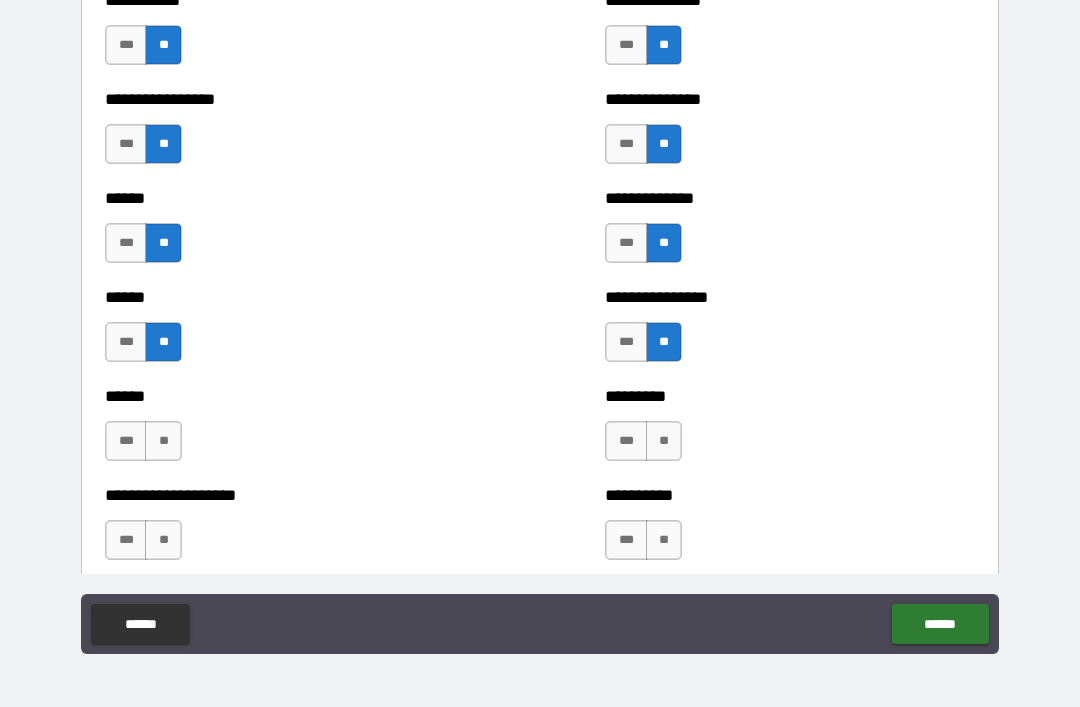click on "**" at bounding box center (664, 441) 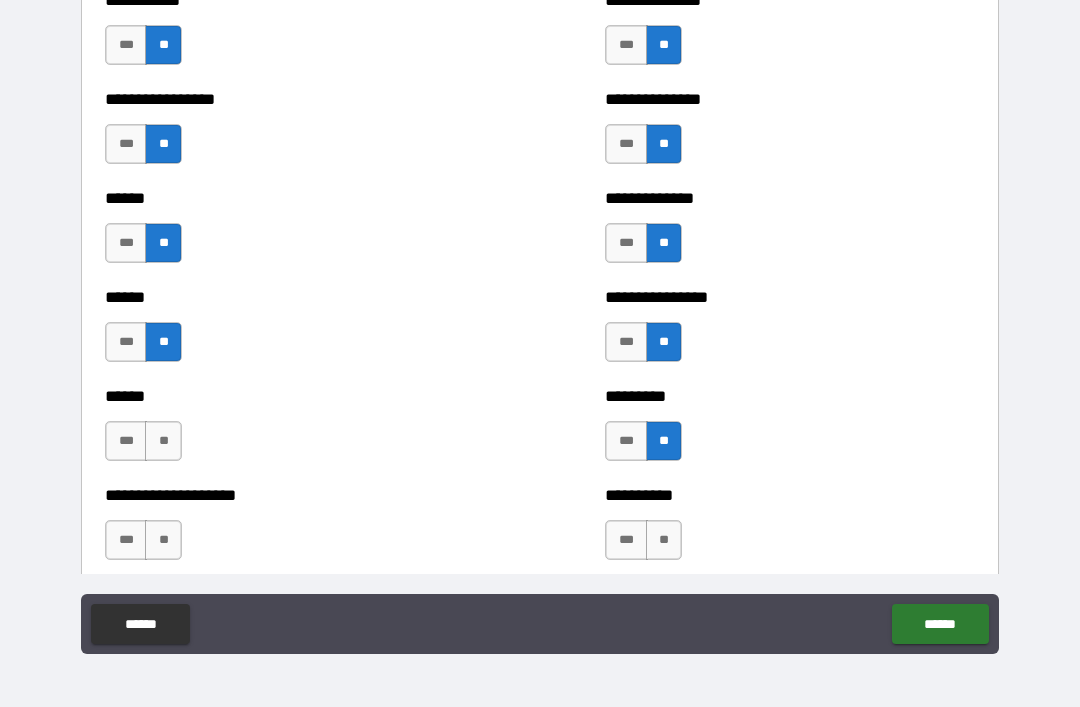 click on "**" at bounding box center (163, 441) 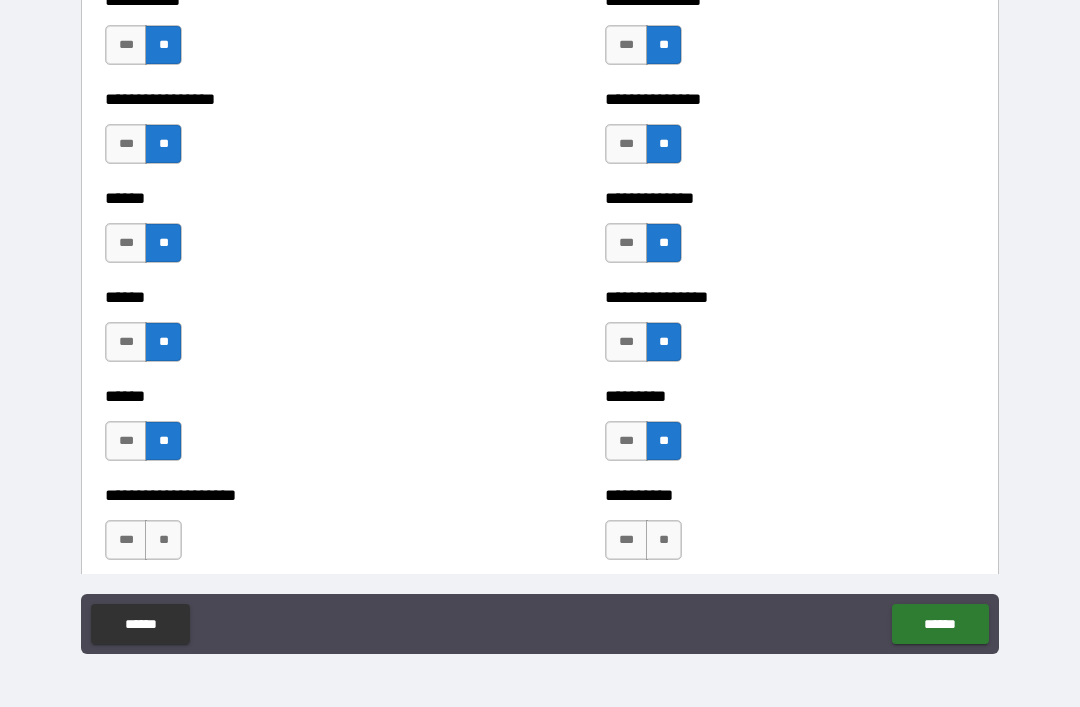 click on "**" at bounding box center (163, 540) 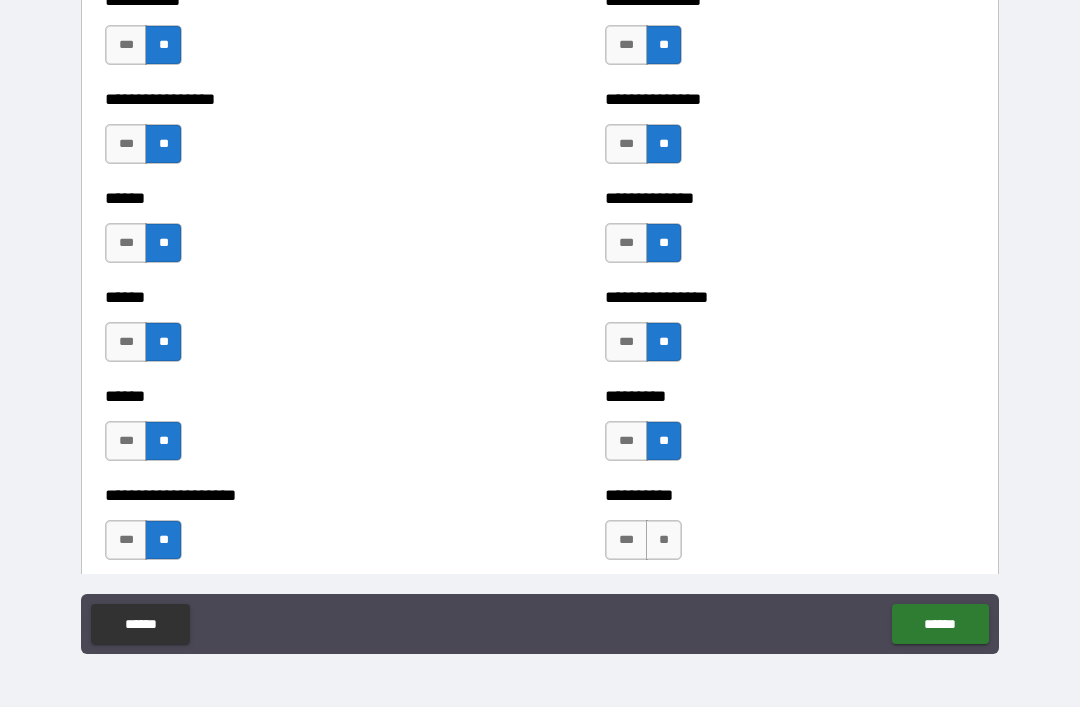 click on "**" at bounding box center [664, 540] 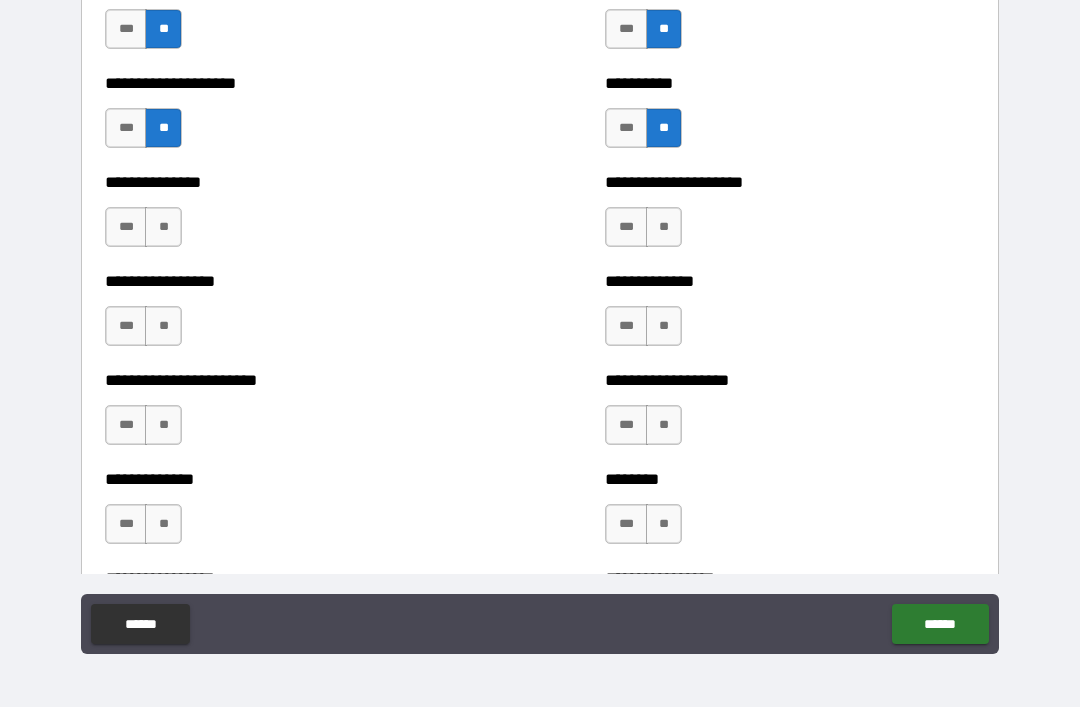 scroll, scrollTop: 3319, scrollLeft: 0, axis: vertical 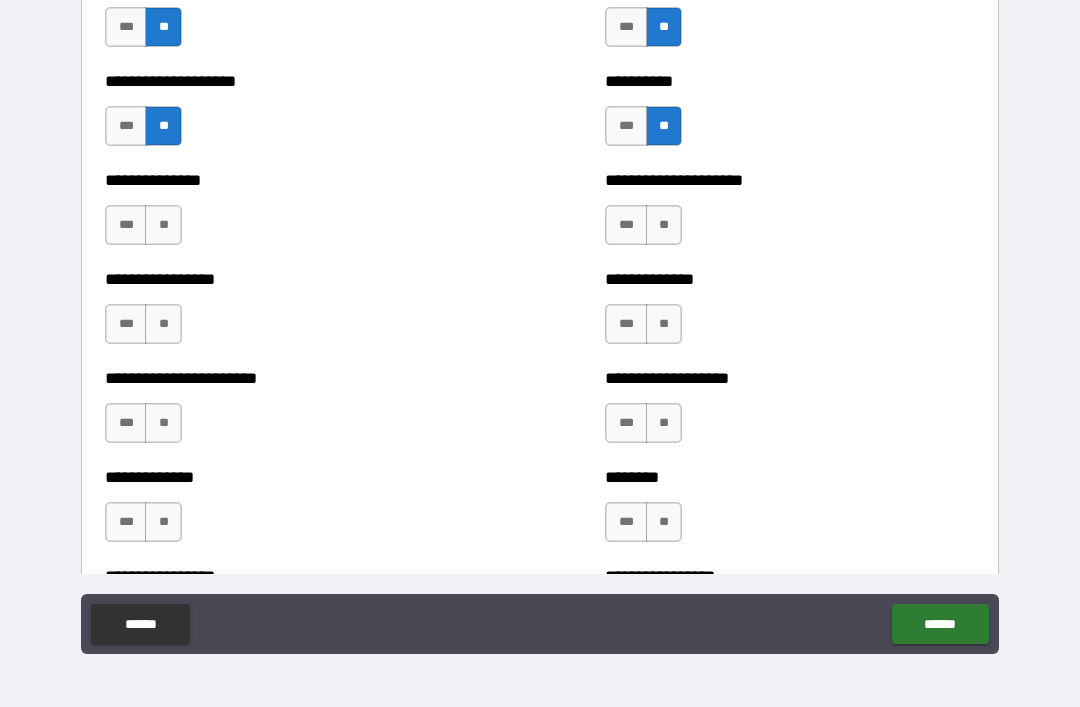 click on "**" at bounding box center [664, 225] 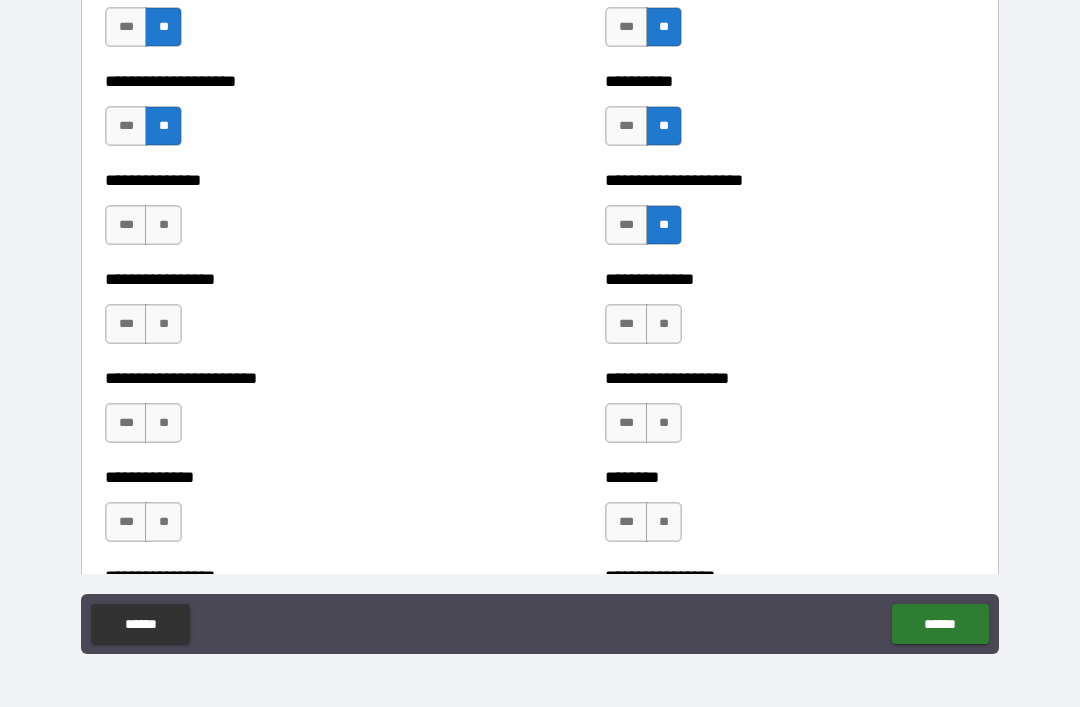 click on "**" at bounding box center [664, 324] 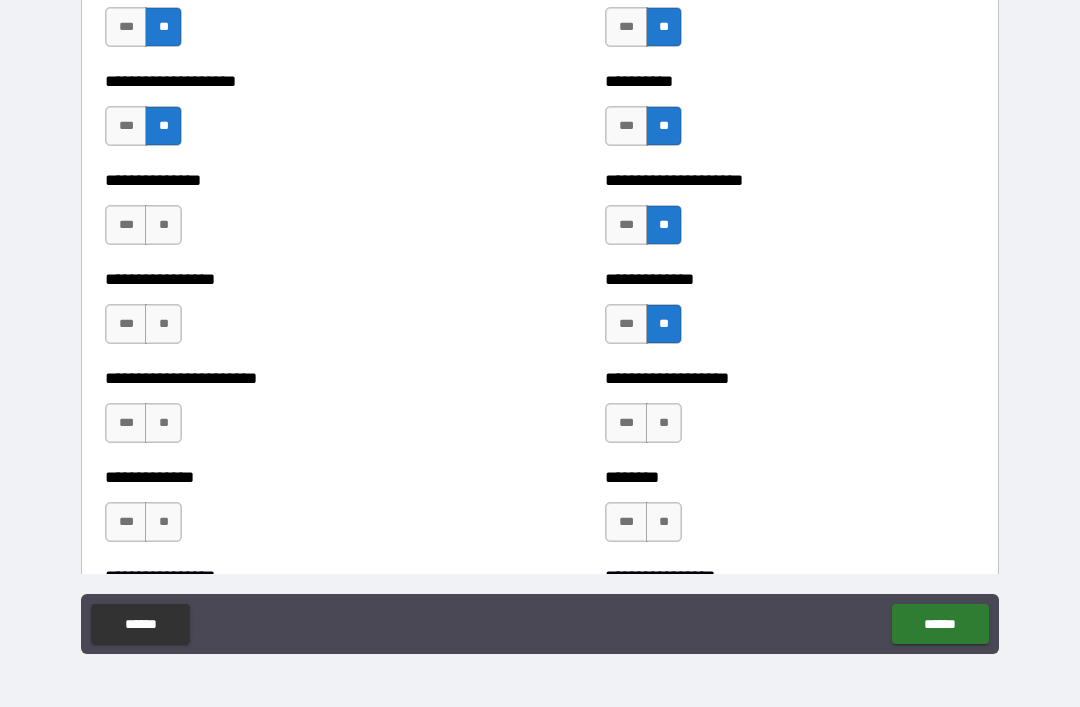 click on "**" at bounding box center [163, 324] 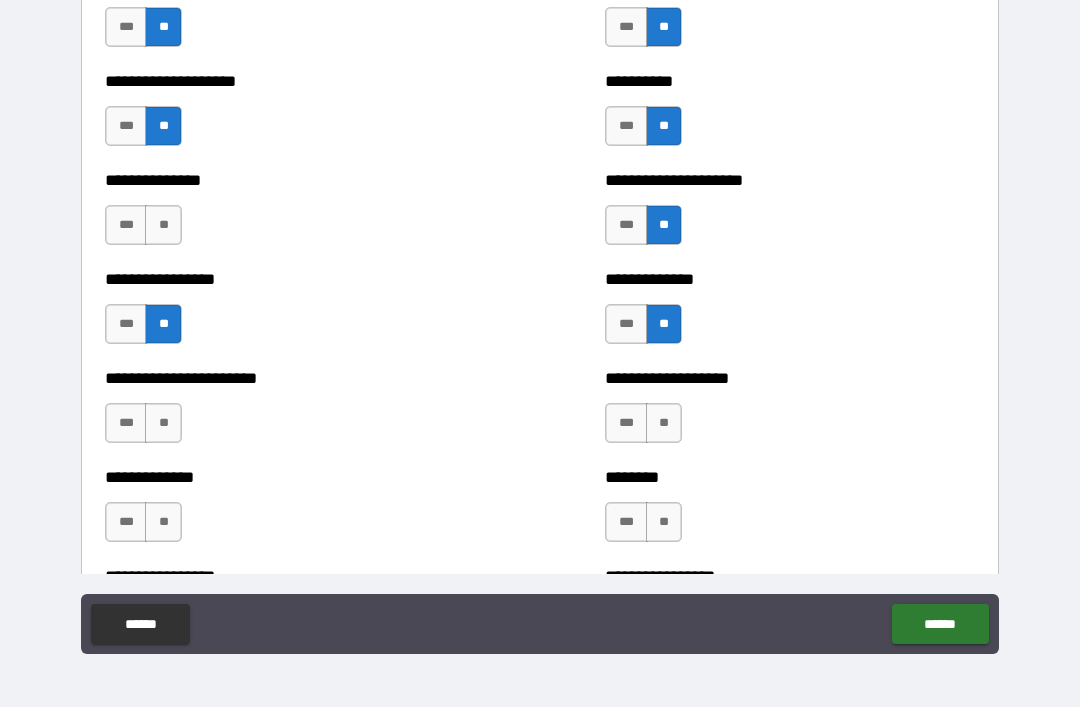 click on "**" at bounding box center [163, 225] 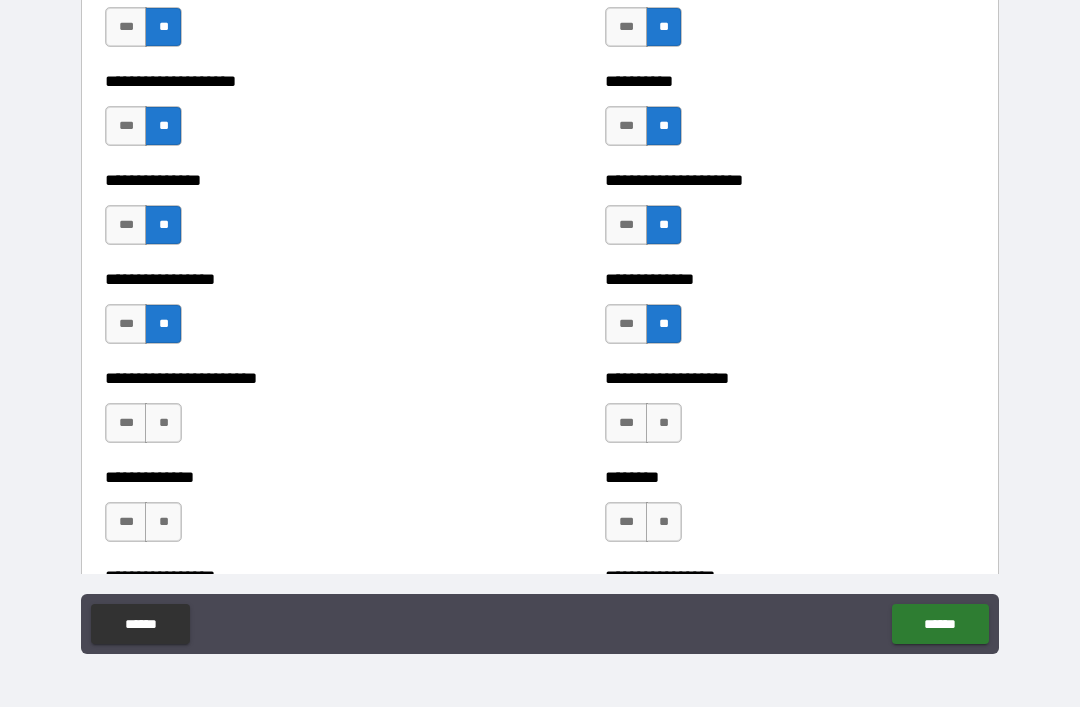 click on "**" at bounding box center (163, 423) 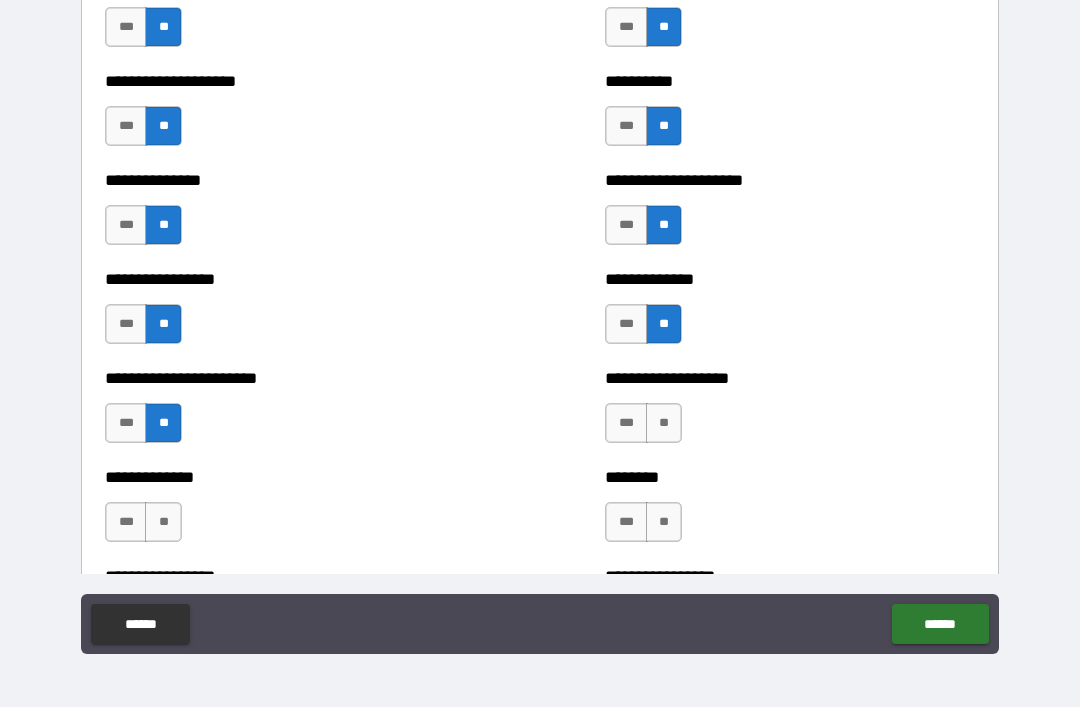 click on "**" at bounding box center (664, 423) 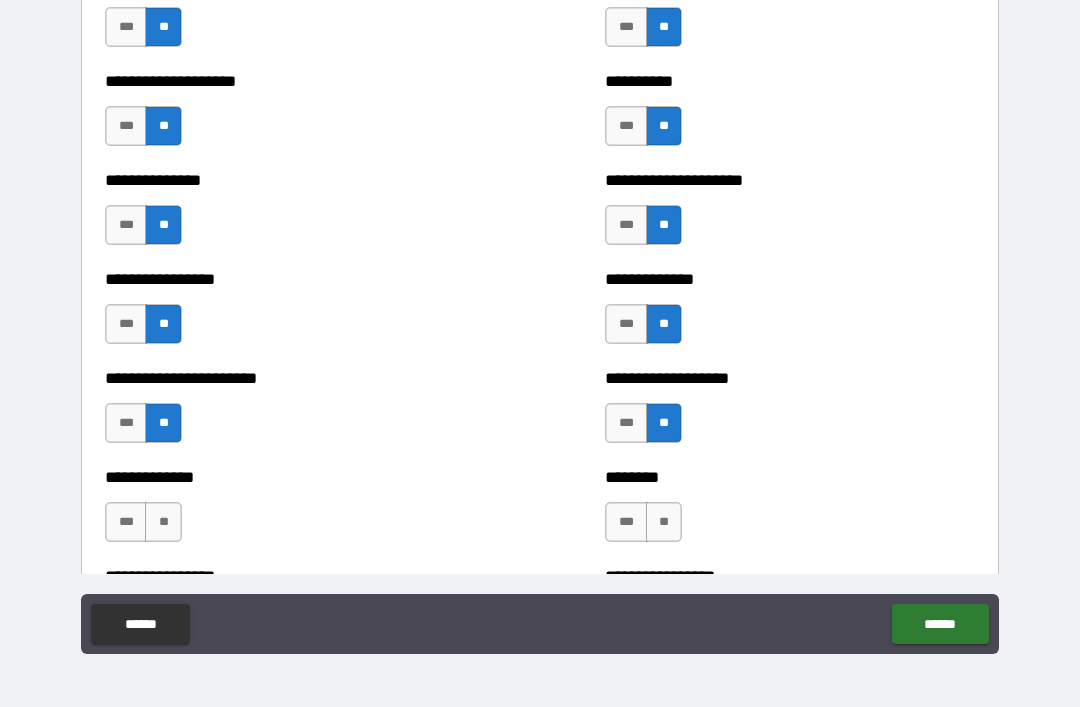 click on "**" at bounding box center [664, 522] 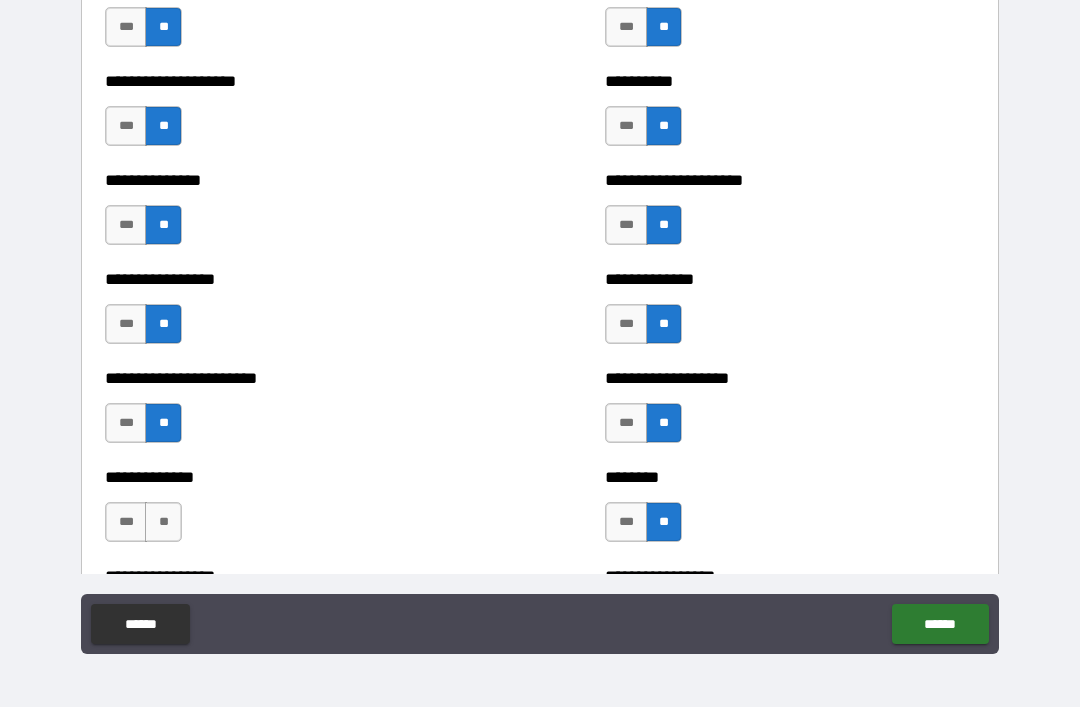 click on "**" at bounding box center (163, 522) 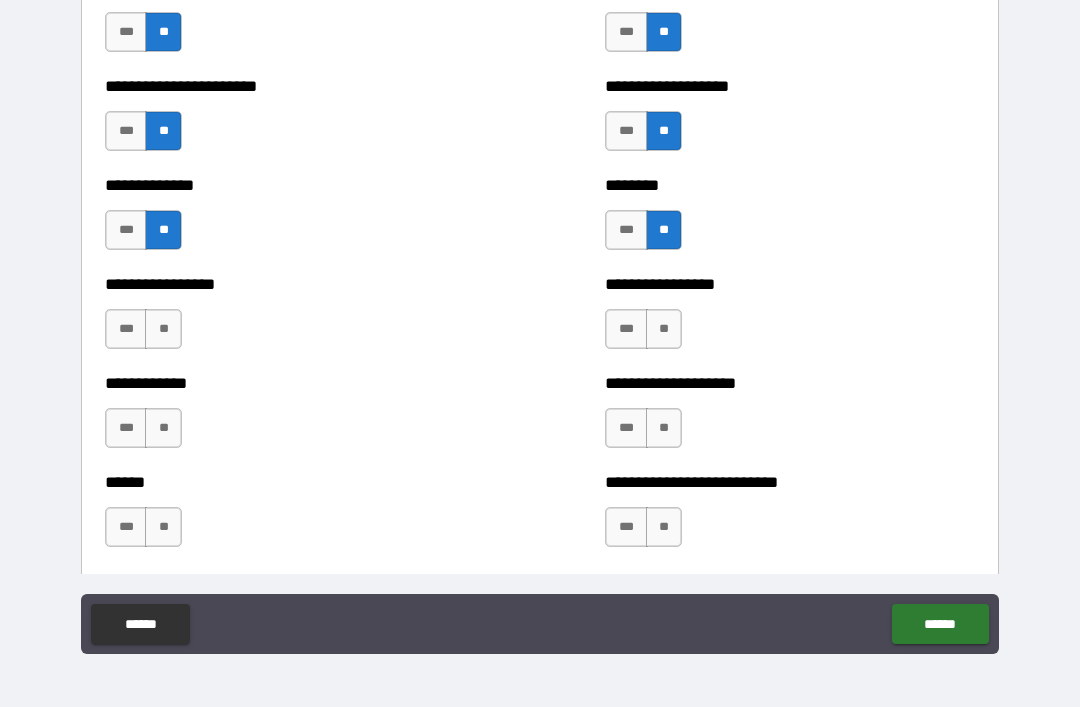 scroll, scrollTop: 3611, scrollLeft: 0, axis: vertical 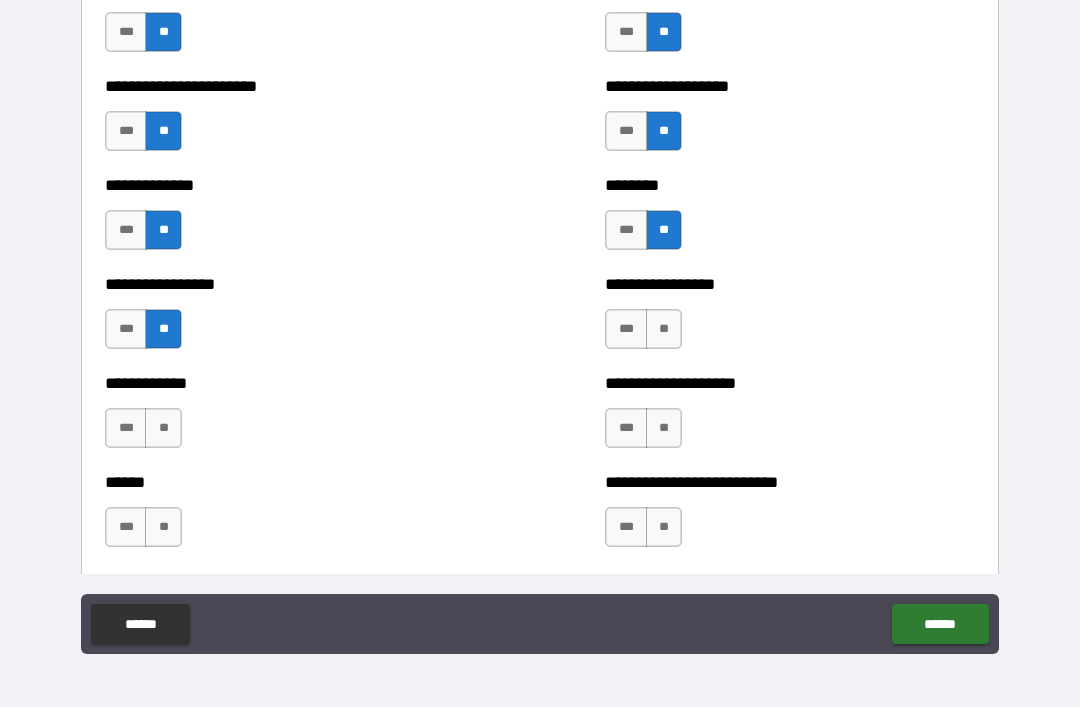 click on "**" at bounding box center [664, 329] 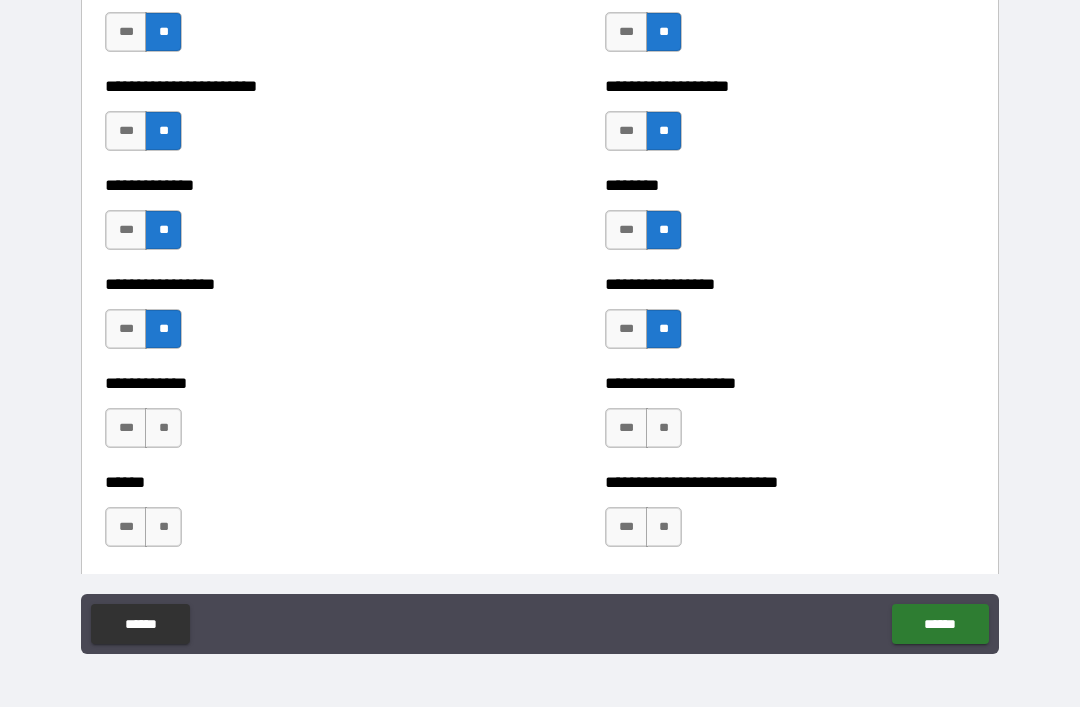 click on "**" at bounding box center [664, 428] 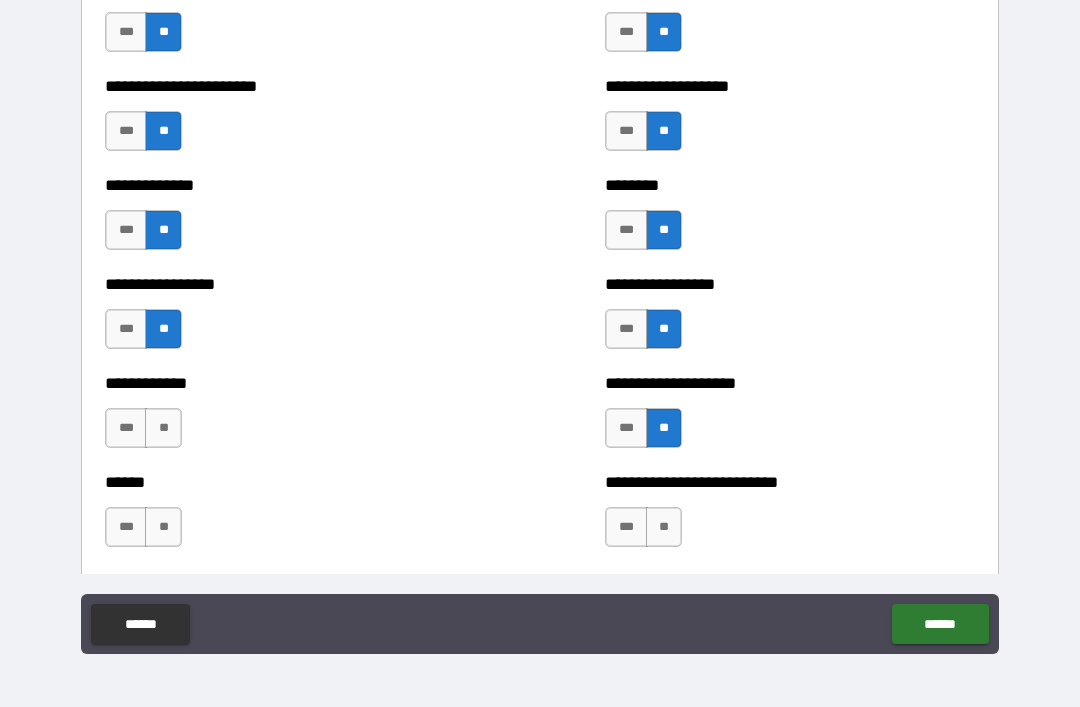 click on "**" at bounding box center [163, 428] 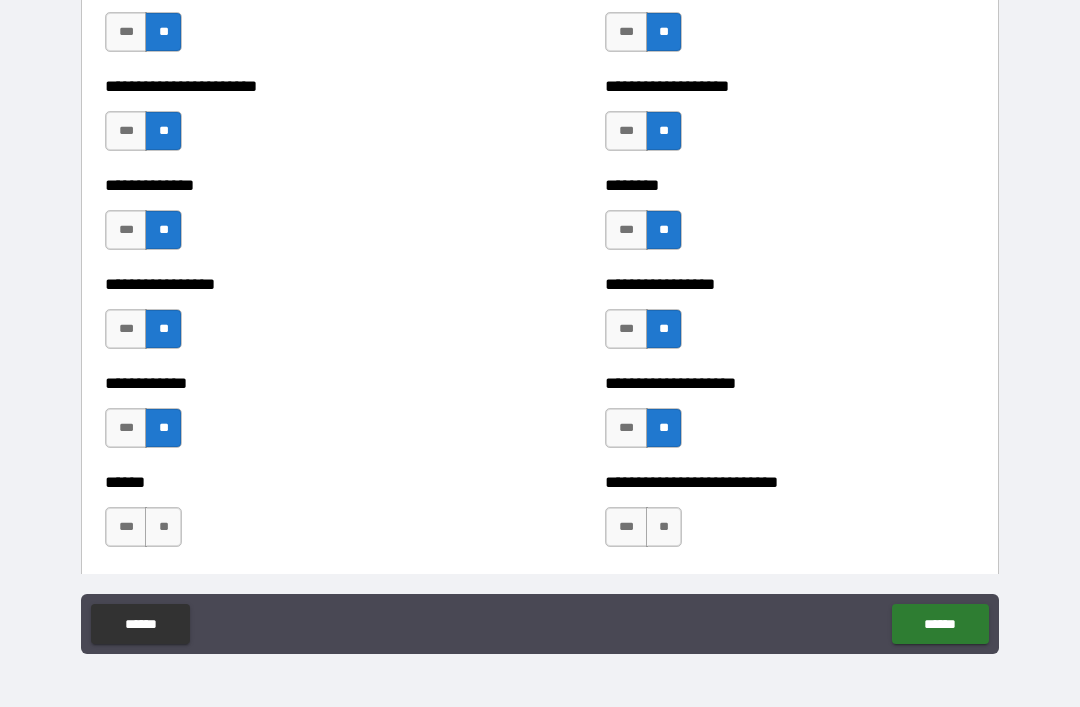 click on "**" at bounding box center (163, 527) 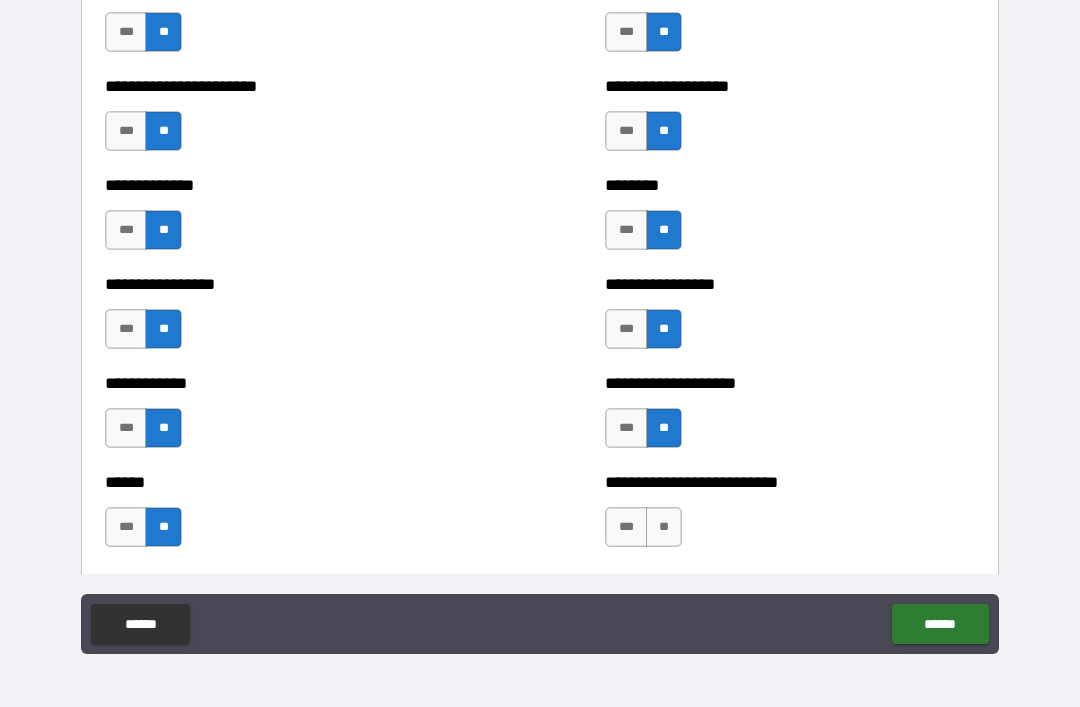 click on "*** **" at bounding box center (646, 532) 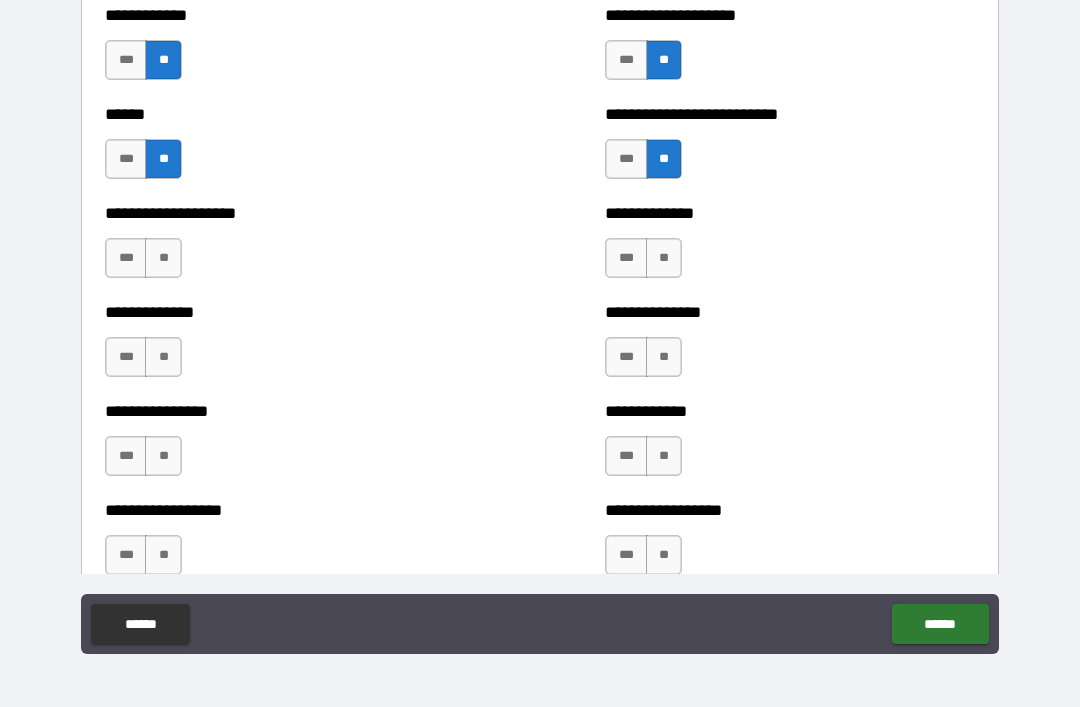scroll, scrollTop: 3982, scrollLeft: 0, axis: vertical 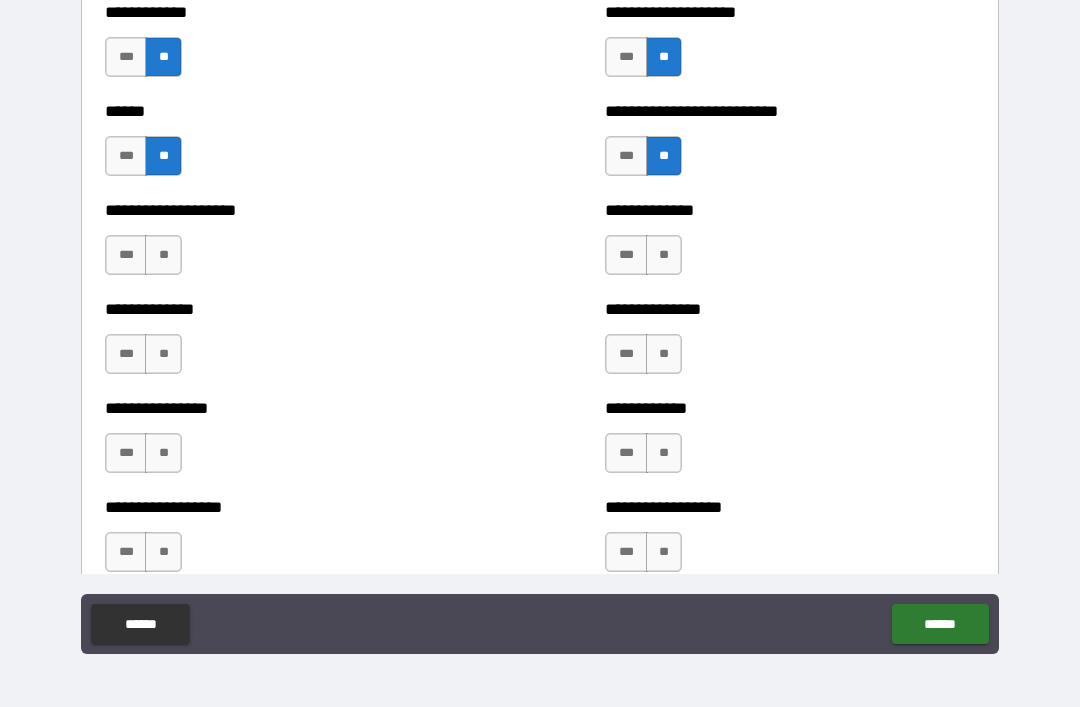 click on "**" at bounding box center (163, 255) 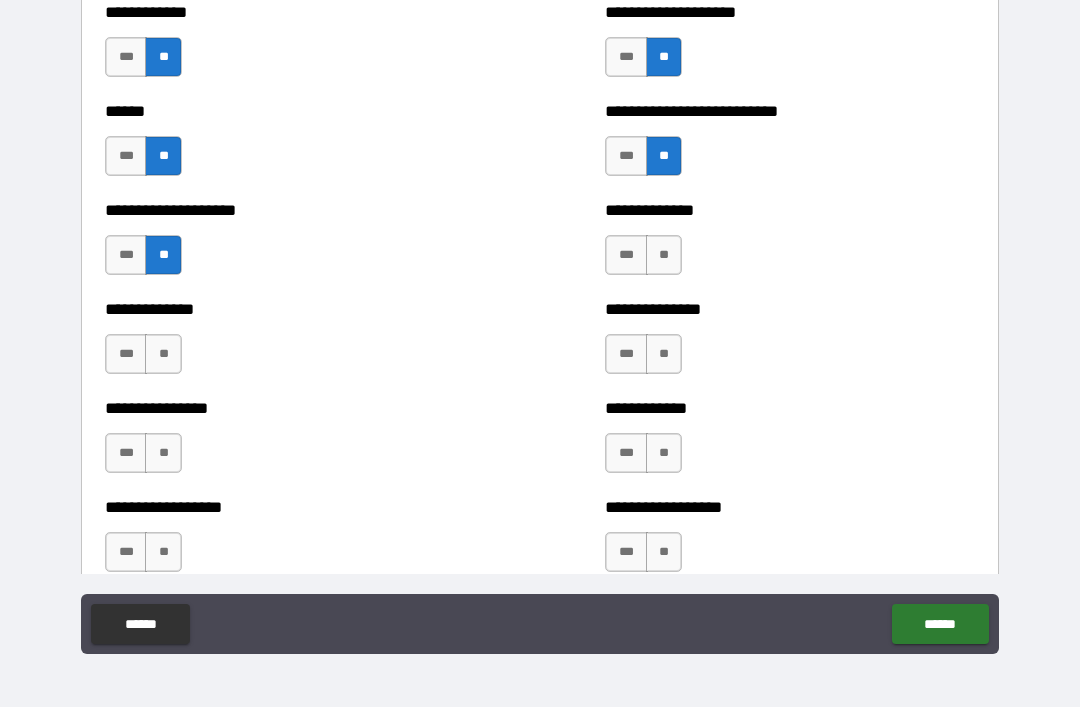 click on "**" at bounding box center (163, 354) 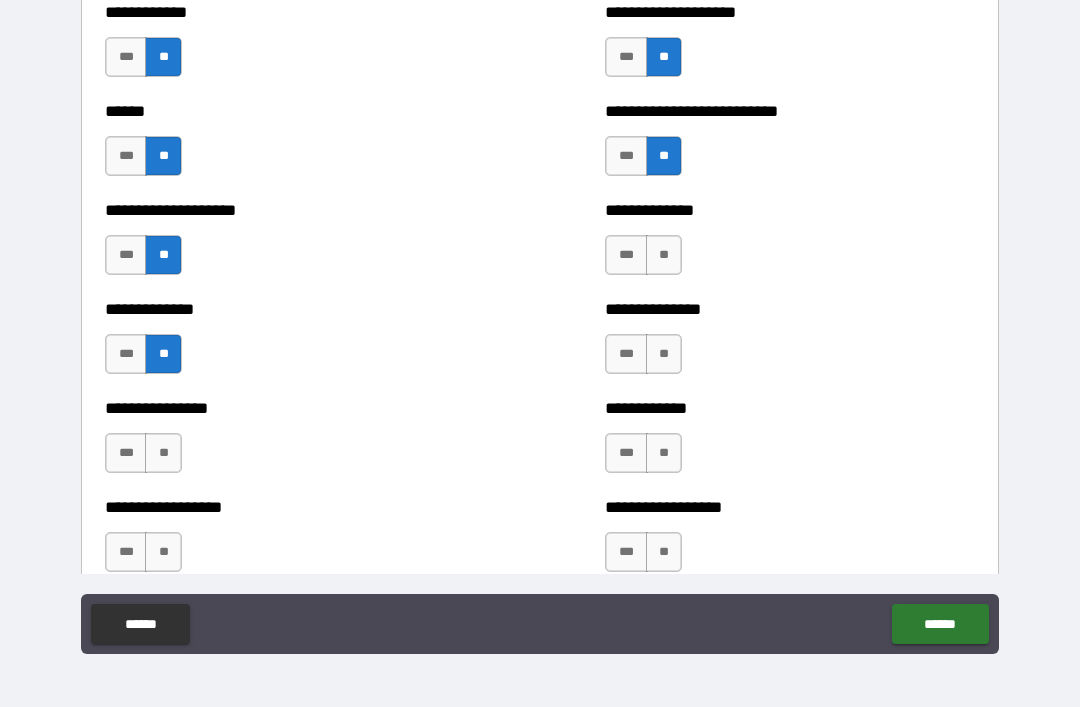 click on "**" at bounding box center [163, 453] 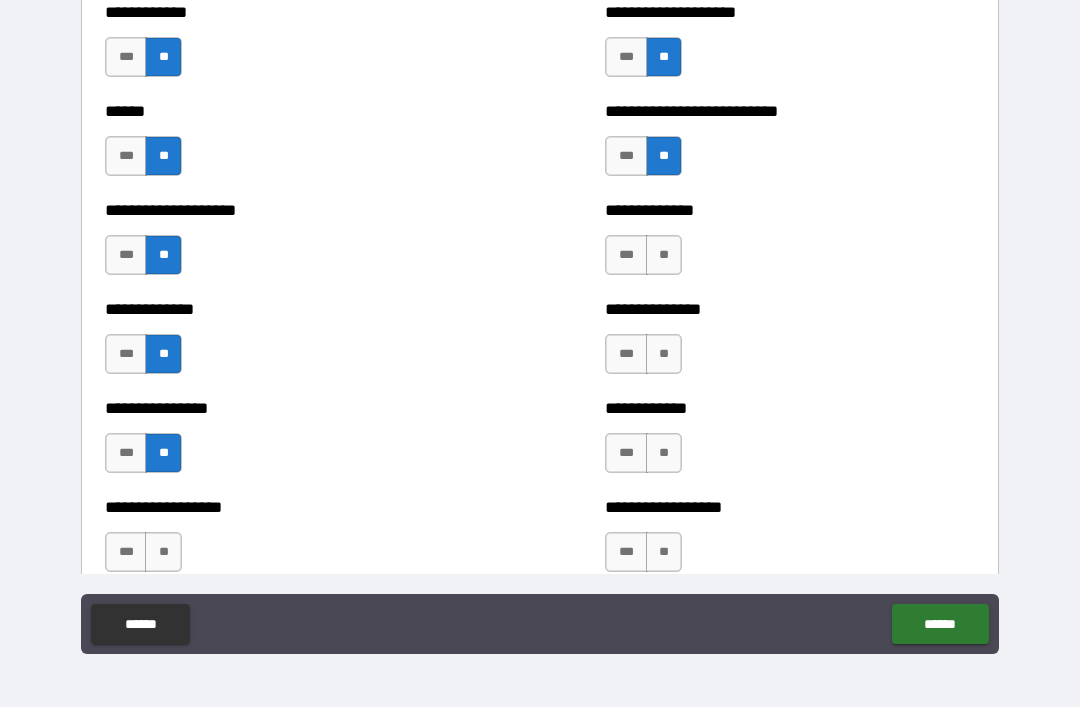 click on "**" at bounding box center [664, 255] 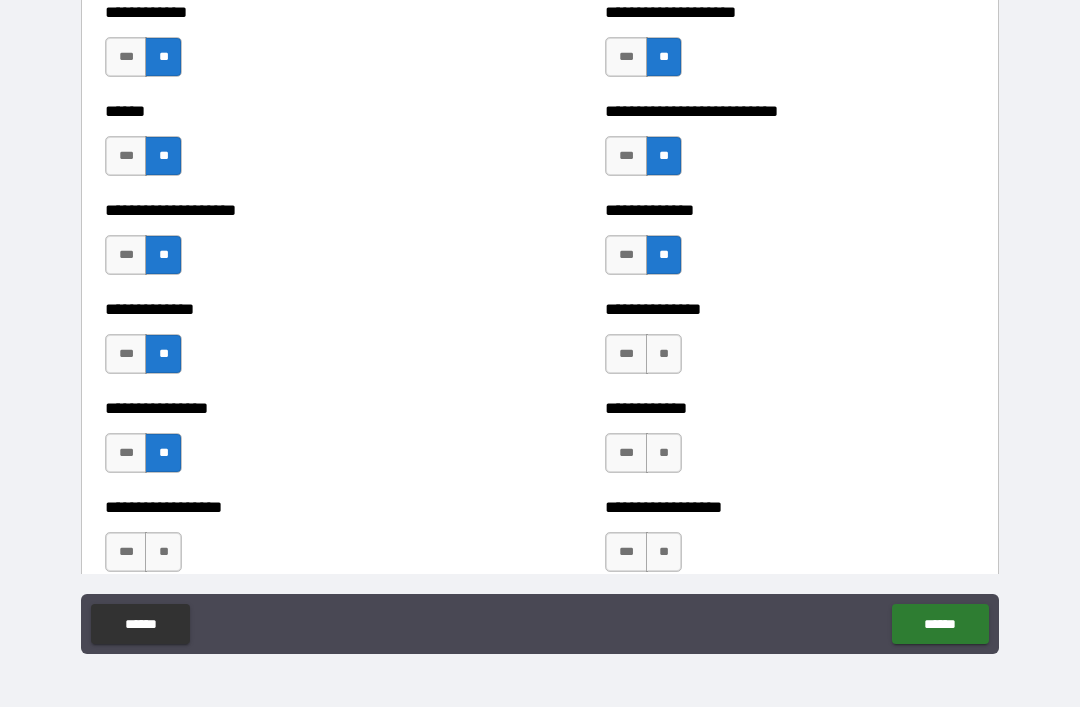 click on "**" at bounding box center [664, 354] 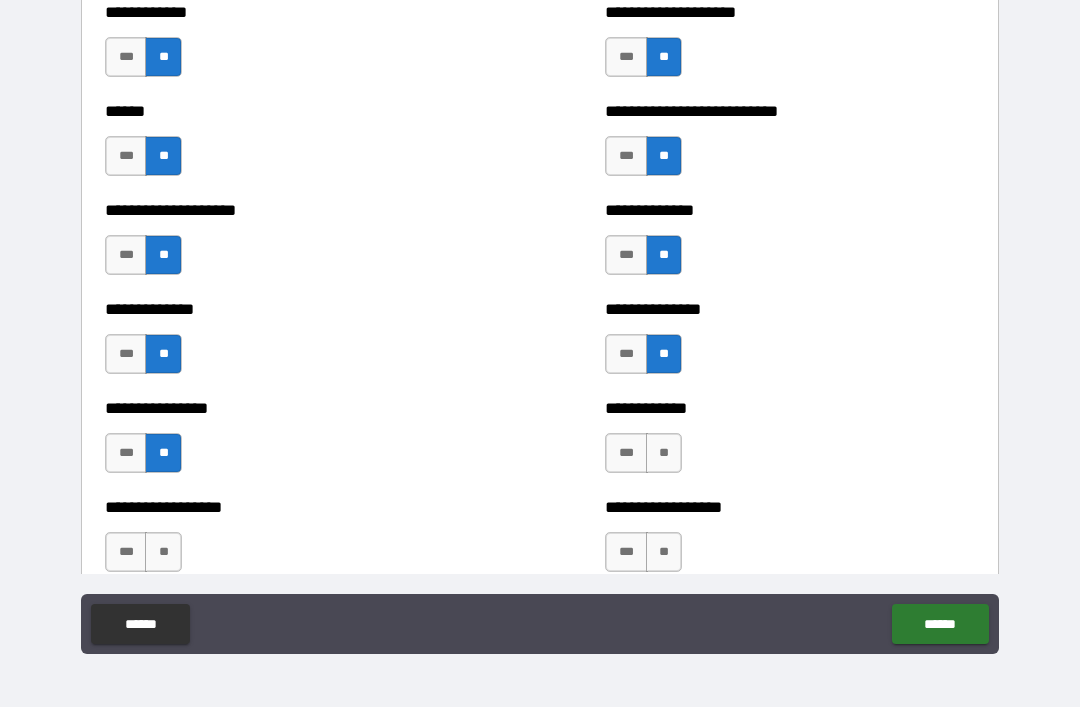 click on "**" at bounding box center (664, 453) 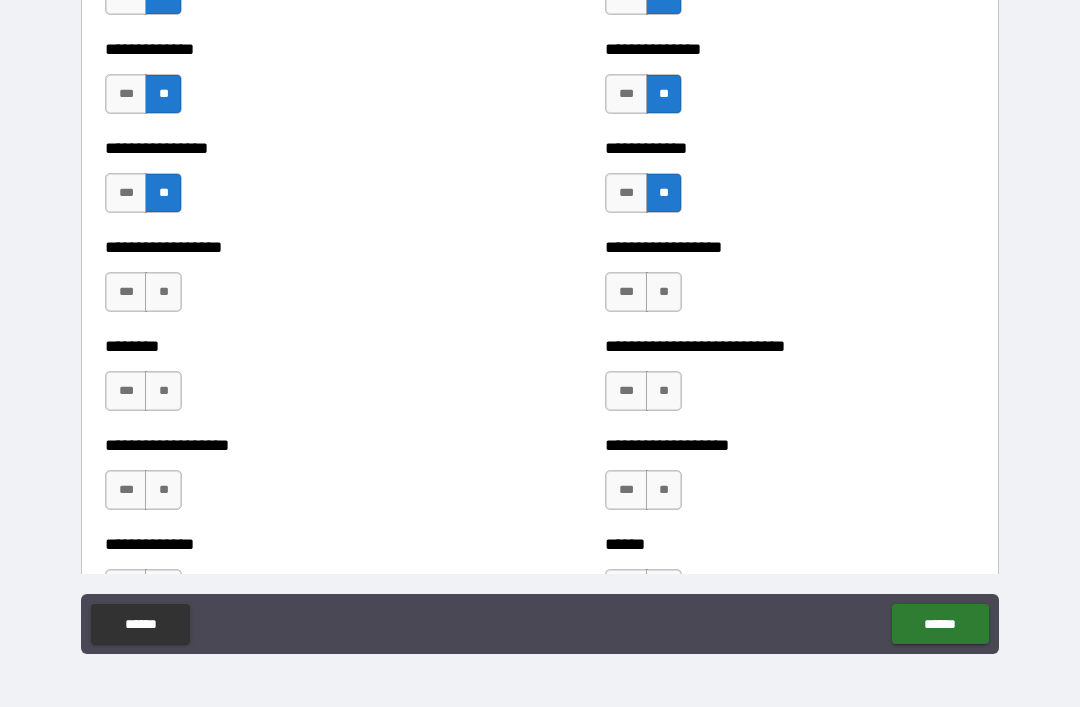 scroll, scrollTop: 4246, scrollLeft: 0, axis: vertical 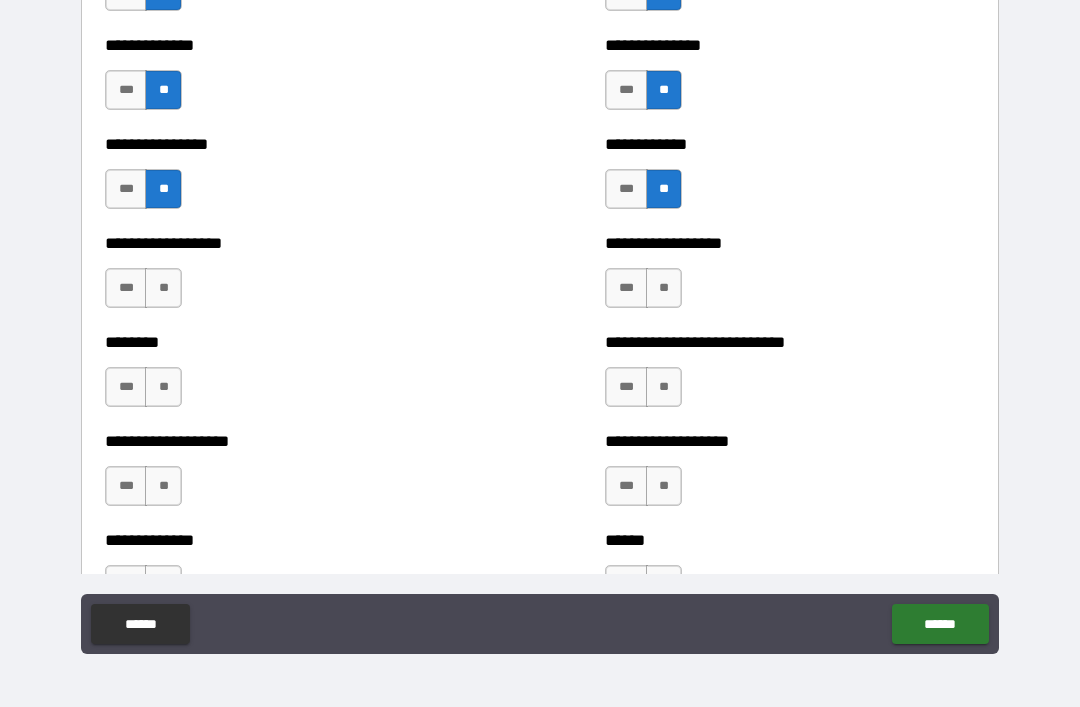 click on "**" at bounding box center [664, 288] 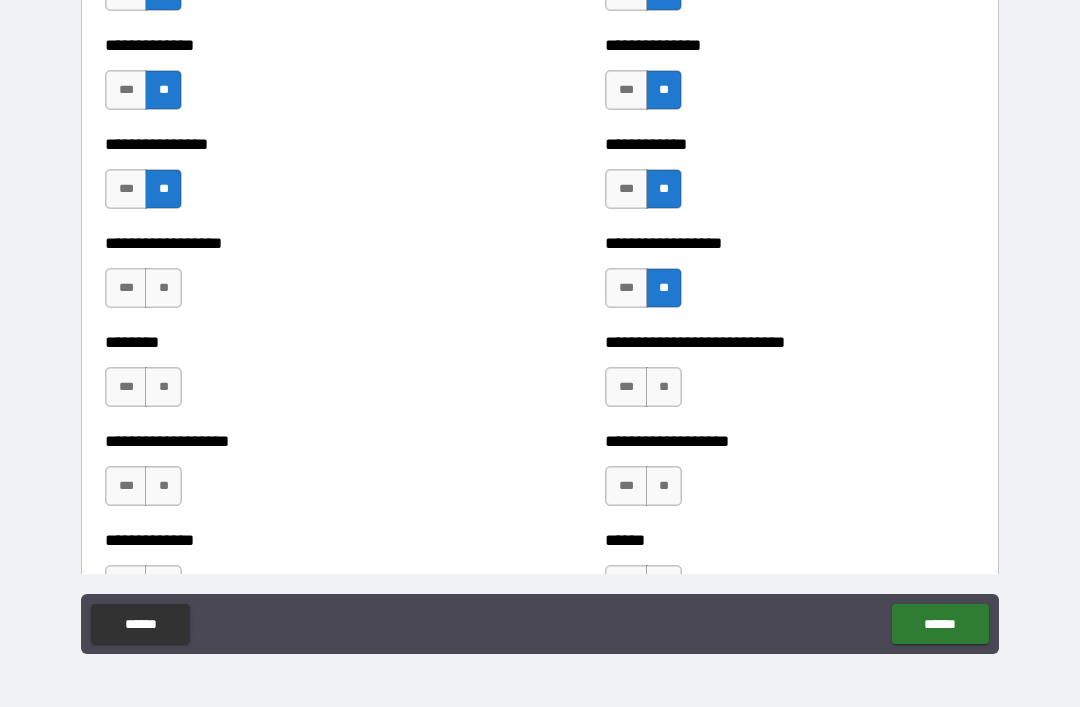 click on "**" at bounding box center (664, 387) 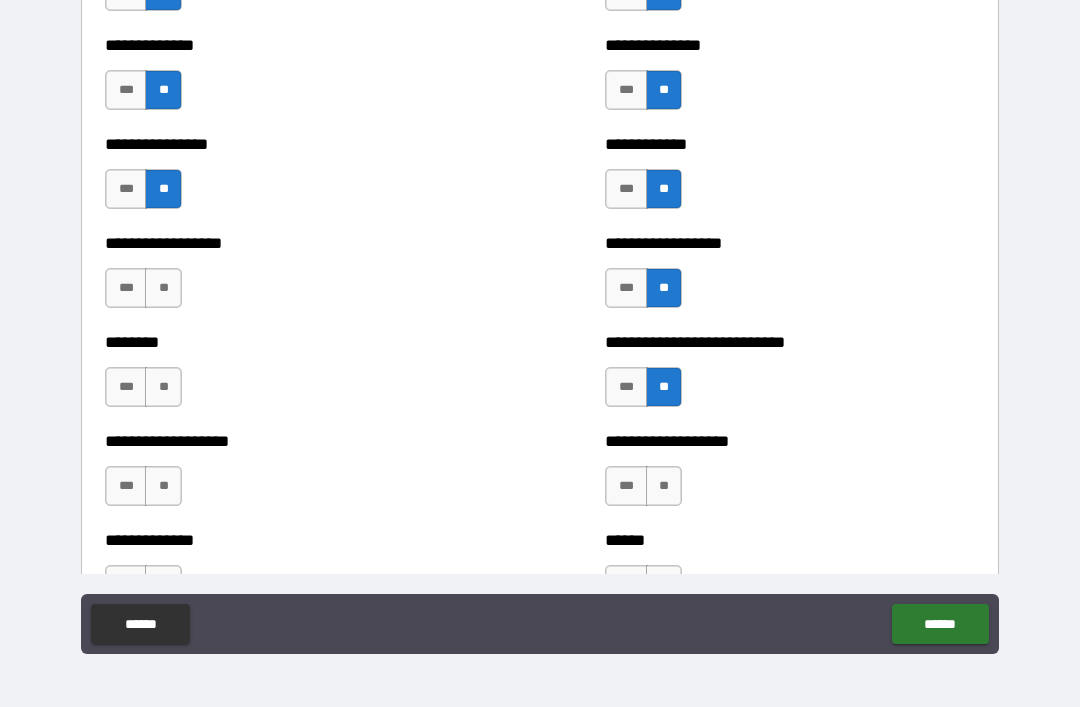 click on "**" at bounding box center [163, 387] 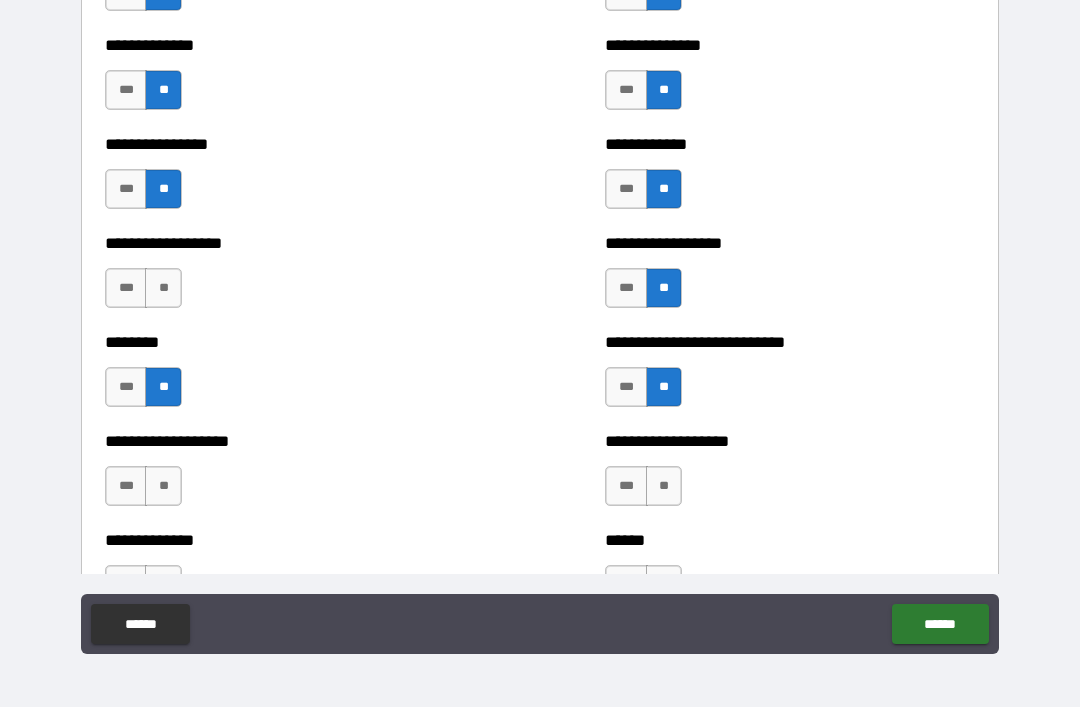 click on "**" at bounding box center (163, 288) 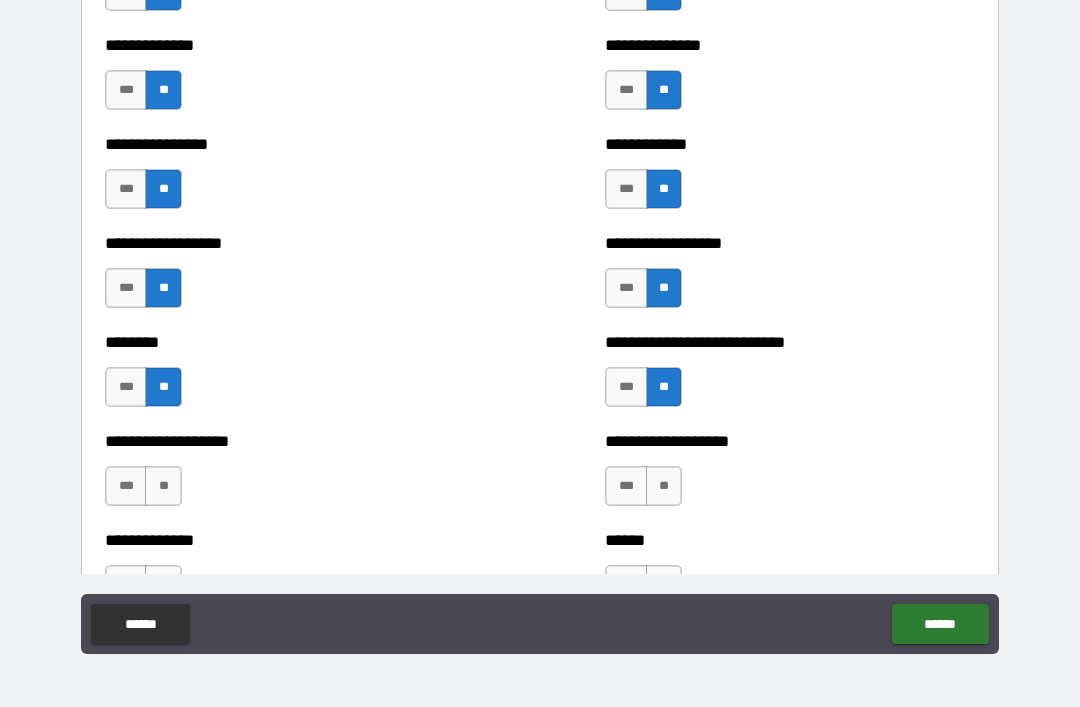click on "**" at bounding box center [163, 486] 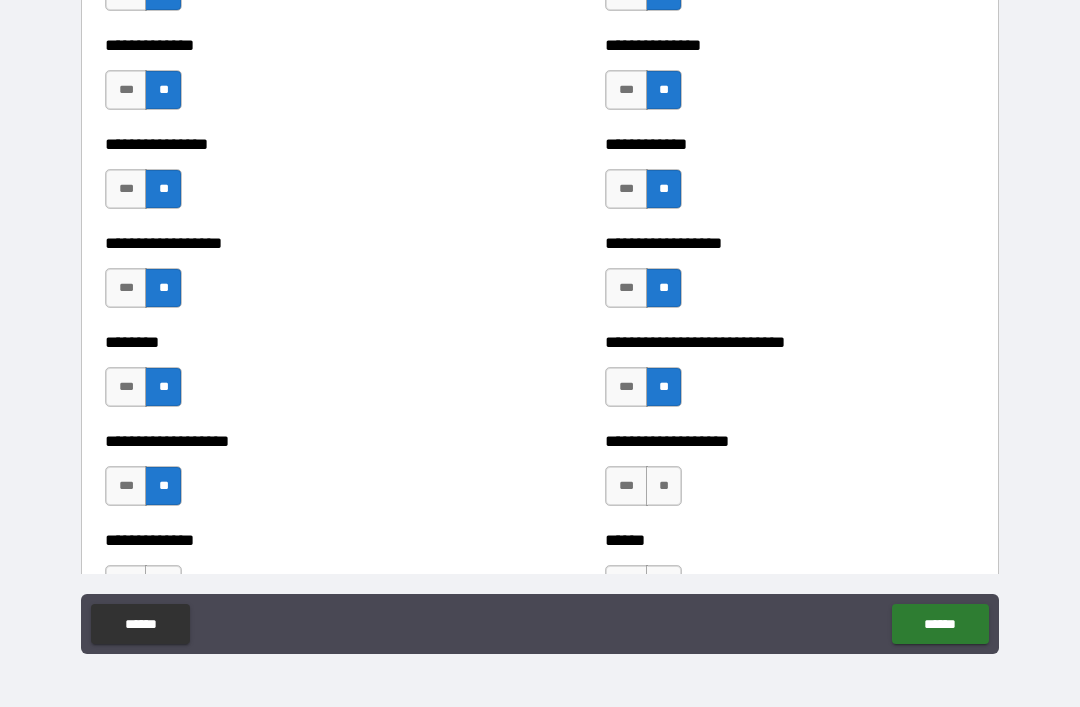 click on "**" at bounding box center (664, 486) 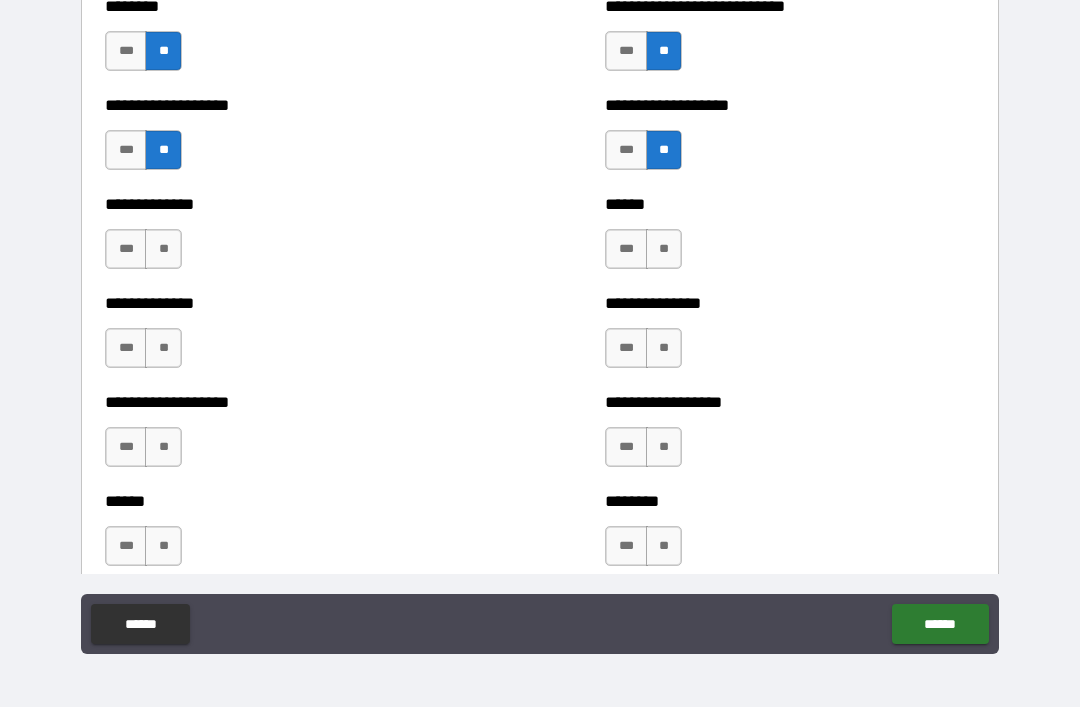 scroll, scrollTop: 4581, scrollLeft: 0, axis: vertical 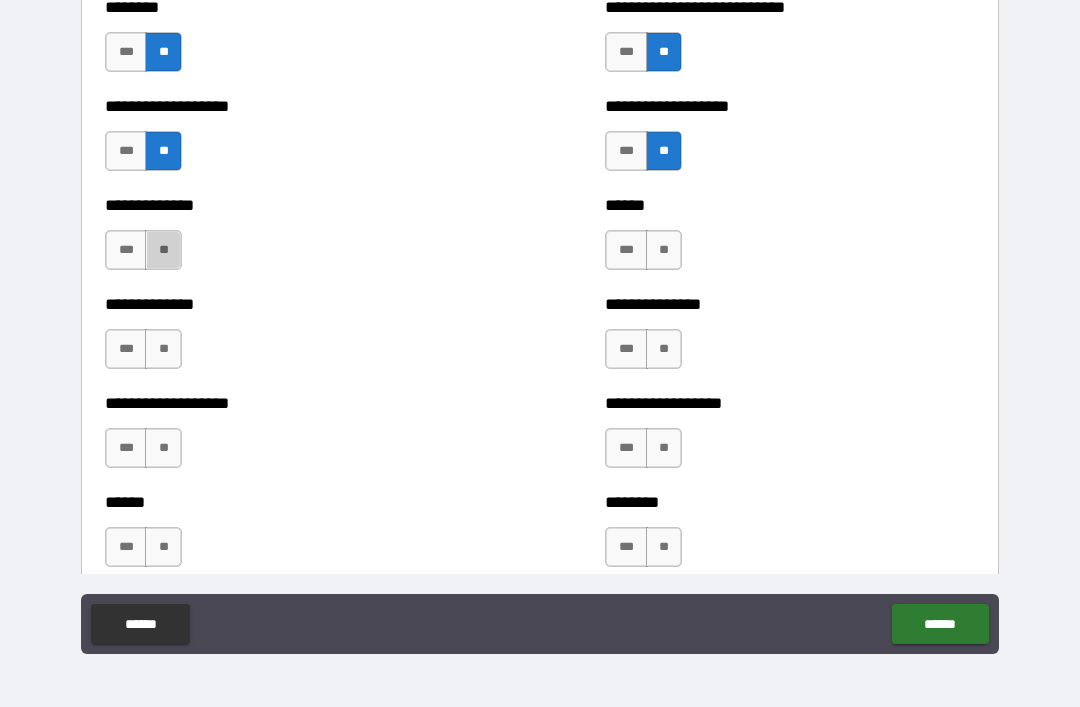 click on "**" at bounding box center (163, 250) 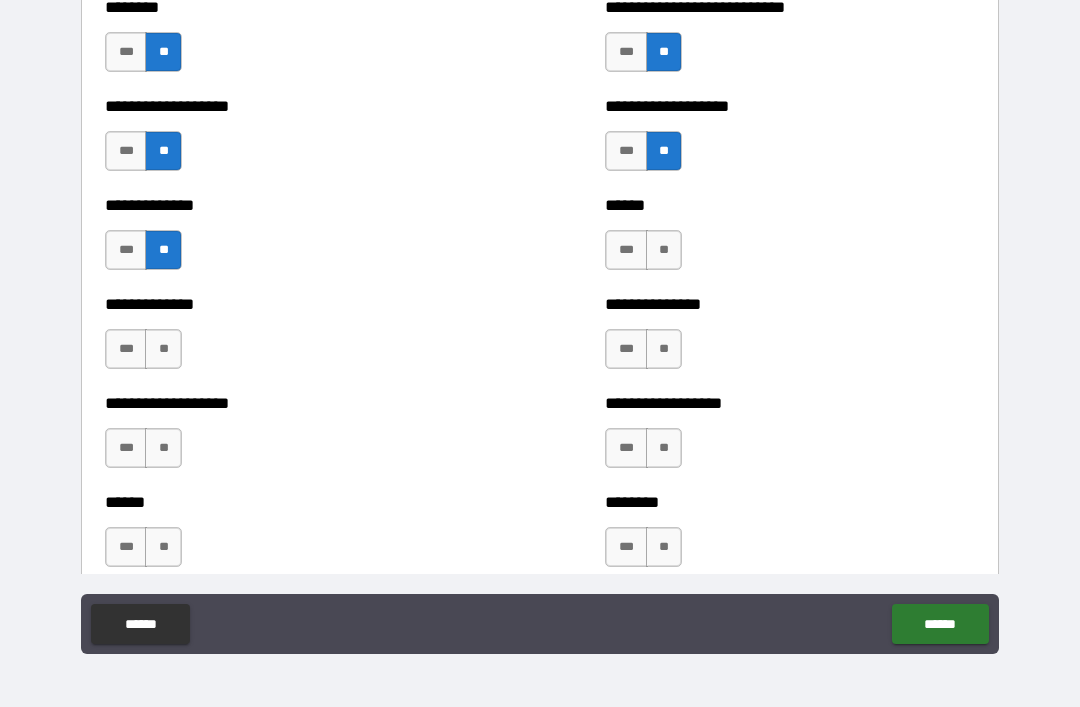 click on "**" at bounding box center (664, 250) 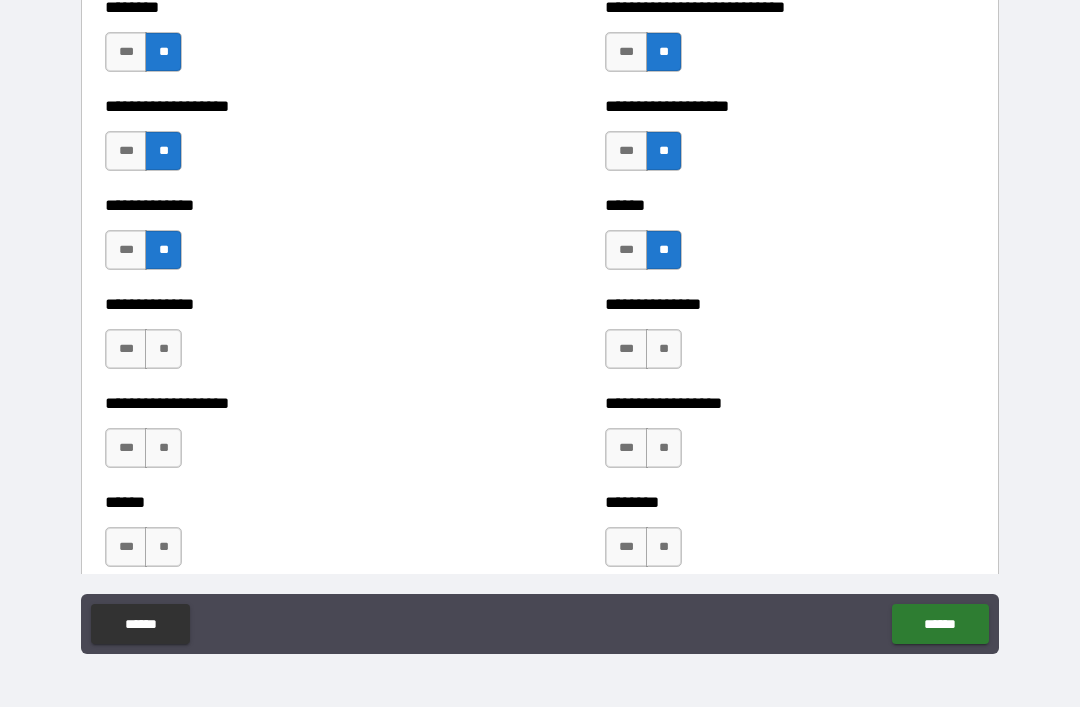 click on "**" at bounding box center [664, 349] 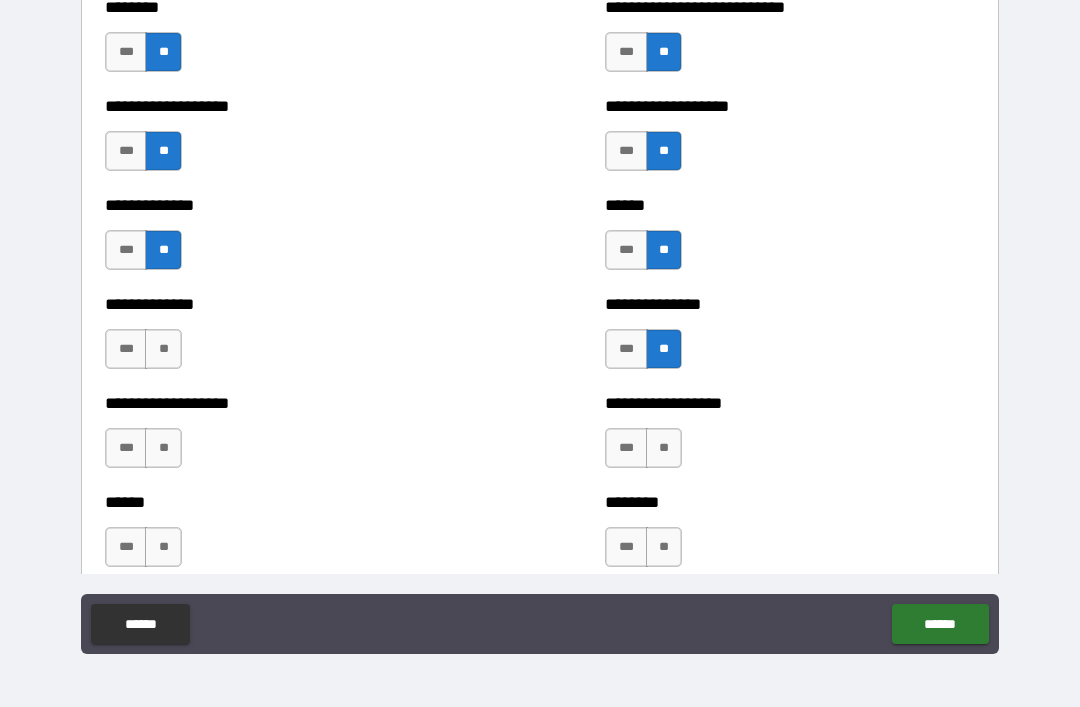 click on "**" at bounding box center (163, 349) 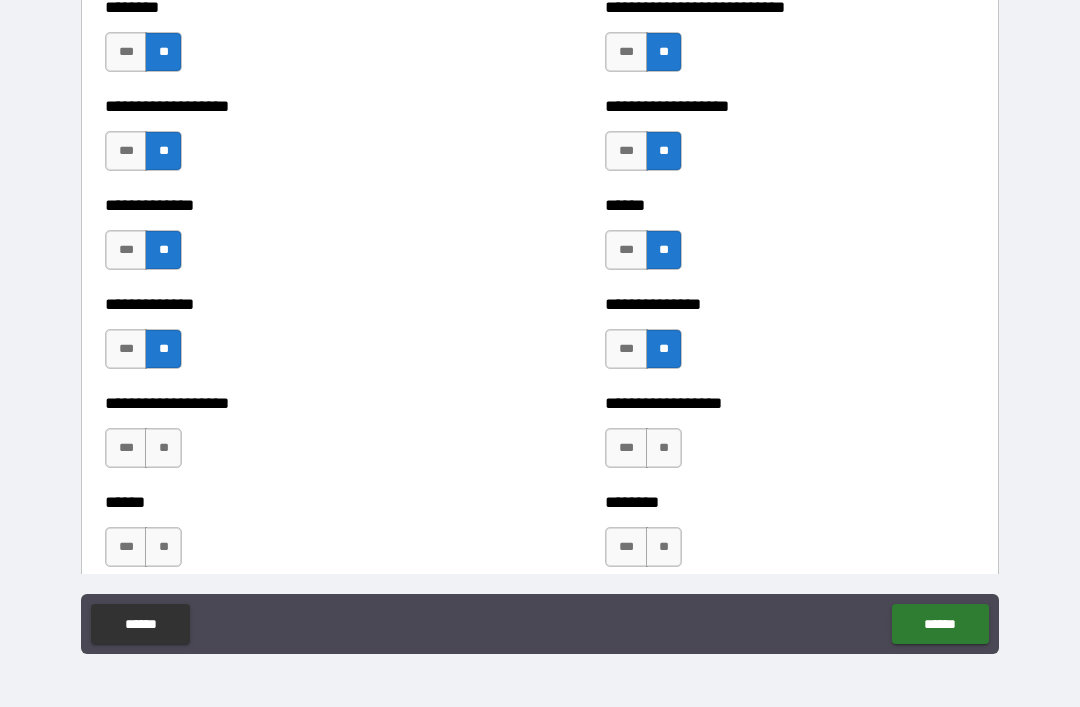 click on "**" at bounding box center [163, 448] 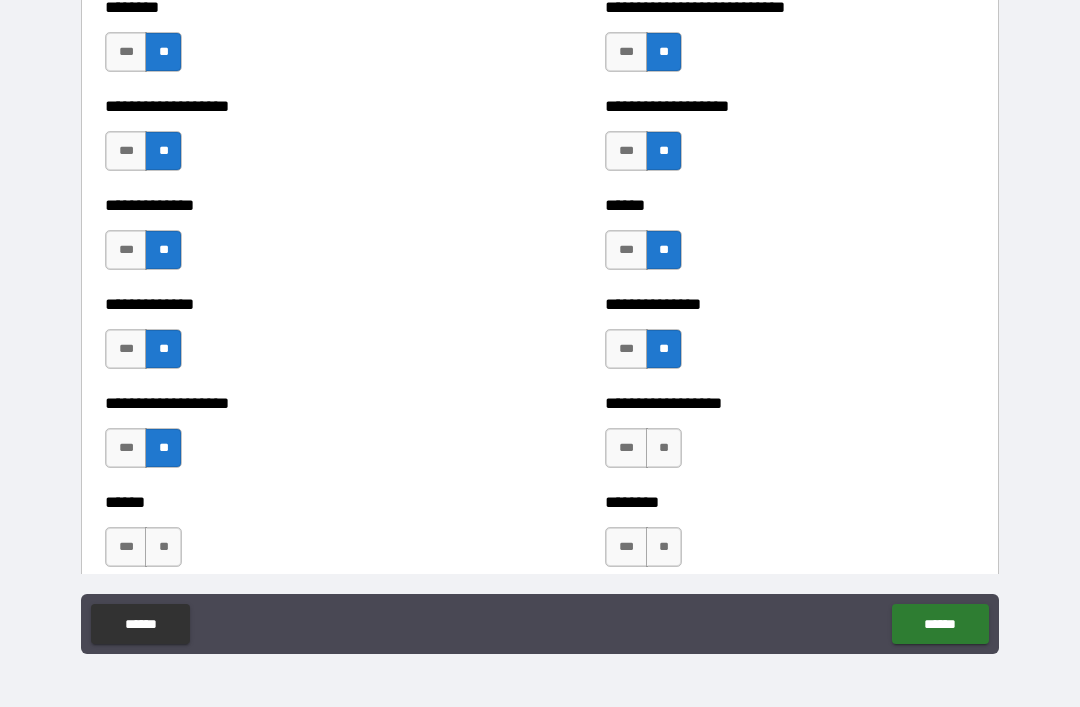 click on "**" at bounding box center (664, 448) 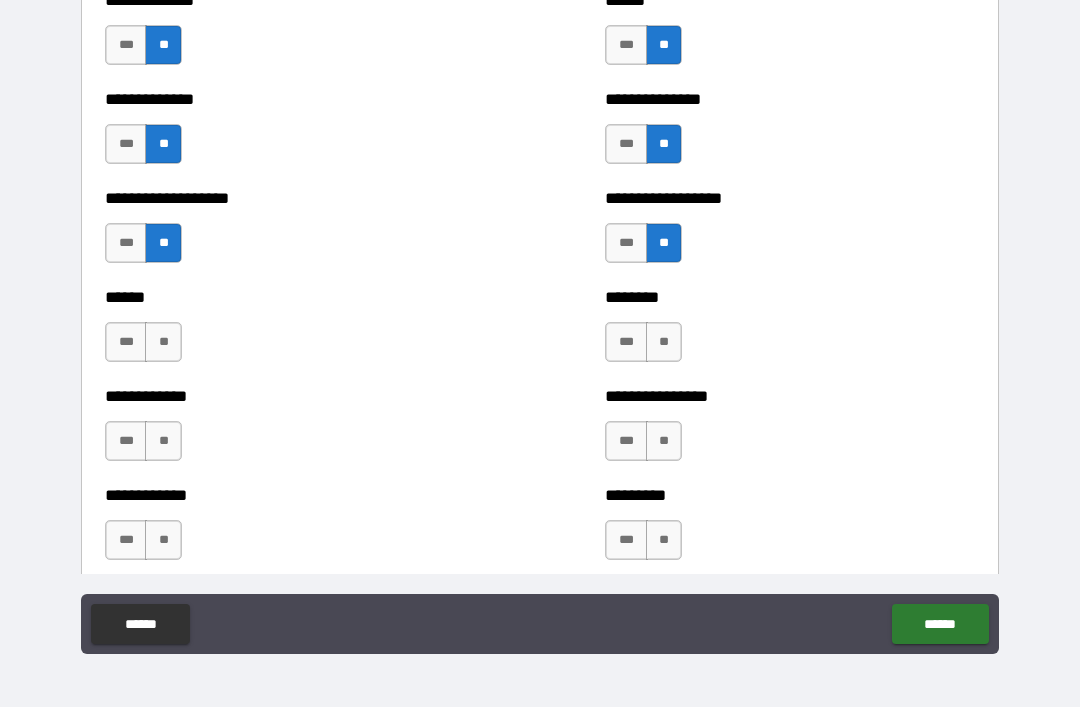 scroll, scrollTop: 4789, scrollLeft: 0, axis: vertical 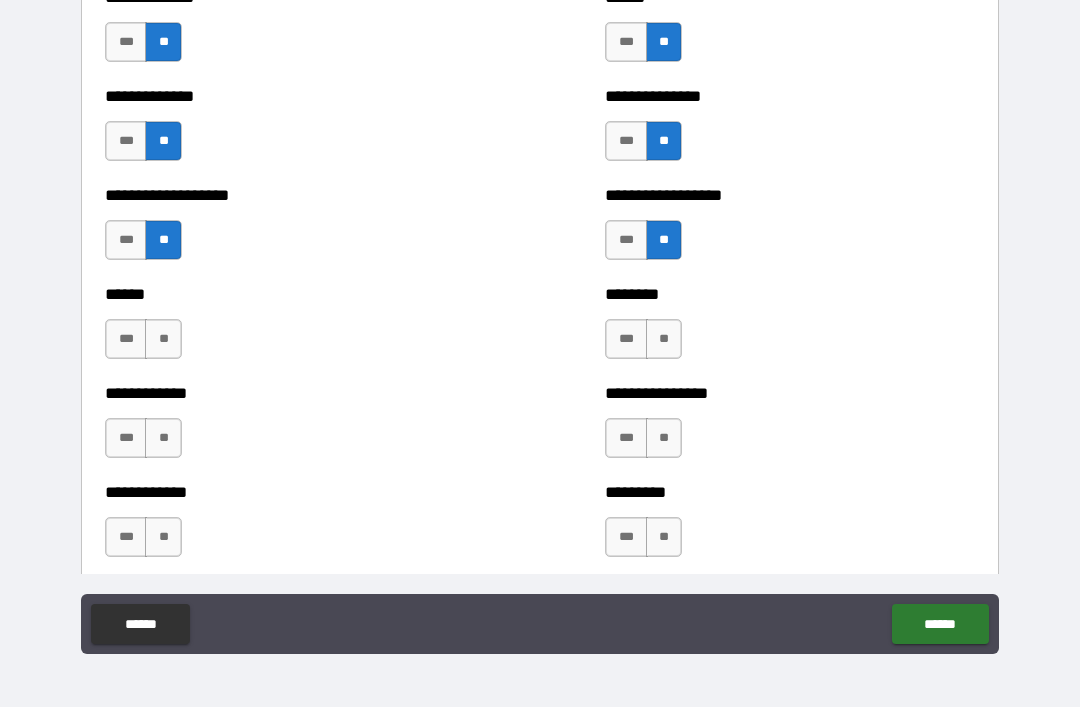 click on "**" at bounding box center [664, 339] 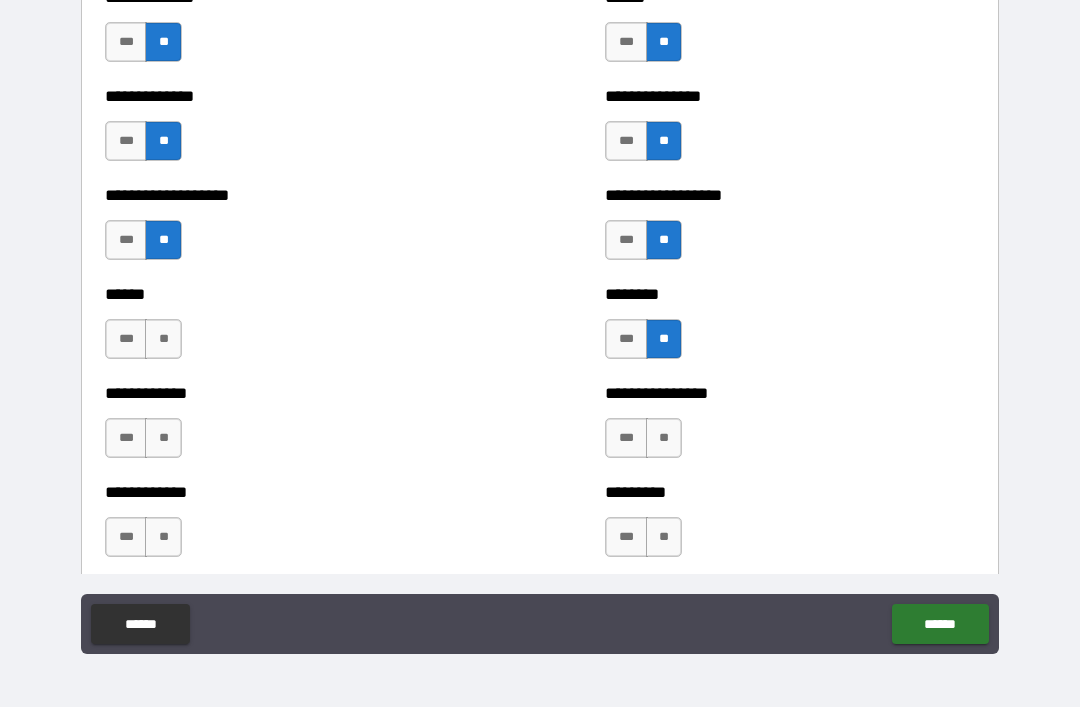 click on "*** **" at bounding box center (646, 443) 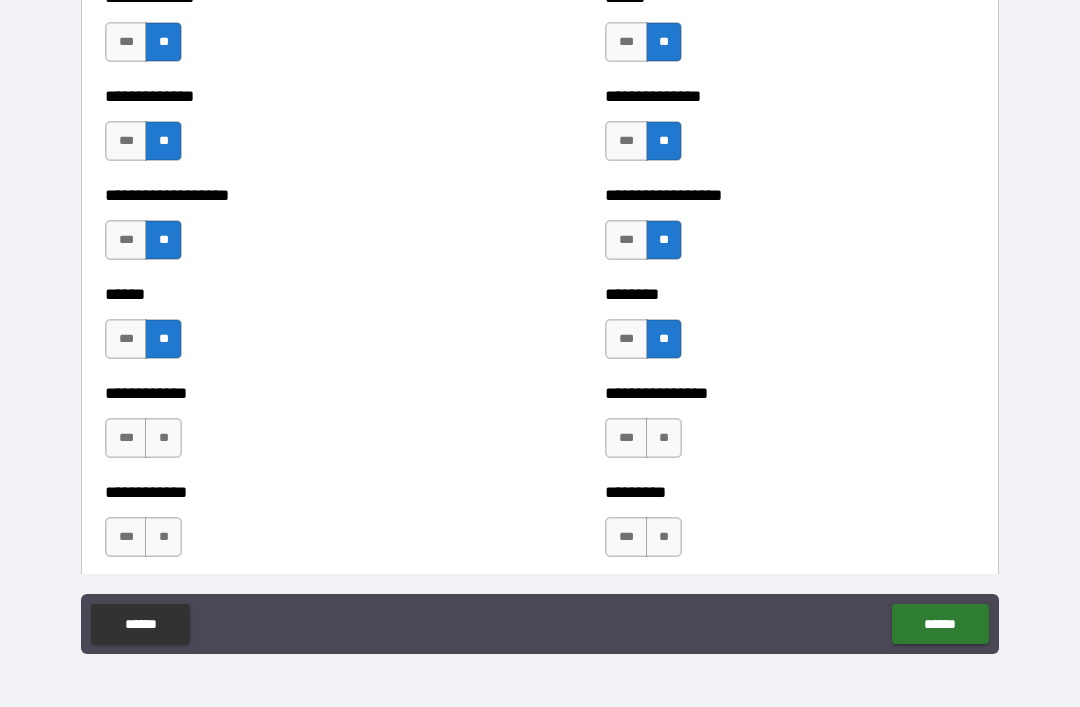 click on "**" at bounding box center (163, 438) 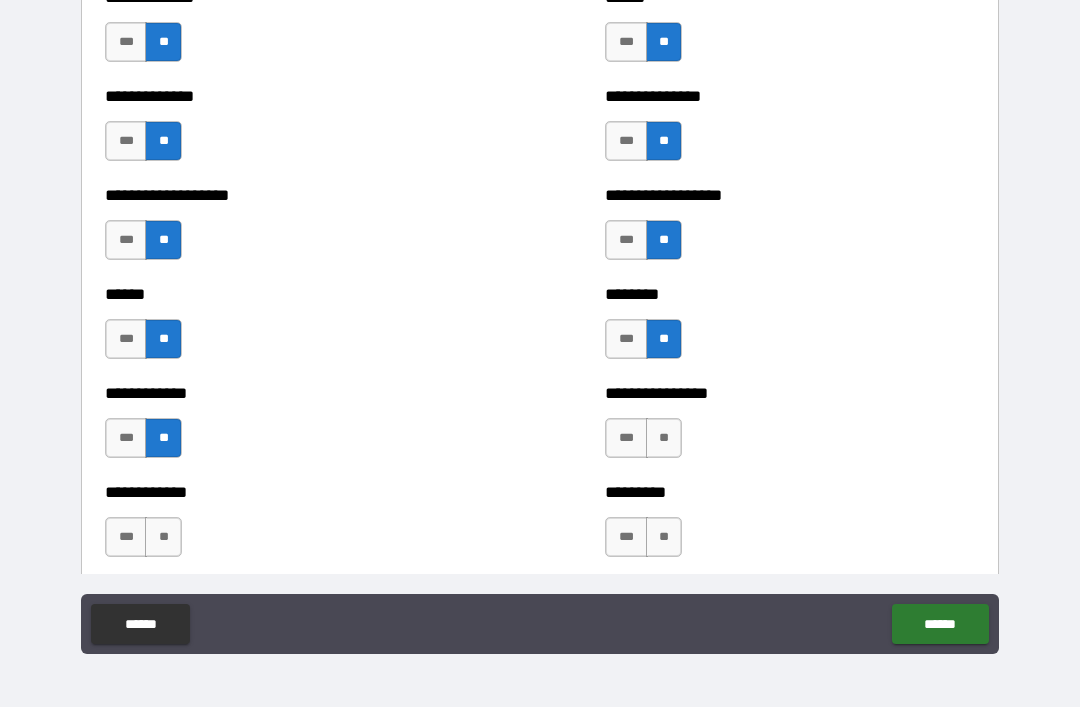 click on "**" at bounding box center (664, 438) 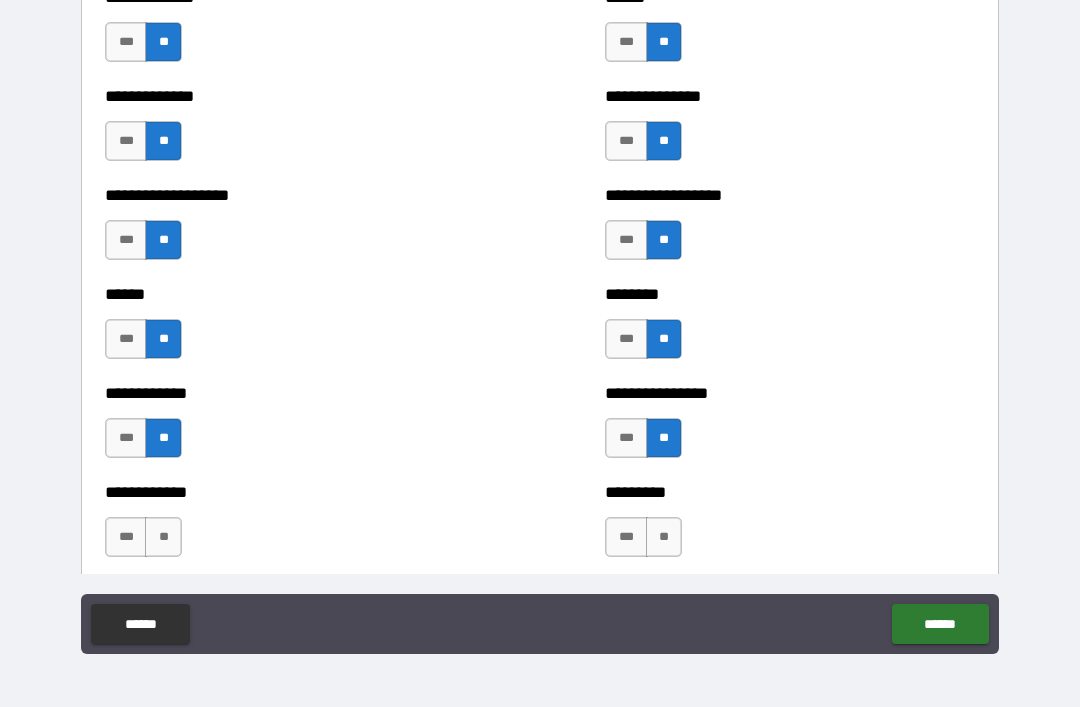 click on "**" at bounding box center (664, 537) 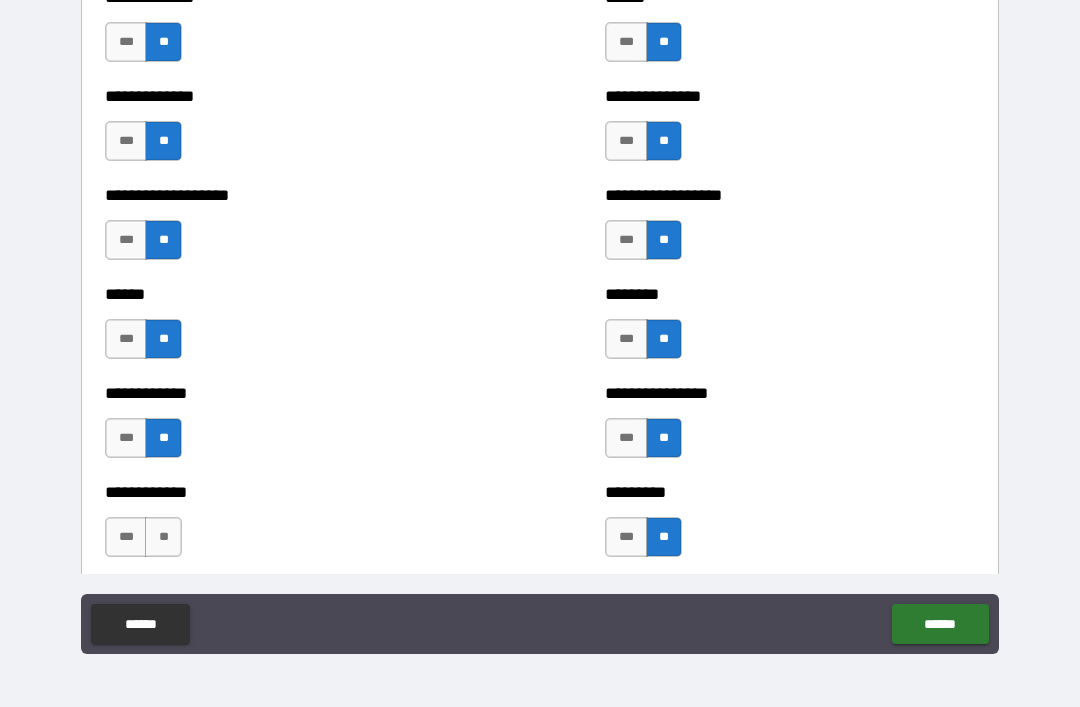 click on "**" at bounding box center (163, 537) 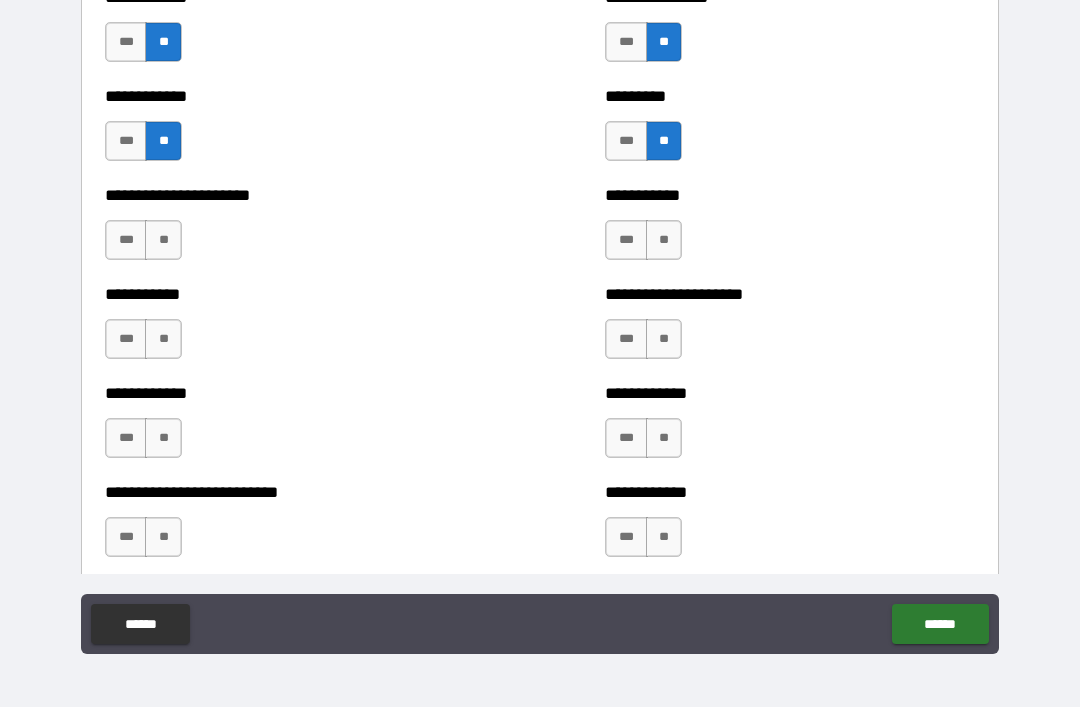 scroll, scrollTop: 5191, scrollLeft: 0, axis: vertical 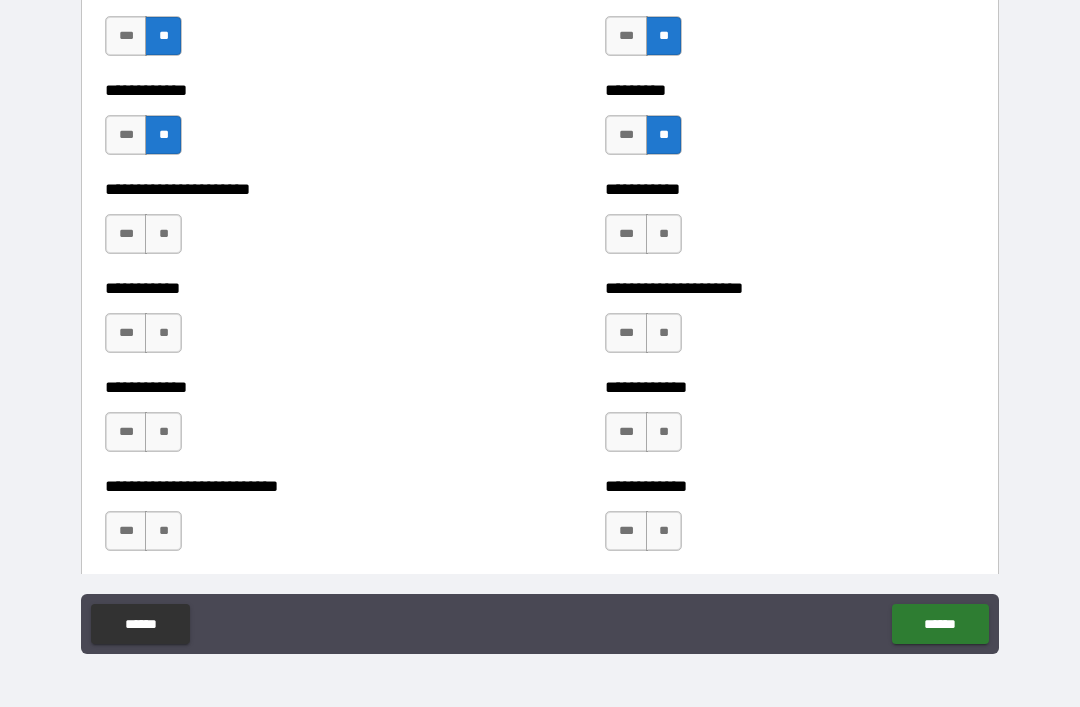 click on "**" at bounding box center (163, 234) 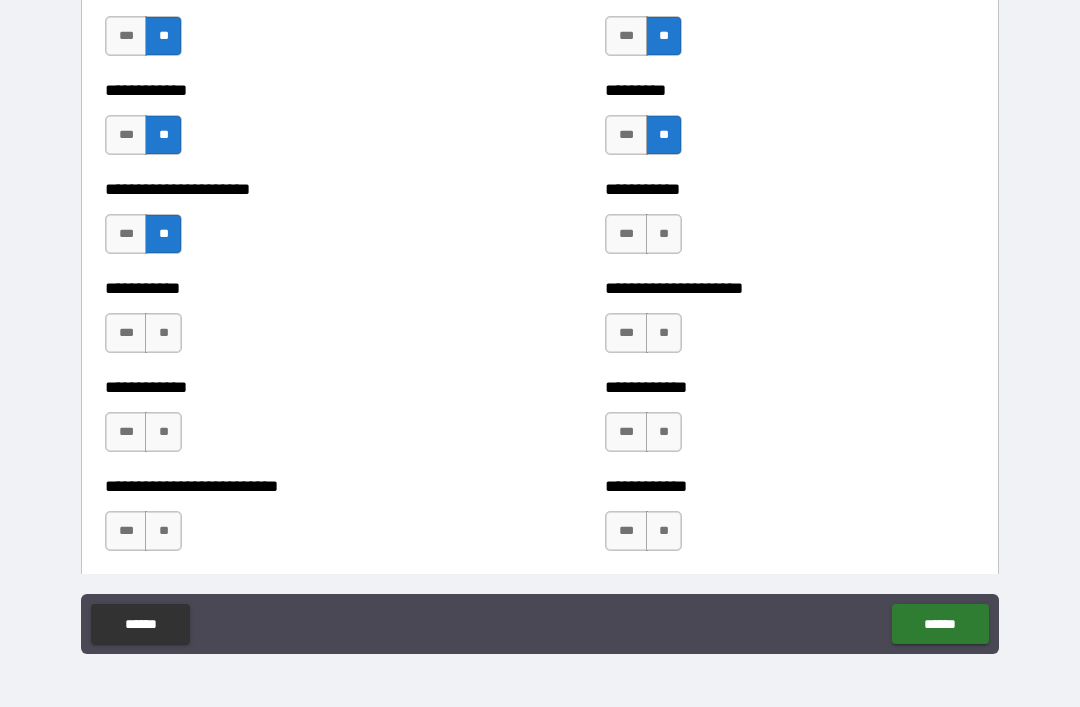 click on "**" at bounding box center [163, 333] 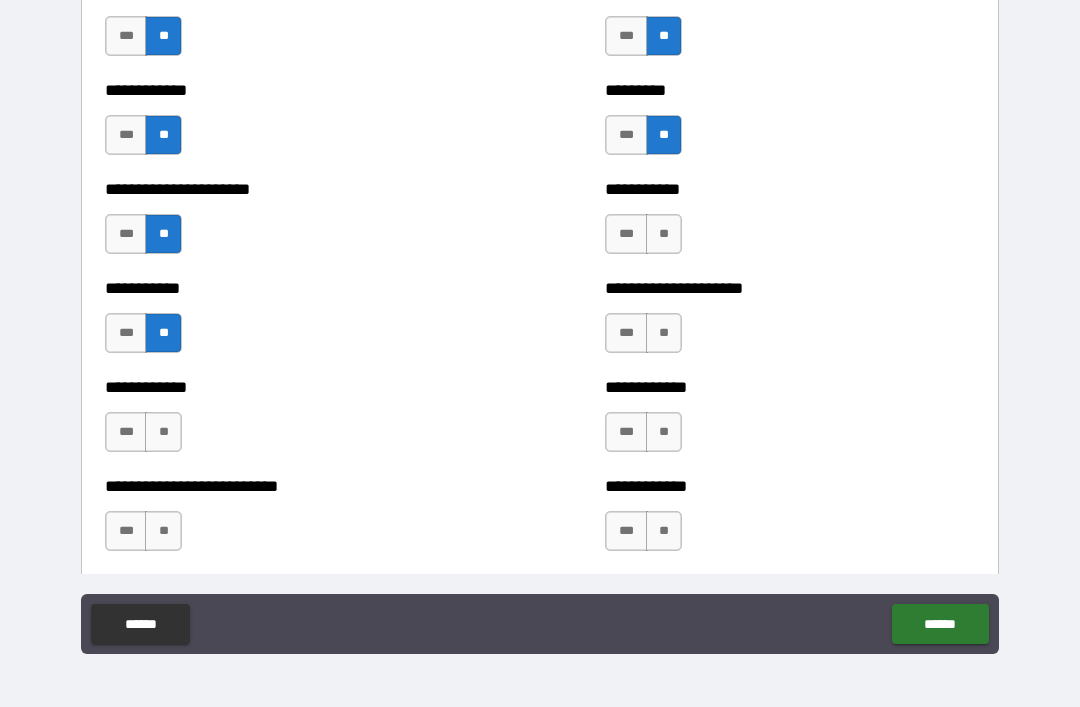 click on "**" at bounding box center (664, 234) 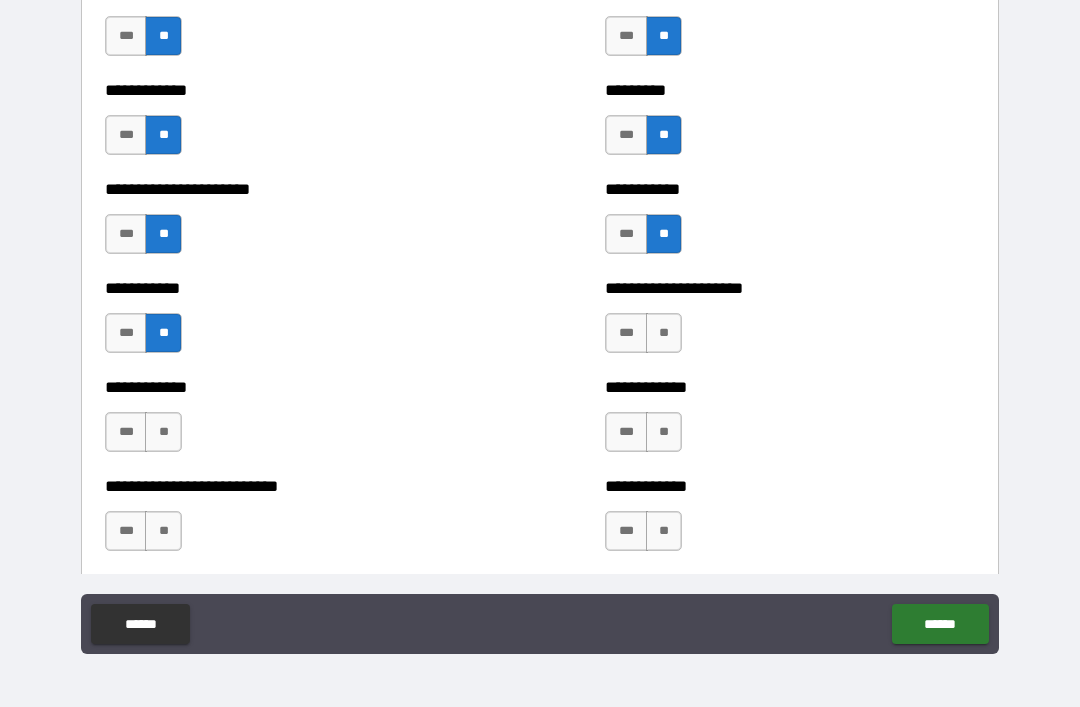 click on "**" at bounding box center (664, 333) 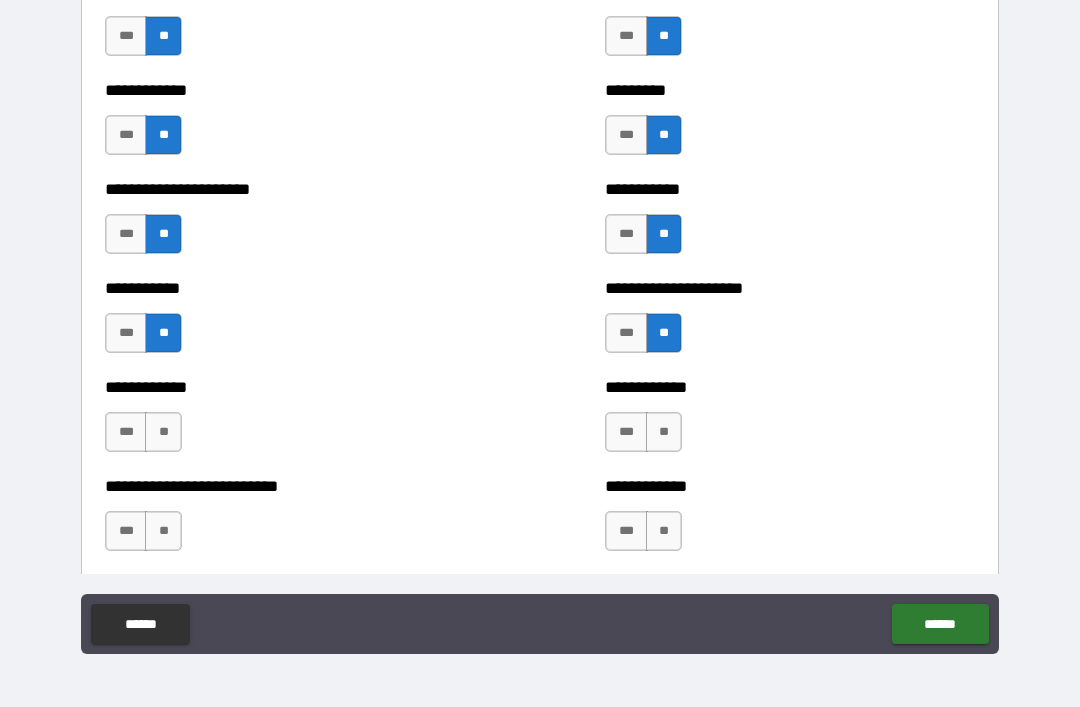 click on "*** **" at bounding box center [646, 437] 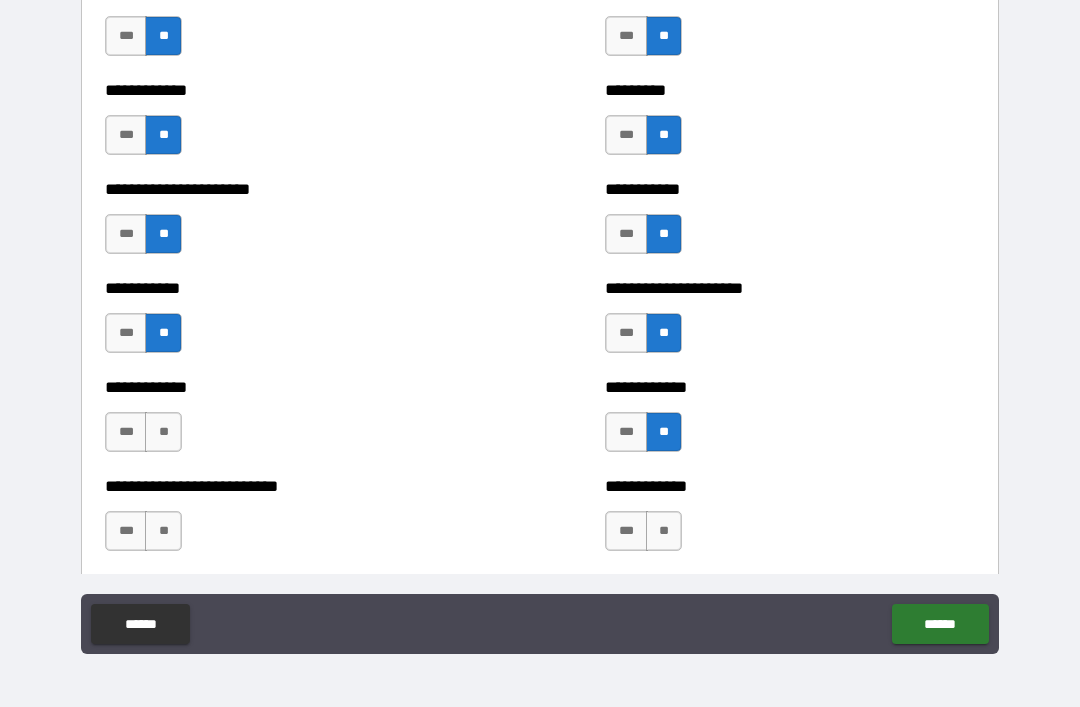 click on "**" at bounding box center [664, 531] 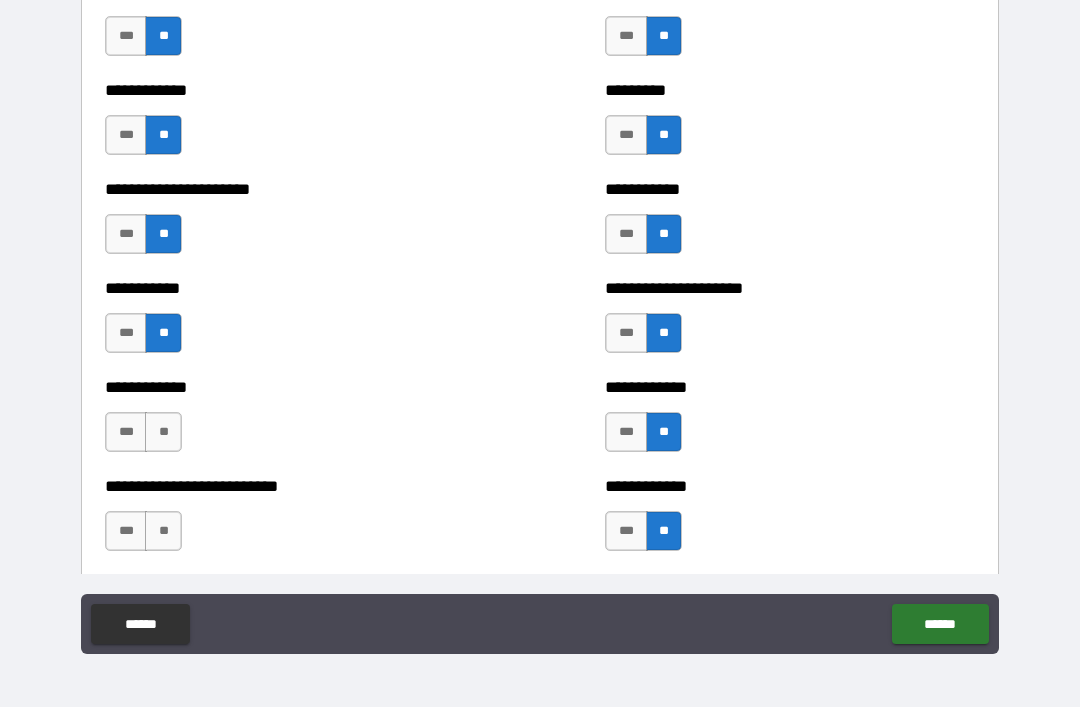click on "**" at bounding box center [163, 531] 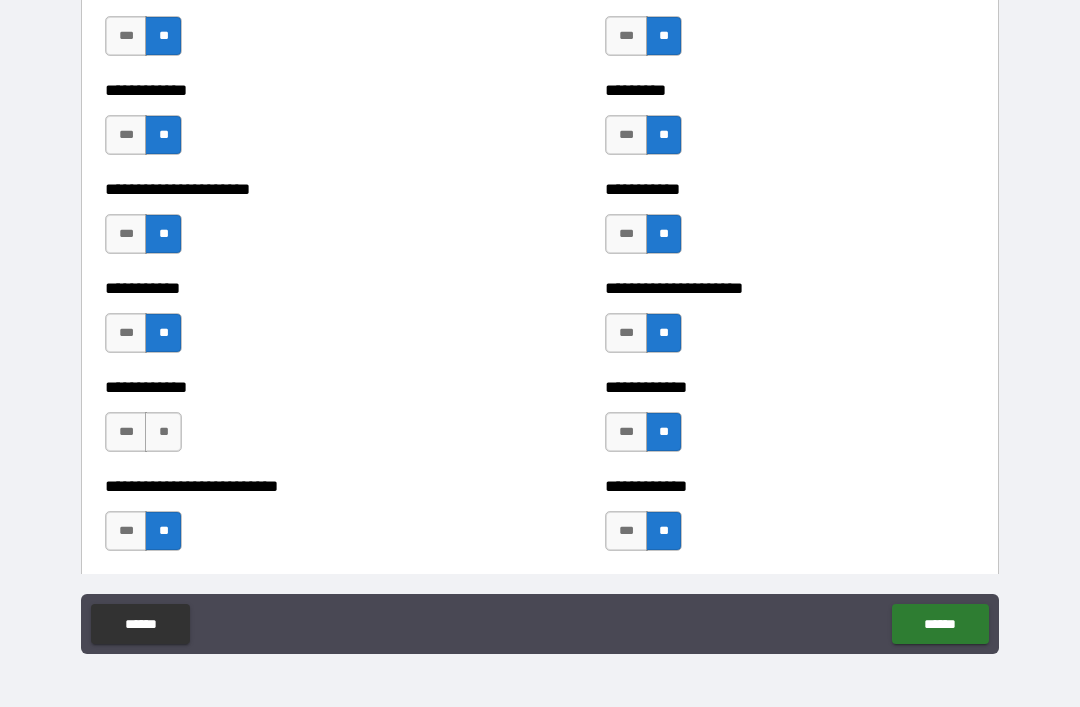 click on "**" at bounding box center [163, 432] 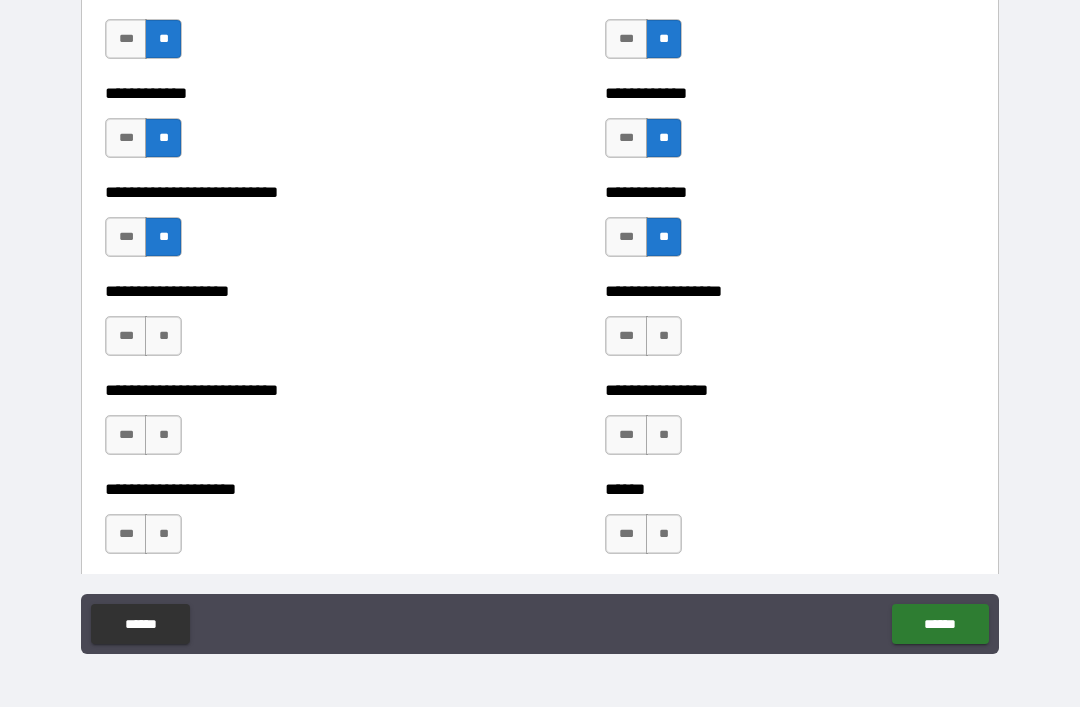 scroll, scrollTop: 5489, scrollLeft: 0, axis: vertical 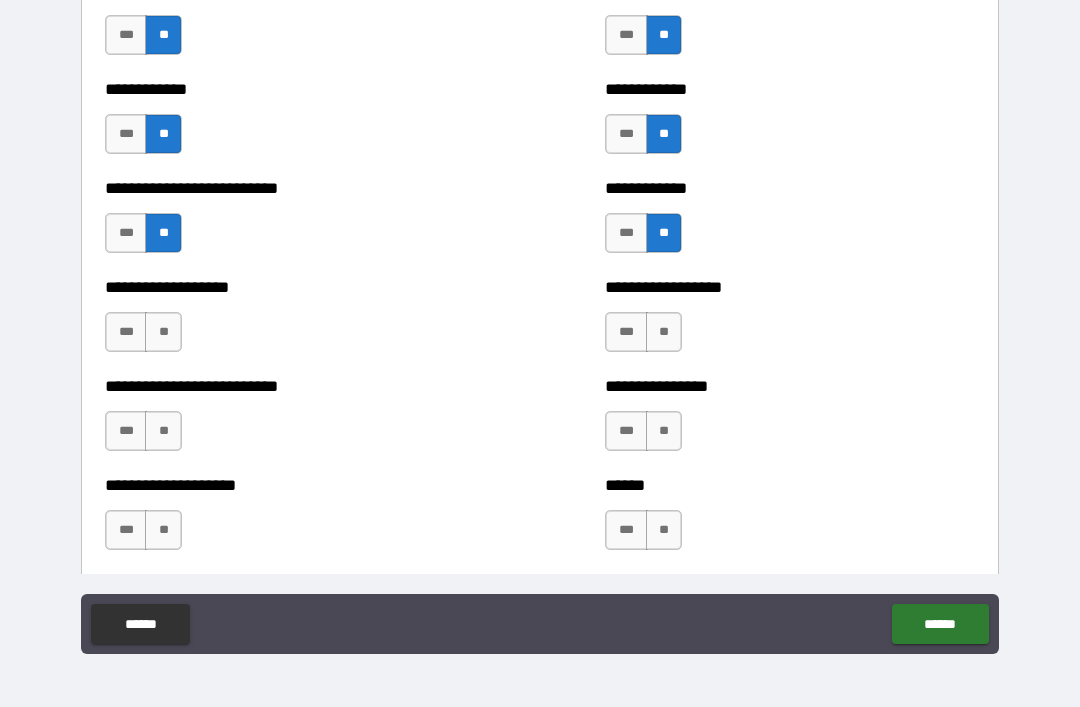 click on "**" at bounding box center [163, 332] 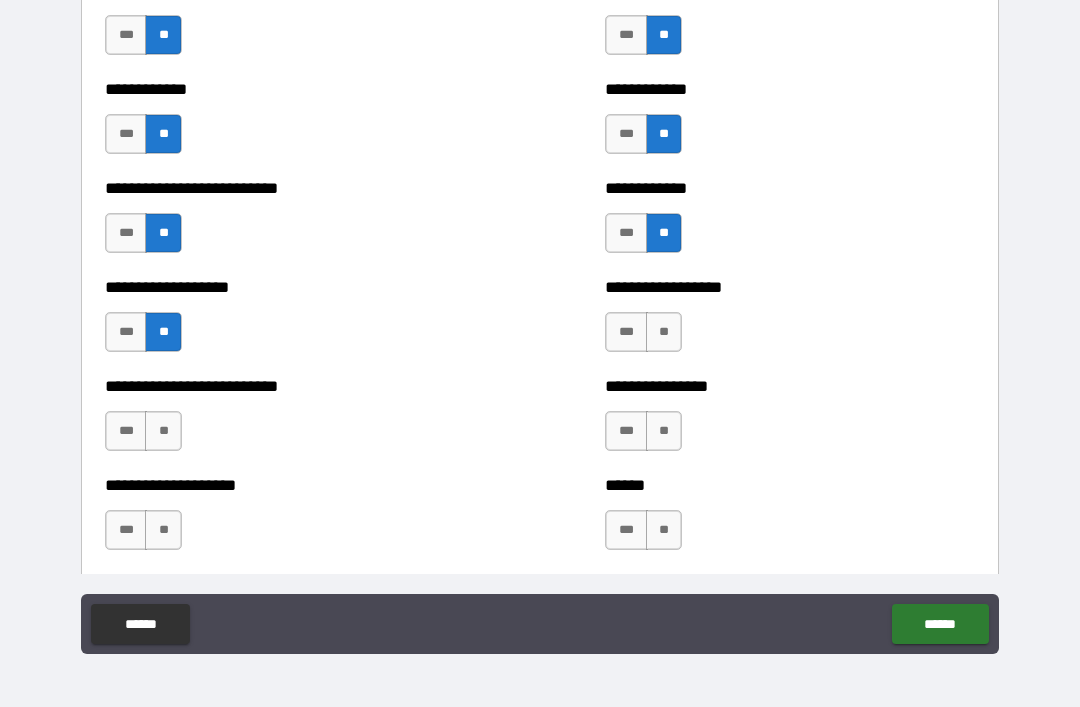 click on "**" at bounding box center (163, 431) 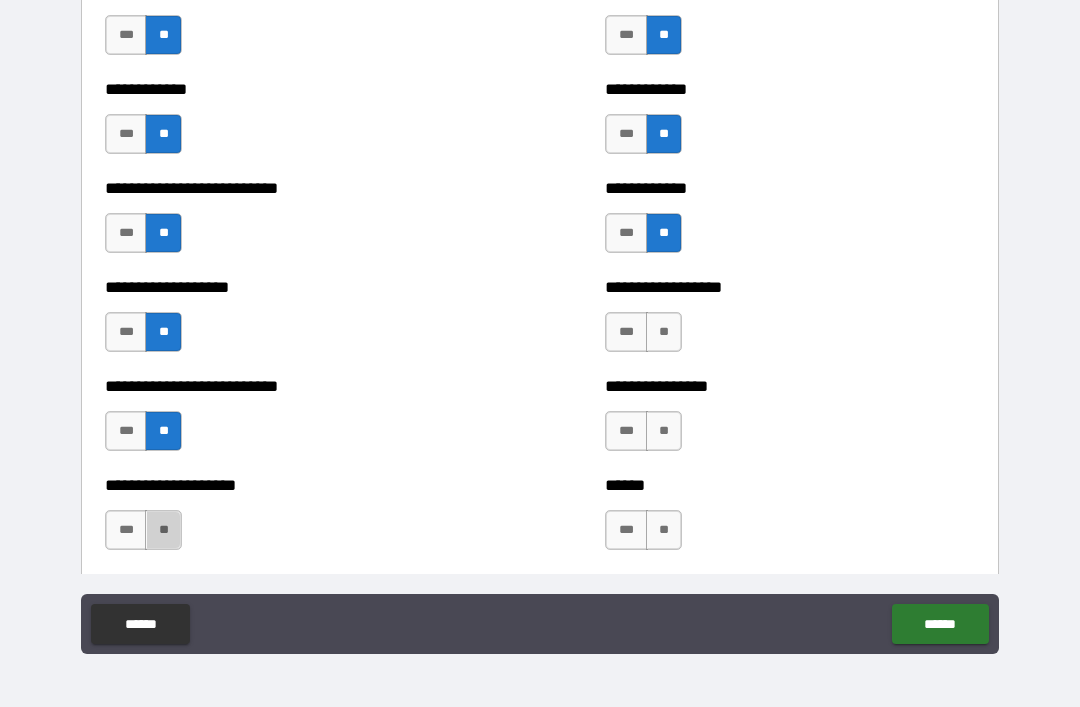 click on "**" at bounding box center [163, 530] 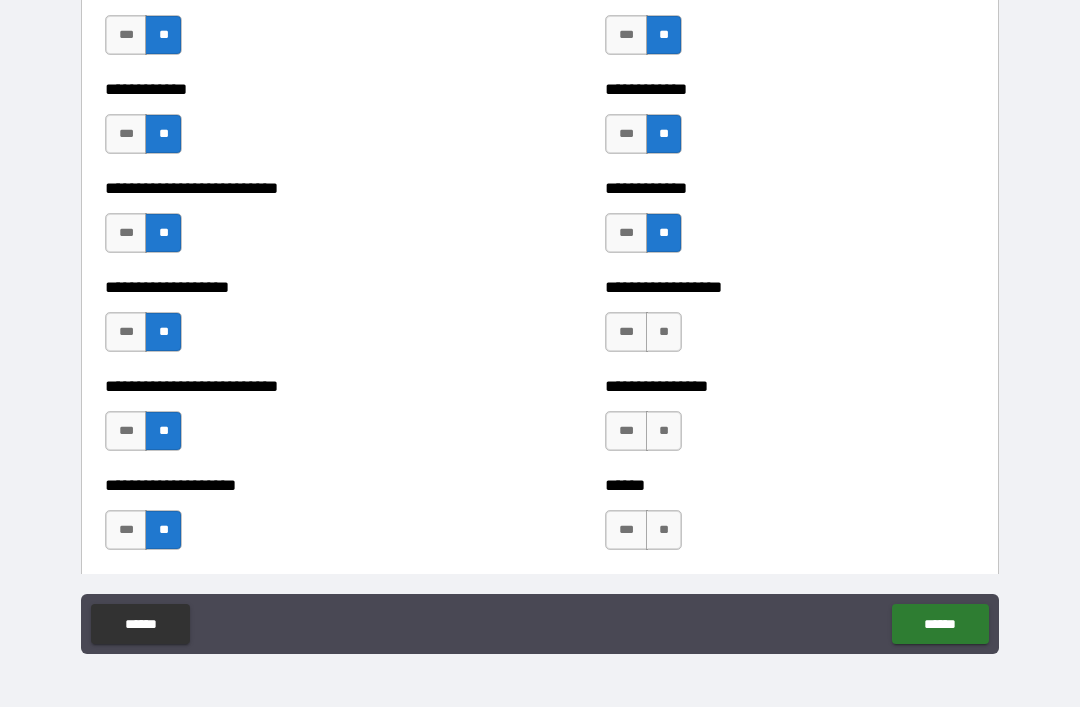click on "**" at bounding box center [664, 332] 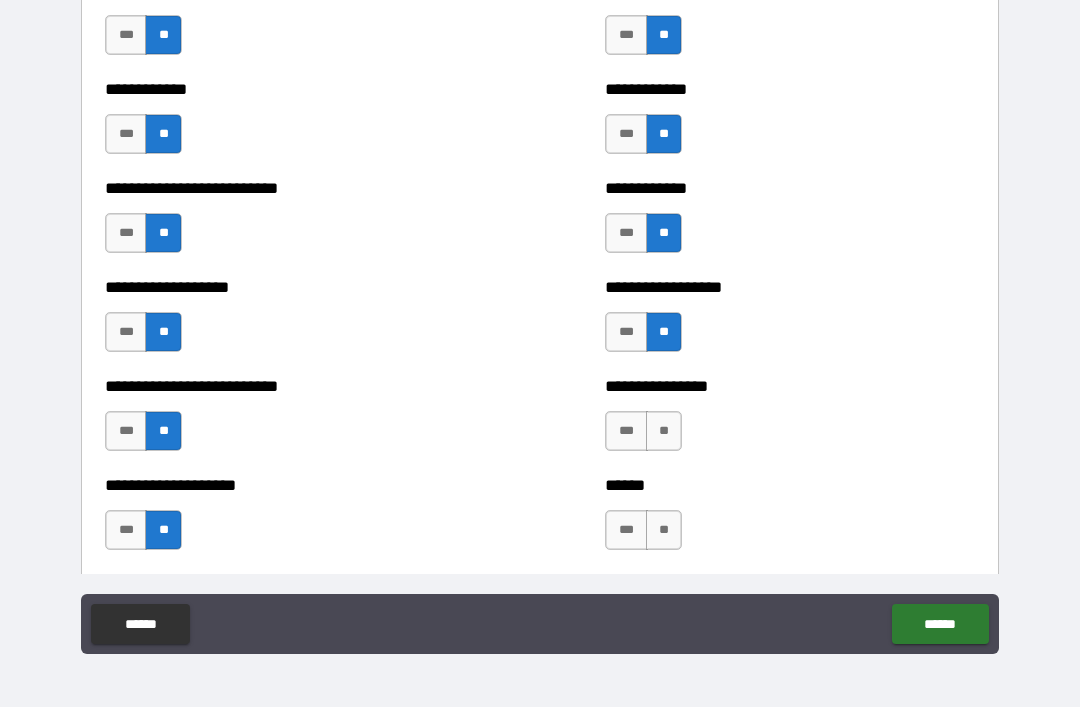 click on "**" at bounding box center [664, 431] 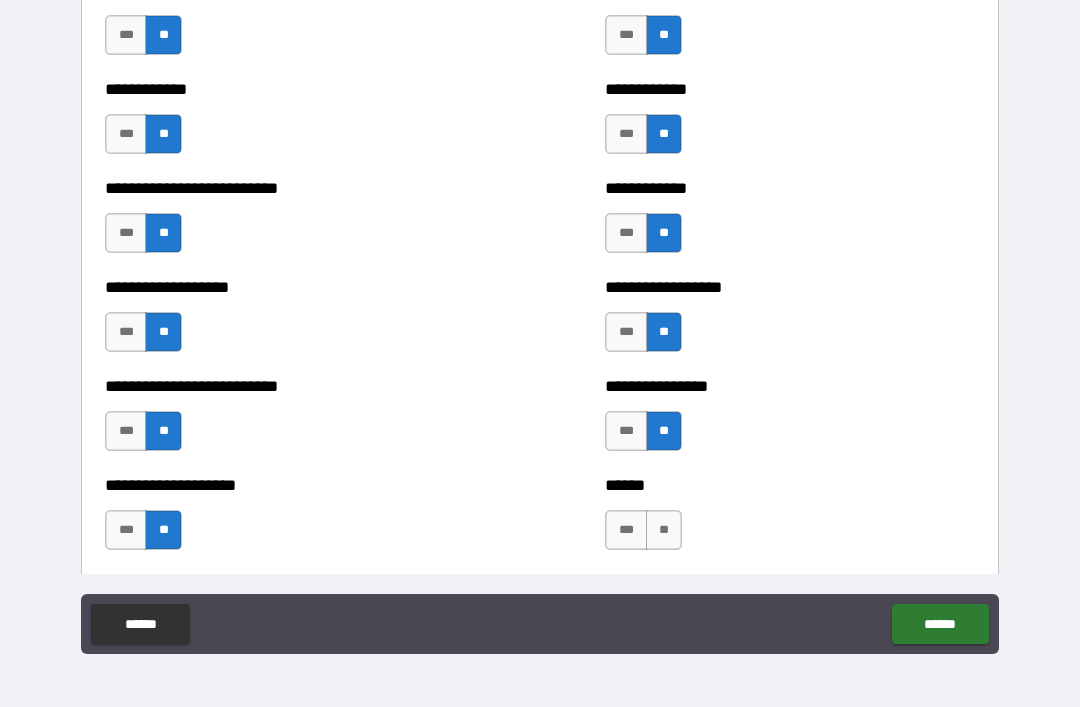click on "**" at bounding box center [664, 530] 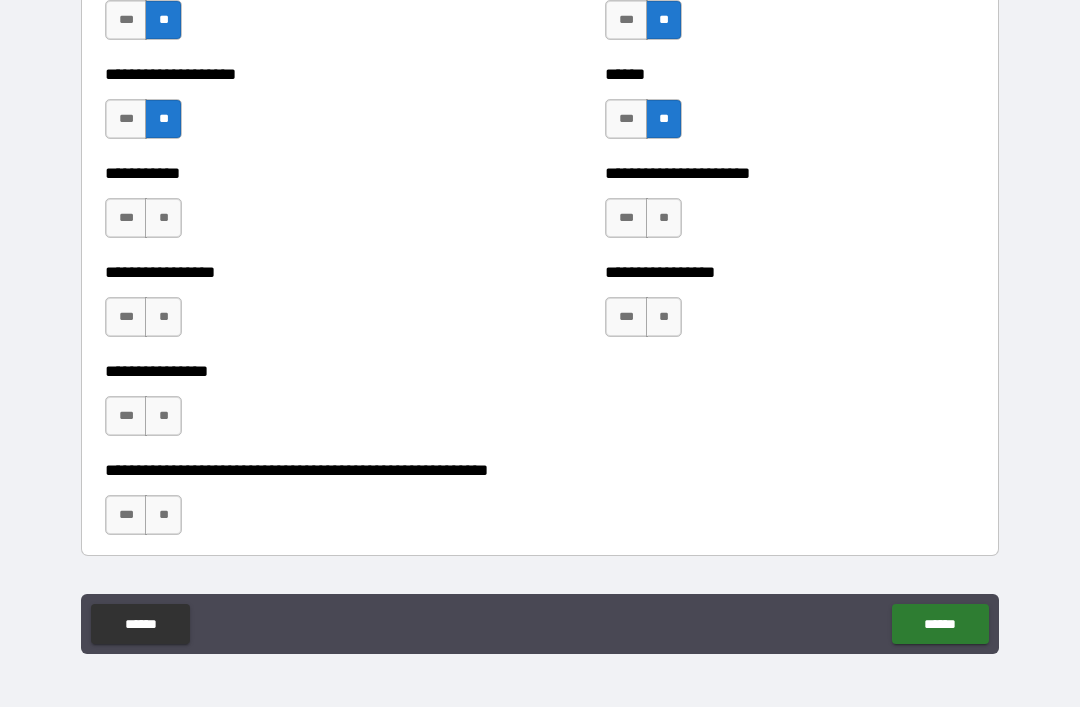 scroll, scrollTop: 5901, scrollLeft: 0, axis: vertical 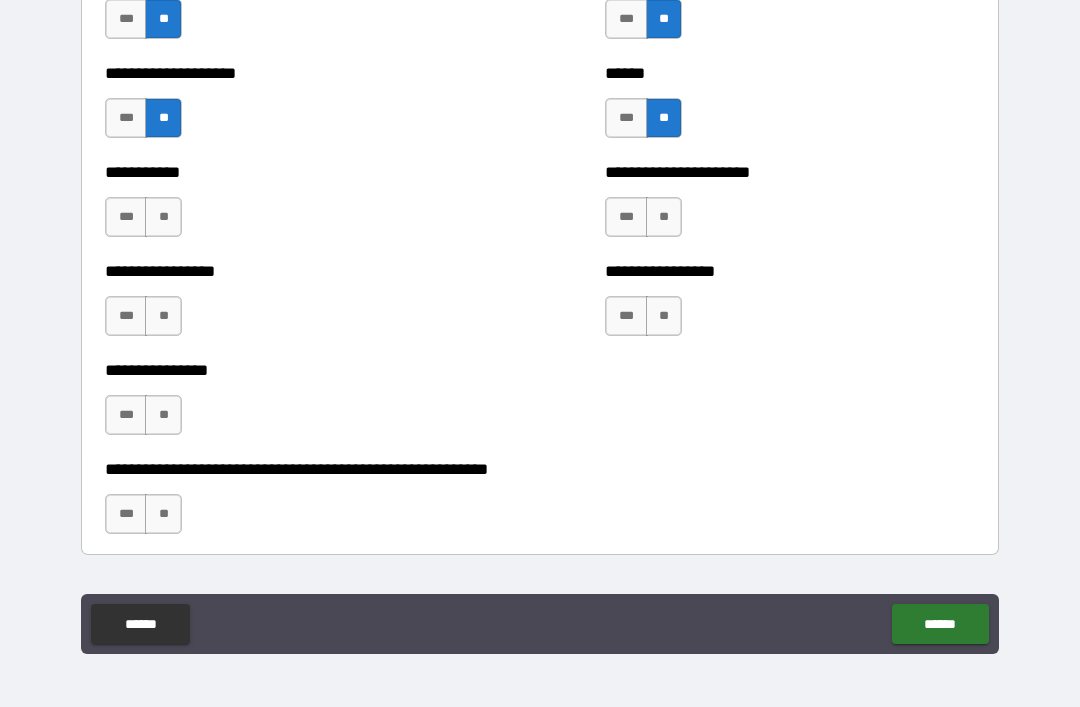 click on "**" at bounding box center [664, 217] 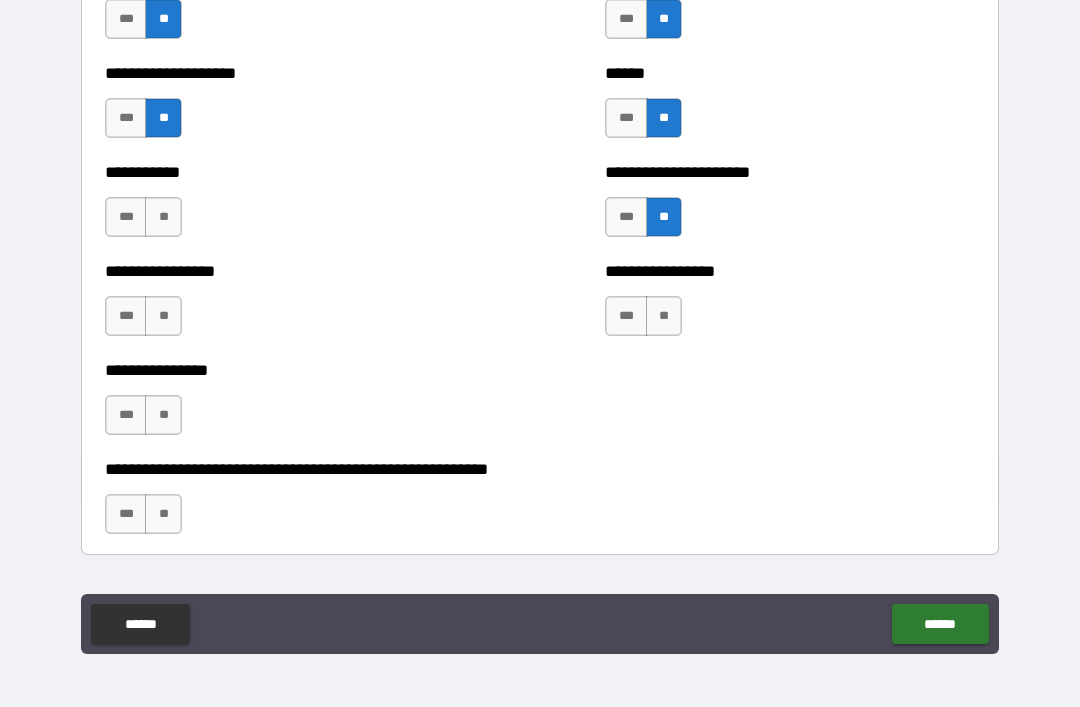 click on "**" at bounding box center [664, 316] 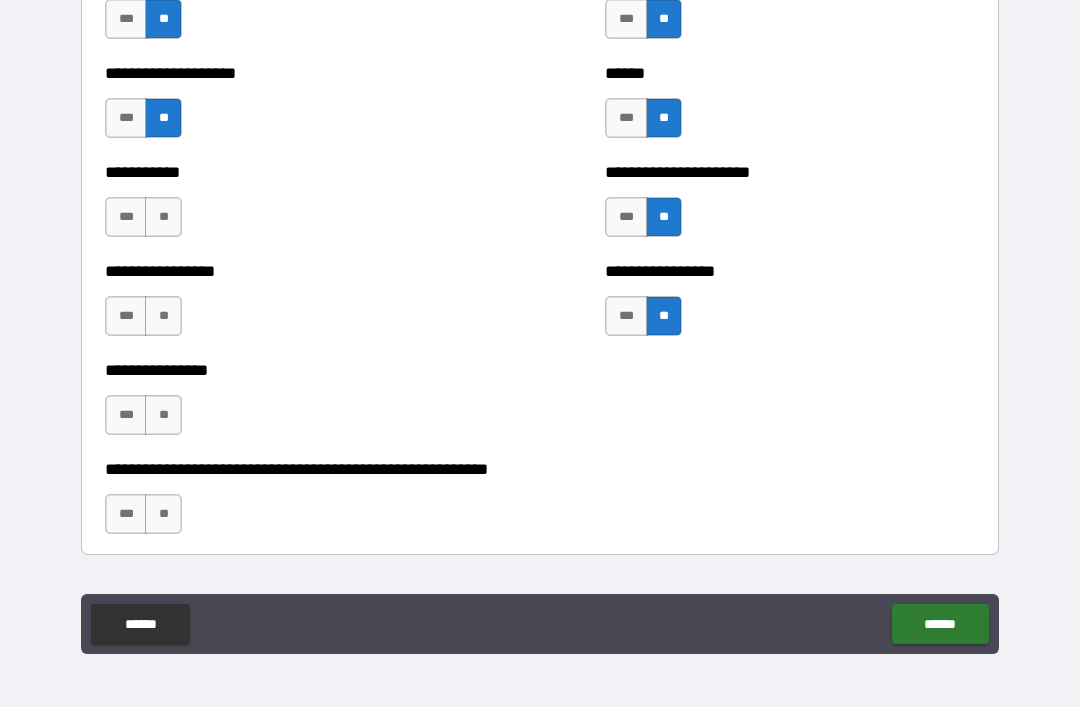 click on "**" at bounding box center [163, 217] 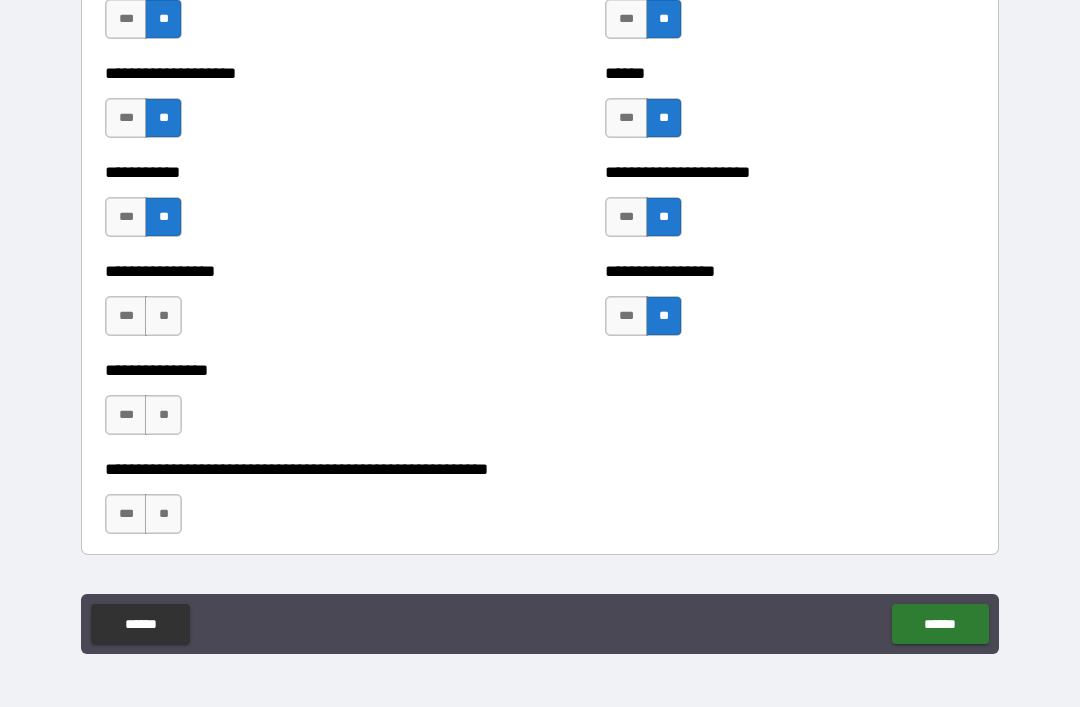 click on "**" at bounding box center [163, 316] 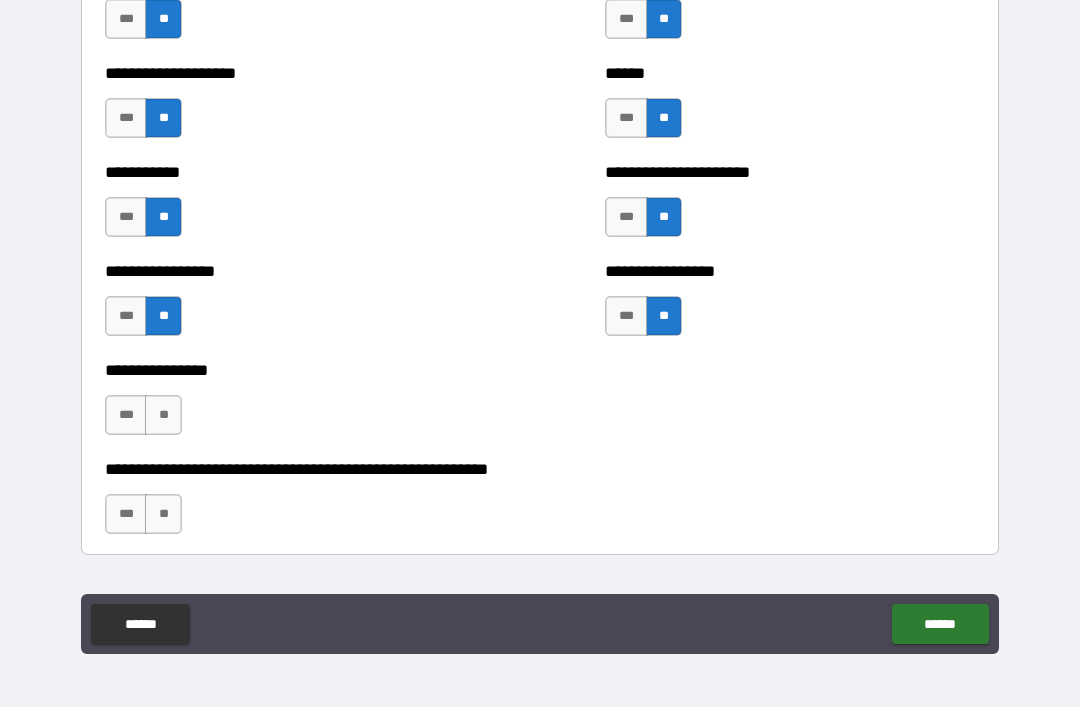 click on "**" at bounding box center [163, 415] 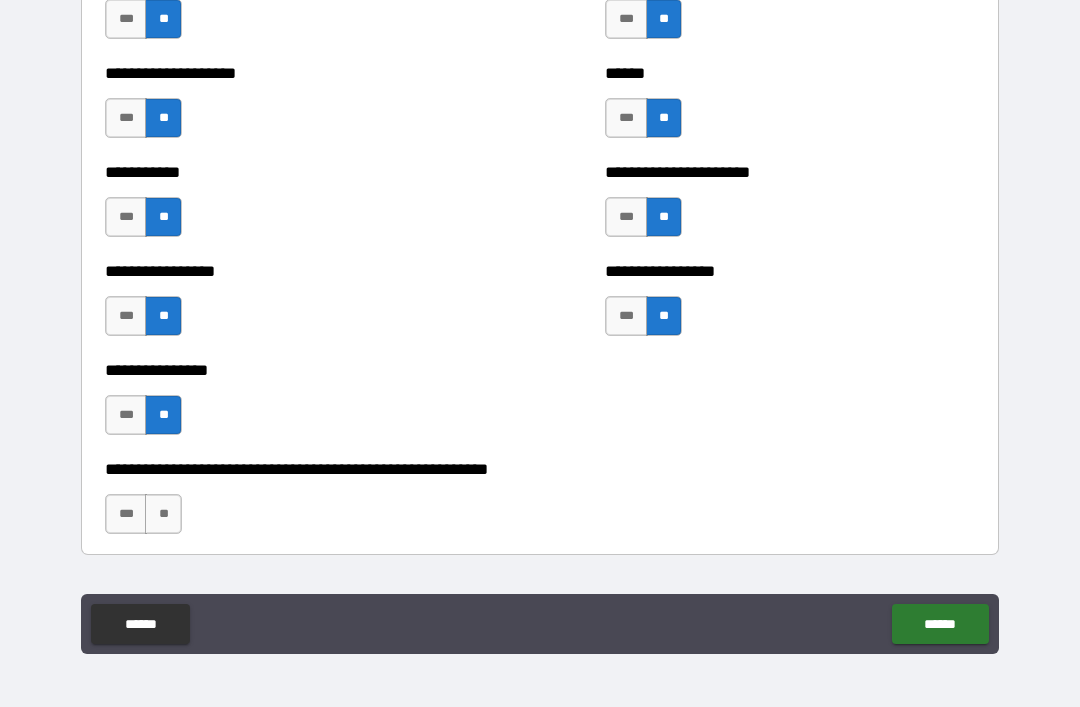 click on "**" at bounding box center (163, 514) 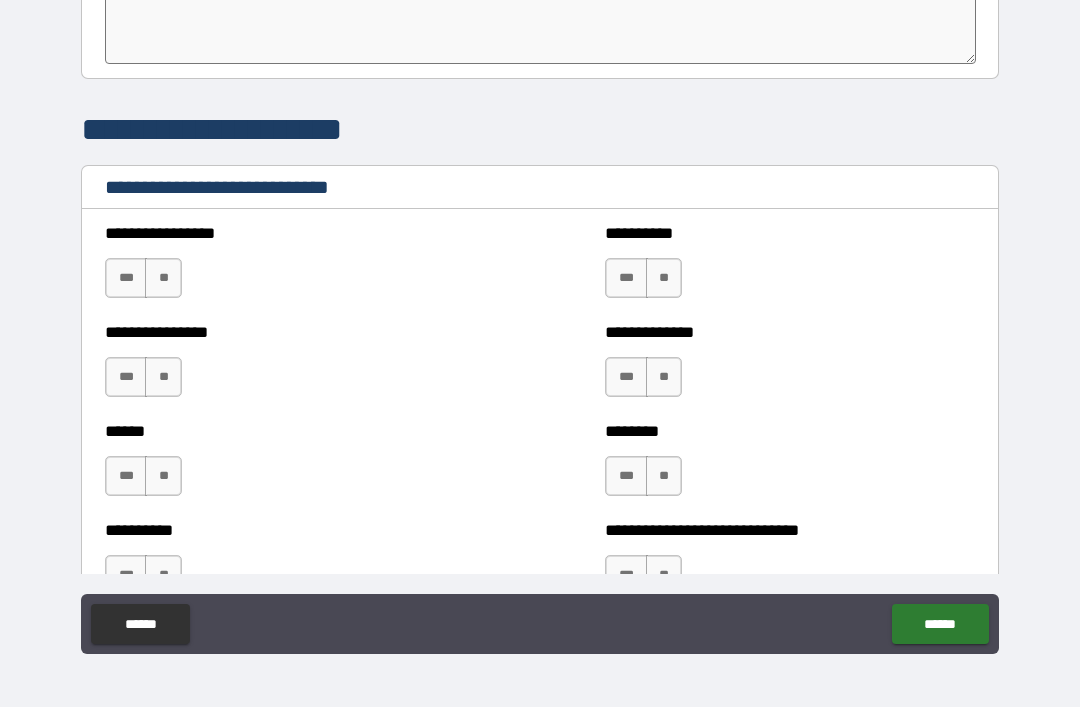 scroll, scrollTop: 6556, scrollLeft: 0, axis: vertical 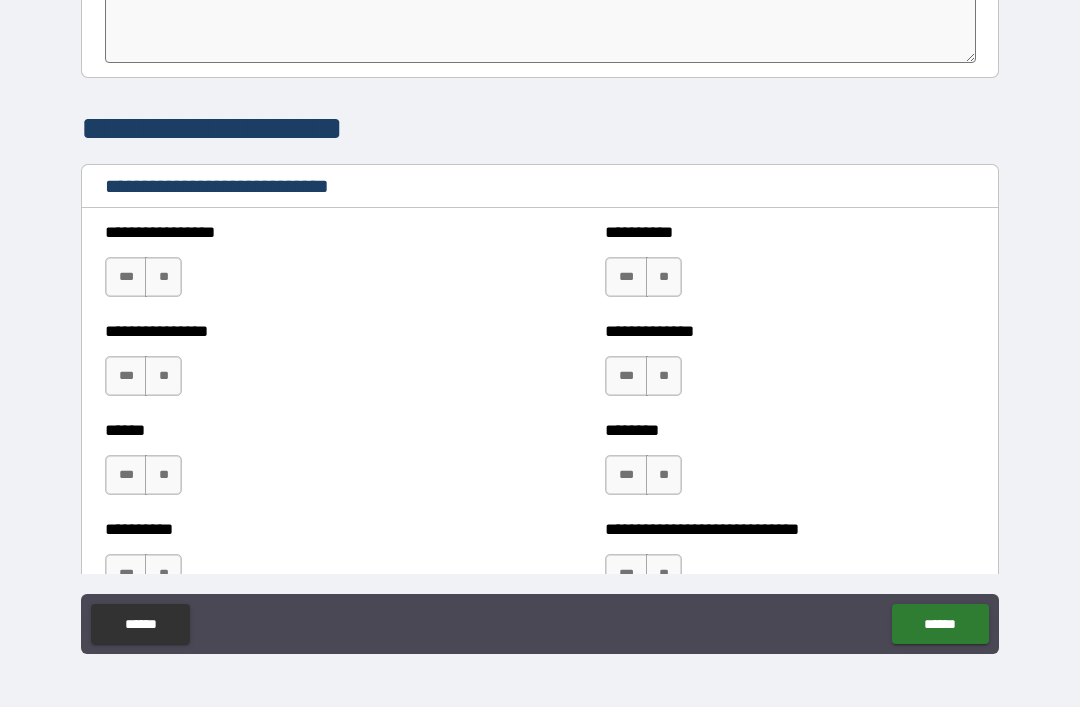 click on "**" at bounding box center (664, 277) 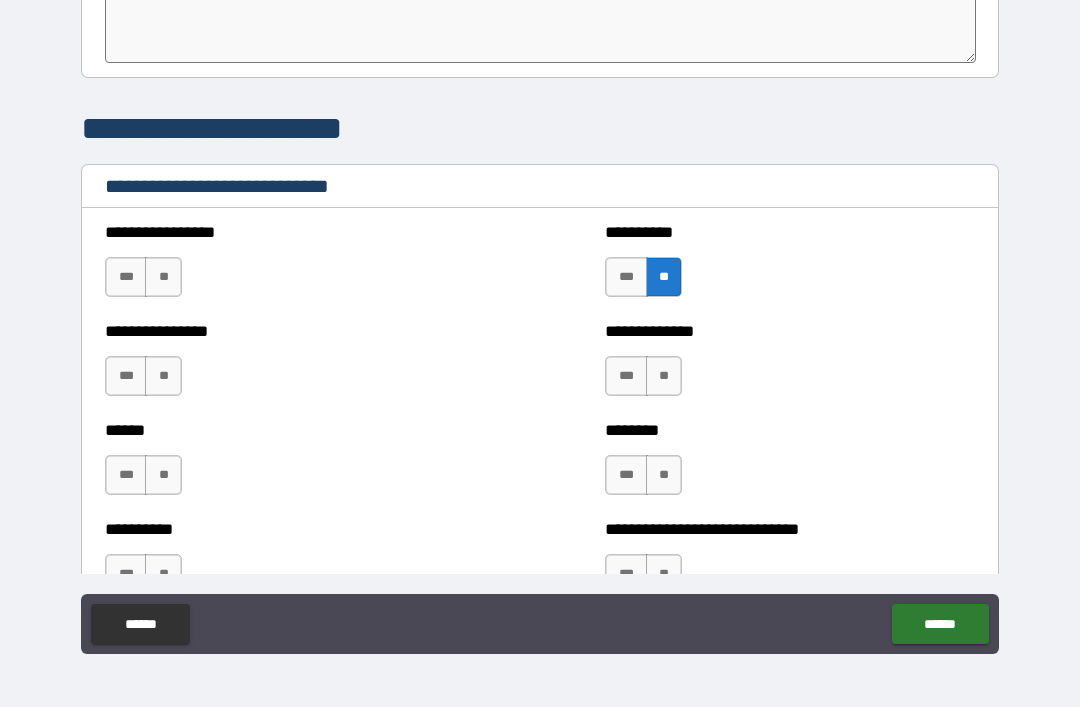 click on "***" at bounding box center [626, 376] 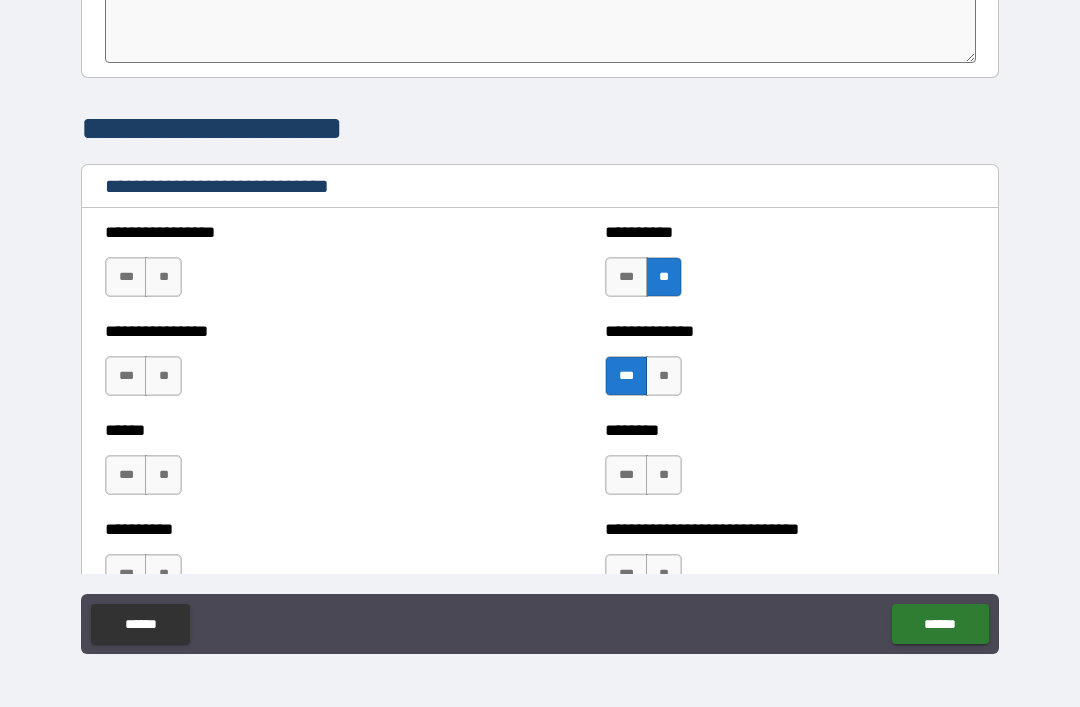 click on "**" at bounding box center [163, 277] 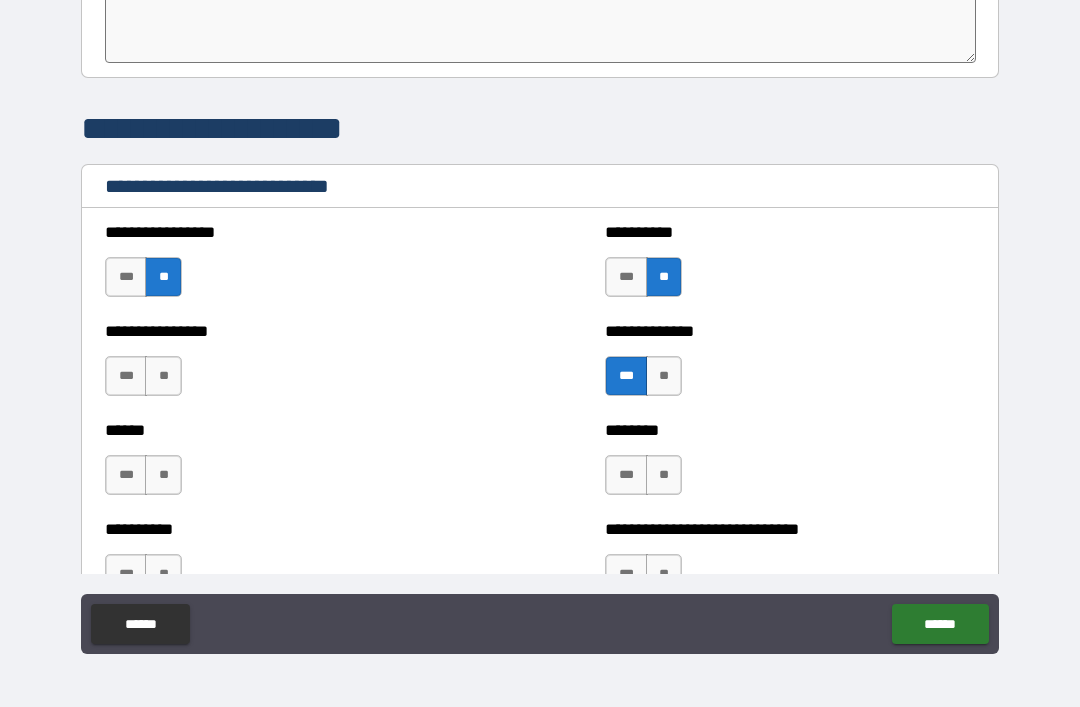 click on "**" at bounding box center [163, 376] 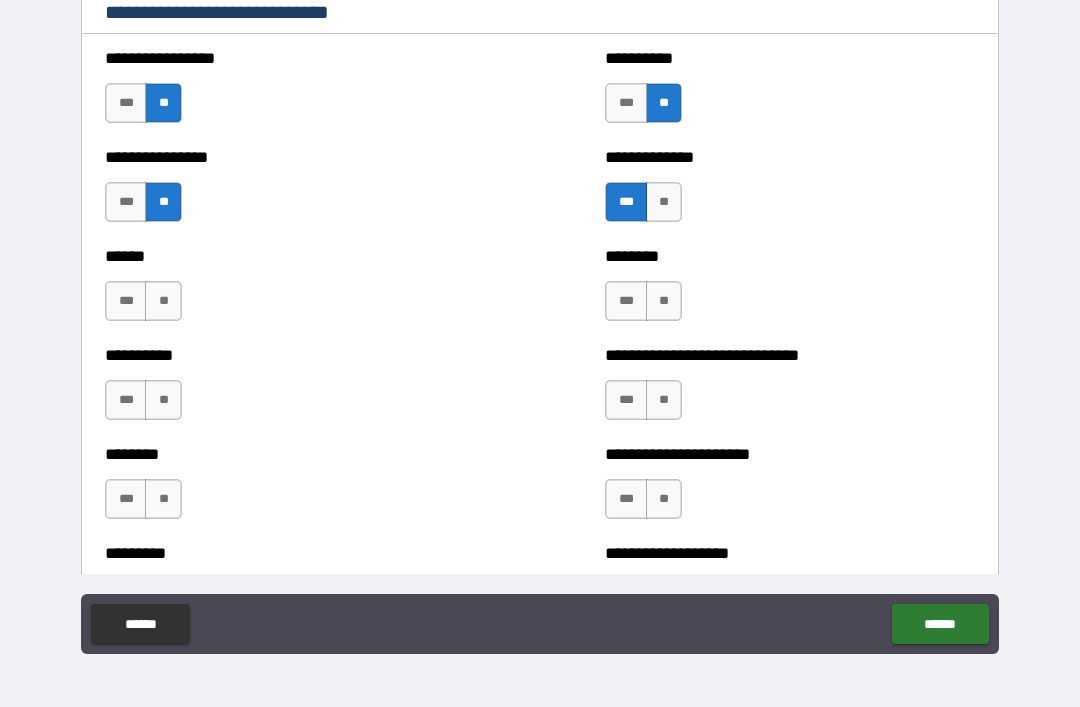 scroll, scrollTop: 6729, scrollLeft: 0, axis: vertical 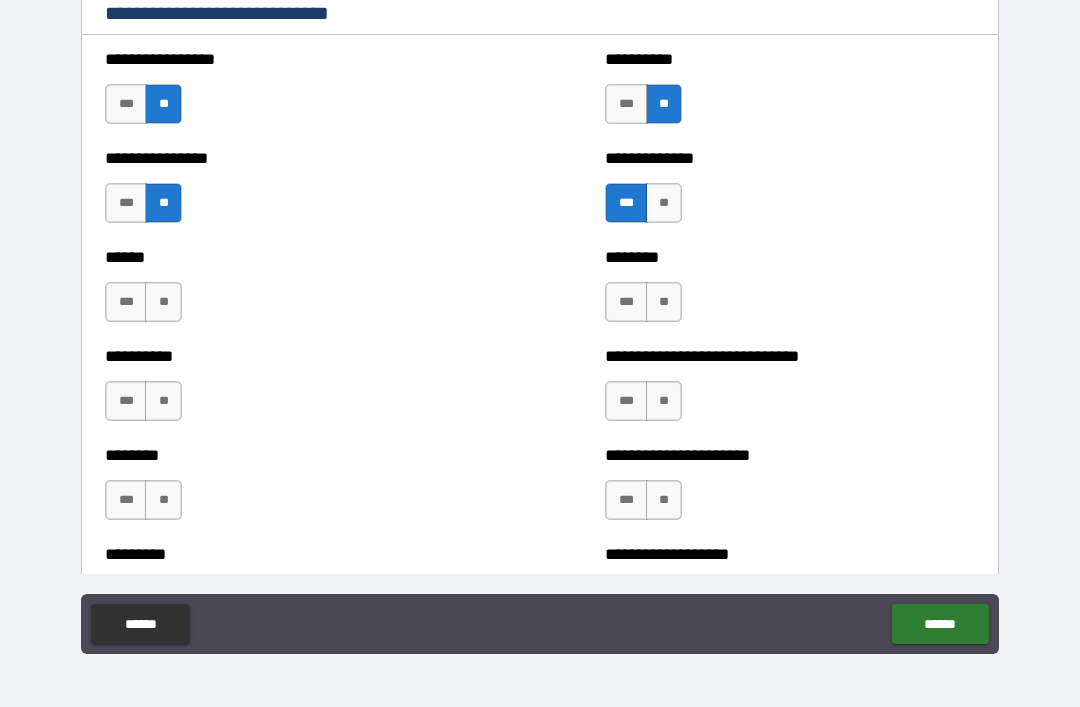 click on "***" at bounding box center [126, 302] 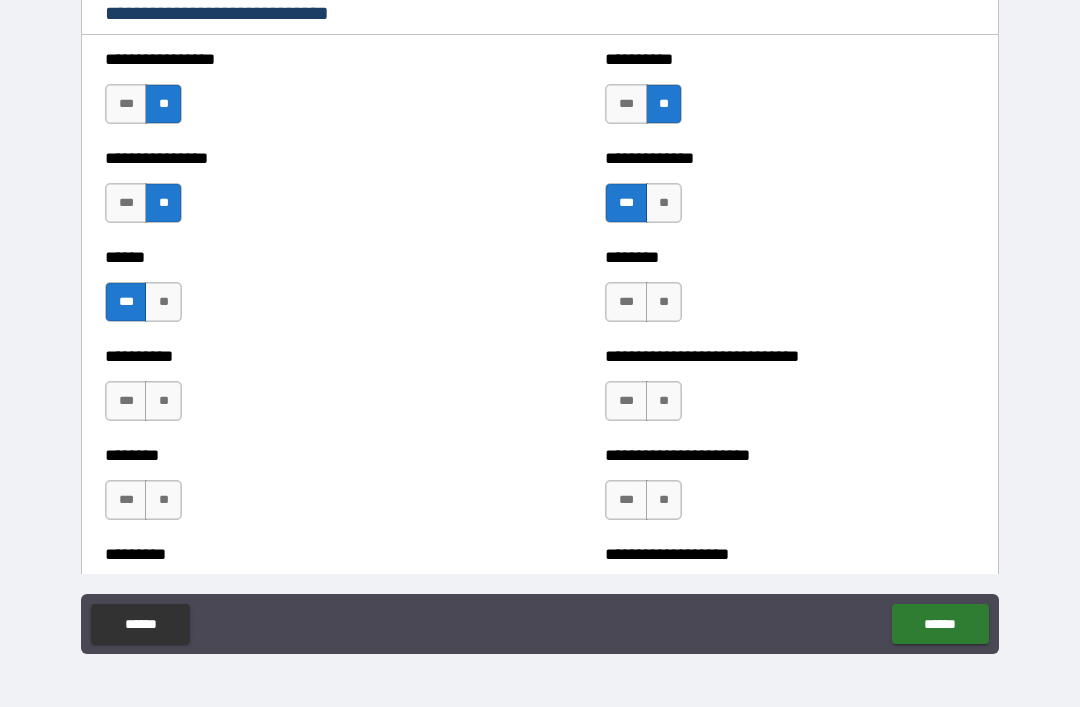 click on "***" at bounding box center [626, 302] 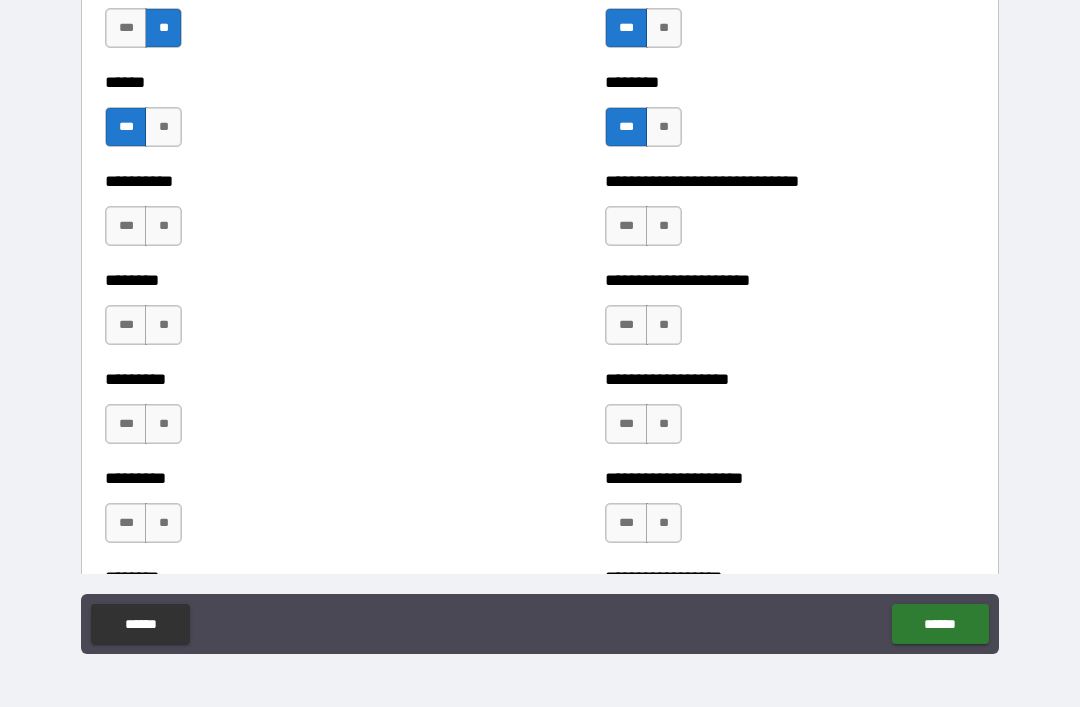 scroll, scrollTop: 6917, scrollLeft: 0, axis: vertical 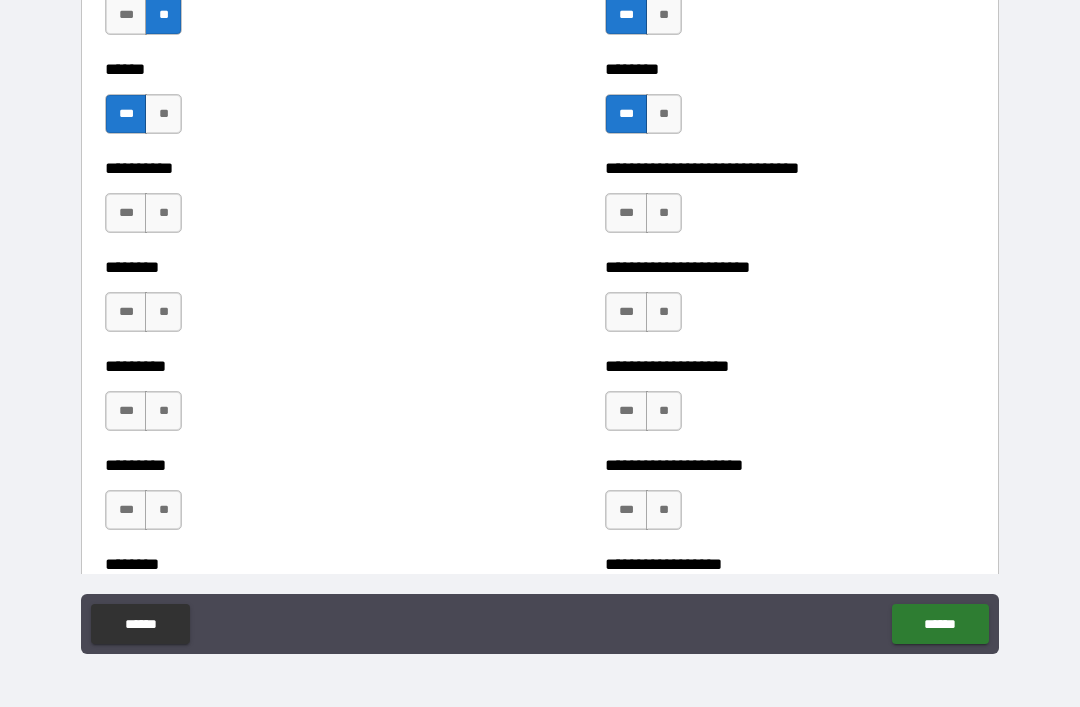 click on "**" at bounding box center (664, 213) 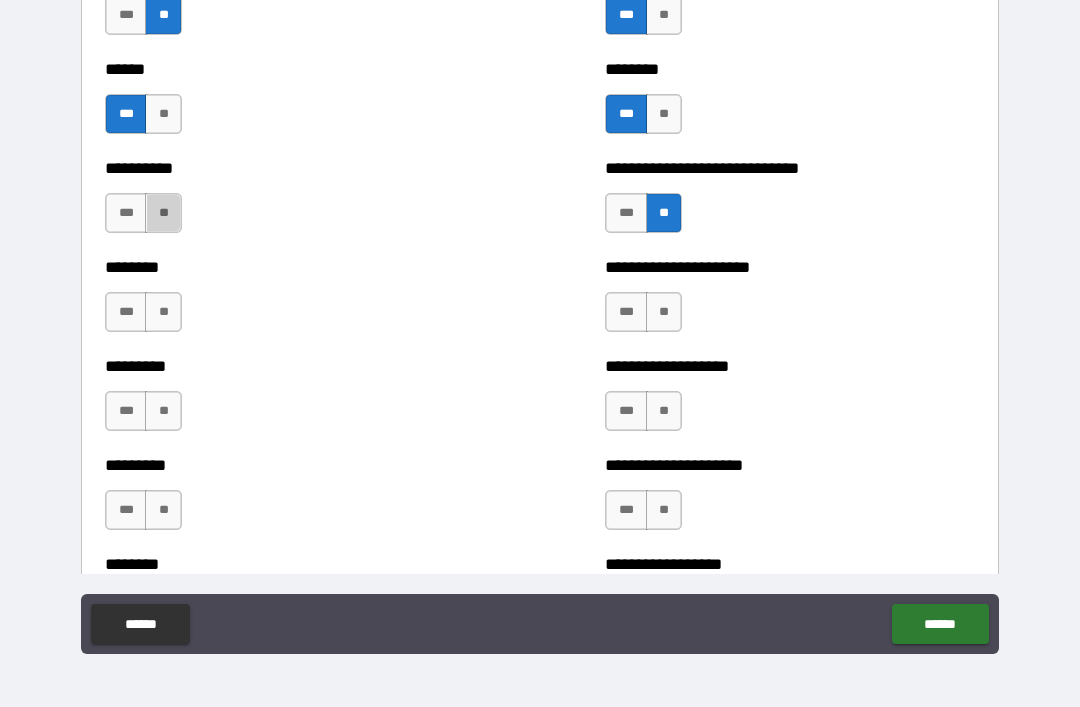 click on "**" at bounding box center [163, 213] 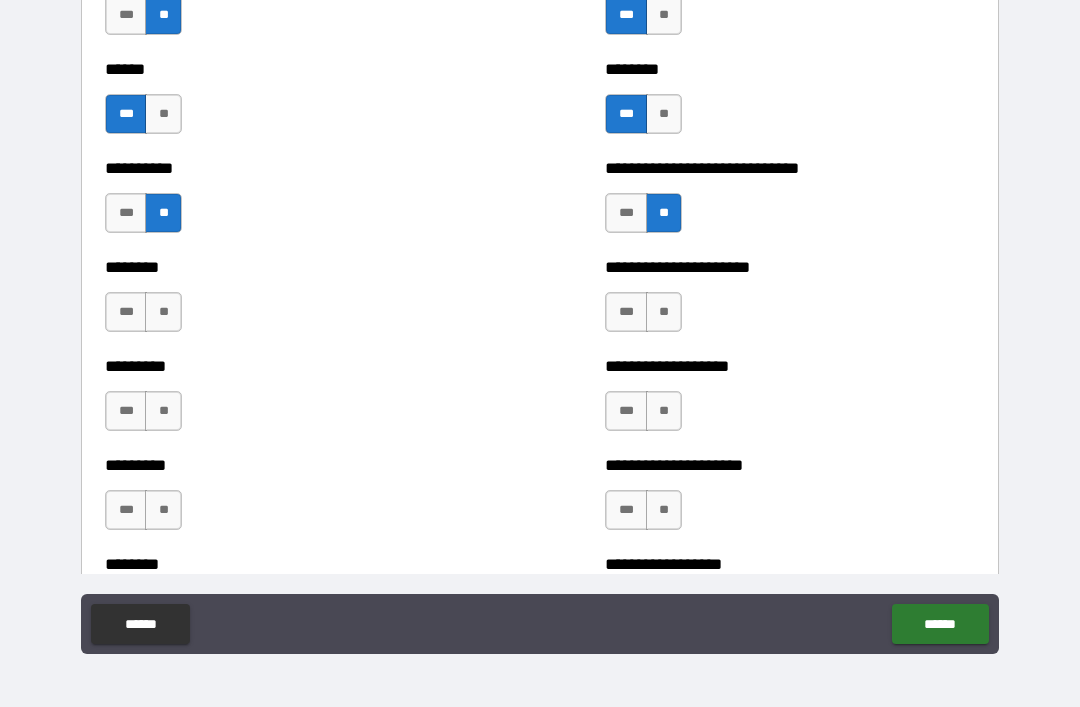 click on "**" at bounding box center [163, 312] 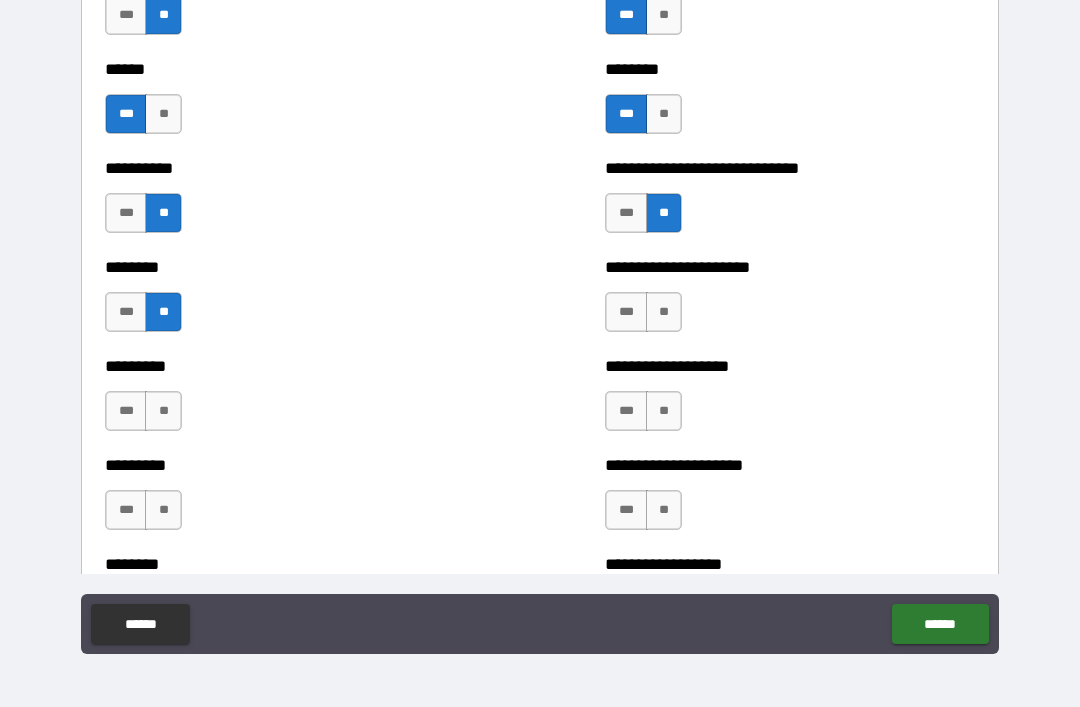 click on "**" at bounding box center [664, 312] 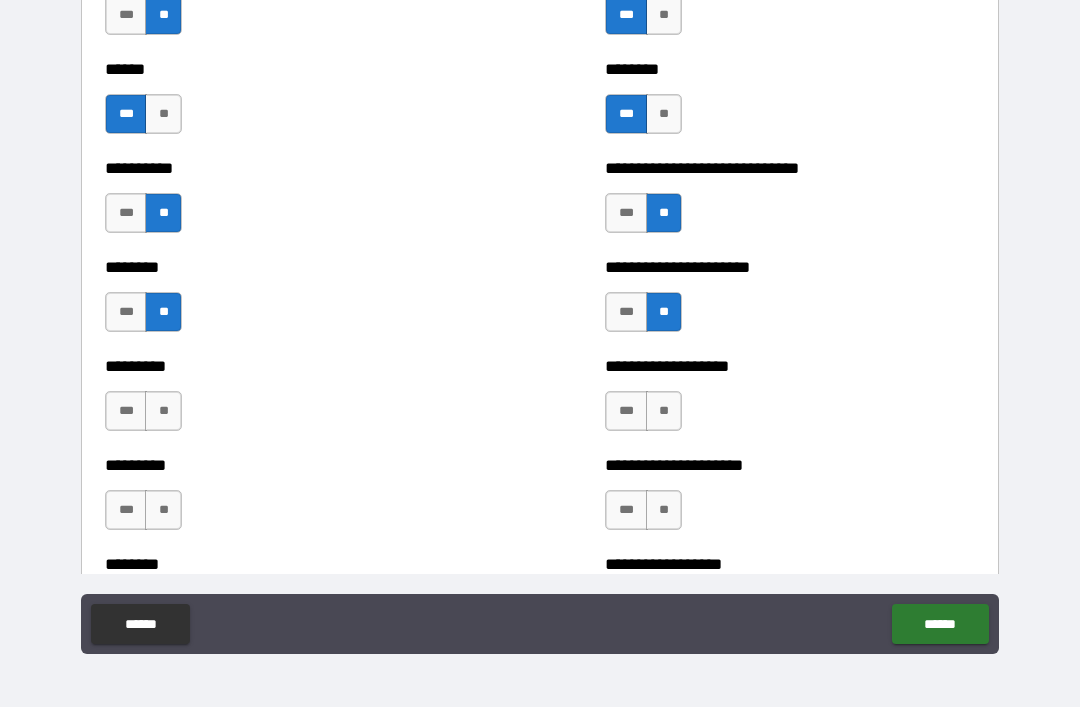 click on "**" at bounding box center [664, 411] 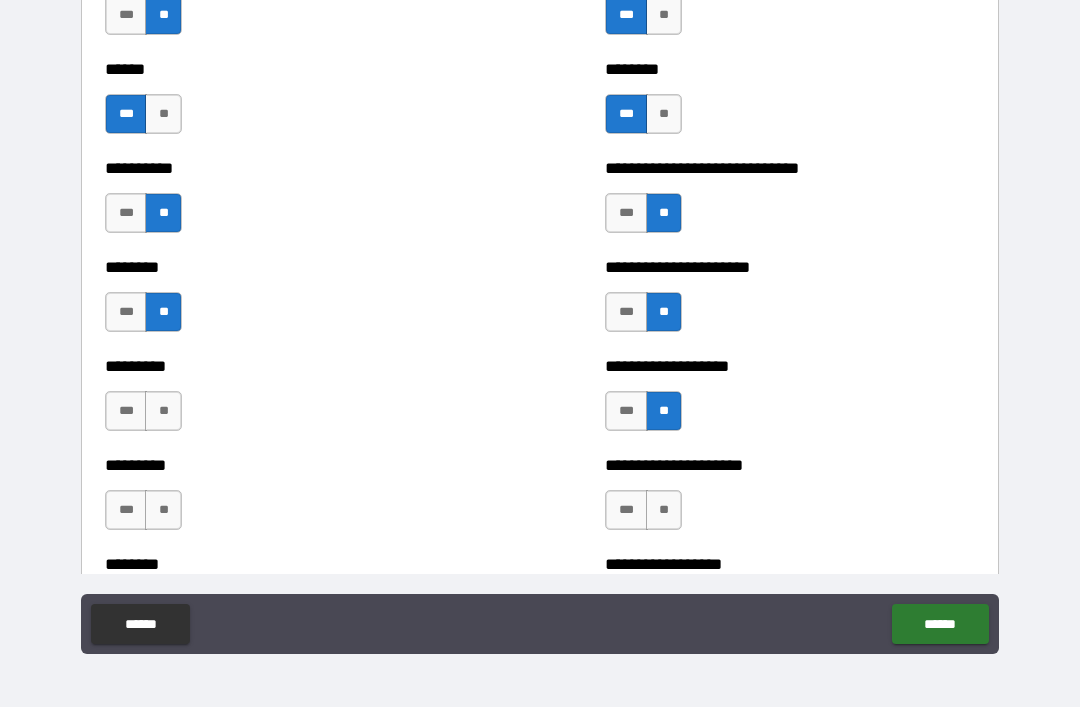 click on "**" at bounding box center (163, 411) 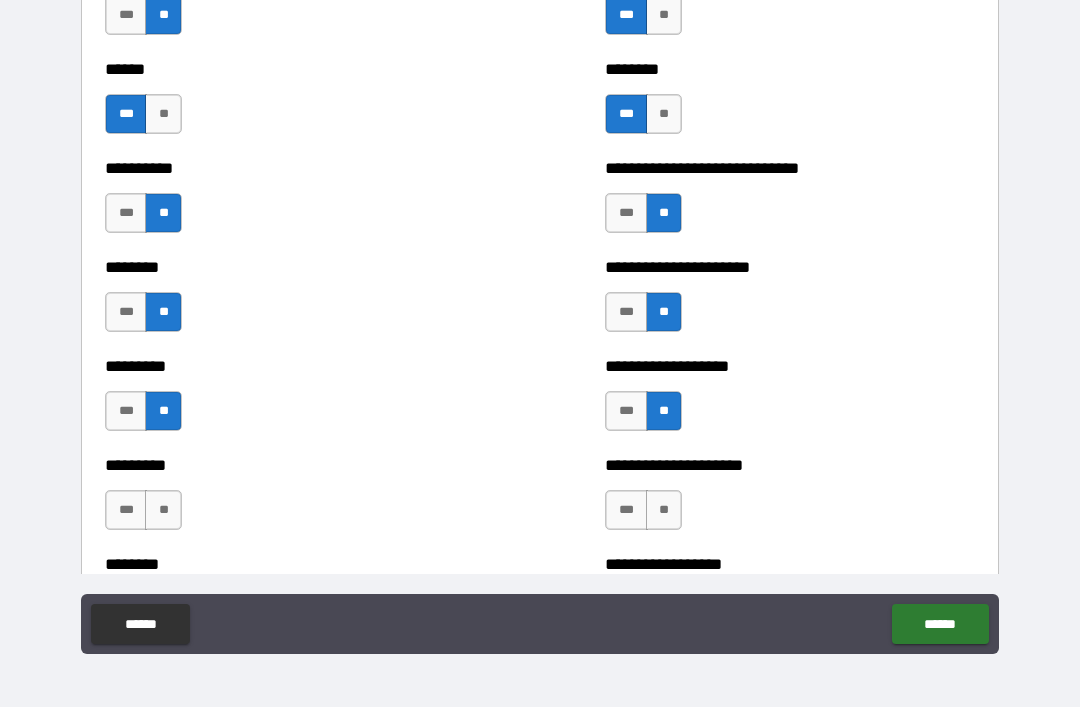 click on "**" at bounding box center (163, 510) 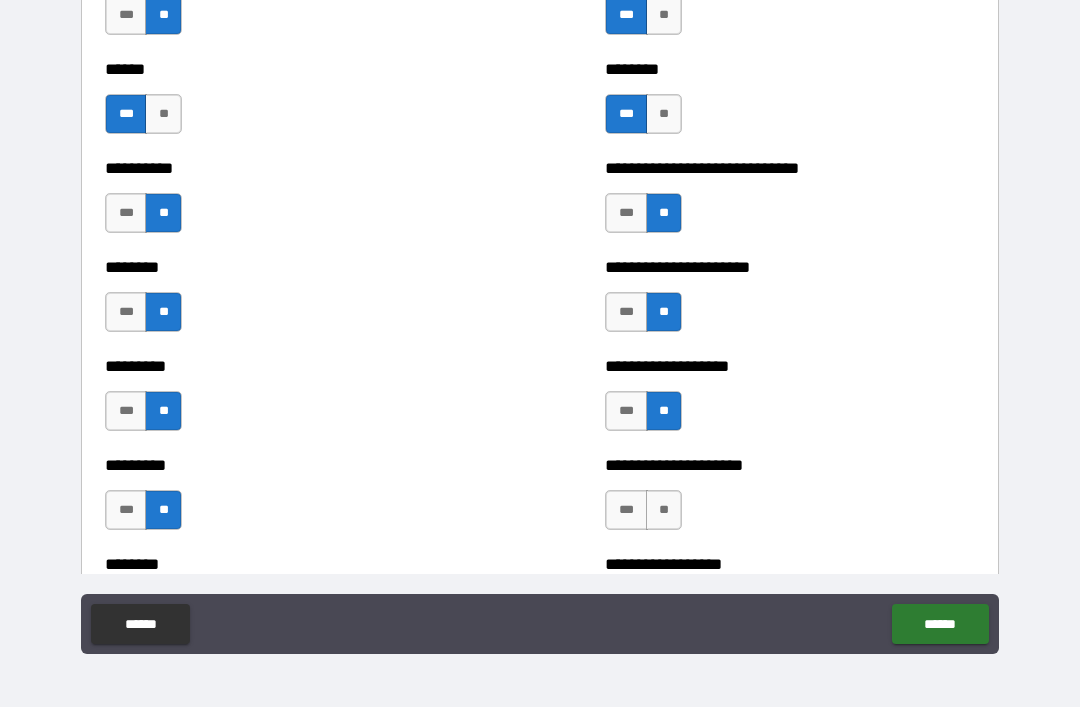 click on "**" at bounding box center (664, 510) 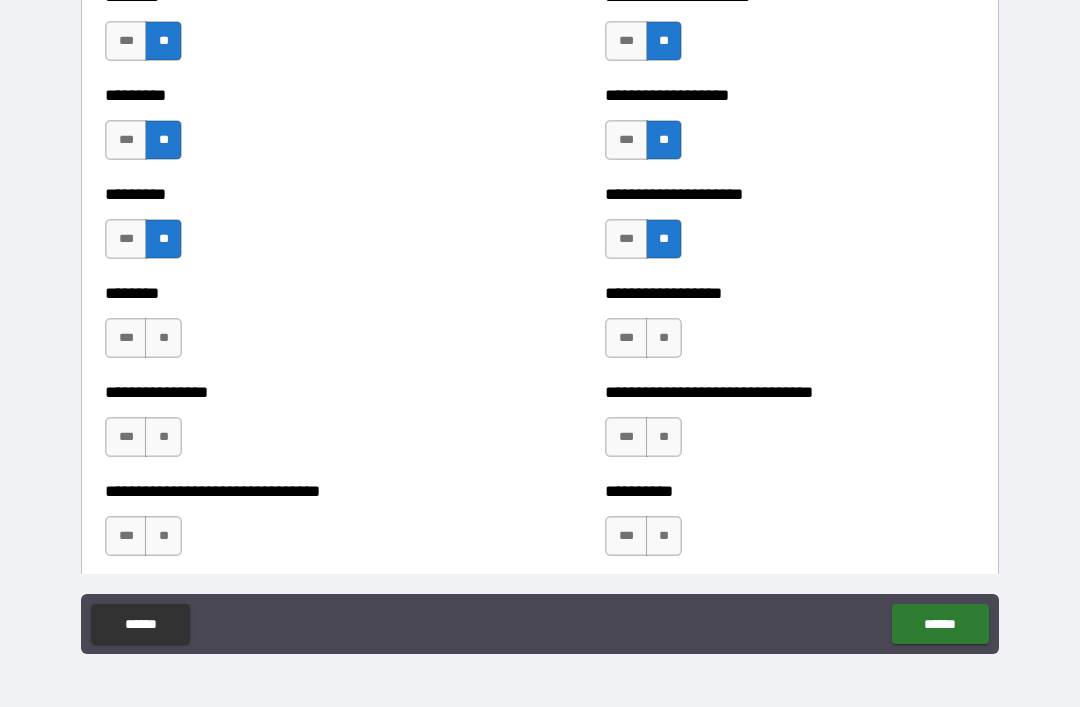 scroll, scrollTop: 7219, scrollLeft: 0, axis: vertical 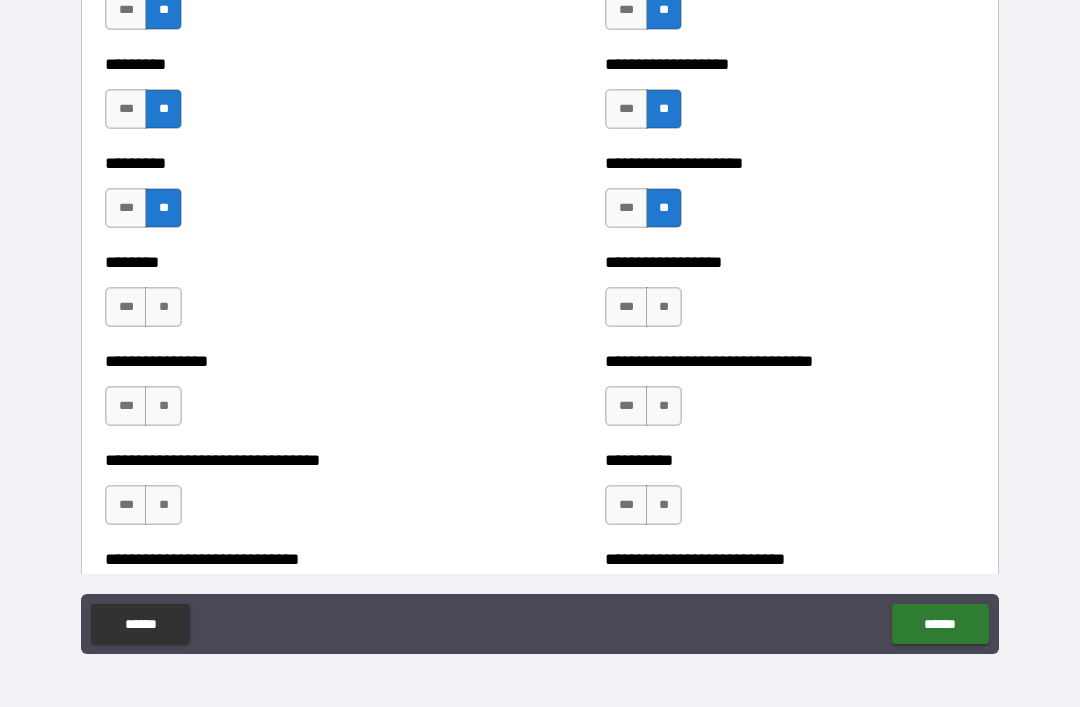 click on "**" at bounding box center [664, 307] 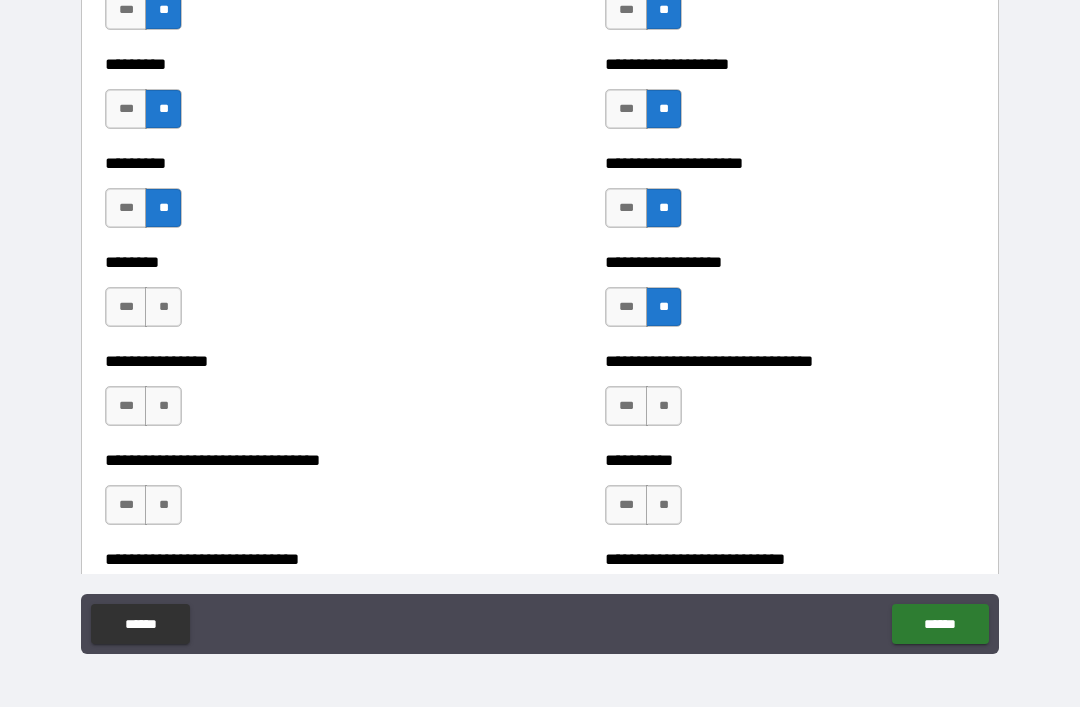 click on "**" at bounding box center (163, 307) 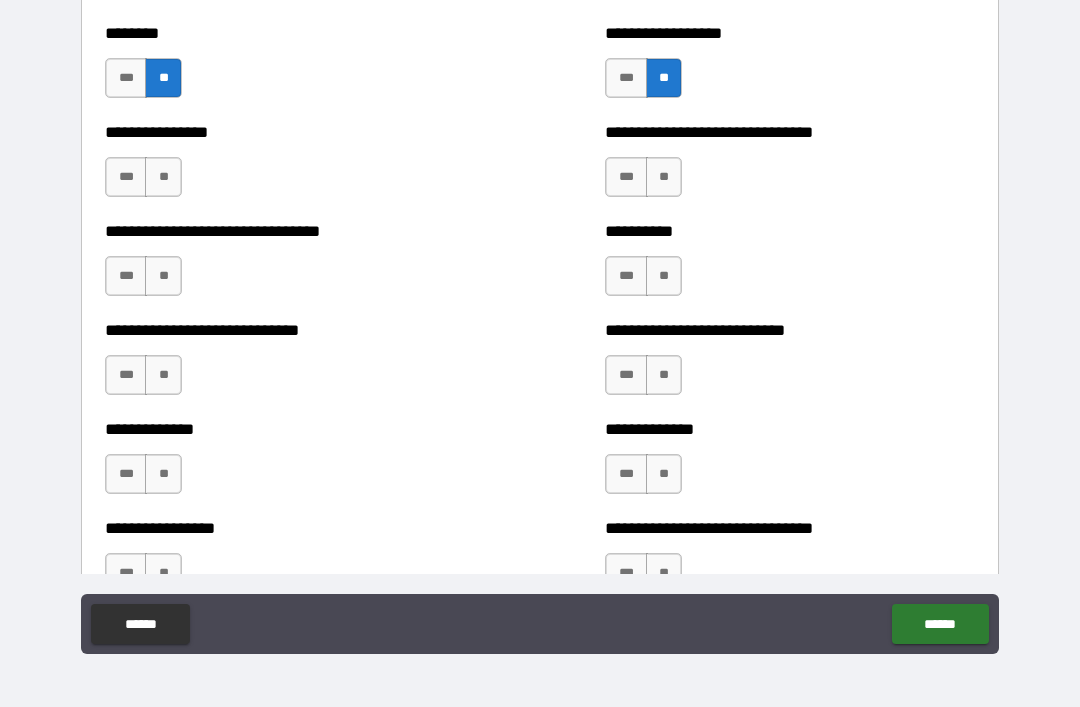 scroll, scrollTop: 7449, scrollLeft: 0, axis: vertical 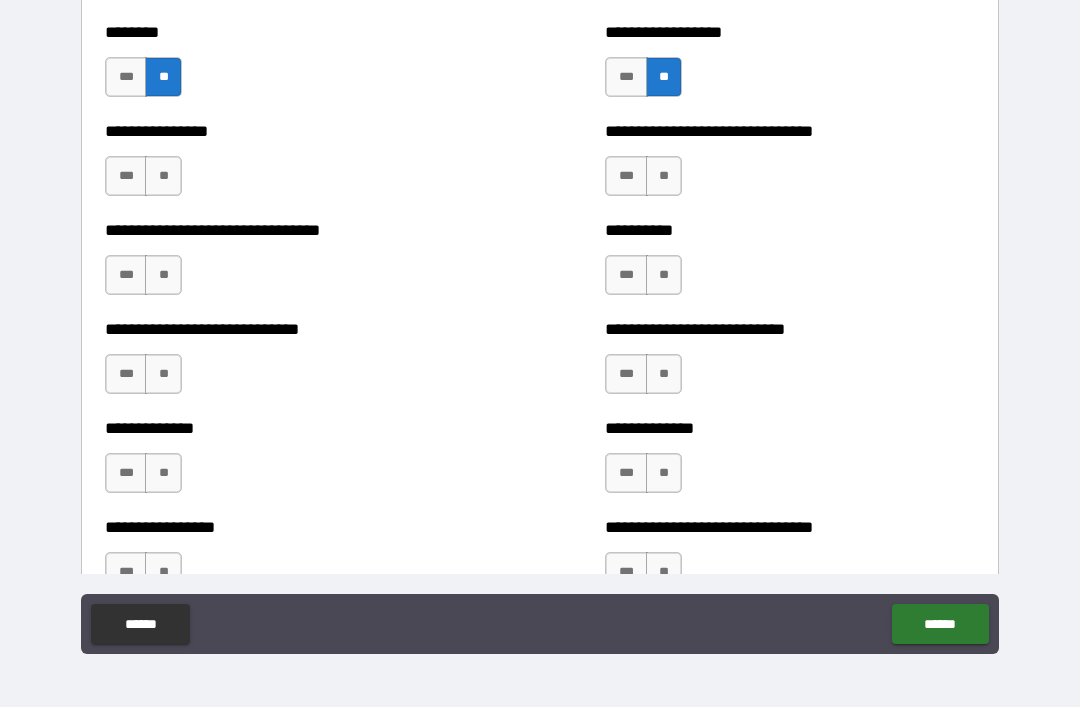 click on "**" at bounding box center [664, 275] 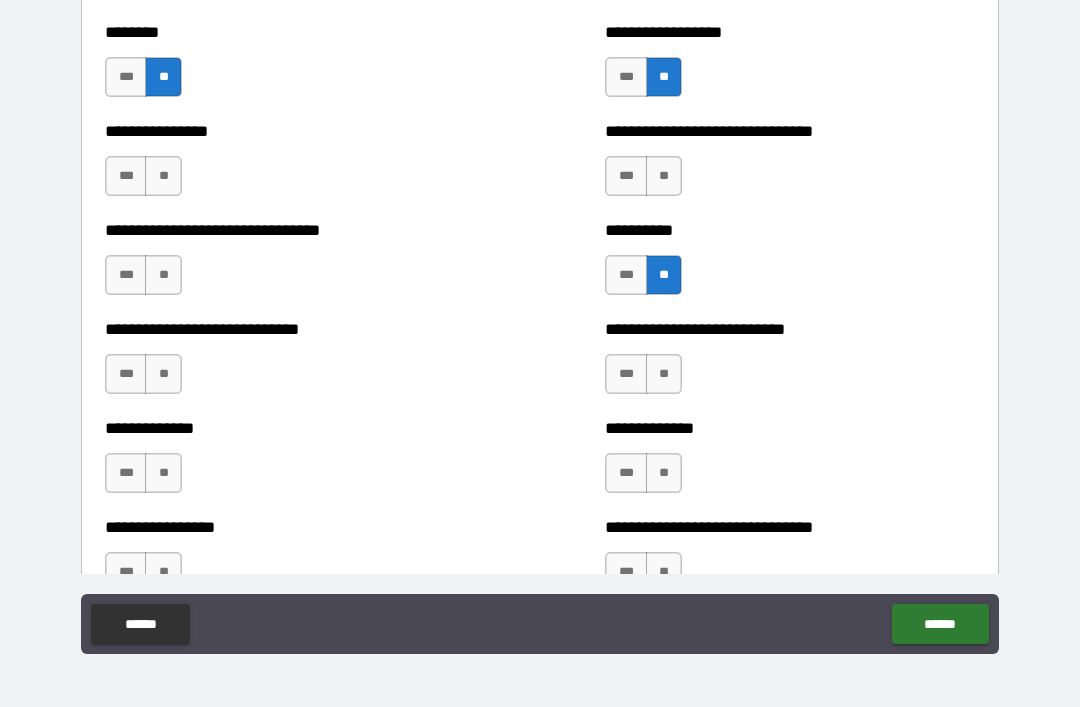 click on "**" at bounding box center [664, 176] 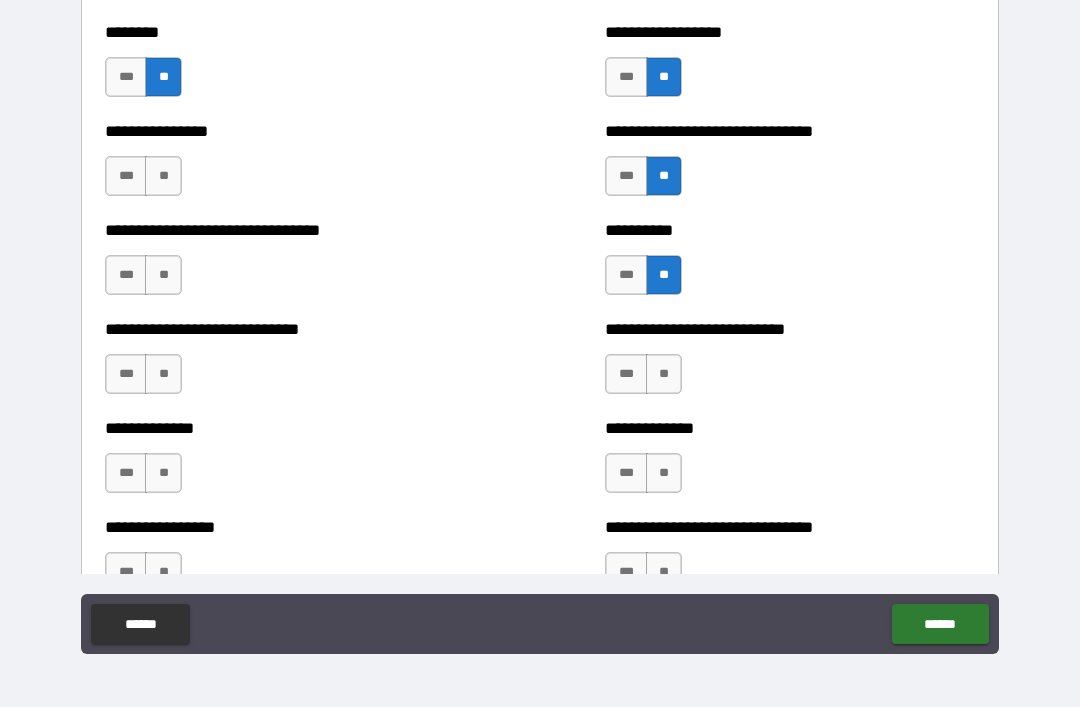 click on "**" at bounding box center (163, 176) 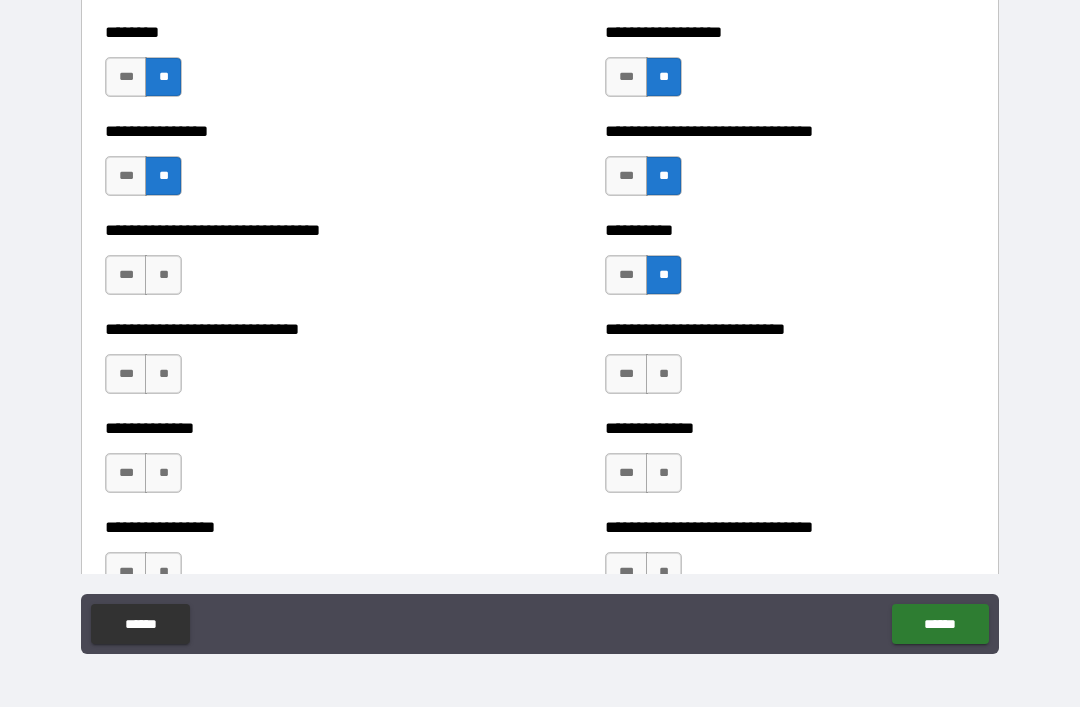 click on "**" at bounding box center [163, 275] 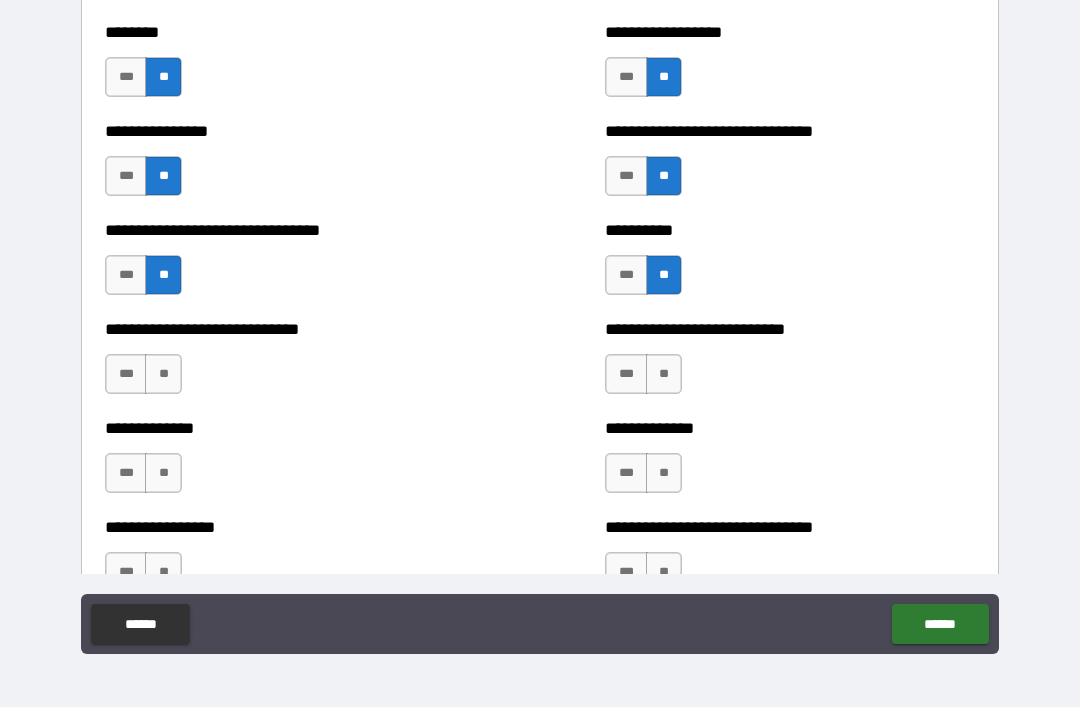 click on "**" at bounding box center (163, 374) 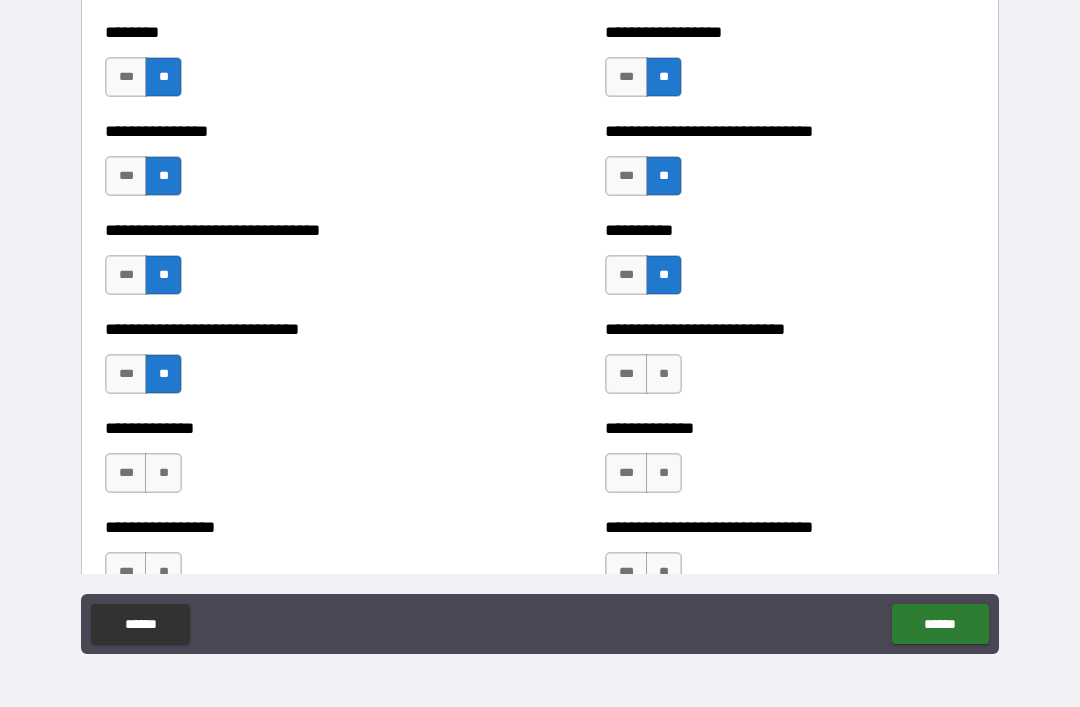 click on "**" at bounding box center [163, 473] 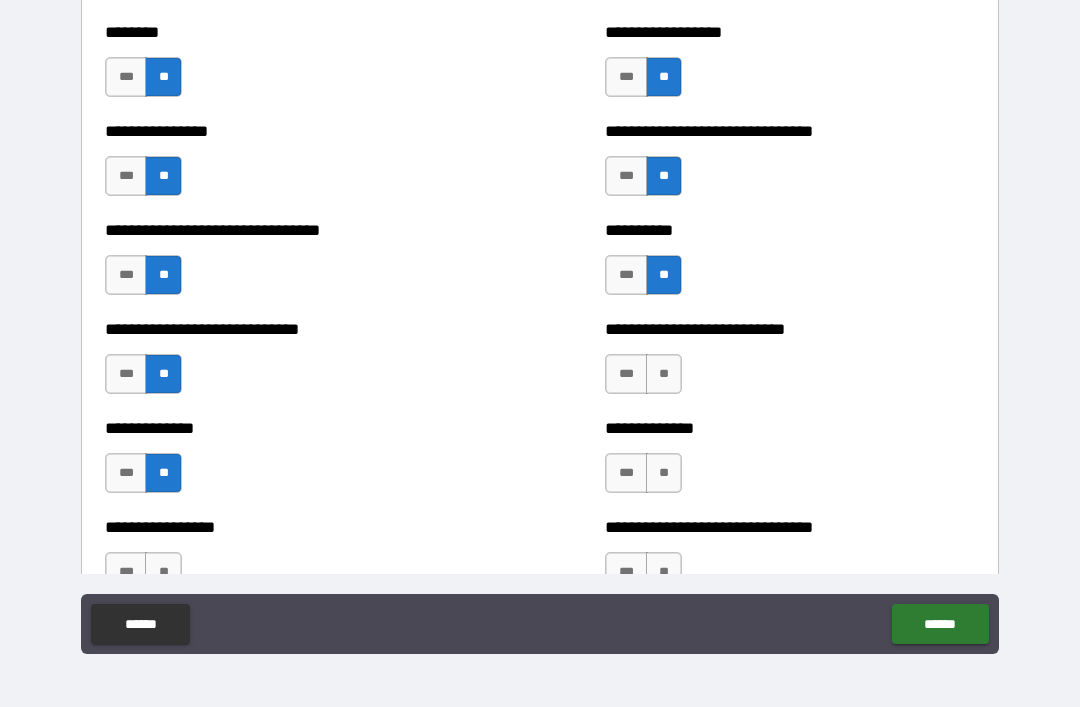 click on "**" at bounding box center [664, 374] 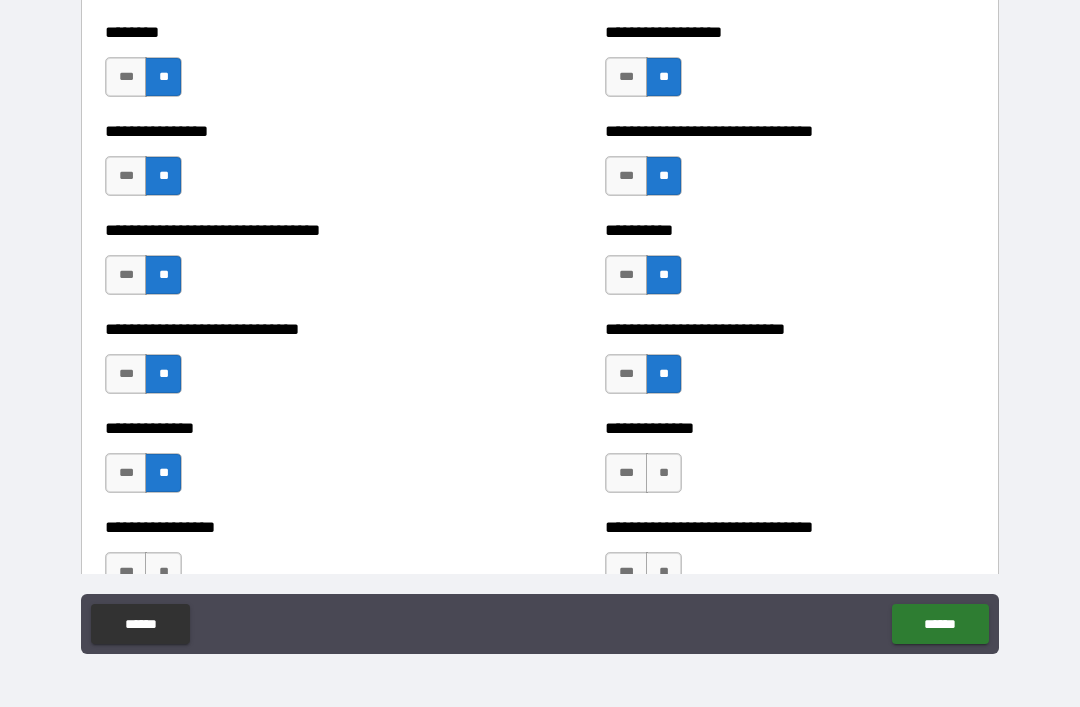 click on "**" at bounding box center (664, 473) 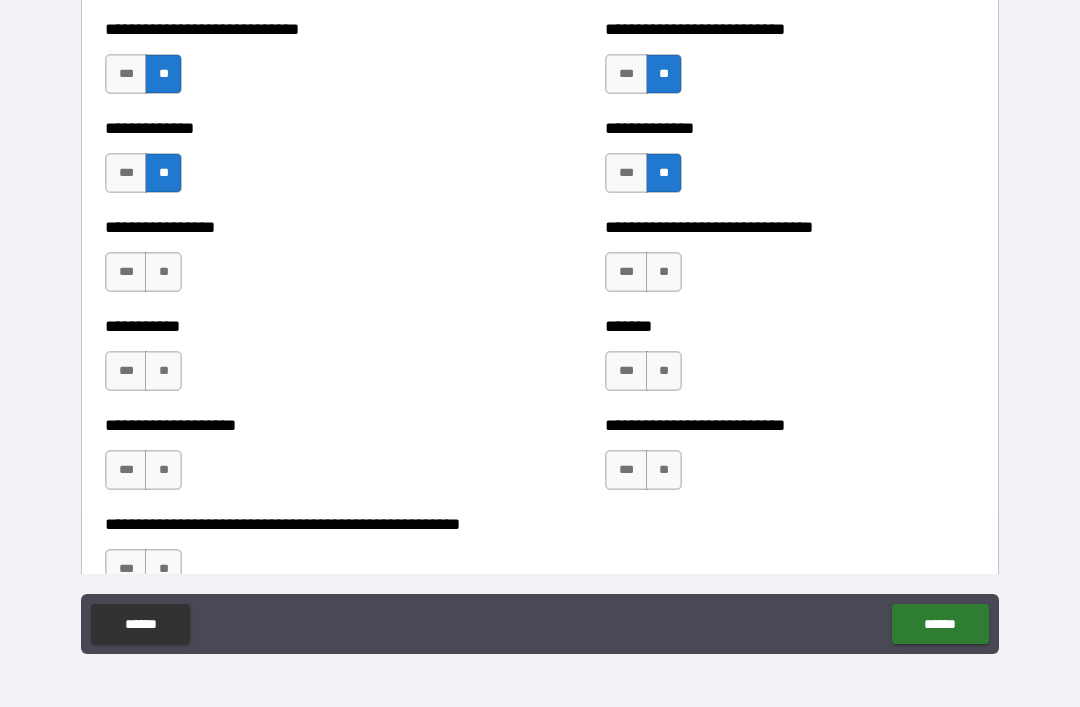 scroll, scrollTop: 7754, scrollLeft: 0, axis: vertical 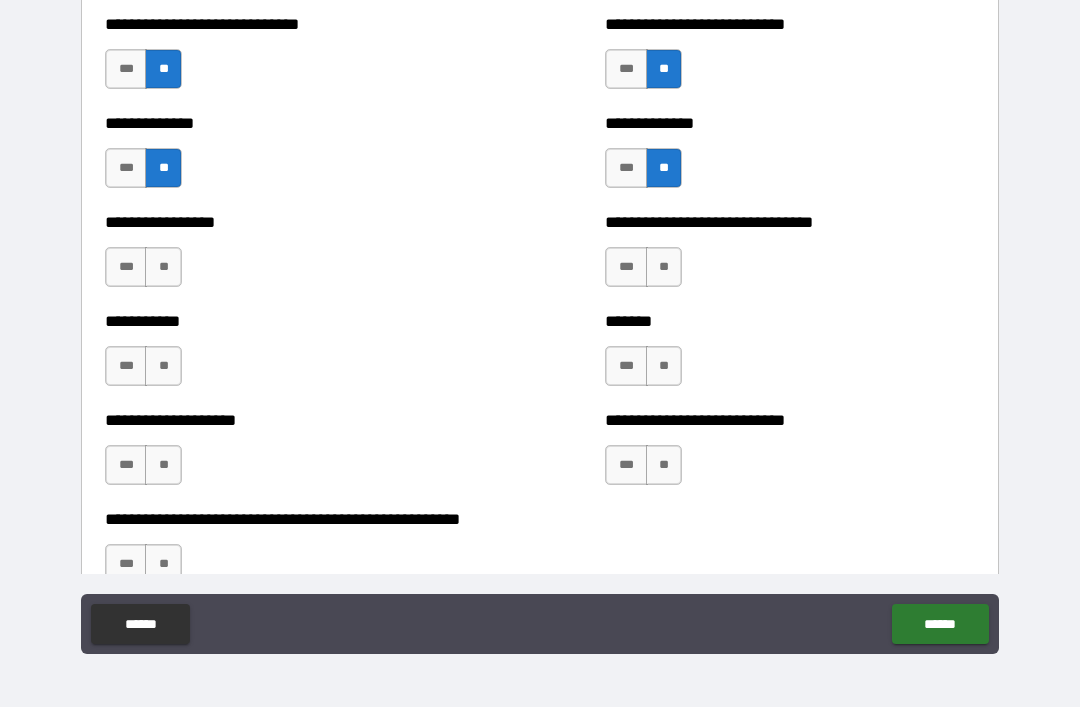 click on "**" at bounding box center [664, 267] 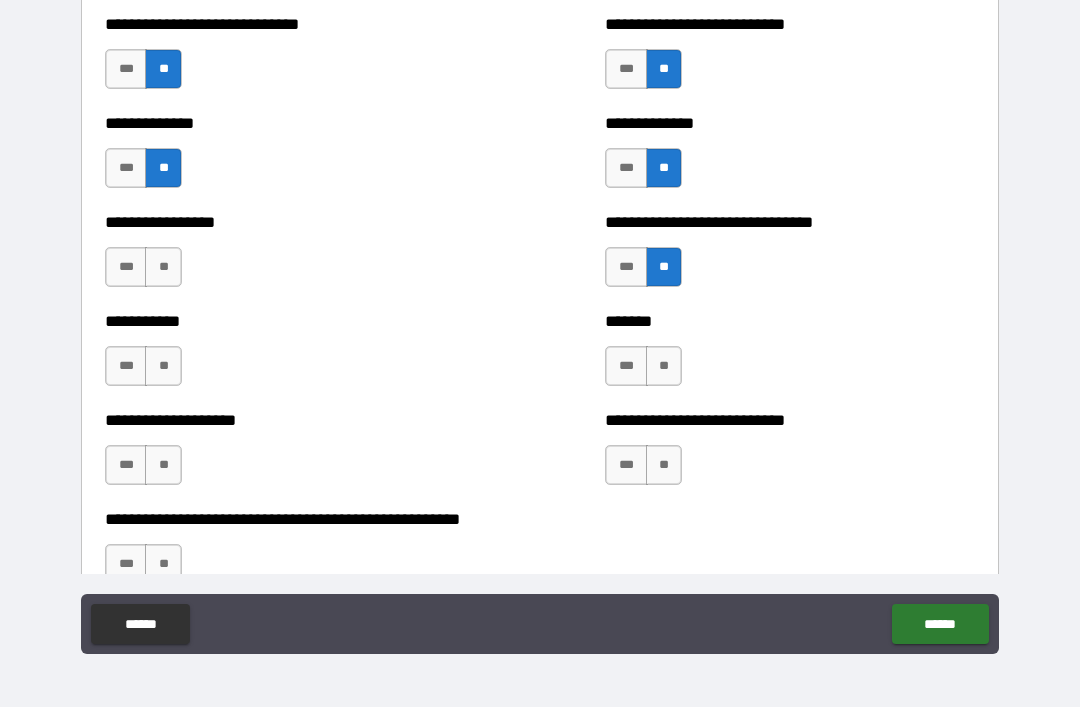click on "***" at bounding box center [626, 267] 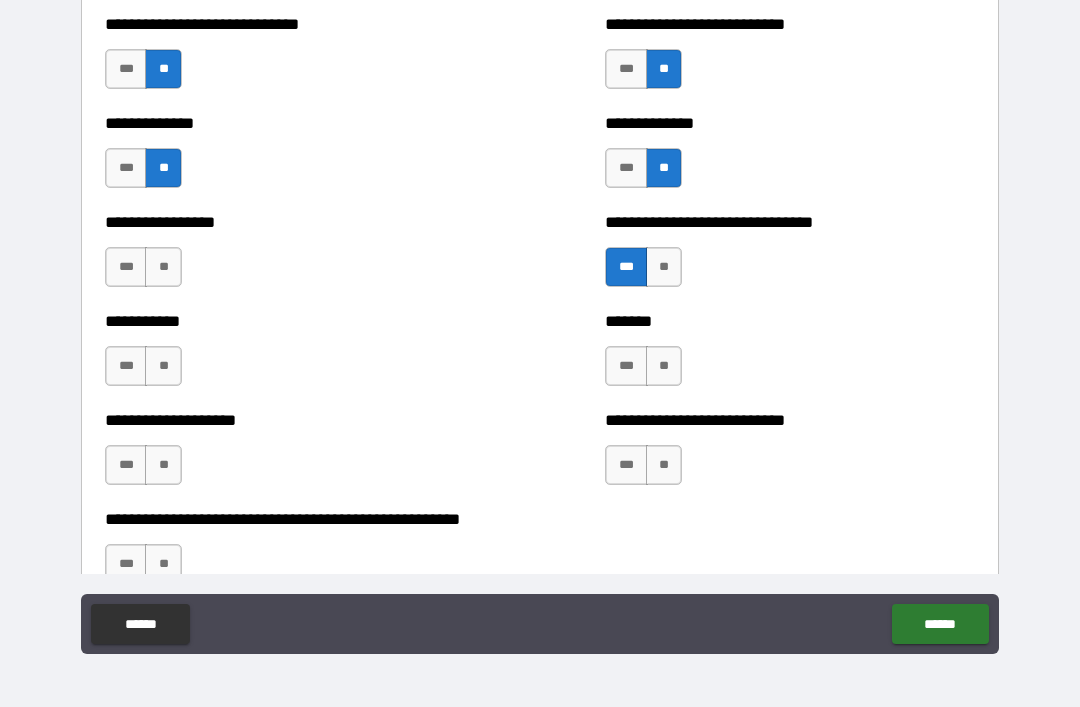 click on "**" at bounding box center [664, 366] 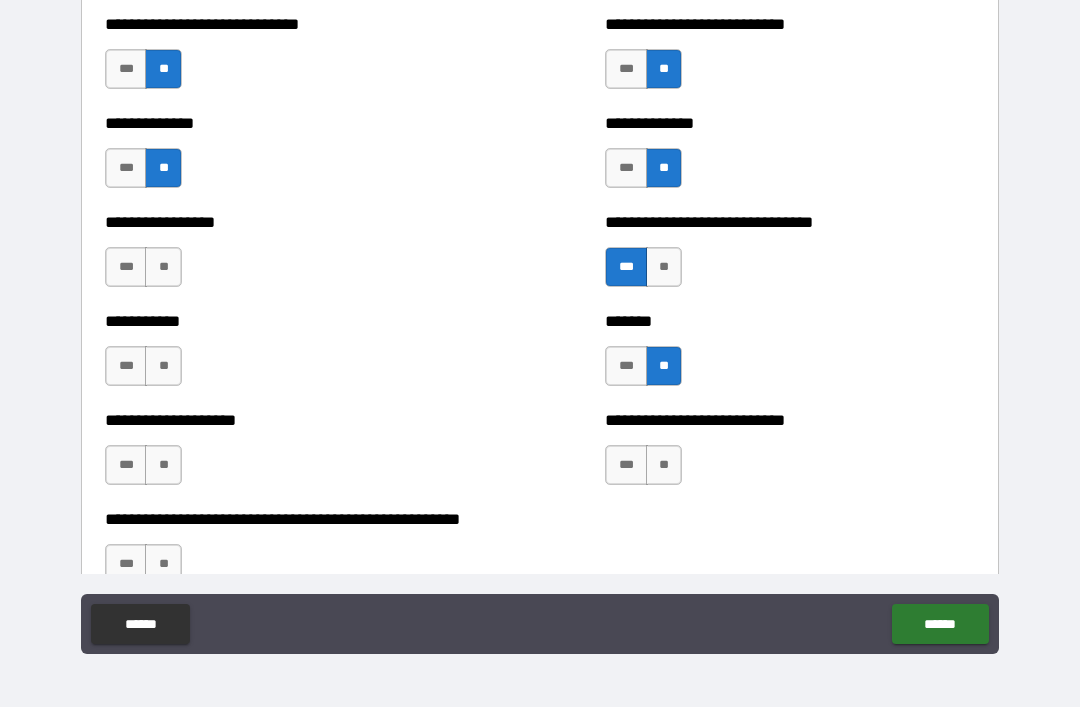 click on "**" at bounding box center (664, 465) 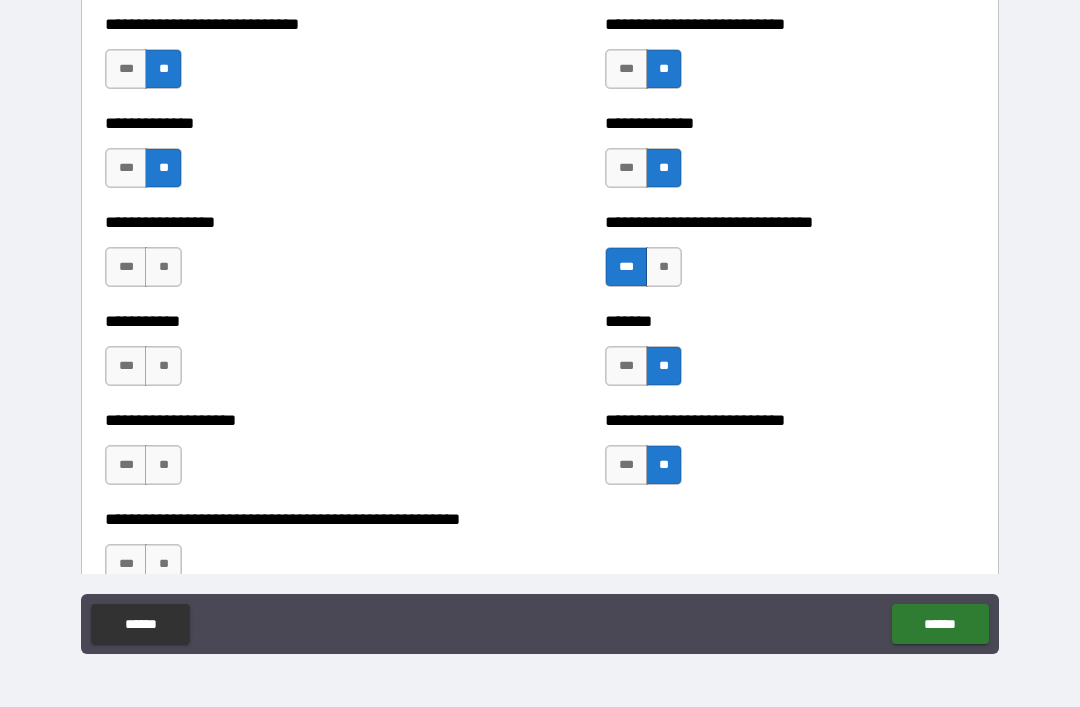 click on "**" at bounding box center [163, 267] 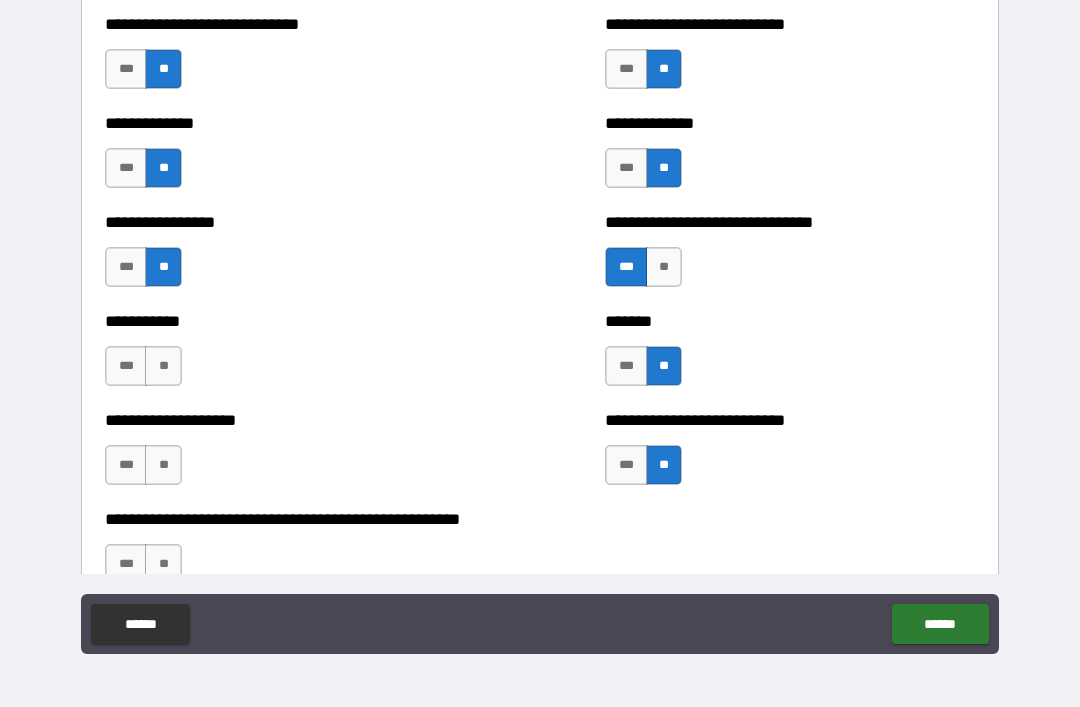 click on "**" at bounding box center [163, 366] 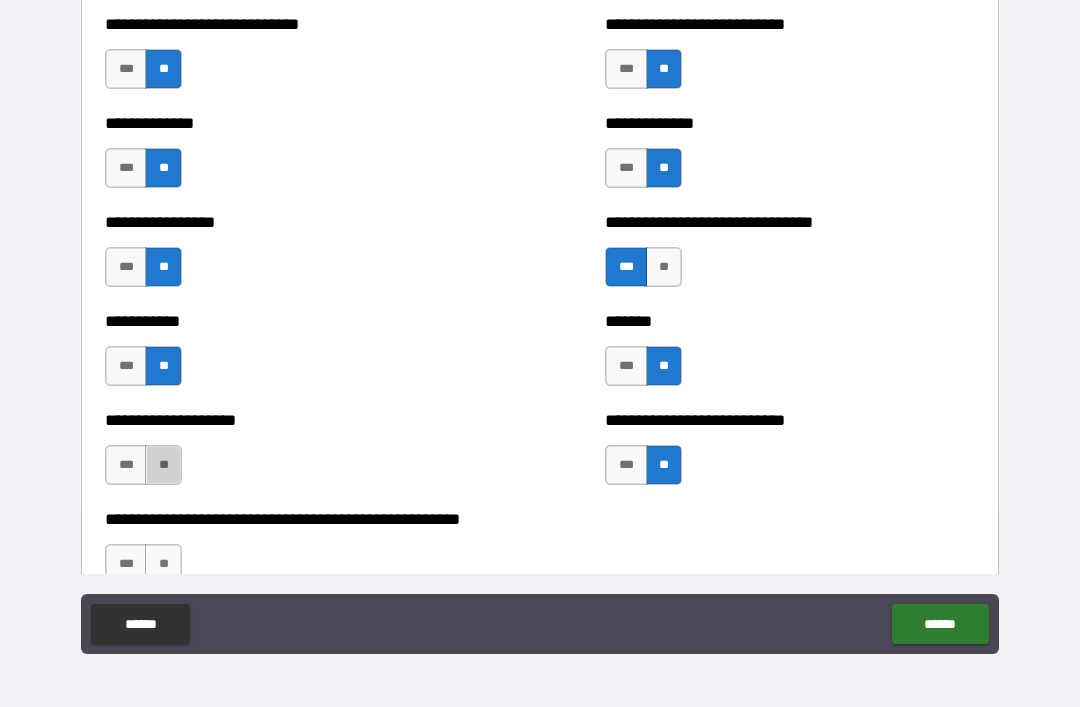 click on "**" at bounding box center (163, 465) 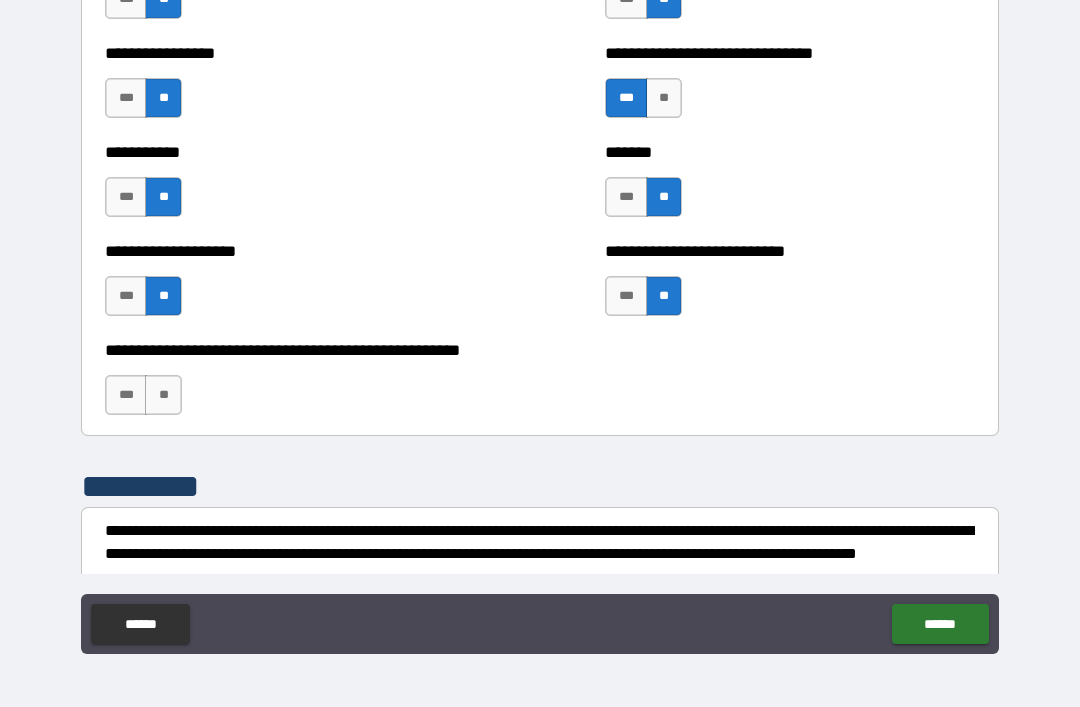 scroll, scrollTop: 7925, scrollLeft: 0, axis: vertical 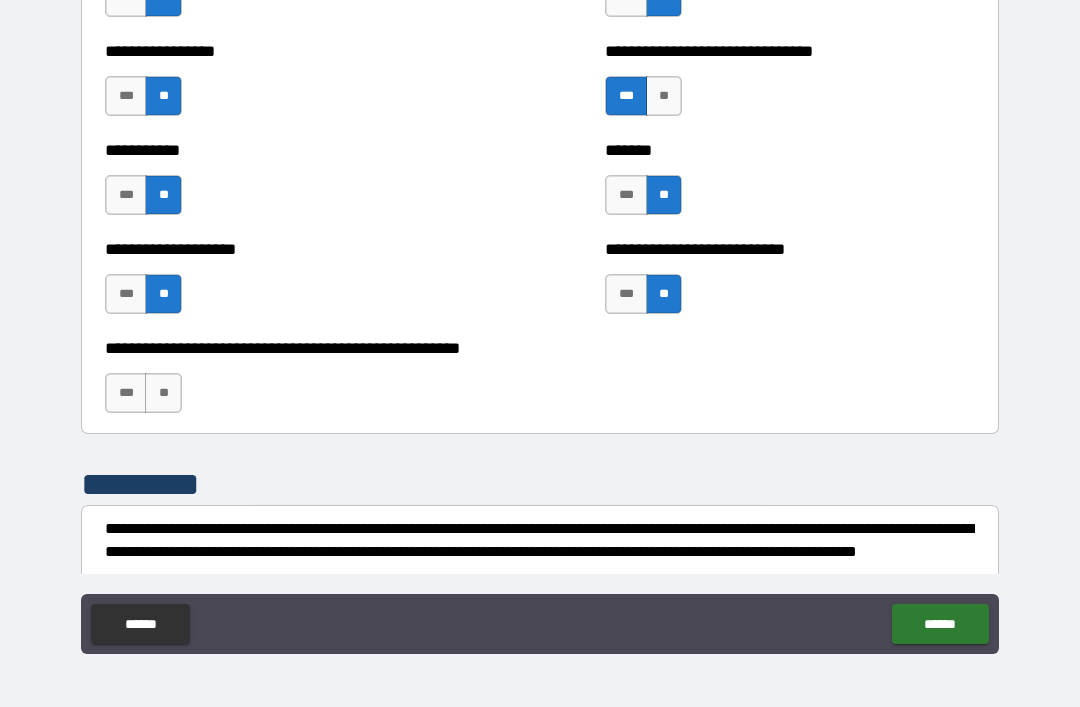click on "**" at bounding box center [163, 393] 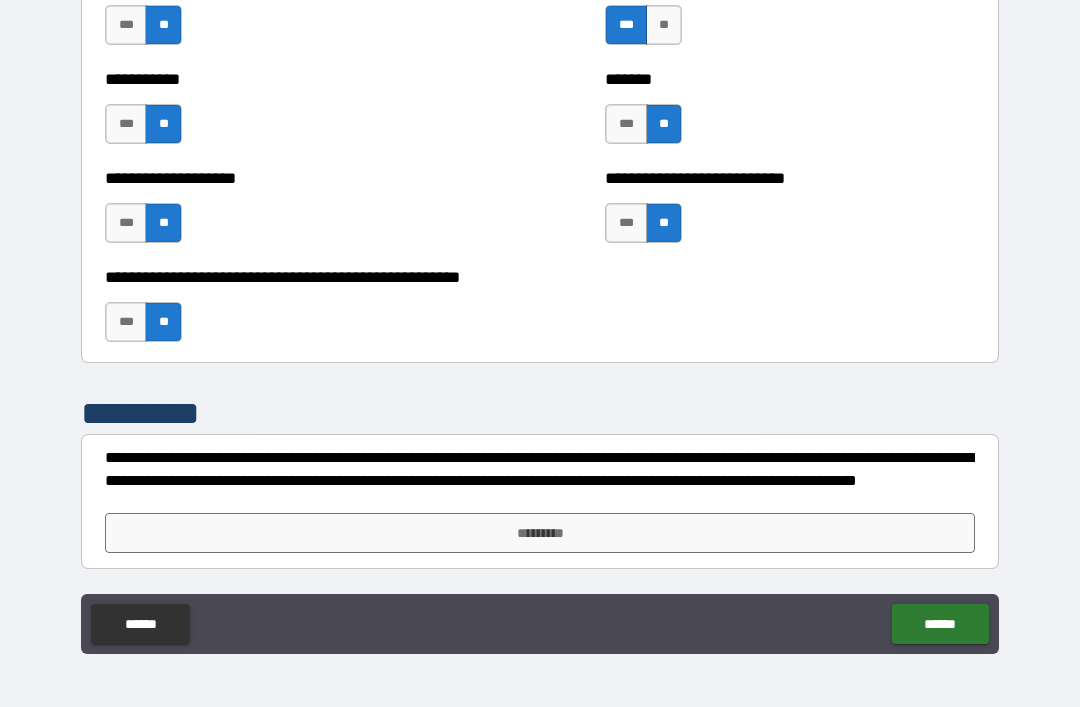 scroll, scrollTop: 7996, scrollLeft: 0, axis: vertical 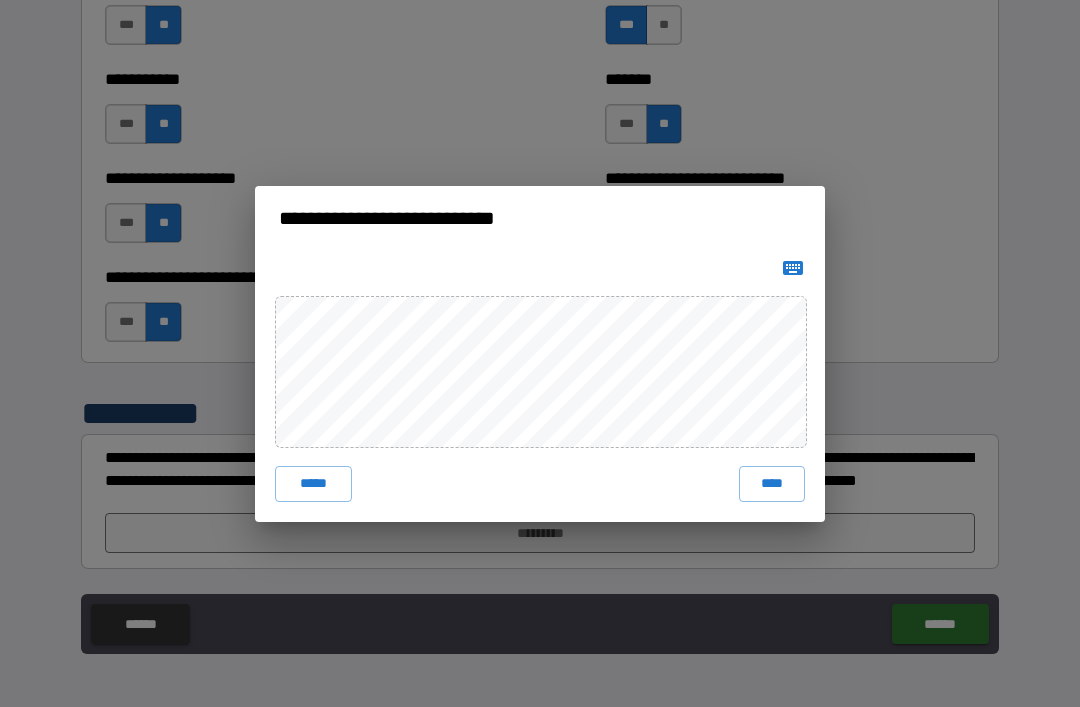 click on "****" at bounding box center (772, 484) 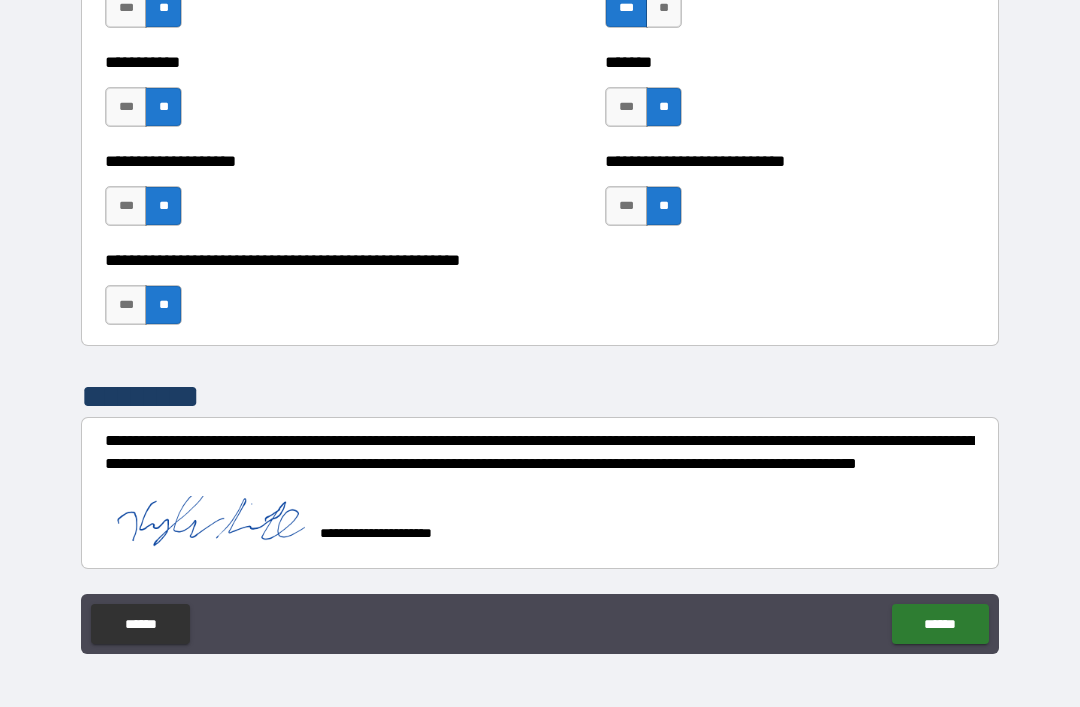 scroll, scrollTop: 8013, scrollLeft: 0, axis: vertical 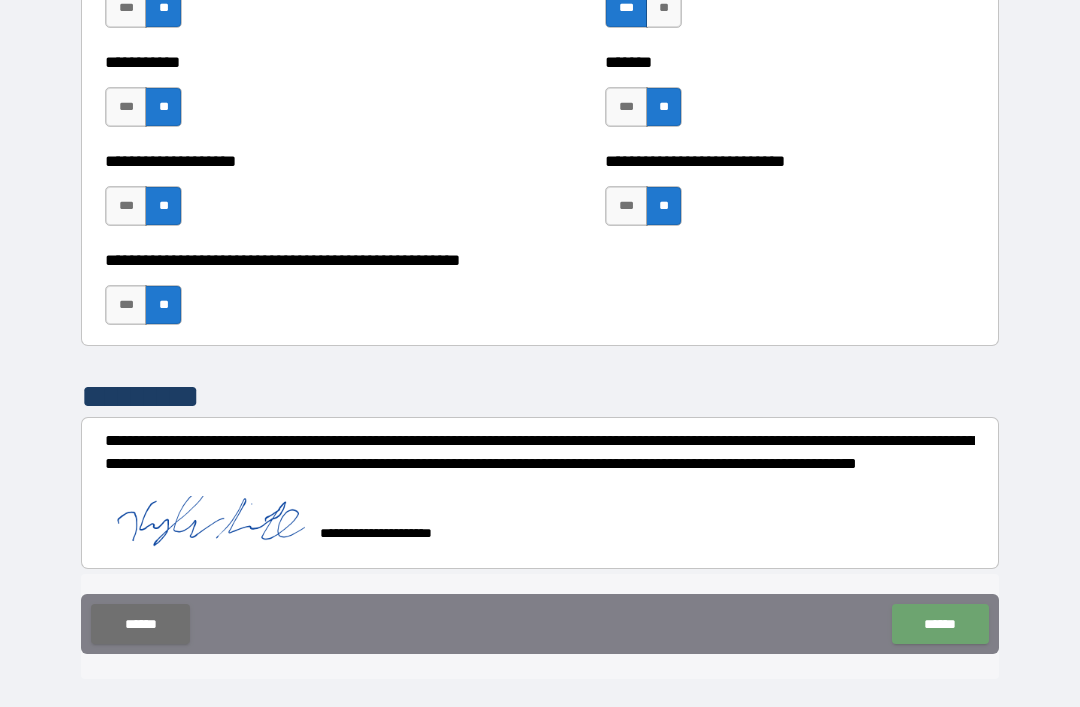 click on "******" at bounding box center [940, 624] 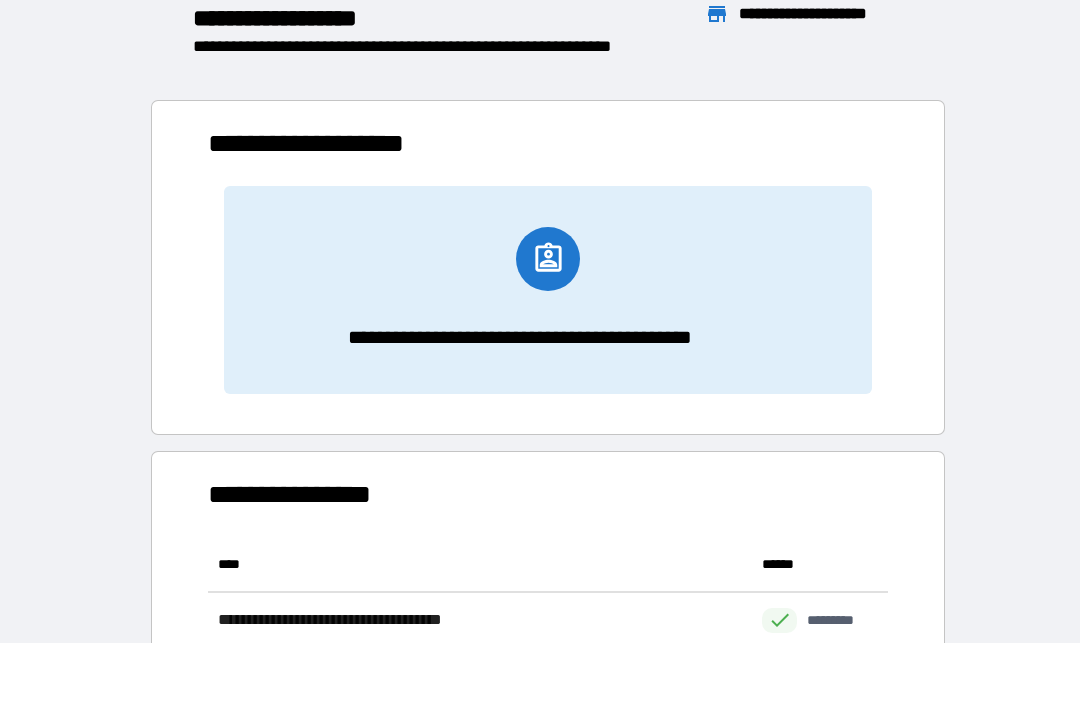 scroll, scrollTop: 1, scrollLeft: 1, axis: both 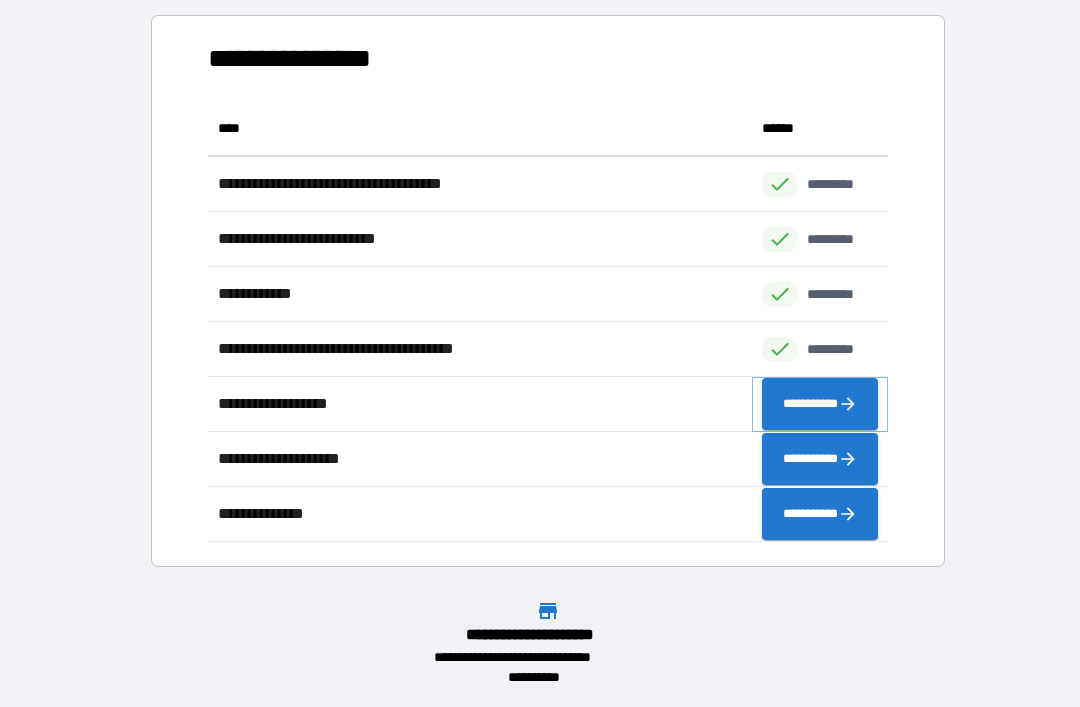 click on "**********" at bounding box center [820, 404] 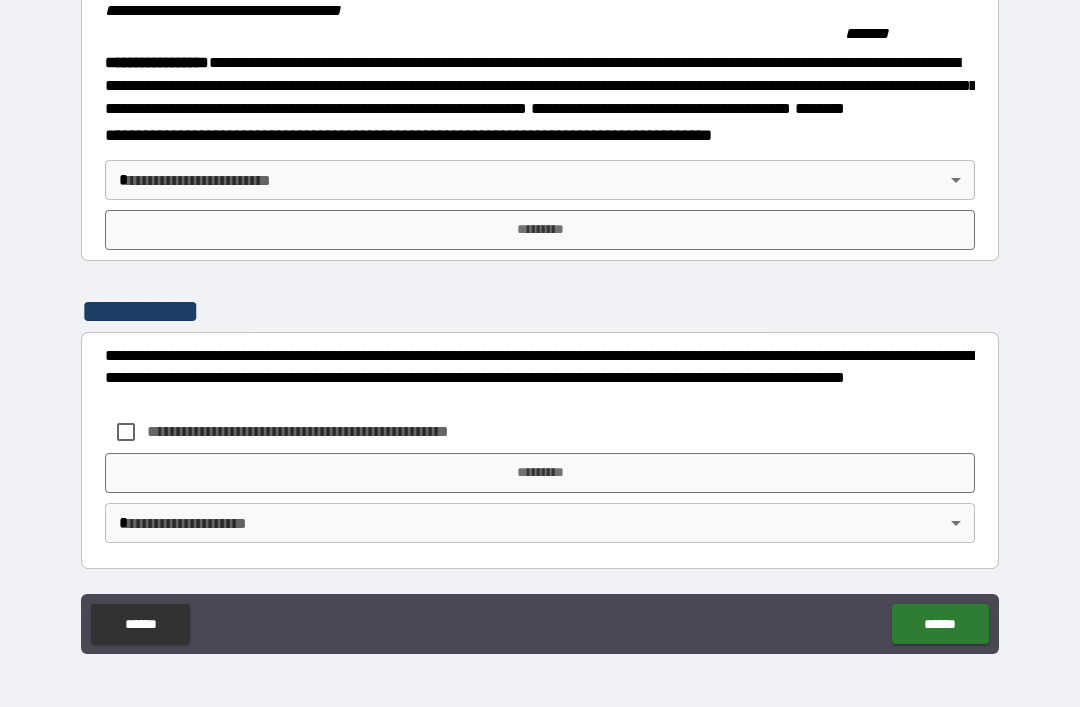 scroll, scrollTop: 2117, scrollLeft: 0, axis: vertical 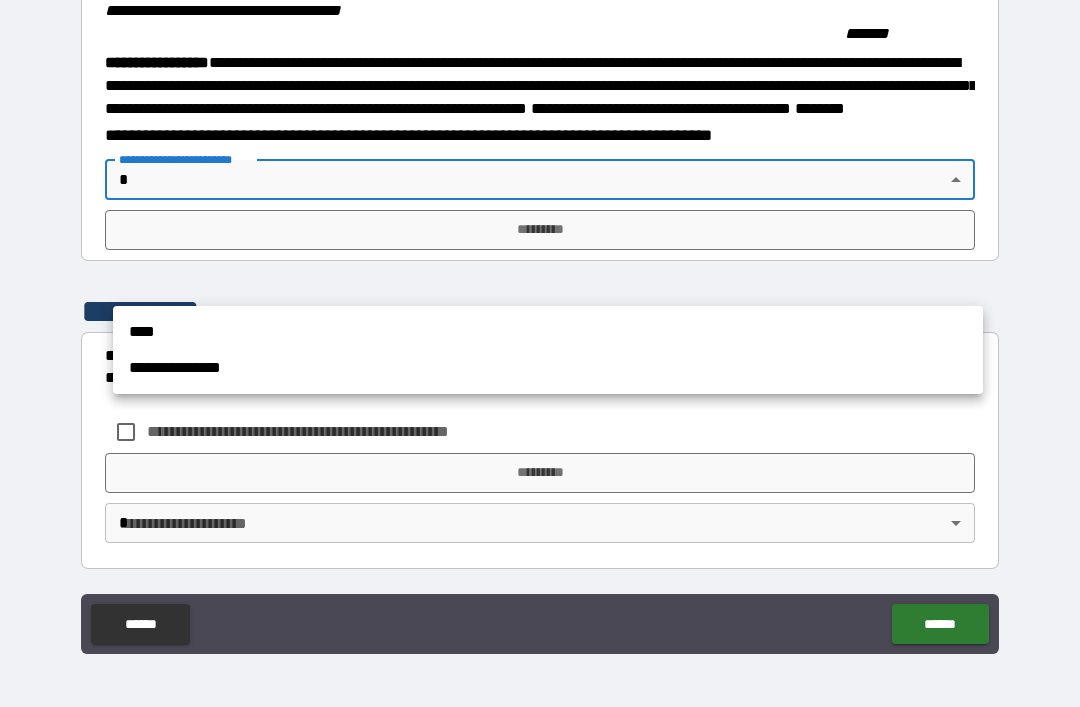 click on "**********" at bounding box center (548, 368) 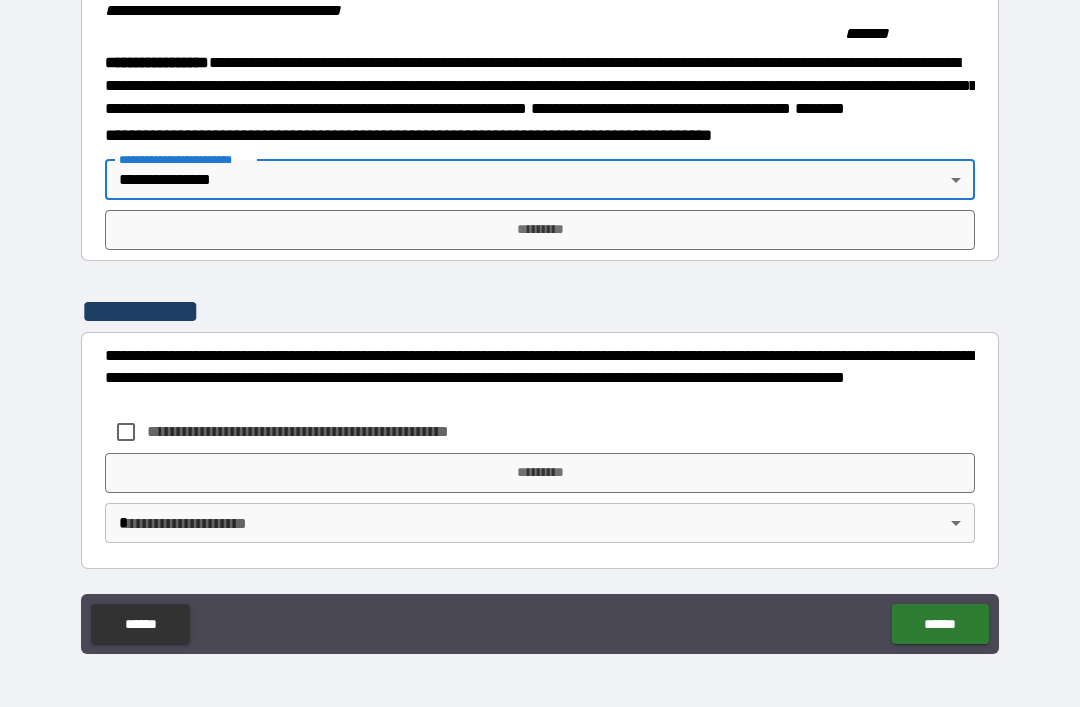 click on "*********" at bounding box center (540, 230) 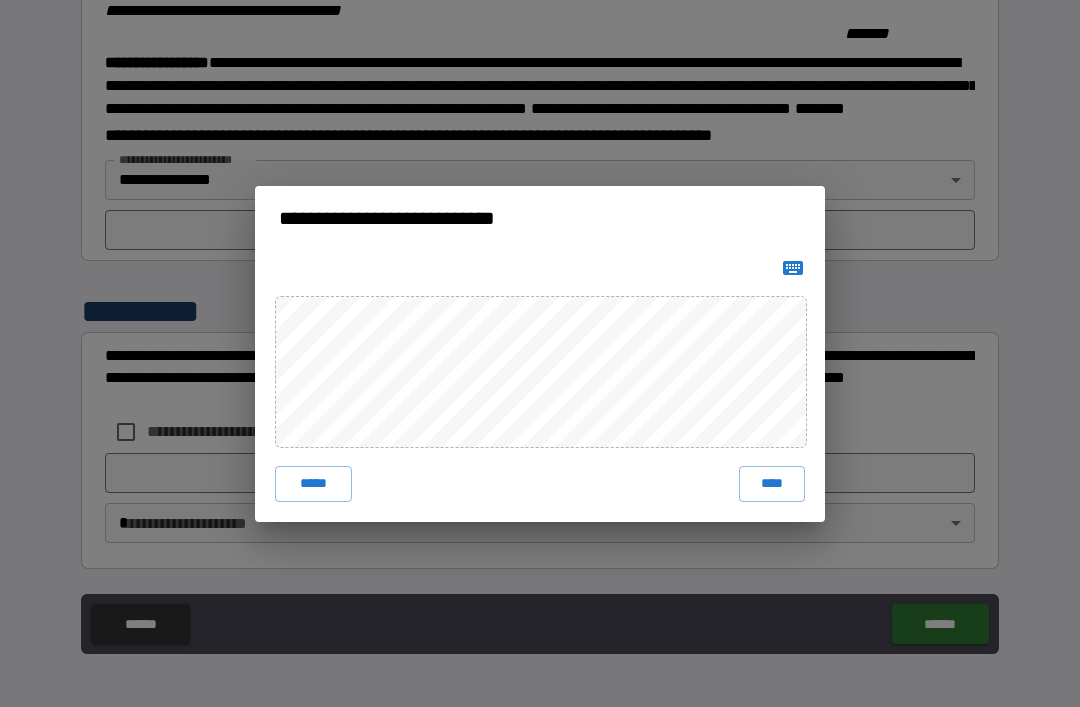 click on "****" at bounding box center [772, 484] 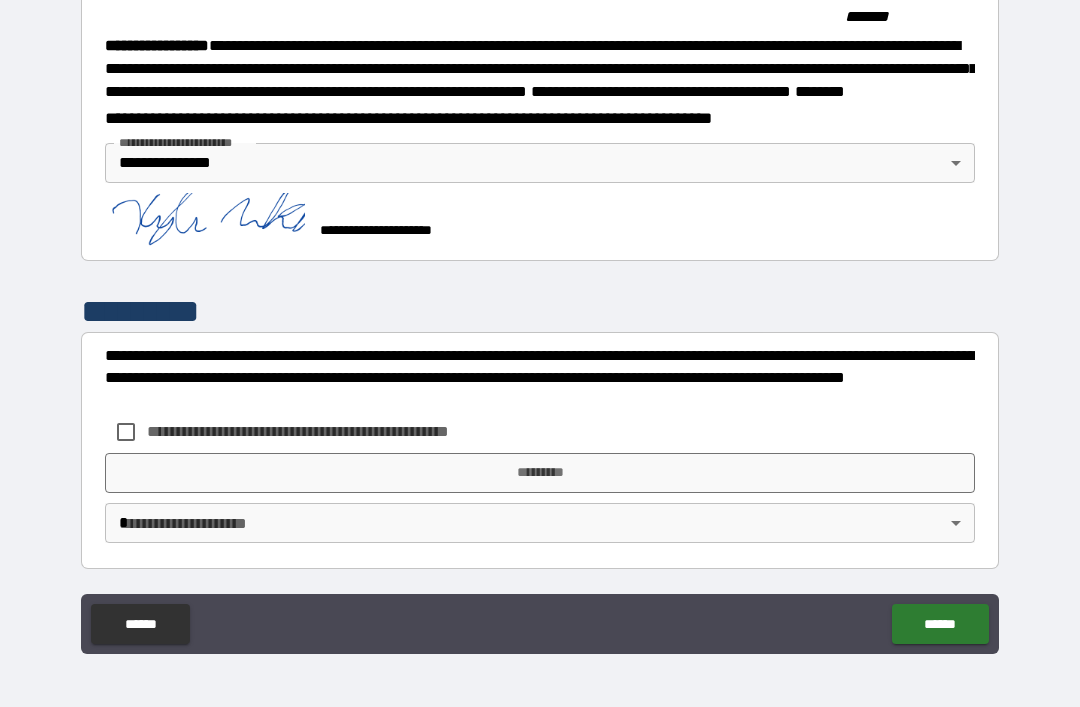 scroll, scrollTop: 2232, scrollLeft: 0, axis: vertical 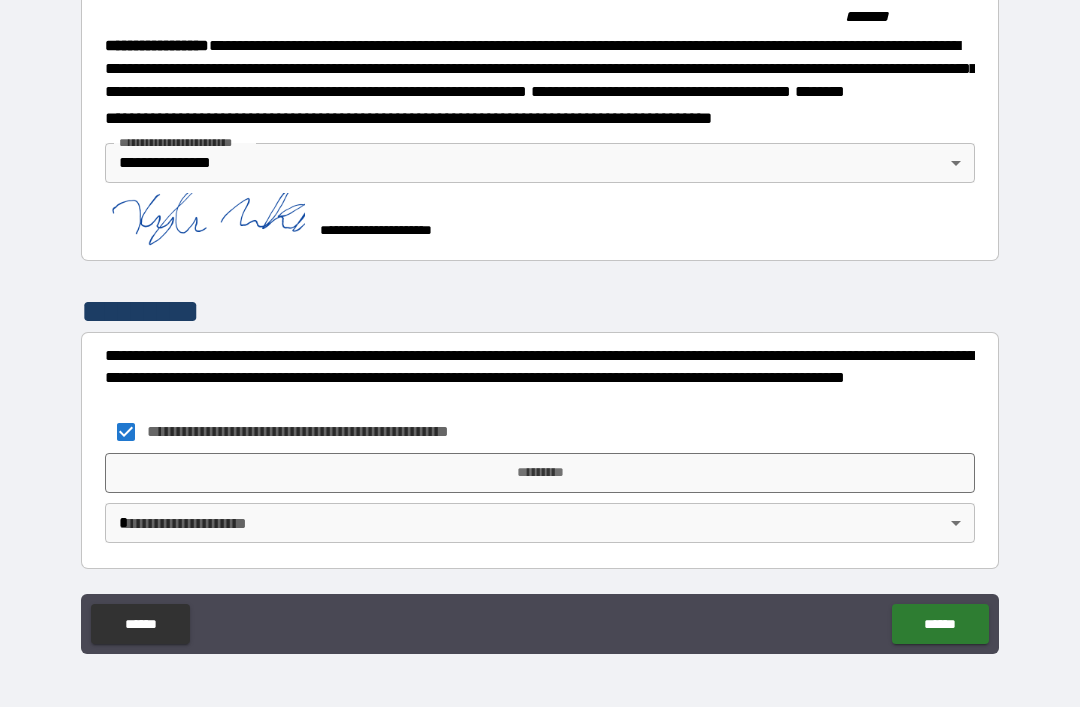 click on "*********" at bounding box center [540, 473] 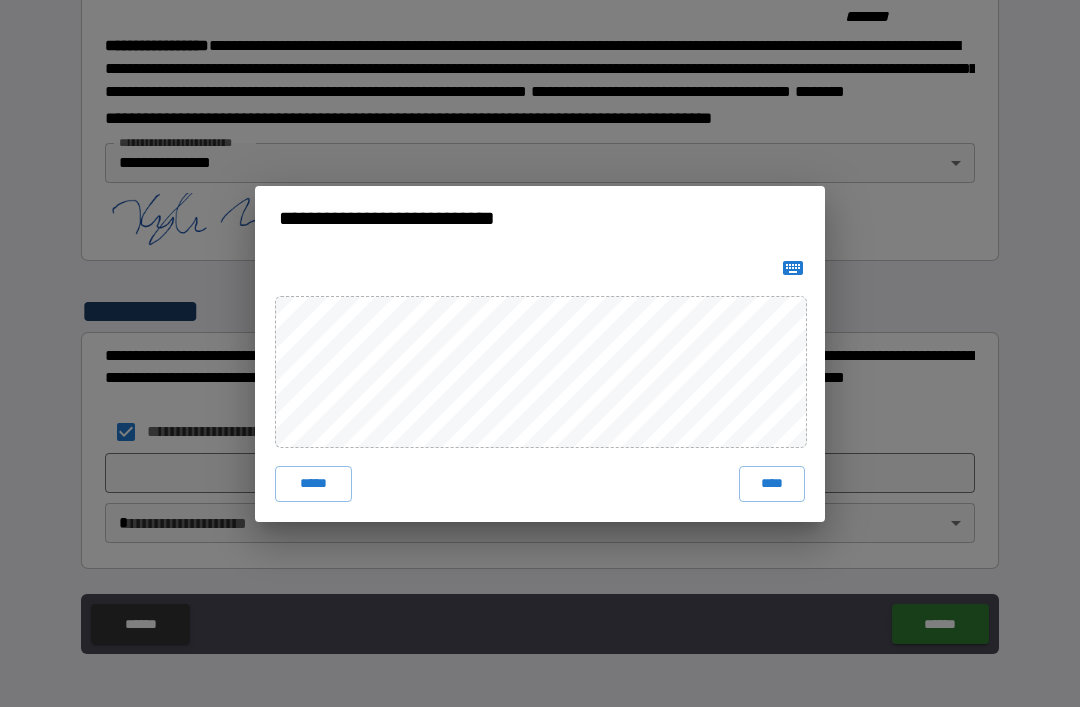 click on "****" at bounding box center (772, 484) 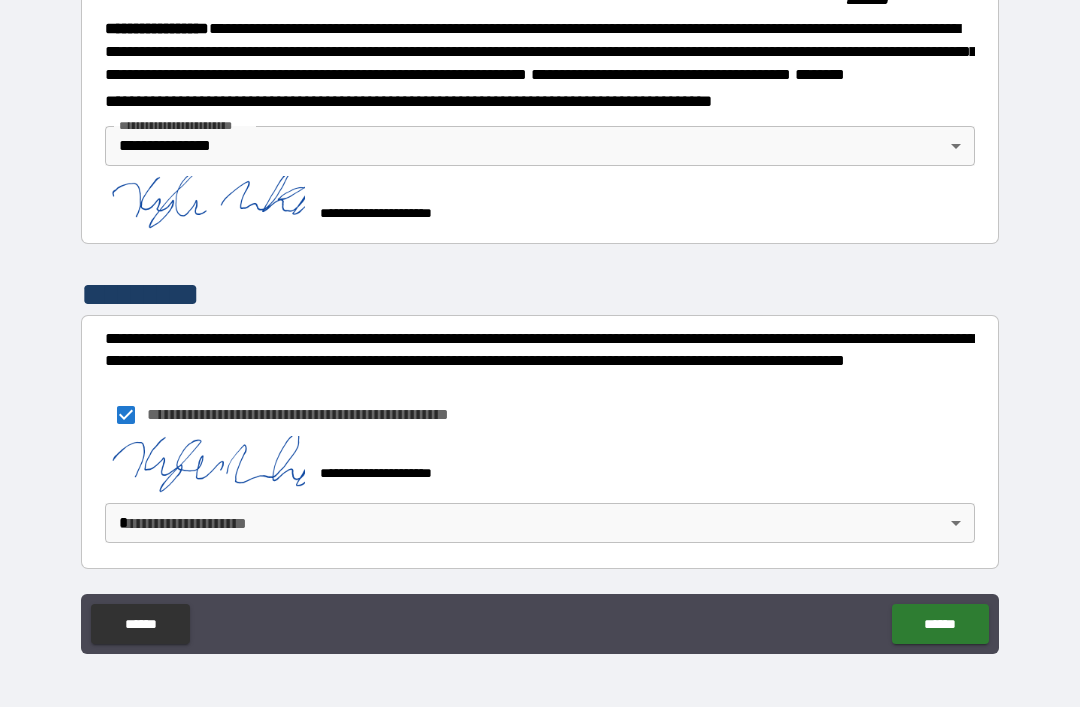 scroll, scrollTop: 2249, scrollLeft: 0, axis: vertical 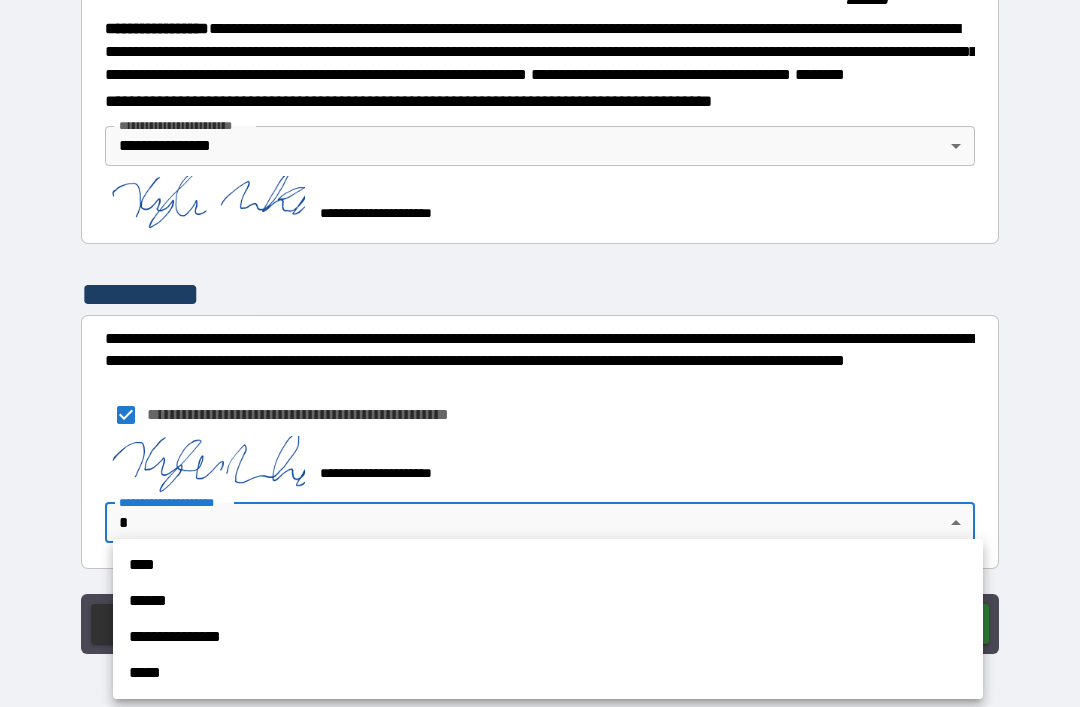click on "**********" at bounding box center (548, 637) 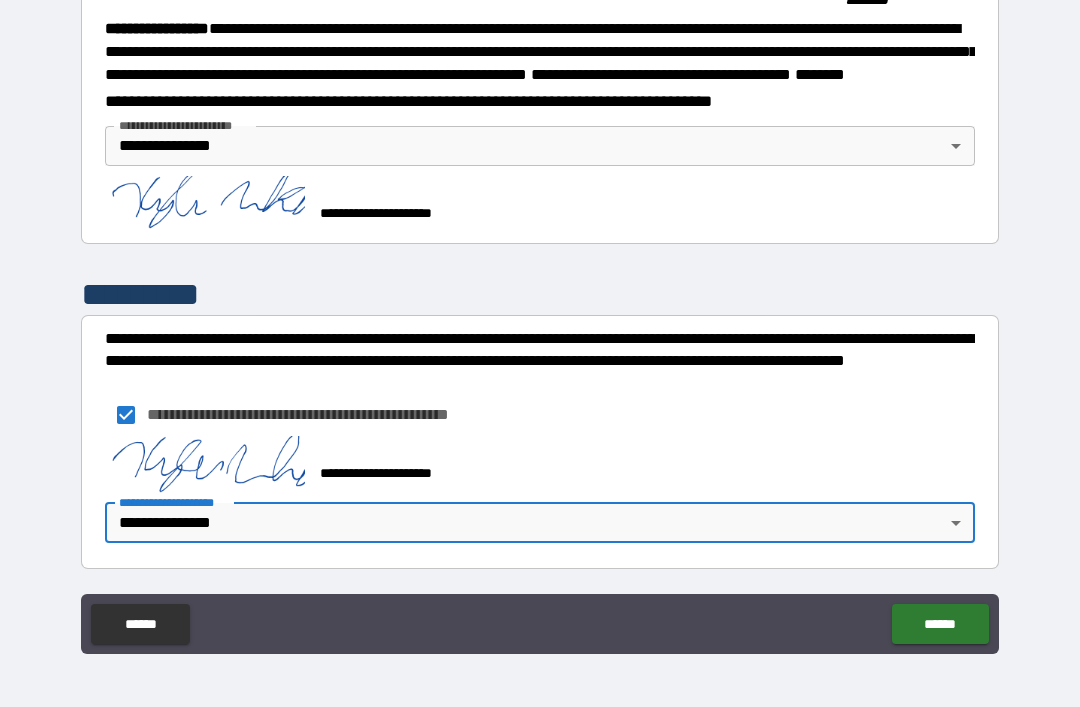 click on "******" at bounding box center (940, 624) 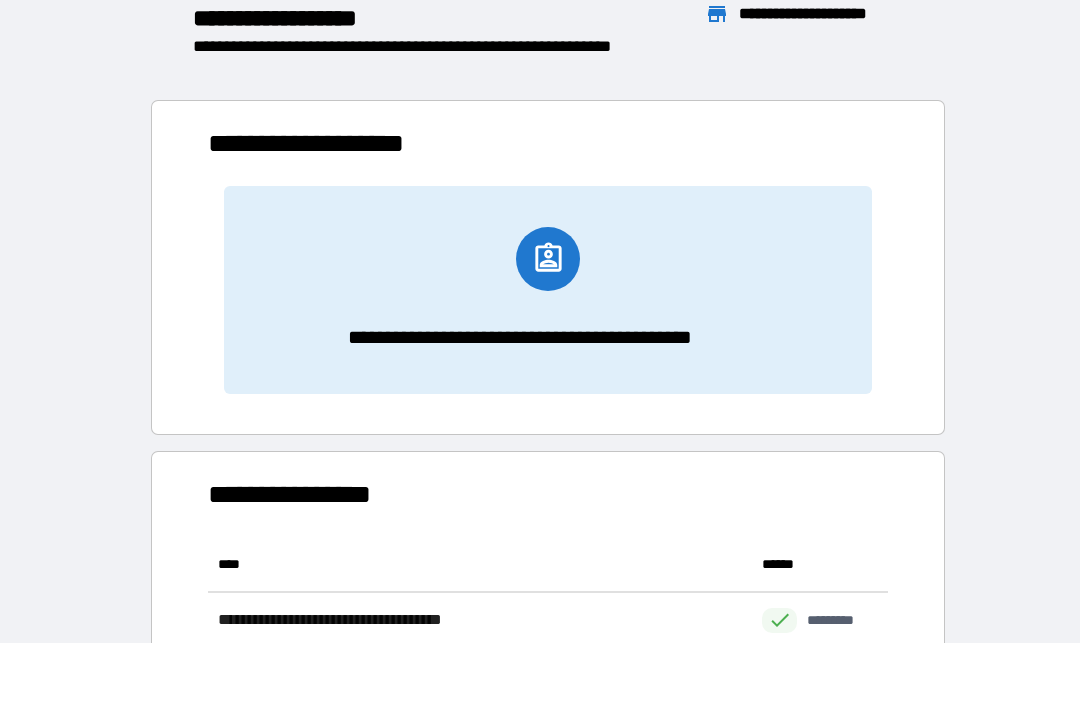 scroll, scrollTop: 1, scrollLeft: 1, axis: both 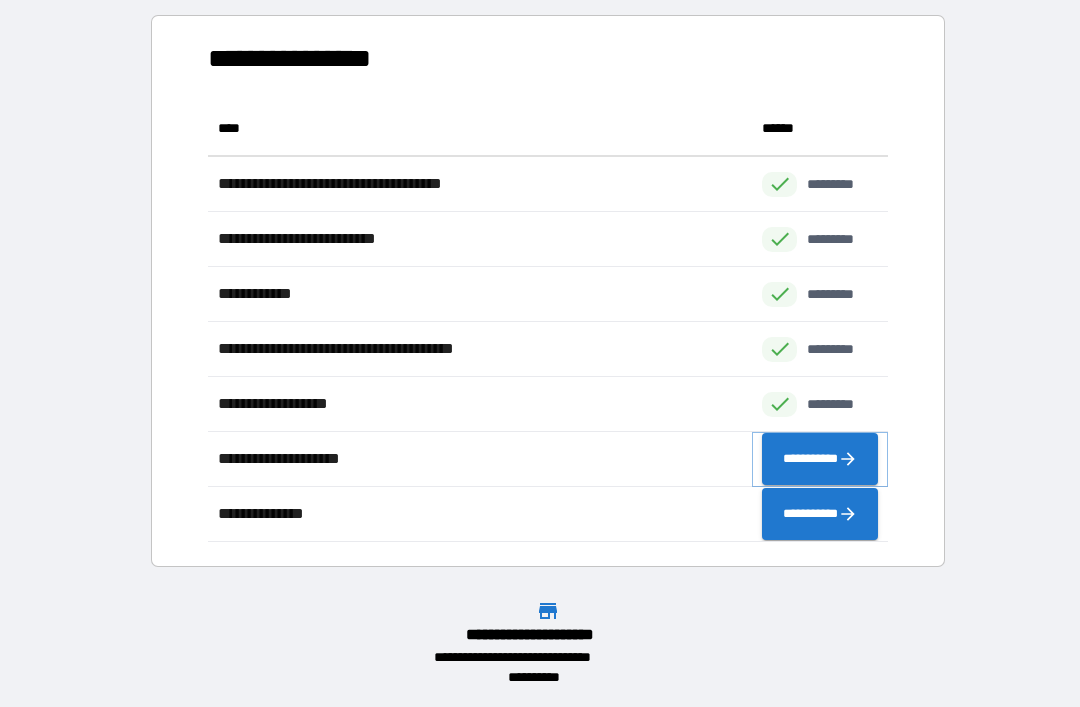 click on "**********" at bounding box center (820, 459) 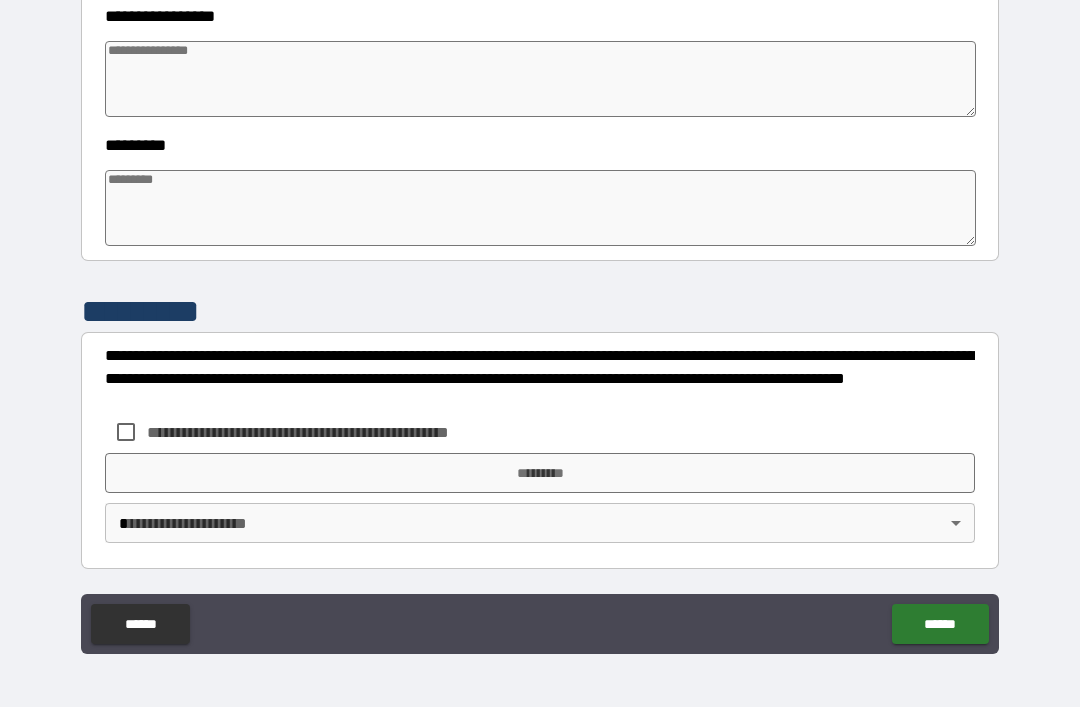 scroll, scrollTop: 570, scrollLeft: 0, axis: vertical 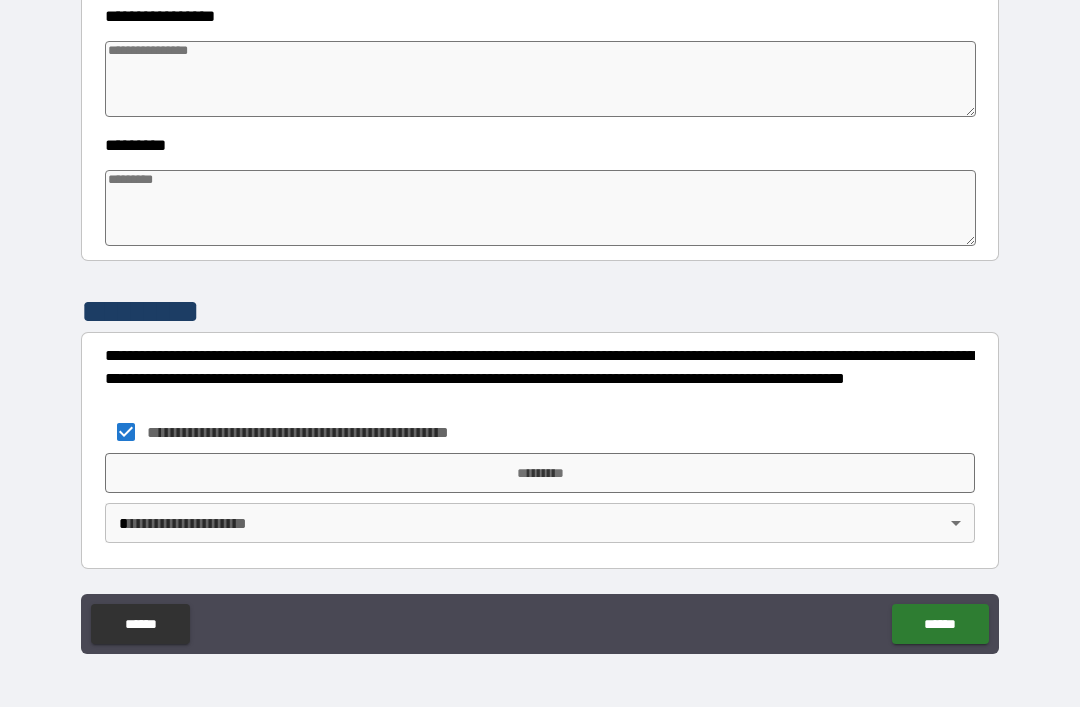 click on "*********" at bounding box center (540, 473) 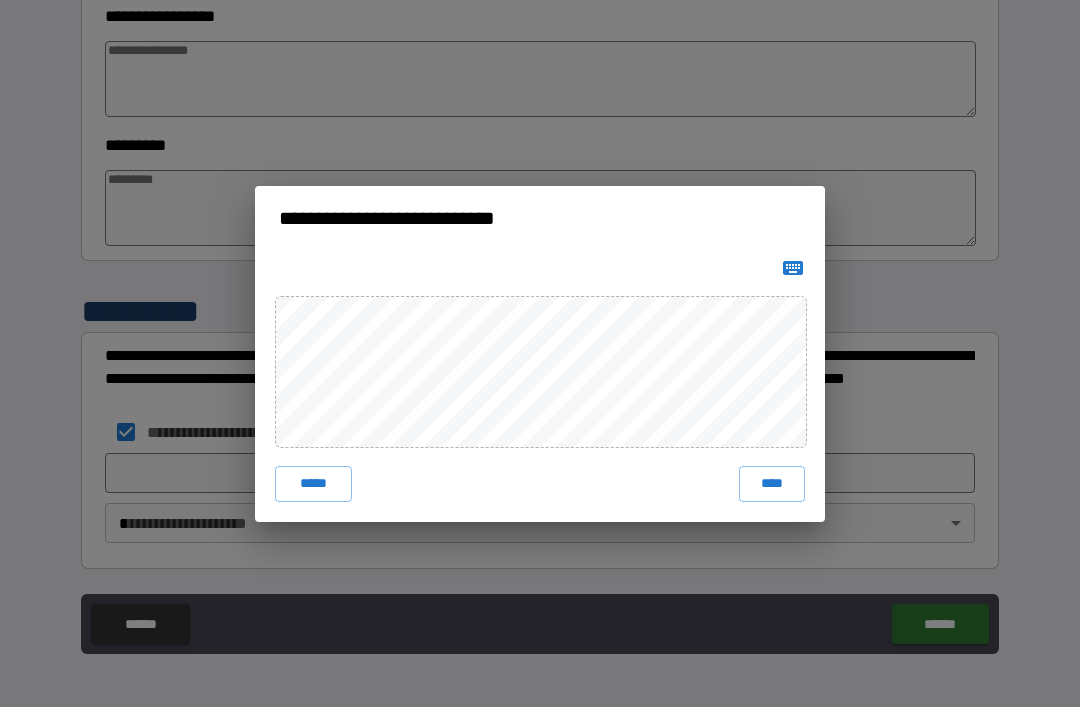 click on "****" at bounding box center [772, 484] 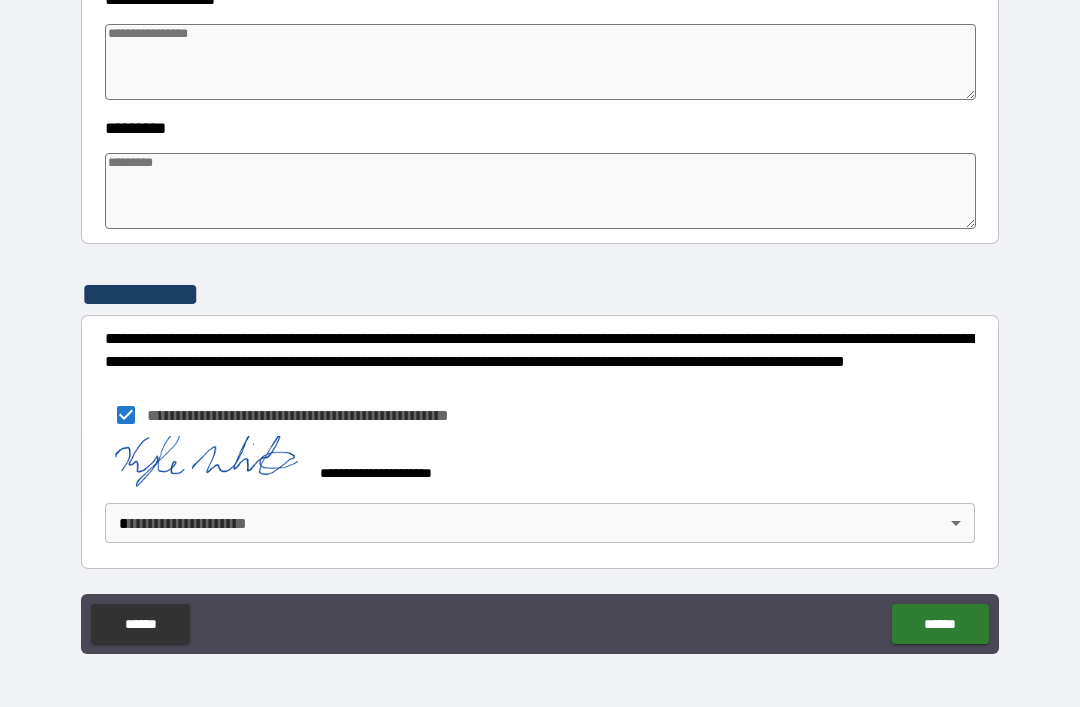 scroll, scrollTop: 587, scrollLeft: 0, axis: vertical 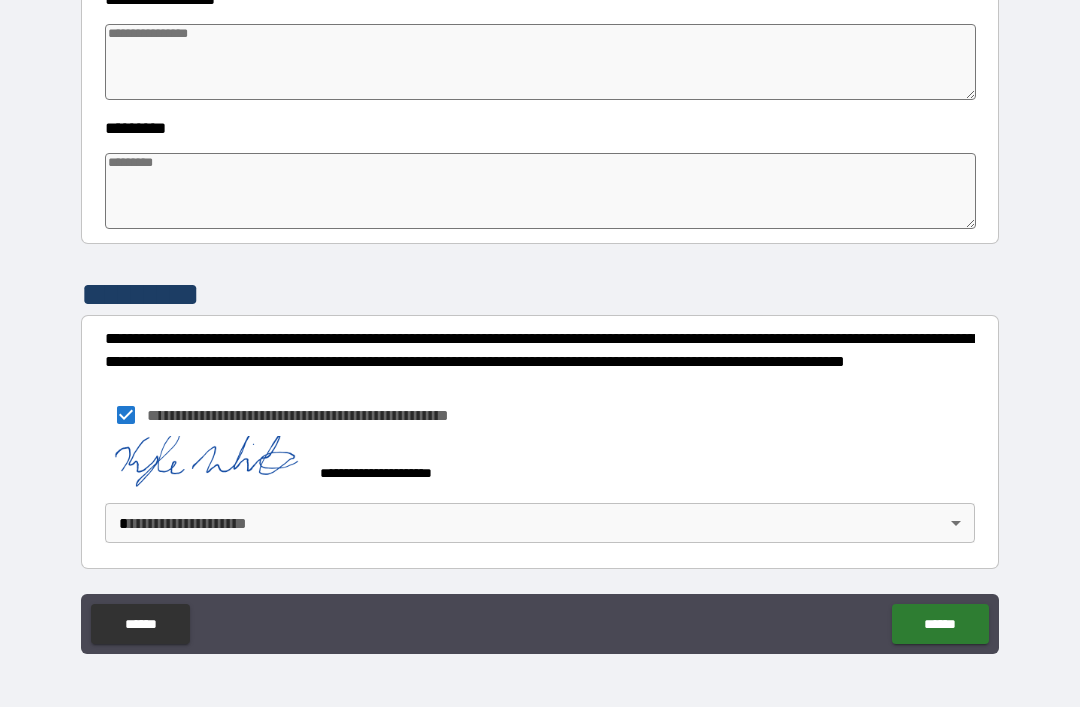 click on "**********" at bounding box center [540, 321] 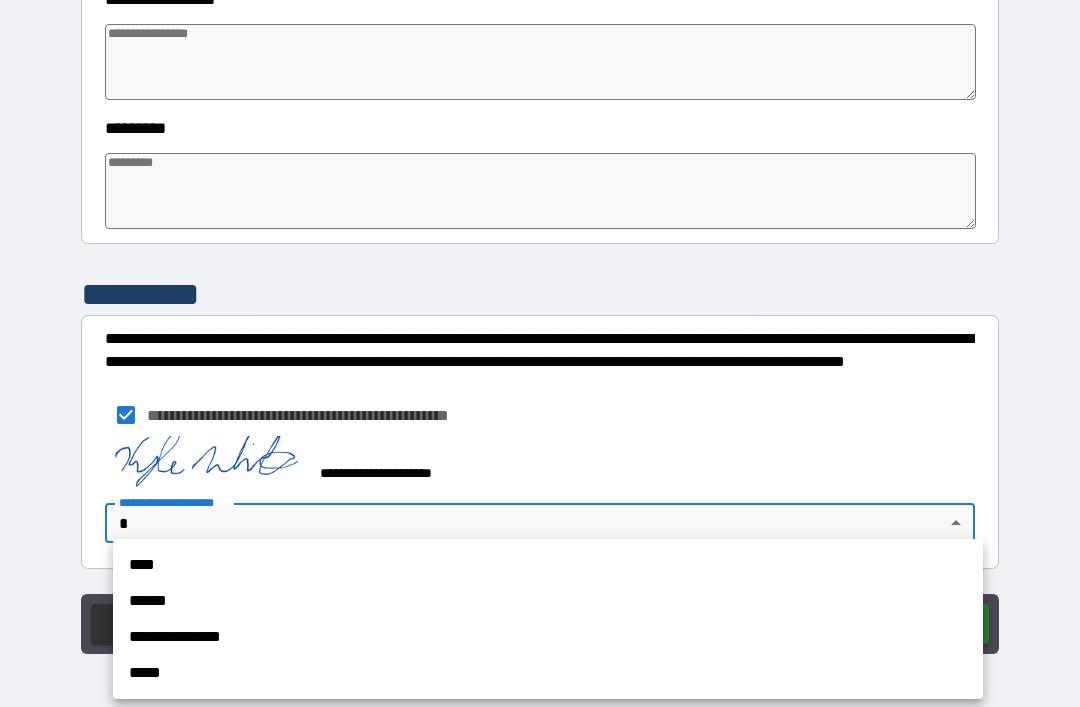 click on "******" at bounding box center [548, 601] 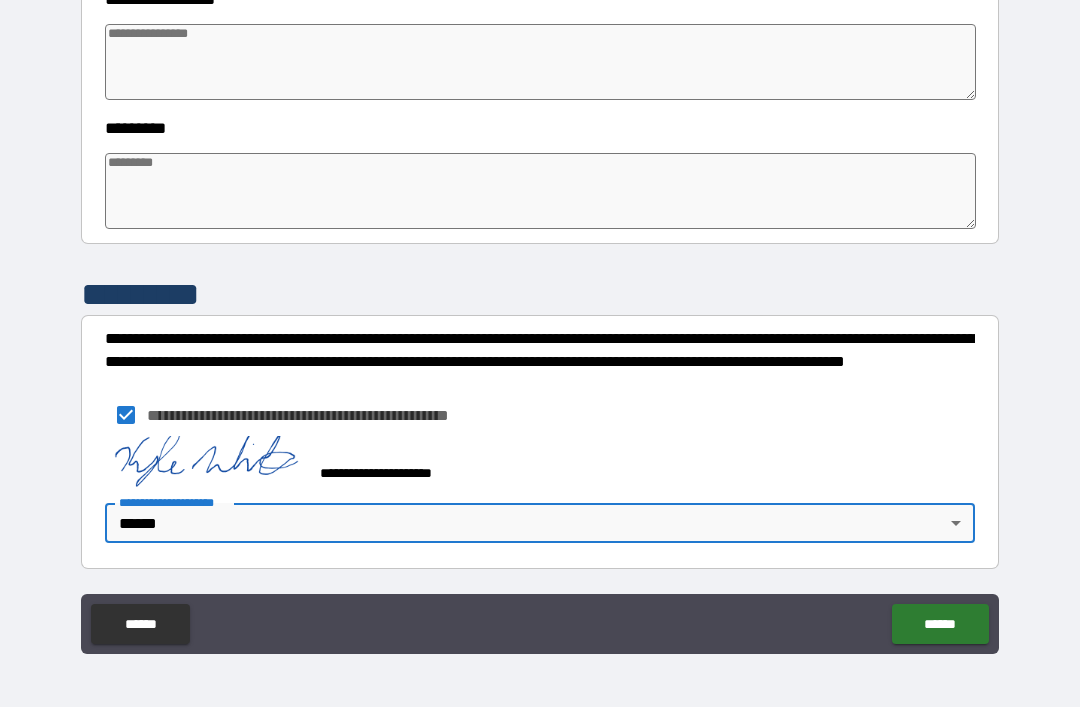 click on "**********" at bounding box center [540, 321] 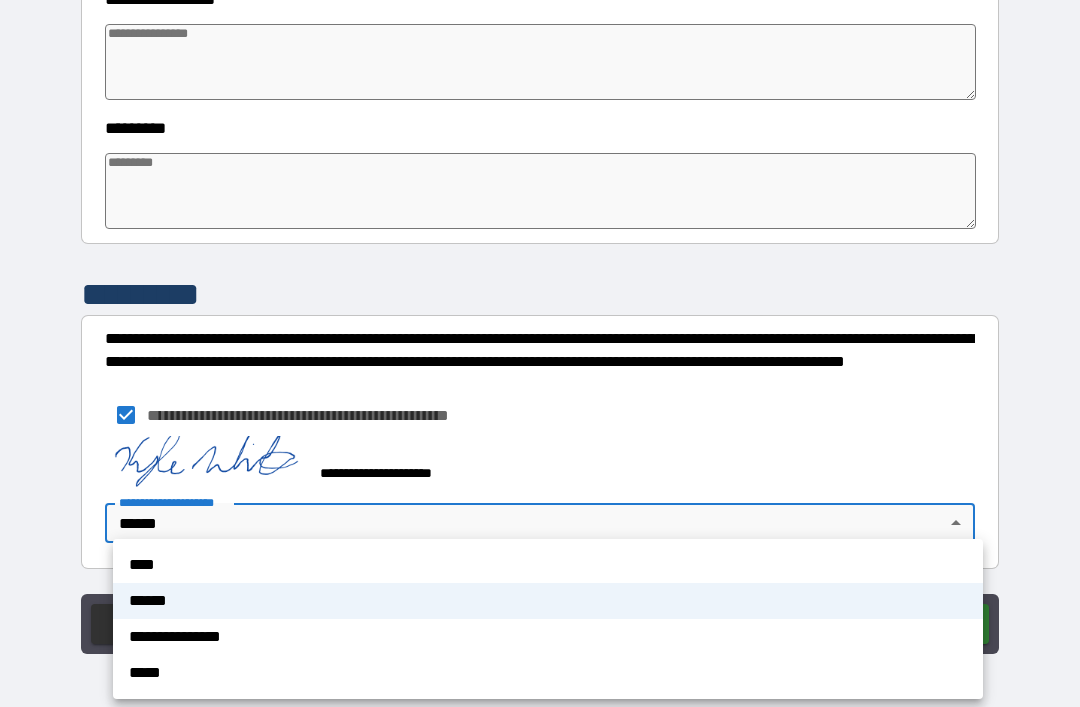 click on "**********" at bounding box center [548, 637] 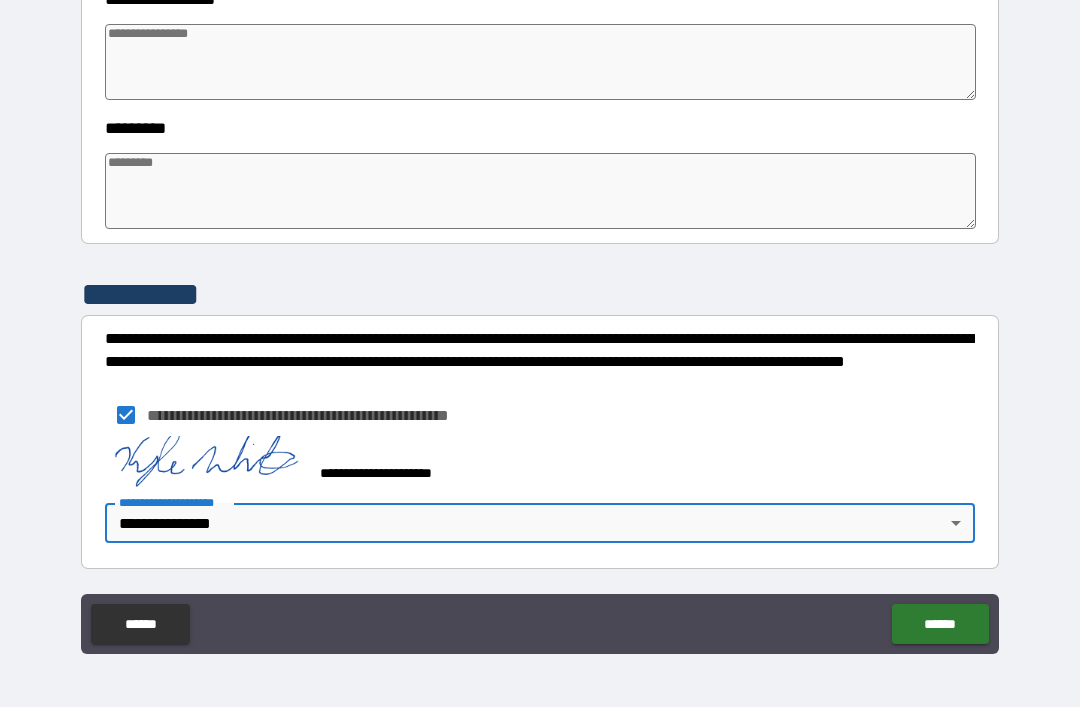 click on "******" at bounding box center [940, 624] 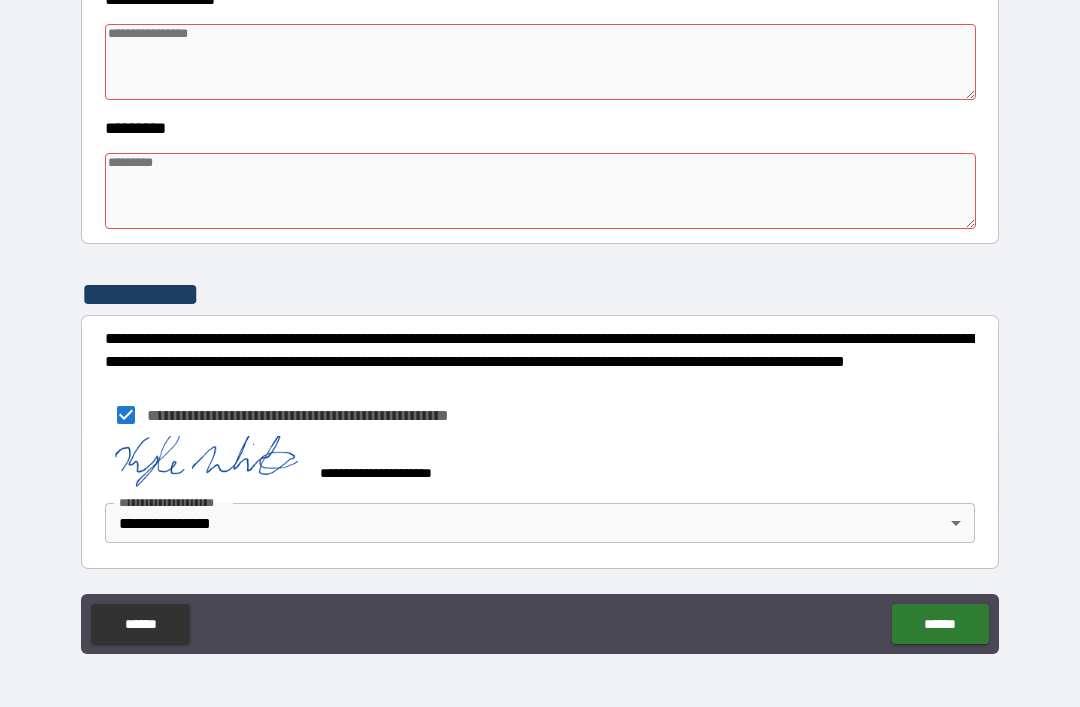 scroll, scrollTop: 587, scrollLeft: 0, axis: vertical 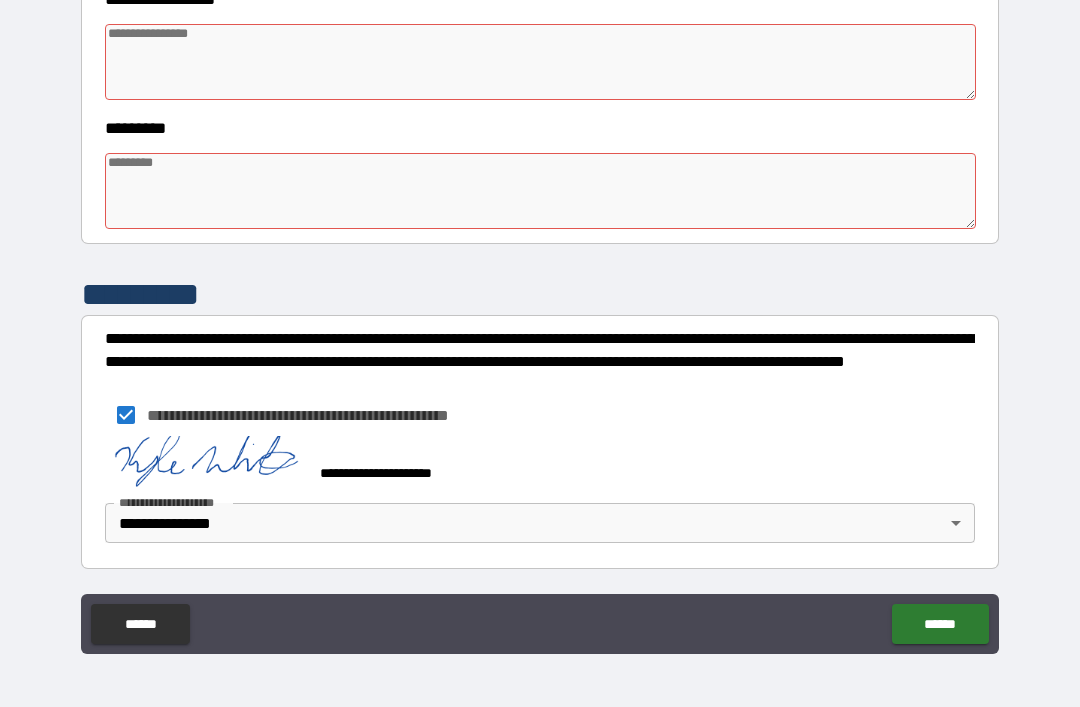 click on "******" at bounding box center (140, 624) 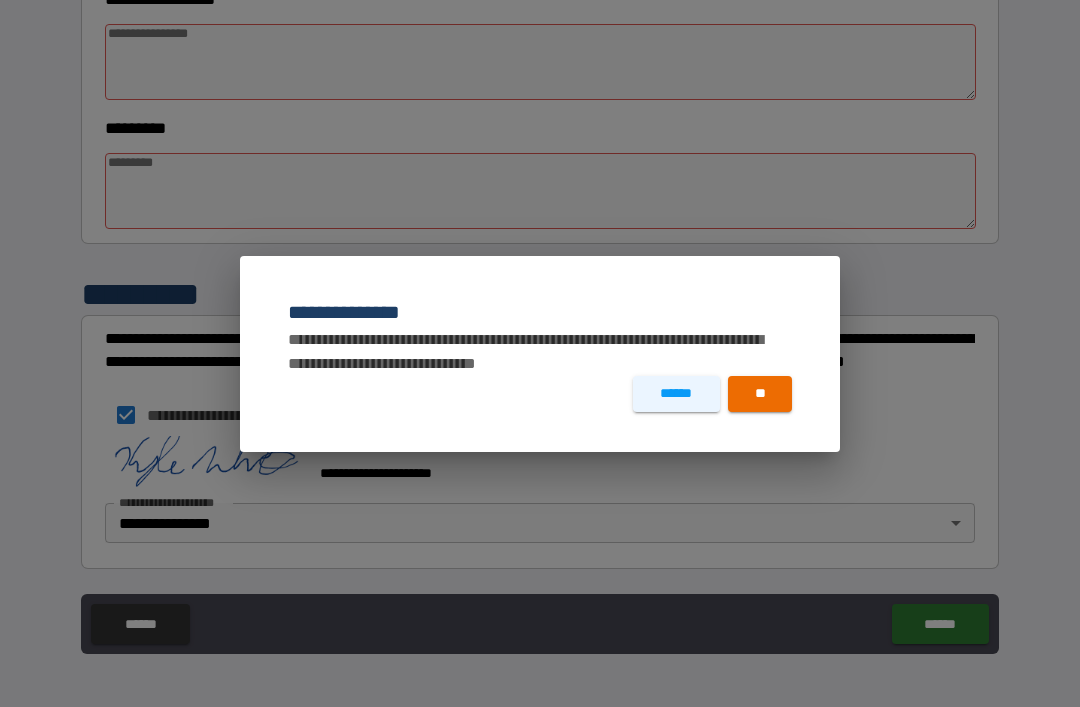 click on "**" at bounding box center (760, 394) 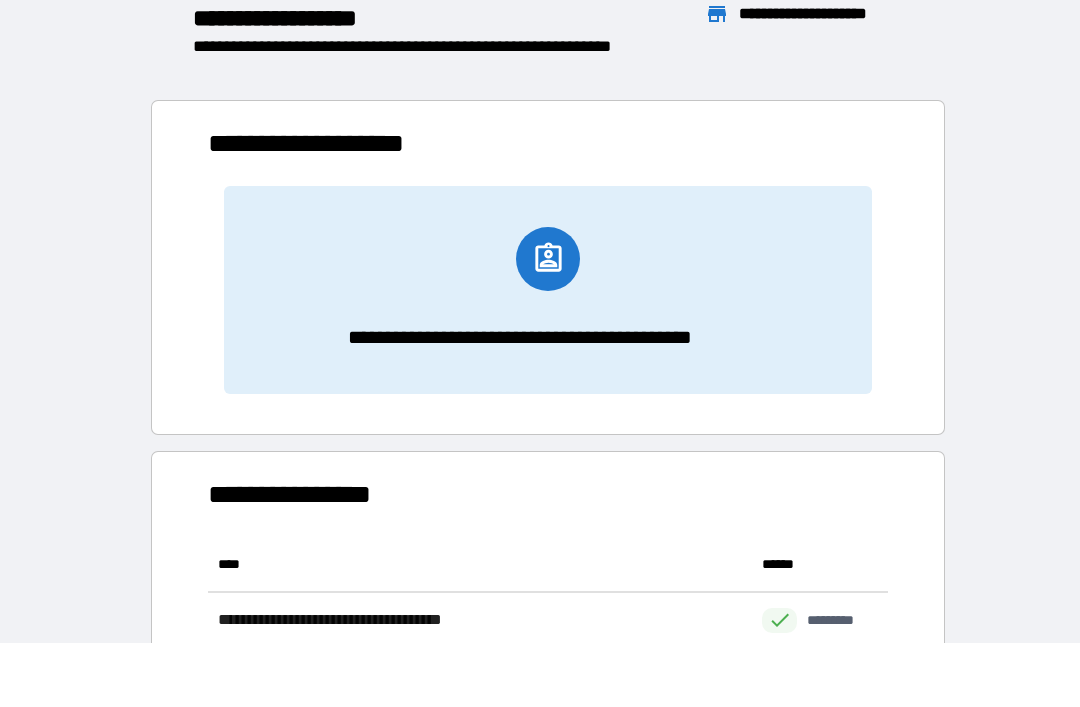 scroll, scrollTop: 441, scrollLeft: 680, axis: both 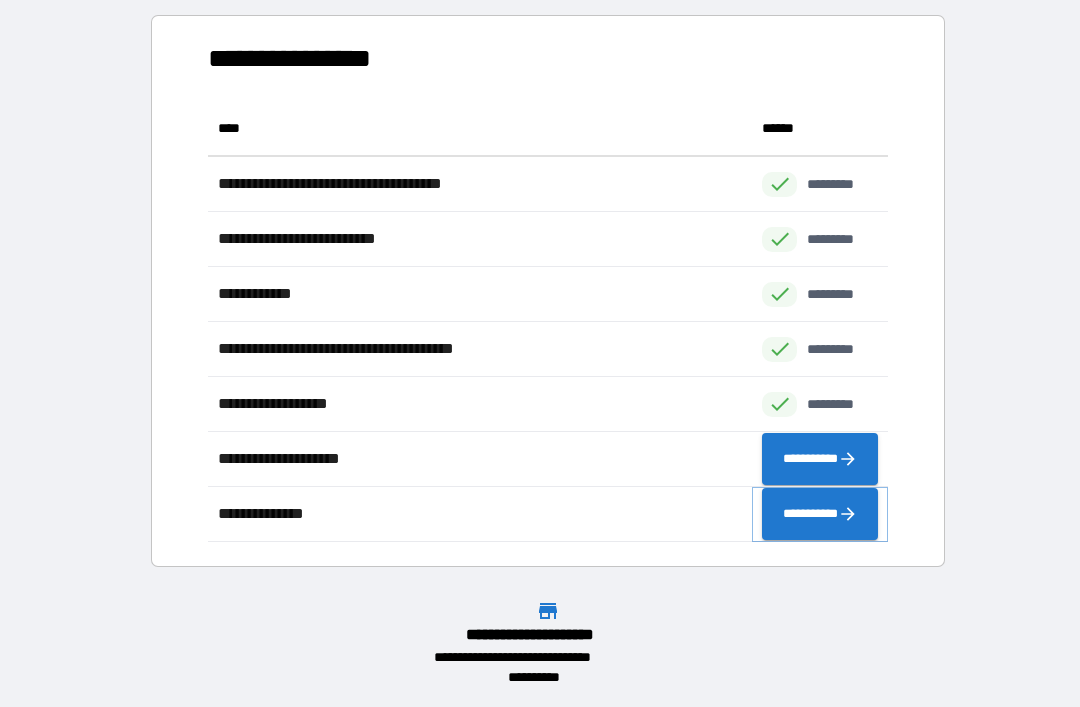 click on "**********" at bounding box center [820, 514] 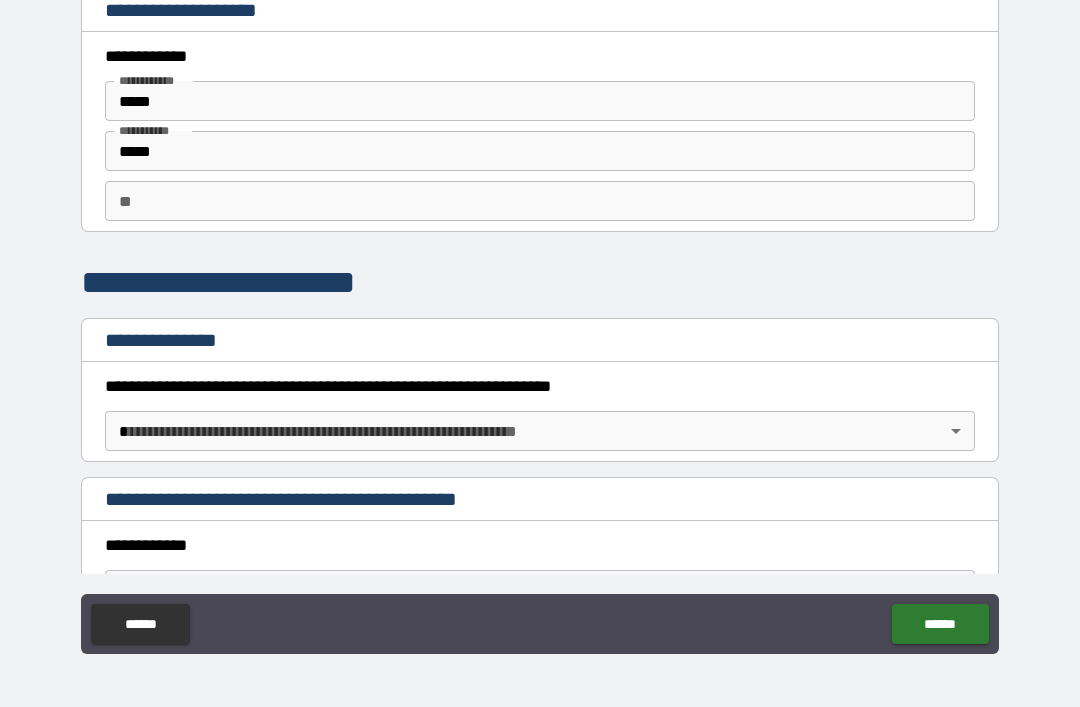 click on "**********" at bounding box center [540, 321] 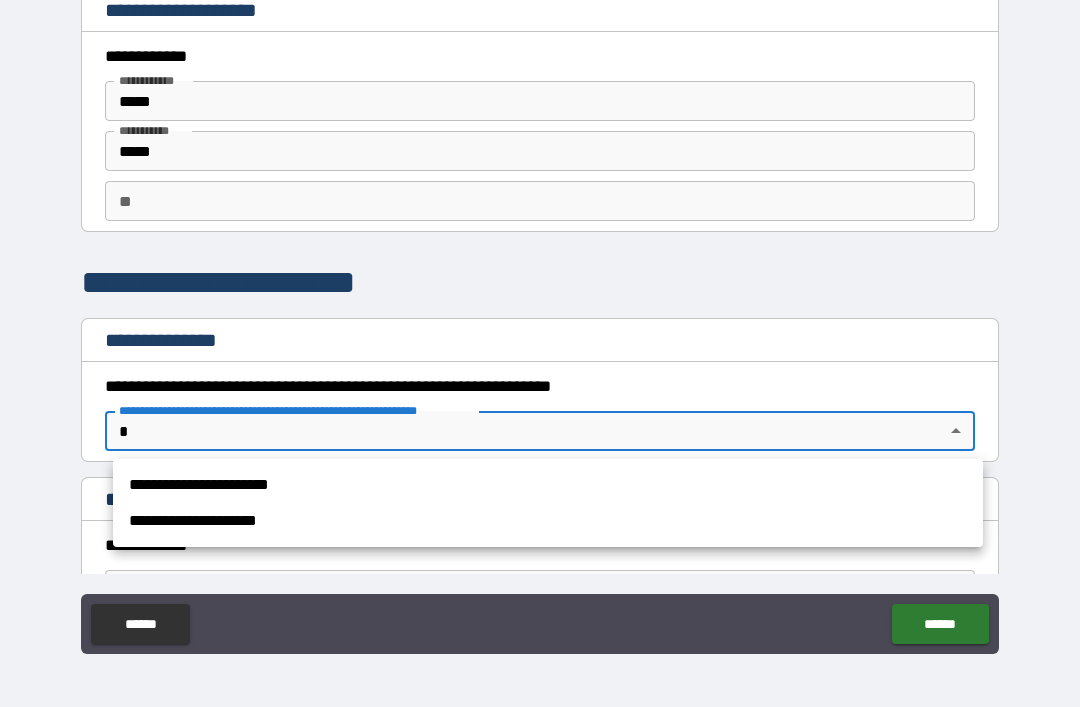 click on "**********" at bounding box center [548, 485] 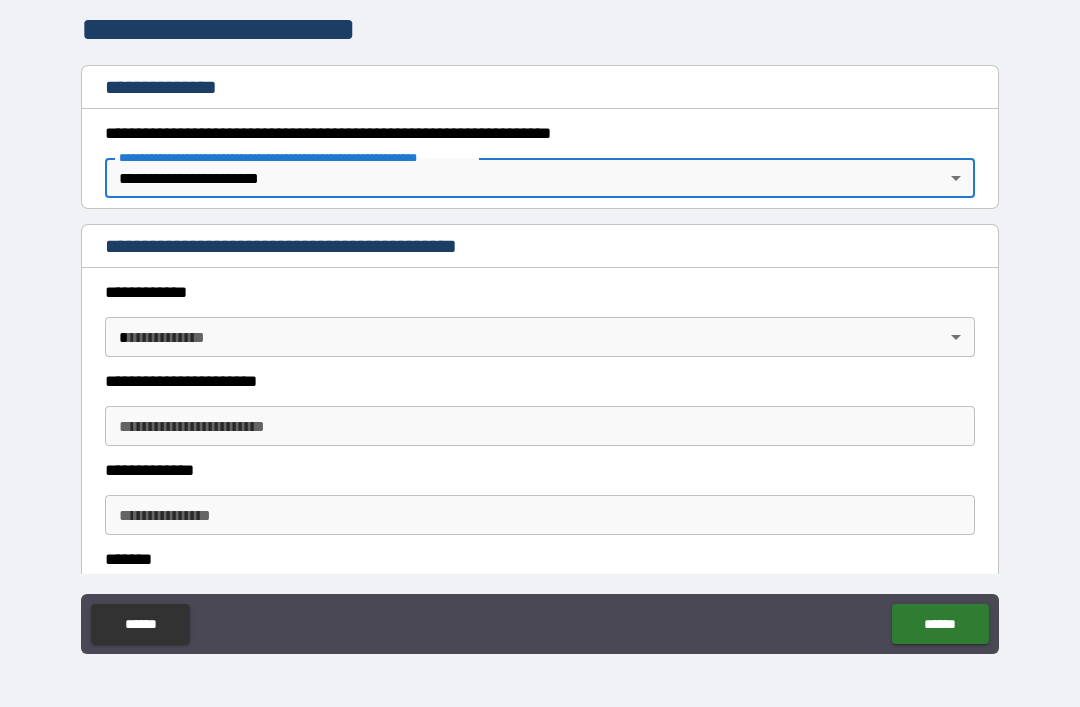 scroll, scrollTop: 254, scrollLeft: 0, axis: vertical 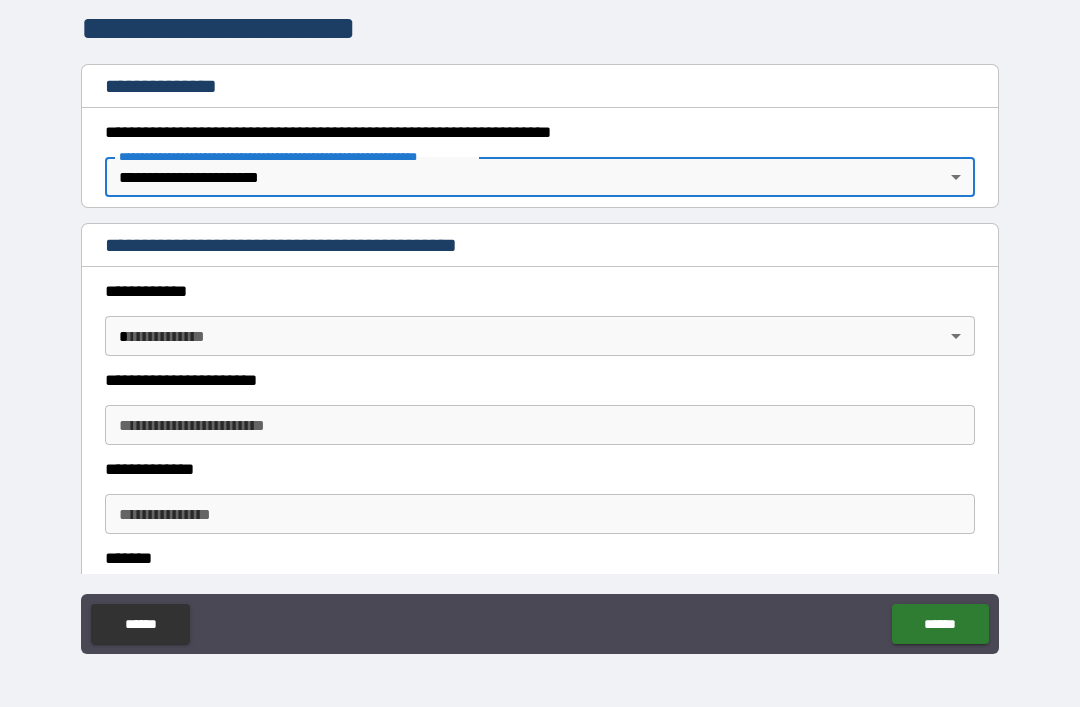 click on "**********" at bounding box center [540, 321] 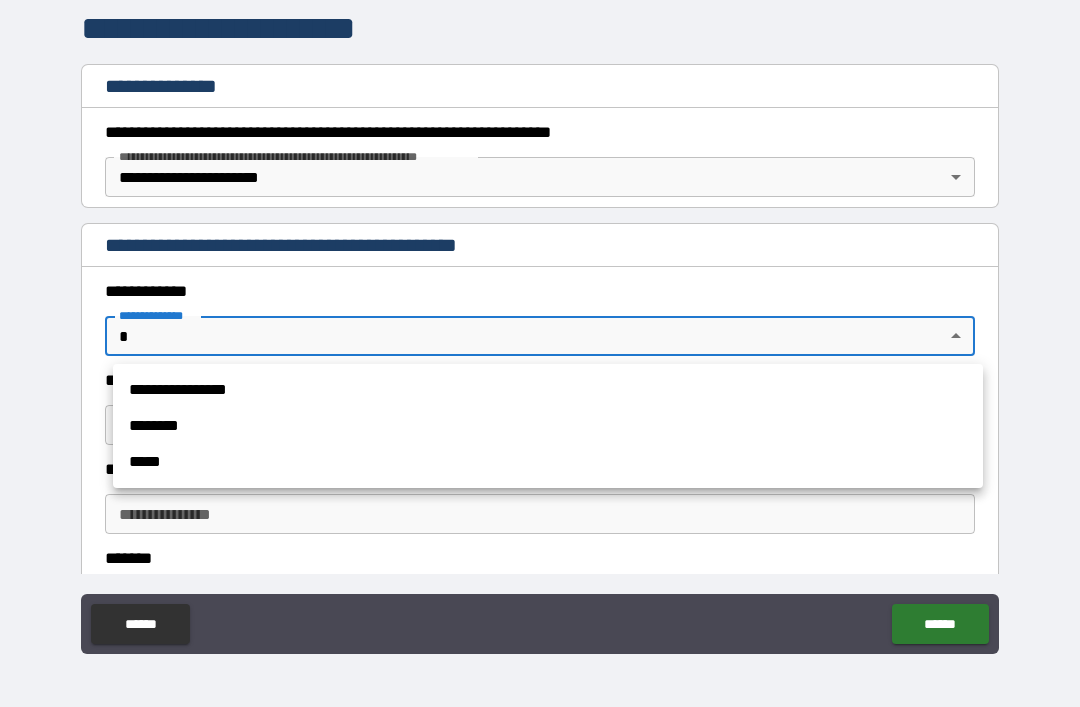 click on "**********" at bounding box center [548, 390] 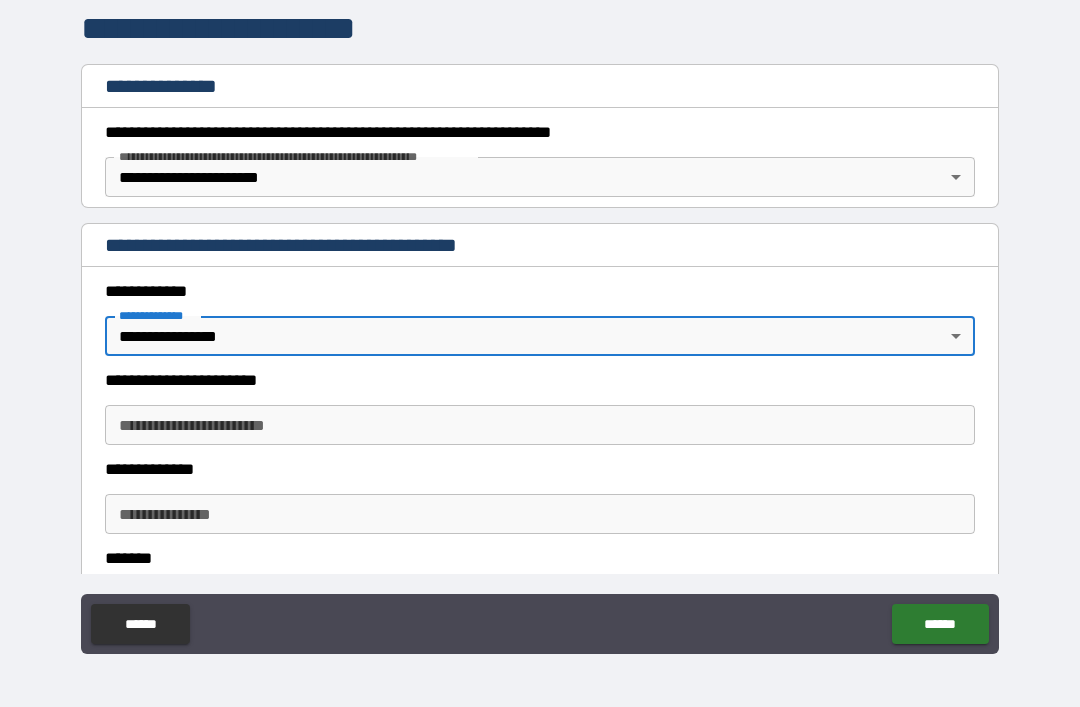 click on "******" at bounding box center [140, 624] 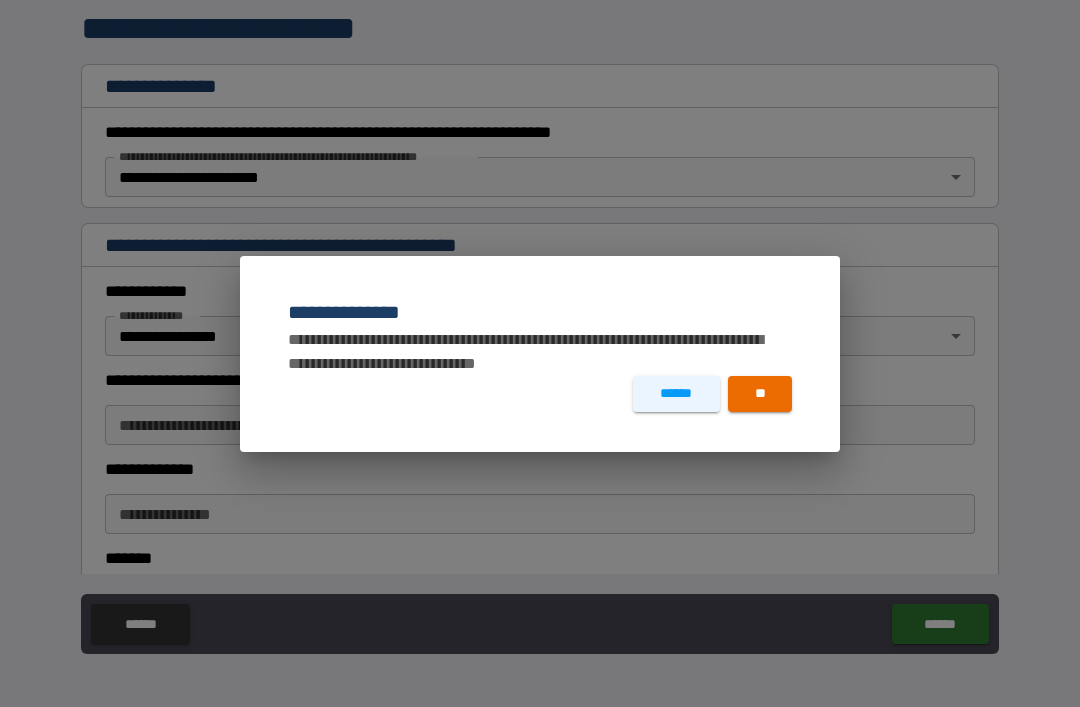 click on "**" at bounding box center (760, 394) 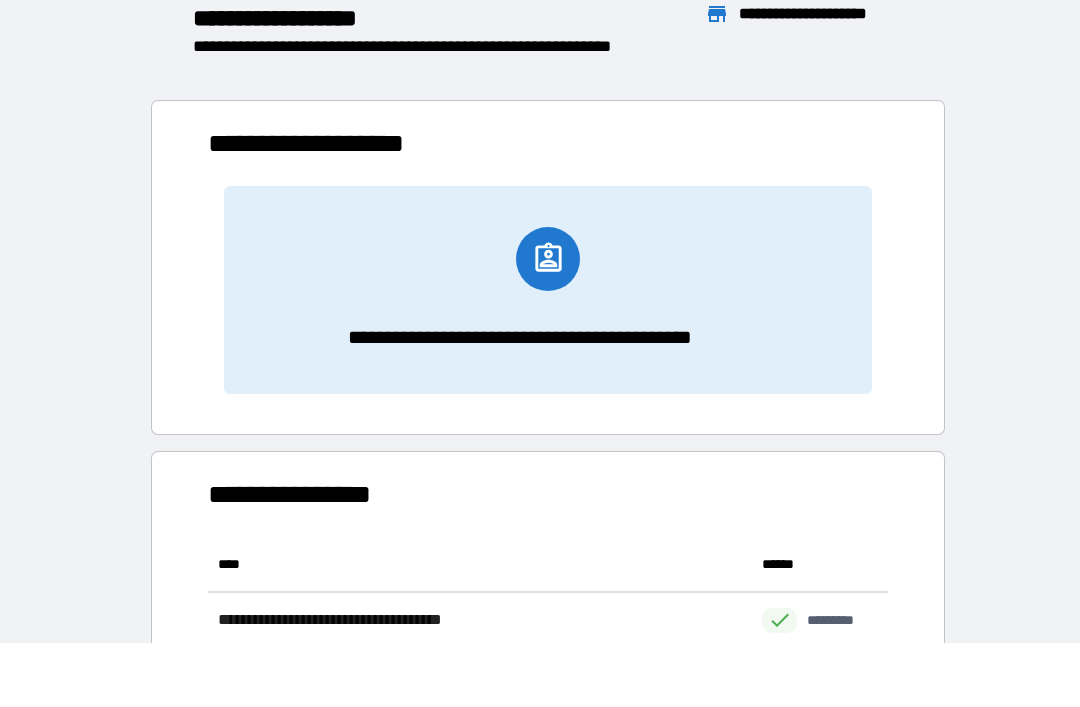 scroll, scrollTop: 1, scrollLeft: 1, axis: both 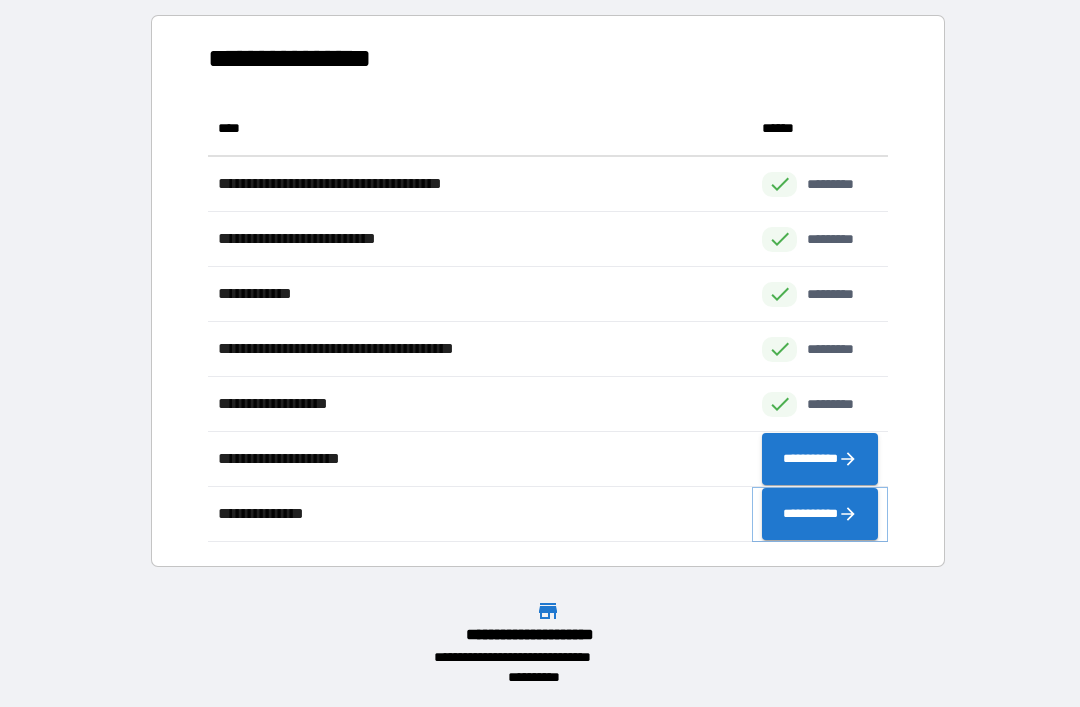 click on "**********" at bounding box center (820, 514) 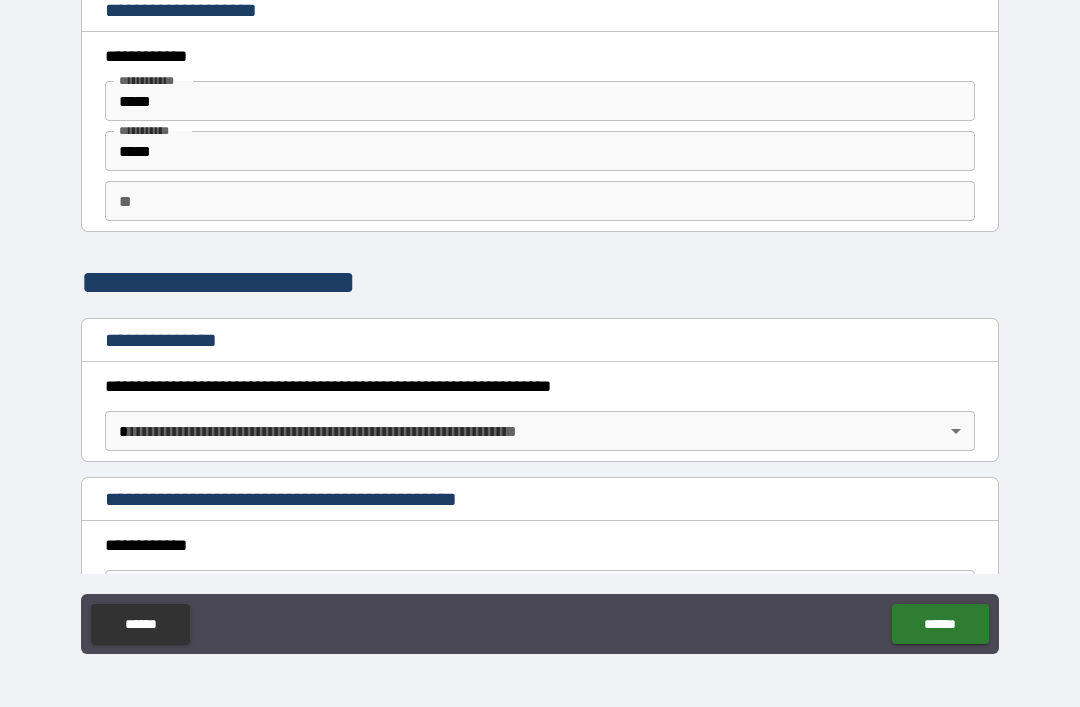 scroll, scrollTop: 0, scrollLeft: 0, axis: both 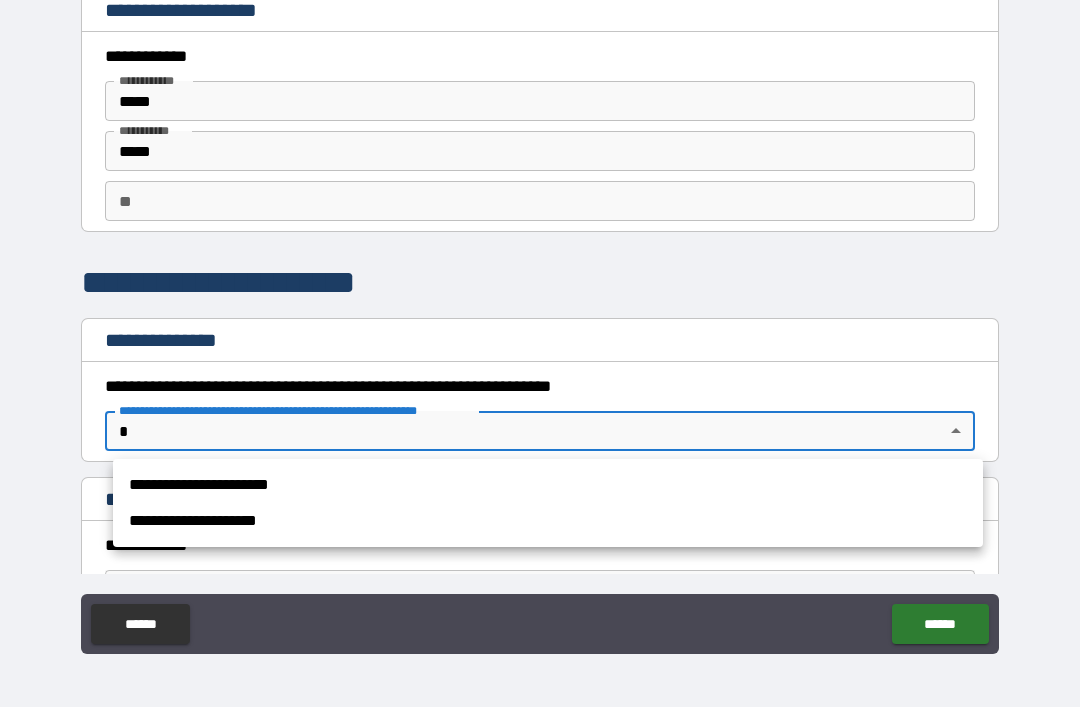 click on "**********" at bounding box center [548, 485] 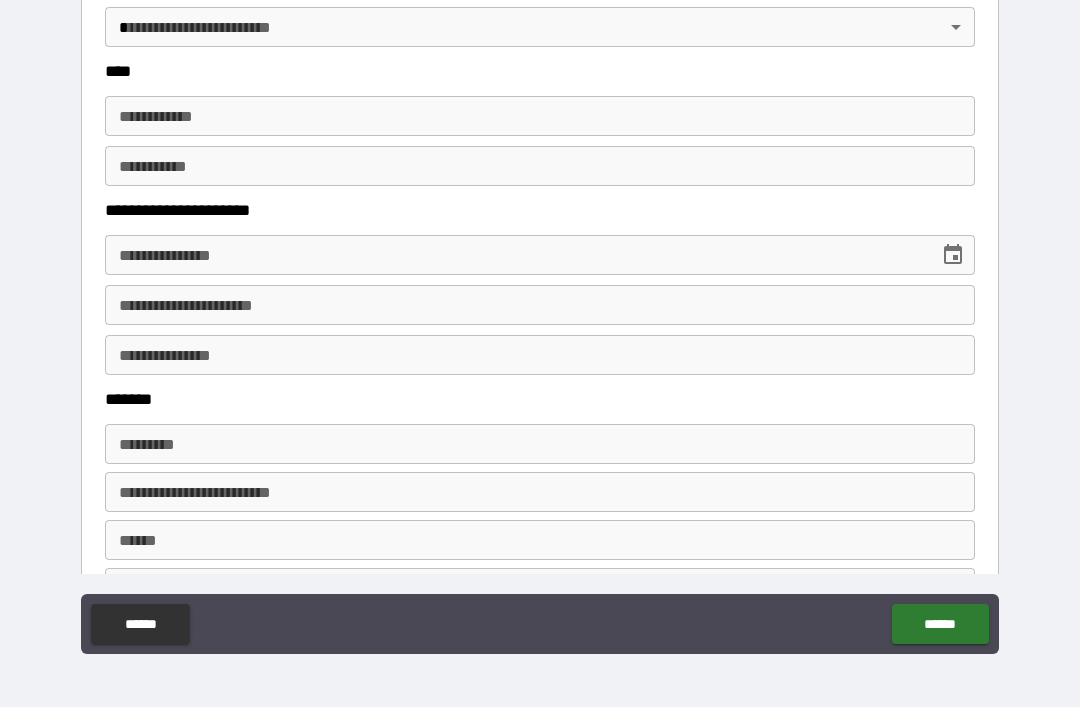 scroll, scrollTop: 996, scrollLeft: 0, axis: vertical 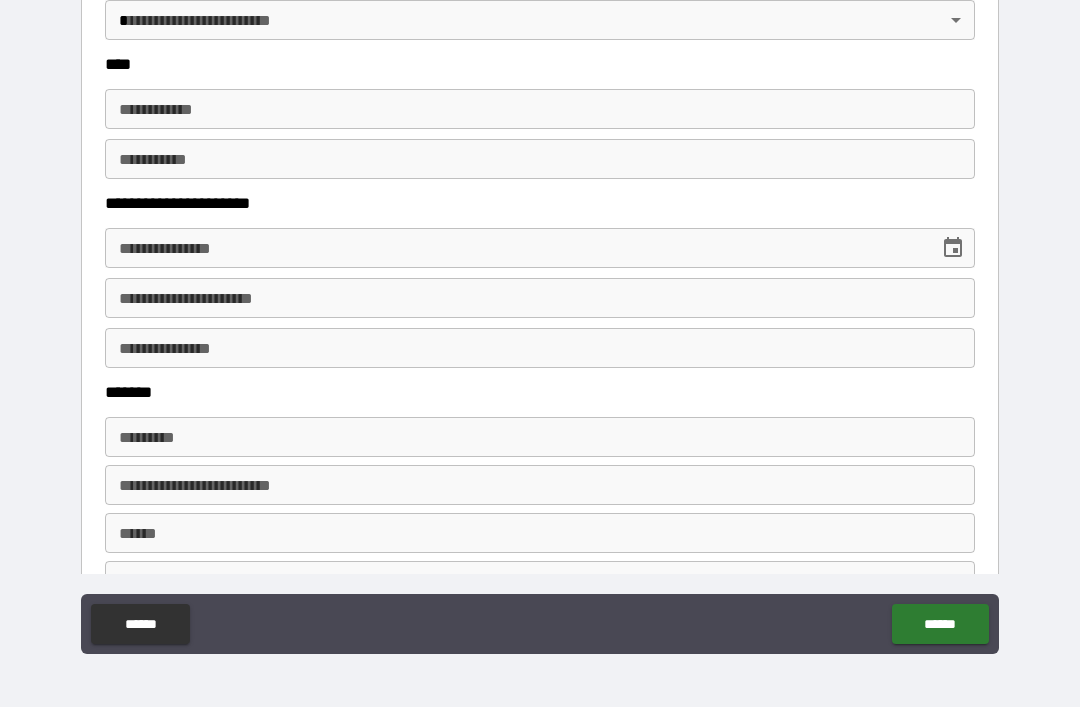 click on "******" at bounding box center (140, 624) 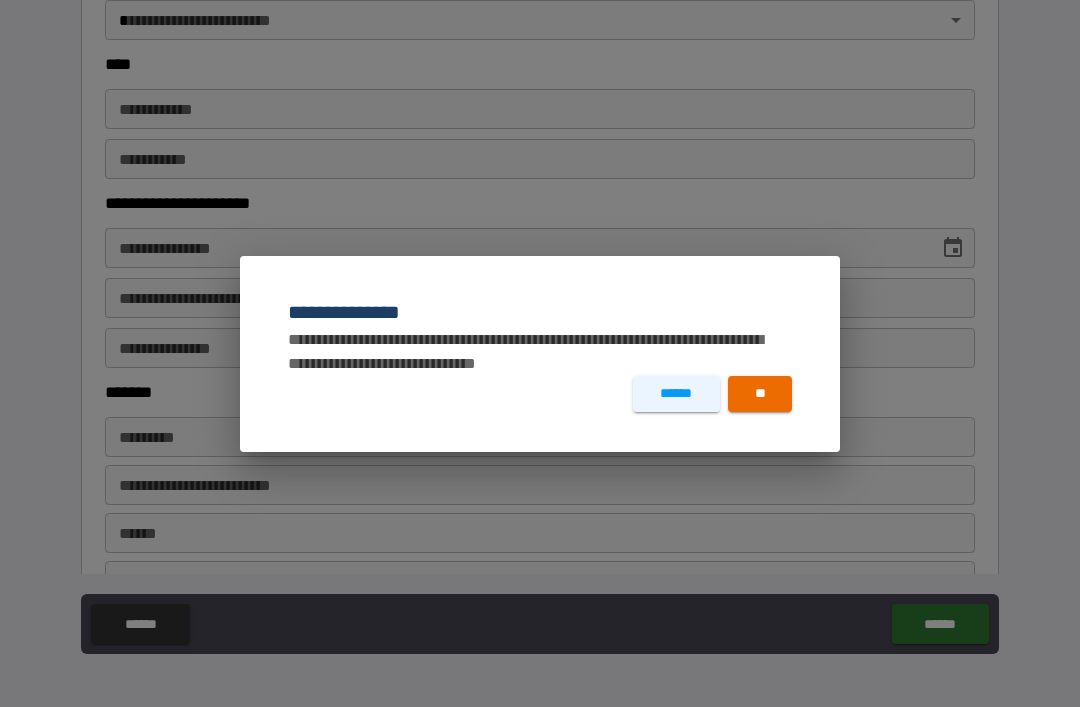 click on "**" at bounding box center (760, 394) 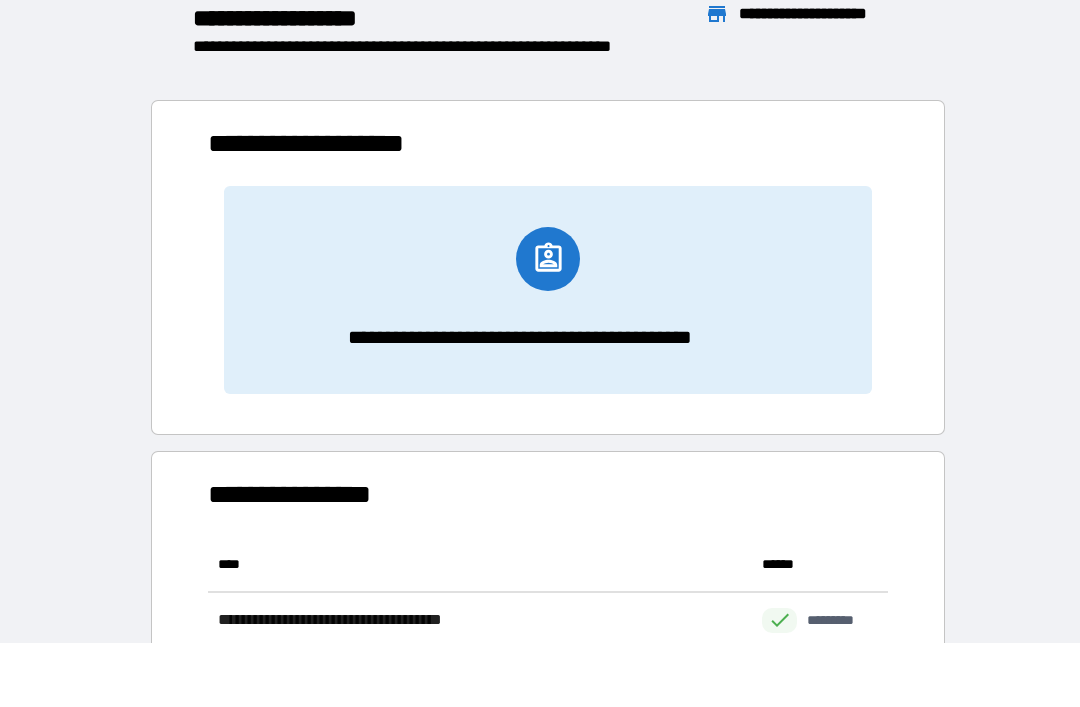 scroll, scrollTop: 441, scrollLeft: 680, axis: both 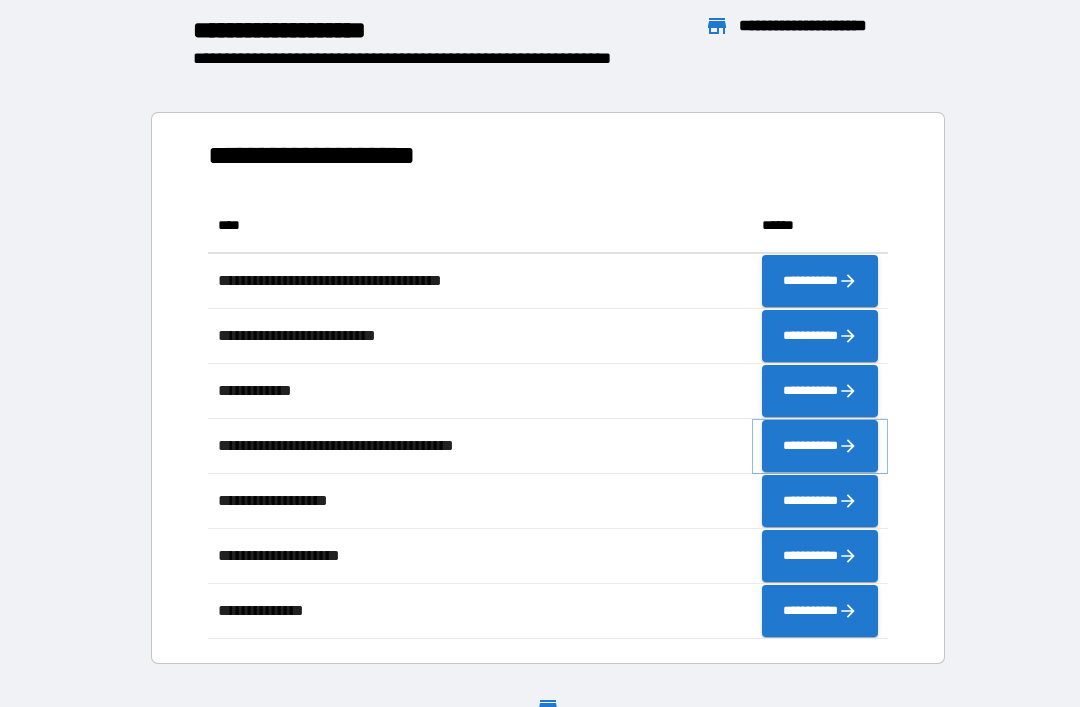 click on "**********" at bounding box center [820, 446] 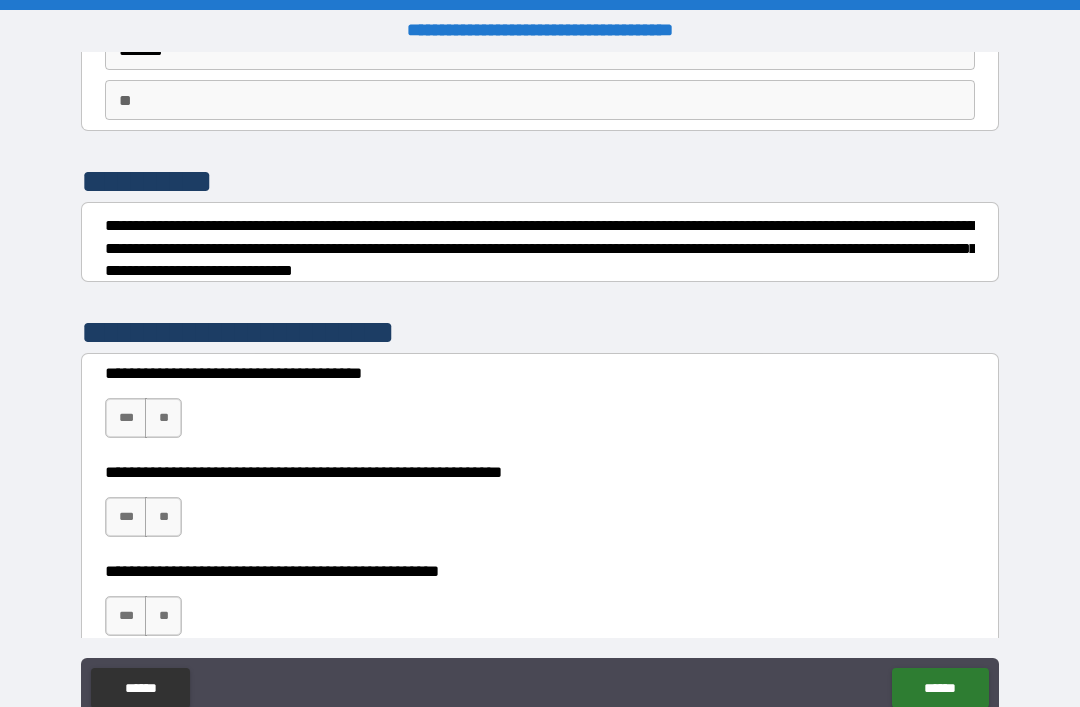scroll, scrollTop: 173, scrollLeft: 0, axis: vertical 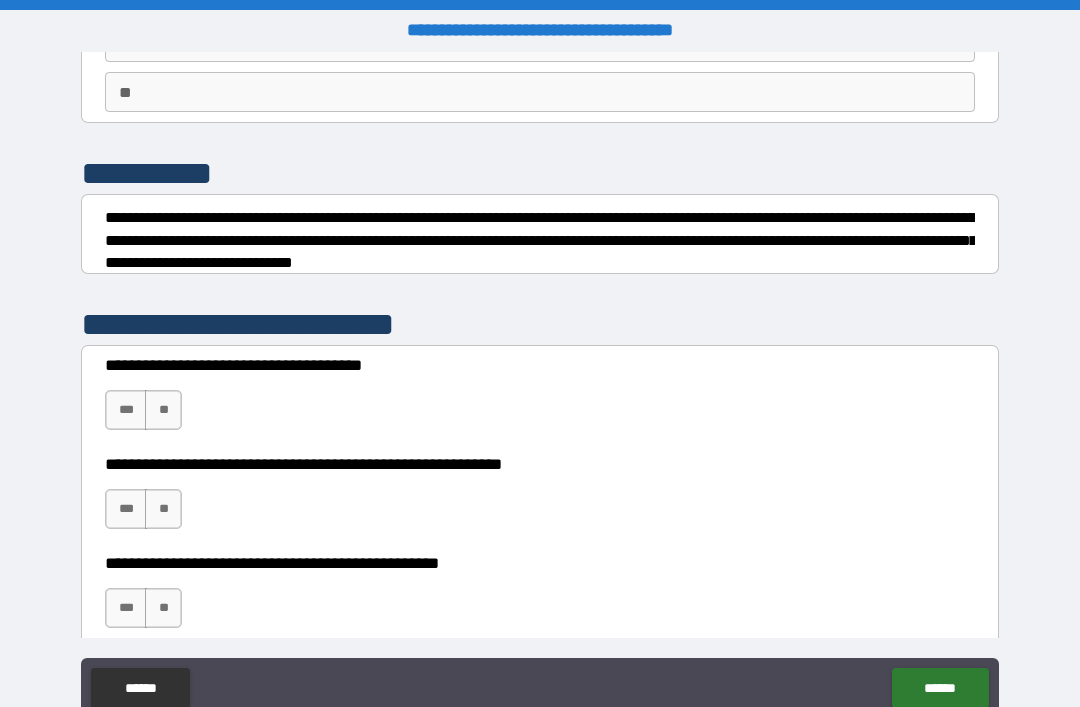 click on "**" at bounding box center [163, 410] 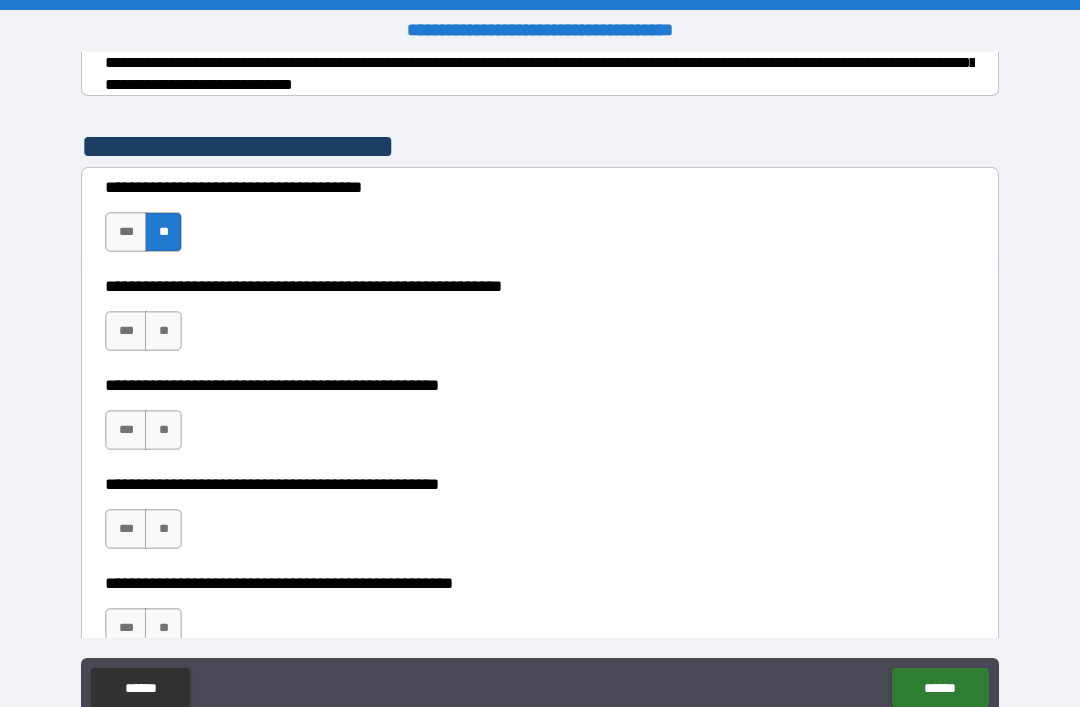 scroll, scrollTop: 360, scrollLeft: 0, axis: vertical 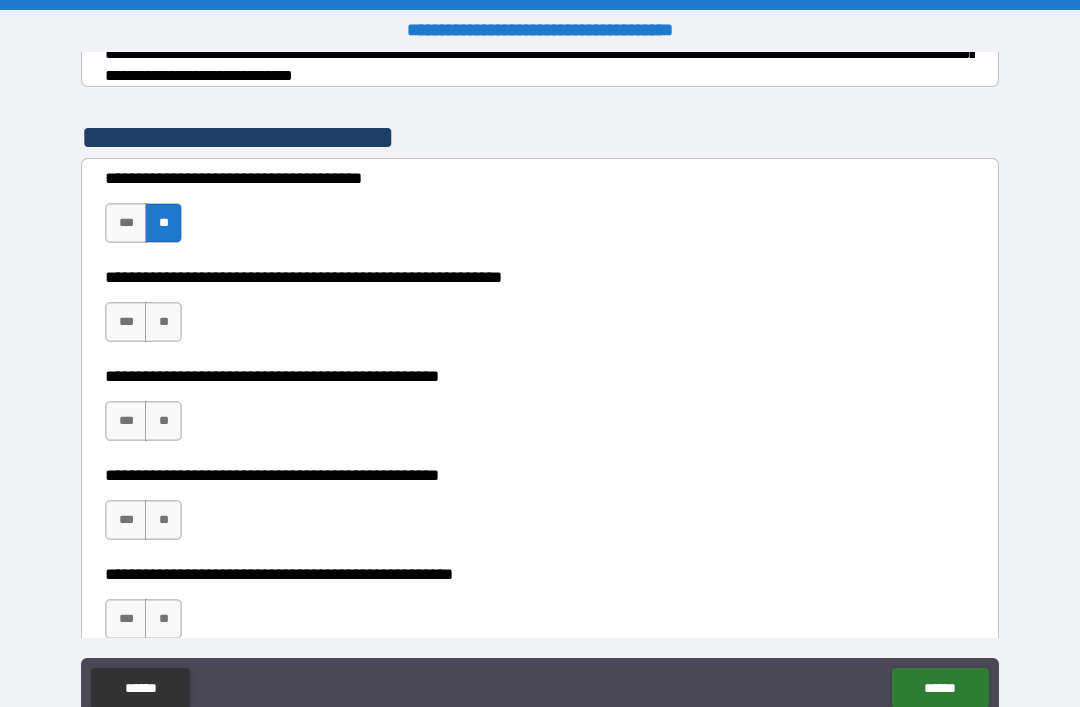 click on "***" at bounding box center [126, 322] 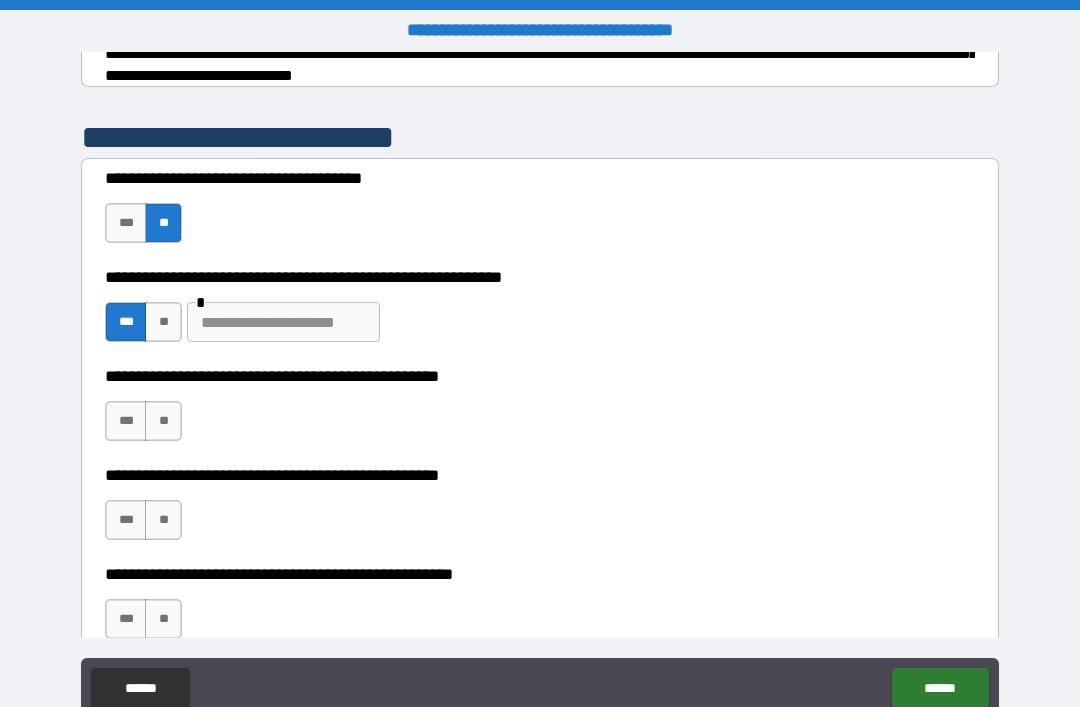click at bounding box center [283, 322] 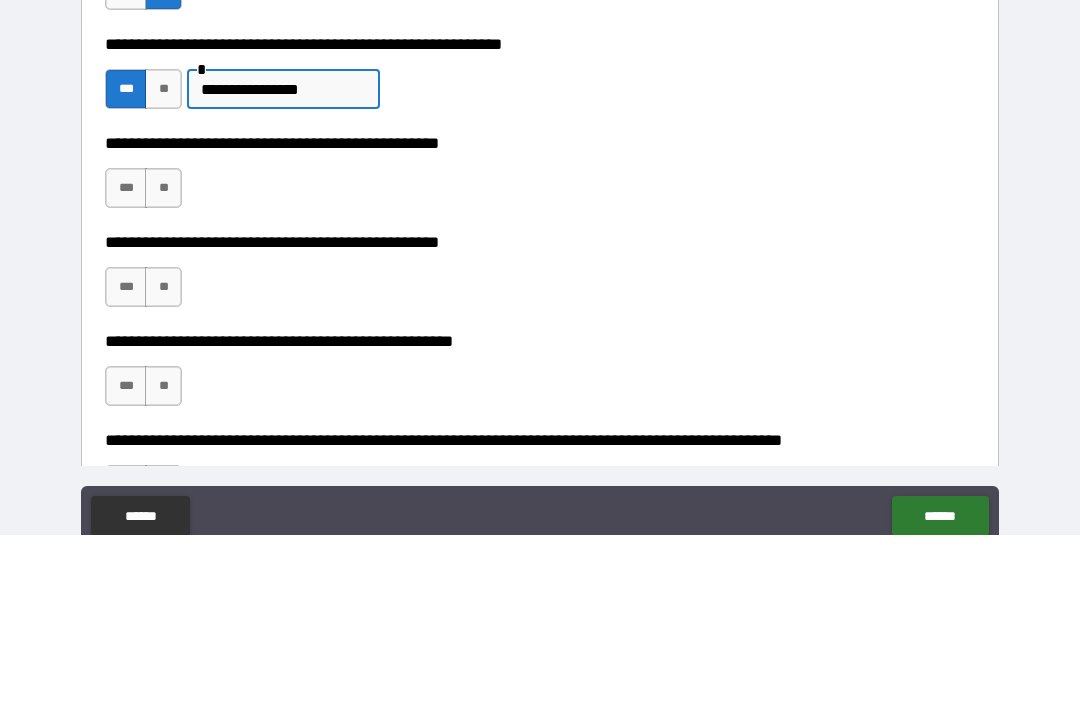 scroll, scrollTop: 424, scrollLeft: 0, axis: vertical 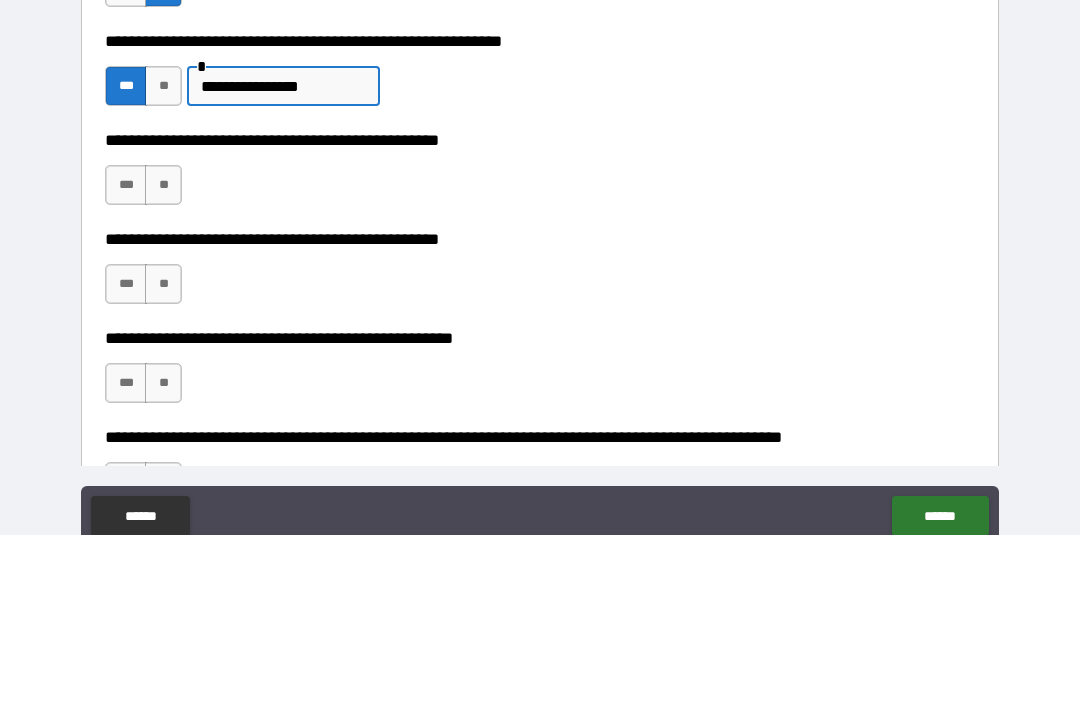 type on "**********" 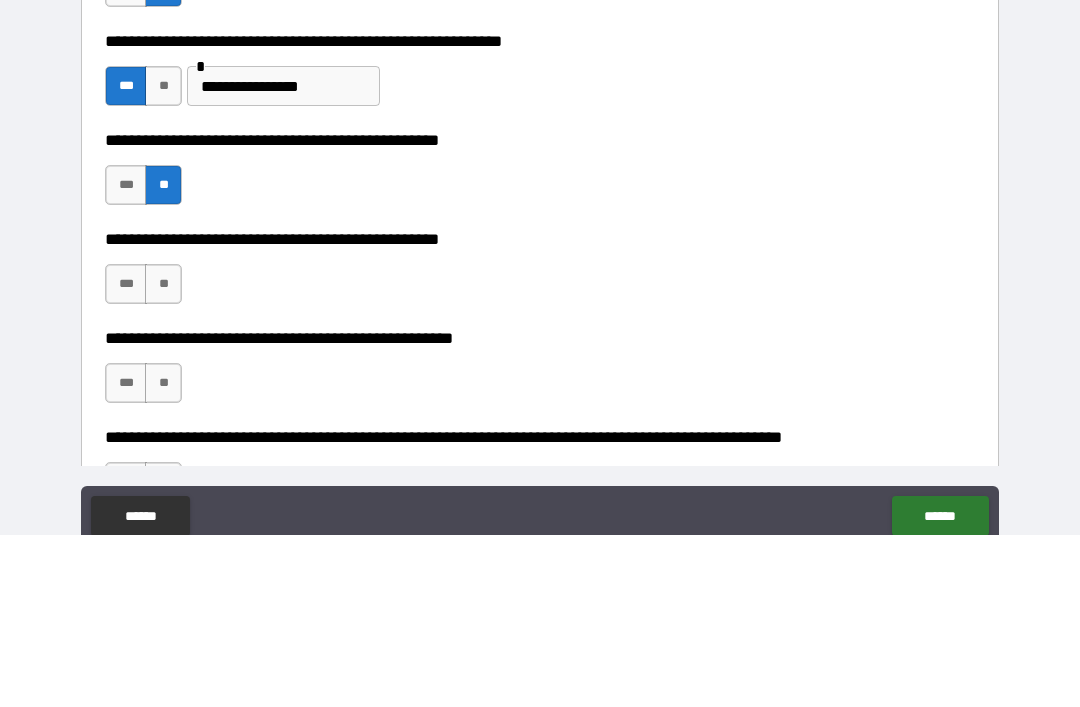scroll, scrollTop: 64, scrollLeft: 0, axis: vertical 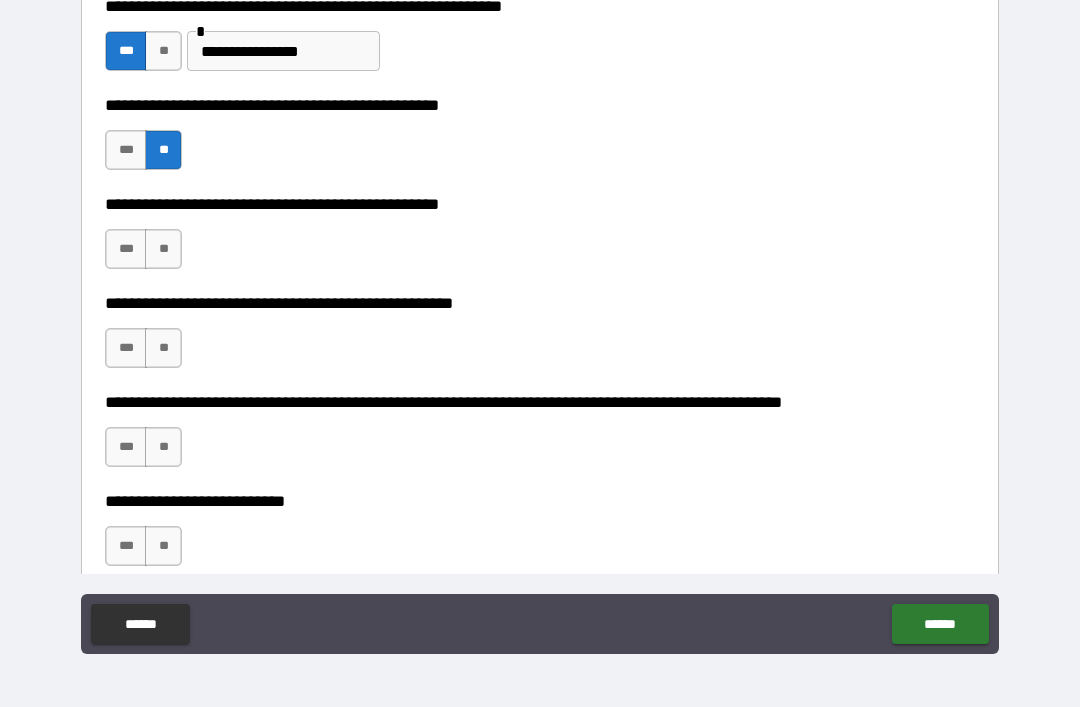 click on "**" at bounding box center (163, 348) 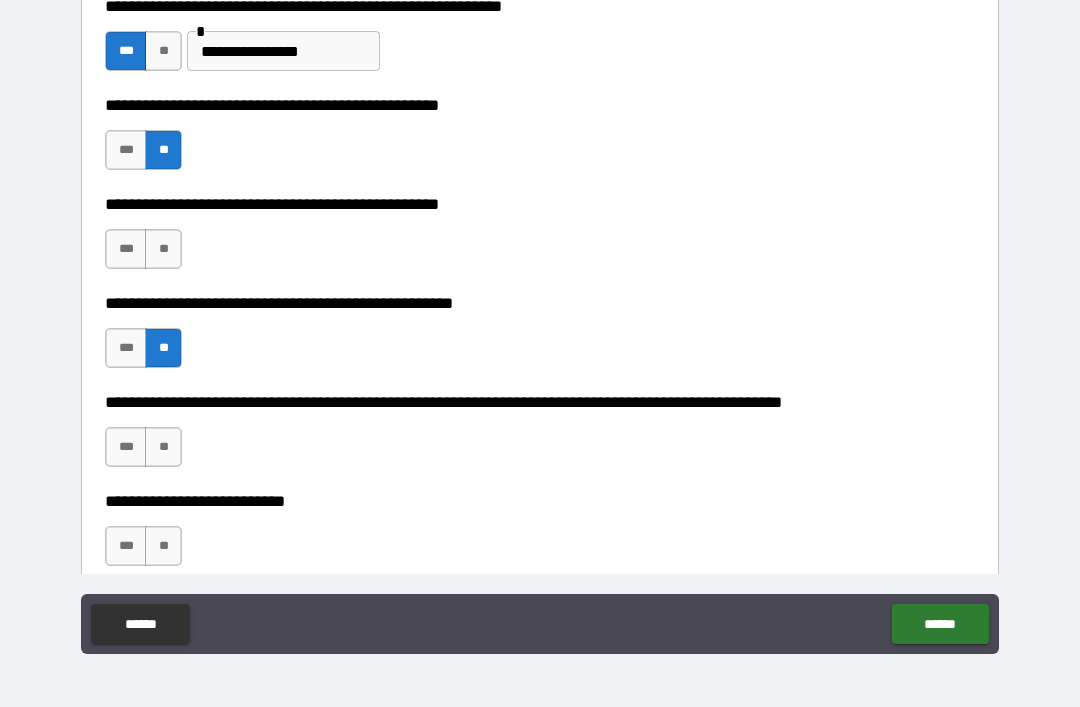 click on "**" at bounding box center [163, 447] 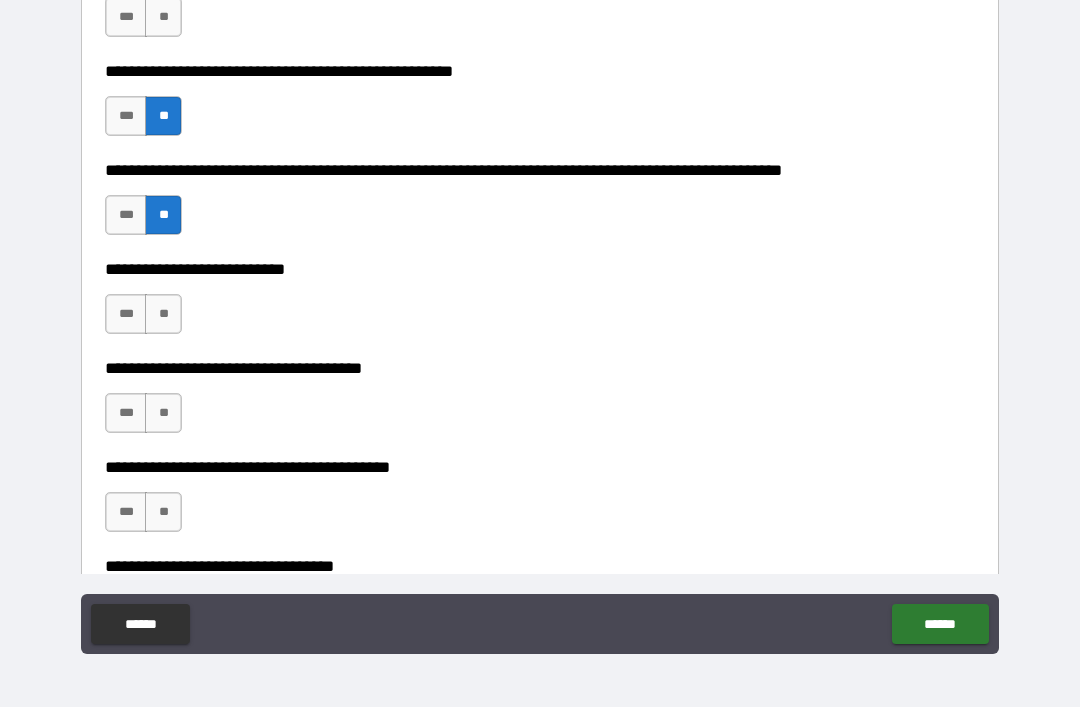 scroll, scrollTop: 809, scrollLeft: 0, axis: vertical 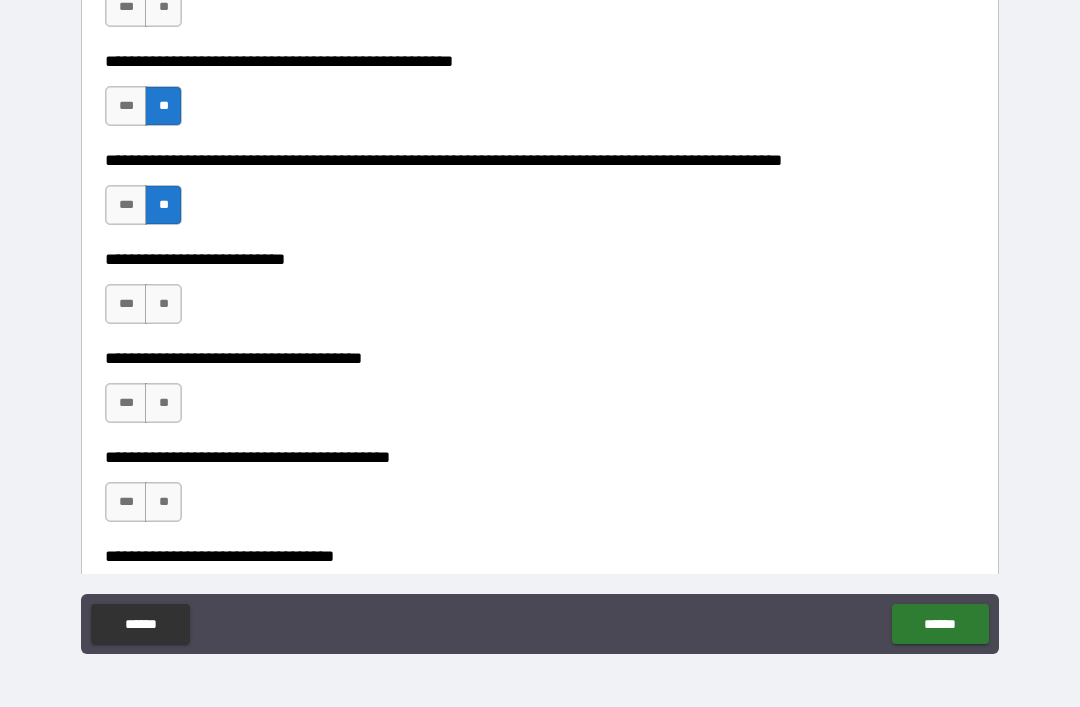 click on "**" at bounding box center [163, 304] 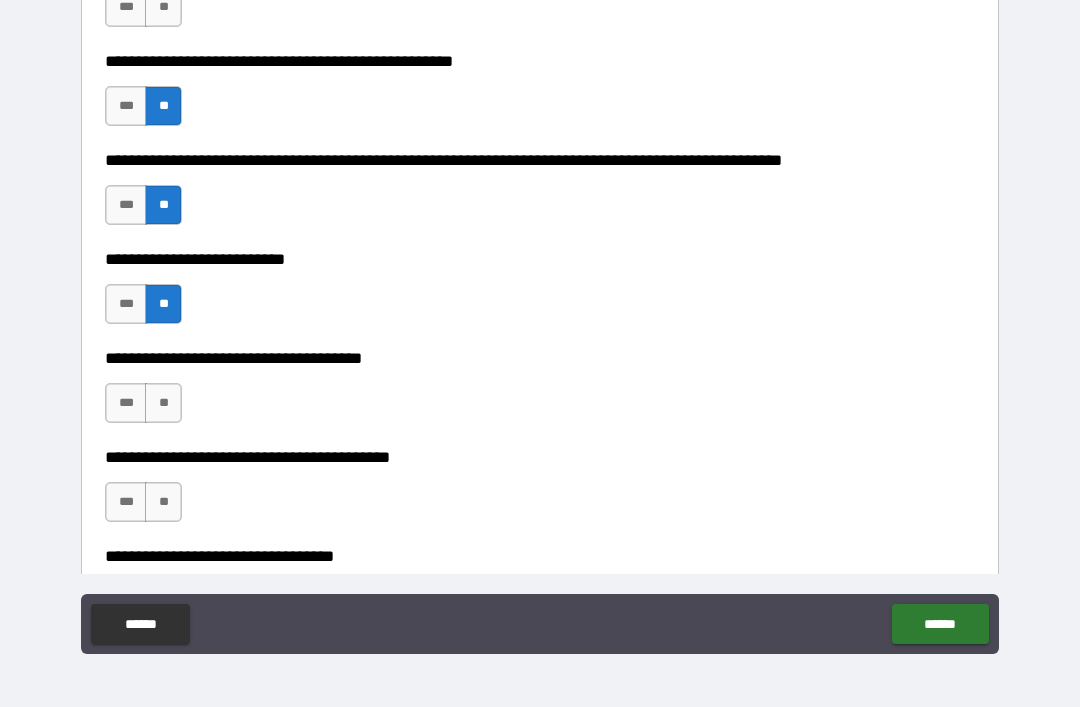 click on "**" at bounding box center [163, 403] 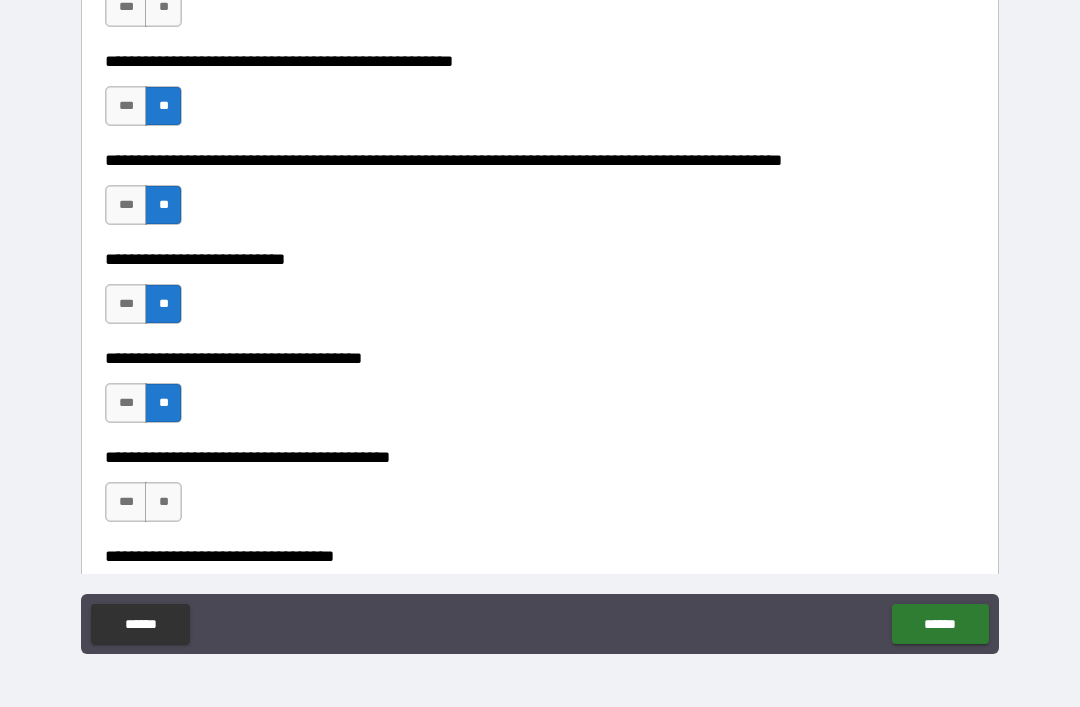 click on "**" at bounding box center (163, 502) 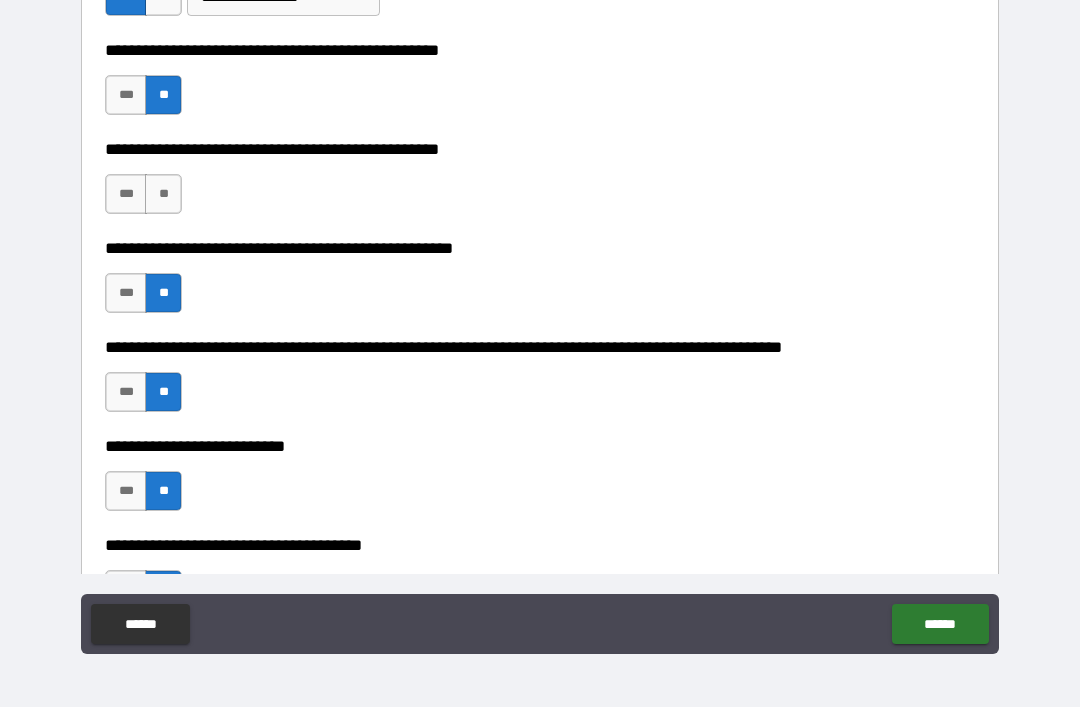 scroll, scrollTop: 597, scrollLeft: 0, axis: vertical 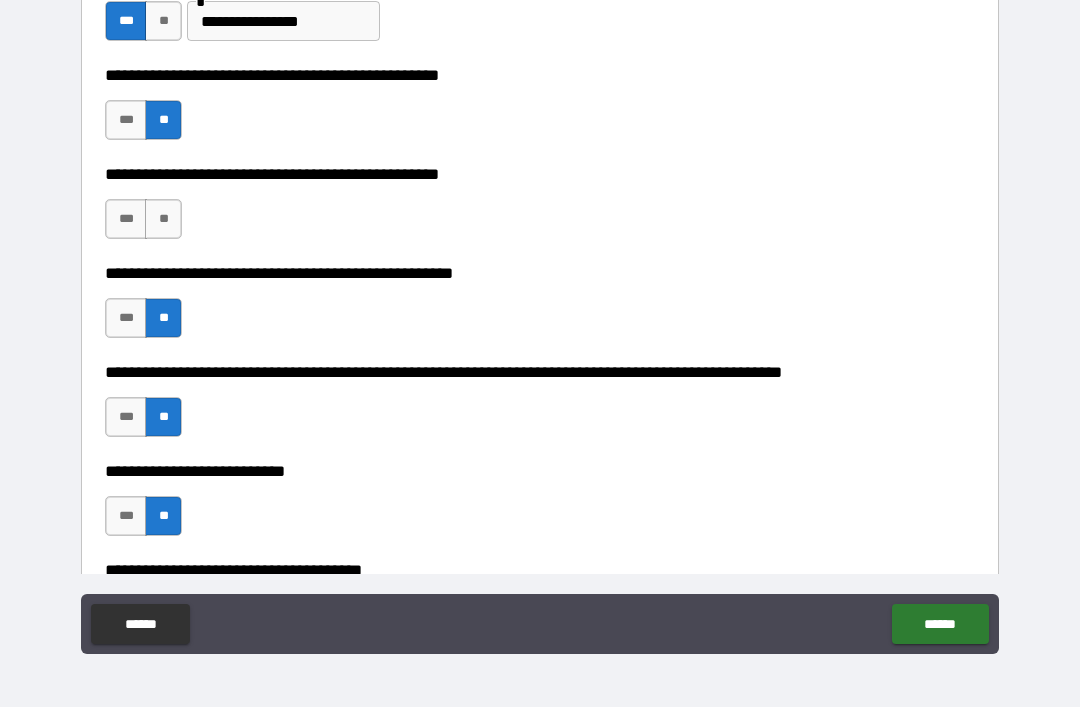 click on "***" at bounding box center (126, 219) 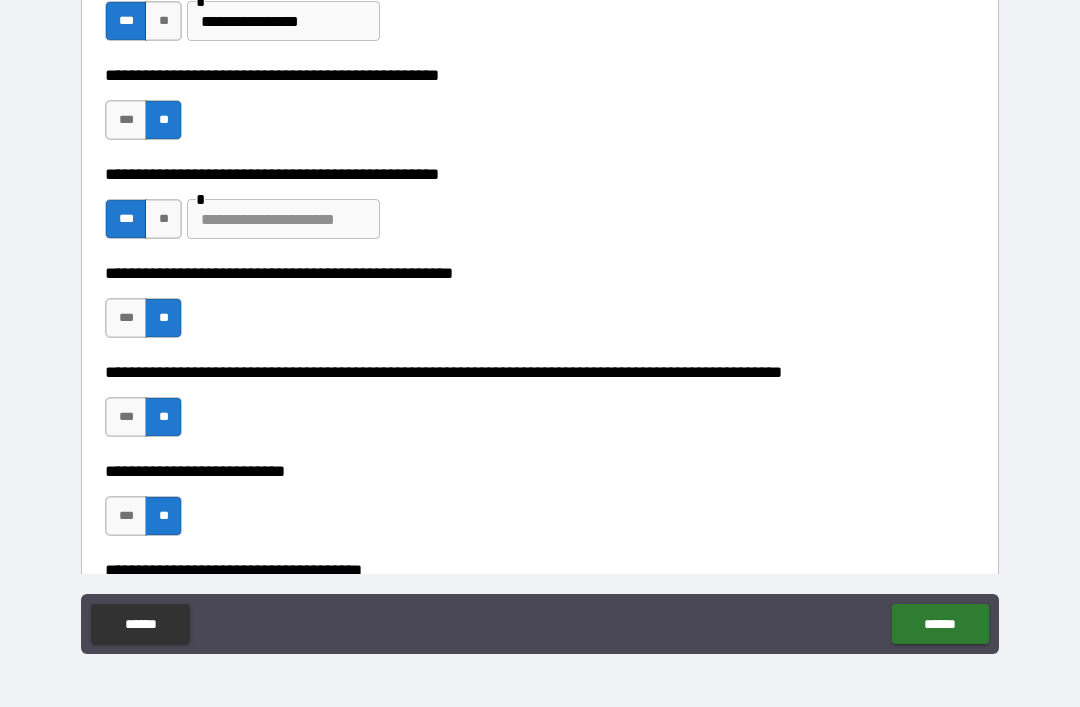 click at bounding box center [283, 219] 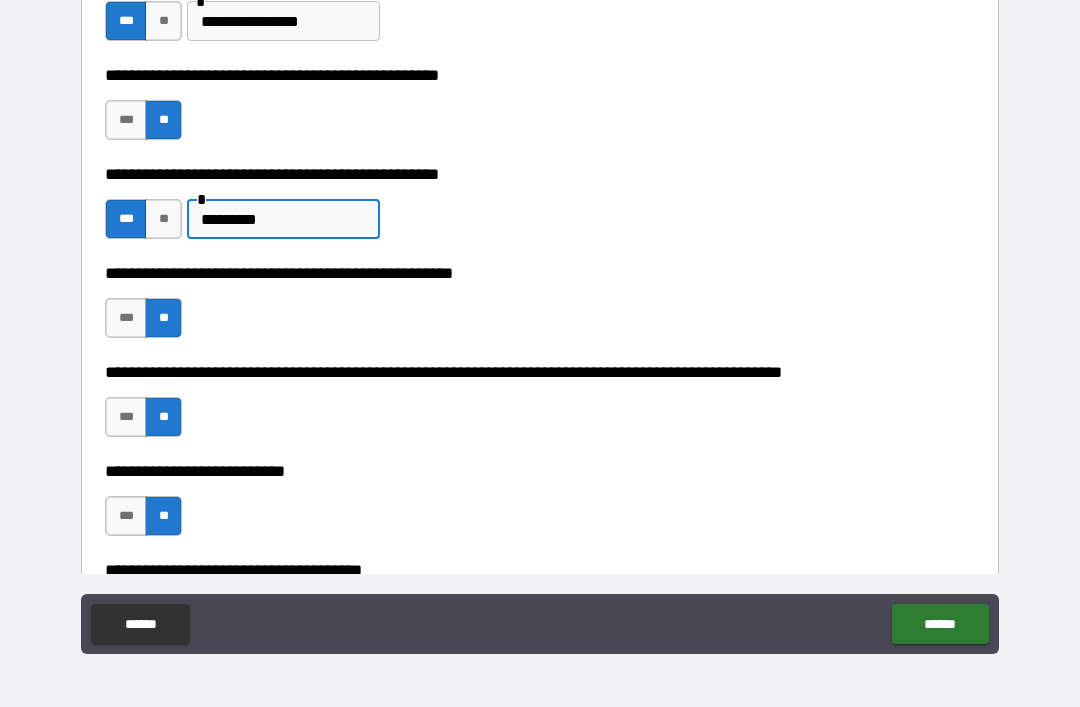 type on "*********" 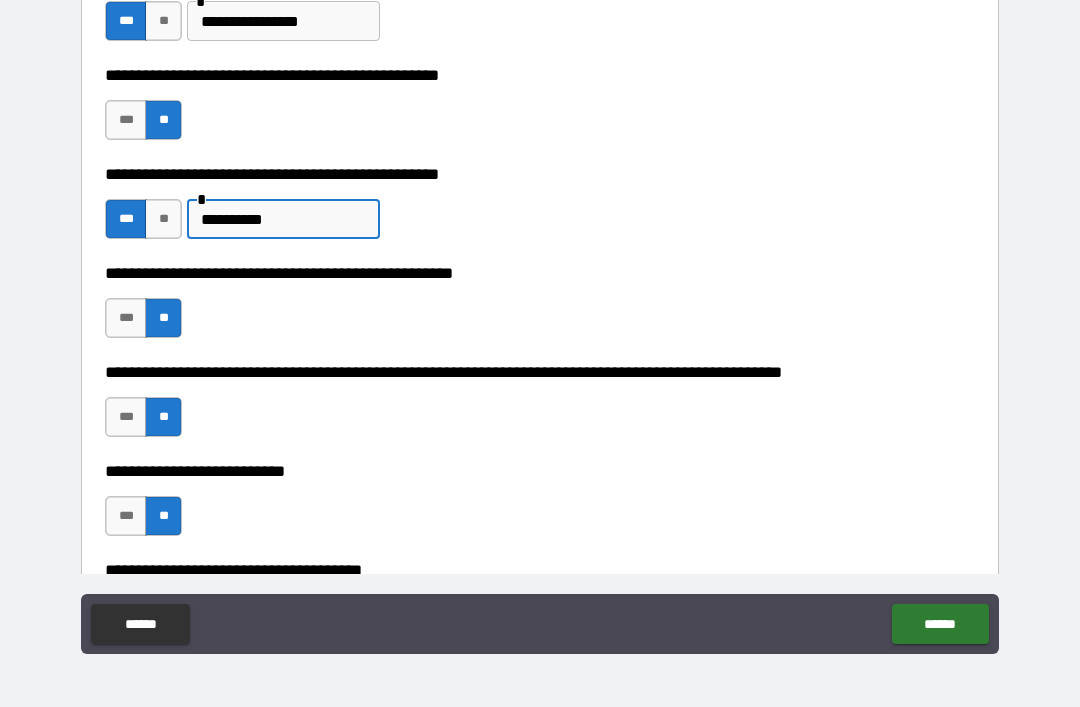 click on "***" at bounding box center (126, 219) 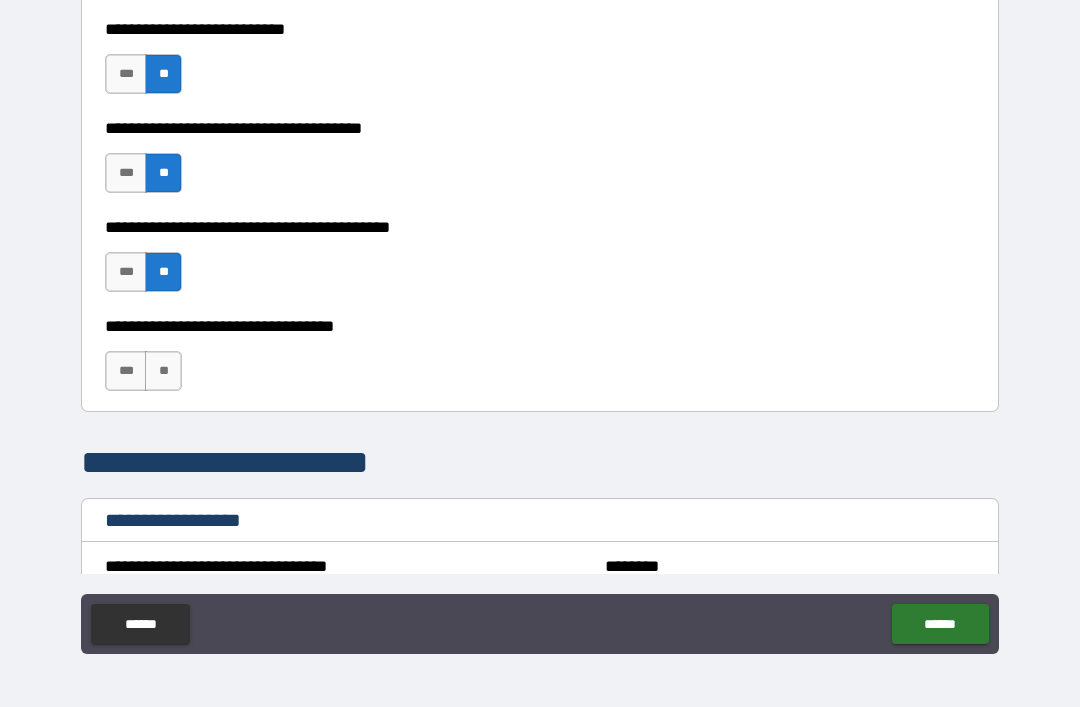 scroll, scrollTop: 1043, scrollLeft: 0, axis: vertical 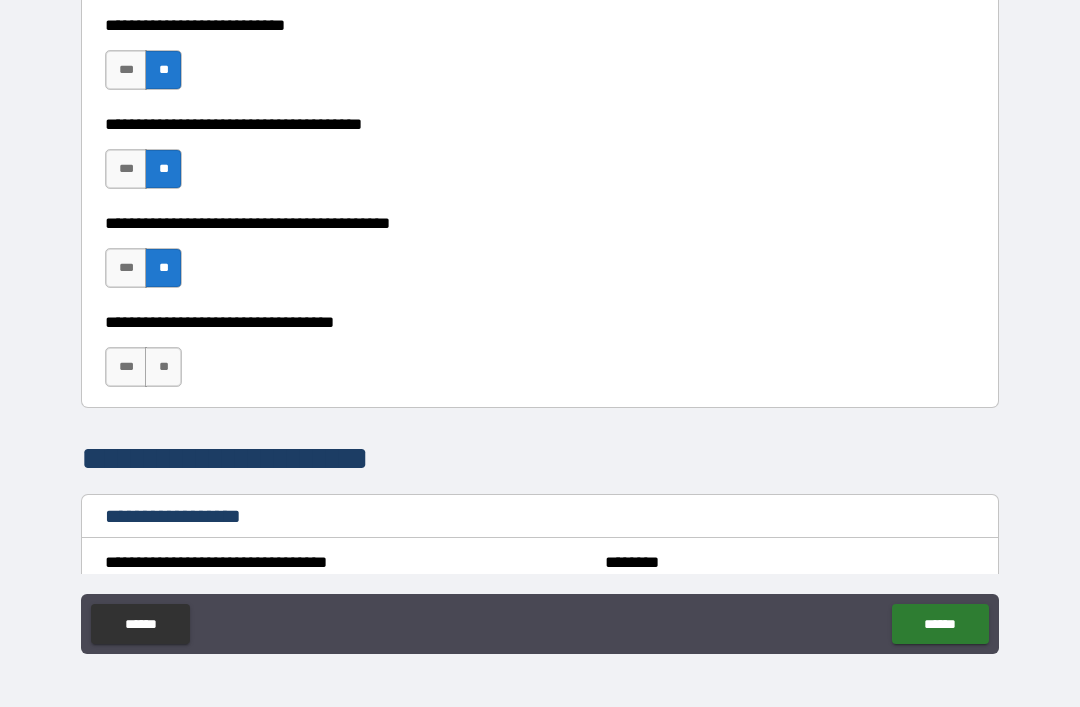 click on "**" at bounding box center [163, 367] 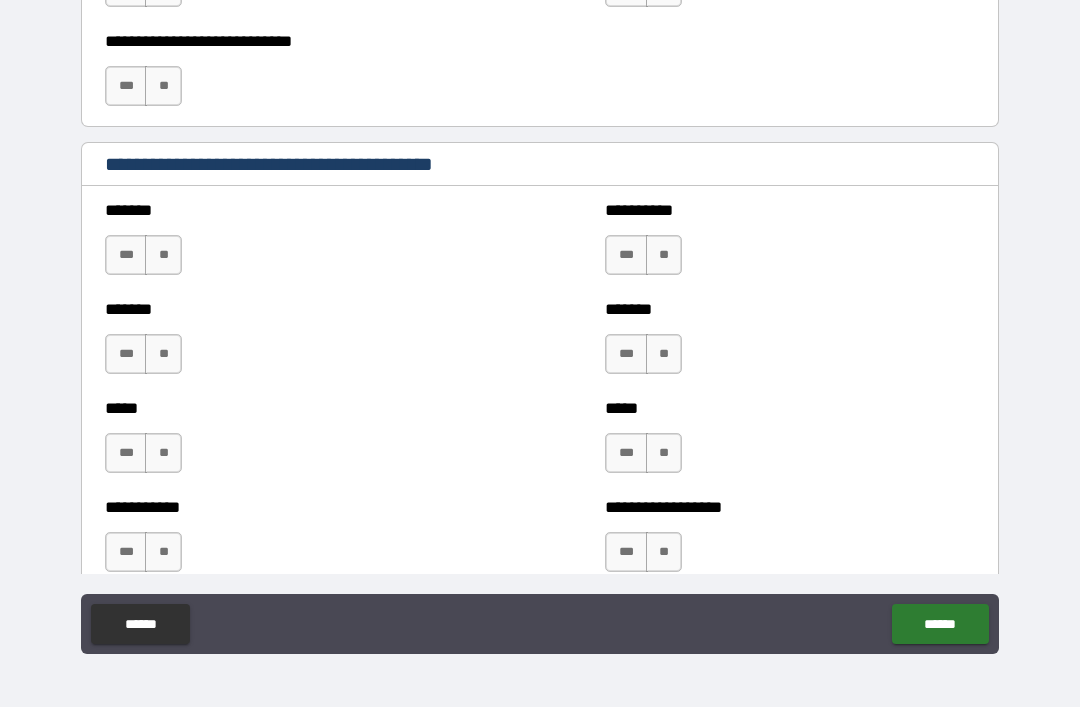 scroll, scrollTop: 1664, scrollLeft: 0, axis: vertical 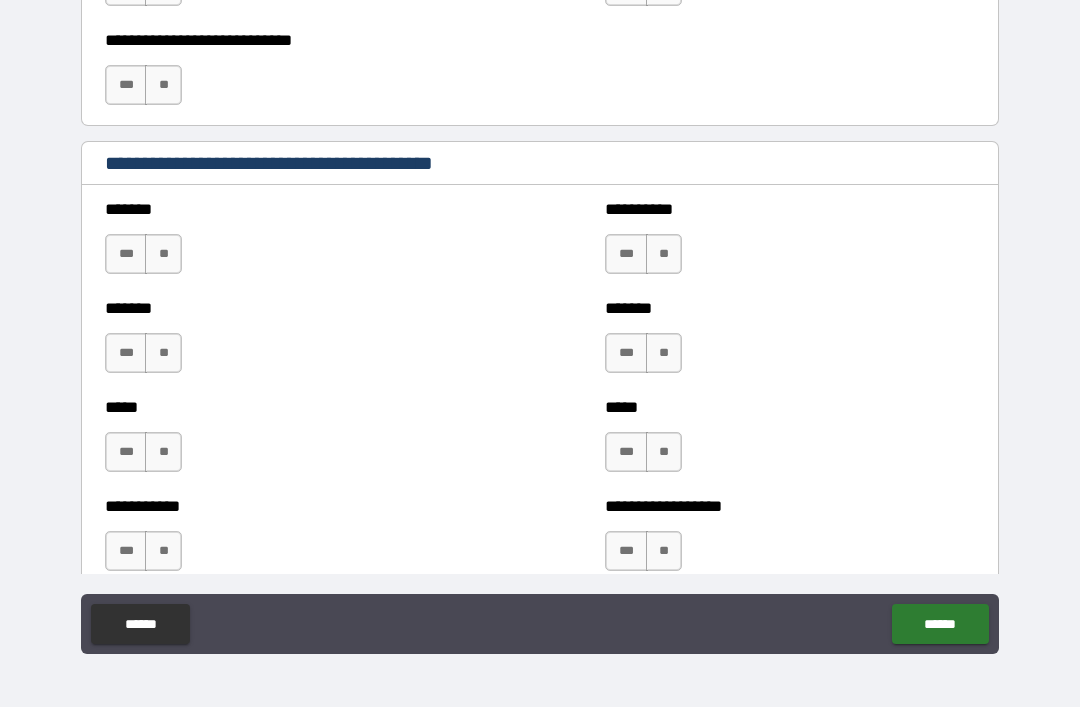 click on "**" at bounding box center (163, 254) 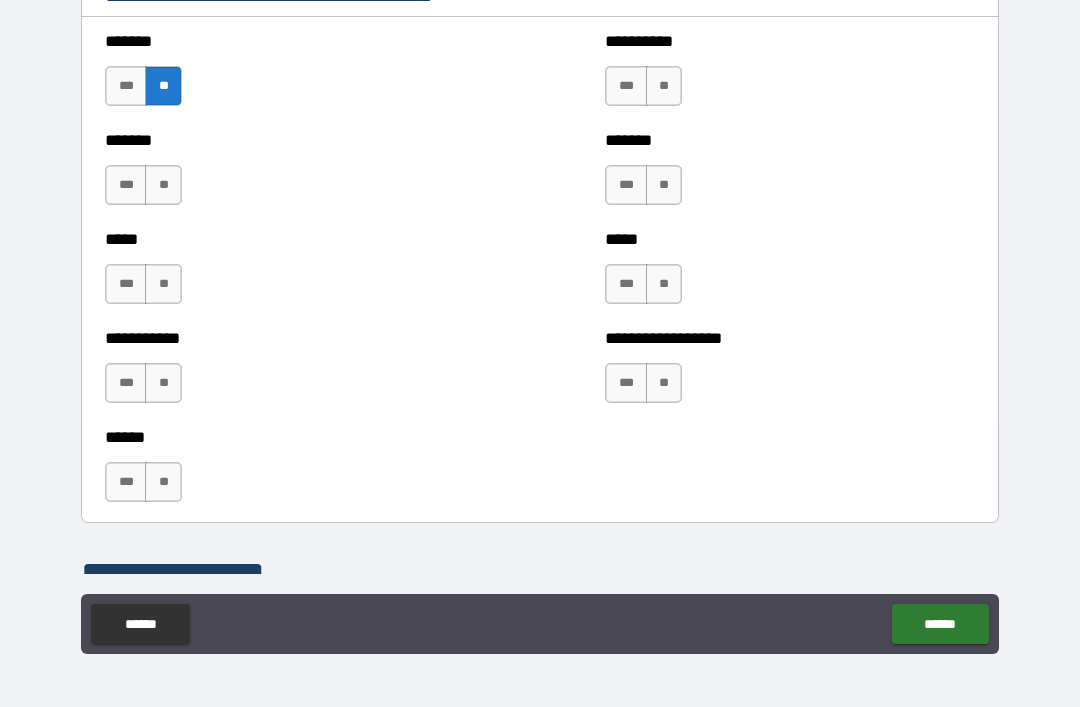 scroll, scrollTop: 1841, scrollLeft: 0, axis: vertical 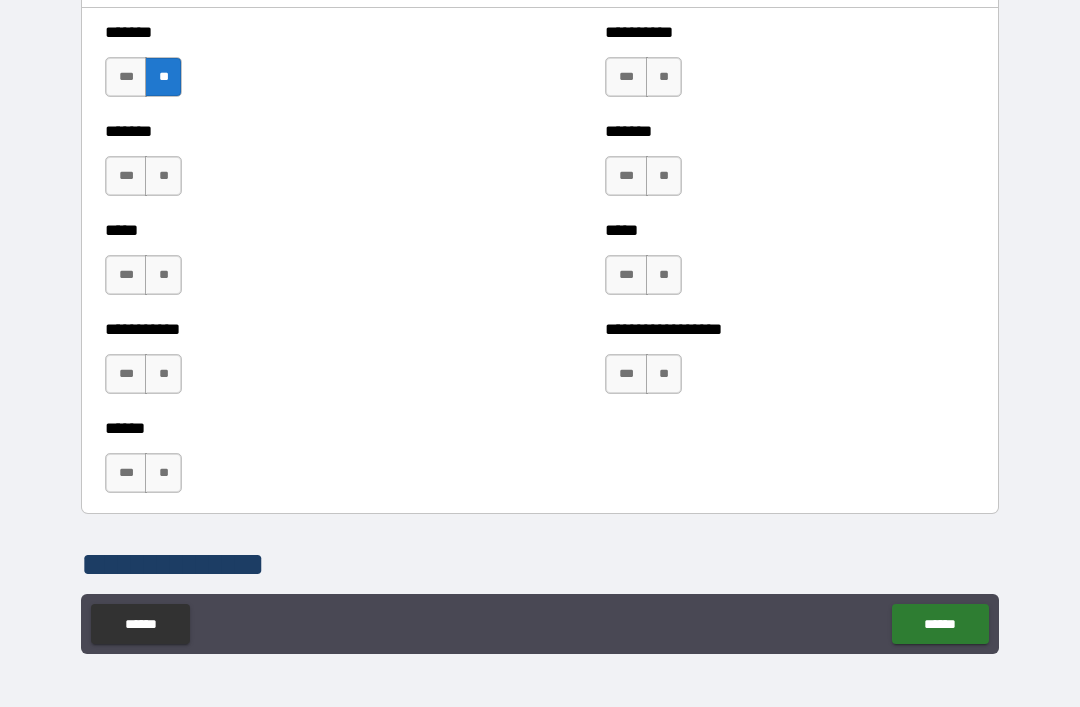 click on "**" at bounding box center [163, 176] 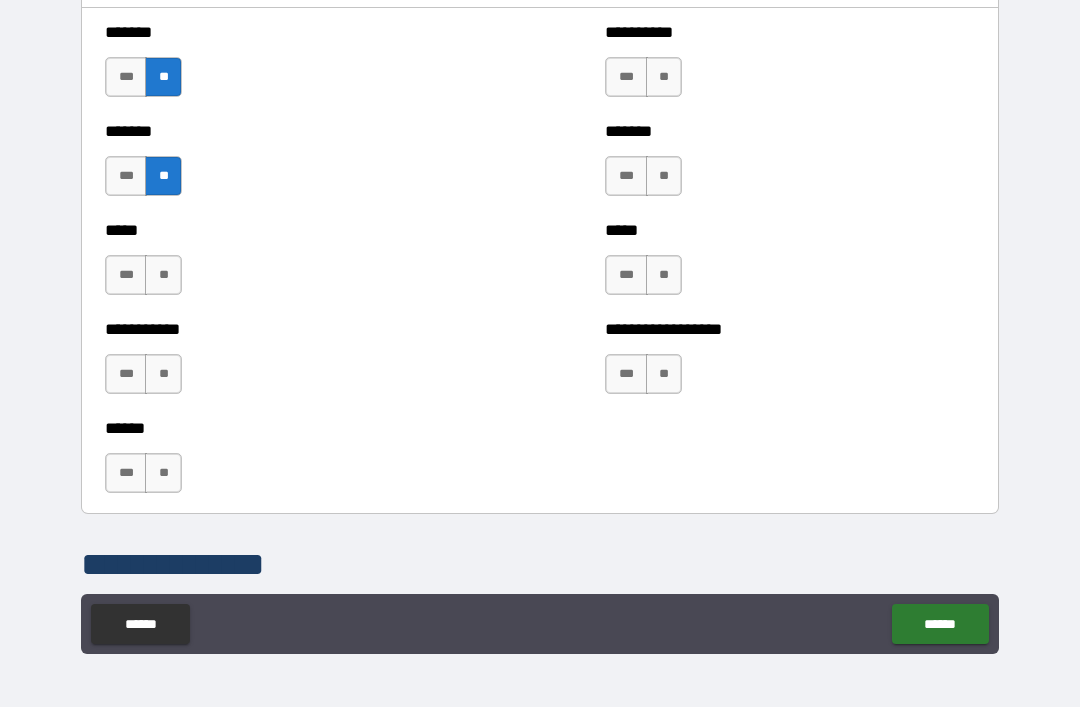 click on "**" at bounding box center [163, 275] 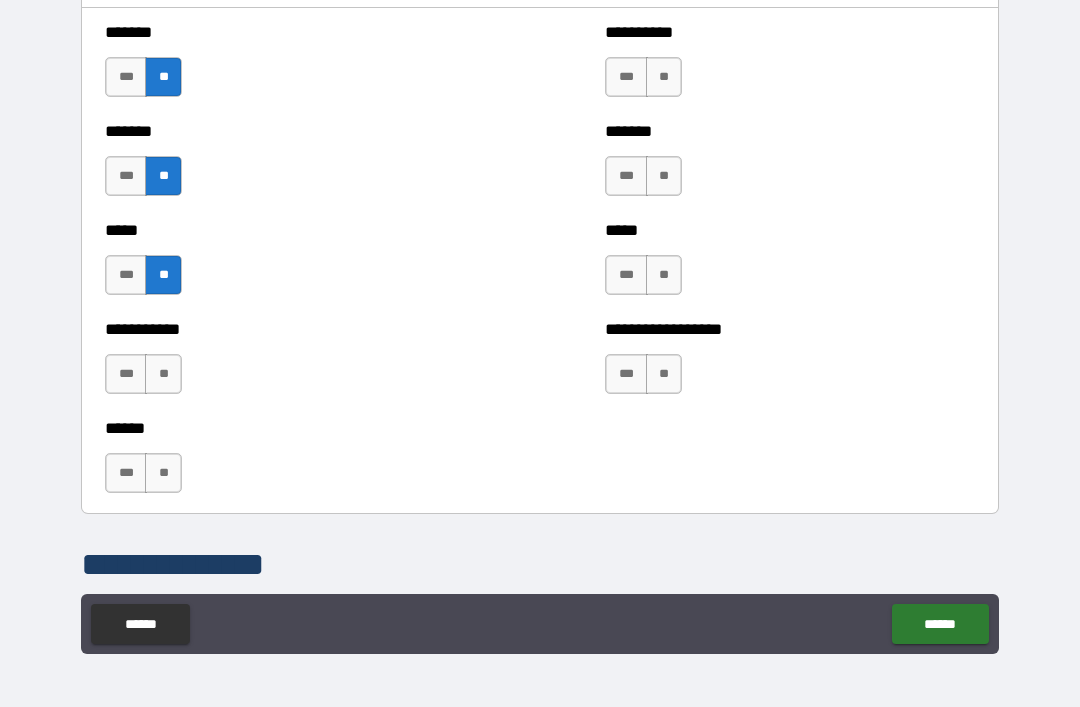click on "**" at bounding box center [163, 374] 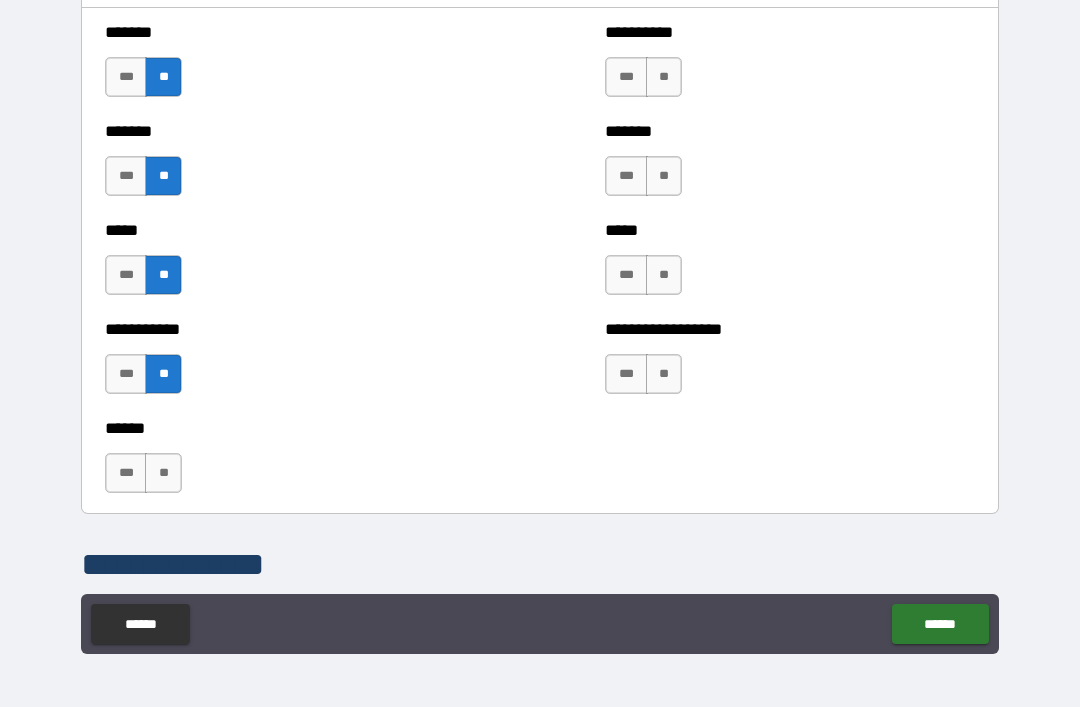 click on "**" at bounding box center [163, 473] 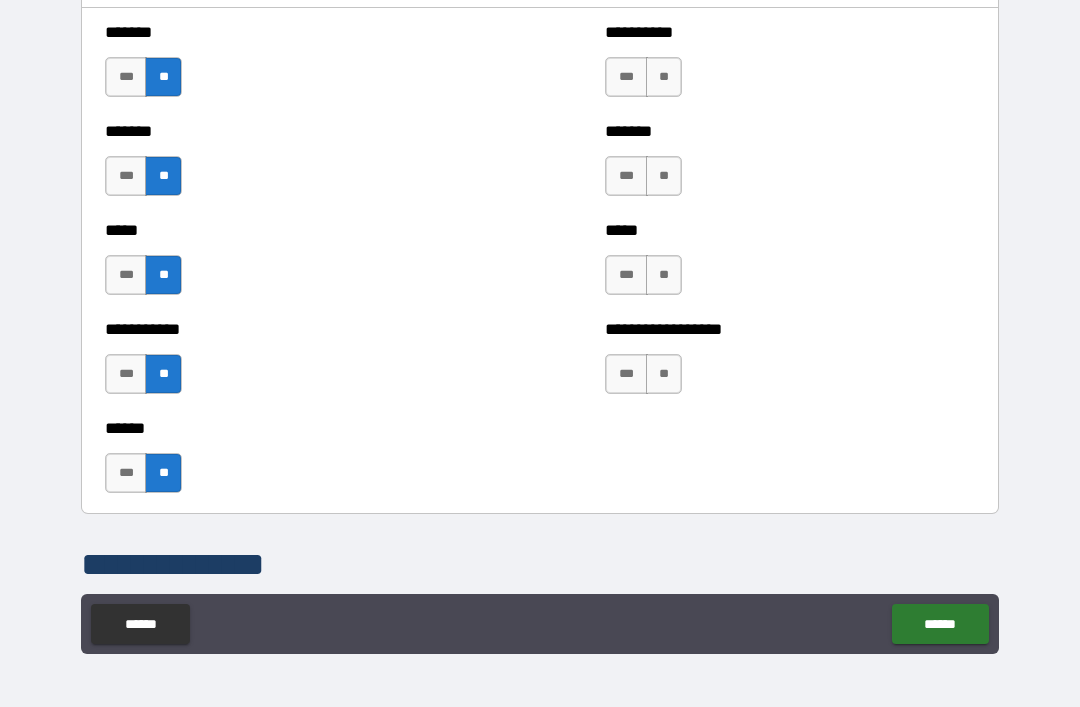 click on "**" at bounding box center (664, 77) 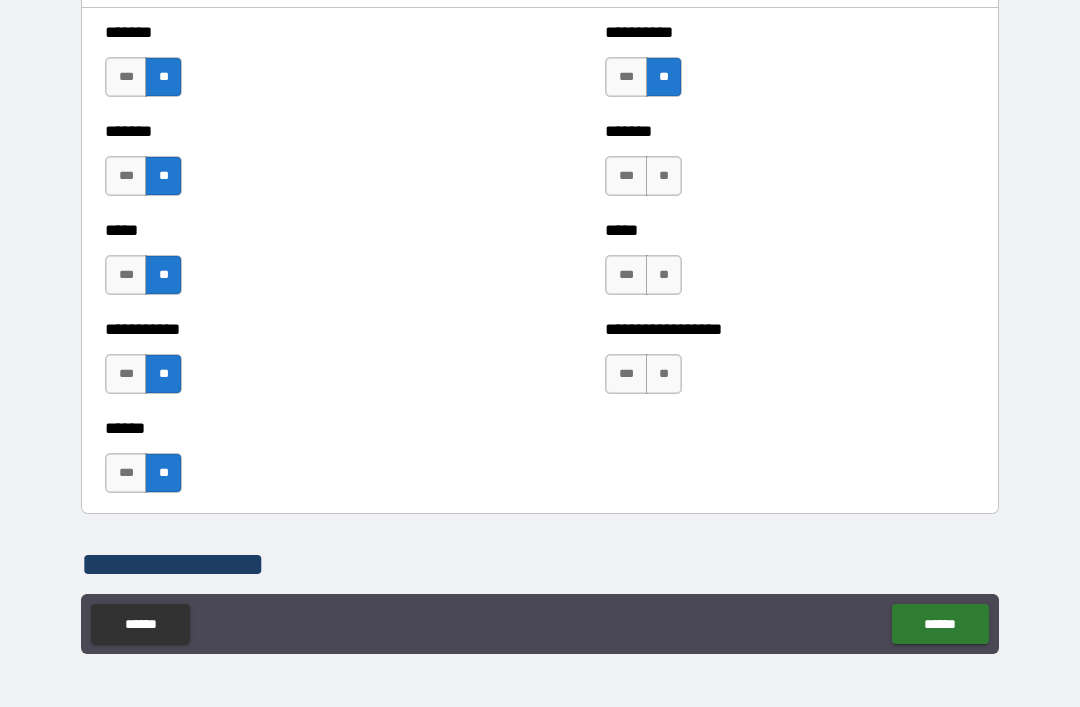 click on "**" at bounding box center [664, 176] 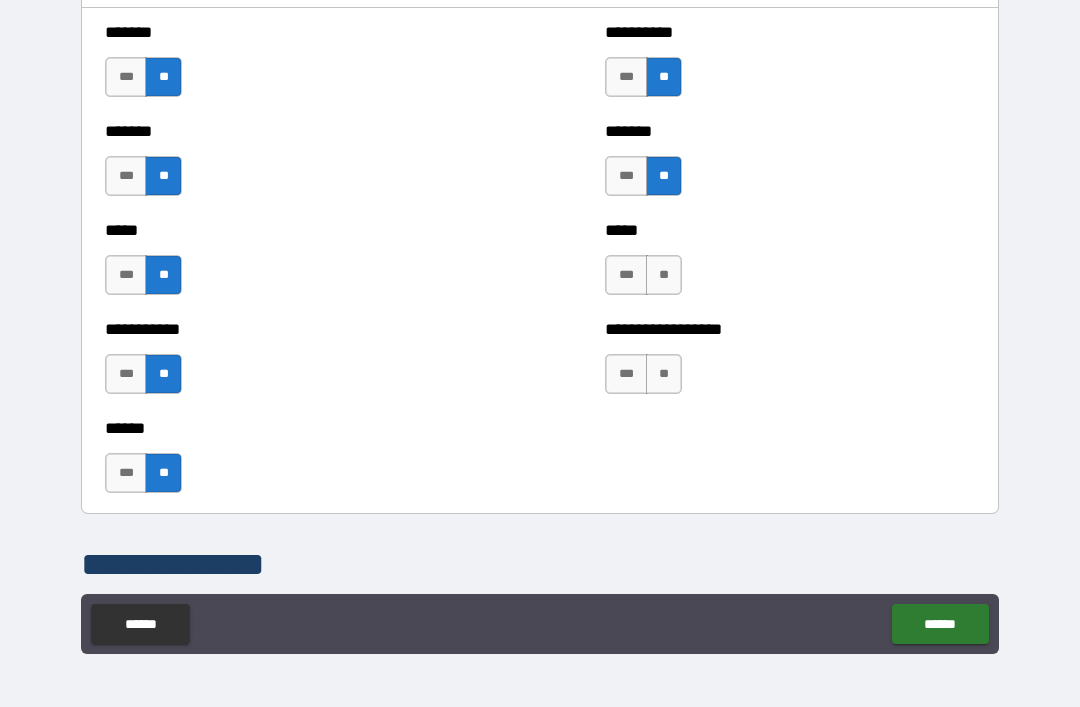 click on "**" at bounding box center [664, 275] 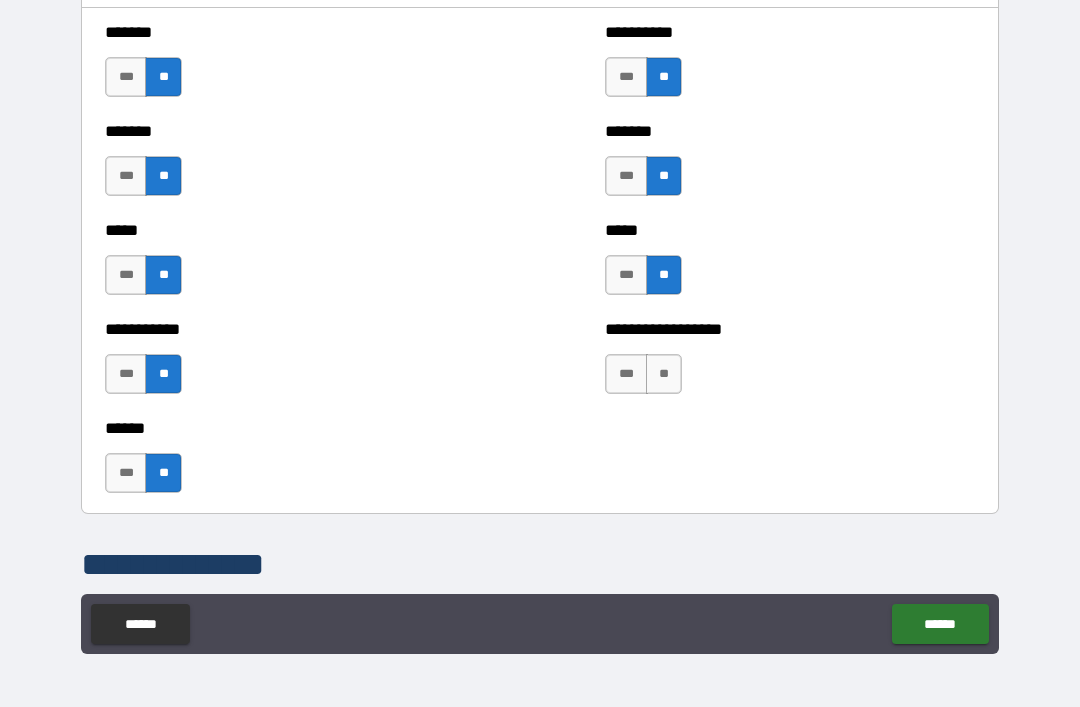 click on "**" at bounding box center (664, 374) 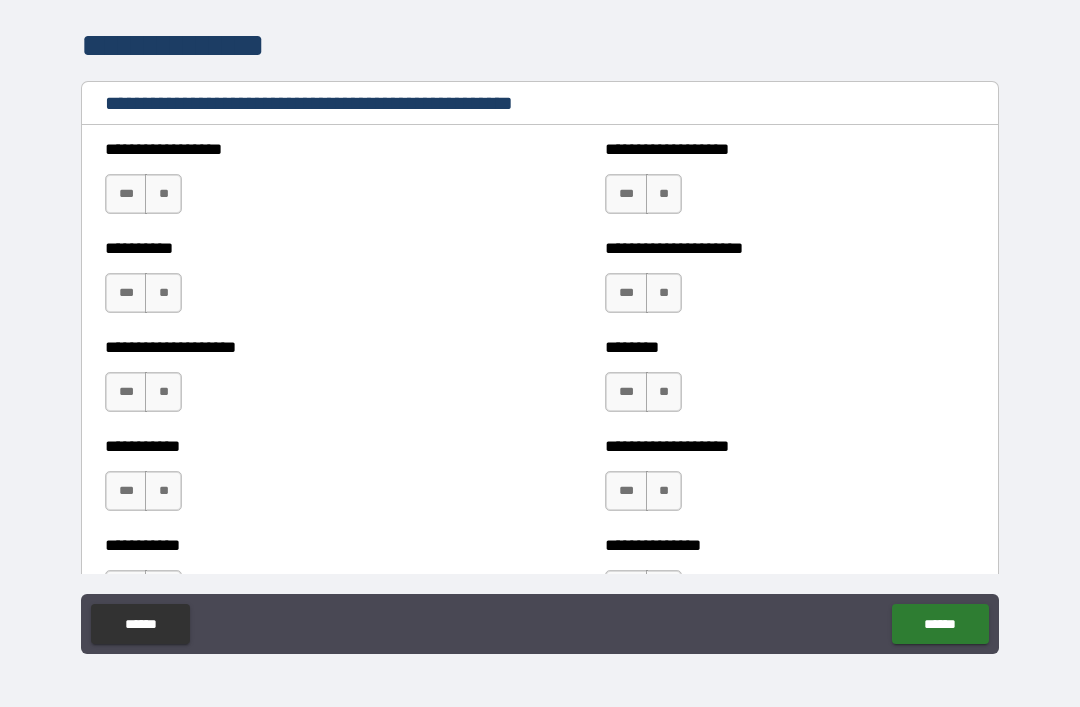 scroll, scrollTop: 2375, scrollLeft: 0, axis: vertical 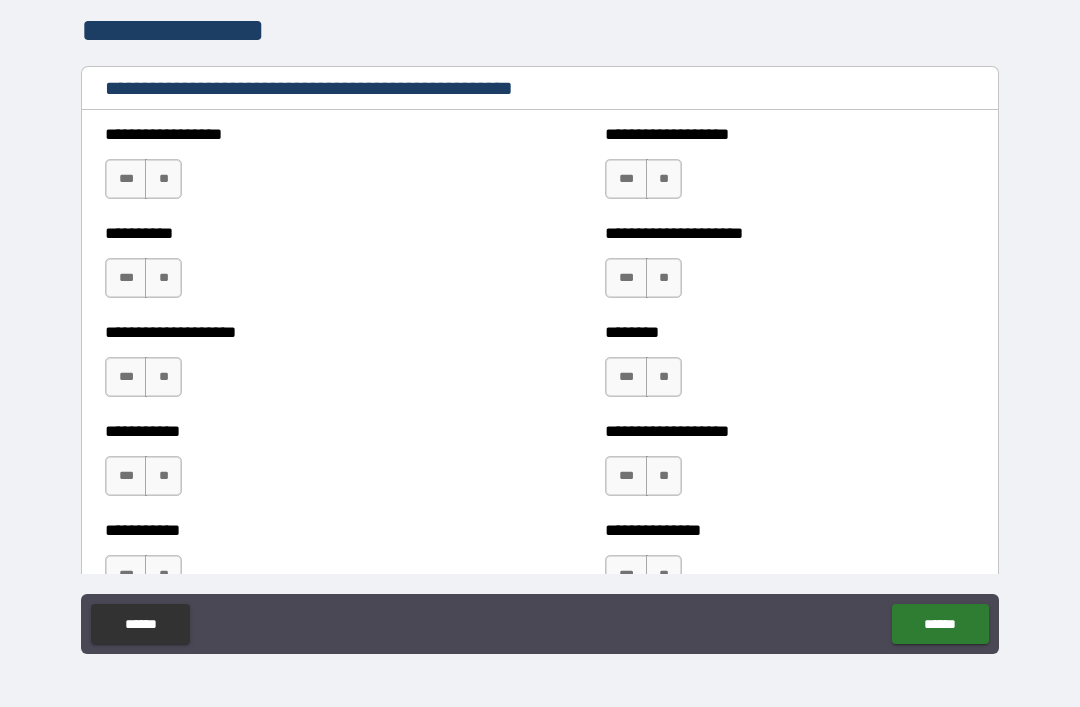 click on "**" at bounding box center [163, 179] 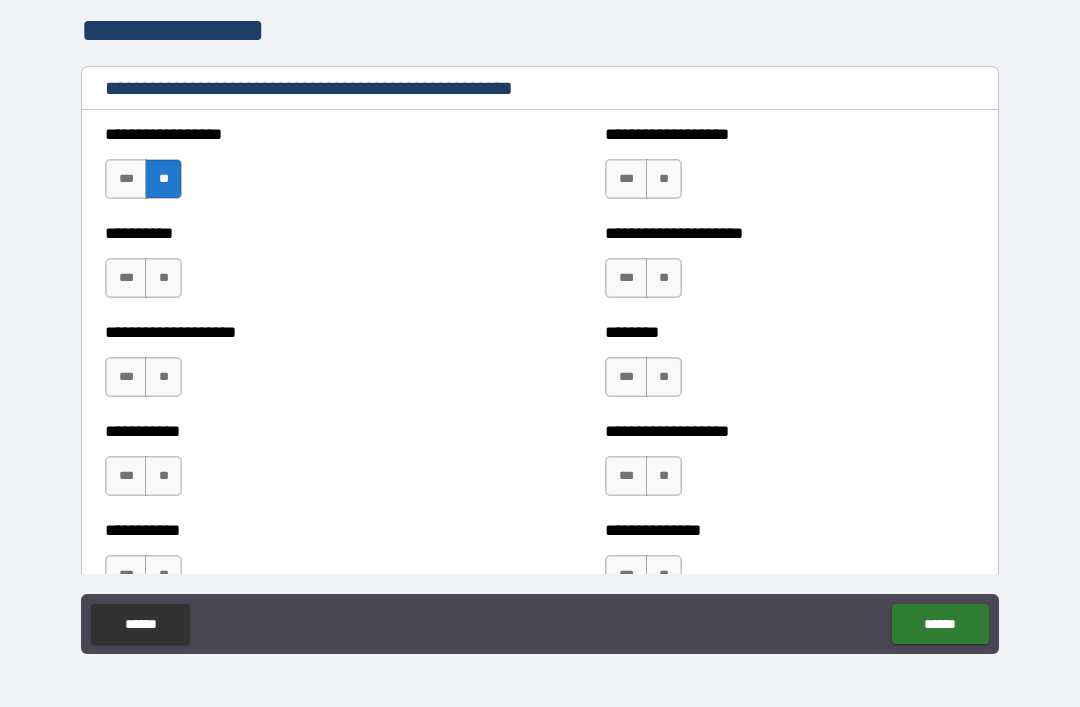 click on "**" at bounding box center [163, 278] 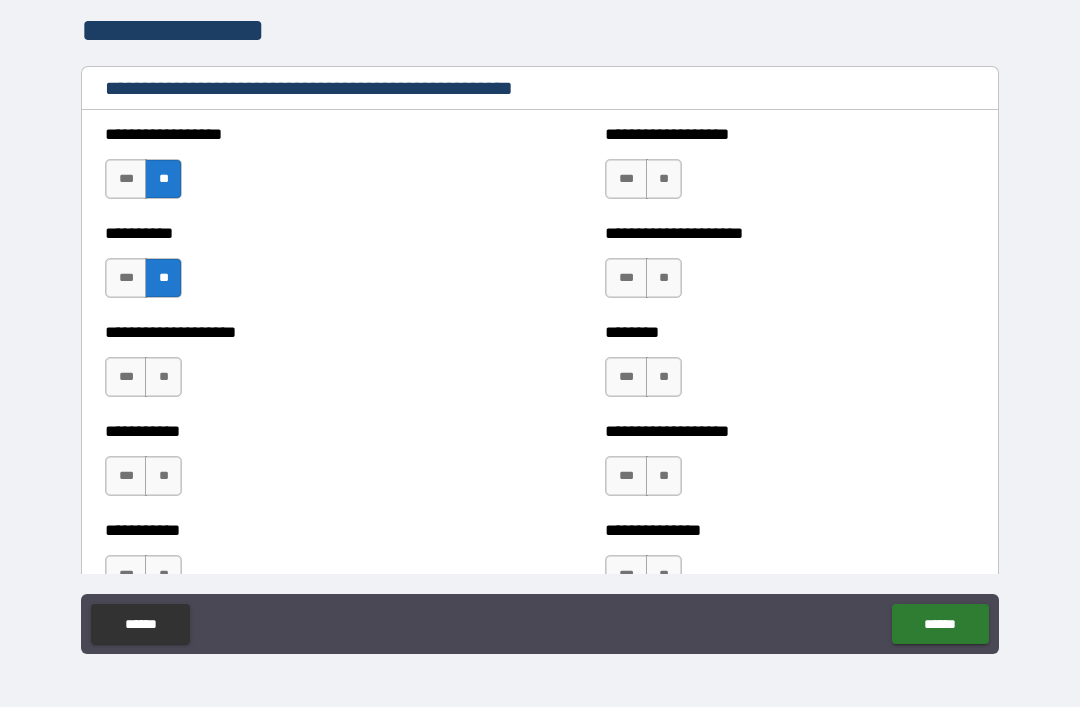 click on "**" at bounding box center [163, 377] 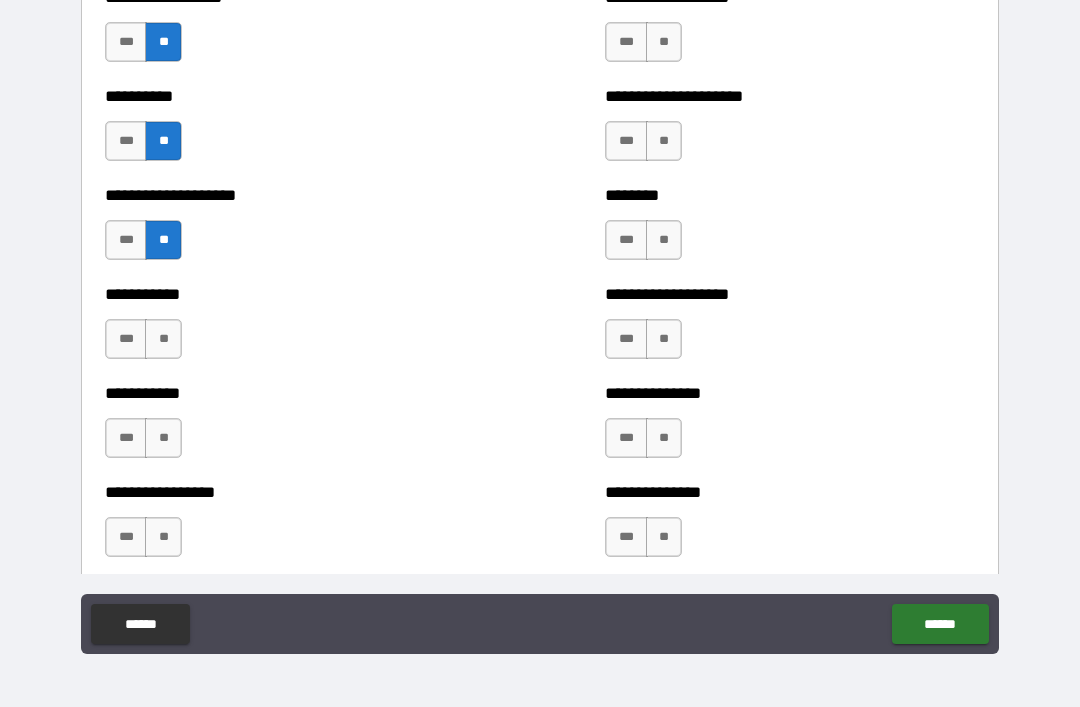 scroll, scrollTop: 2520, scrollLeft: 0, axis: vertical 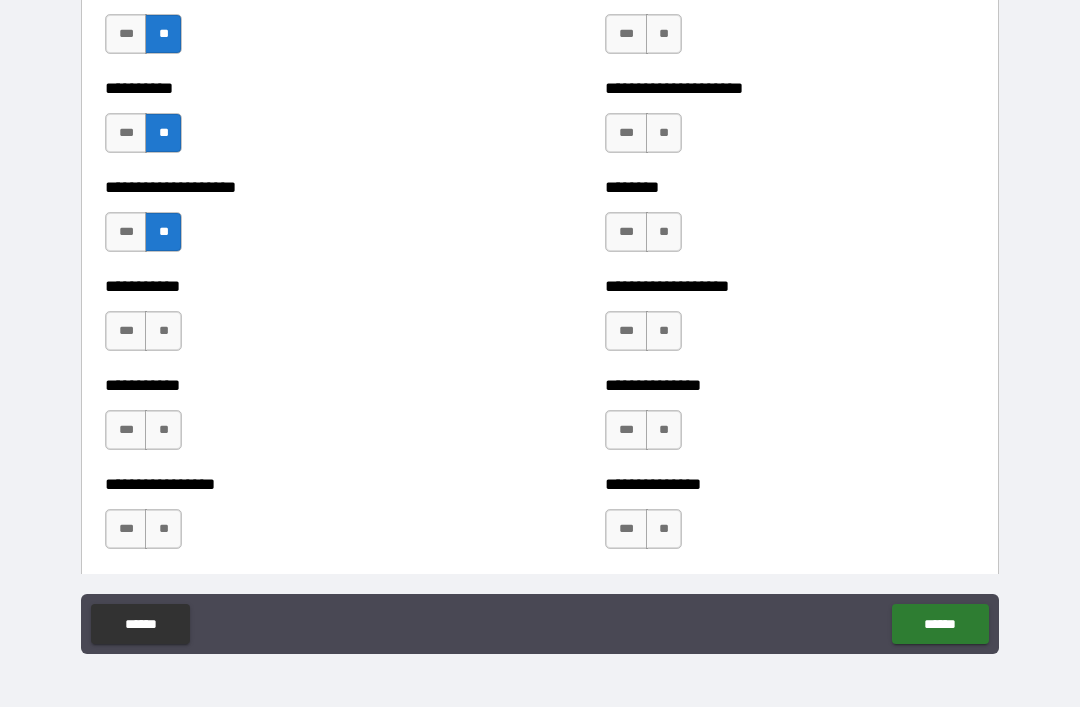 click on "**" at bounding box center [163, 331] 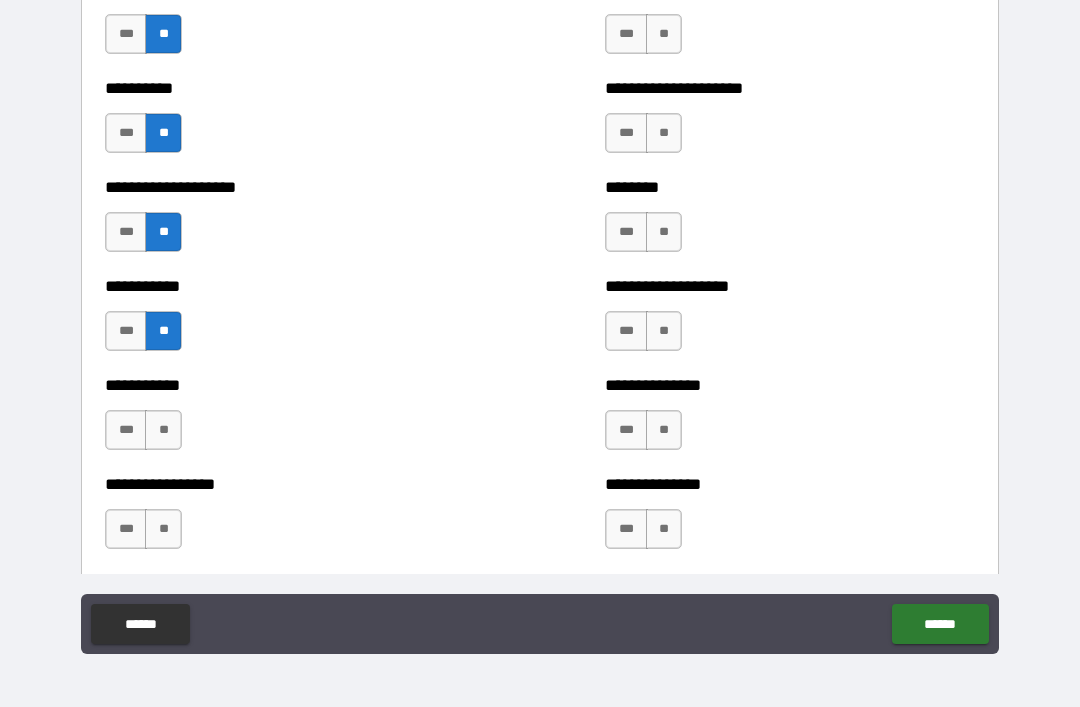 click on "**" at bounding box center [163, 430] 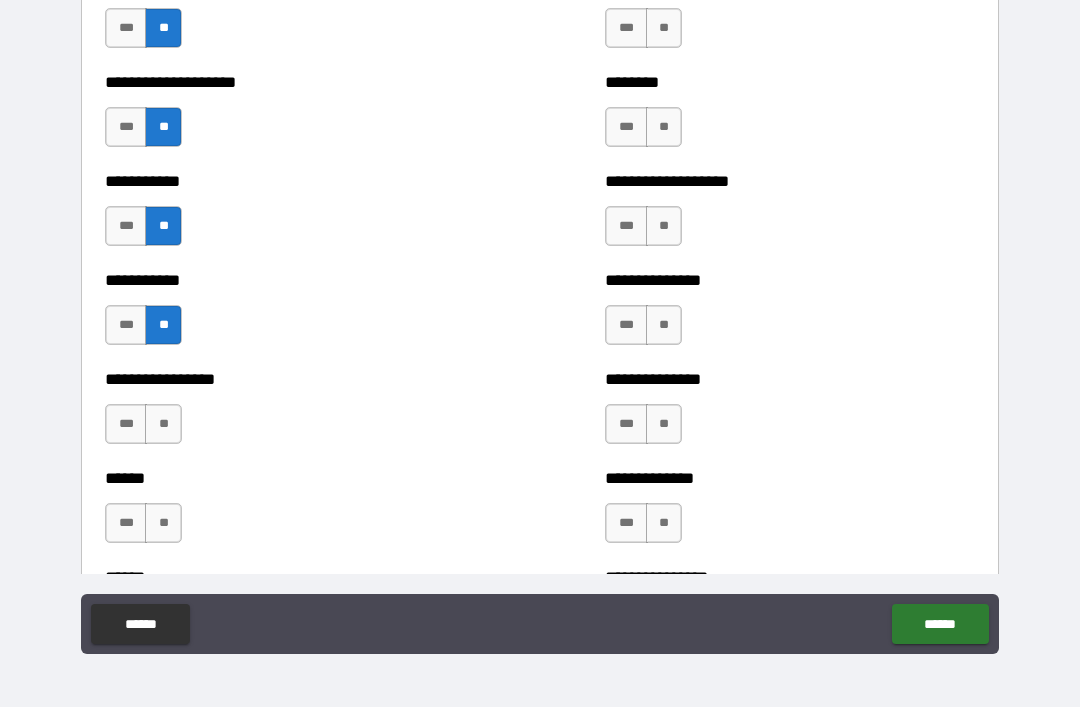 scroll, scrollTop: 2641, scrollLeft: 0, axis: vertical 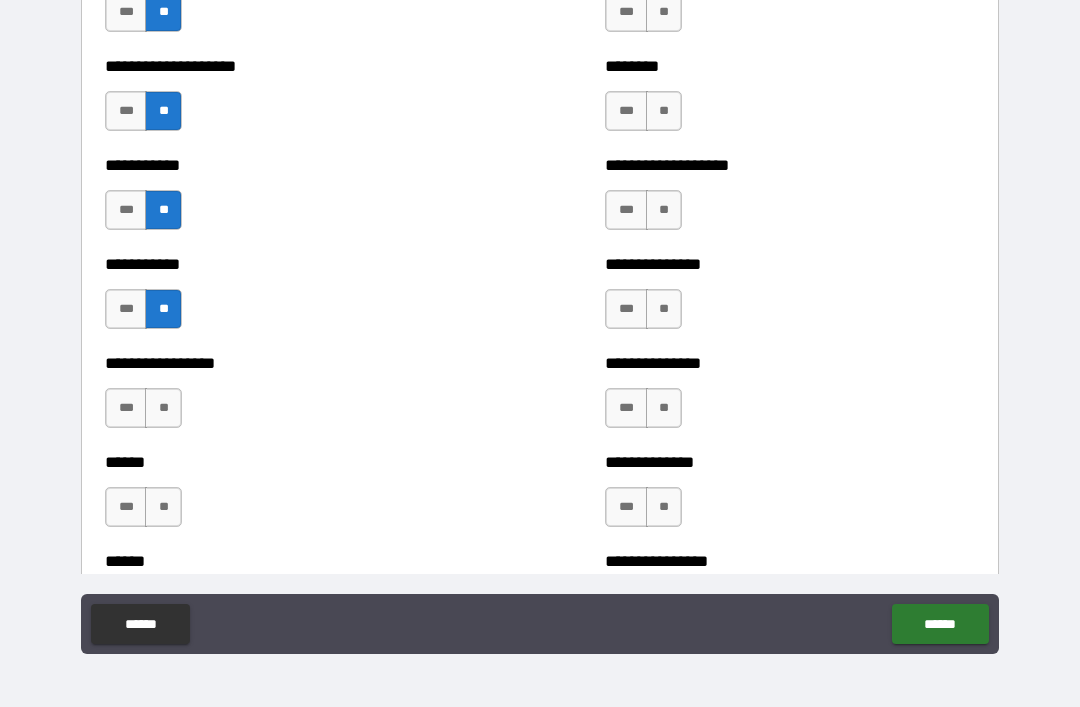 click on "**" at bounding box center (163, 408) 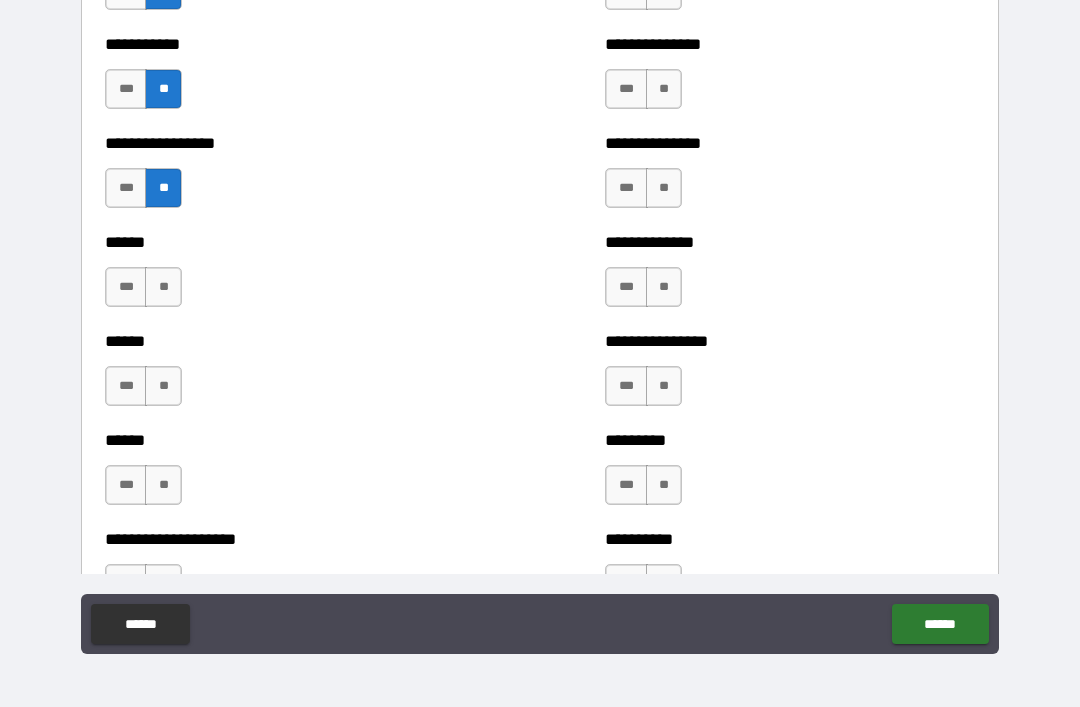 scroll, scrollTop: 2863, scrollLeft: 0, axis: vertical 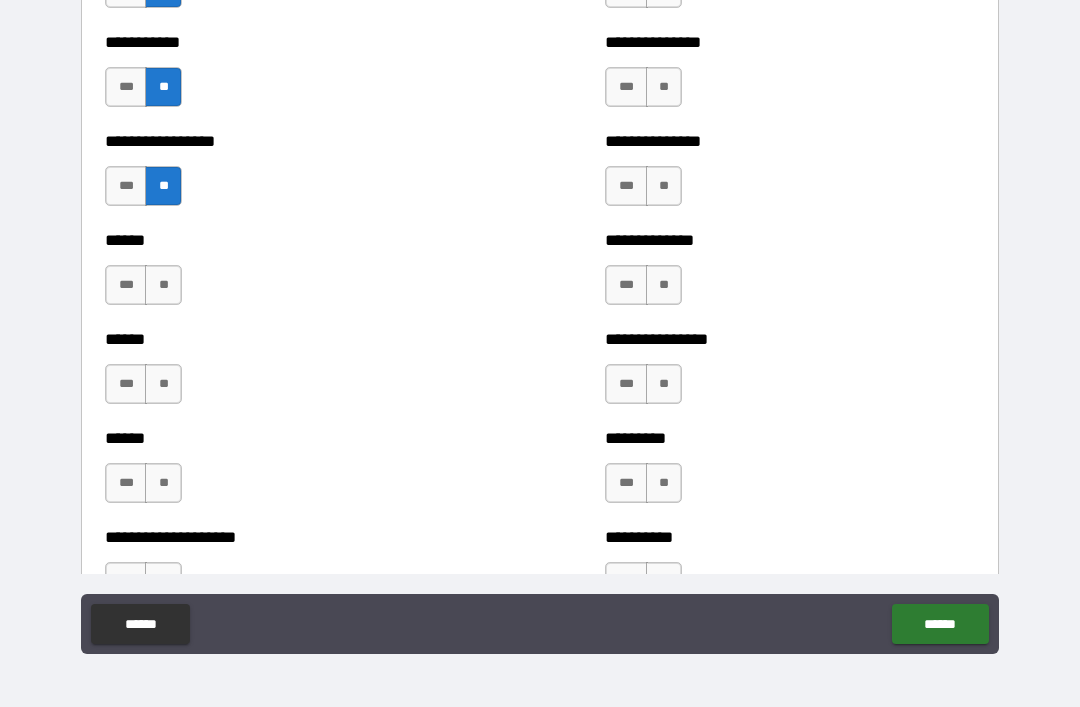 click on "**" at bounding box center (163, 285) 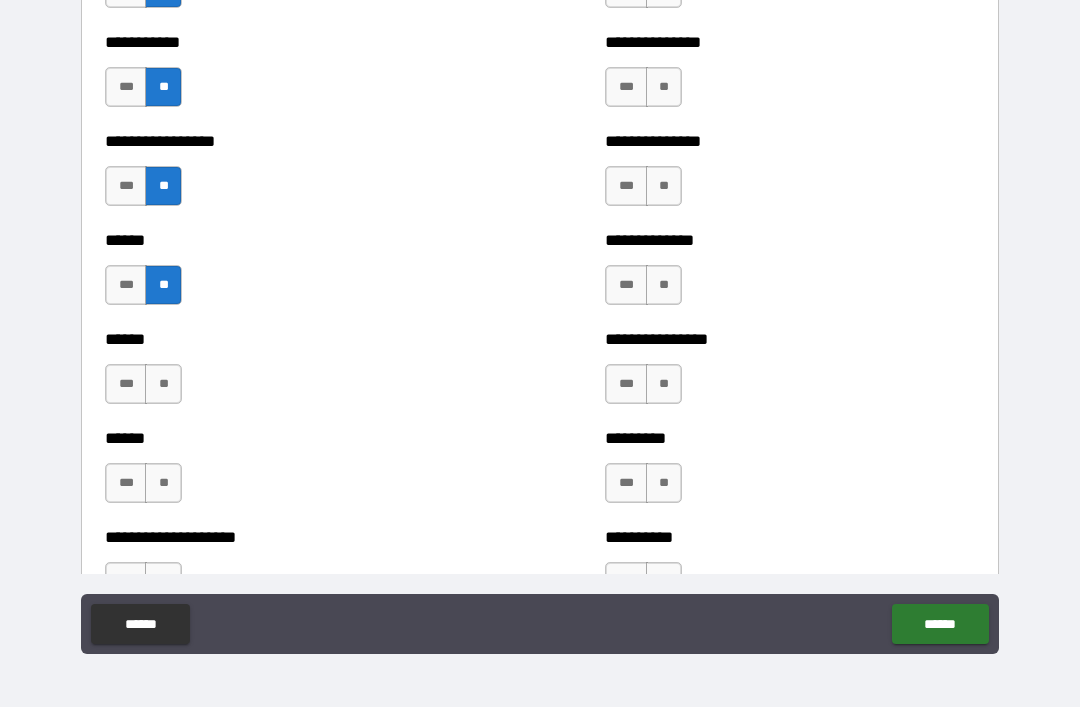 click on "**" at bounding box center [163, 384] 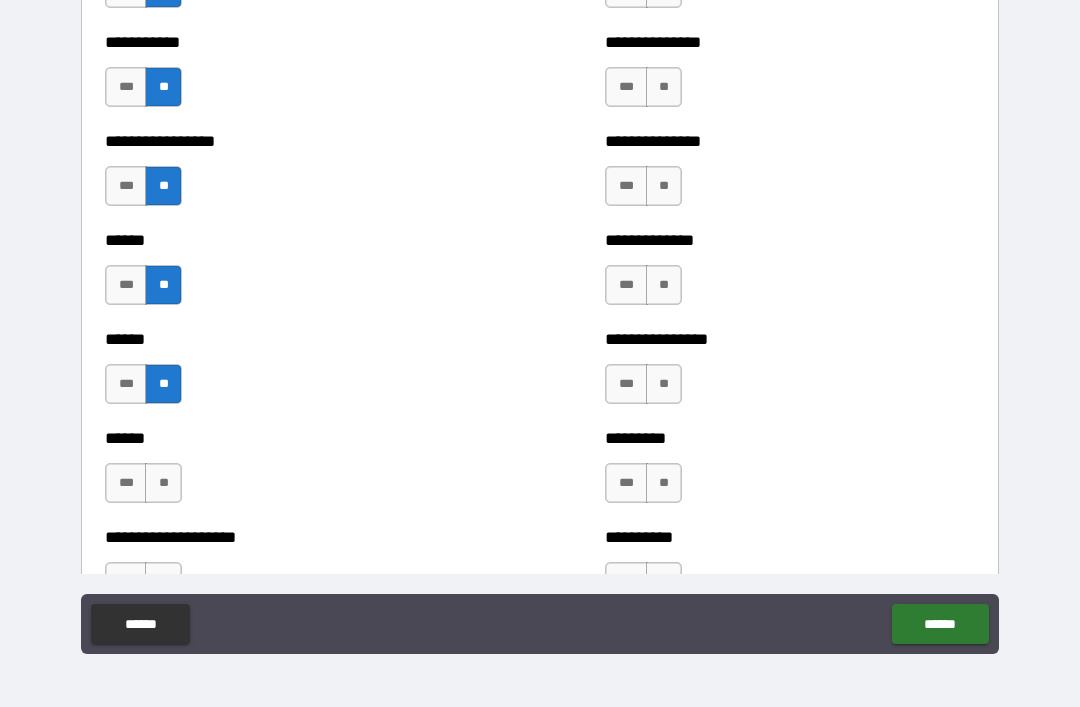 click on "**" at bounding box center (163, 483) 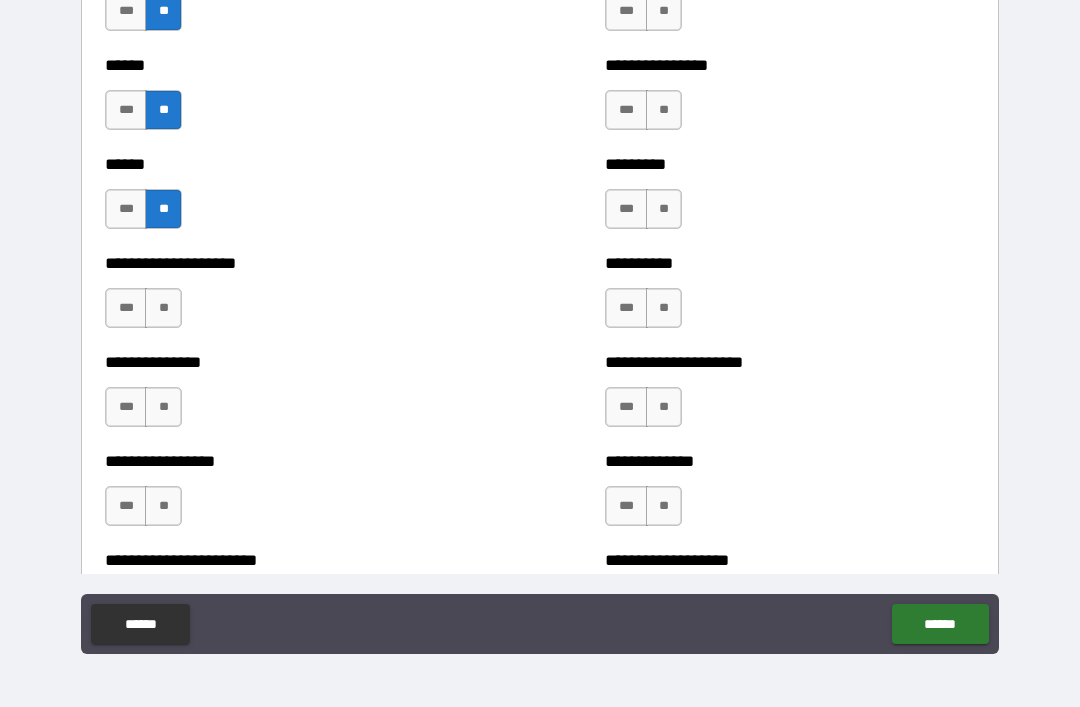 scroll, scrollTop: 3148, scrollLeft: 0, axis: vertical 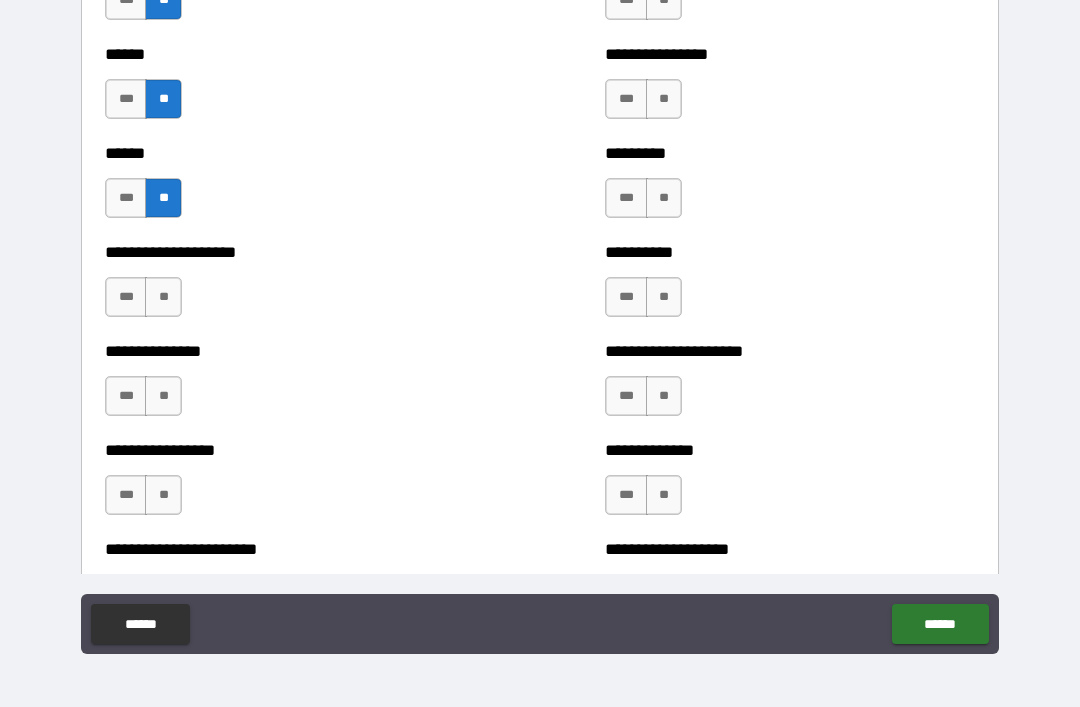 click on "**********" at bounding box center [290, 287] 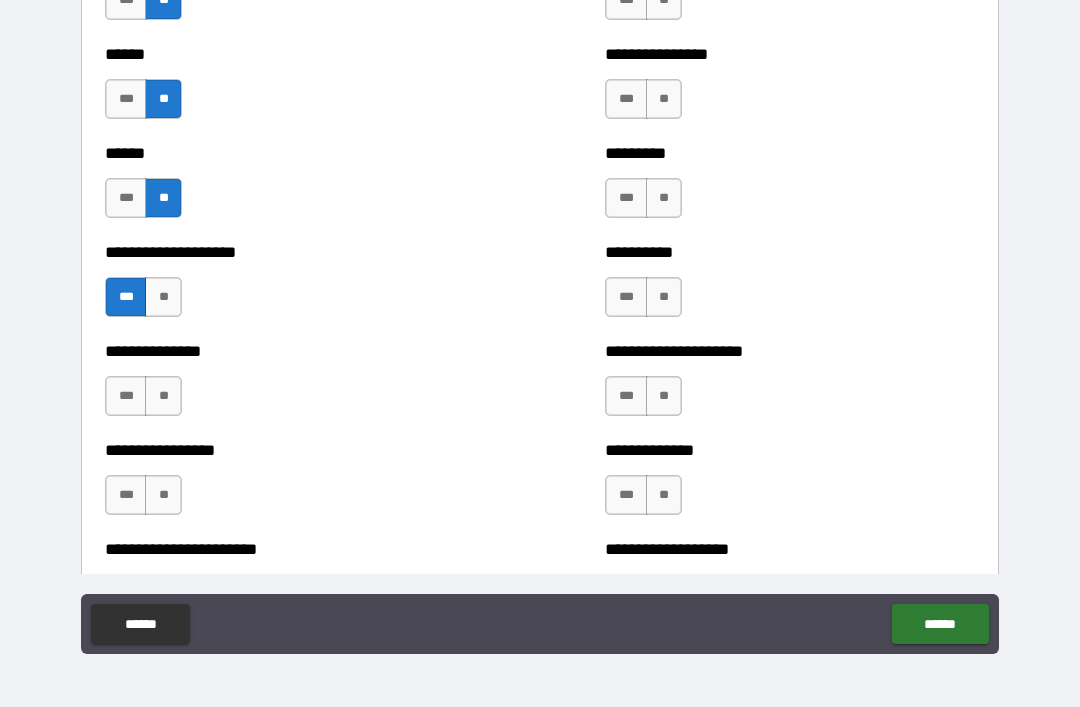 click on "**" at bounding box center [163, 396] 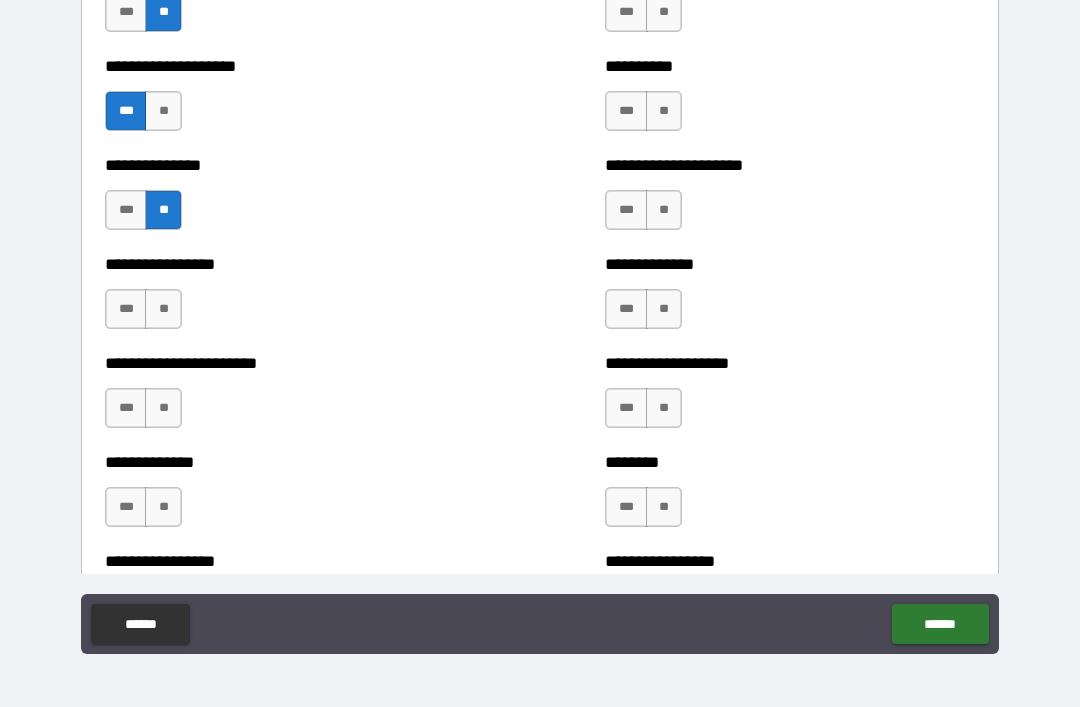scroll, scrollTop: 3337, scrollLeft: 0, axis: vertical 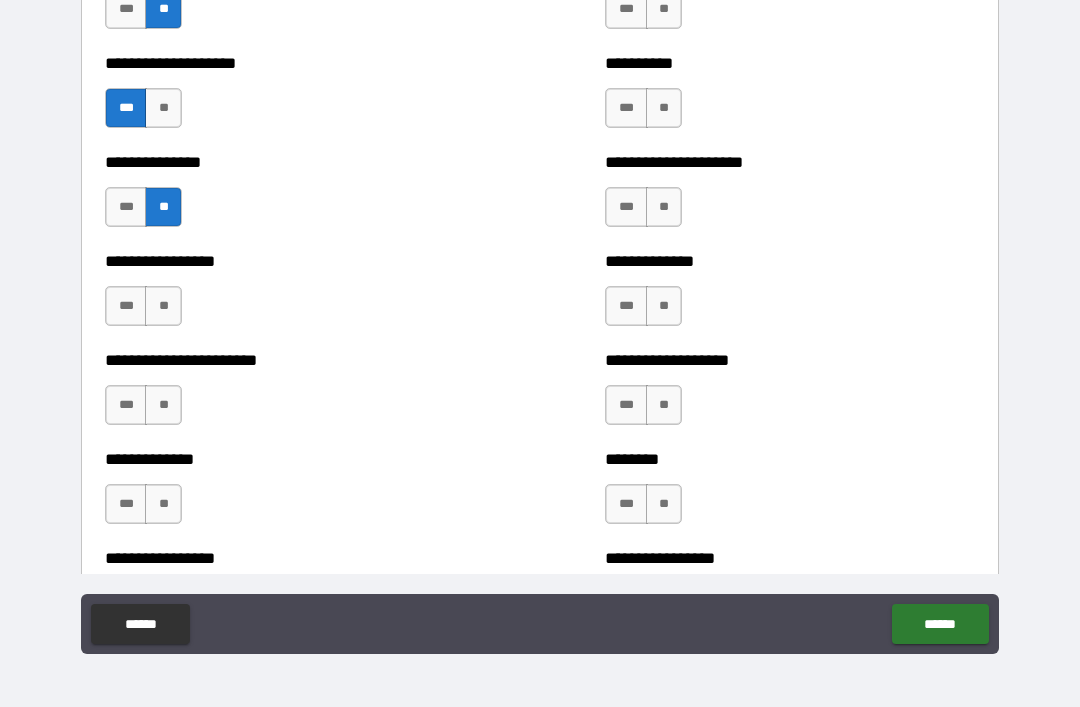 click on "***" at bounding box center [126, 306] 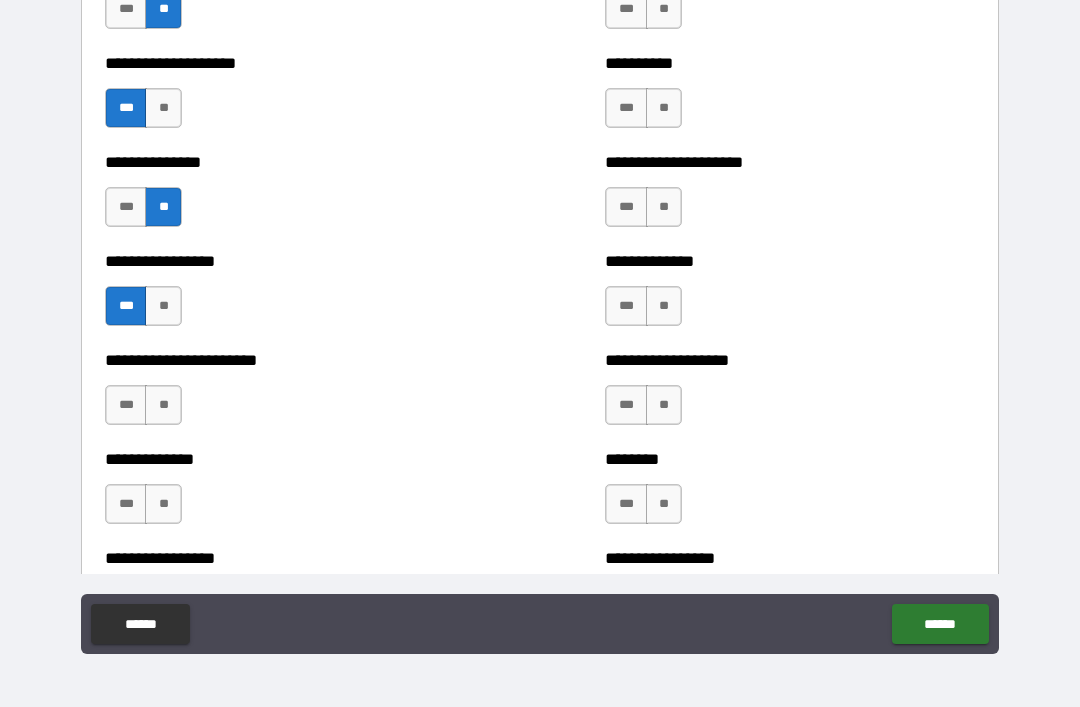 click on "**" at bounding box center (163, 405) 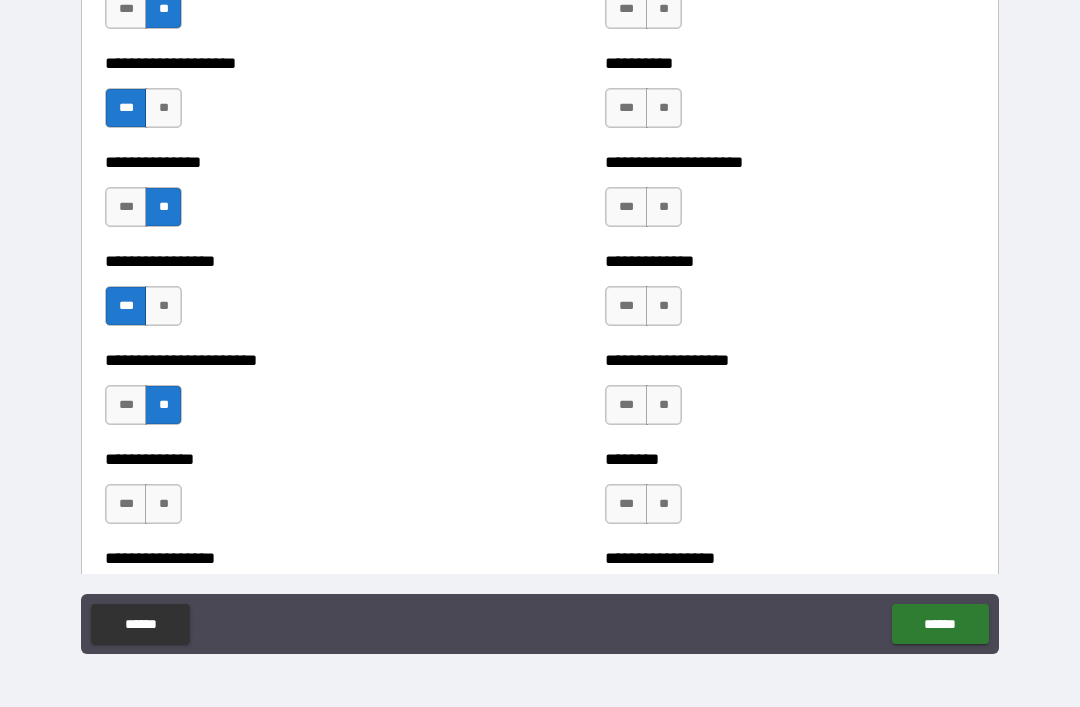 click on "**" at bounding box center (163, 504) 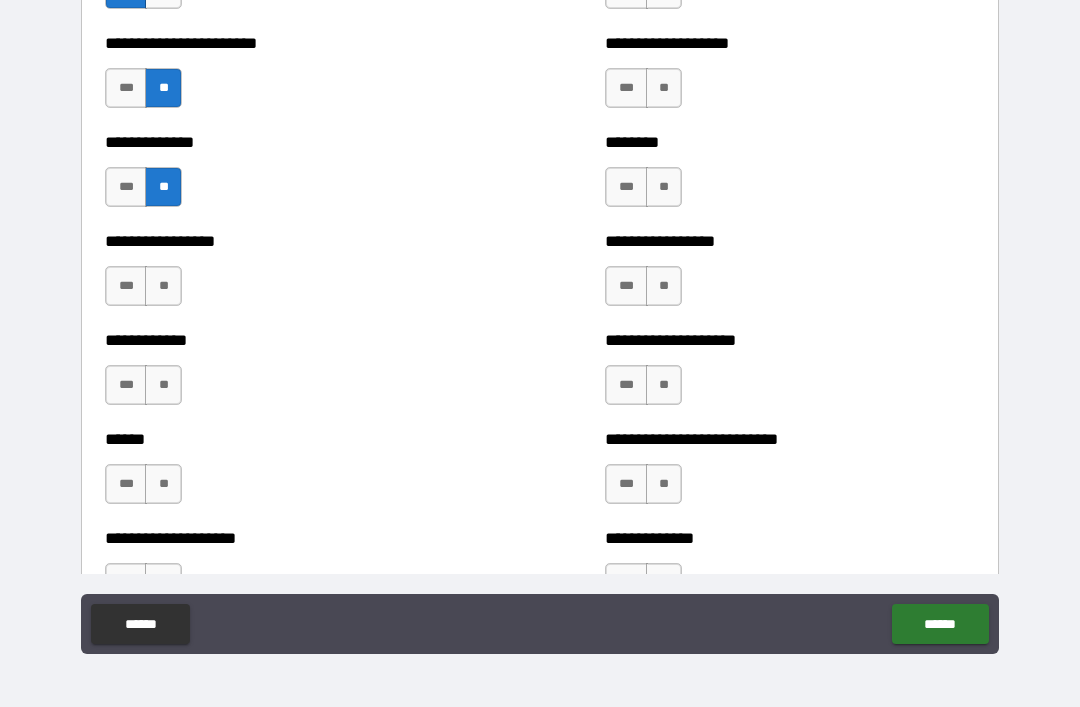 scroll, scrollTop: 3655, scrollLeft: 0, axis: vertical 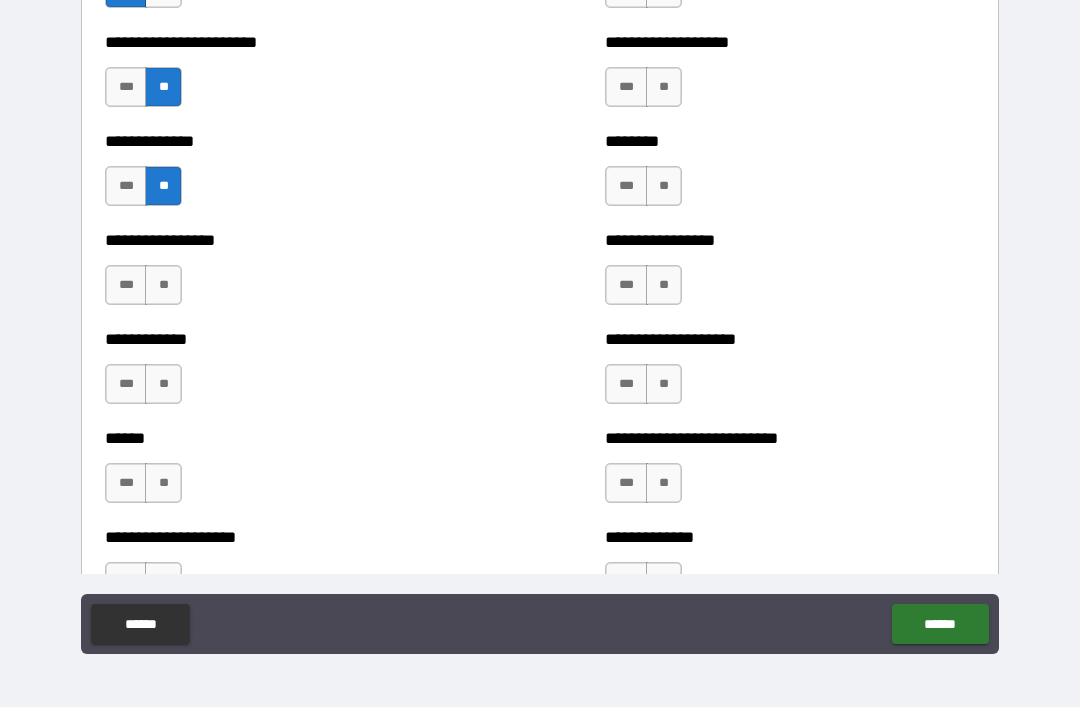 click on "**" at bounding box center (163, 285) 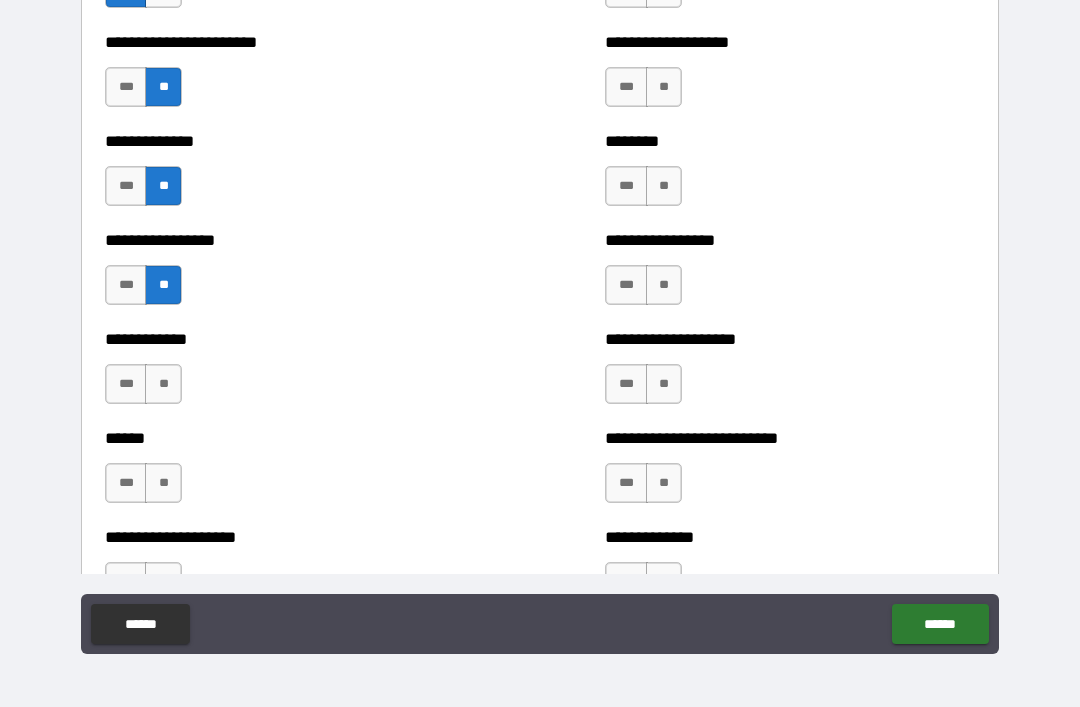 click on "**" at bounding box center [163, 384] 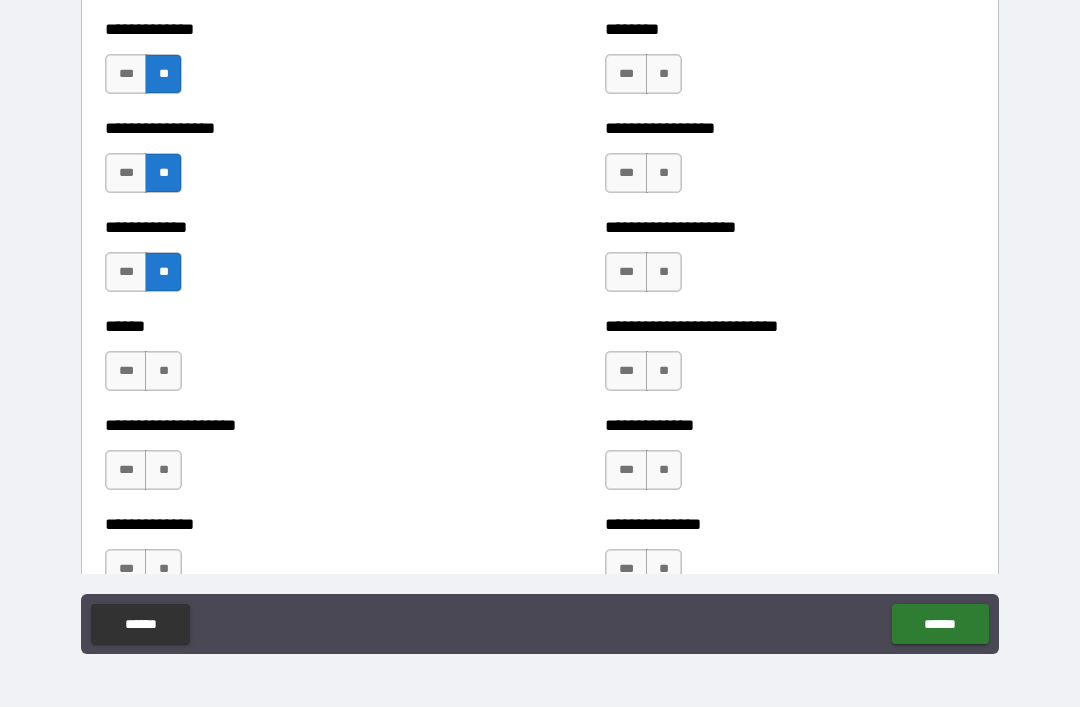 scroll, scrollTop: 3777, scrollLeft: 0, axis: vertical 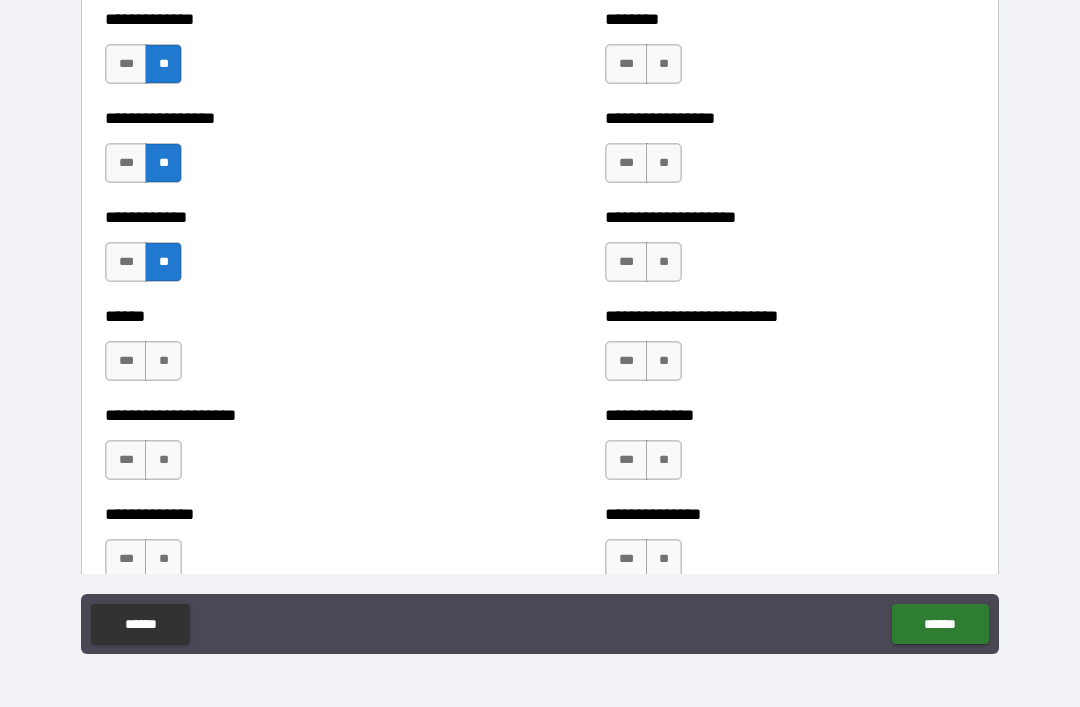 click on "**" at bounding box center [163, 361] 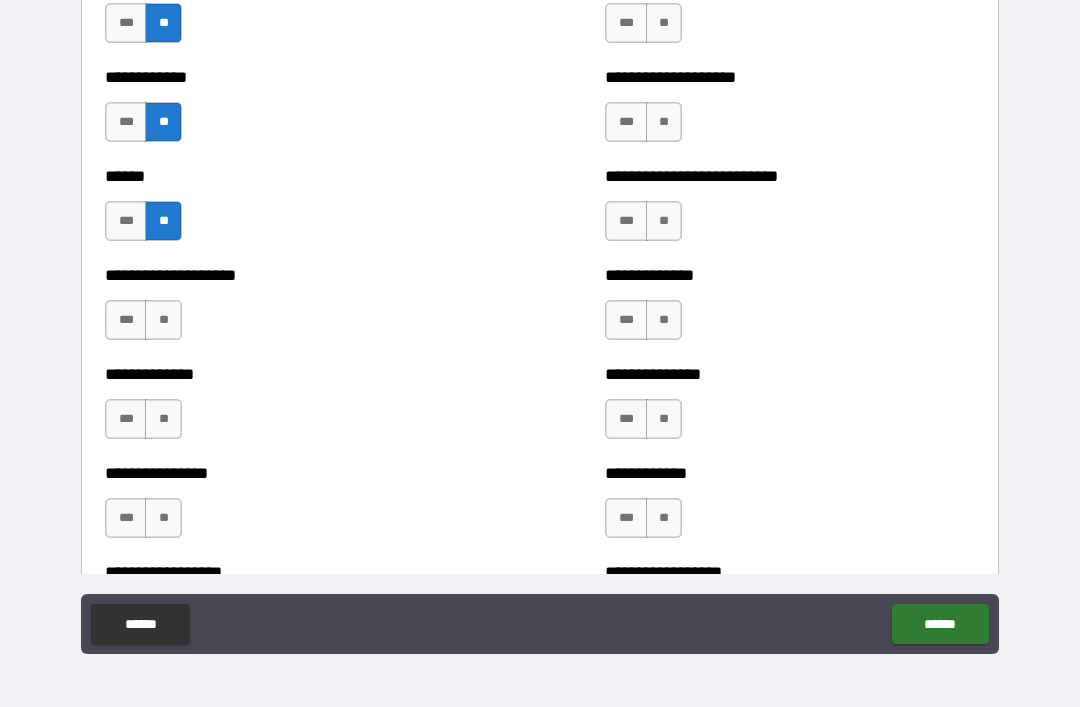 scroll, scrollTop: 3932, scrollLeft: 0, axis: vertical 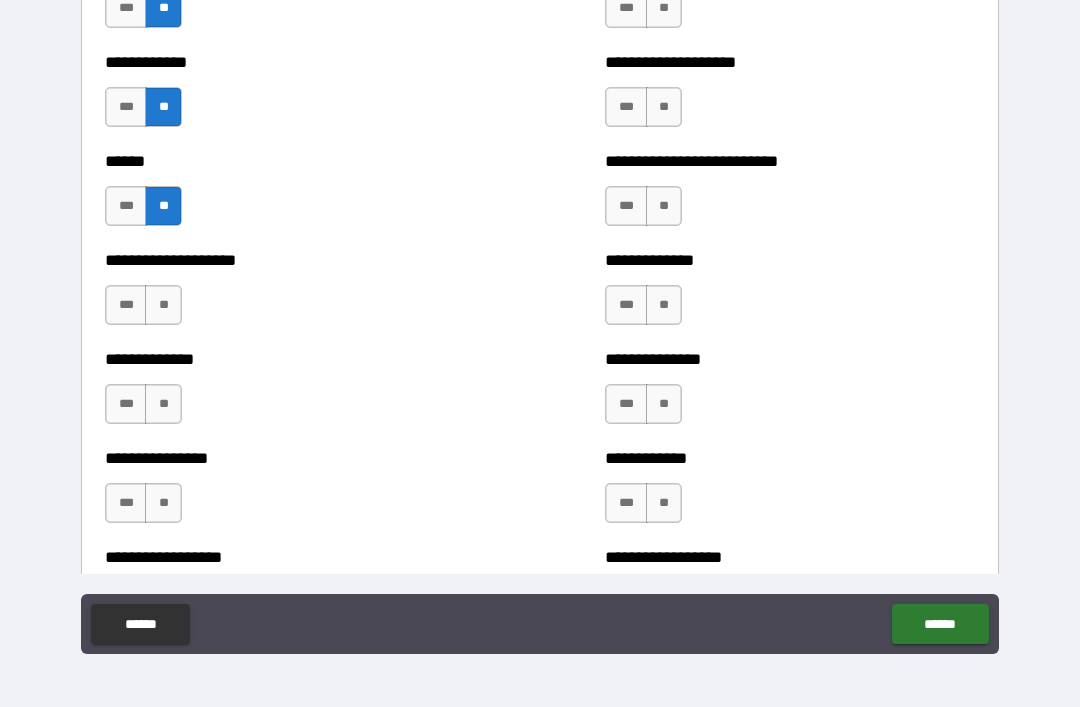 click on "**" at bounding box center (163, 305) 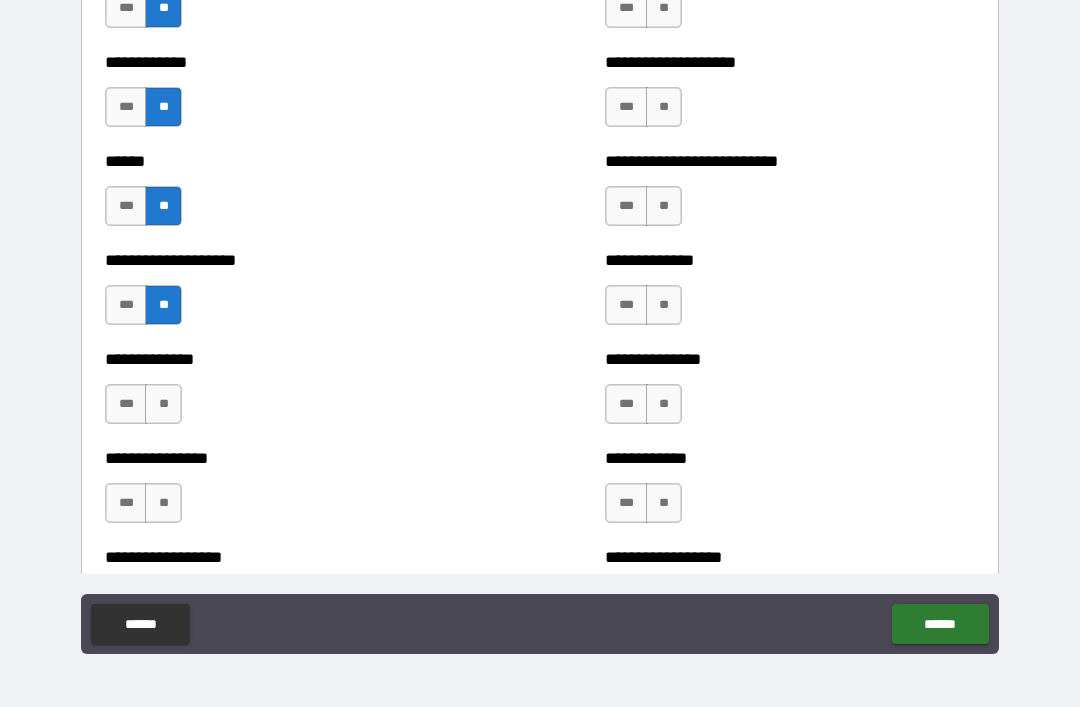 click on "**" at bounding box center (163, 404) 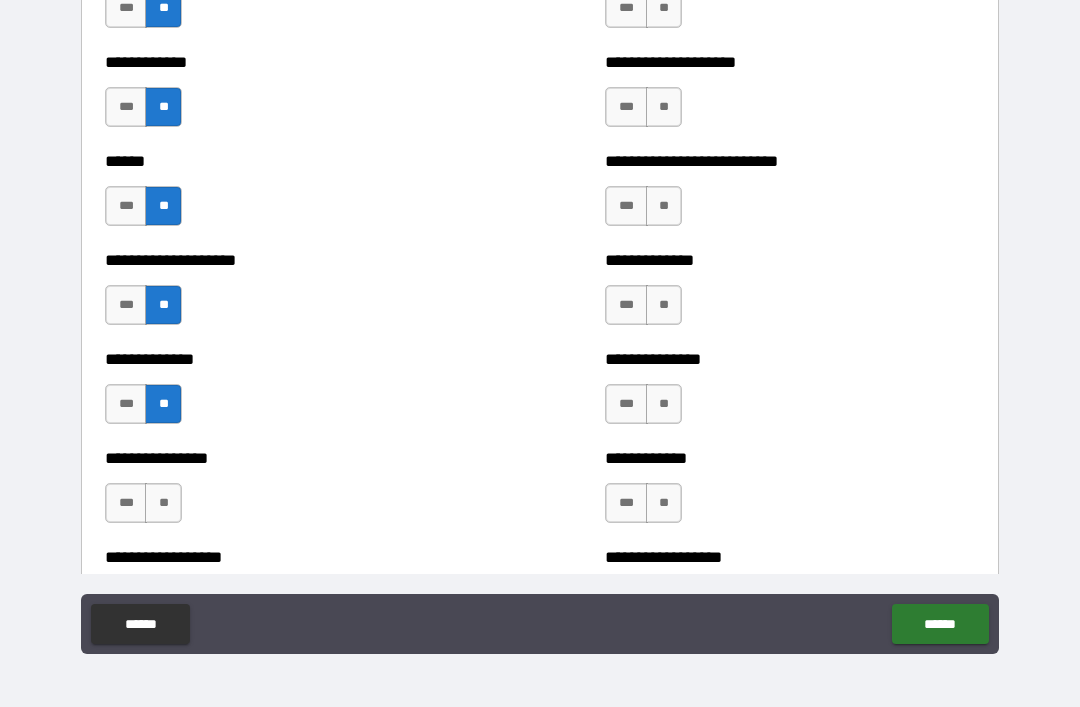 click on "**" at bounding box center [163, 503] 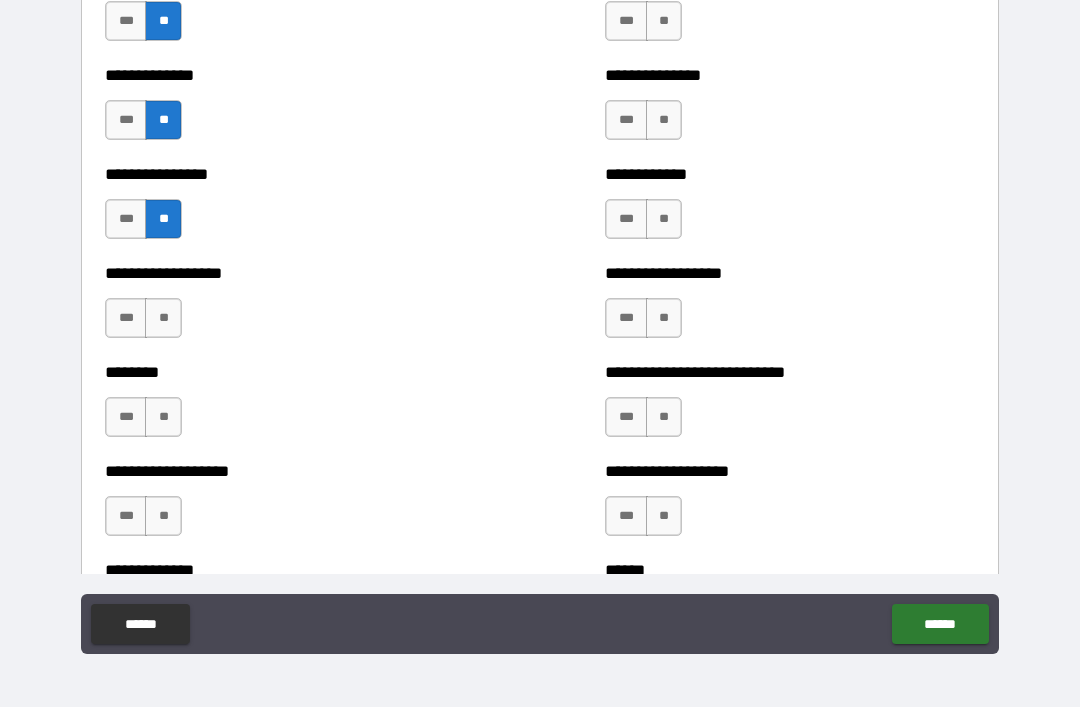 scroll, scrollTop: 4220, scrollLeft: 0, axis: vertical 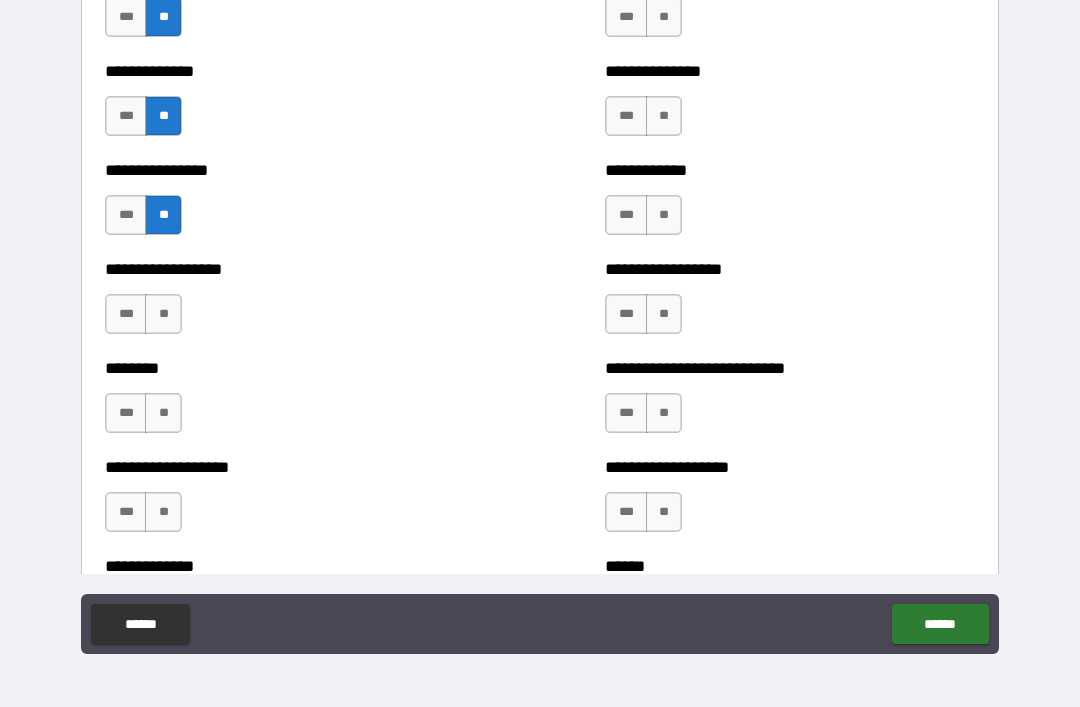 click on "**" at bounding box center (163, 314) 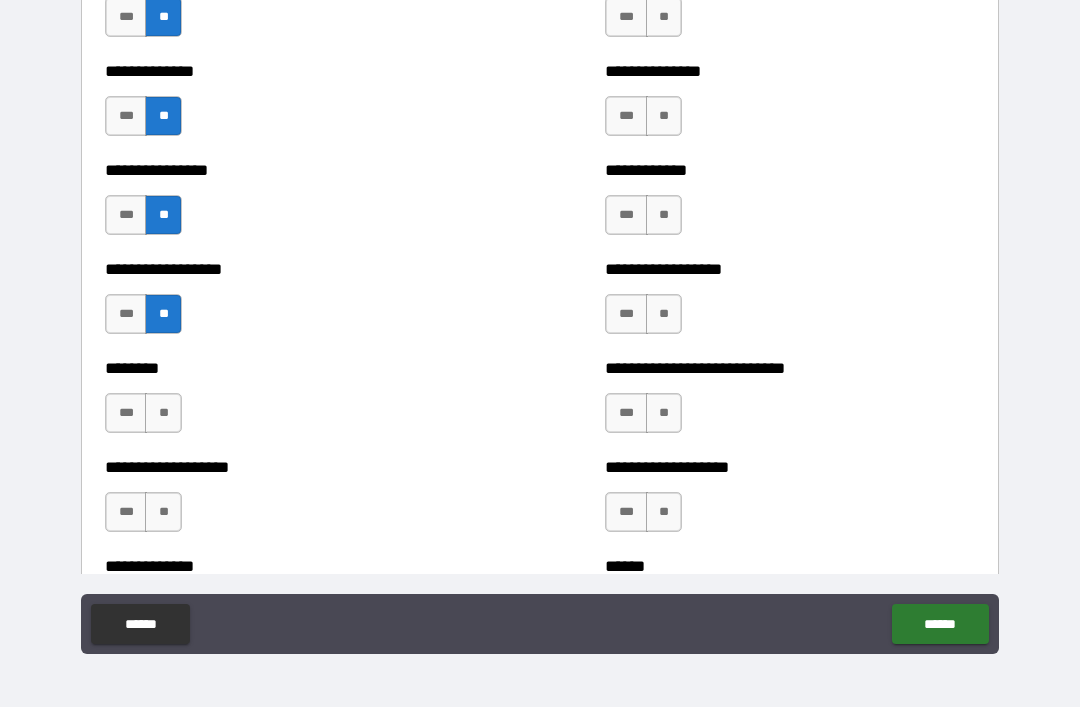 click on "**" at bounding box center (163, 413) 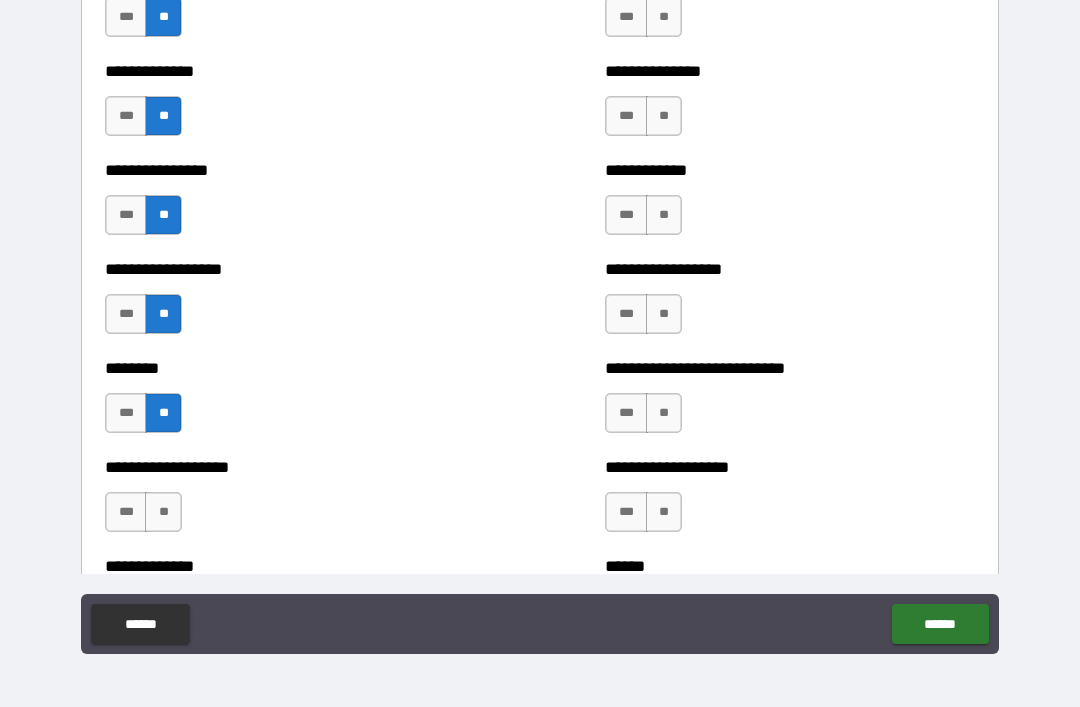 click on "**" at bounding box center (163, 512) 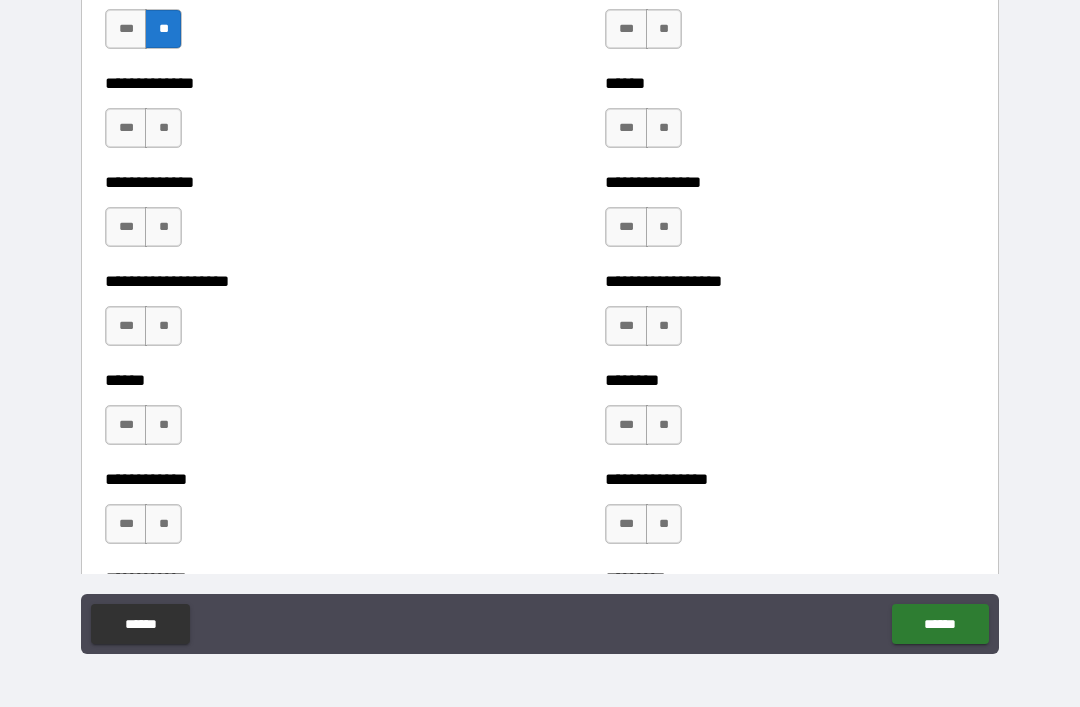 scroll, scrollTop: 4703, scrollLeft: 0, axis: vertical 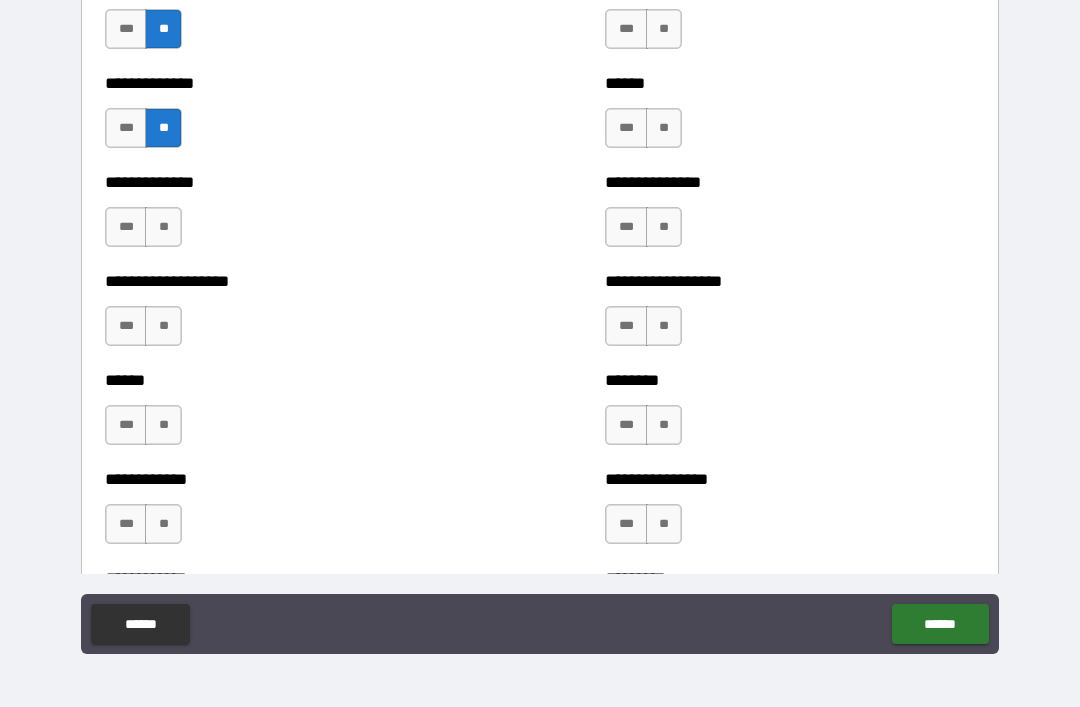 click on "**" at bounding box center [163, 227] 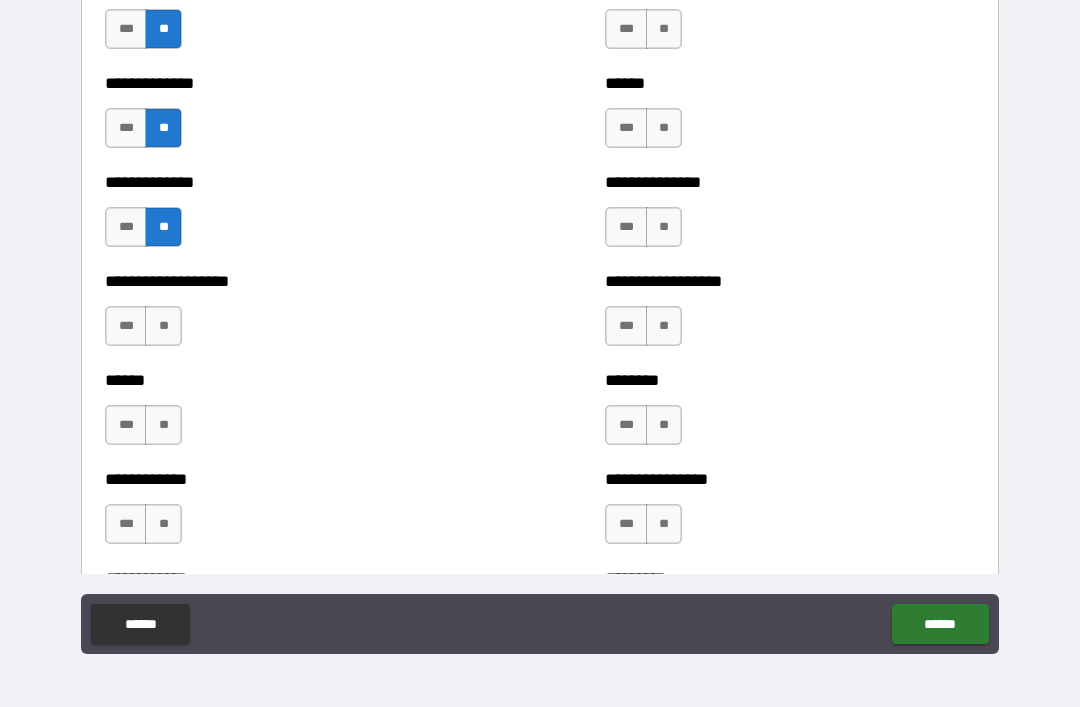click on "**" at bounding box center (163, 326) 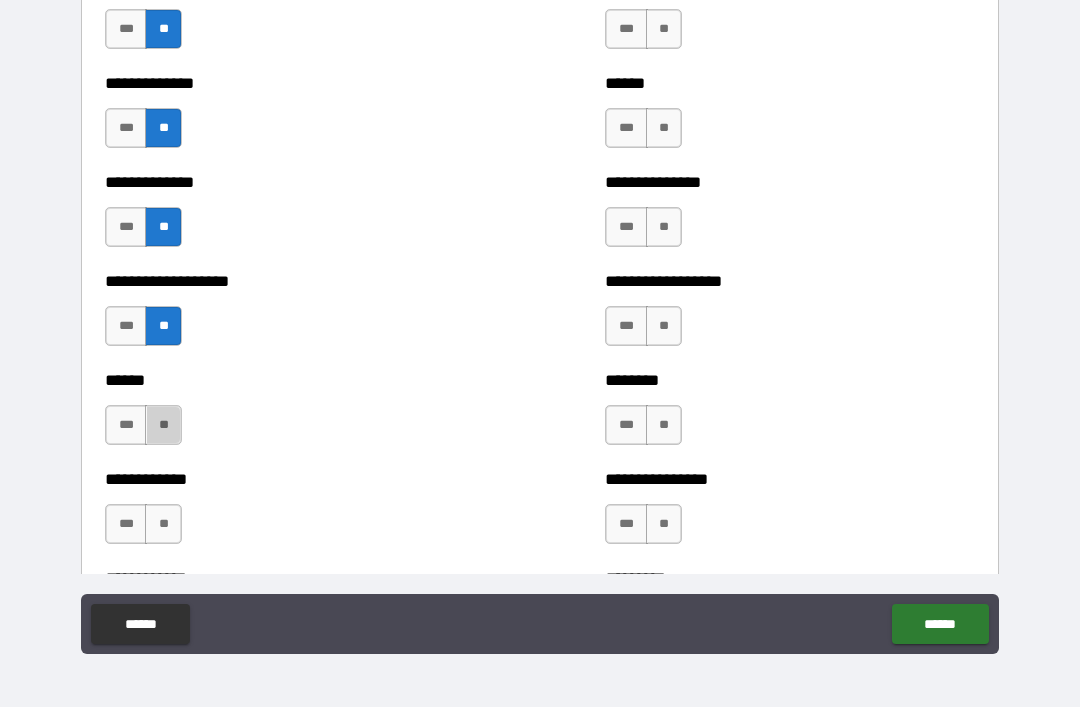 click on "**" at bounding box center [163, 425] 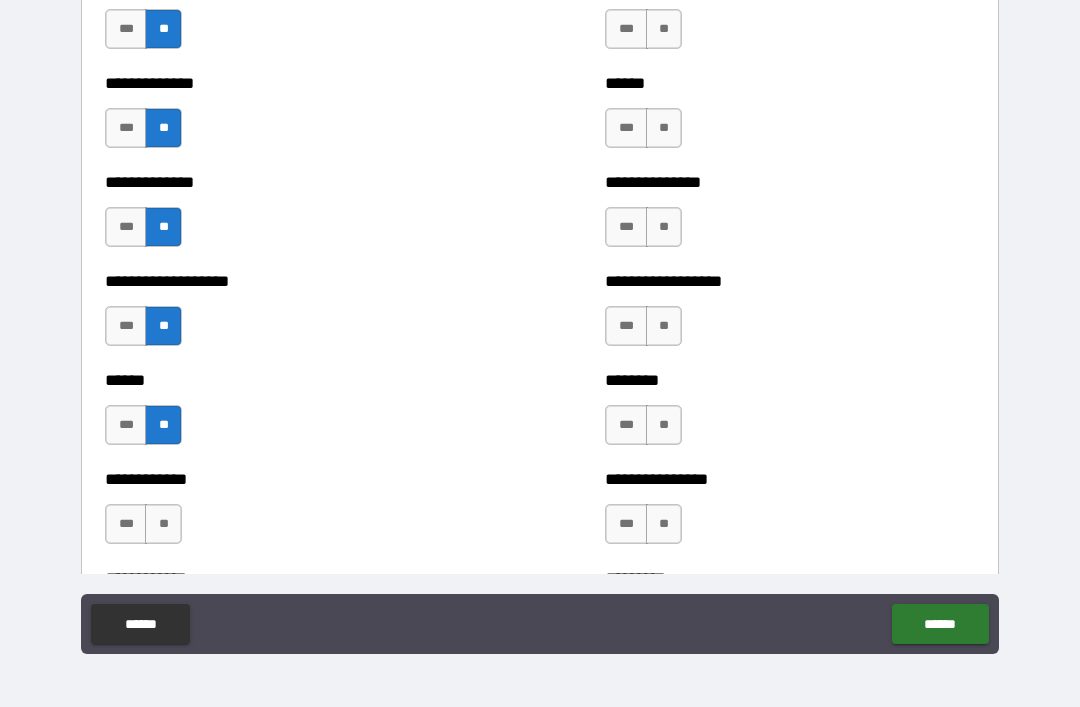 click on "**" at bounding box center [163, 524] 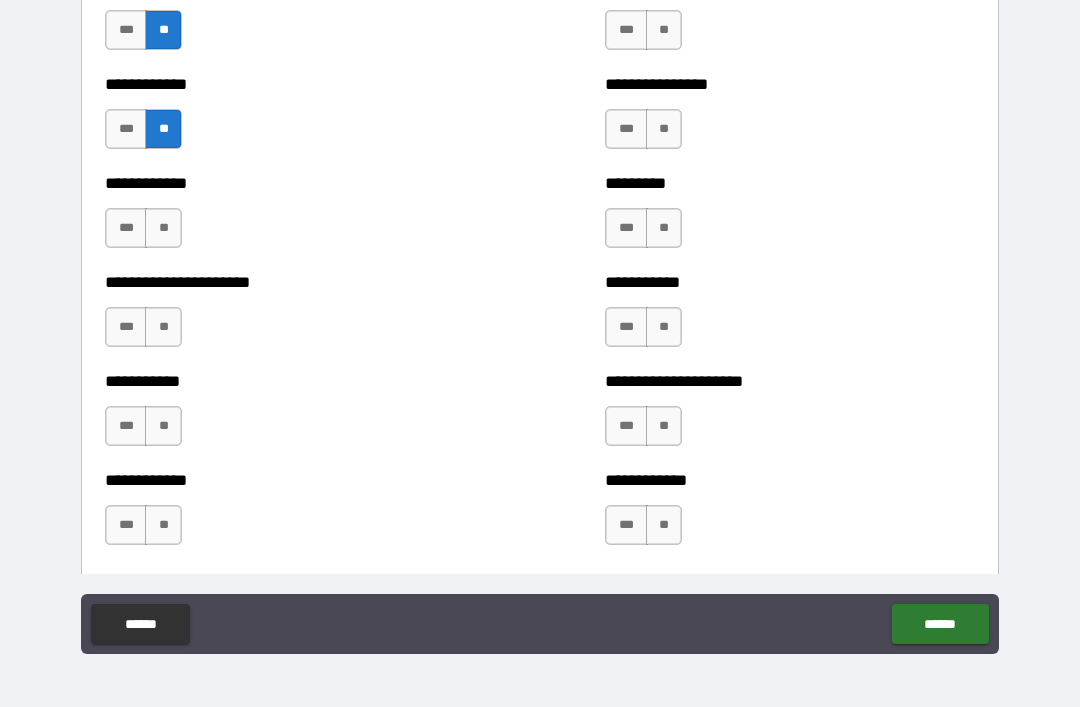 scroll, scrollTop: 5100, scrollLeft: 0, axis: vertical 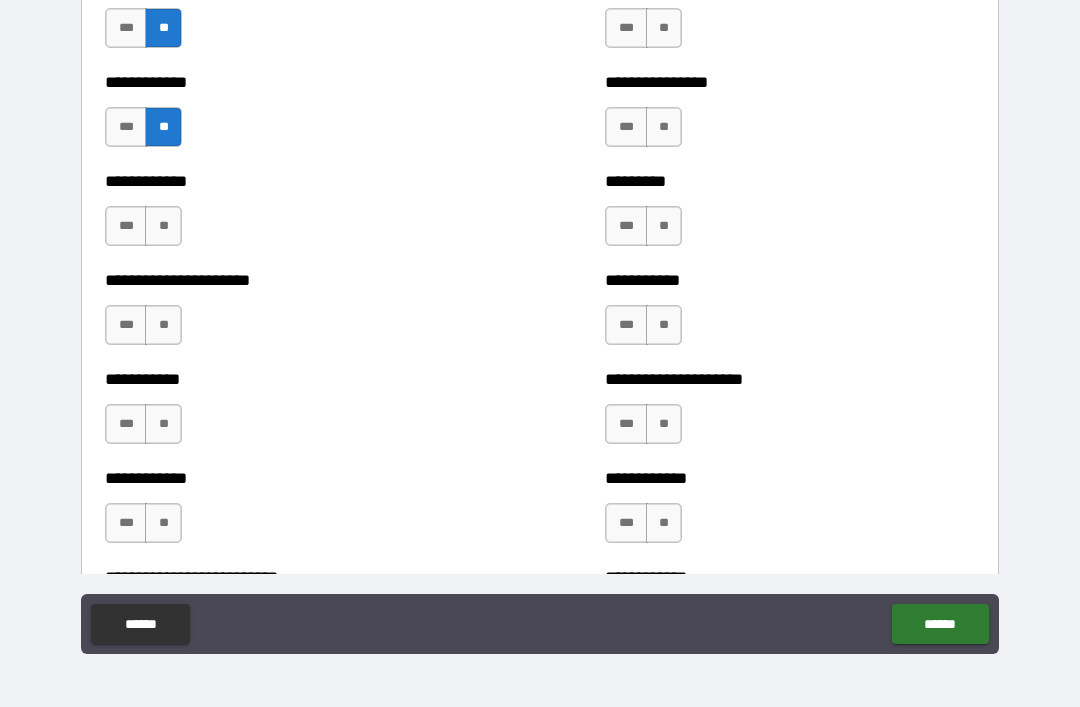 click on "**" at bounding box center [163, 226] 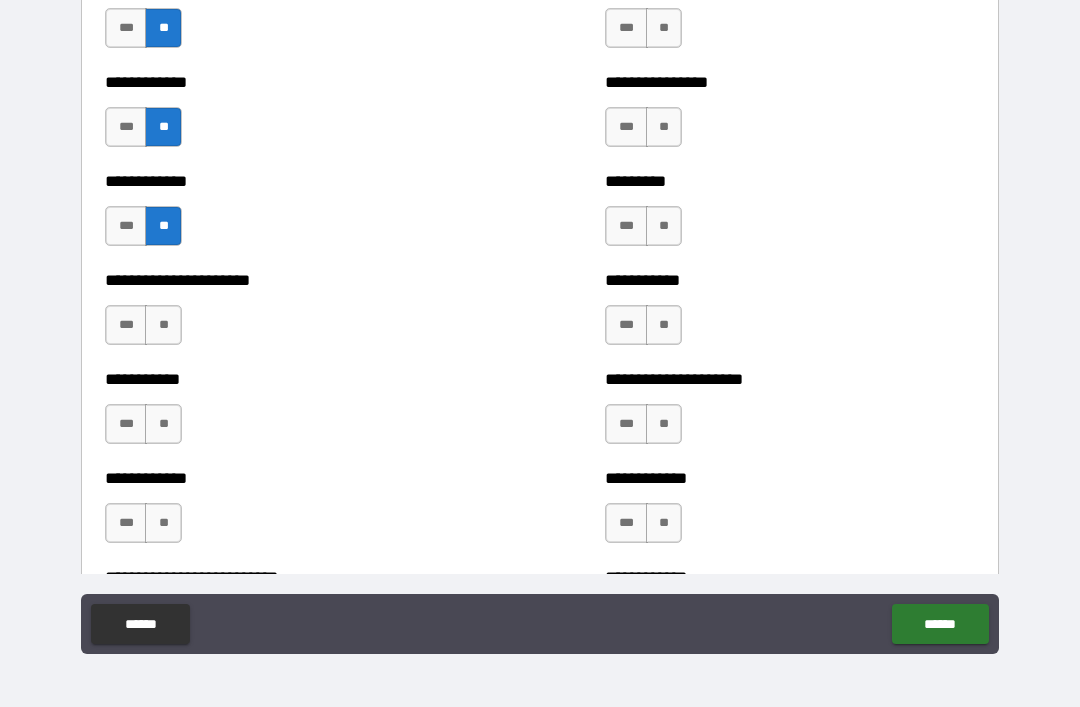 click on "**" at bounding box center [163, 325] 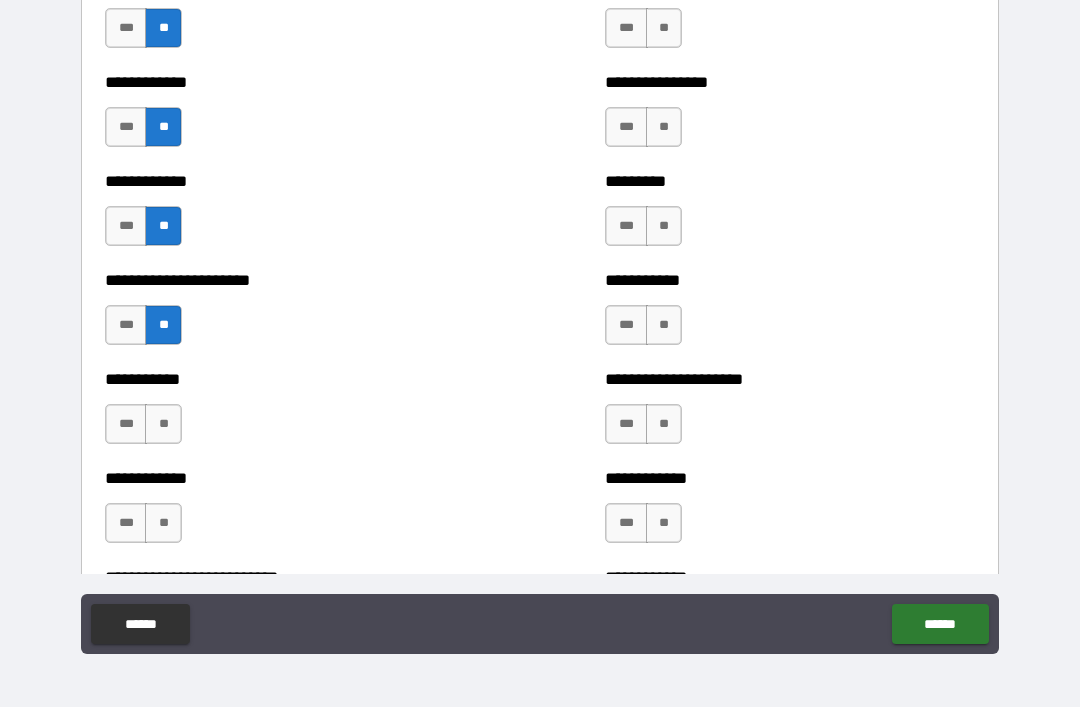 click on "**" at bounding box center (163, 424) 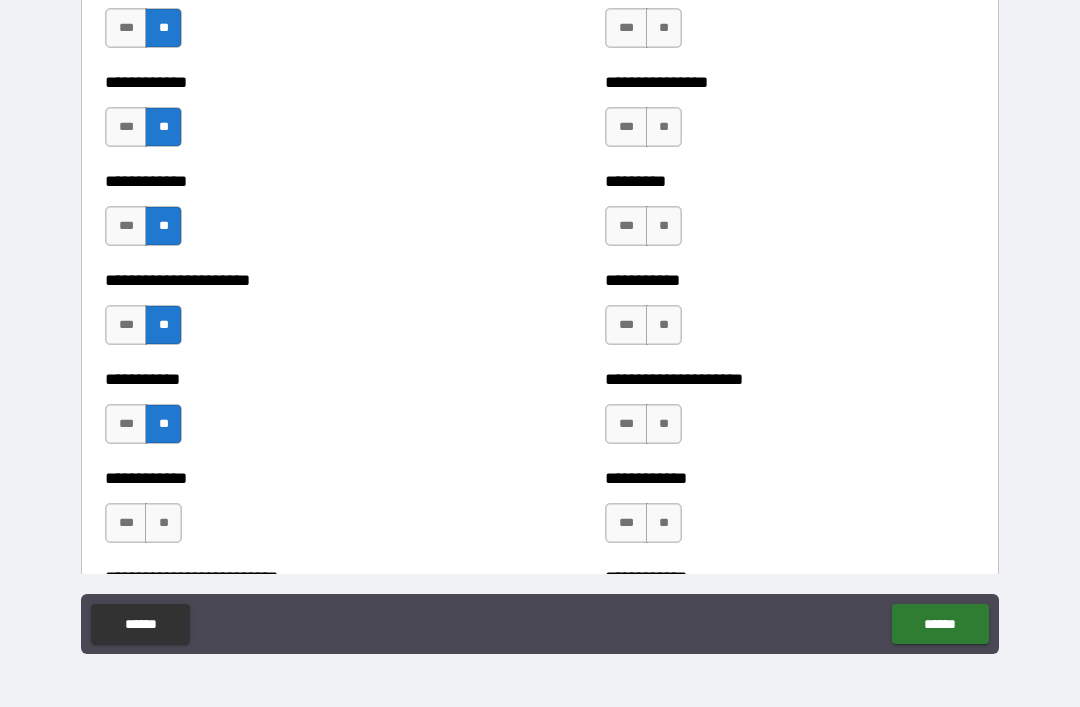 click on "**" at bounding box center (163, 523) 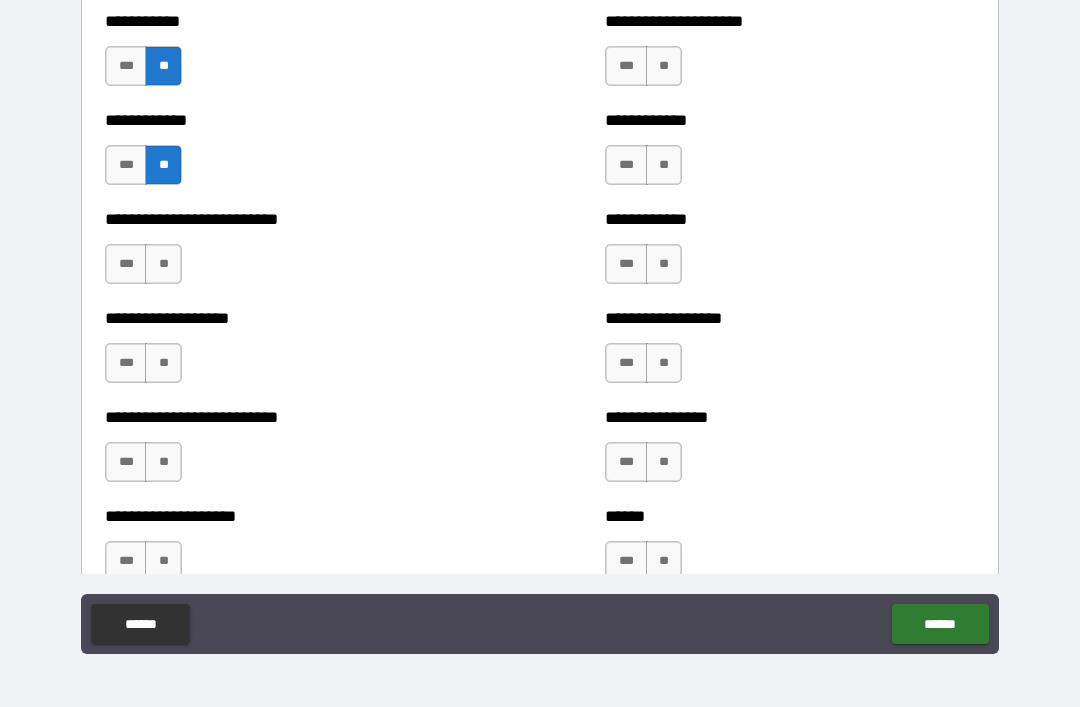 scroll, scrollTop: 5462, scrollLeft: 0, axis: vertical 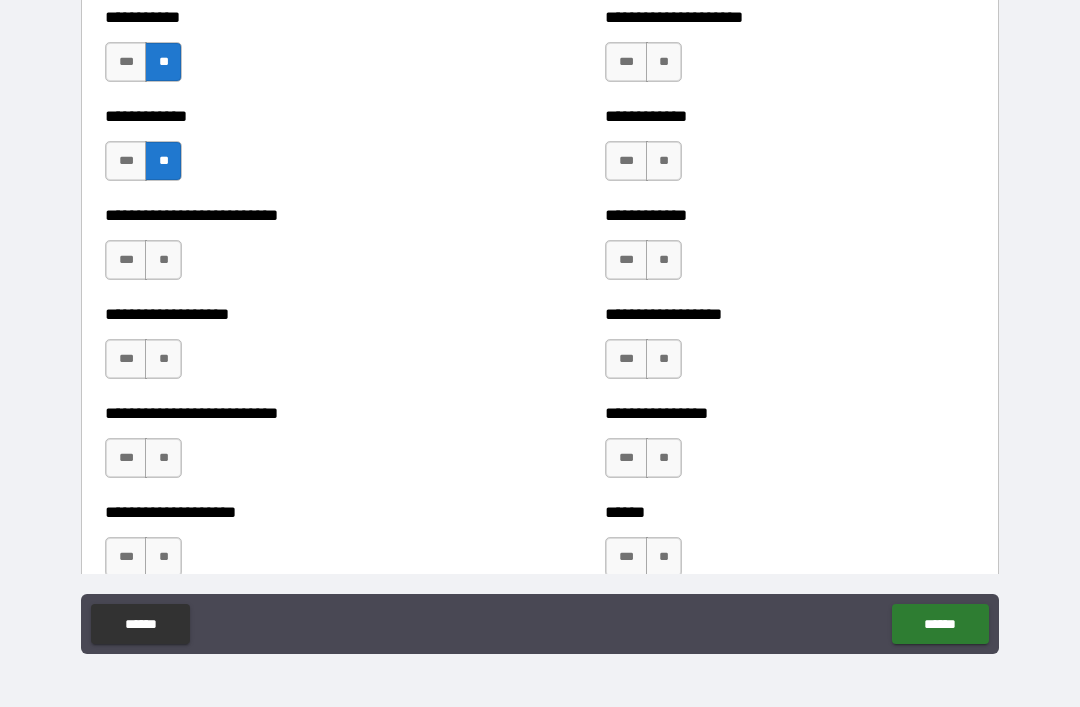 click on "**" at bounding box center (163, 260) 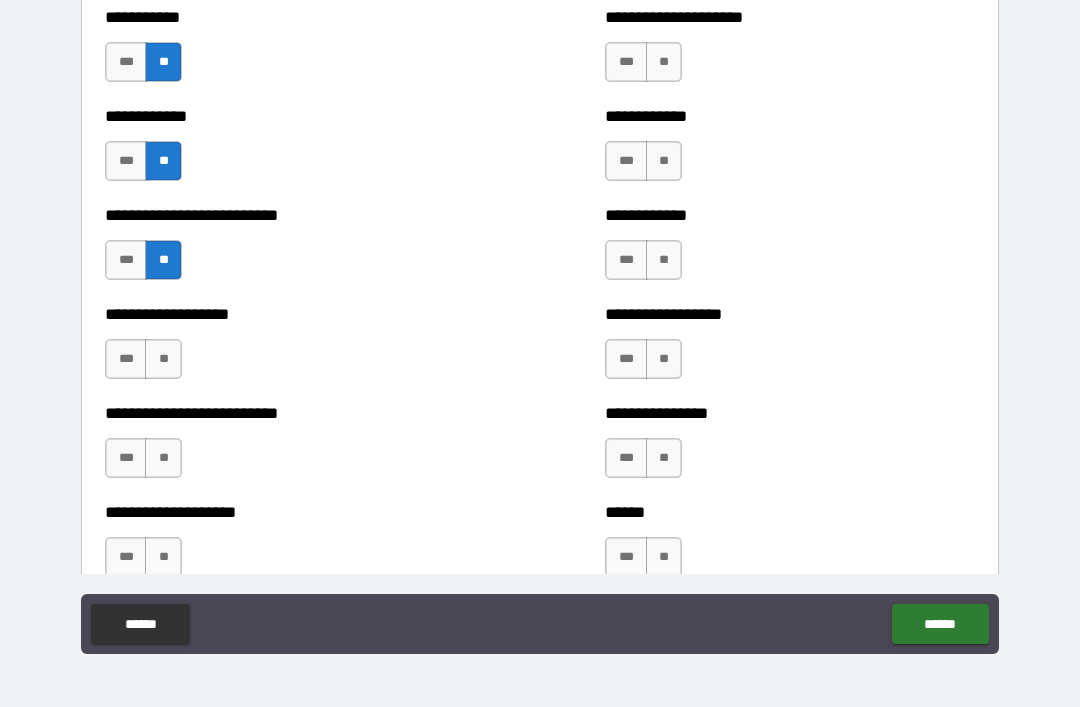 click on "**" at bounding box center [163, 359] 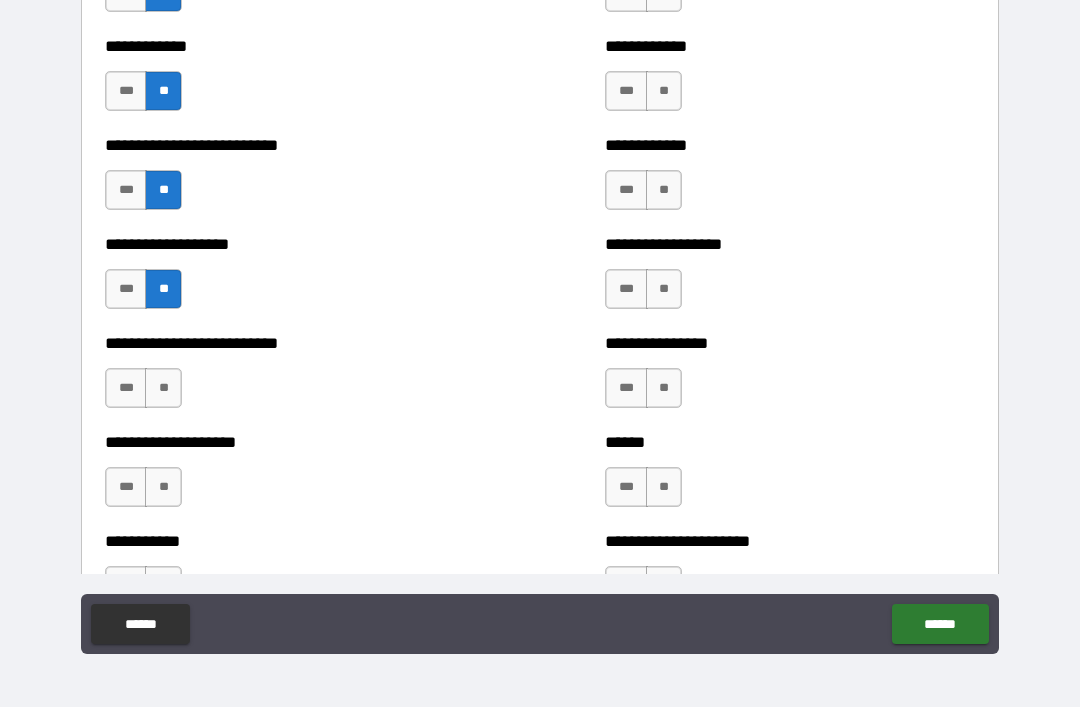 scroll, scrollTop: 5546, scrollLeft: 0, axis: vertical 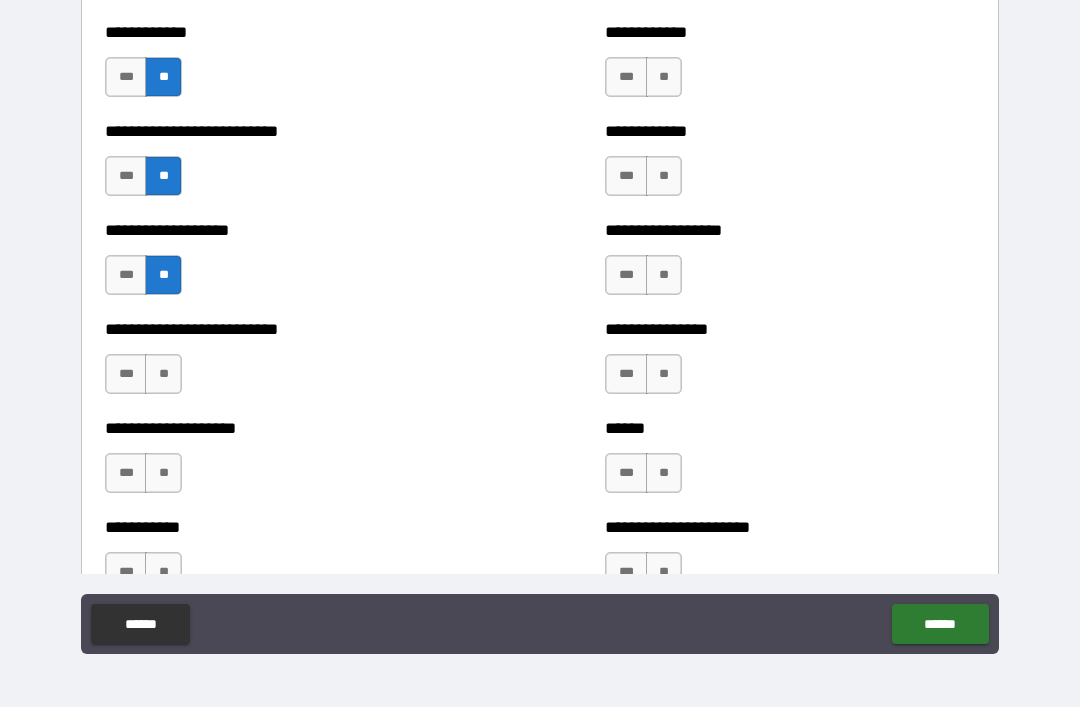 click on "**" at bounding box center (163, 374) 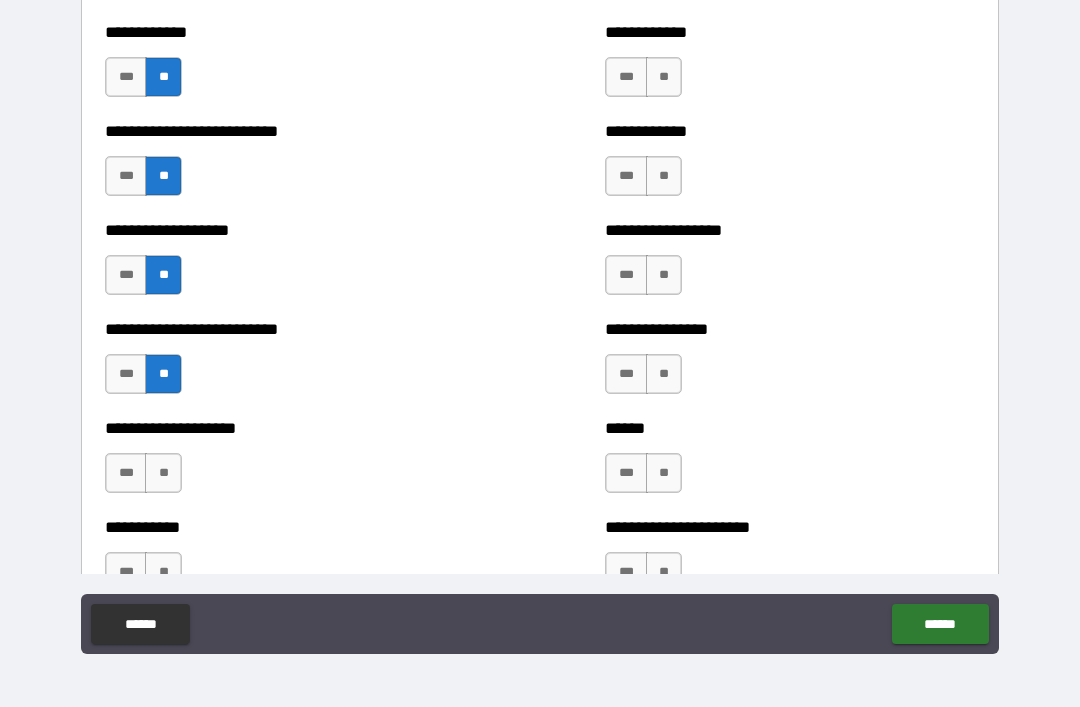 click on "**" at bounding box center (163, 473) 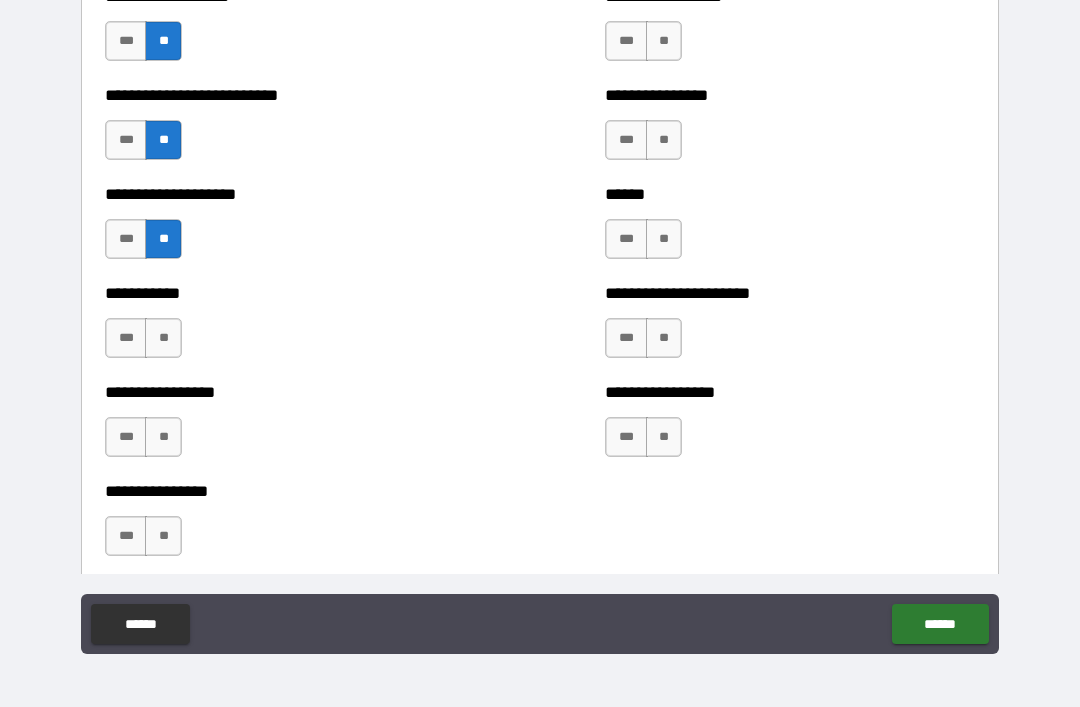 scroll, scrollTop: 5784, scrollLeft: 0, axis: vertical 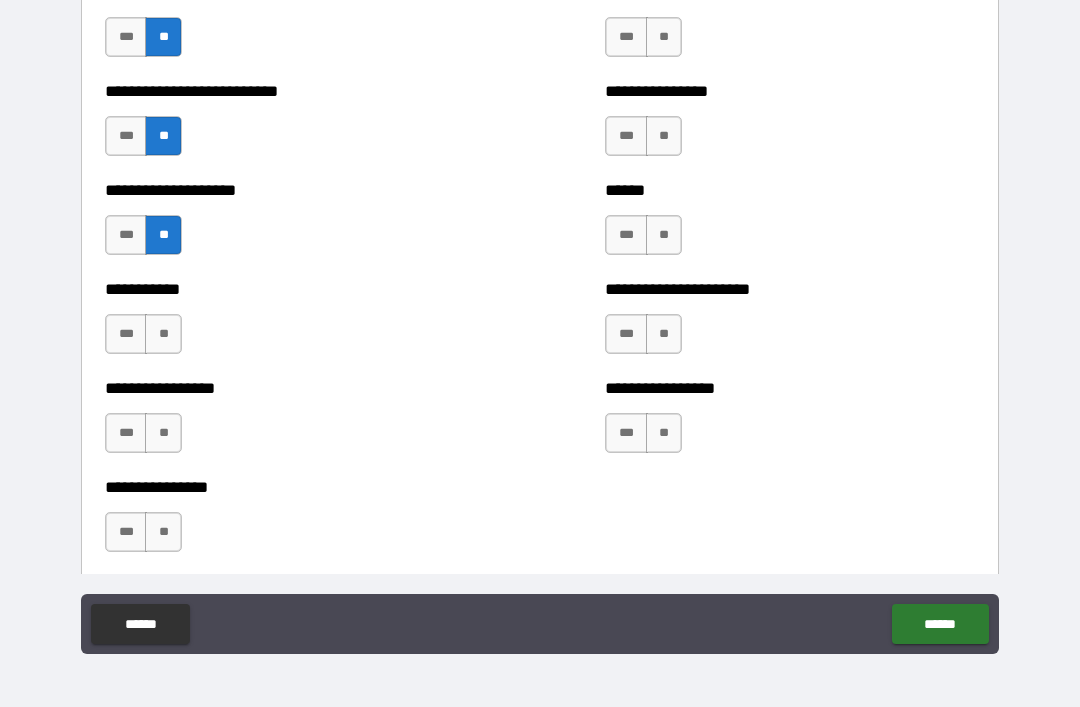 click on "**" at bounding box center [163, 334] 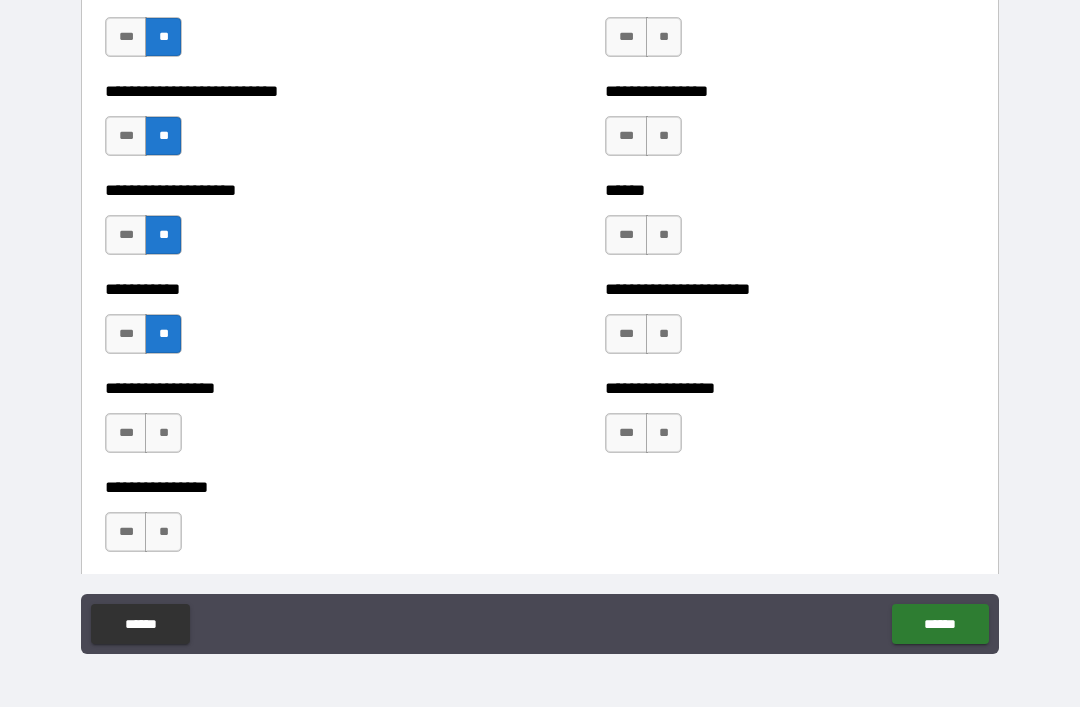 click on "**" at bounding box center [163, 433] 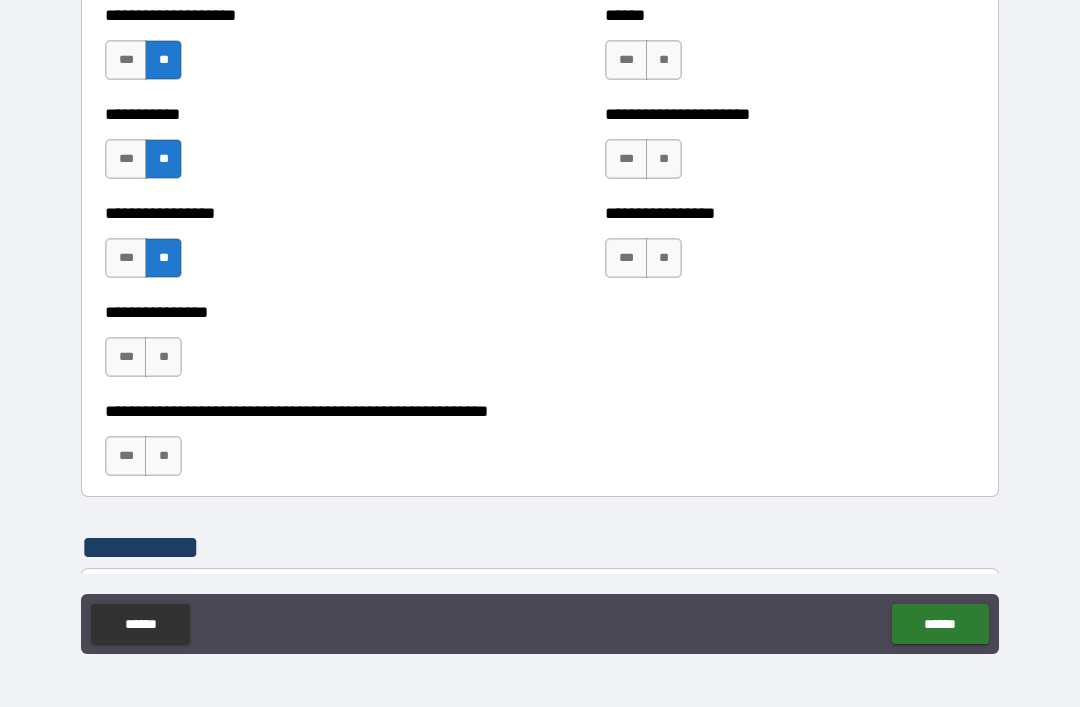 scroll, scrollTop: 5982, scrollLeft: 0, axis: vertical 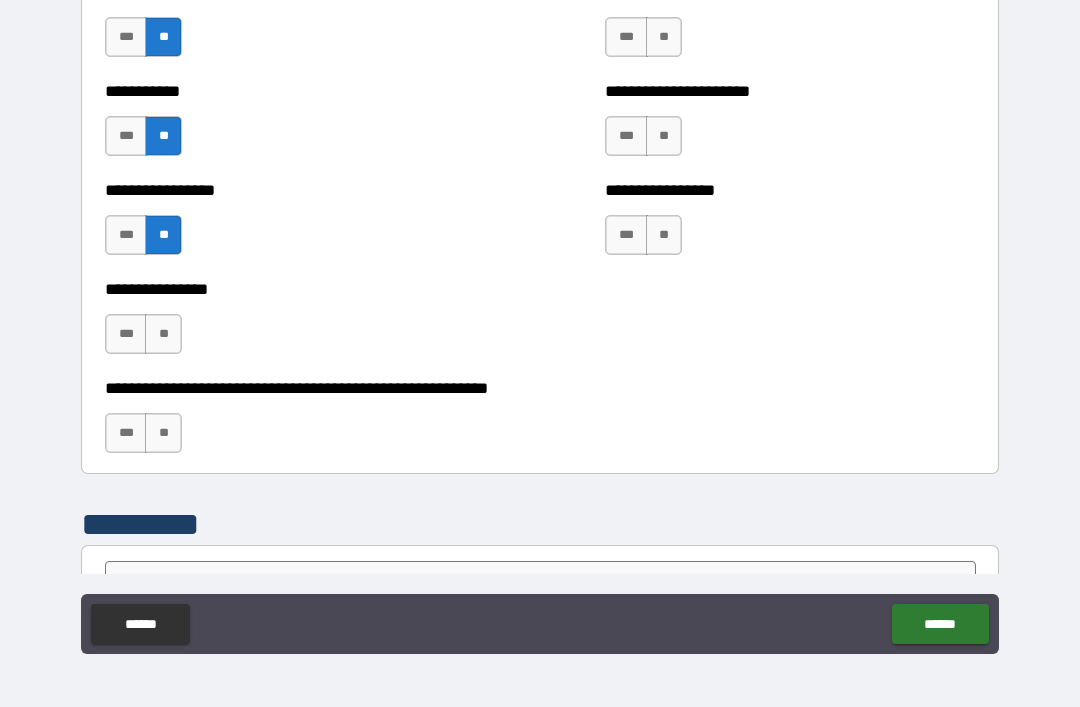 click on "**" at bounding box center [163, 334] 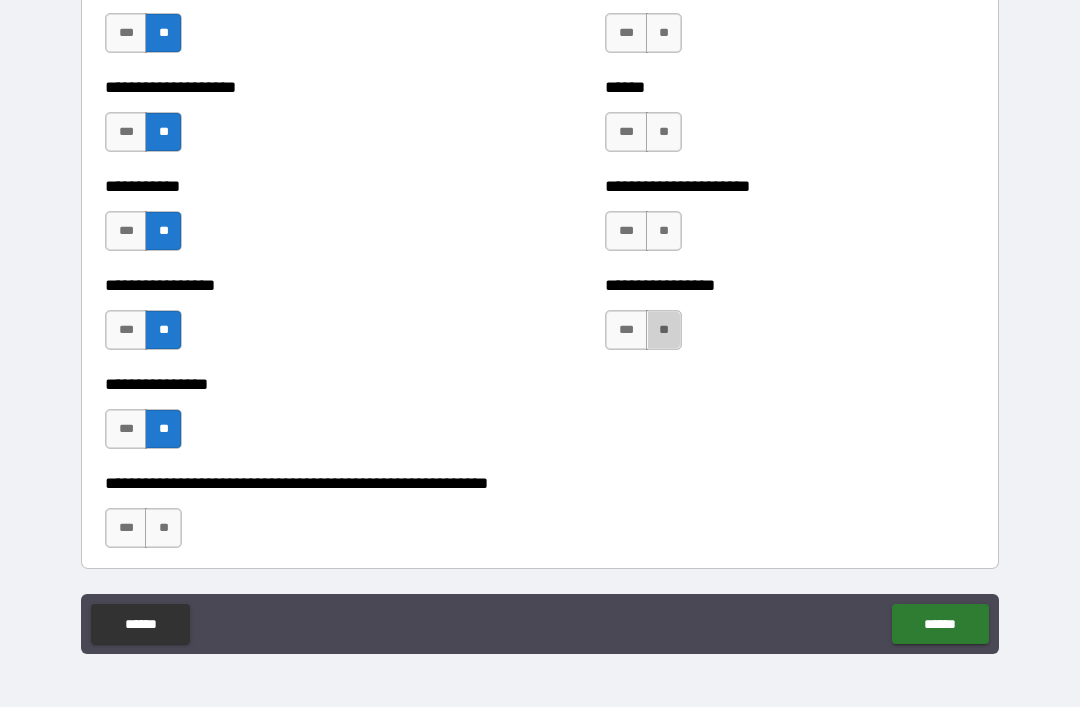 click on "**" at bounding box center [664, 330] 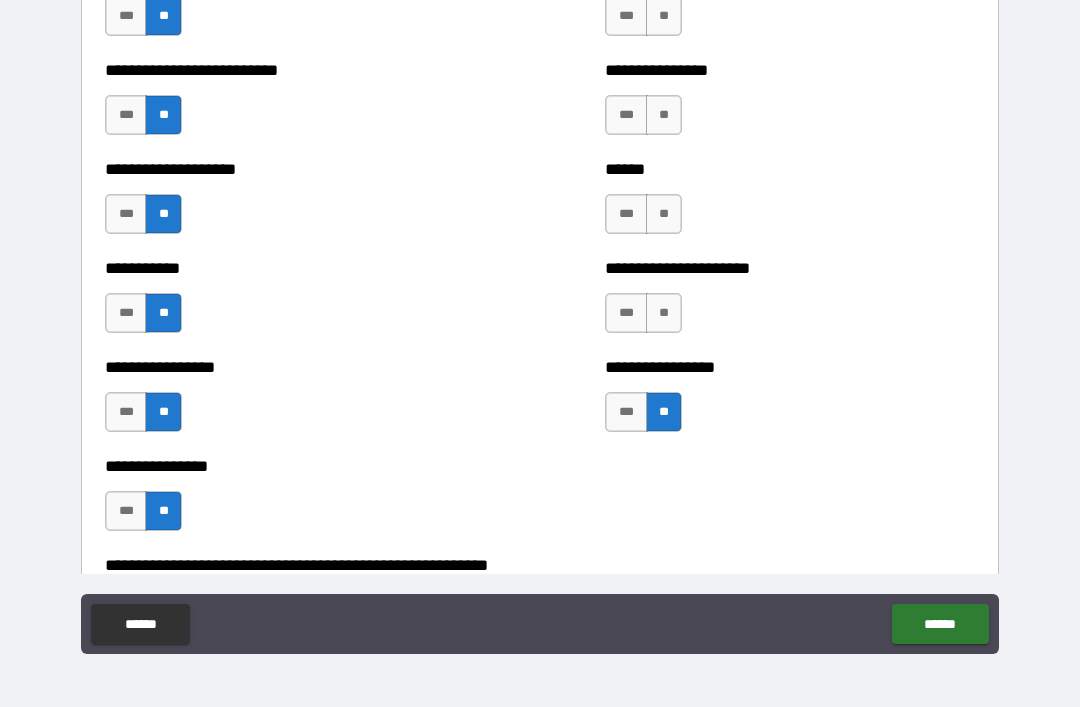 scroll, scrollTop: 5774, scrollLeft: 0, axis: vertical 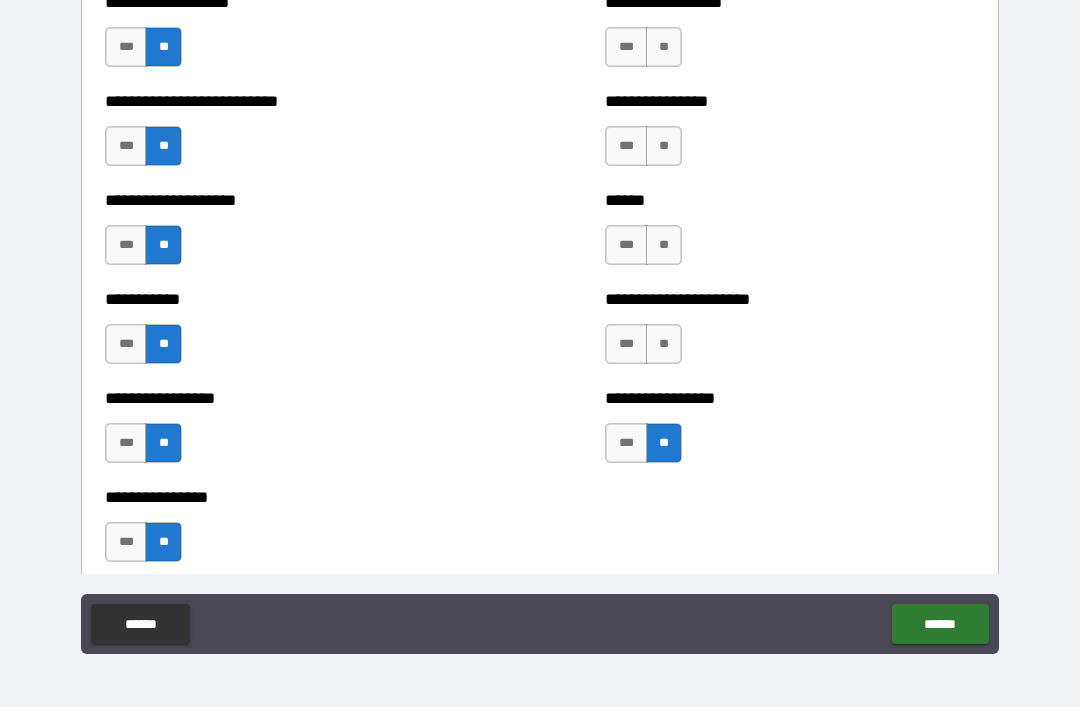 click on "**" at bounding box center [664, 344] 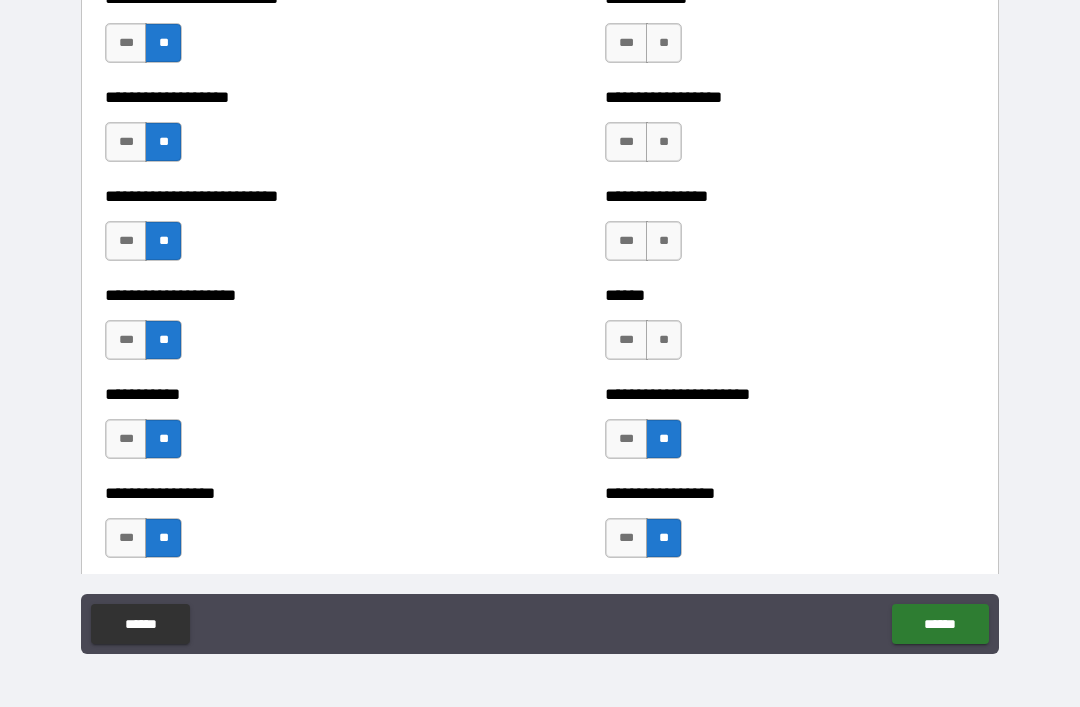 scroll, scrollTop: 5665, scrollLeft: 0, axis: vertical 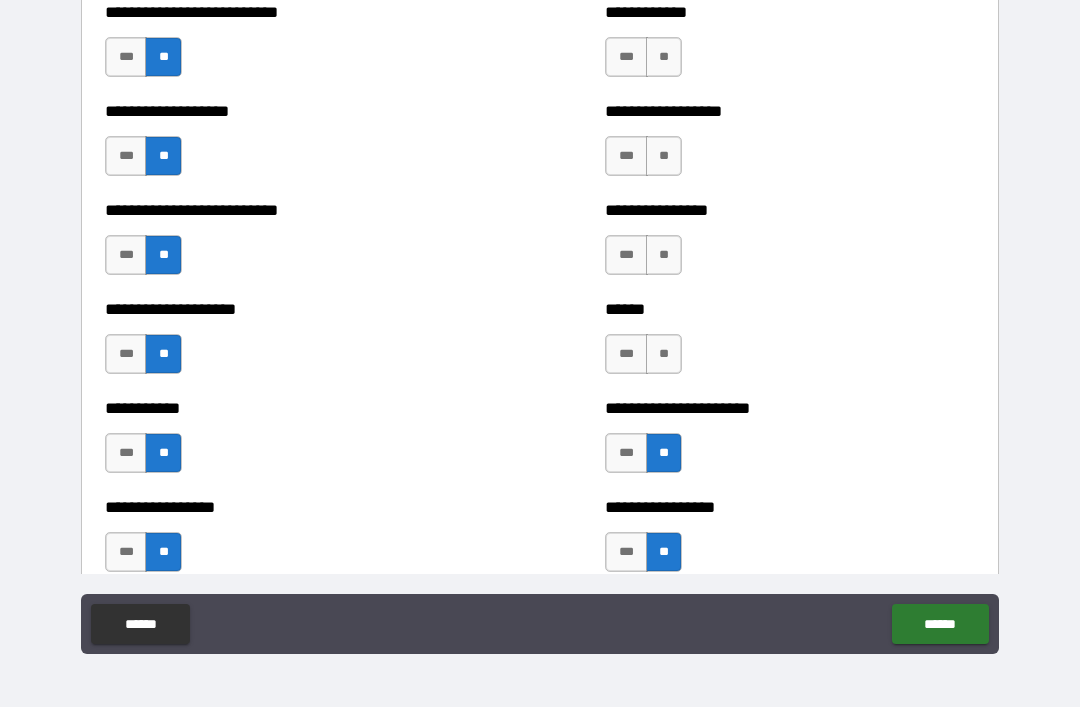 click on "**" at bounding box center (664, 354) 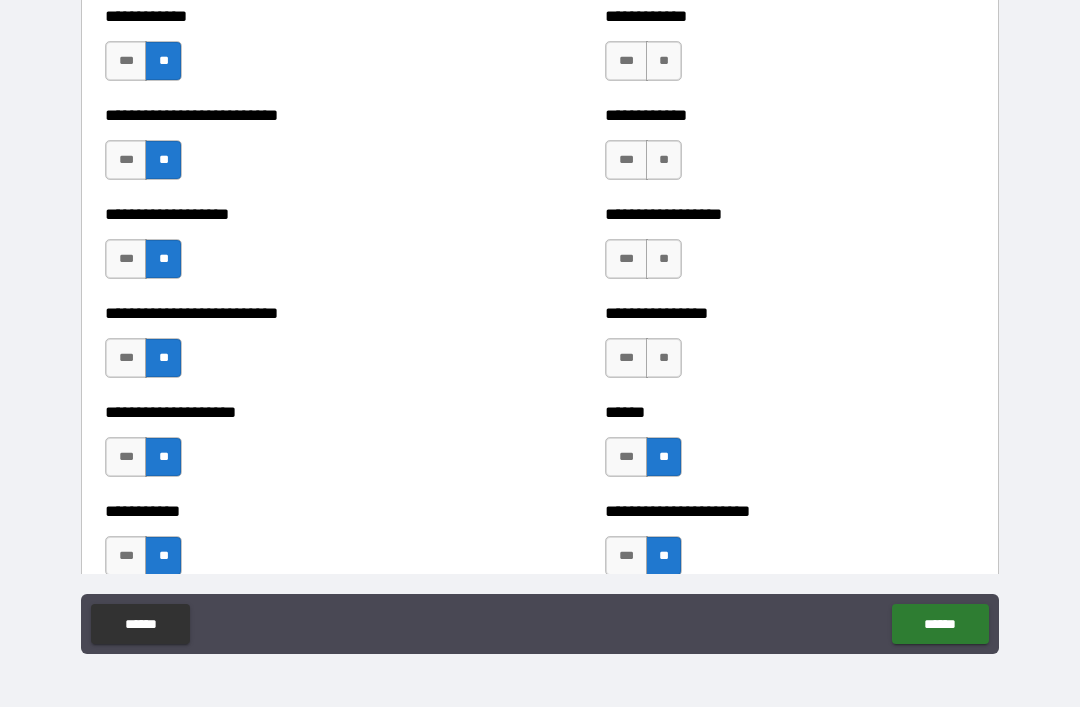 scroll, scrollTop: 5555, scrollLeft: 0, axis: vertical 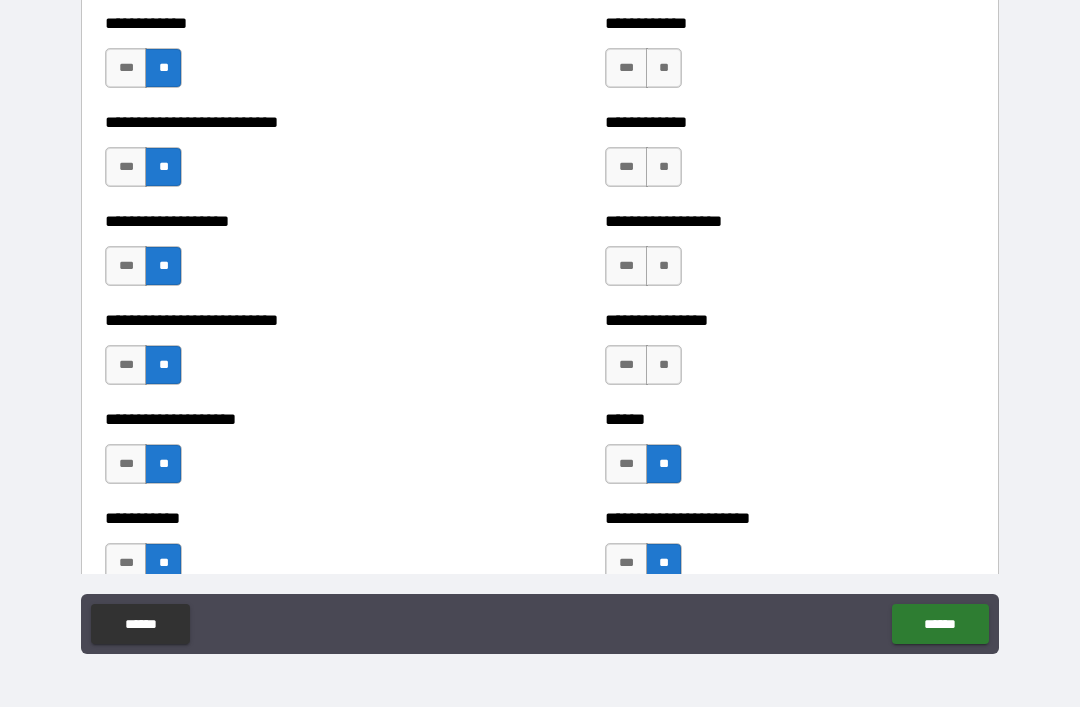 click on "**" at bounding box center (664, 365) 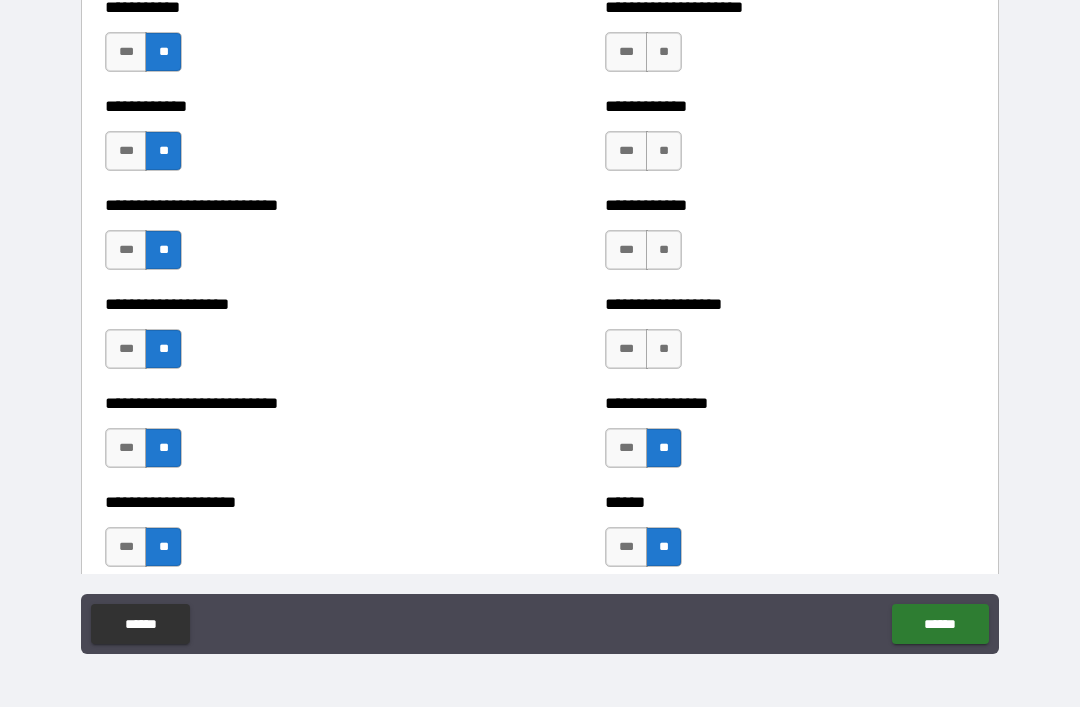 scroll, scrollTop: 5462, scrollLeft: 0, axis: vertical 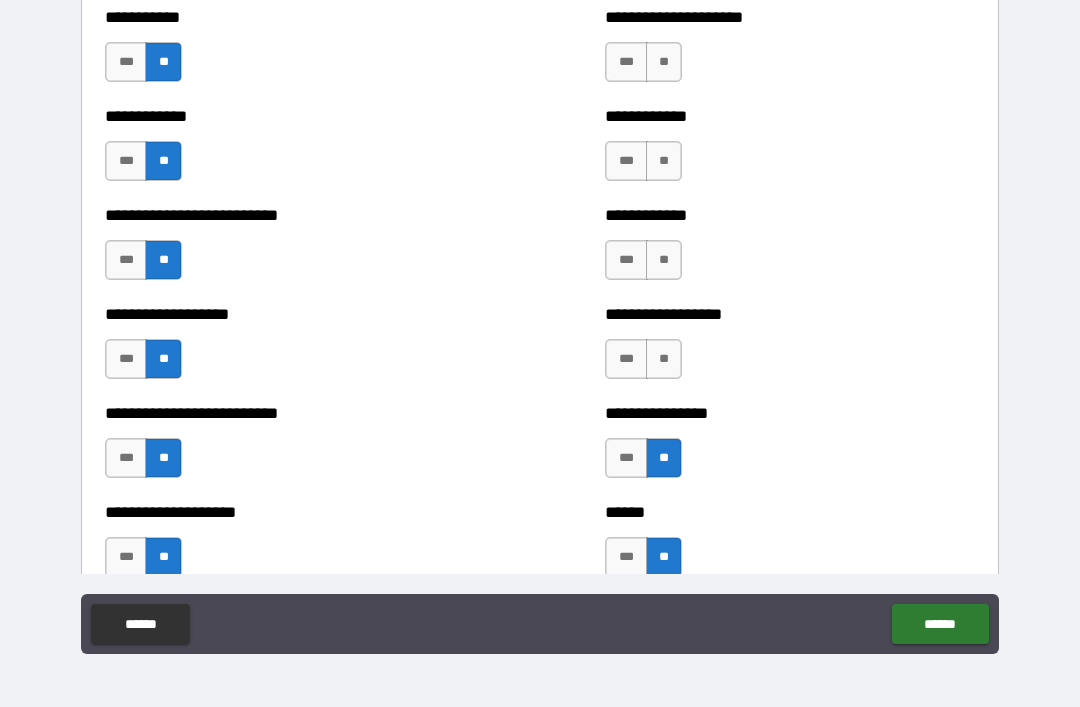 click on "**" at bounding box center (664, 359) 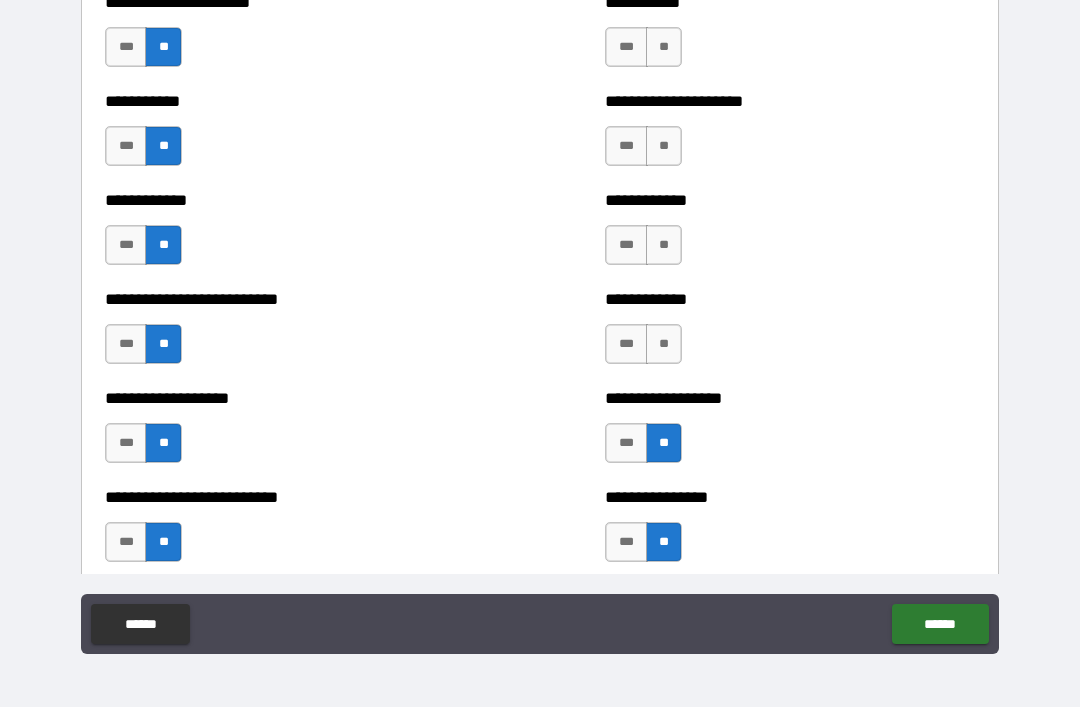 scroll, scrollTop: 5357, scrollLeft: 0, axis: vertical 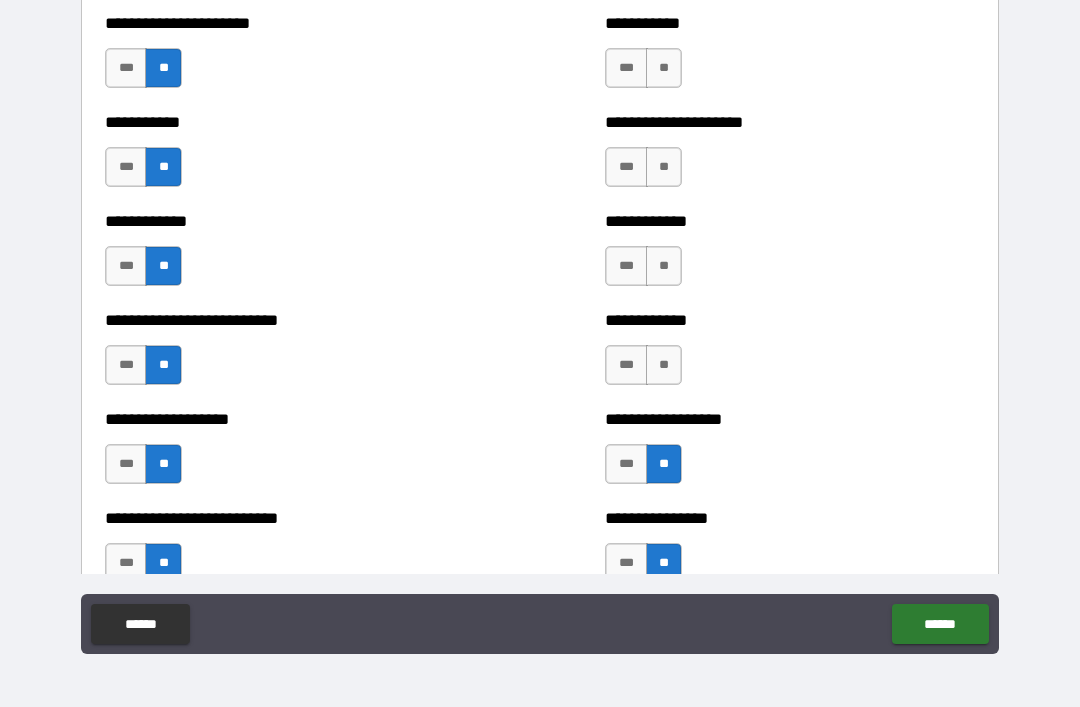 click on "**" at bounding box center (664, 365) 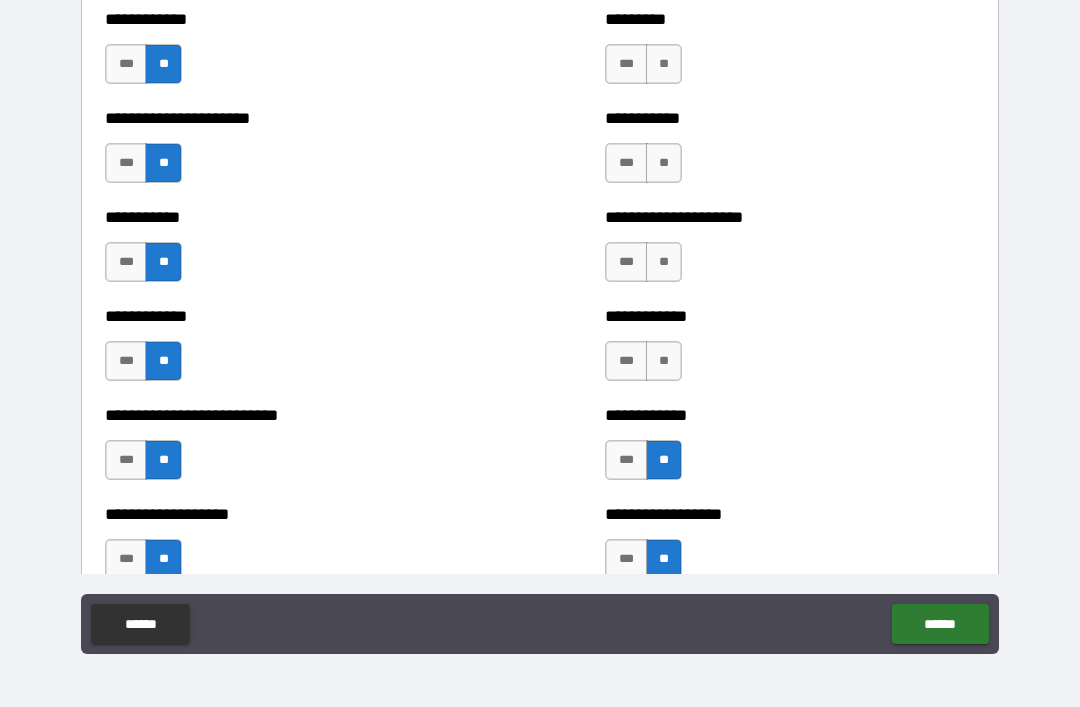 click on "**" at bounding box center (664, 361) 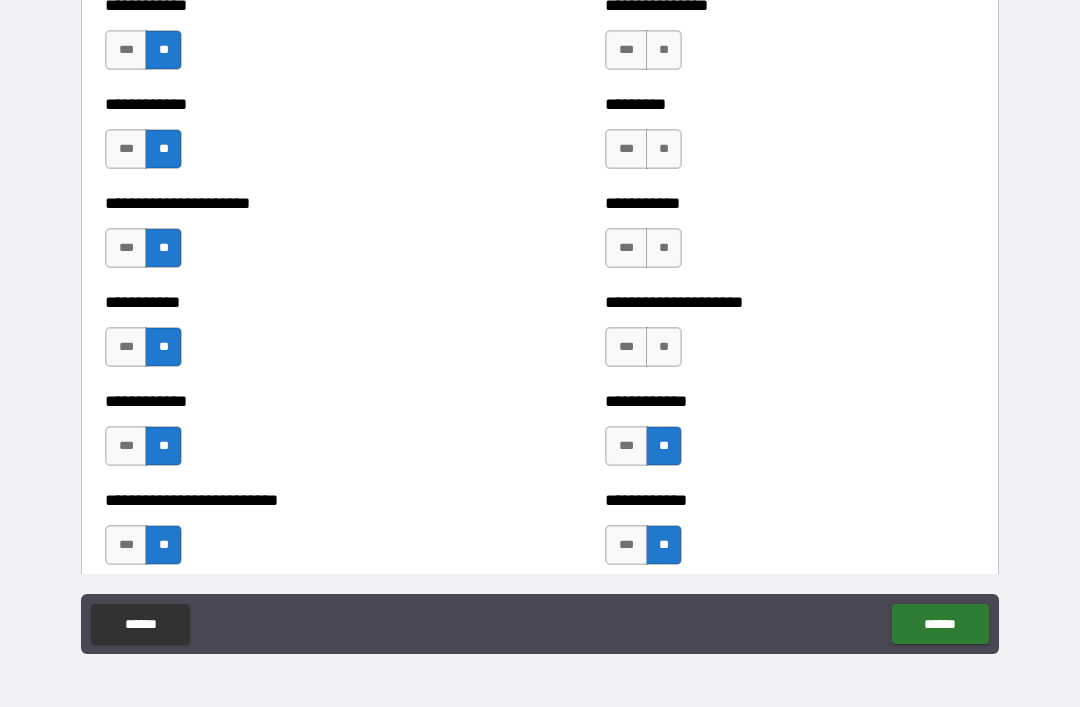 scroll, scrollTop: 5146, scrollLeft: 0, axis: vertical 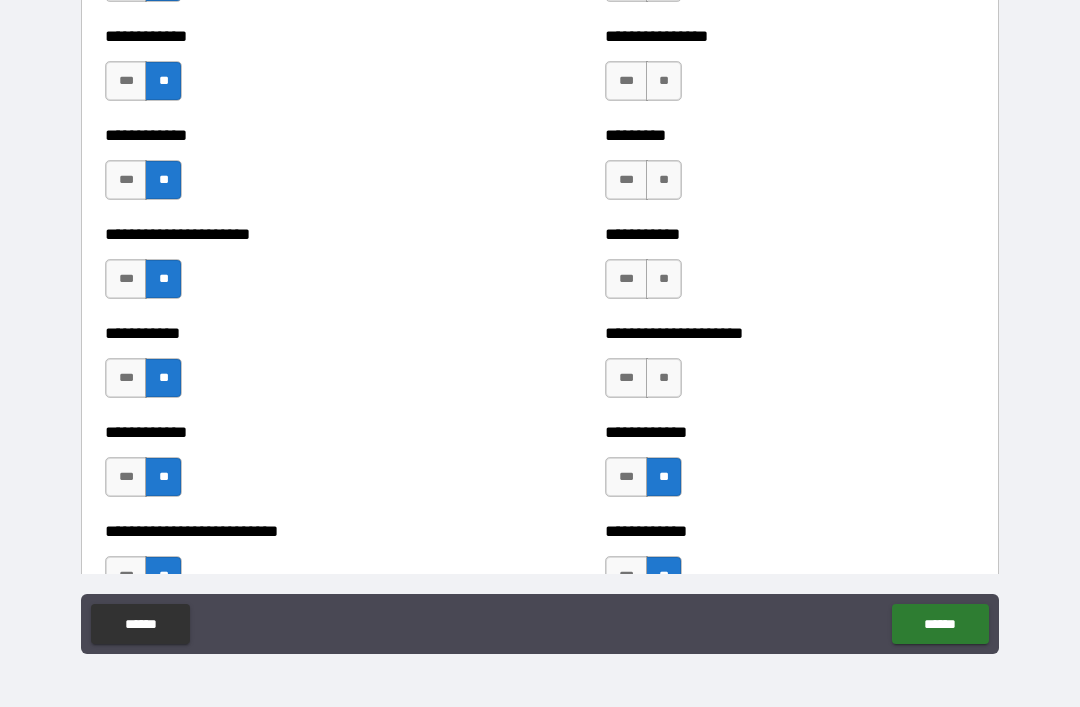 click on "**" at bounding box center (664, 378) 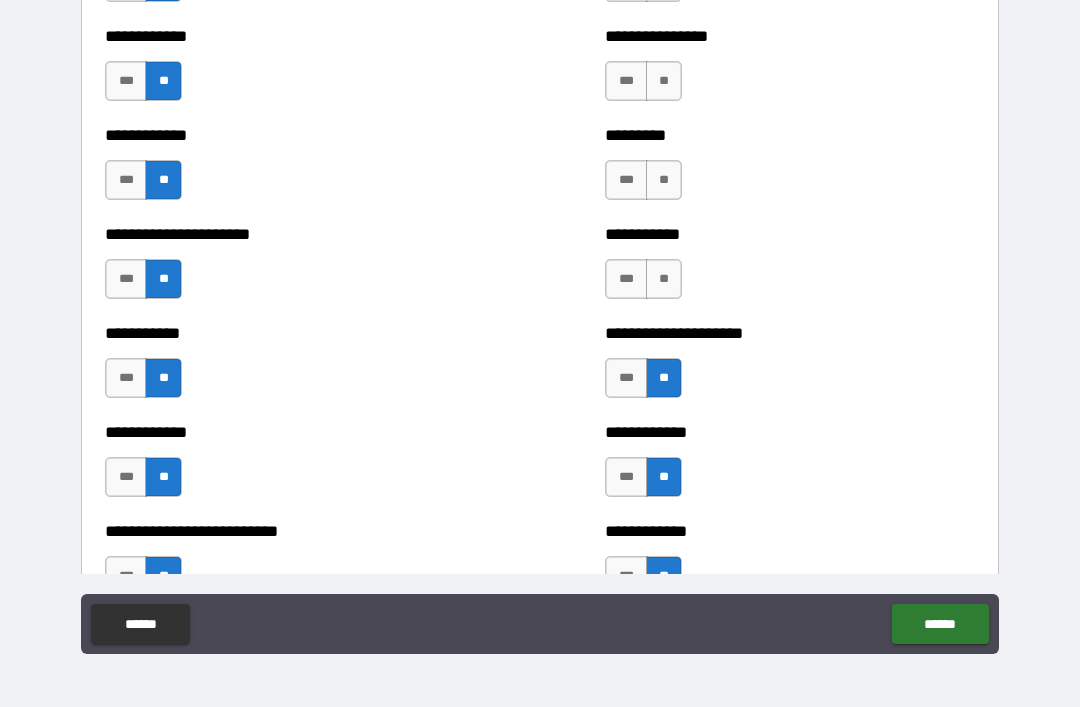 scroll, scrollTop: 5035, scrollLeft: 0, axis: vertical 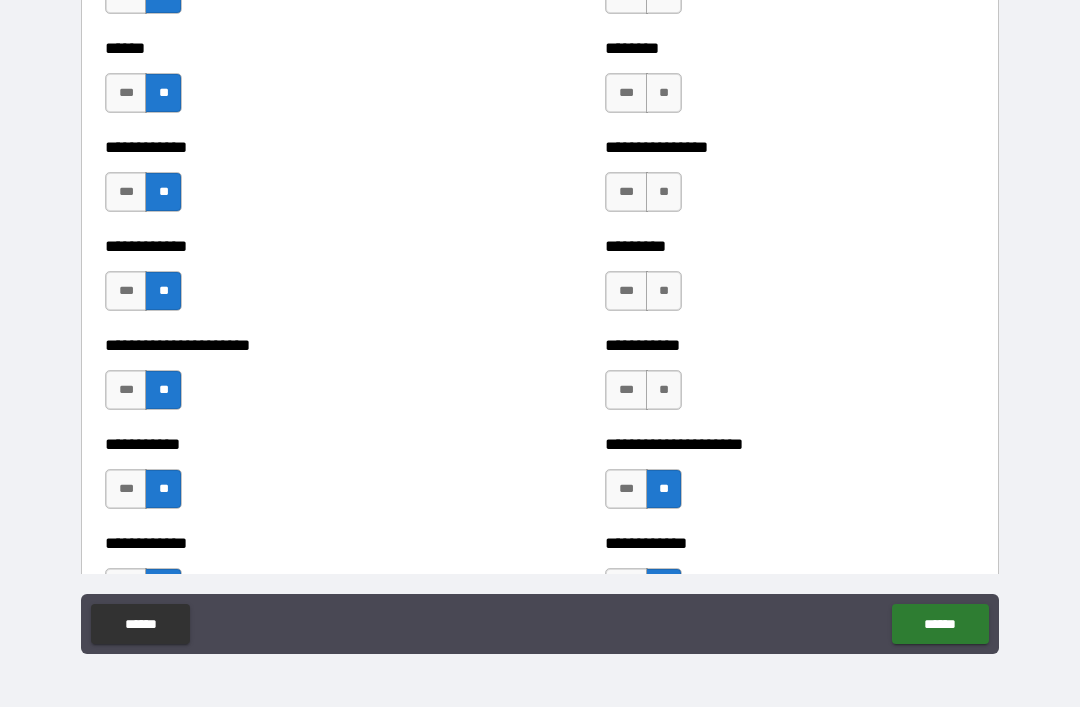 click on "**" at bounding box center [664, 390] 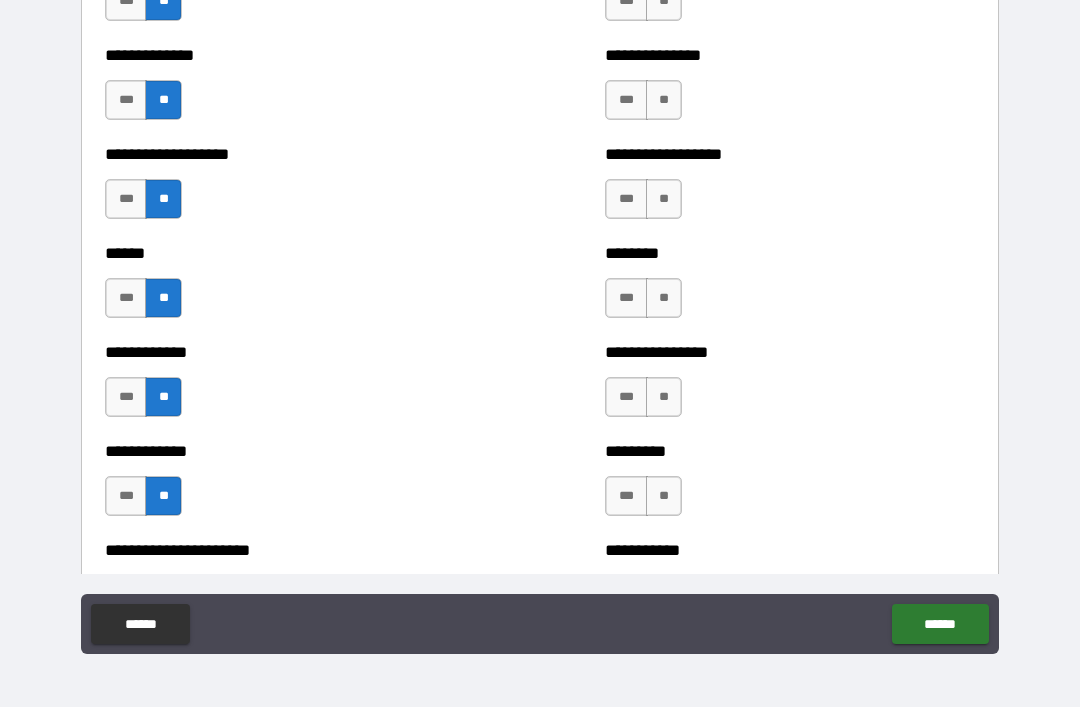scroll, scrollTop: 4824, scrollLeft: 0, axis: vertical 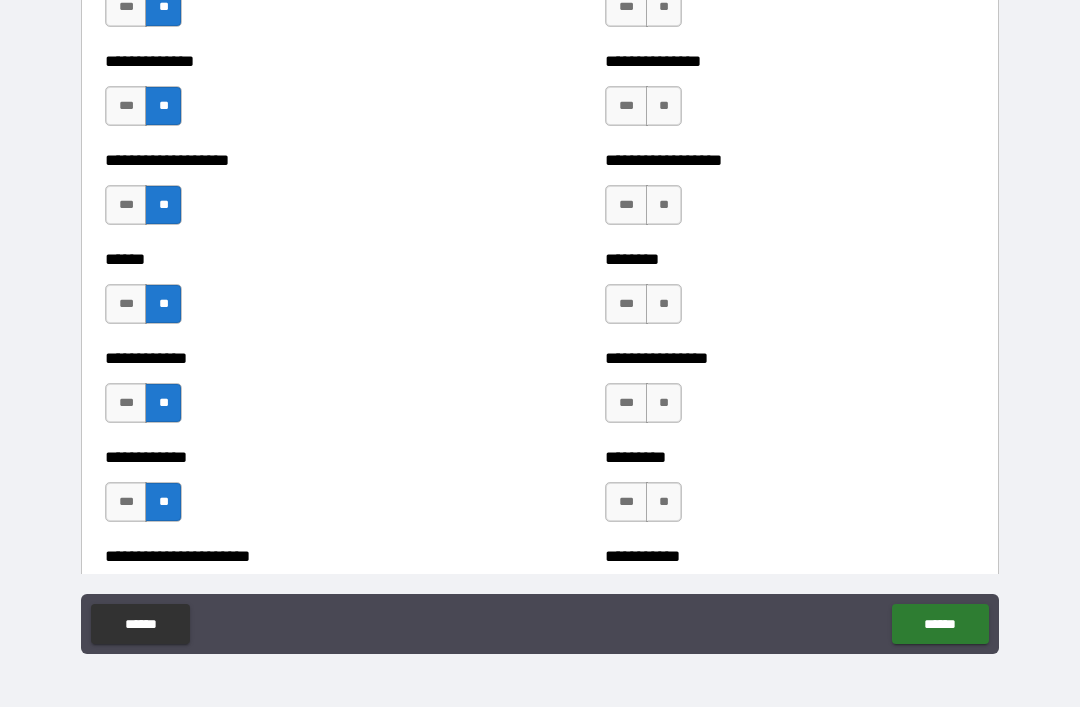 click on "**" at bounding box center (664, 502) 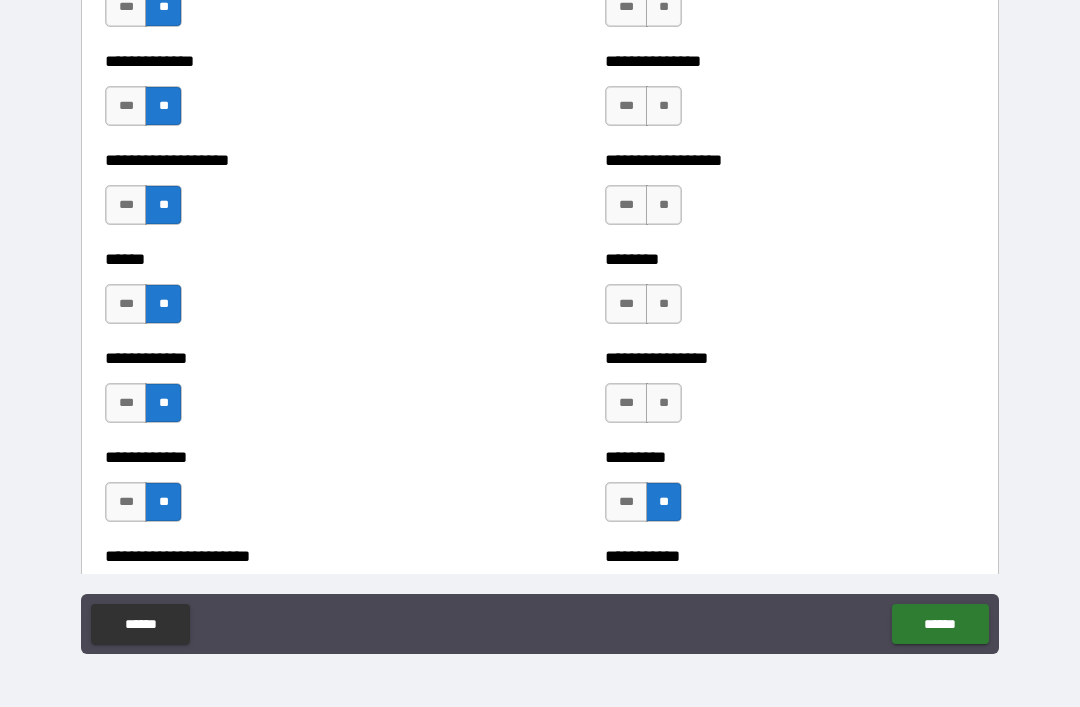 click on "**" at bounding box center [664, 403] 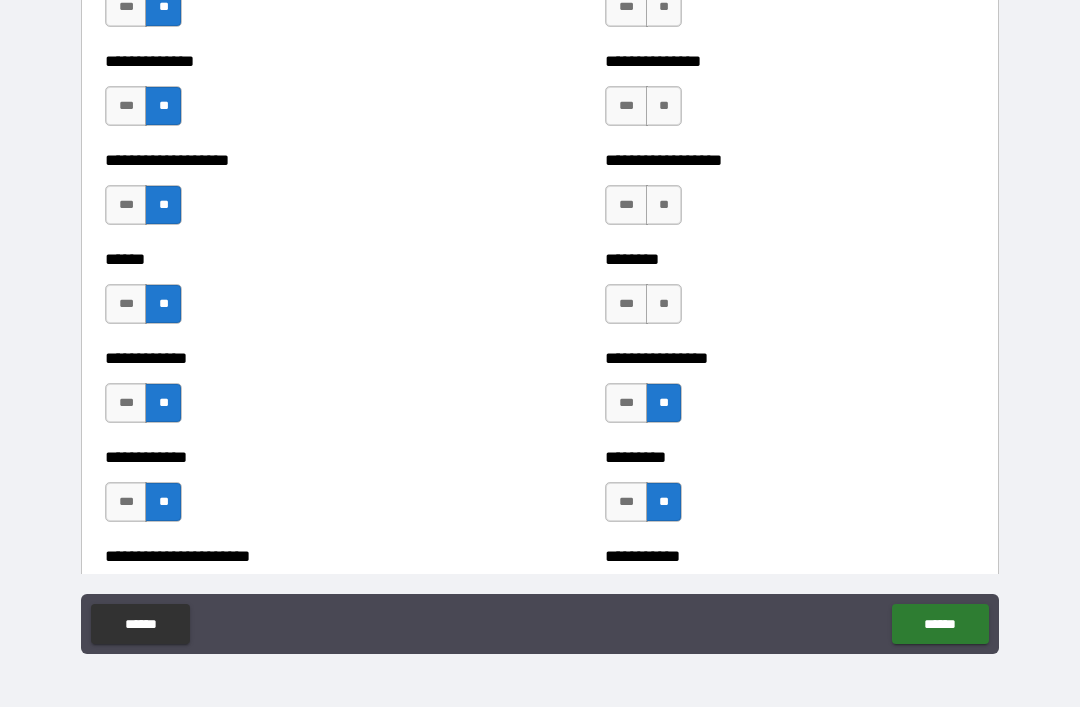 click on "**" at bounding box center [664, 304] 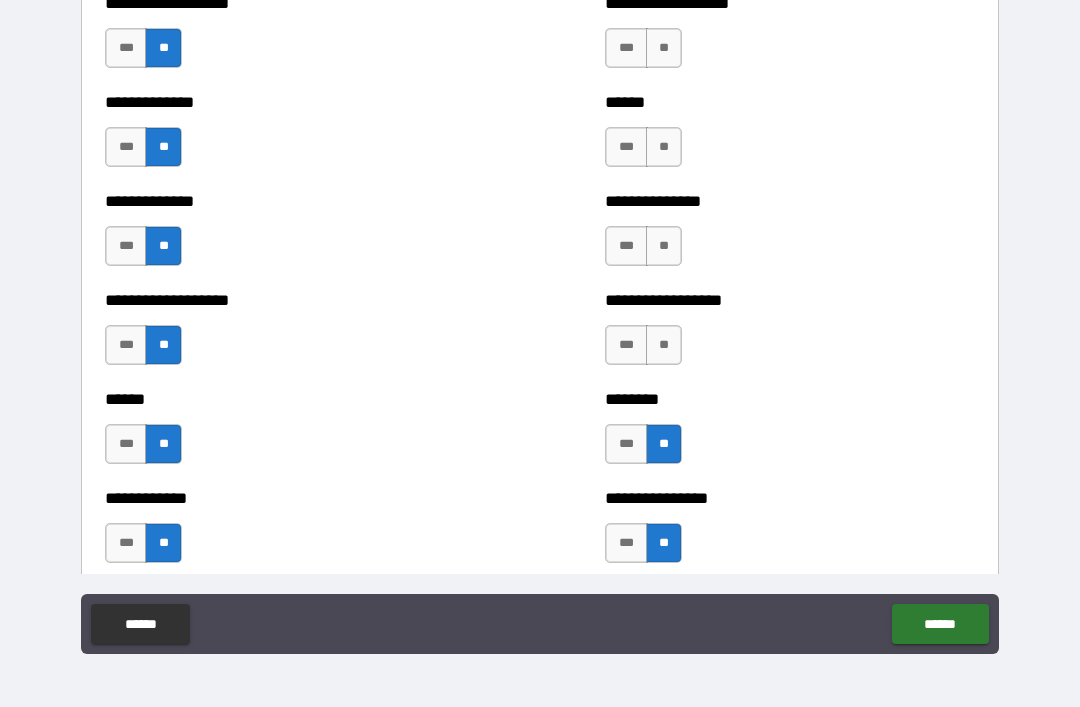 scroll, scrollTop: 4686, scrollLeft: 0, axis: vertical 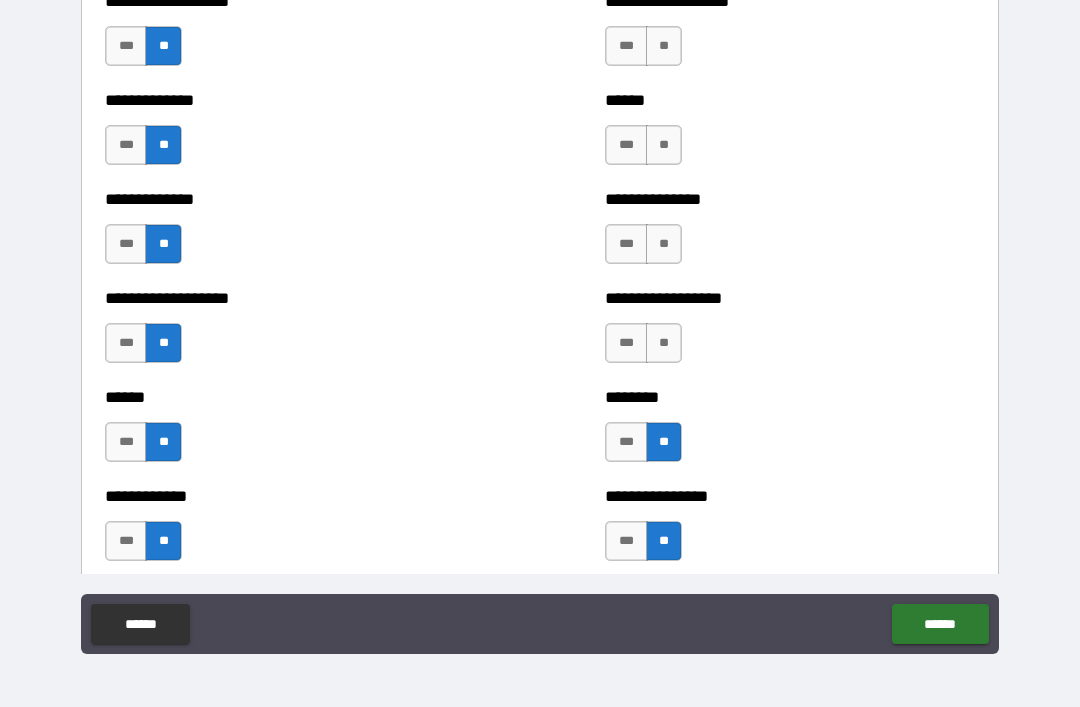 click on "**" at bounding box center [664, 343] 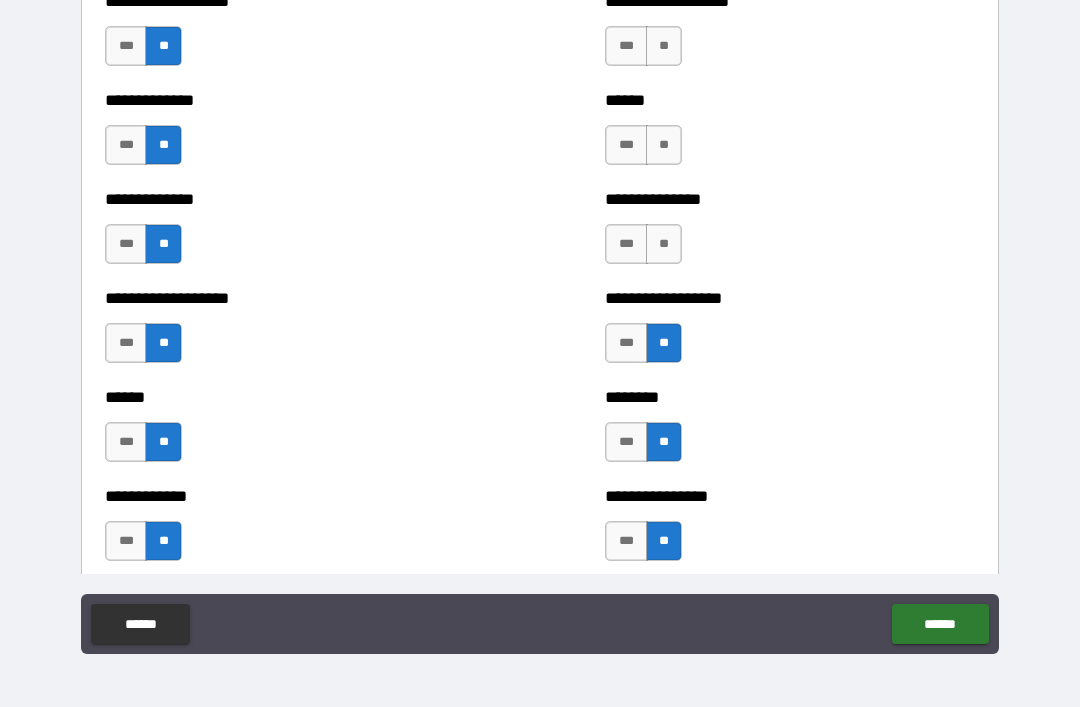 click on "**" at bounding box center (664, 244) 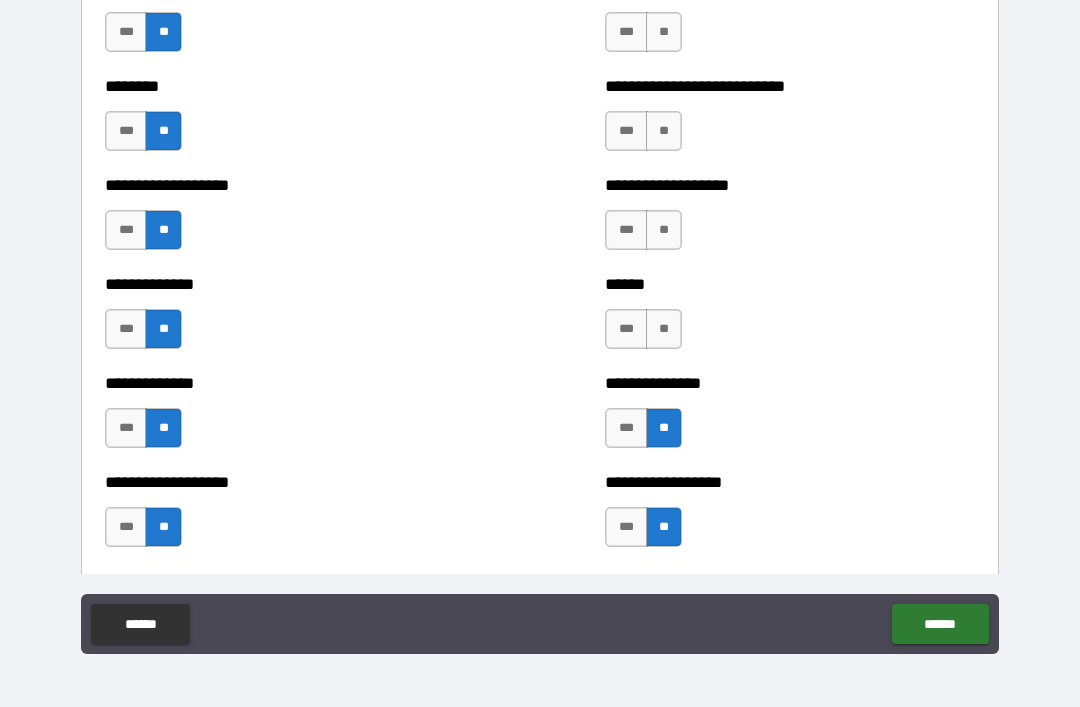scroll, scrollTop: 4493, scrollLeft: 0, axis: vertical 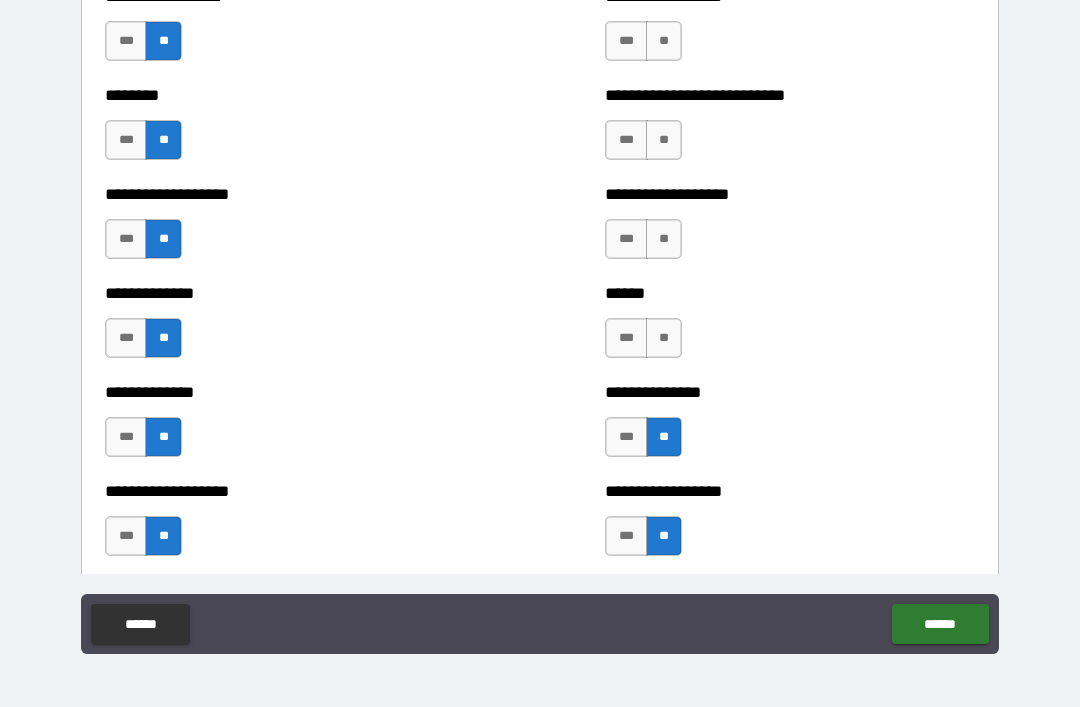 click on "**" at bounding box center (664, 338) 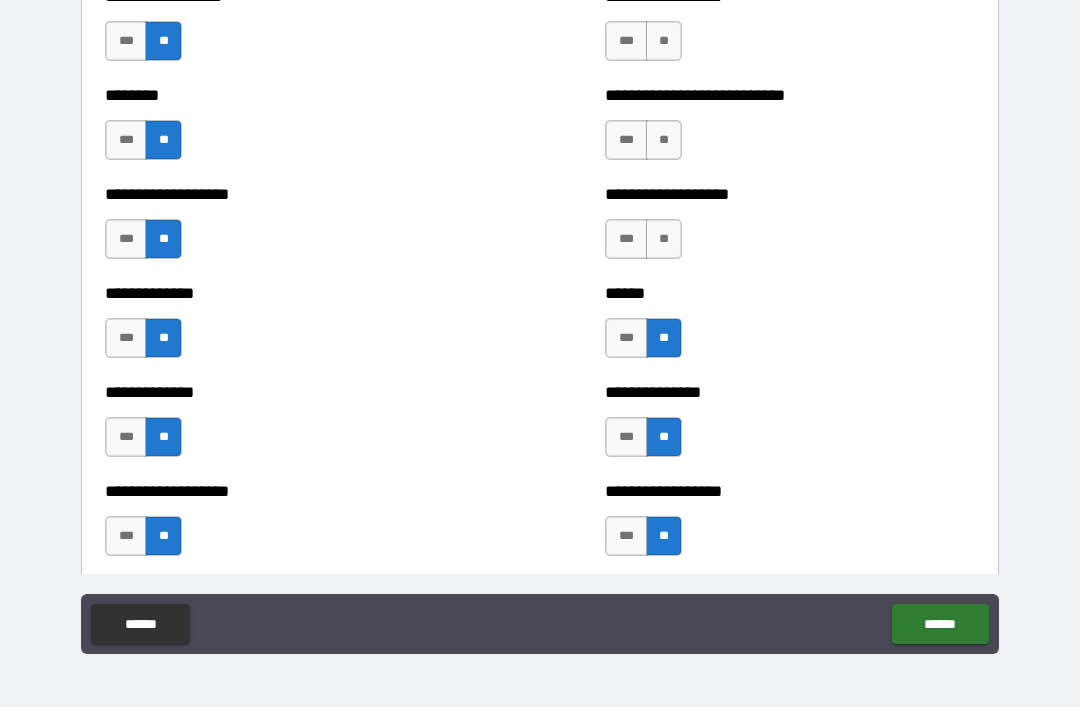 click on "**" at bounding box center [664, 239] 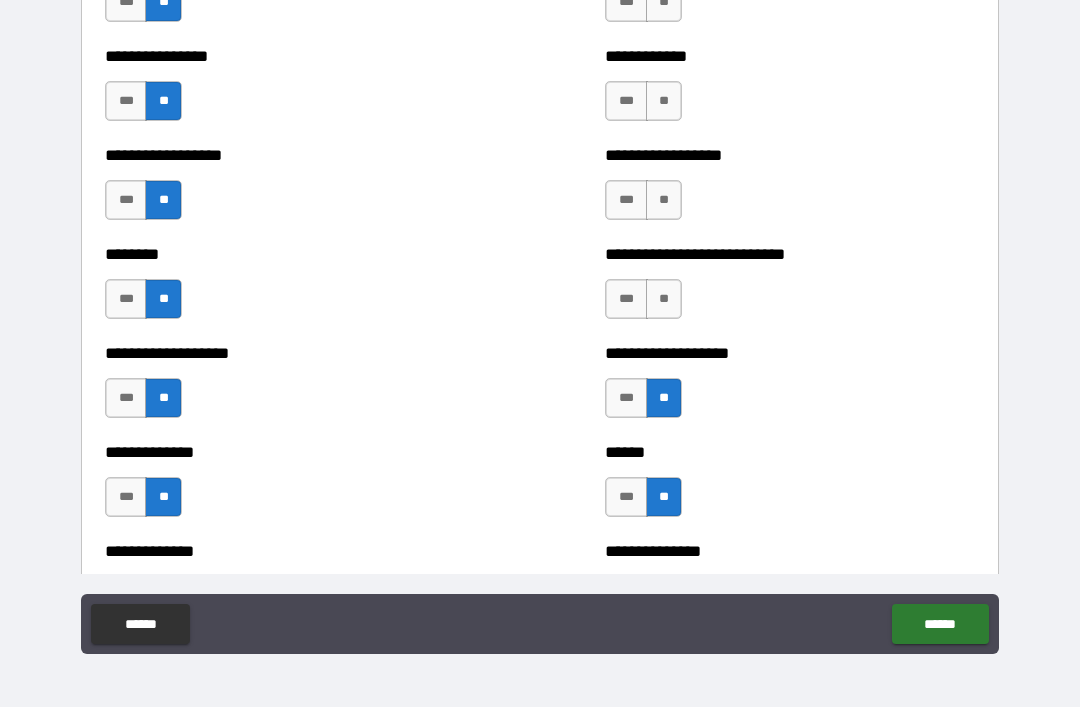 scroll, scrollTop: 4327, scrollLeft: 0, axis: vertical 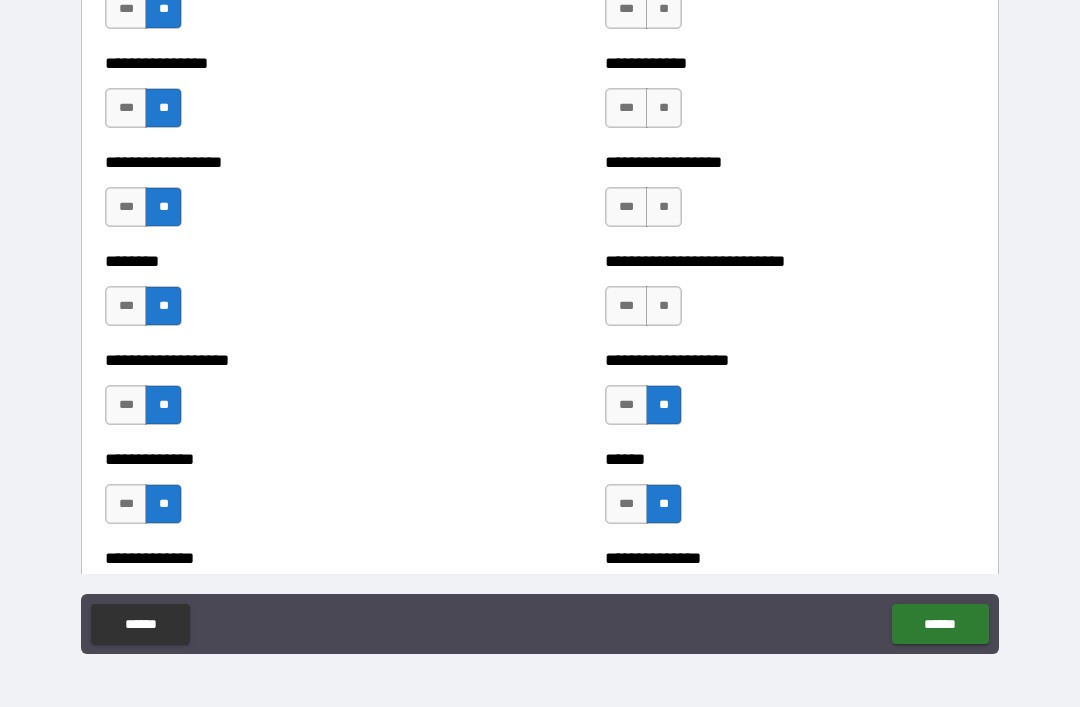 click on "**" at bounding box center [664, 306] 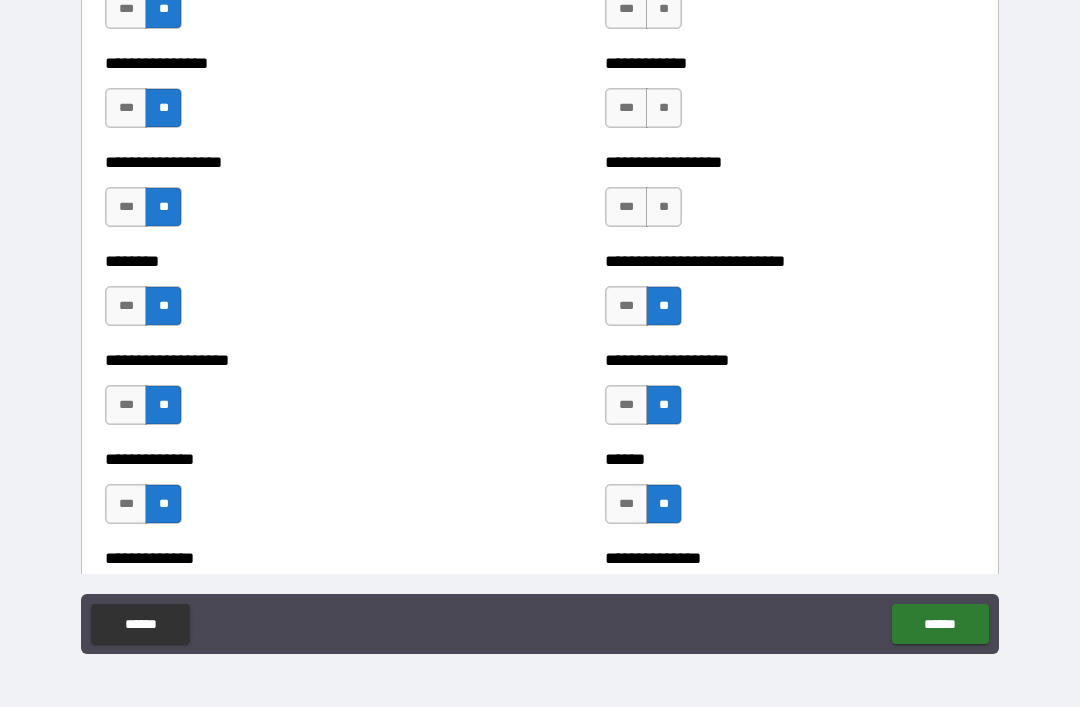click on "**" at bounding box center [664, 207] 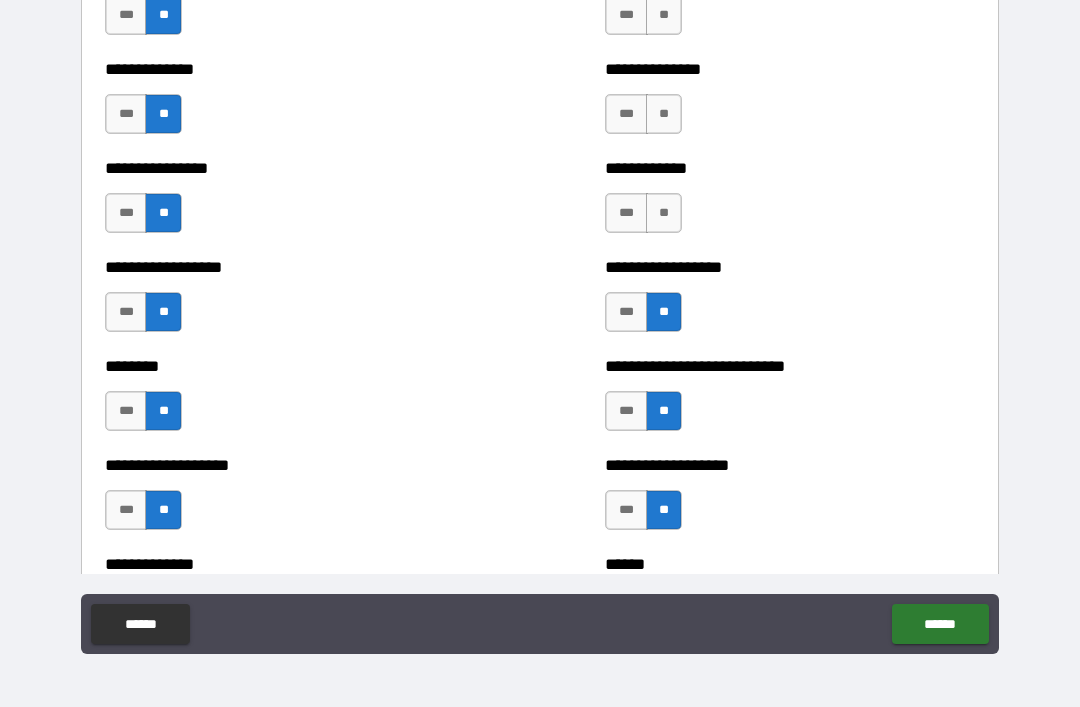 scroll, scrollTop: 4169, scrollLeft: 0, axis: vertical 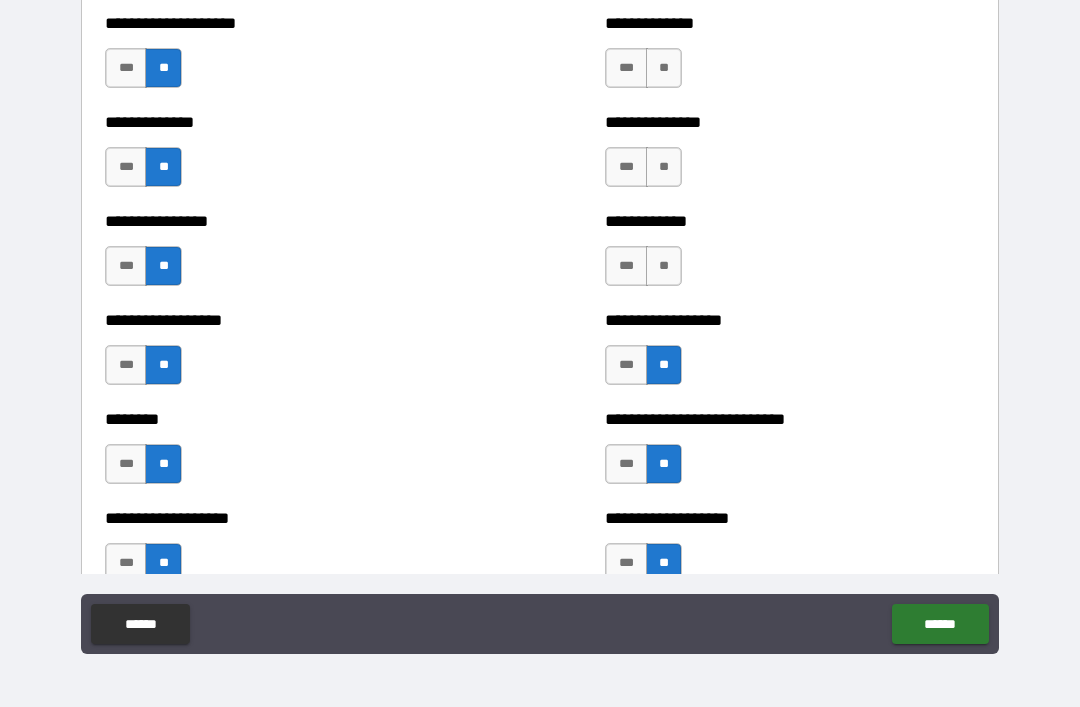 click on "**" at bounding box center [664, 266] 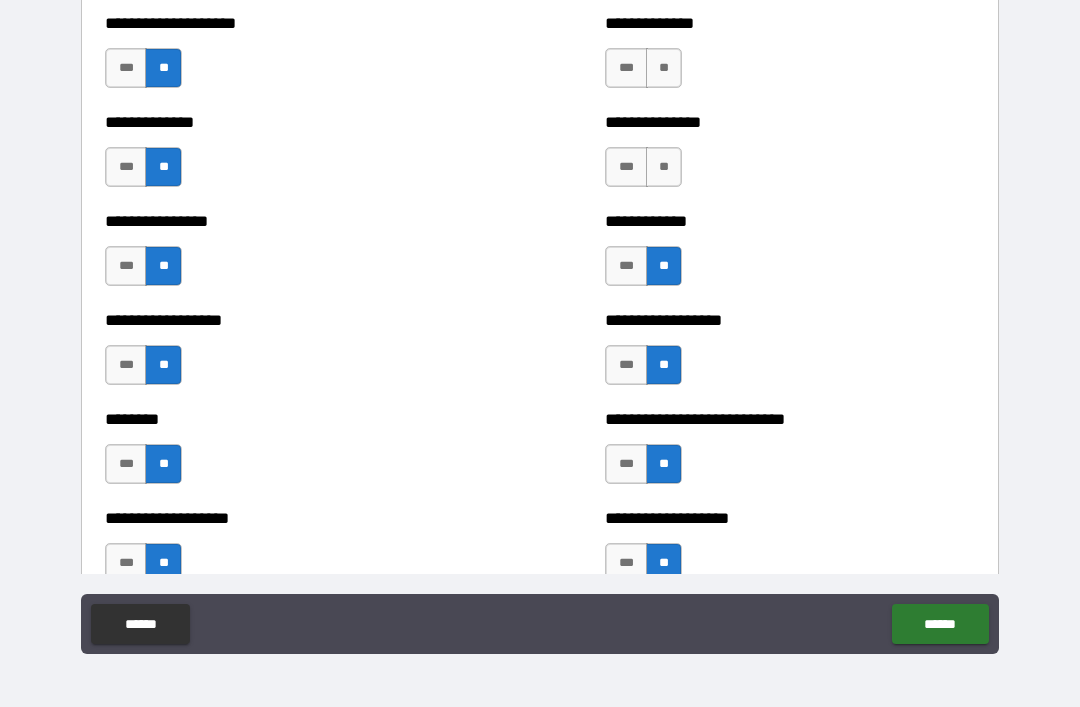 click on "**" at bounding box center (664, 167) 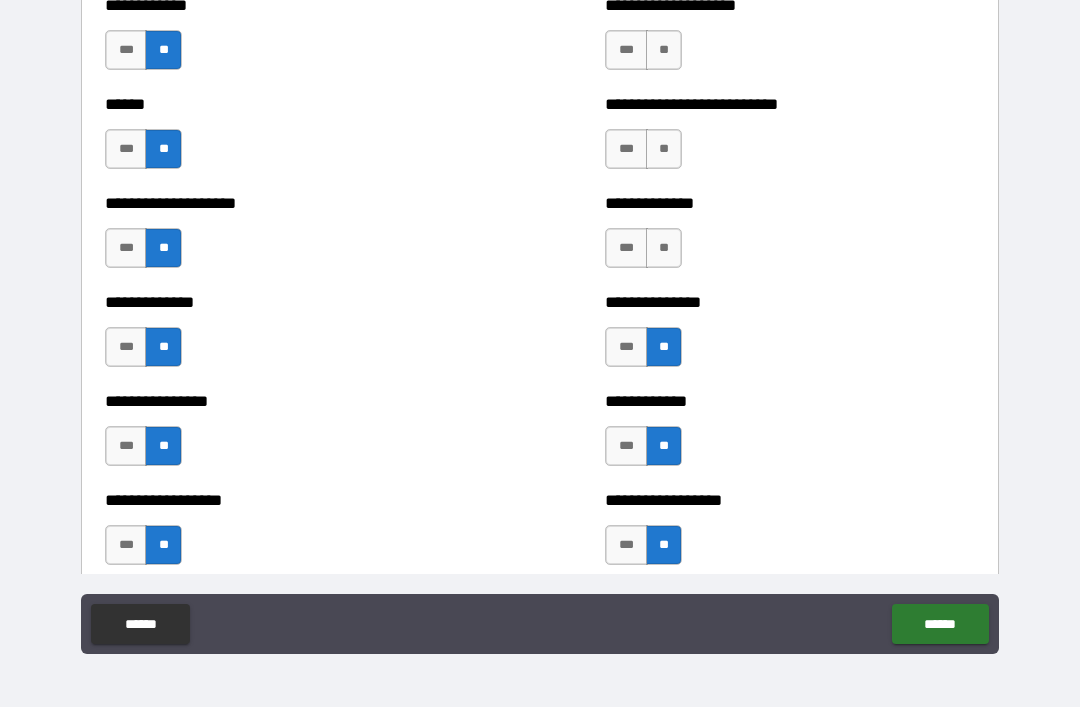 scroll, scrollTop: 3943, scrollLeft: 0, axis: vertical 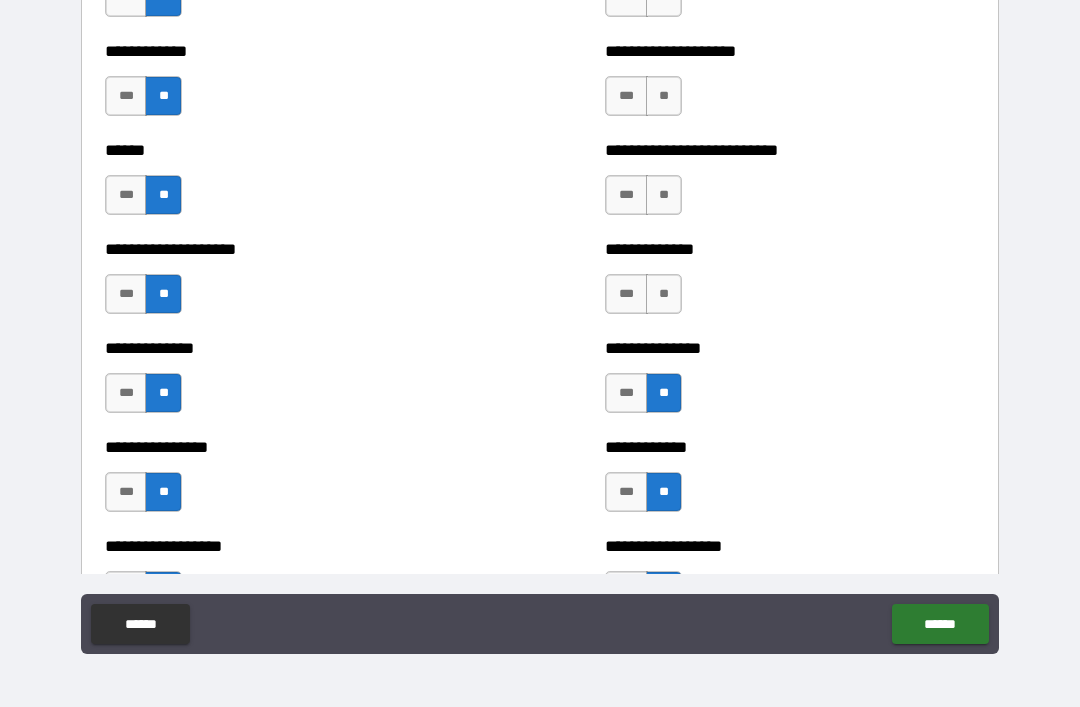 click on "**" at bounding box center (664, 294) 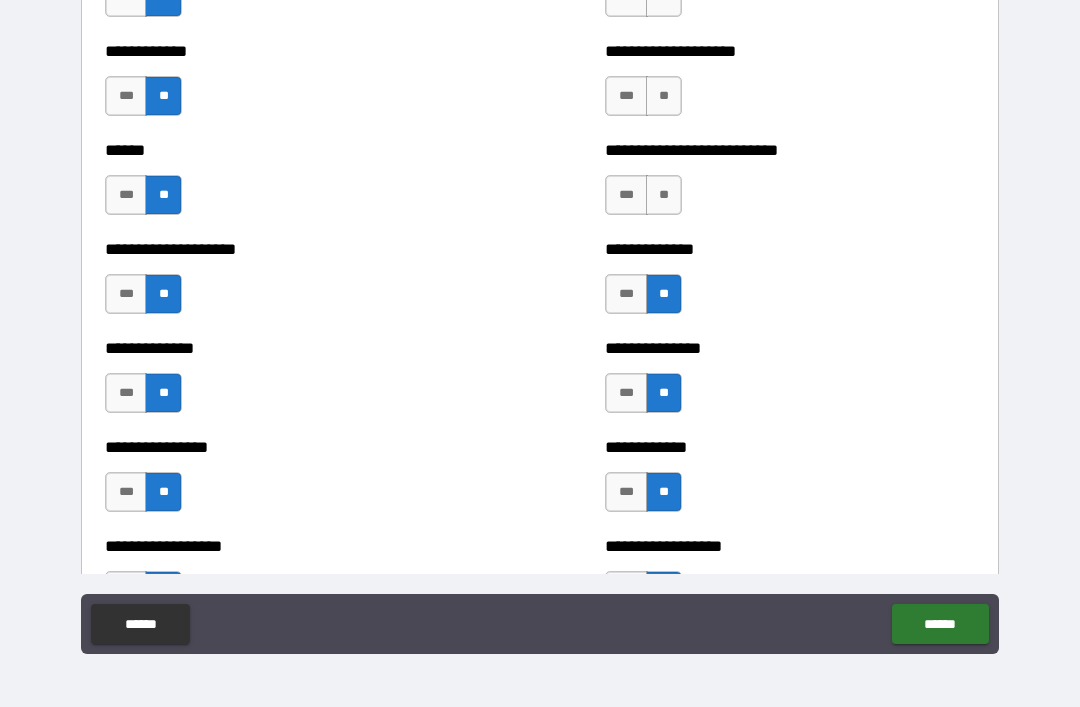 click on "**" at bounding box center (664, 195) 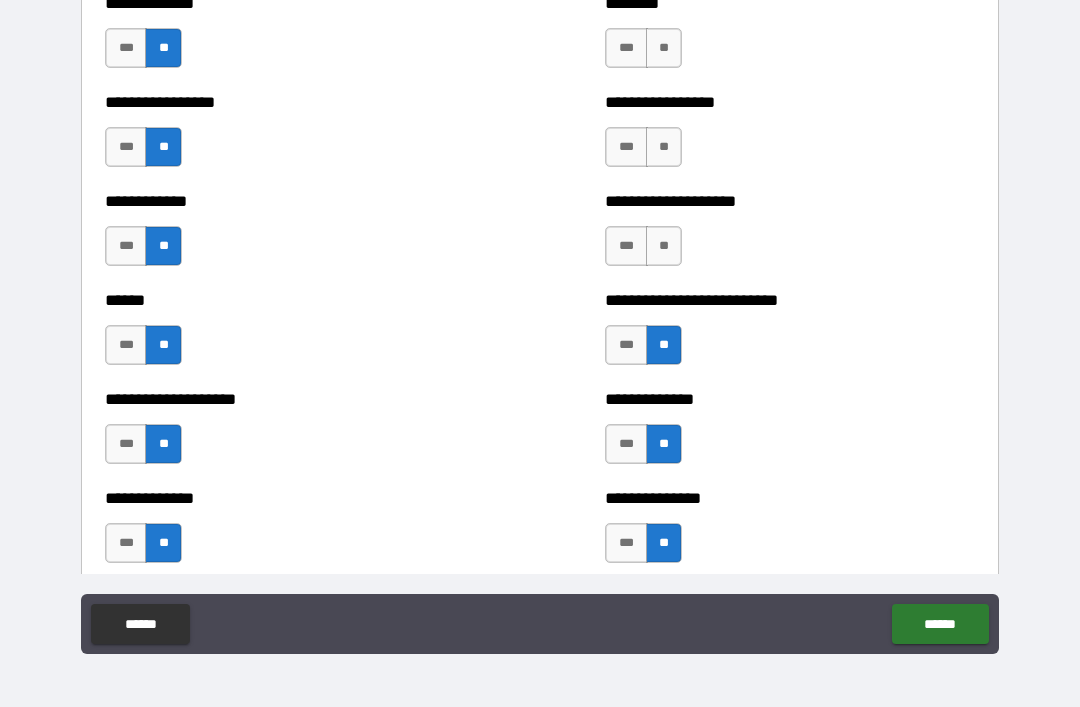 scroll, scrollTop: 3733, scrollLeft: 0, axis: vertical 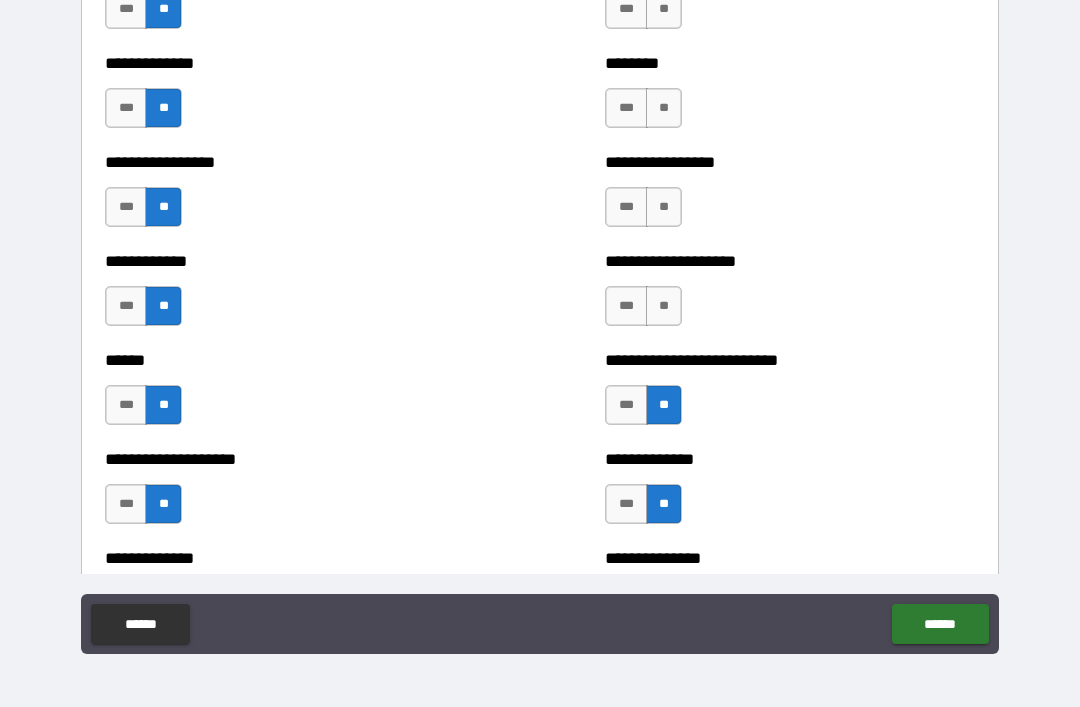 click on "**" at bounding box center (664, 306) 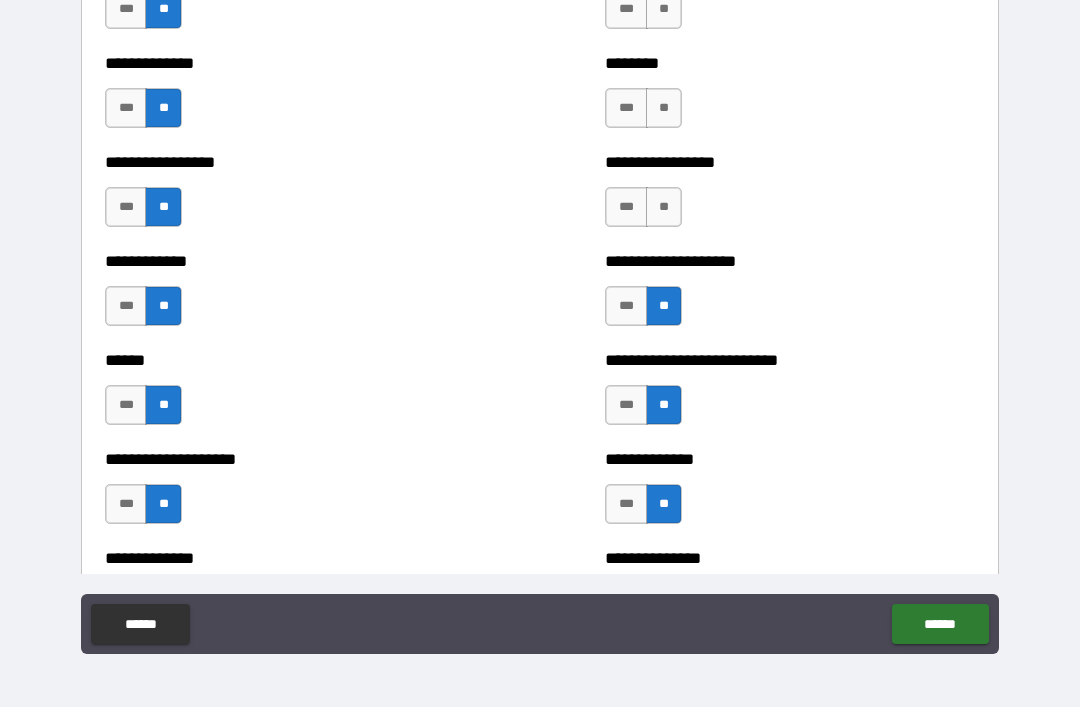 click on "**" at bounding box center (664, 207) 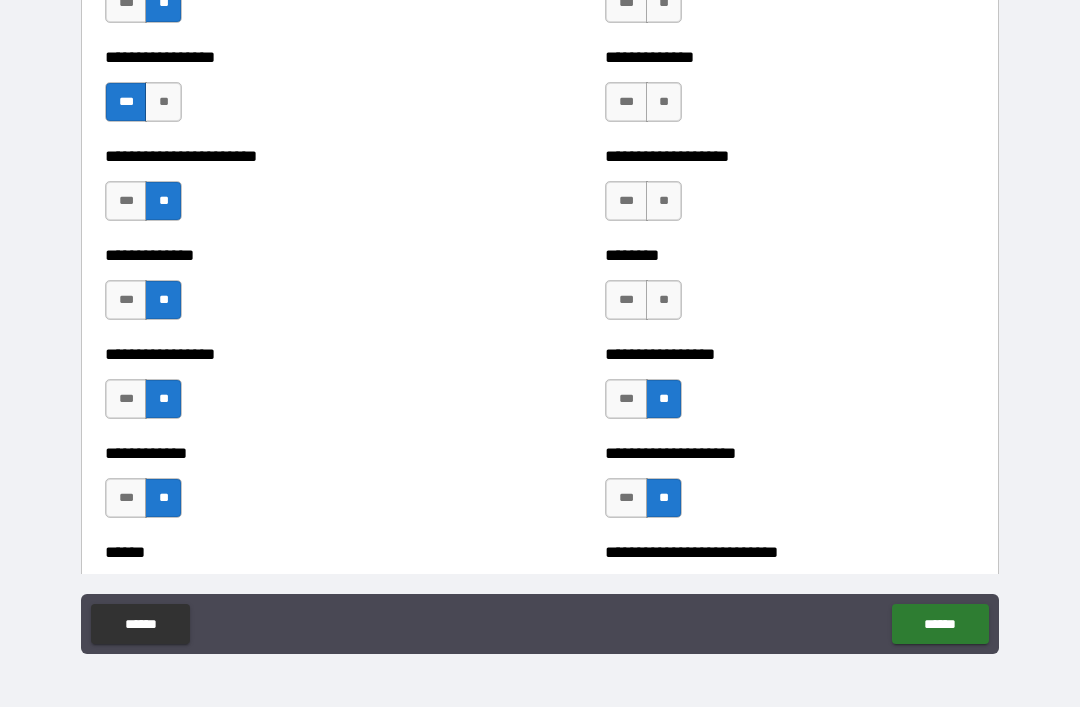 scroll, scrollTop: 3533, scrollLeft: 0, axis: vertical 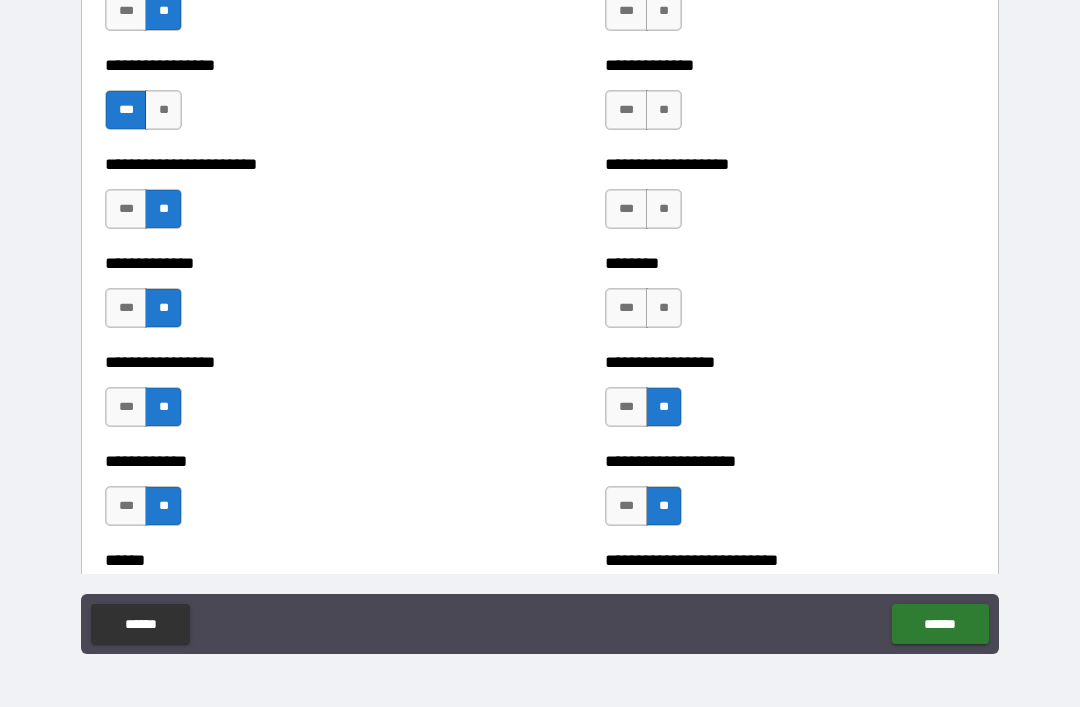 click on "**" at bounding box center (664, 308) 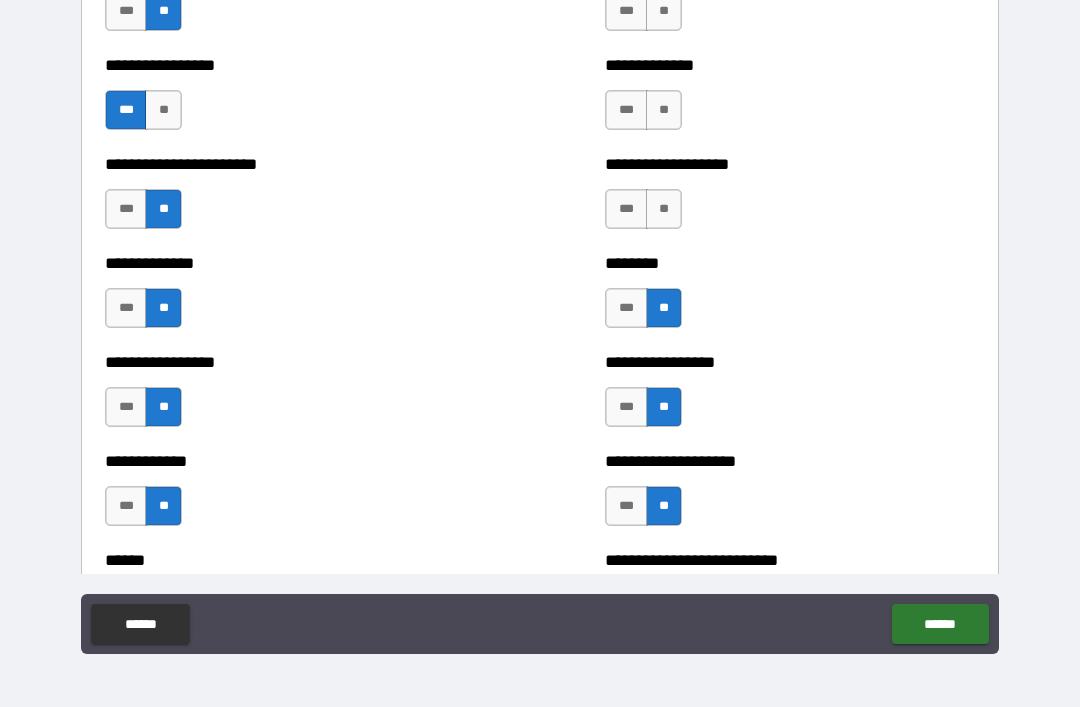 click on "**" at bounding box center [664, 209] 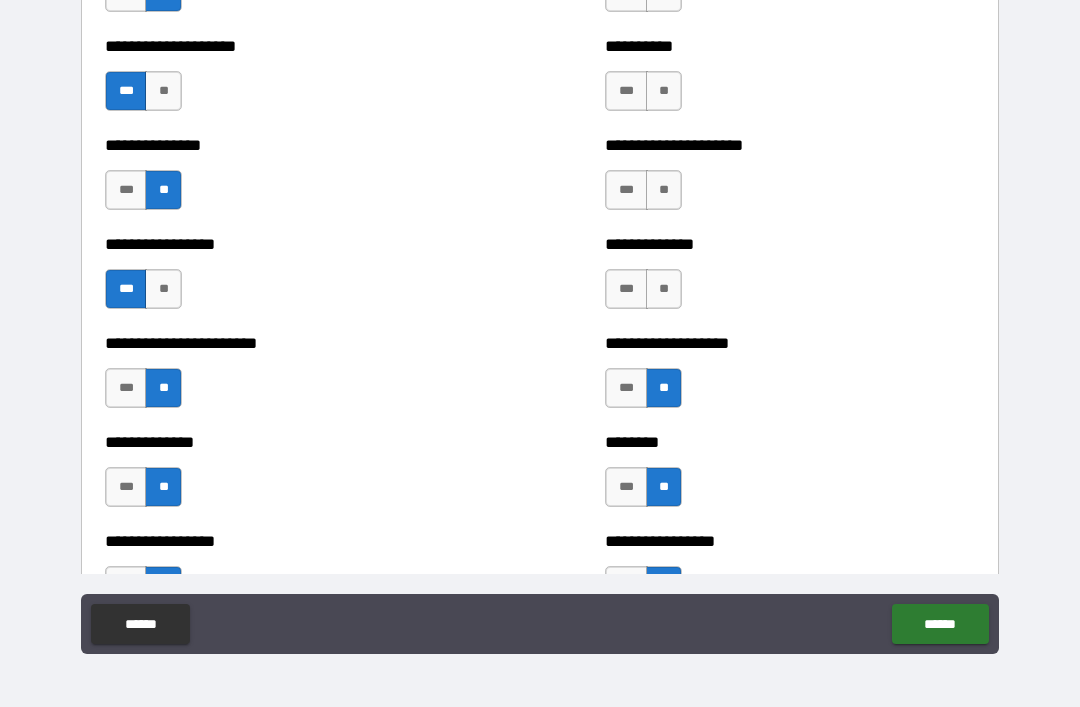 scroll, scrollTop: 3350, scrollLeft: 0, axis: vertical 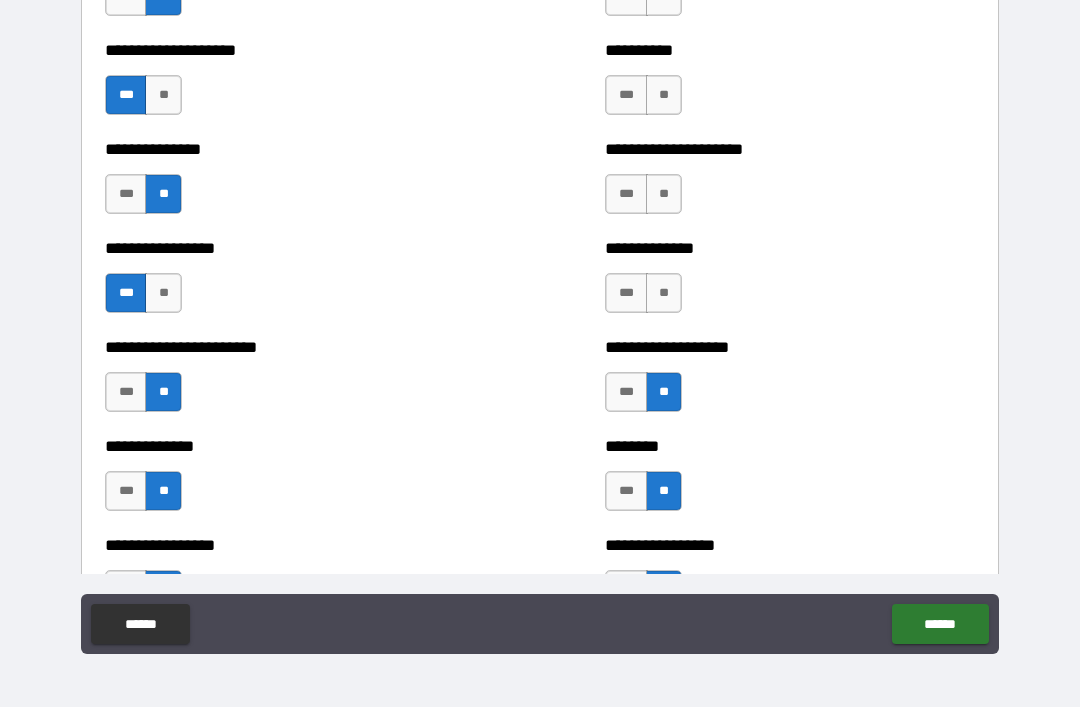click on "**" at bounding box center (664, 293) 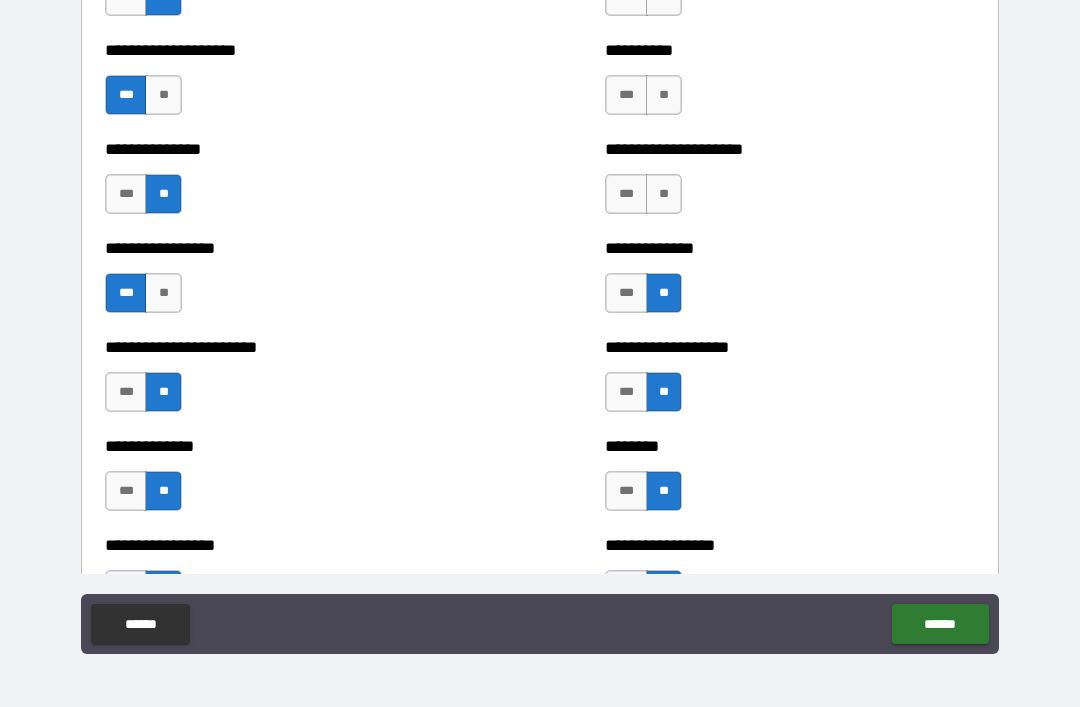 click on "**" at bounding box center (664, 194) 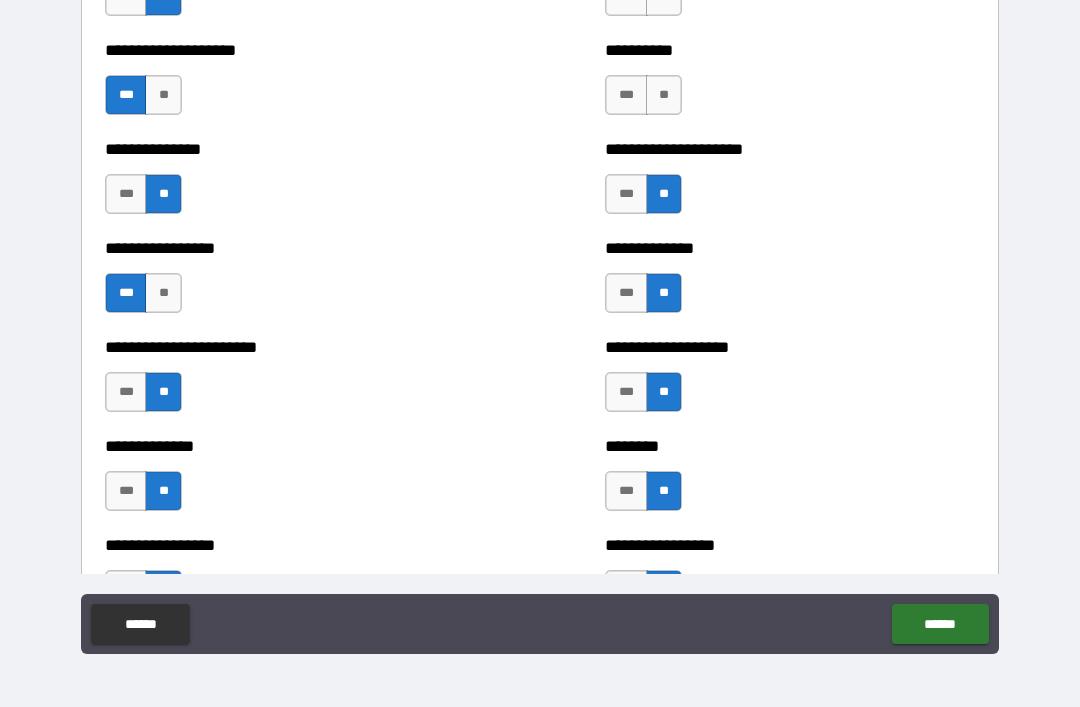 click on "**" at bounding box center (664, 95) 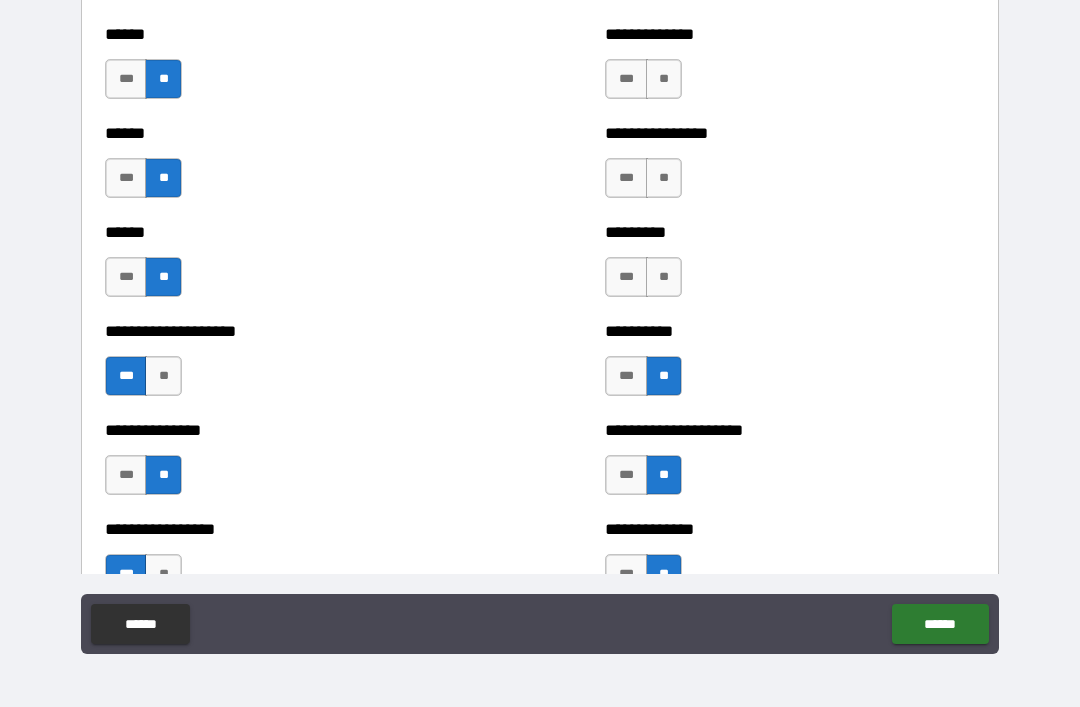 scroll, scrollTop: 3068, scrollLeft: 0, axis: vertical 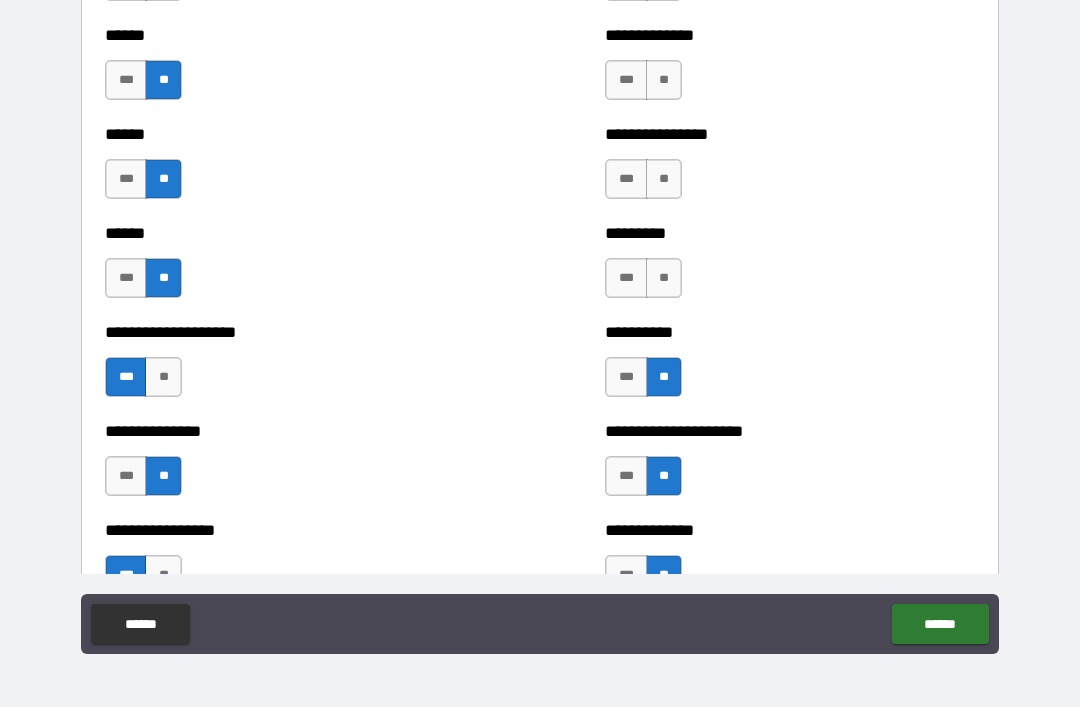 click on "**" at bounding box center (664, 278) 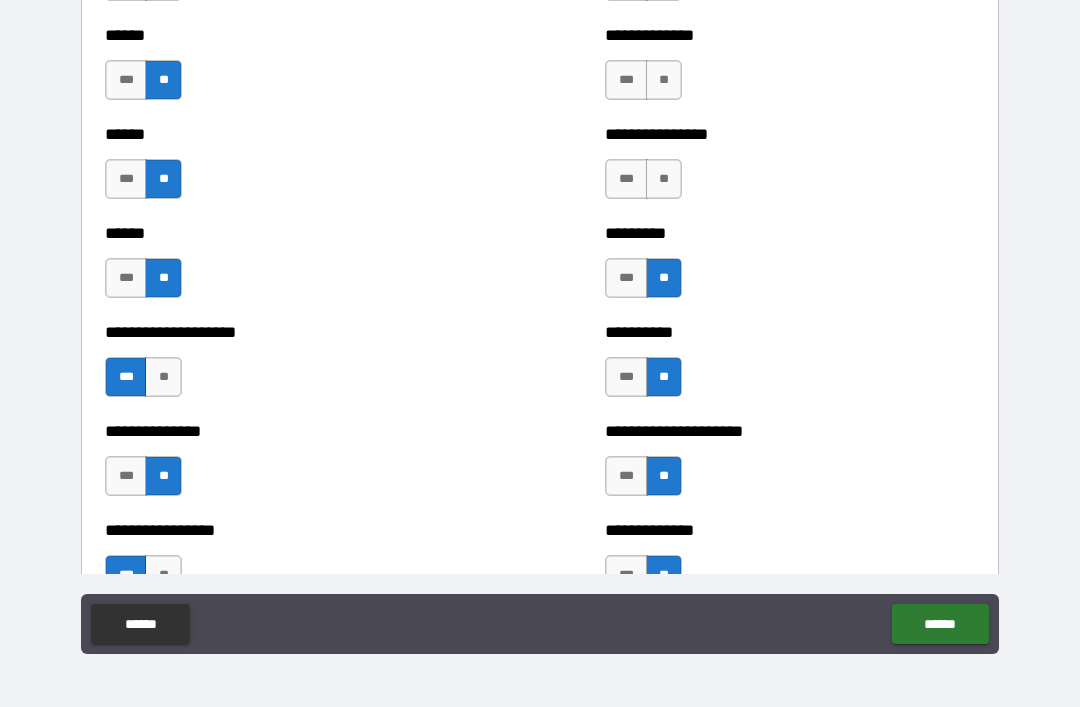 click on "**" at bounding box center (664, 179) 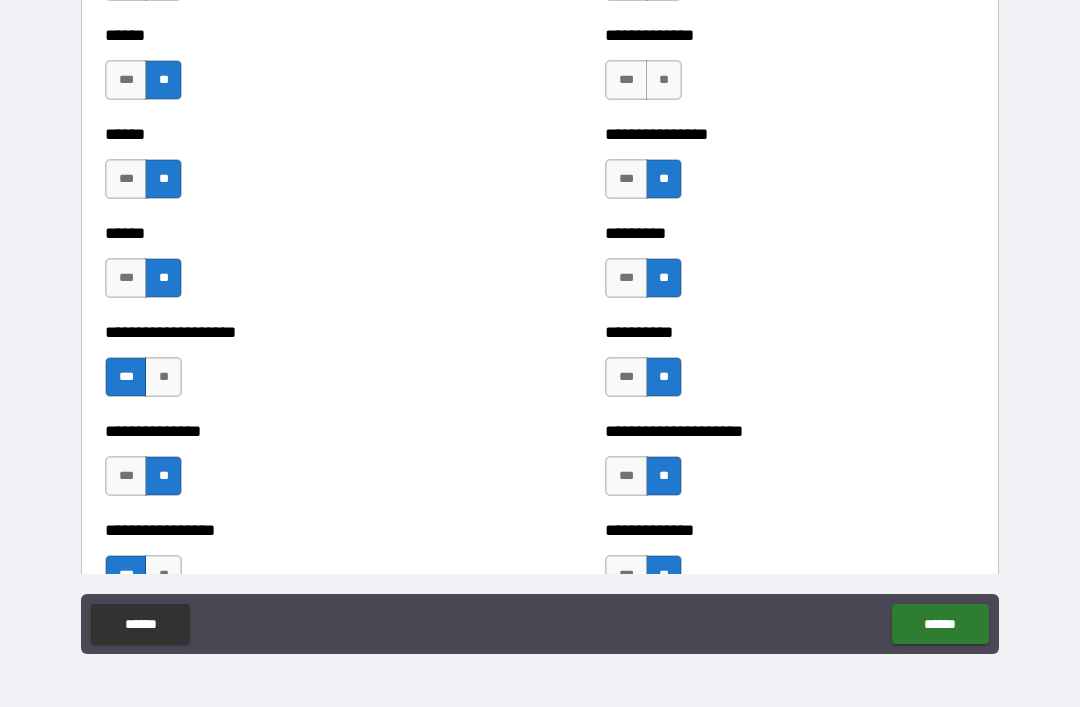 click on "**" at bounding box center (664, 80) 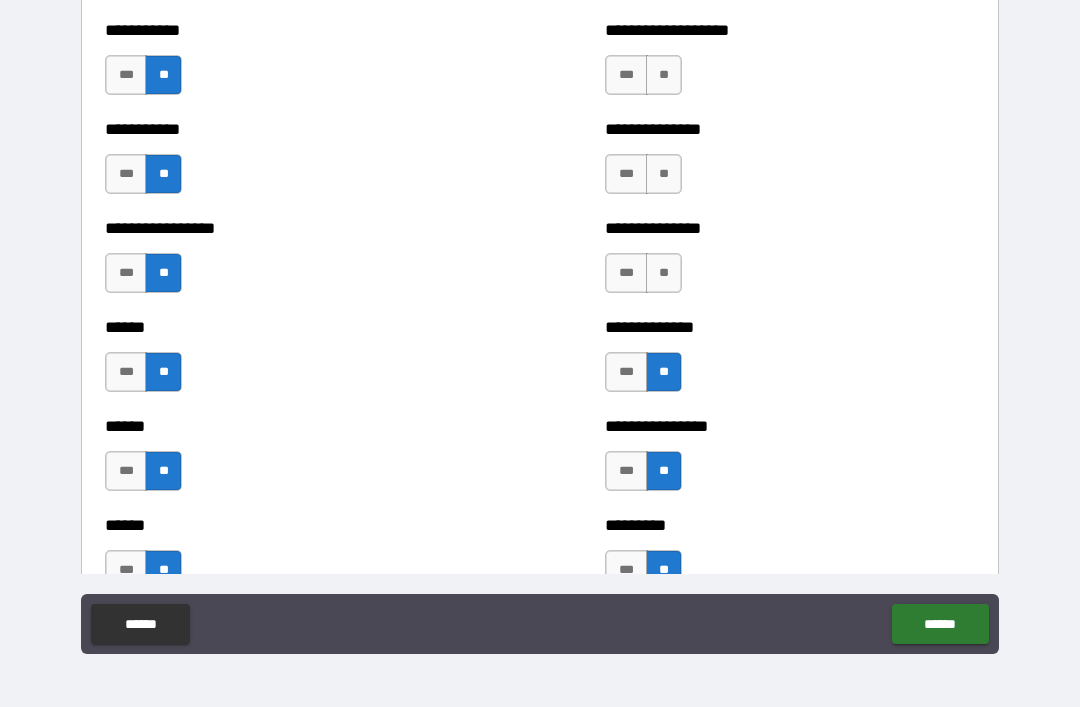 scroll, scrollTop: 2770, scrollLeft: 0, axis: vertical 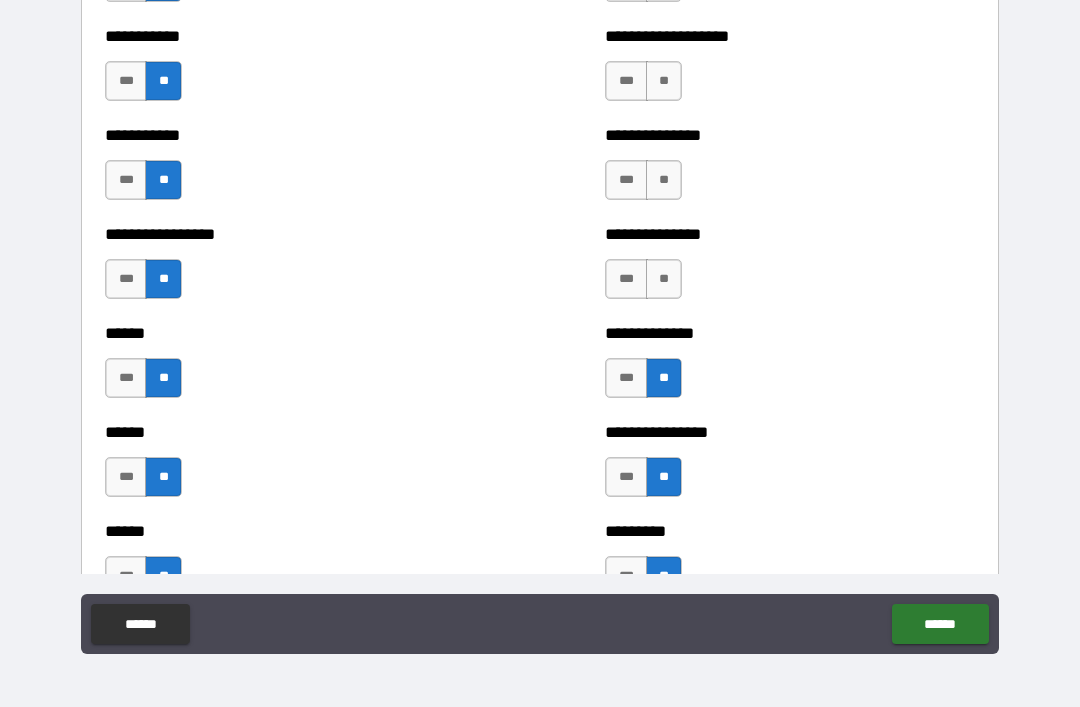 click on "**" at bounding box center (664, 279) 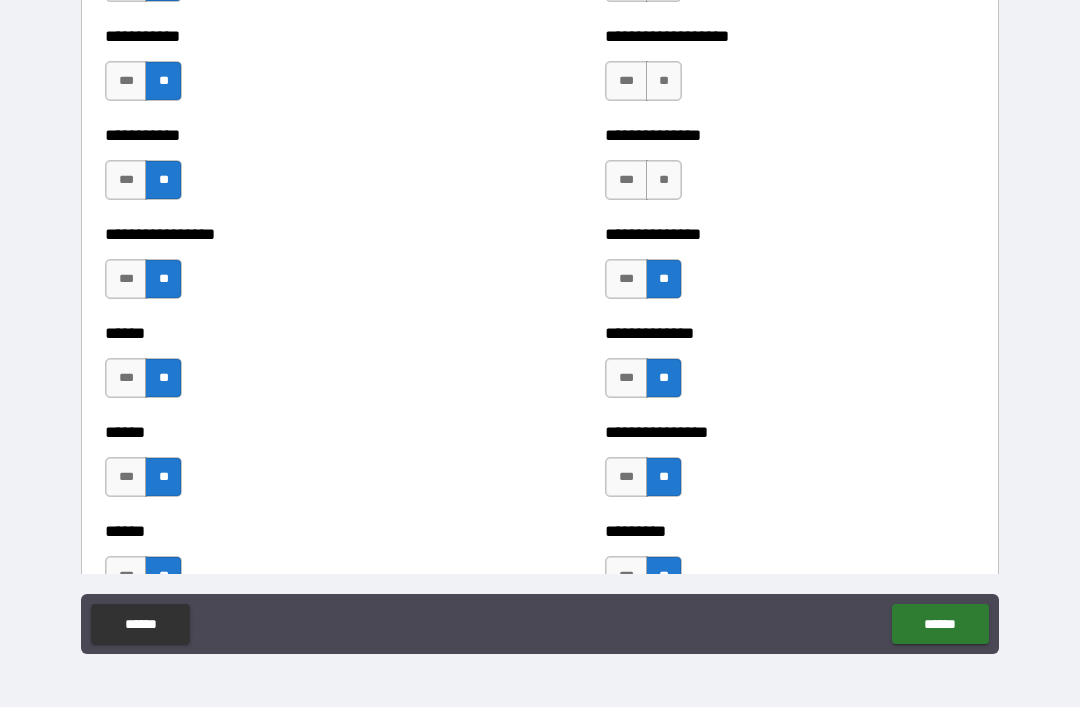 click on "**" at bounding box center (664, 180) 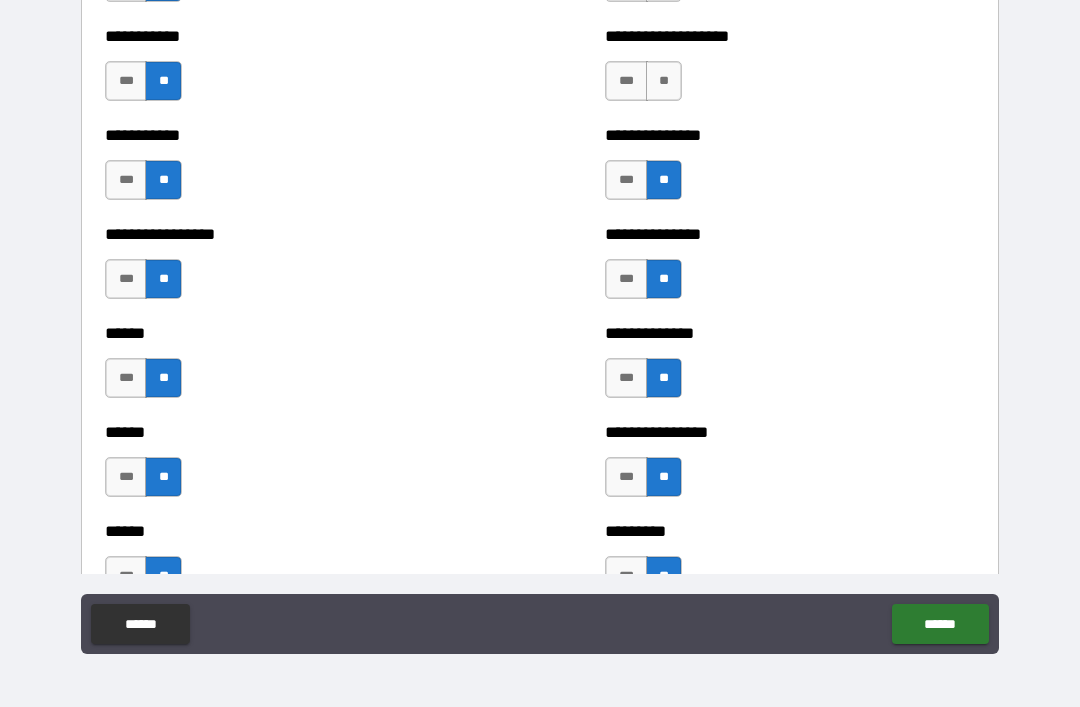 click on "**" at bounding box center [664, 81] 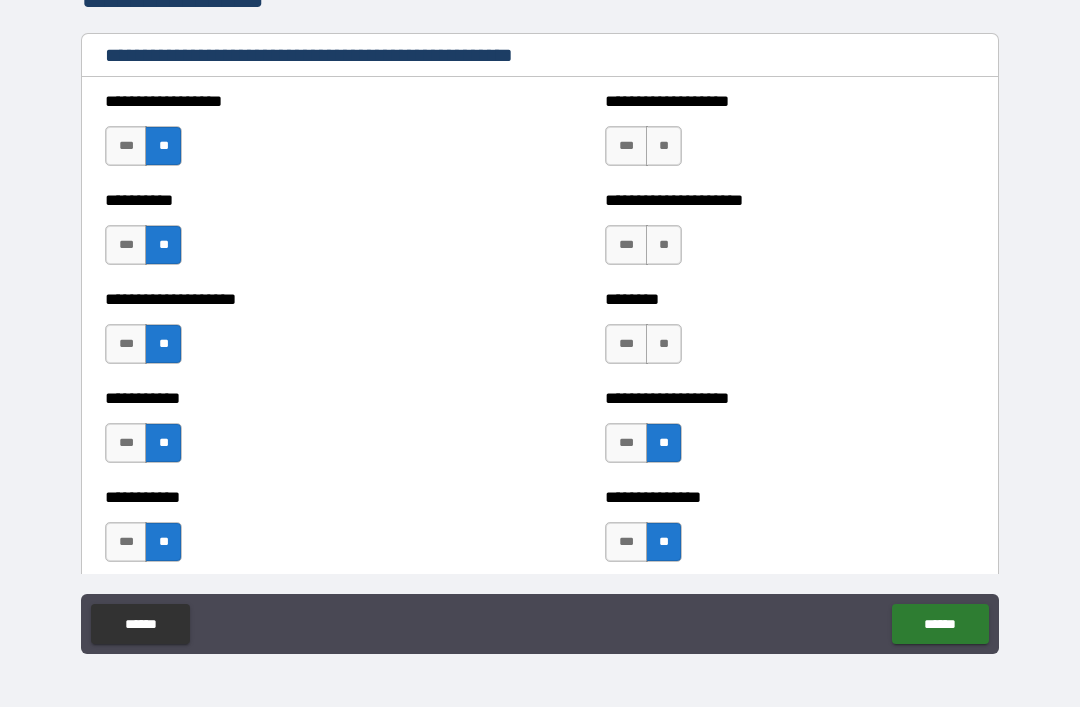 scroll, scrollTop: 2405, scrollLeft: 0, axis: vertical 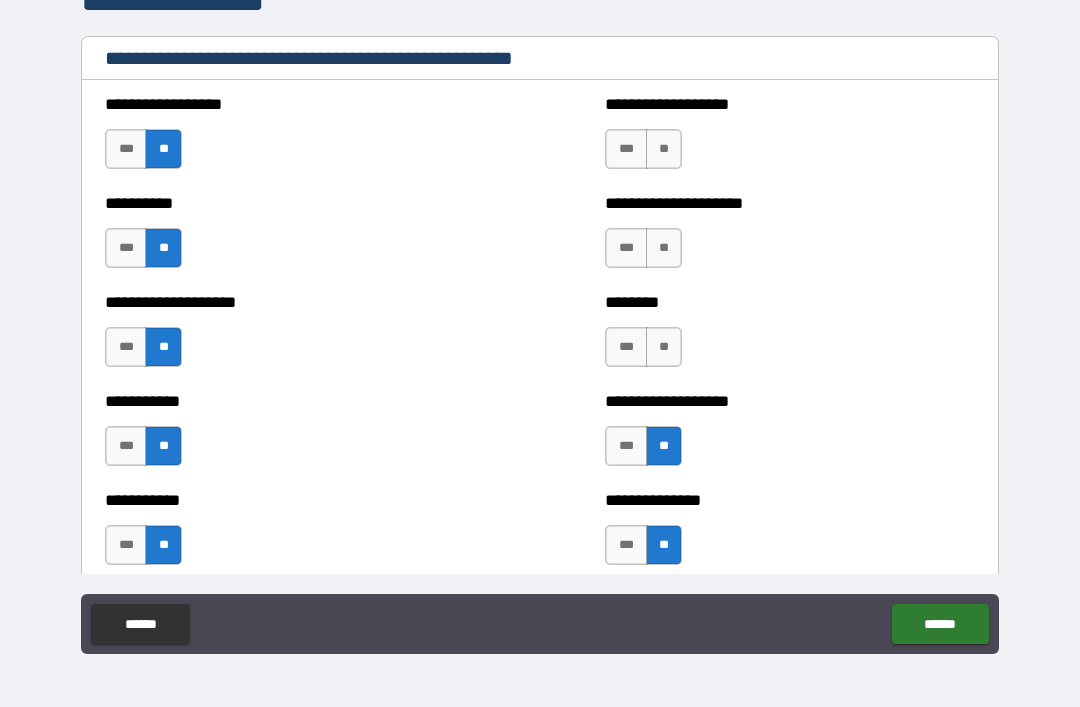 click on "**" at bounding box center (664, 347) 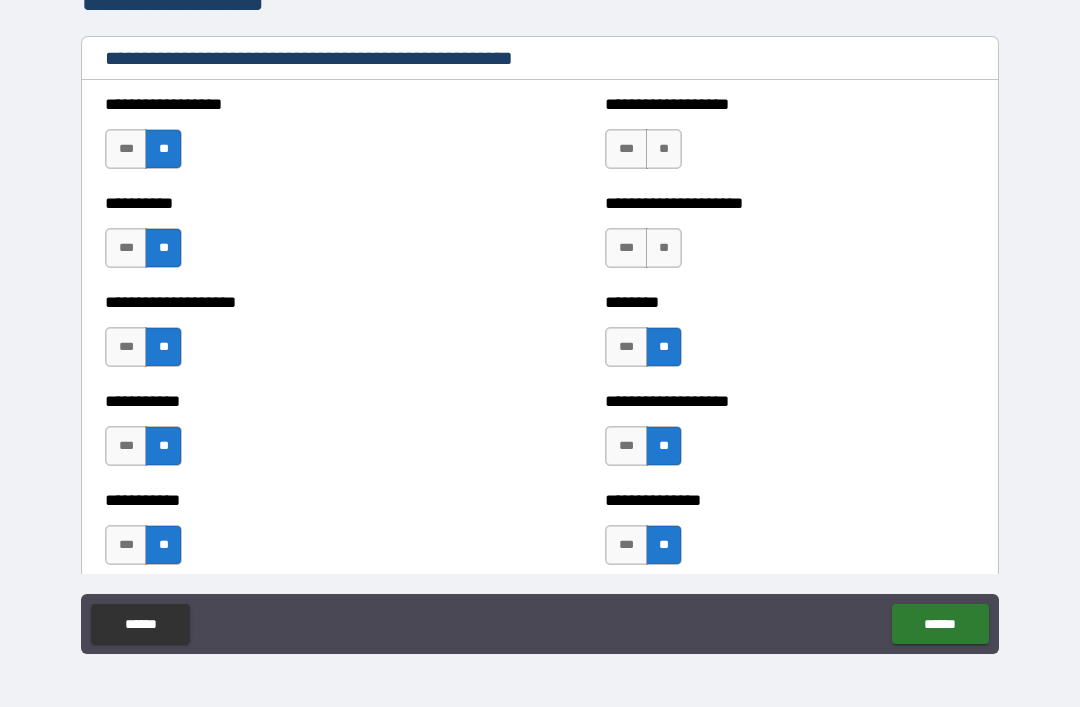 click on "**" at bounding box center (664, 248) 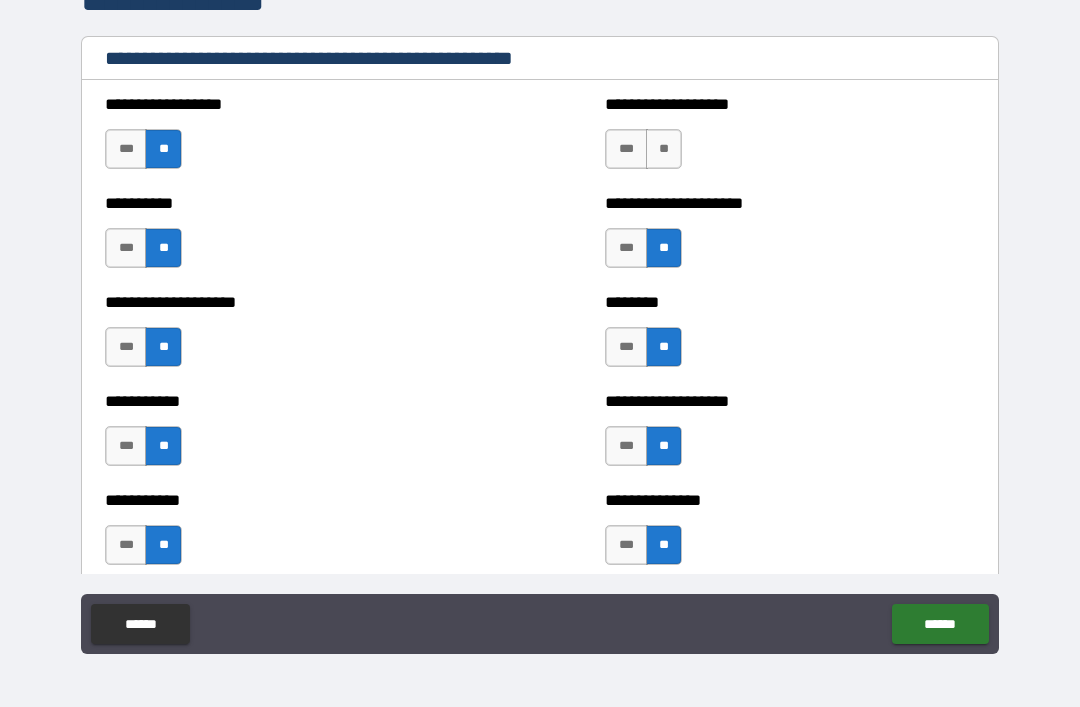 click on "**" at bounding box center (664, 149) 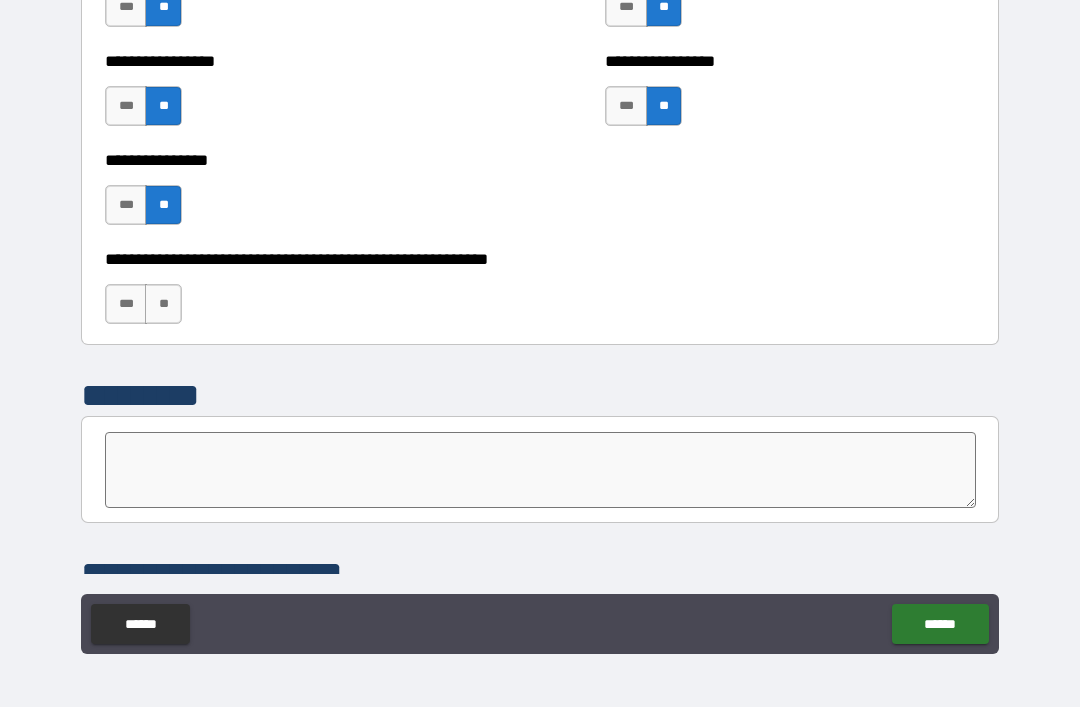 scroll, scrollTop: 6112, scrollLeft: 0, axis: vertical 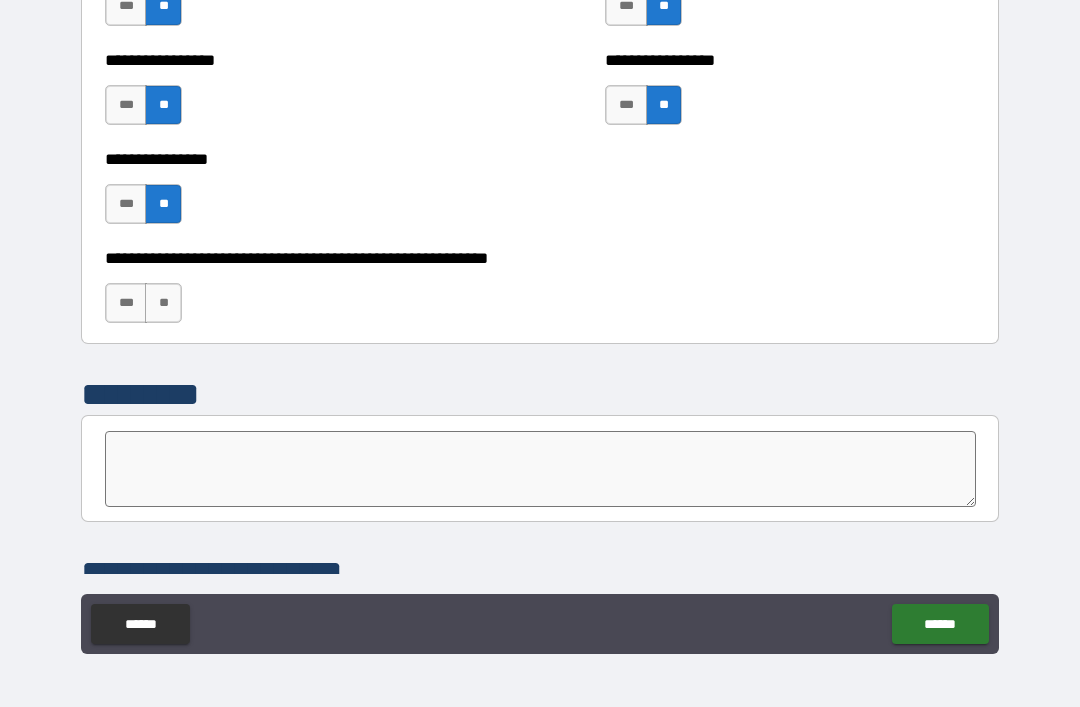 click on "**" at bounding box center [163, 303] 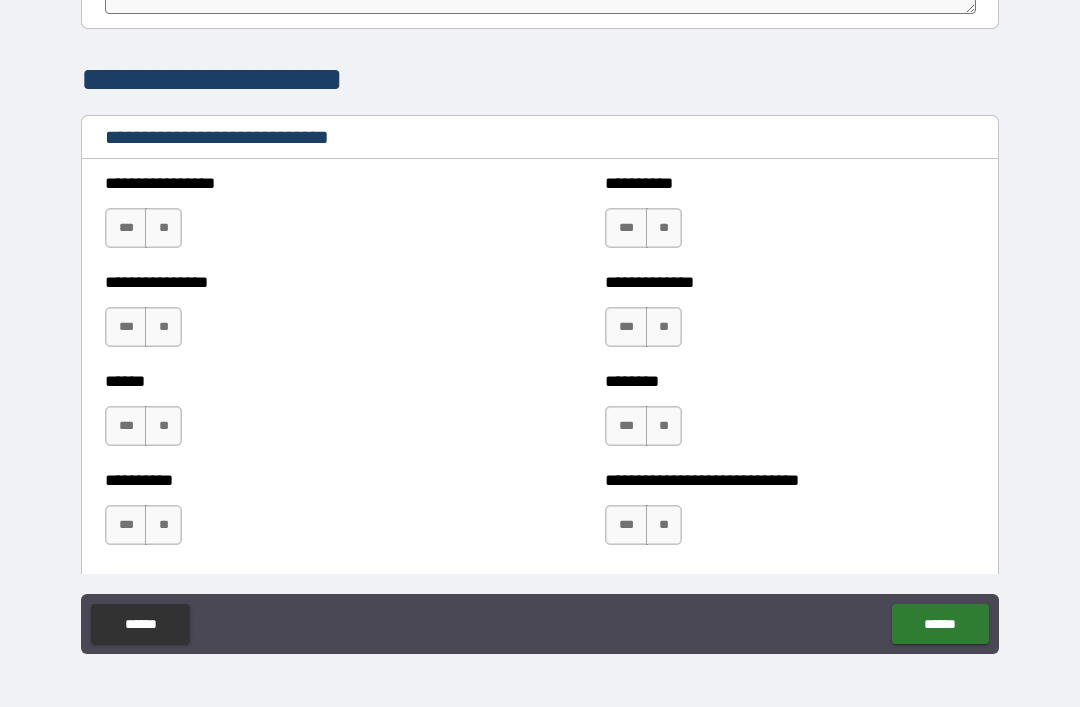 scroll, scrollTop: 6607, scrollLeft: 0, axis: vertical 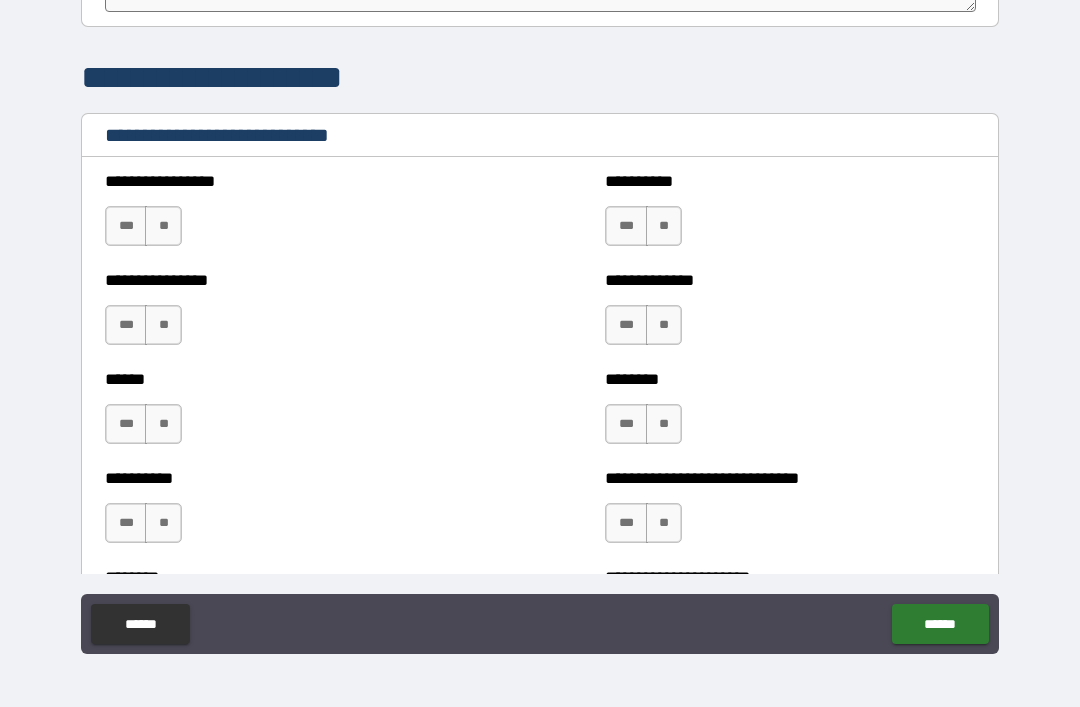 click on "***" at bounding box center [126, 226] 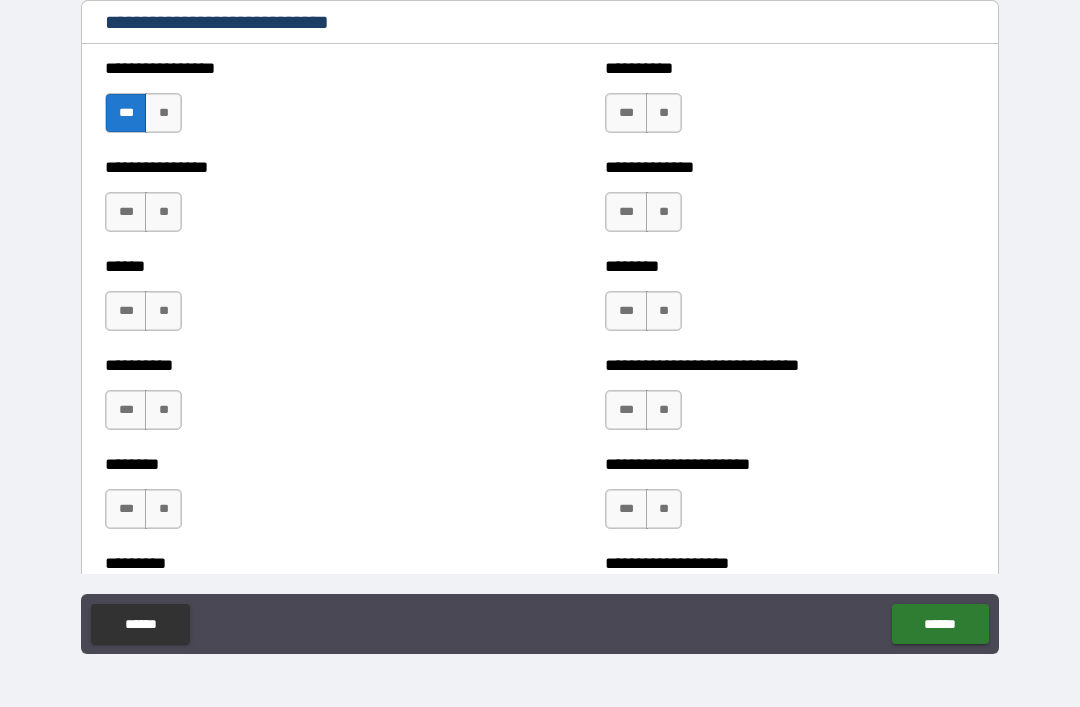 scroll, scrollTop: 6730, scrollLeft: 0, axis: vertical 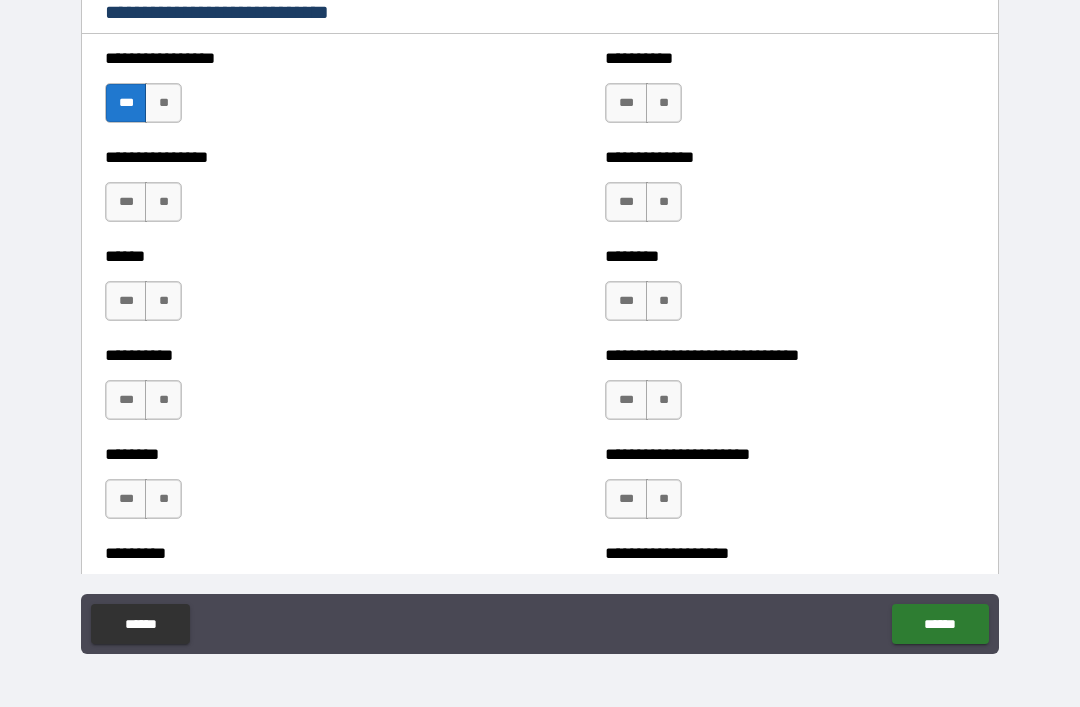 click on "**" at bounding box center (163, 202) 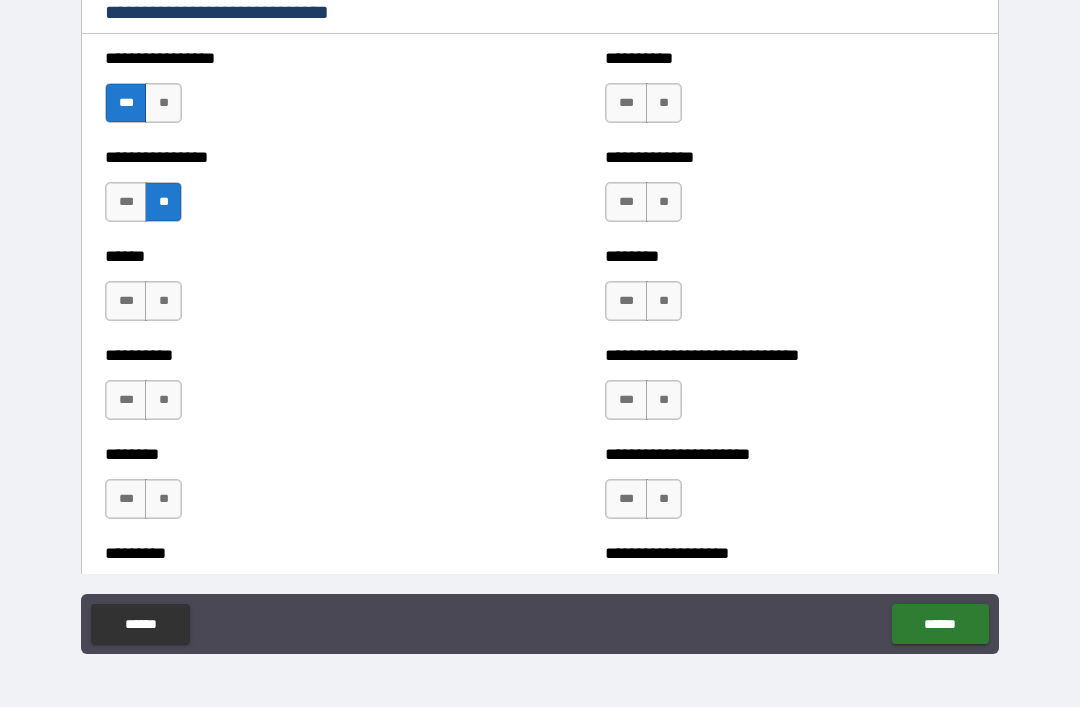 click on "**" at bounding box center (163, 301) 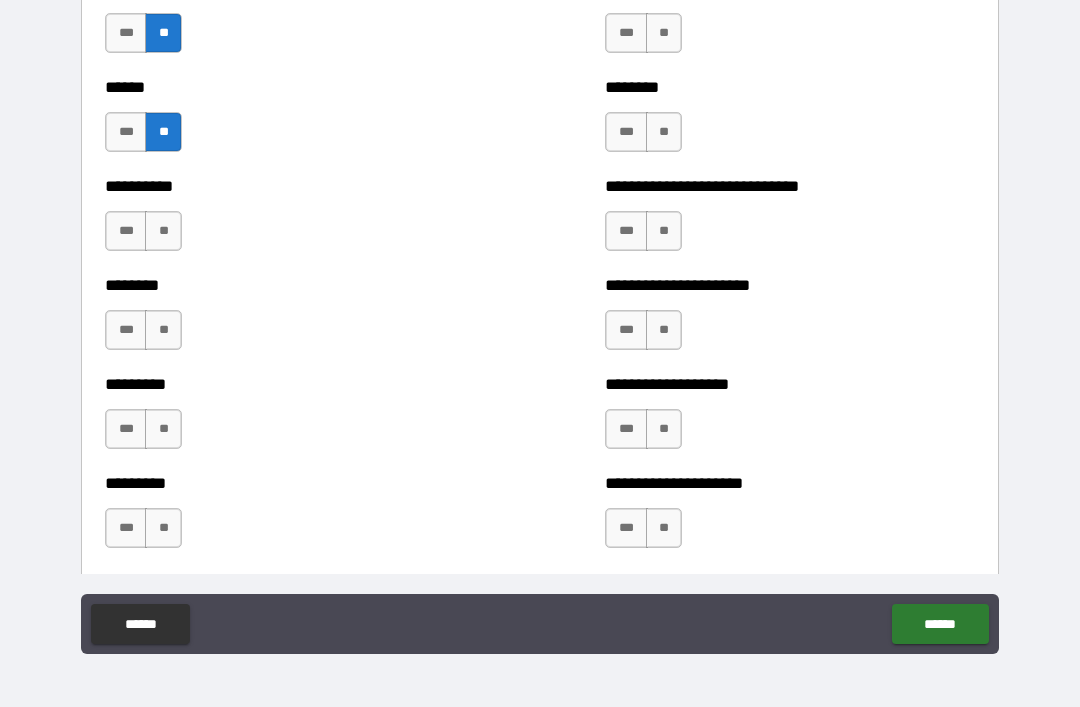 scroll, scrollTop: 6904, scrollLeft: 0, axis: vertical 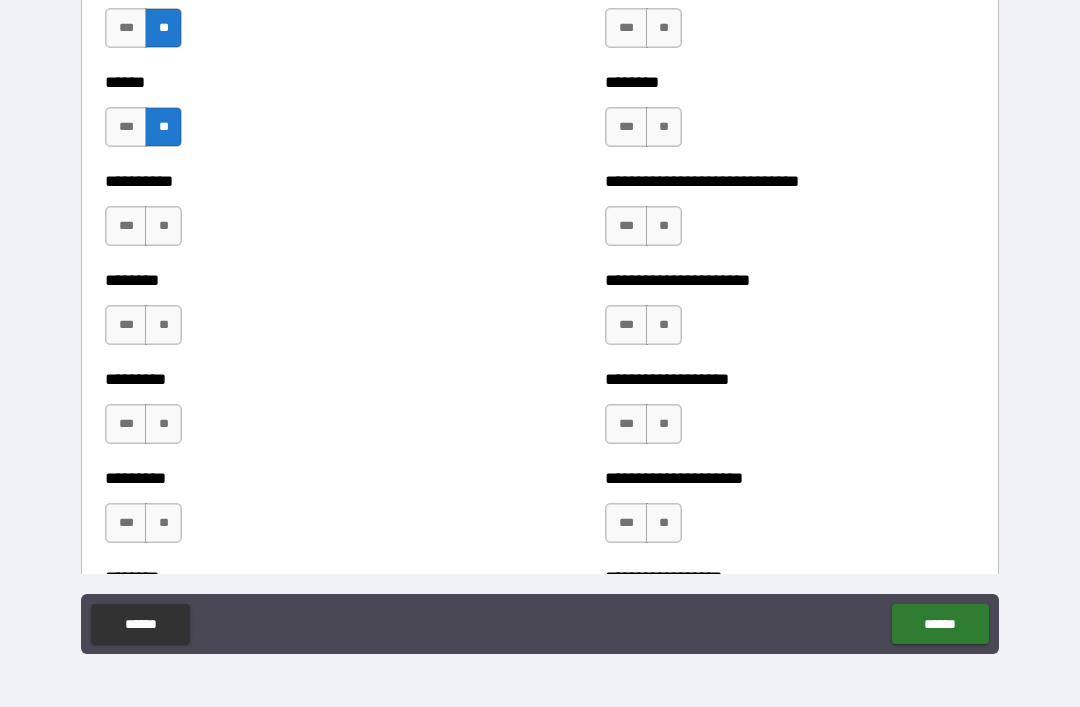 click on "**" at bounding box center [163, 226] 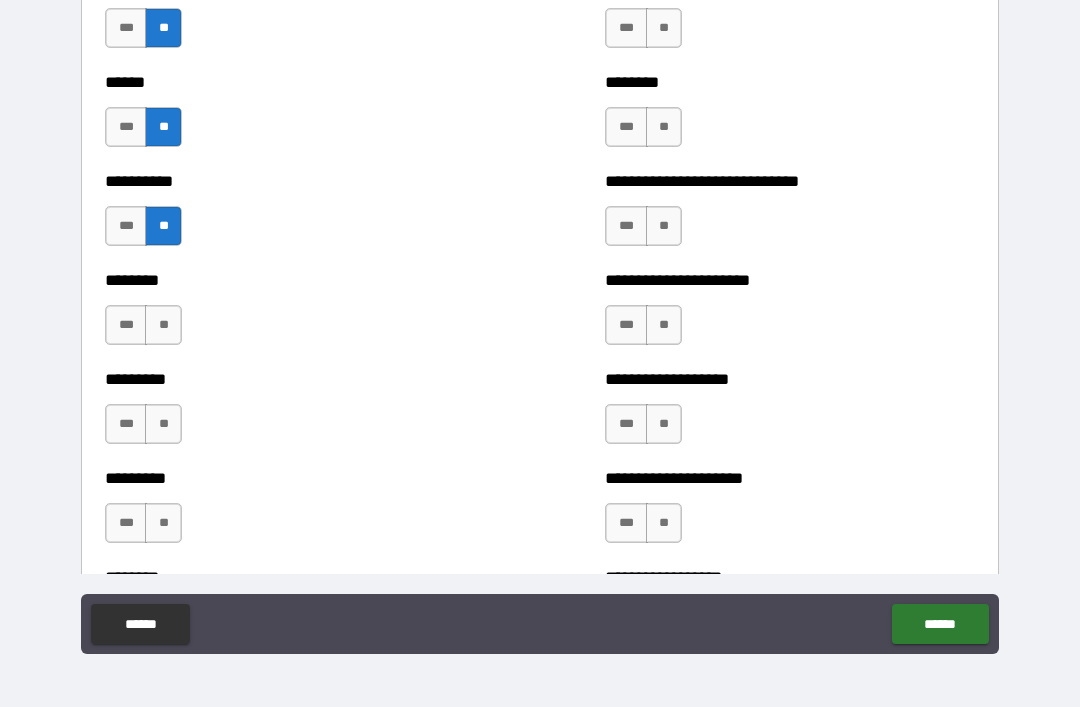 click on "**" at bounding box center [163, 325] 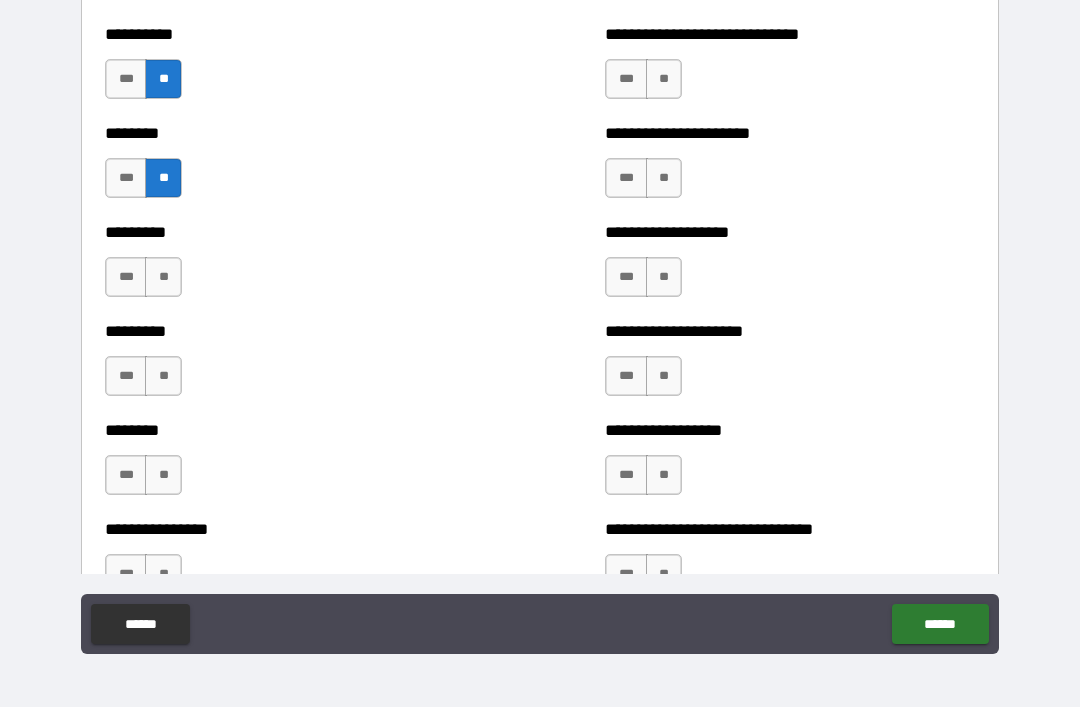 scroll, scrollTop: 7073, scrollLeft: 0, axis: vertical 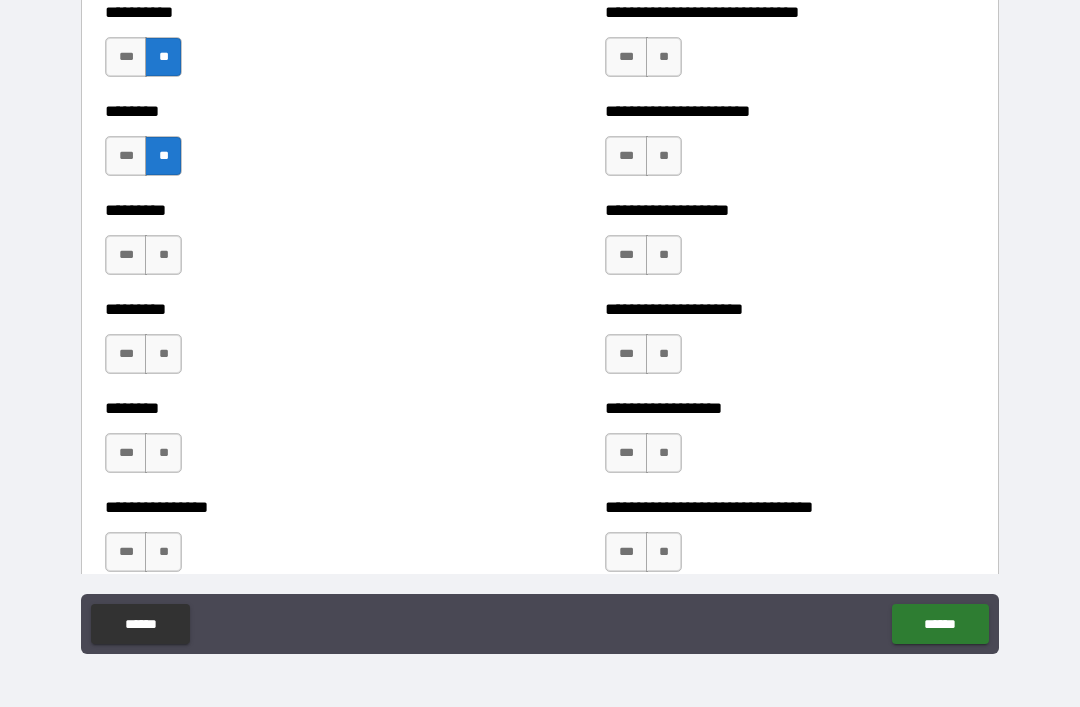 click on "**" at bounding box center (163, 255) 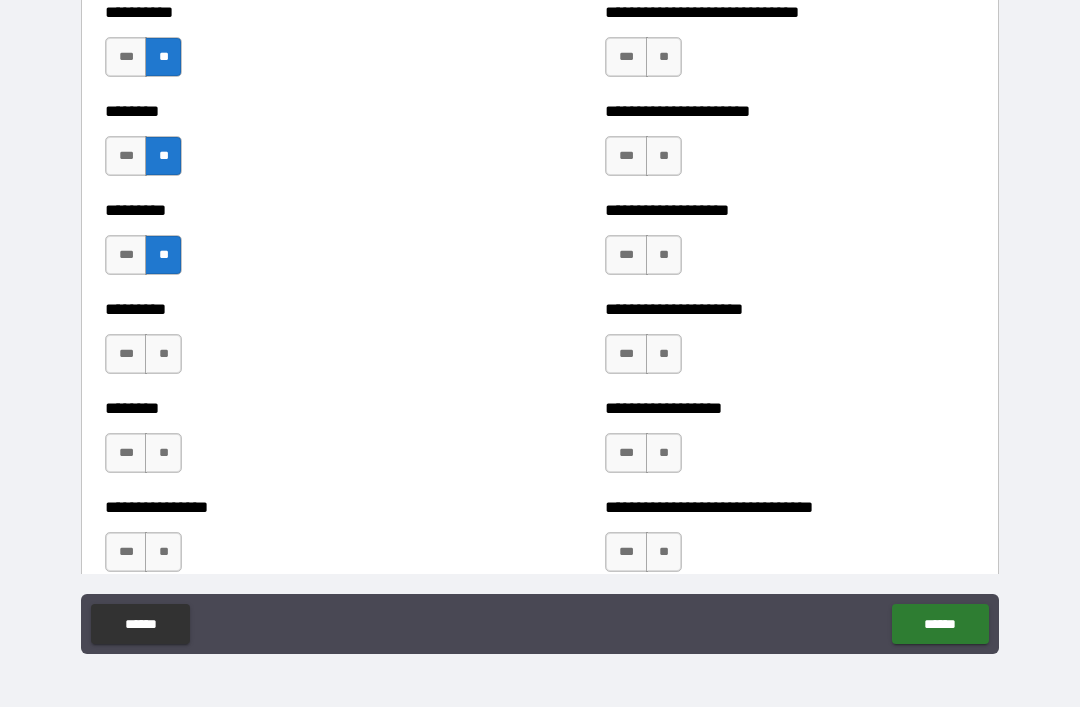 click on "**" at bounding box center (163, 354) 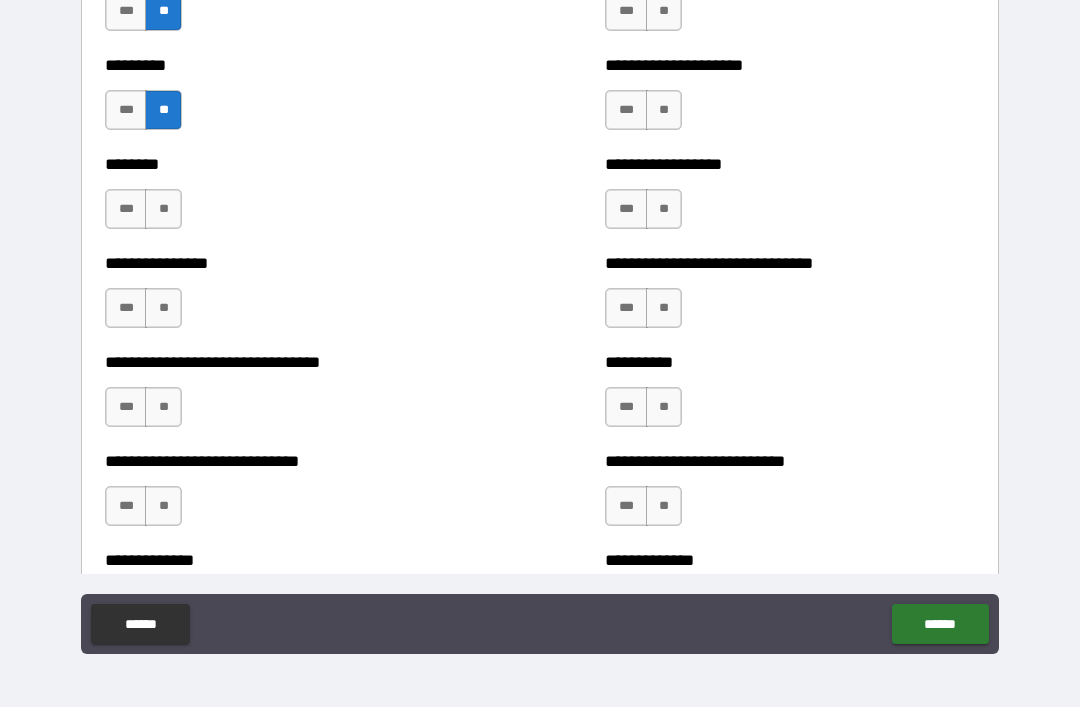 scroll, scrollTop: 7323, scrollLeft: 0, axis: vertical 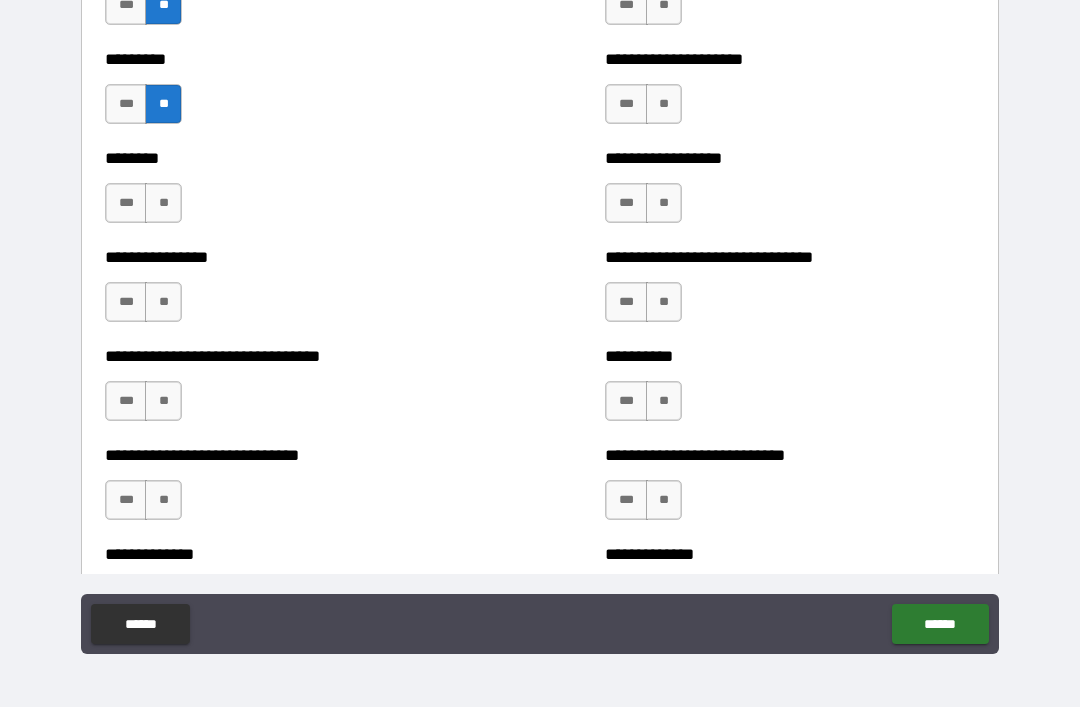 click on "**" at bounding box center [163, 203] 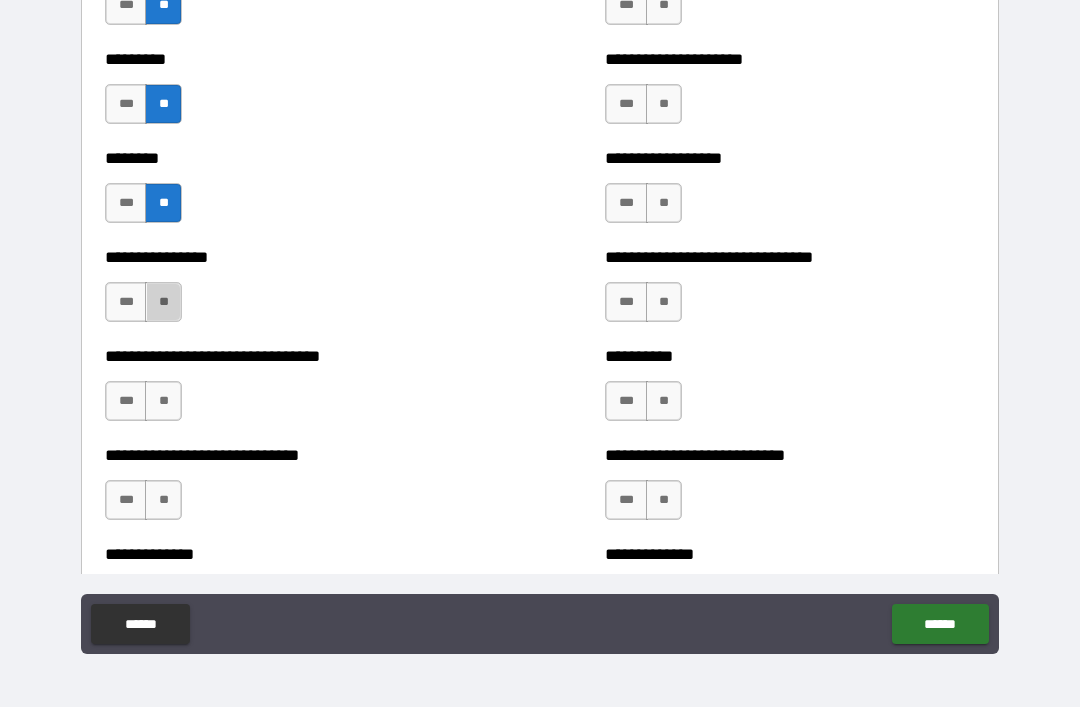 click on "**" at bounding box center (163, 302) 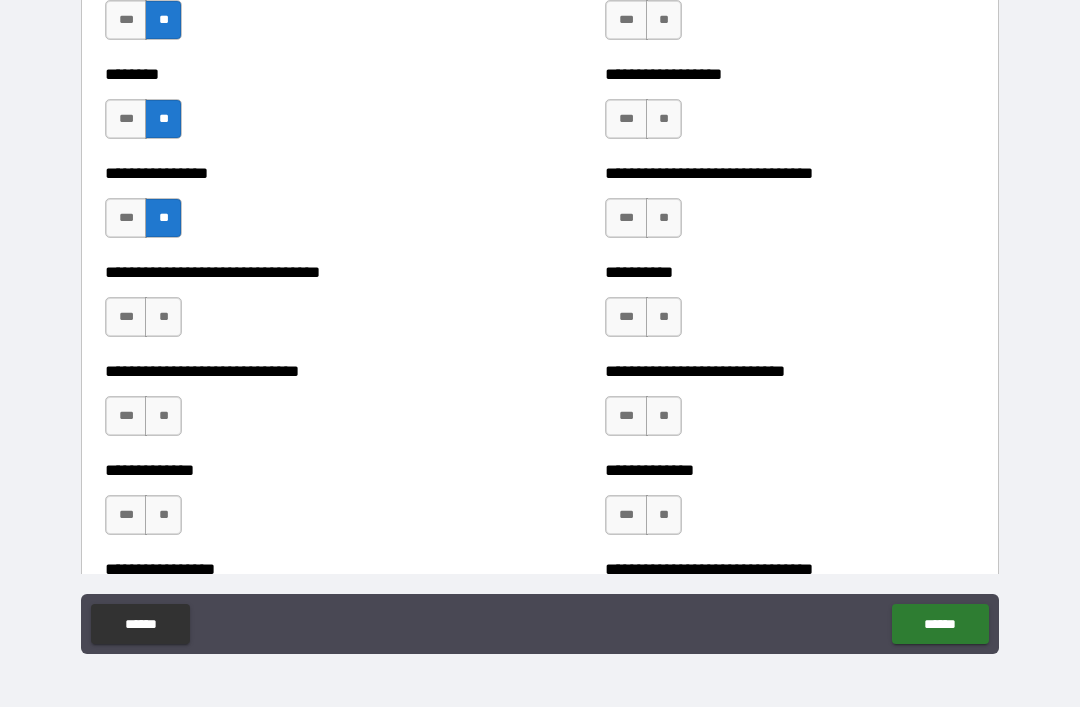 scroll, scrollTop: 7469, scrollLeft: 0, axis: vertical 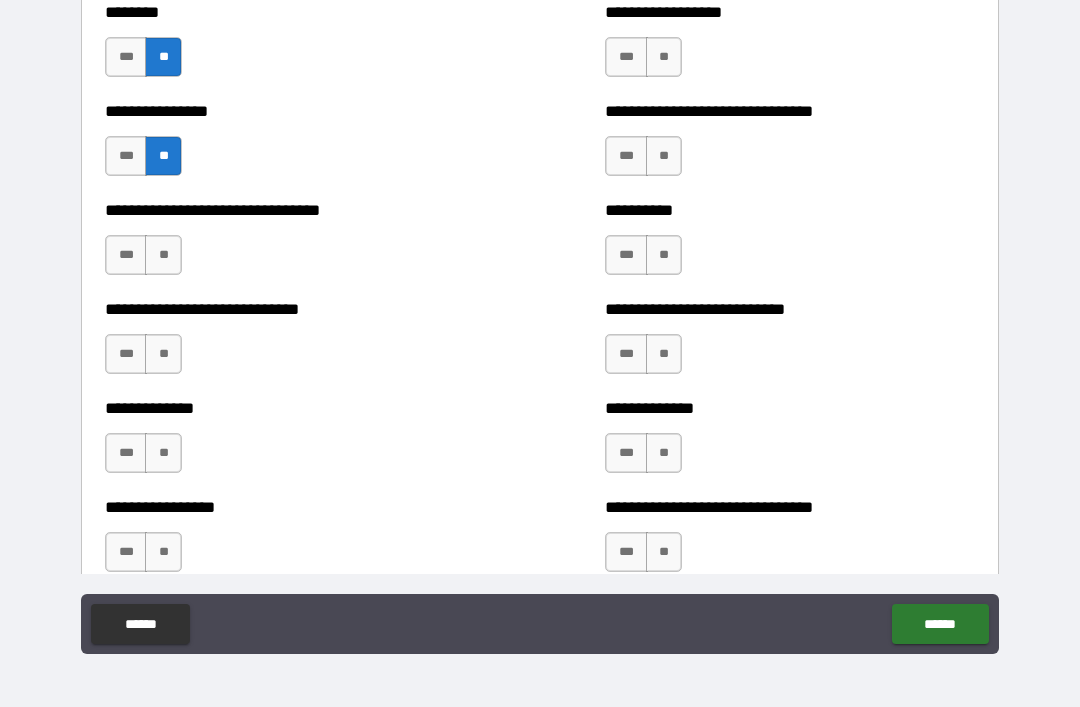 click on "**" at bounding box center [163, 255] 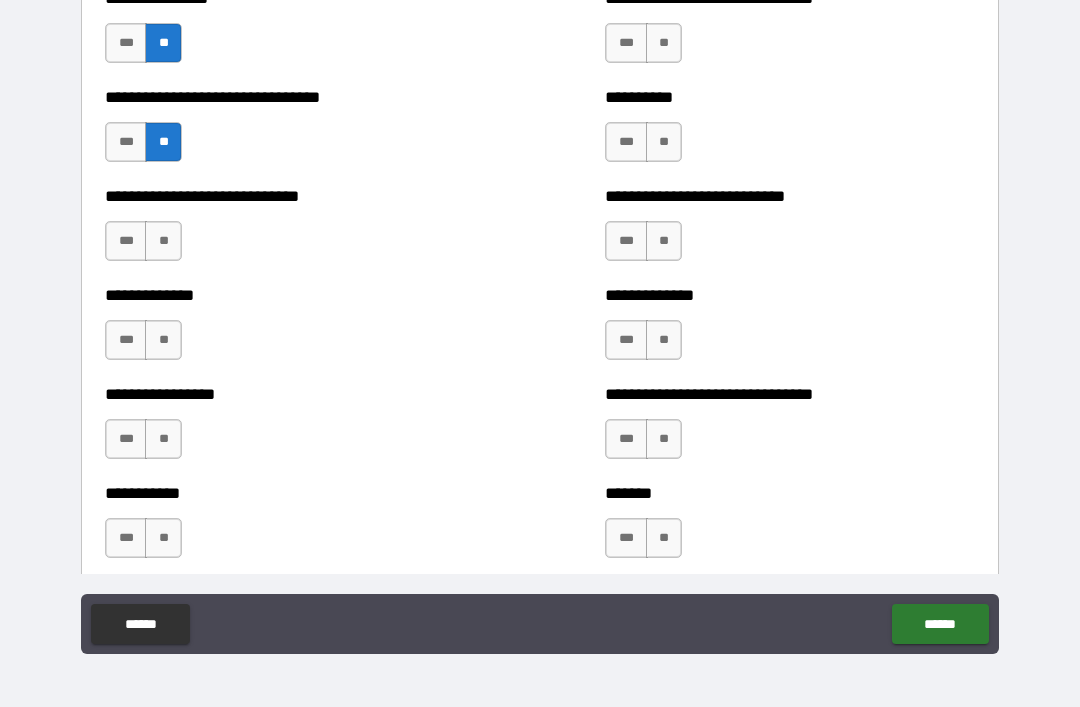 scroll, scrollTop: 7585, scrollLeft: 0, axis: vertical 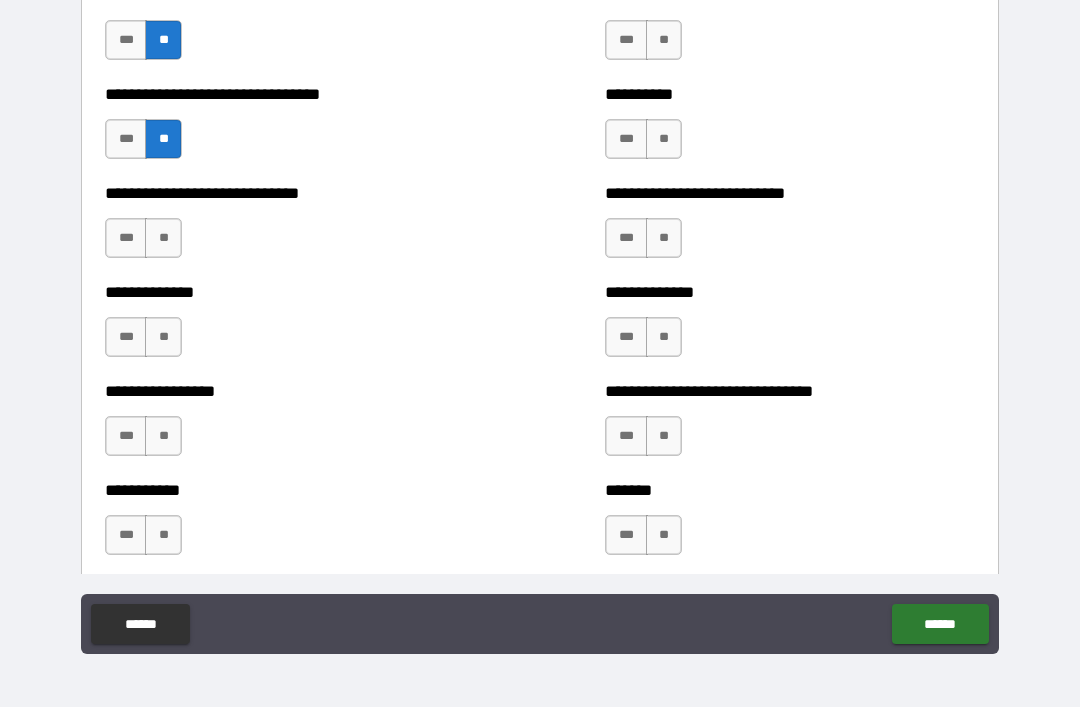 click on "**" at bounding box center [163, 238] 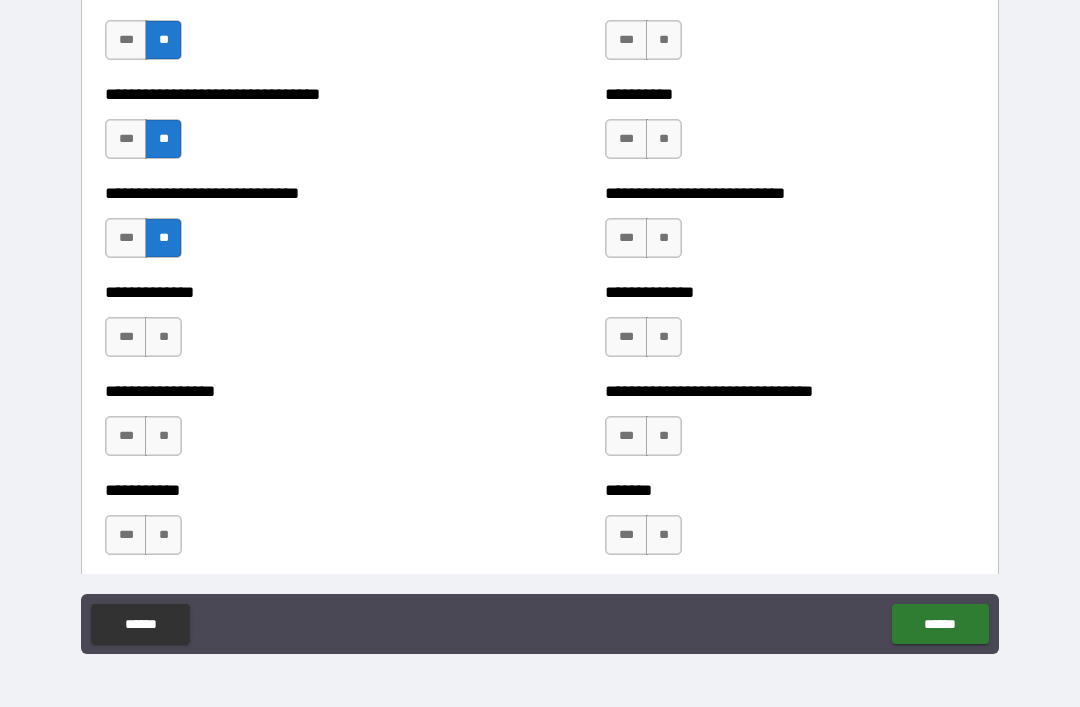 click on "**" at bounding box center [163, 337] 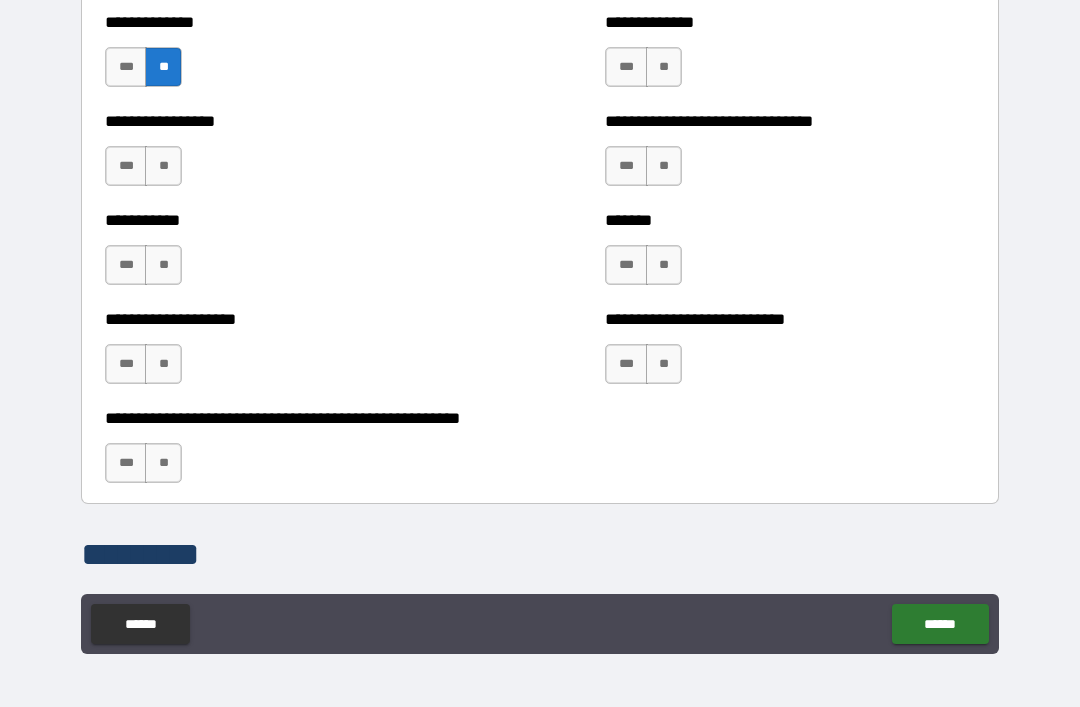 scroll, scrollTop: 7858, scrollLeft: 0, axis: vertical 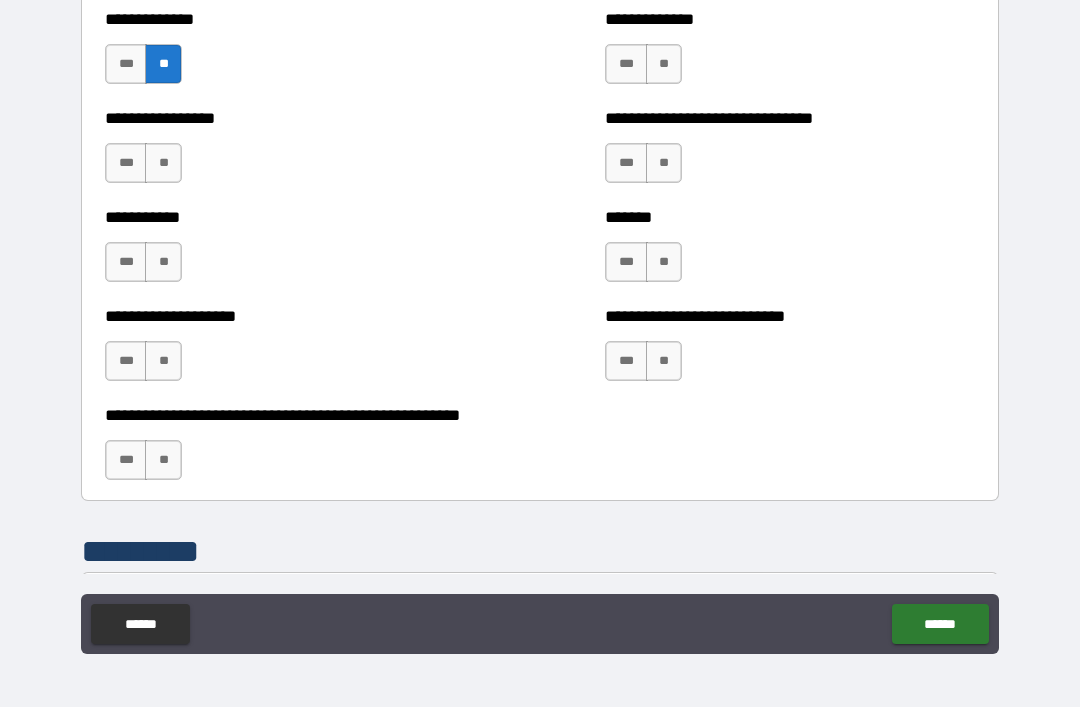 click on "**" at bounding box center [163, 163] 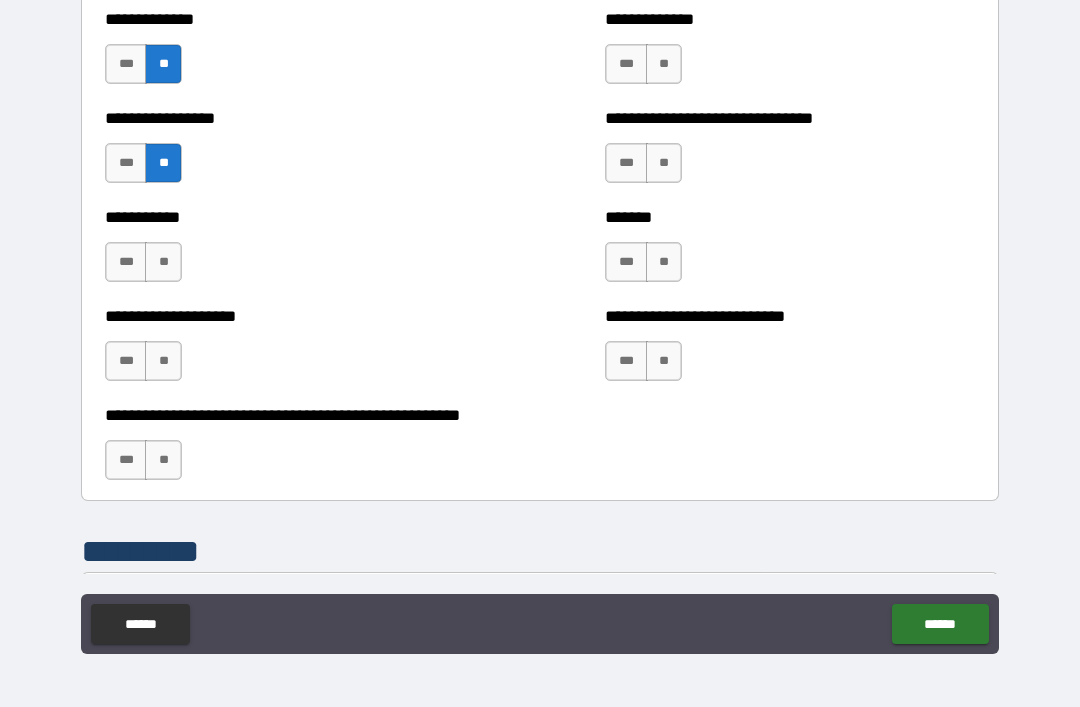 click on "**" at bounding box center (163, 262) 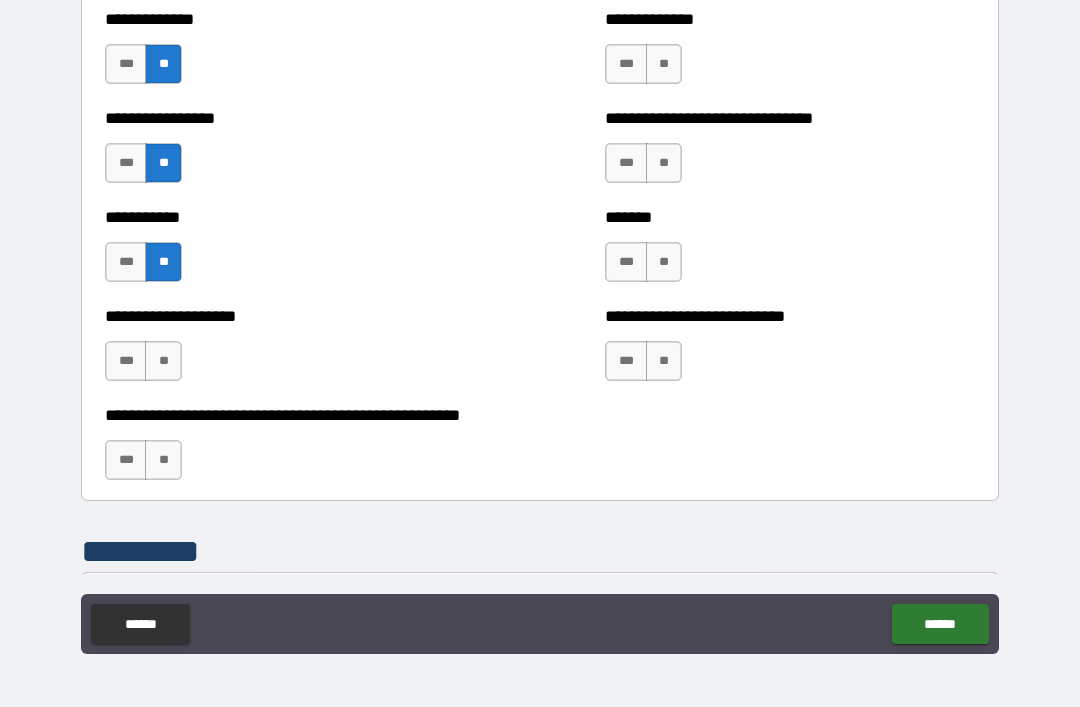click on "**" at bounding box center [163, 361] 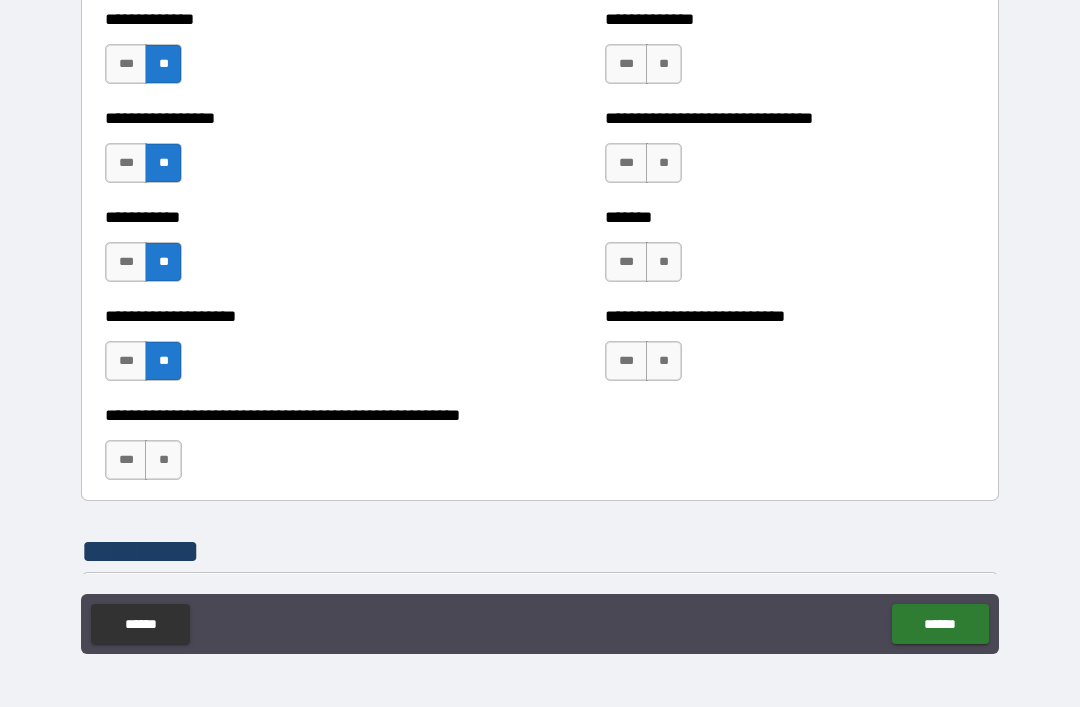 click on "**" at bounding box center (163, 460) 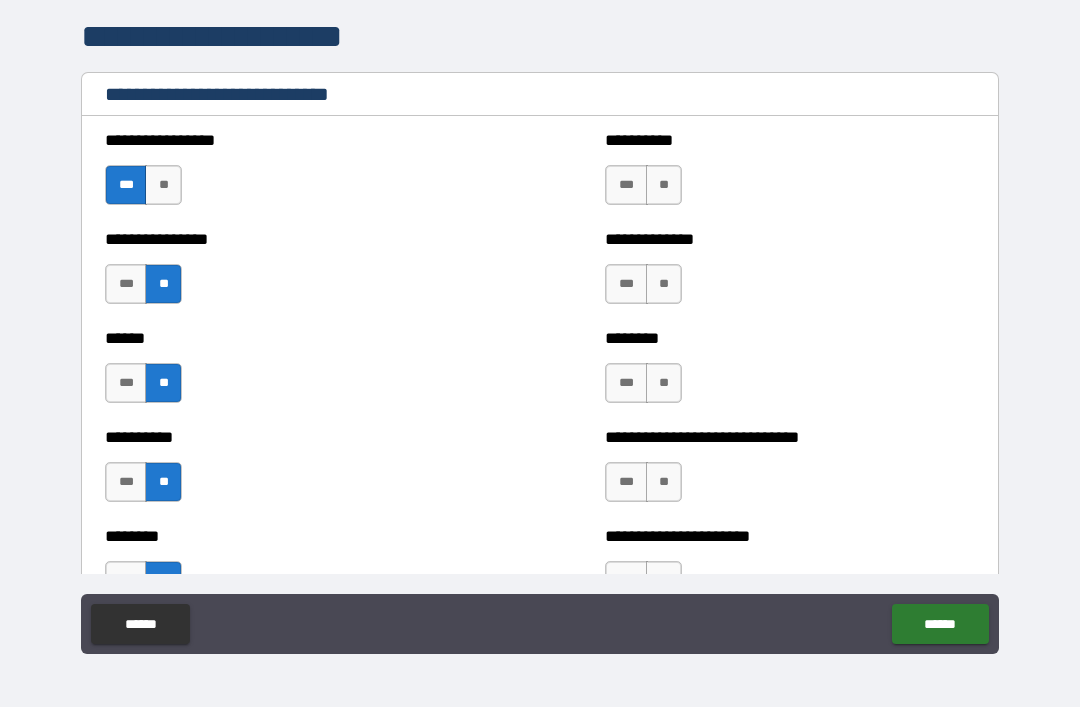 scroll, scrollTop: 6655, scrollLeft: 0, axis: vertical 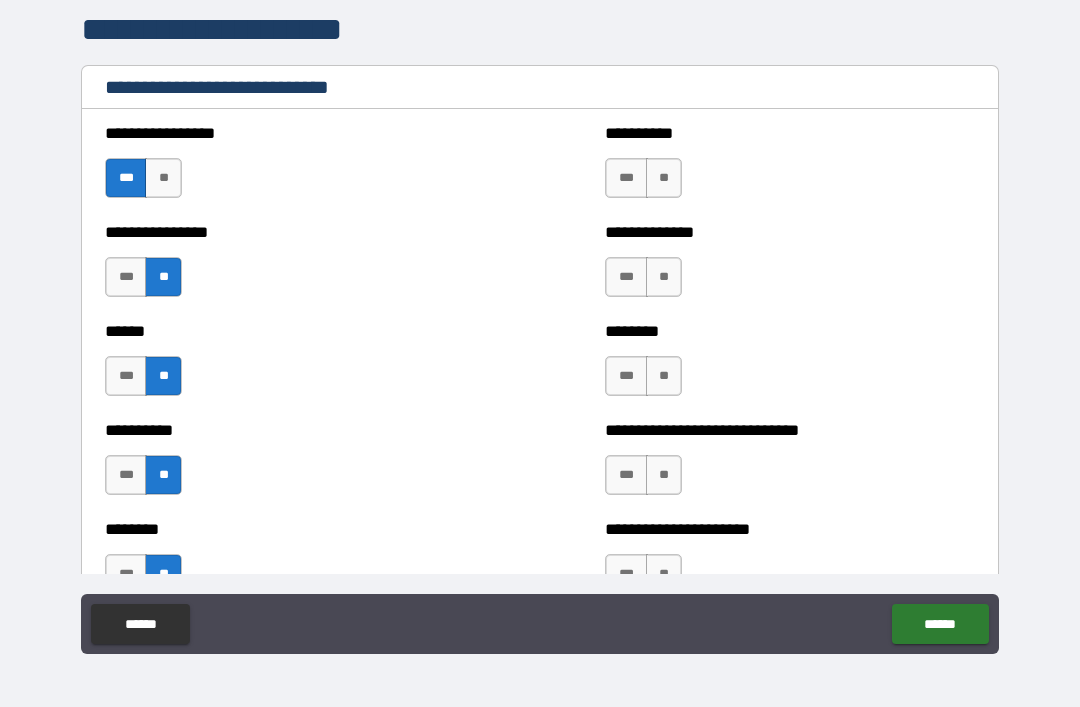 click on "**" at bounding box center [664, 178] 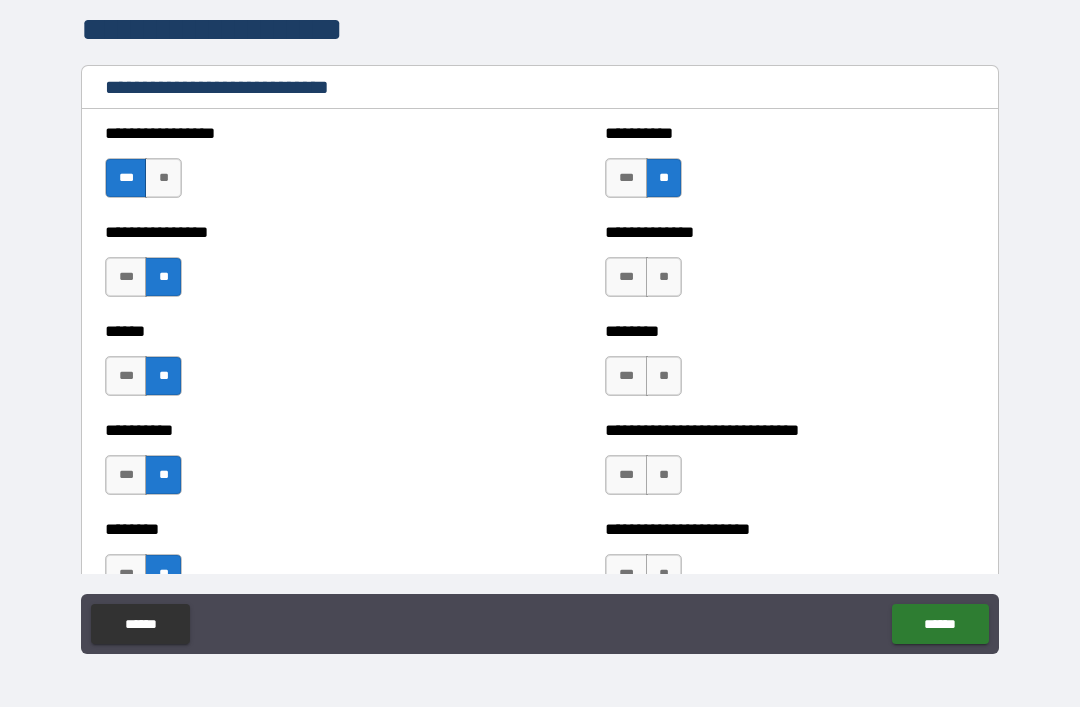 click on "***" at bounding box center [626, 178] 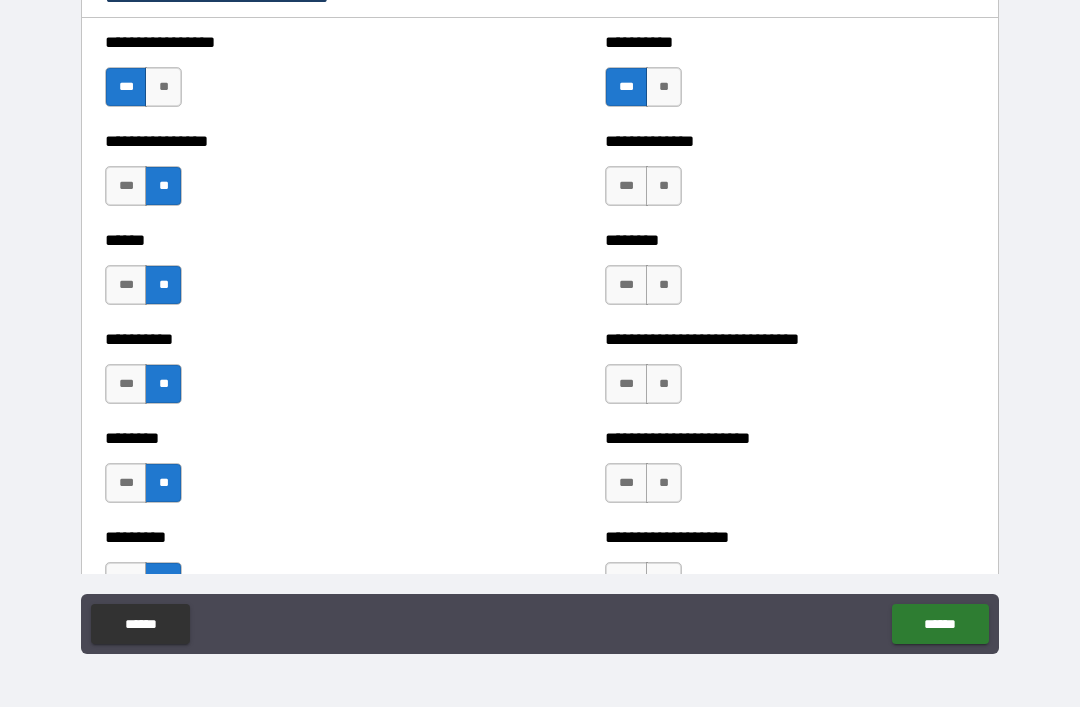 scroll, scrollTop: 6750, scrollLeft: 0, axis: vertical 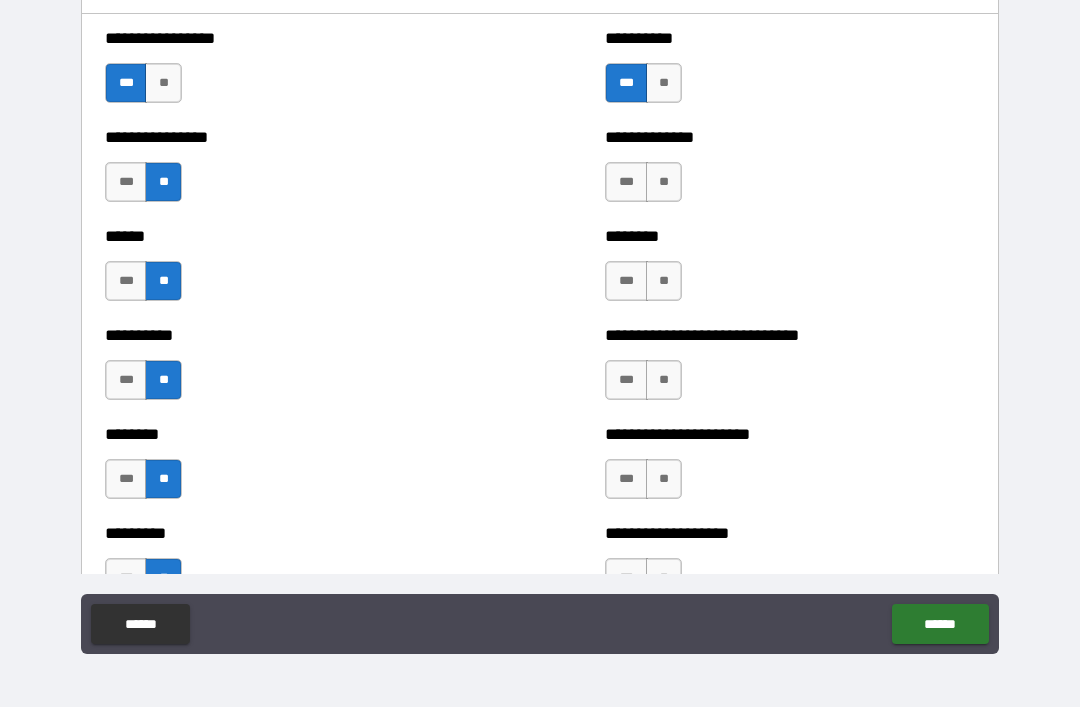 click on "**" at bounding box center (664, 182) 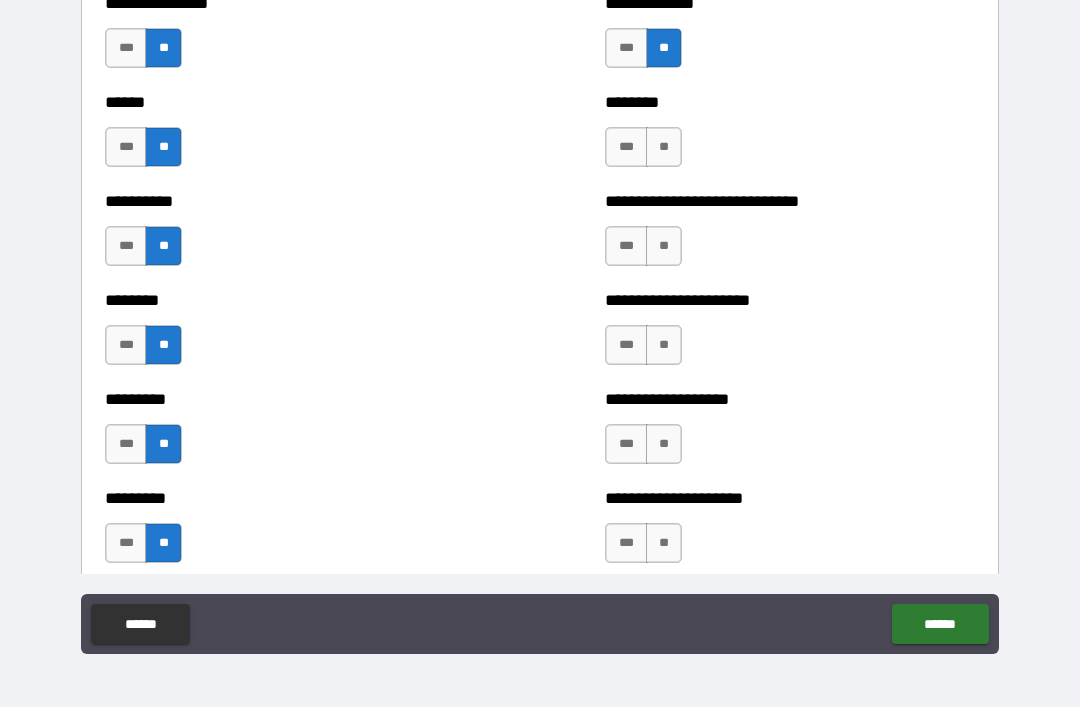 scroll, scrollTop: 6902, scrollLeft: 0, axis: vertical 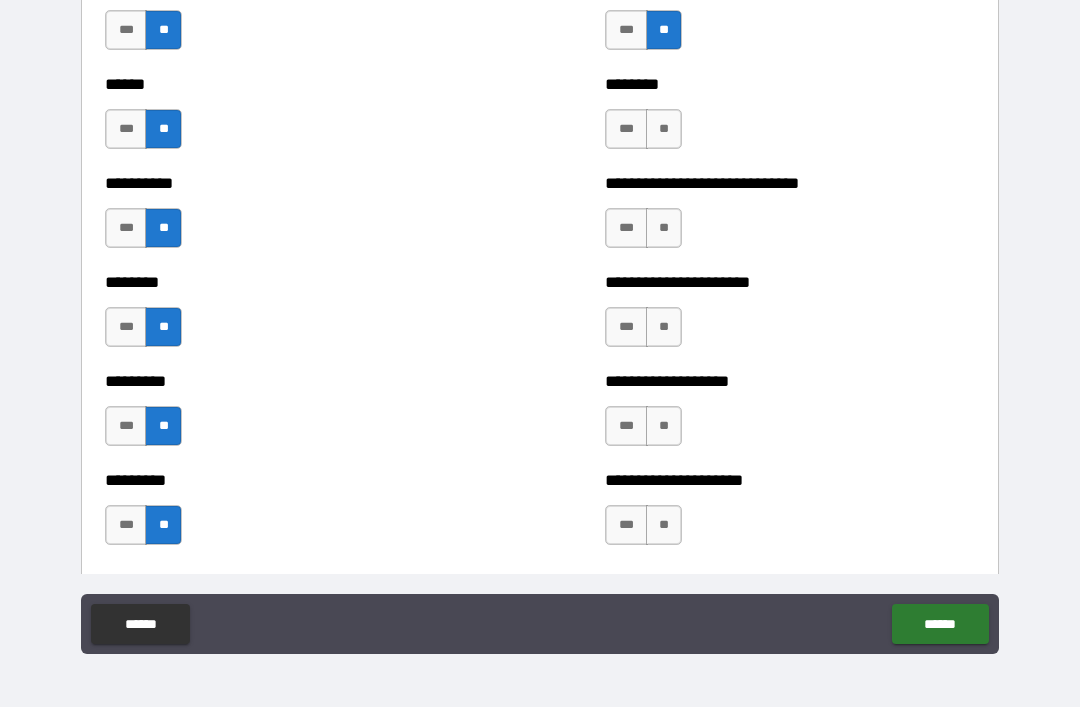 click on "***" at bounding box center [626, 129] 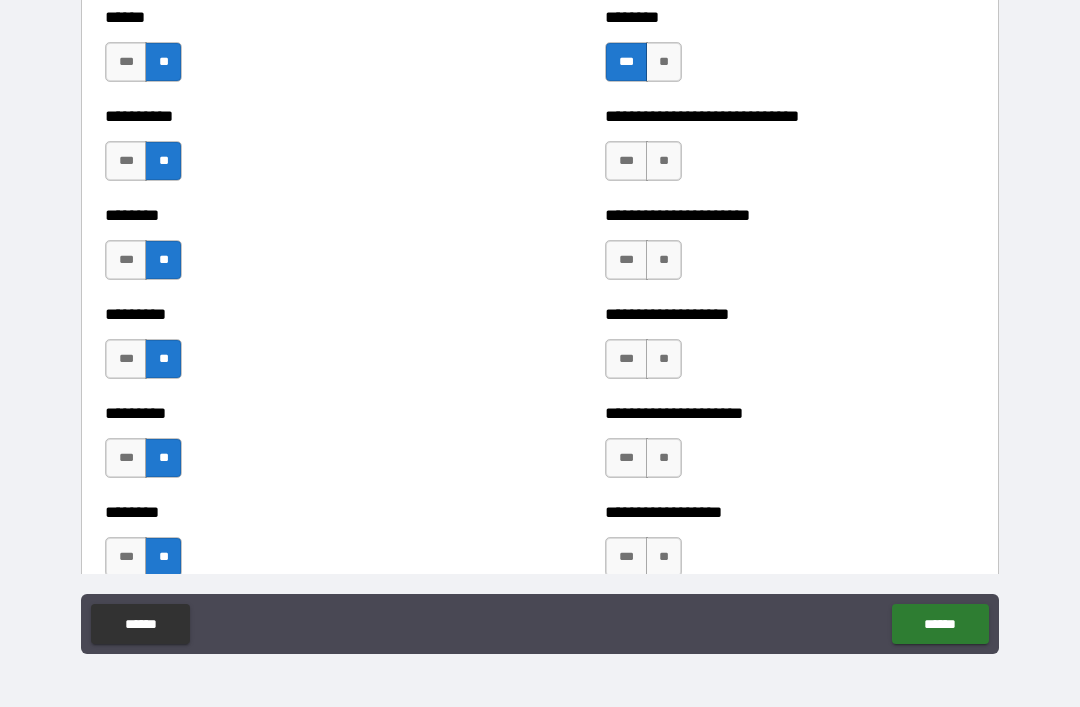 scroll, scrollTop: 6970, scrollLeft: 0, axis: vertical 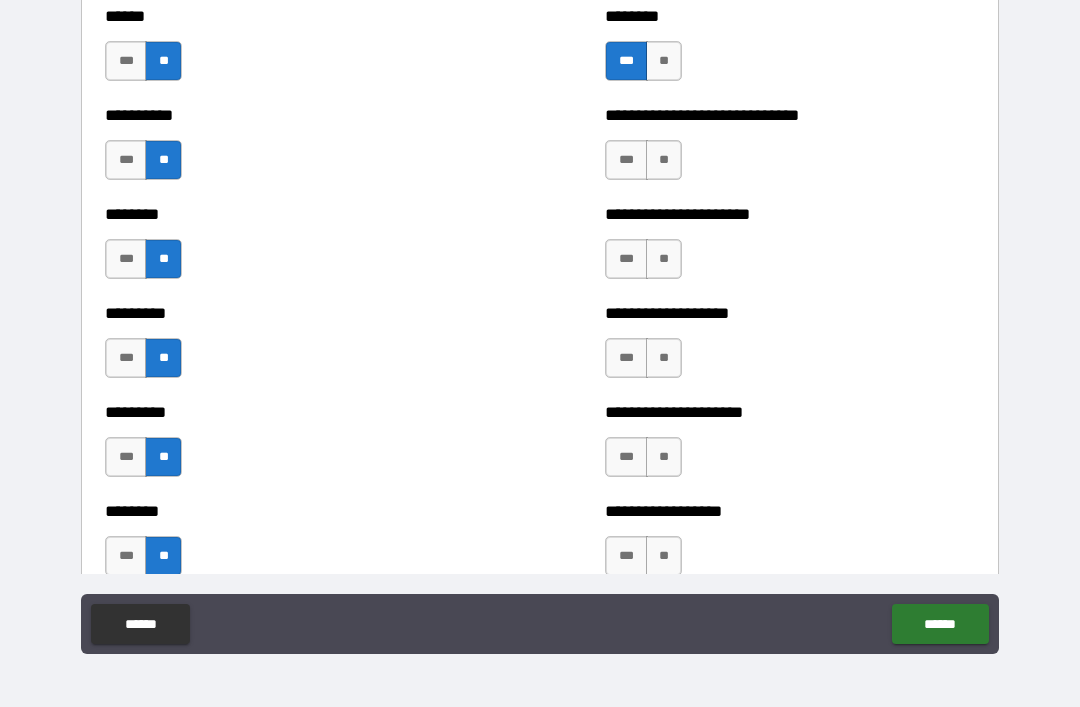 click on "**" at bounding box center [664, 160] 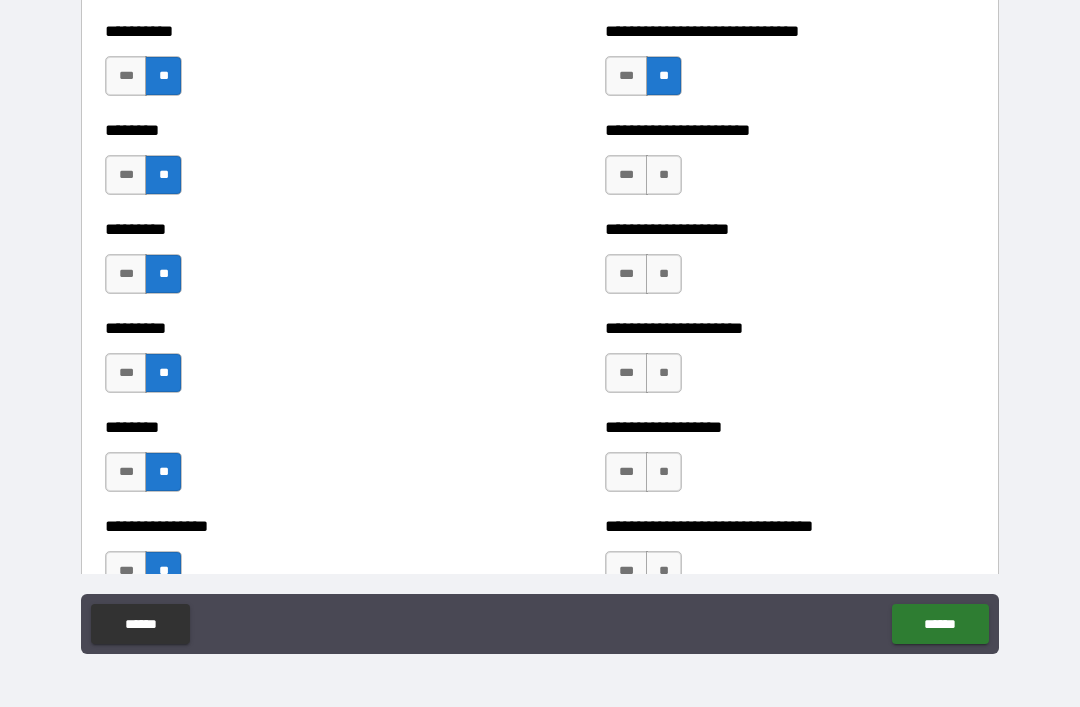 scroll, scrollTop: 7059, scrollLeft: 0, axis: vertical 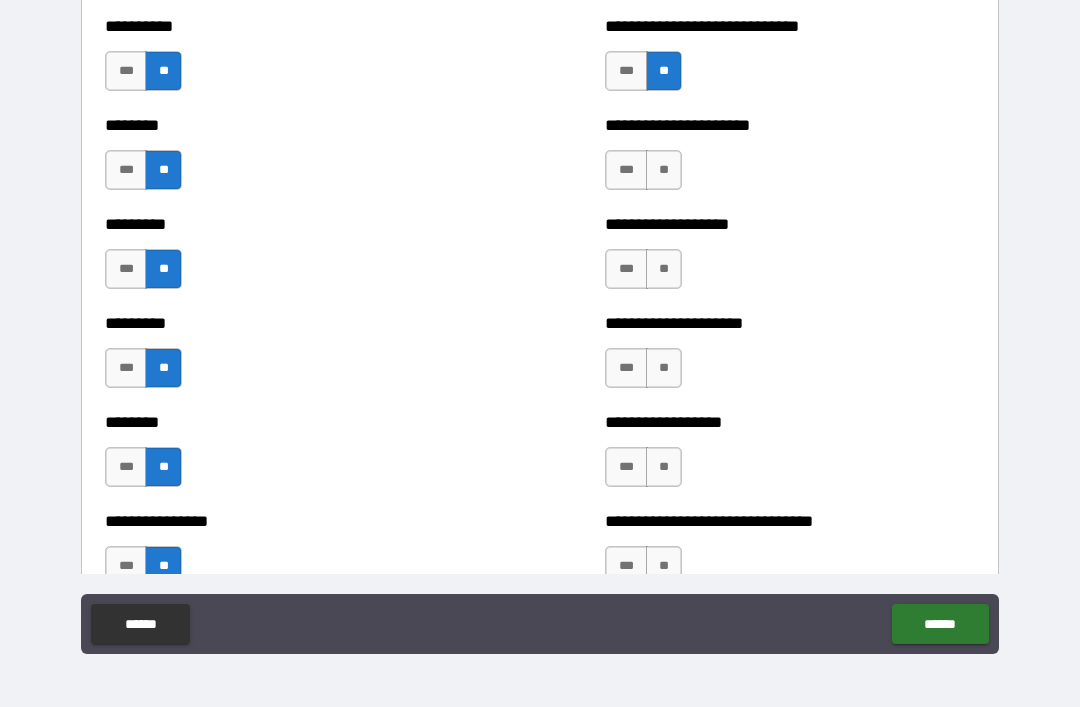 click on "***" at bounding box center (626, 170) 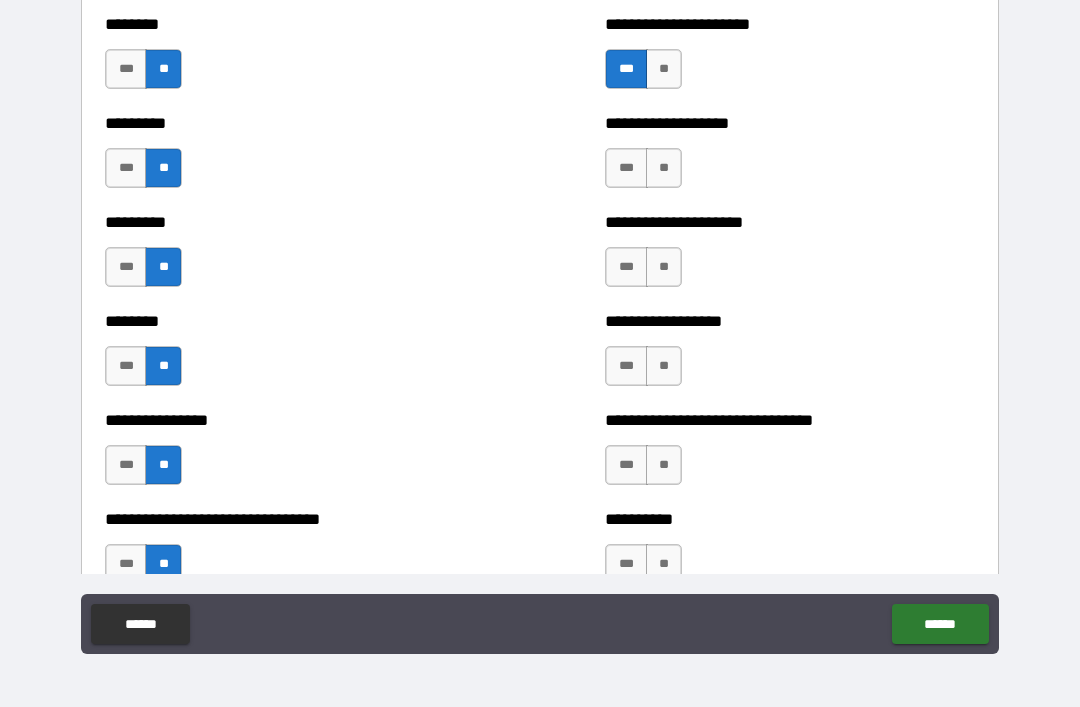 scroll, scrollTop: 7170, scrollLeft: 0, axis: vertical 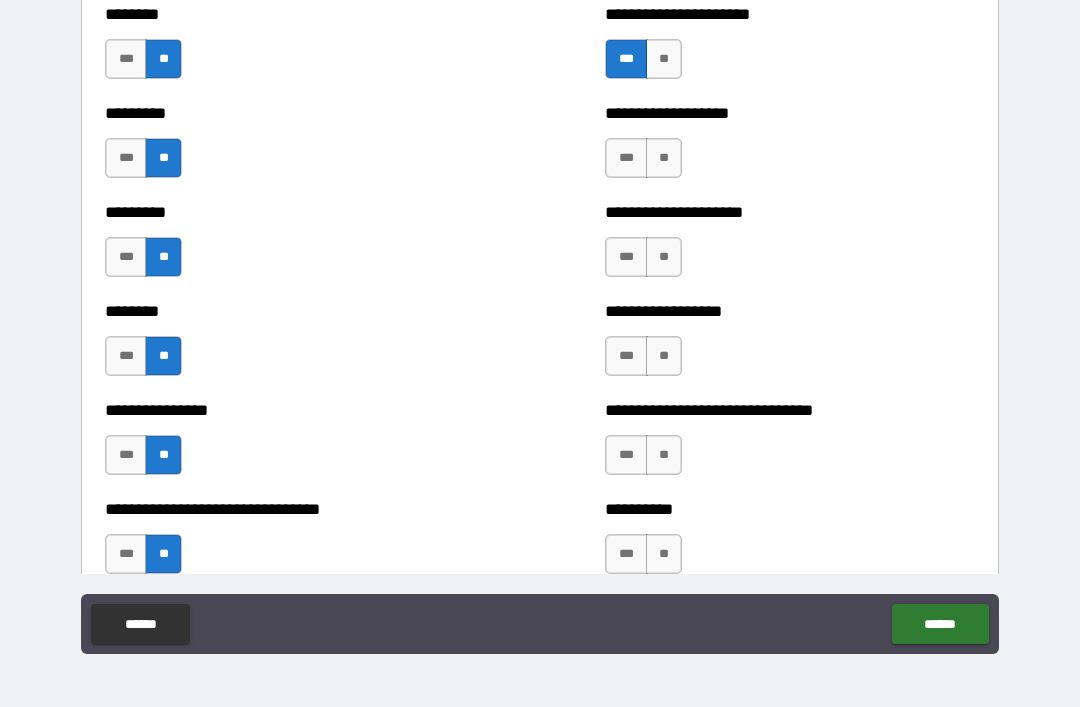 click on "**" at bounding box center [664, 158] 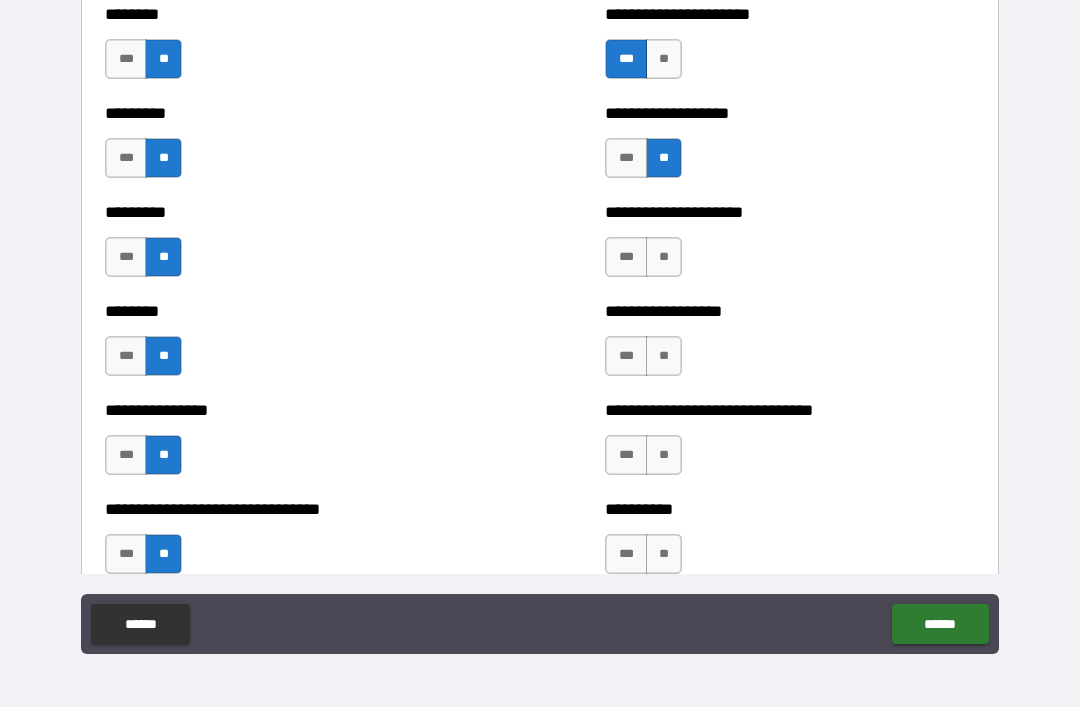click on "**" at bounding box center (664, 257) 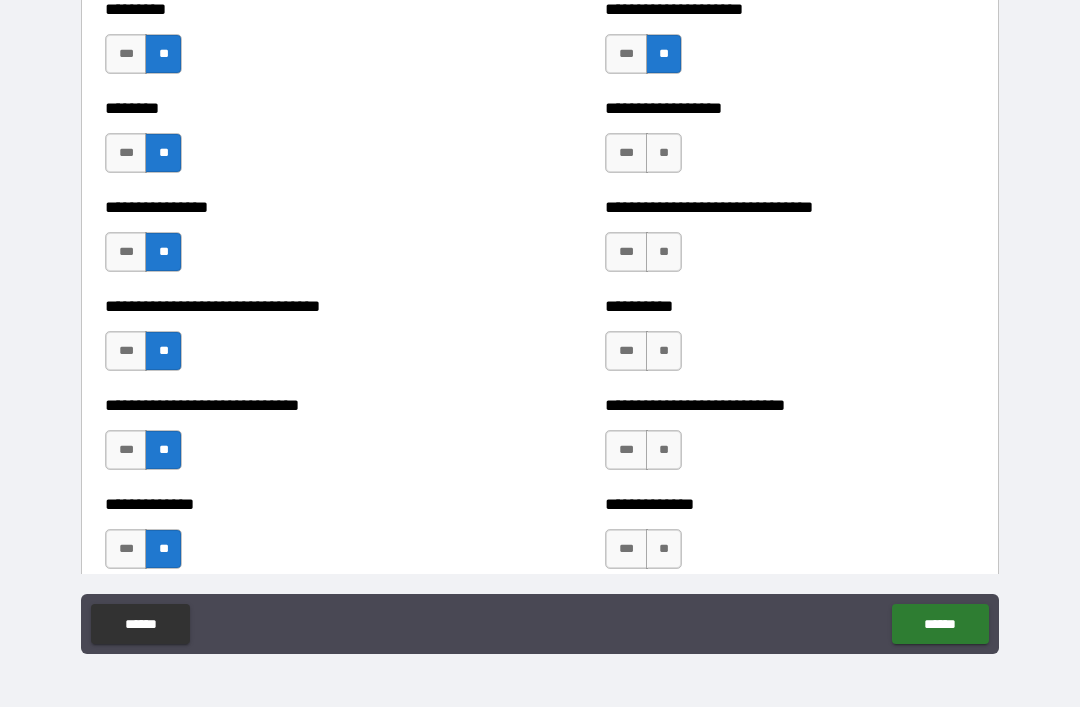 scroll, scrollTop: 7377, scrollLeft: 0, axis: vertical 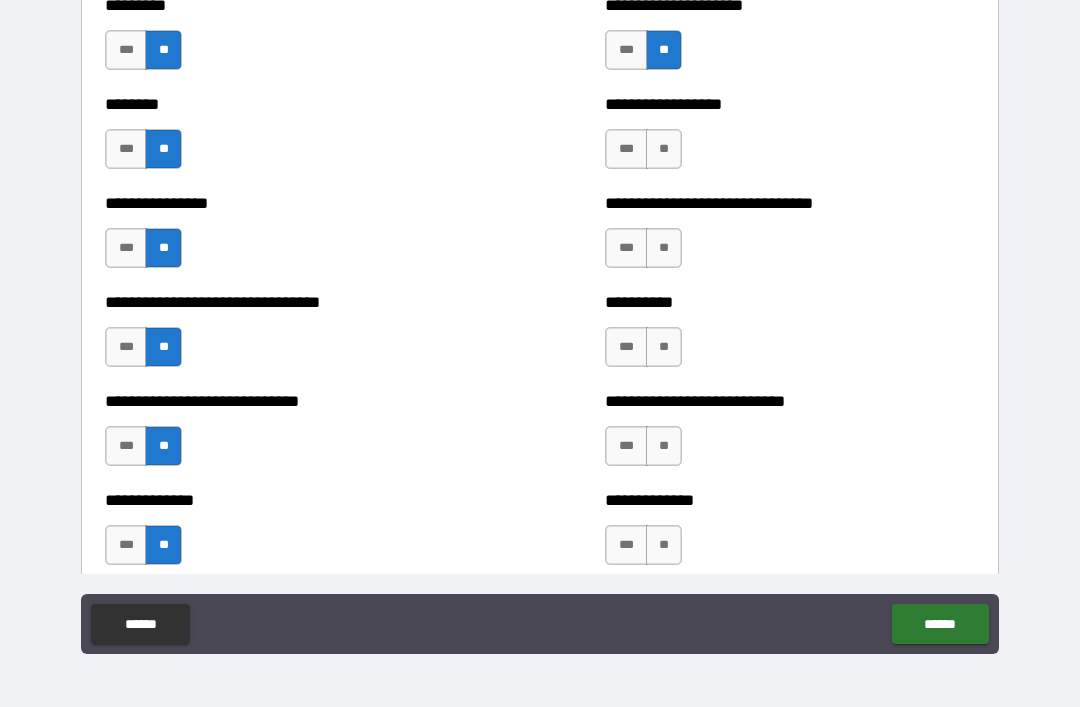 click on "**" at bounding box center (664, 149) 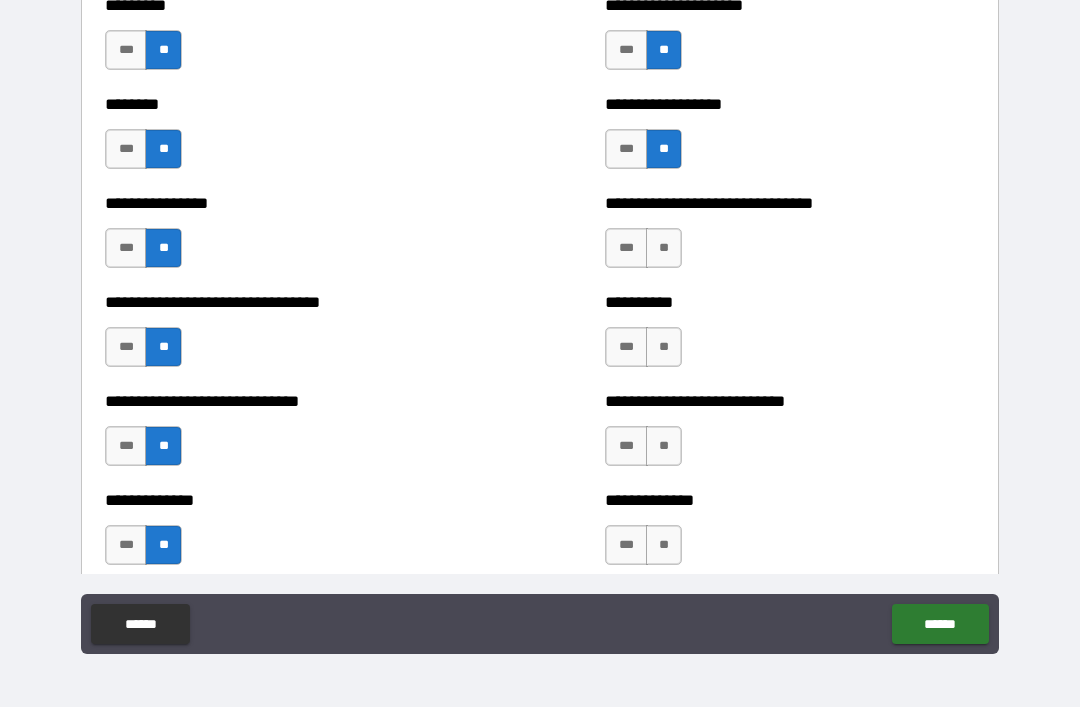 click on "**" at bounding box center (664, 248) 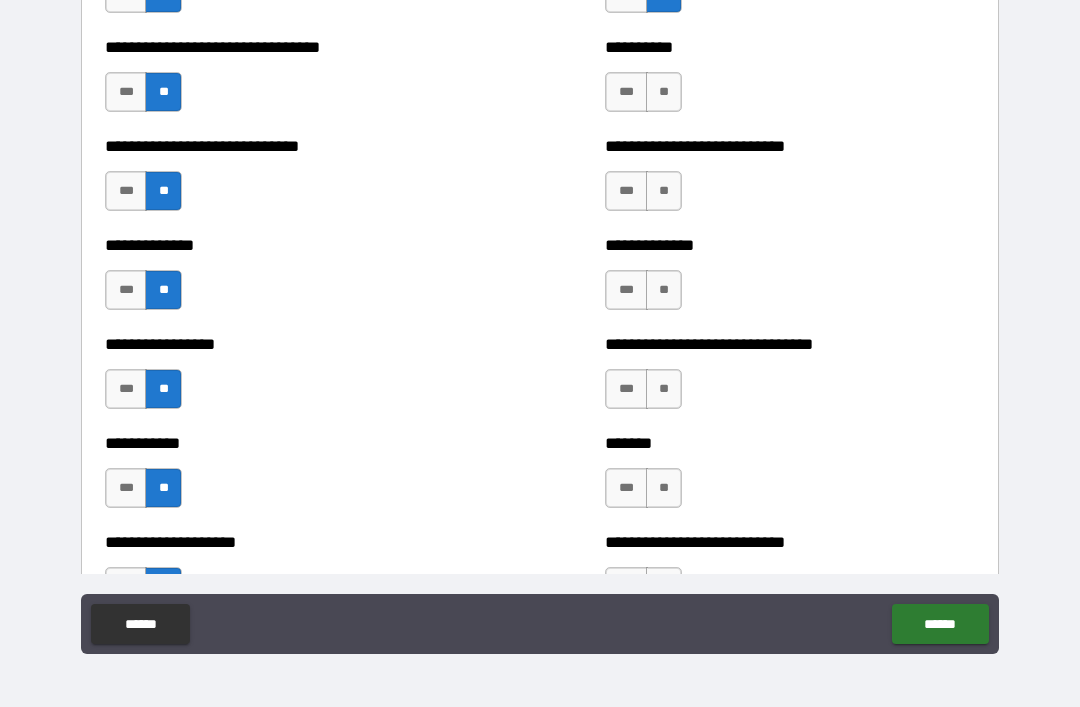 scroll, scrollTop: 7627, scrollLeft: 0, axis: vertical 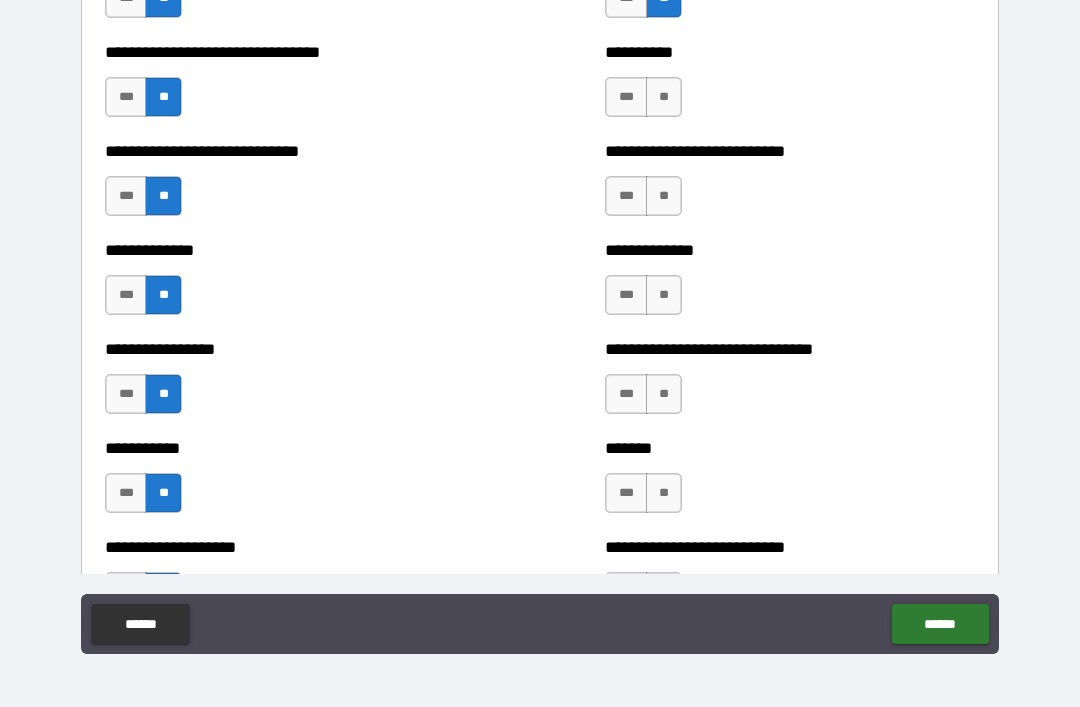 click on "**" at bounding box center [664, 97] 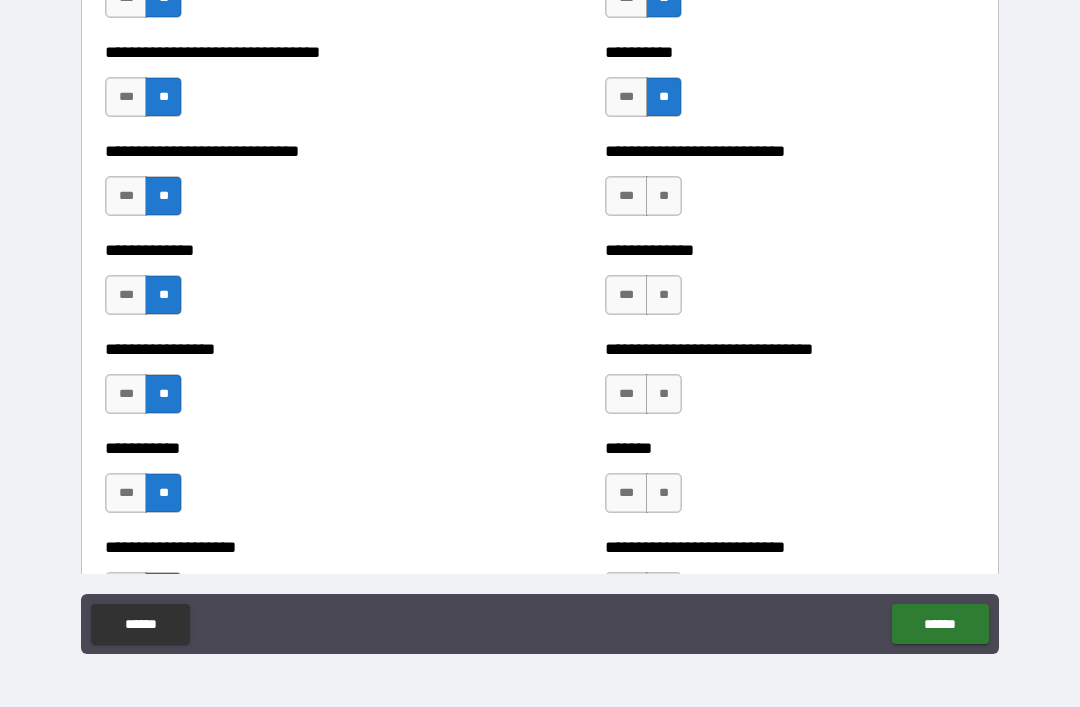 click on "**" at bounding box center (664, 196) 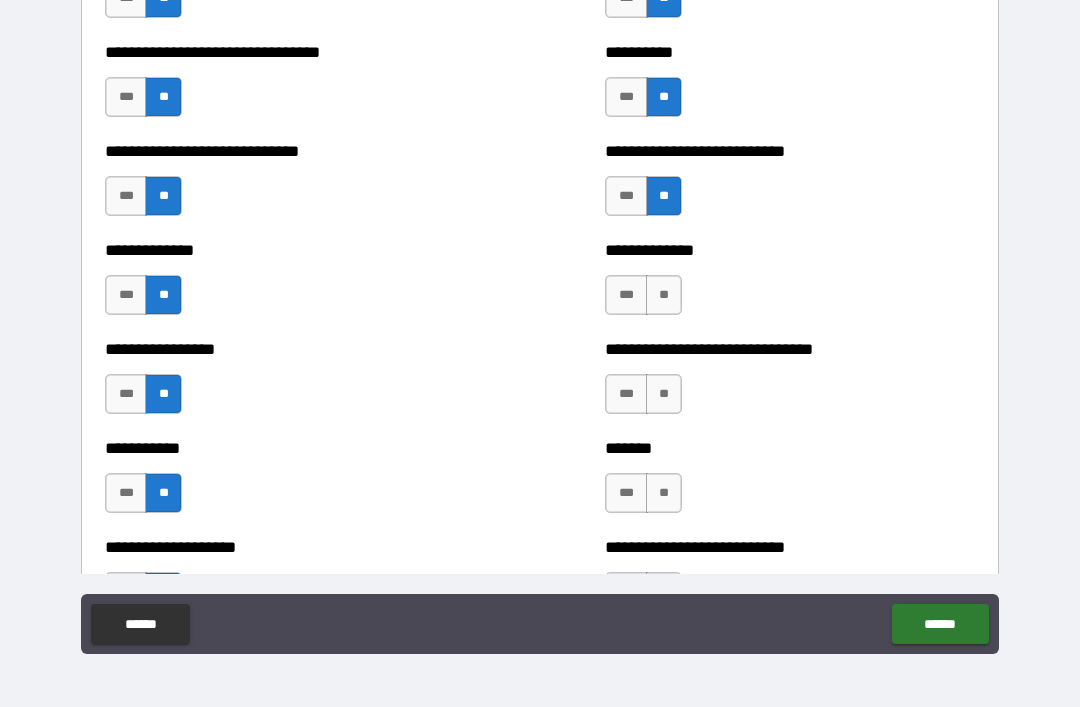 click on "**" at bounding box center [664, 295] 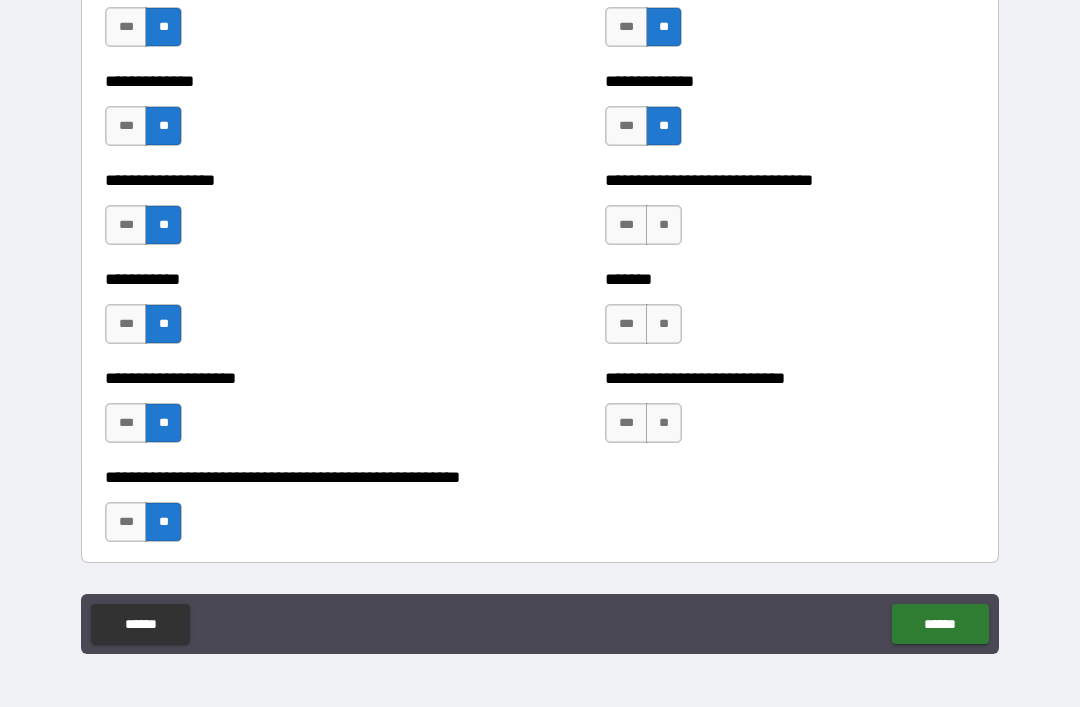 scroll, scrollTop: 7798, scrollLeft: 0, axis: vertical 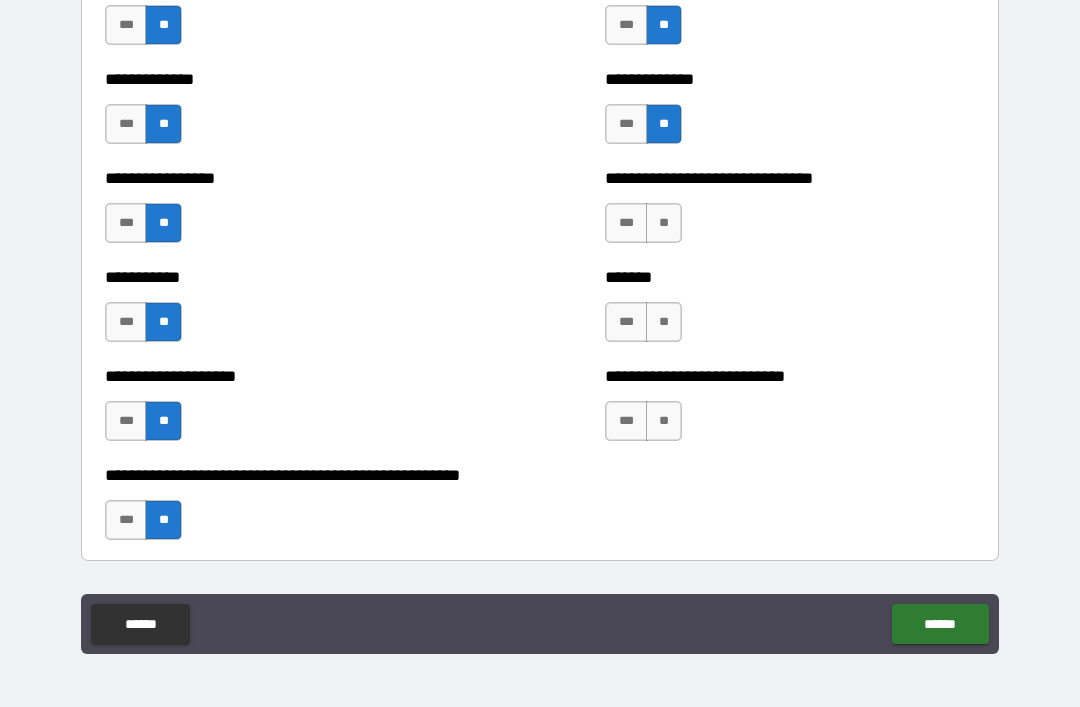 click on "**" at bounding box center (664, 223) 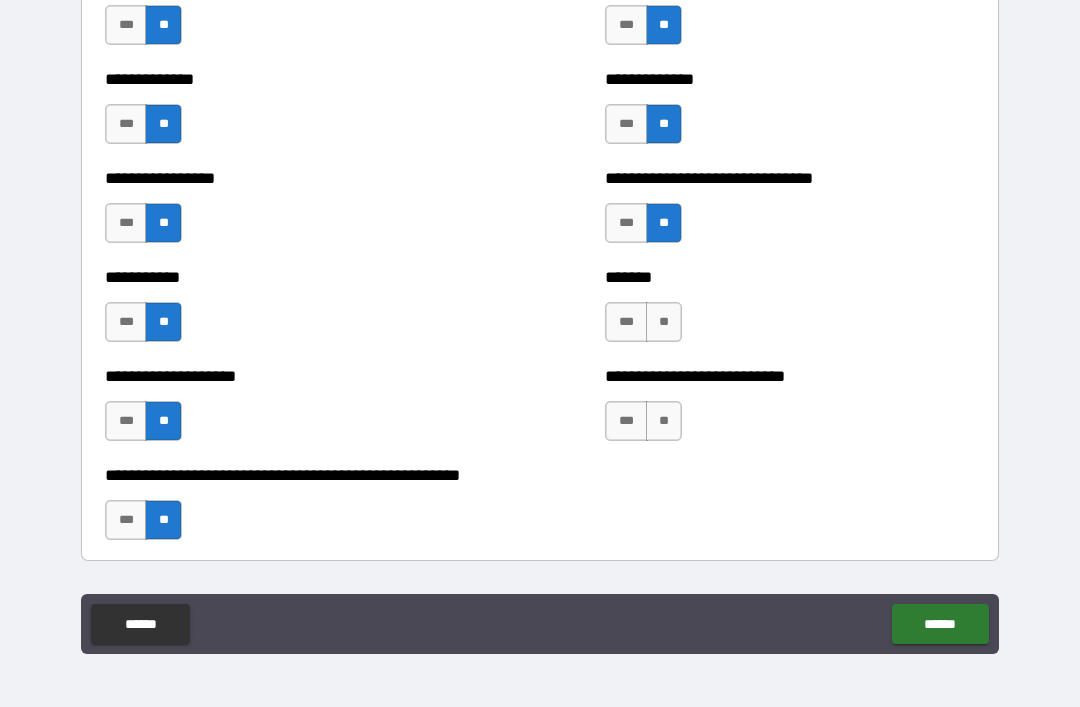 click on "**" at bounding box center [664, 322] 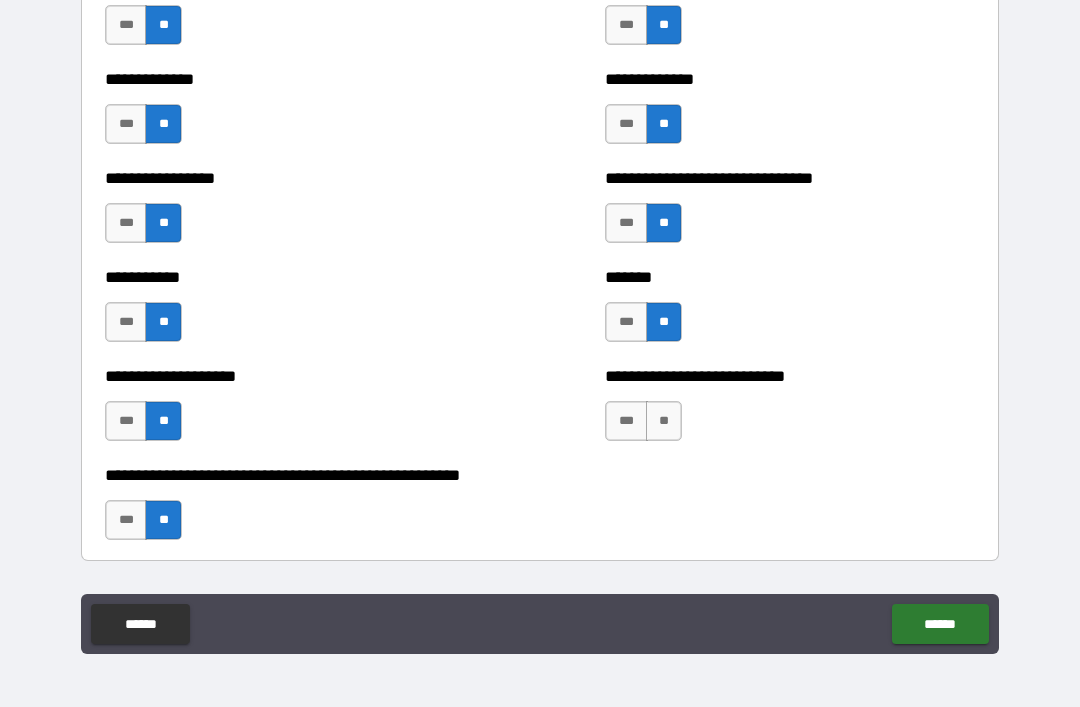 click on "***" at bounding box center [626, 322] 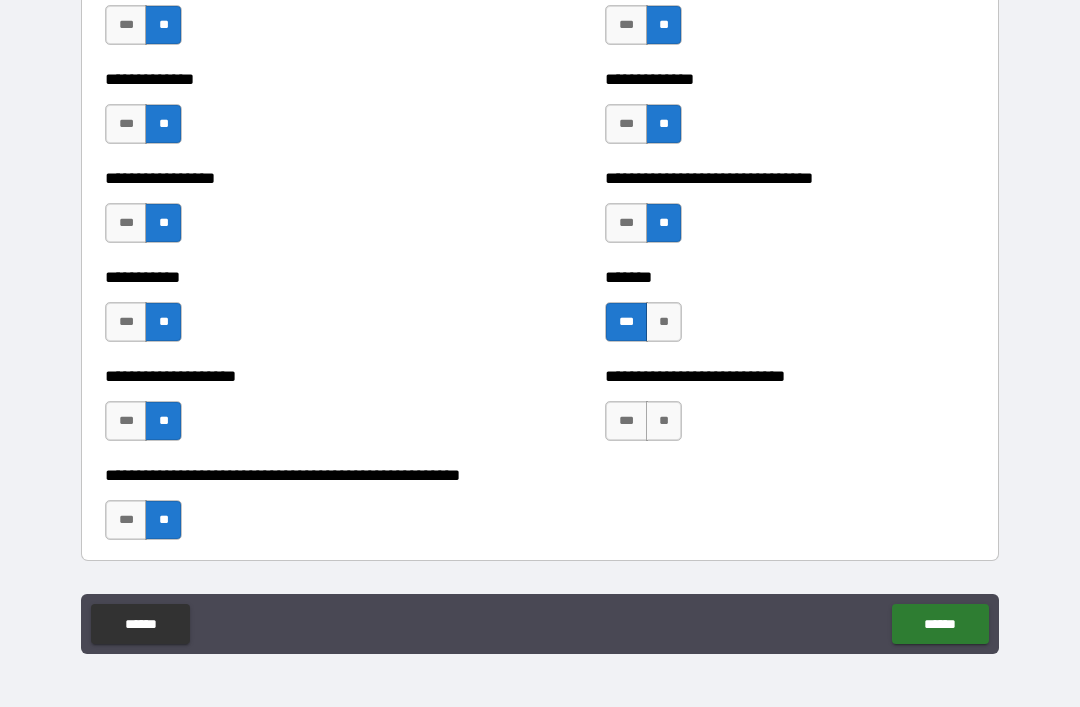 click on "**" at bounding box center [664, 421] 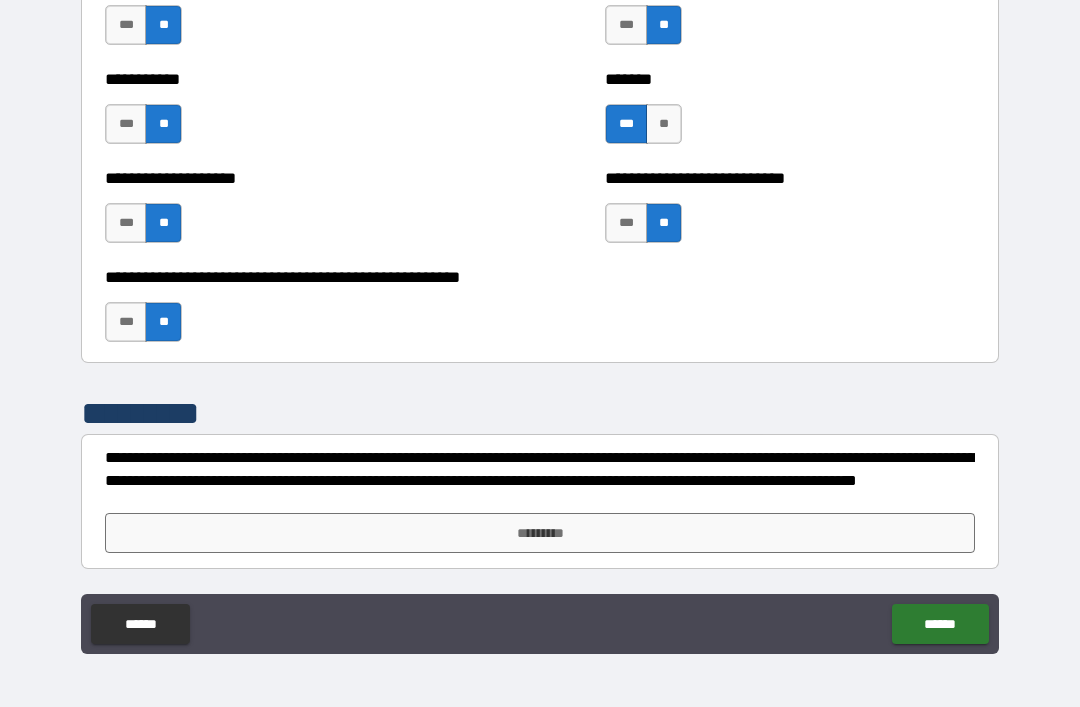 scroll, scrollTop: 7996, scrollLeft: 0, axis: vertical 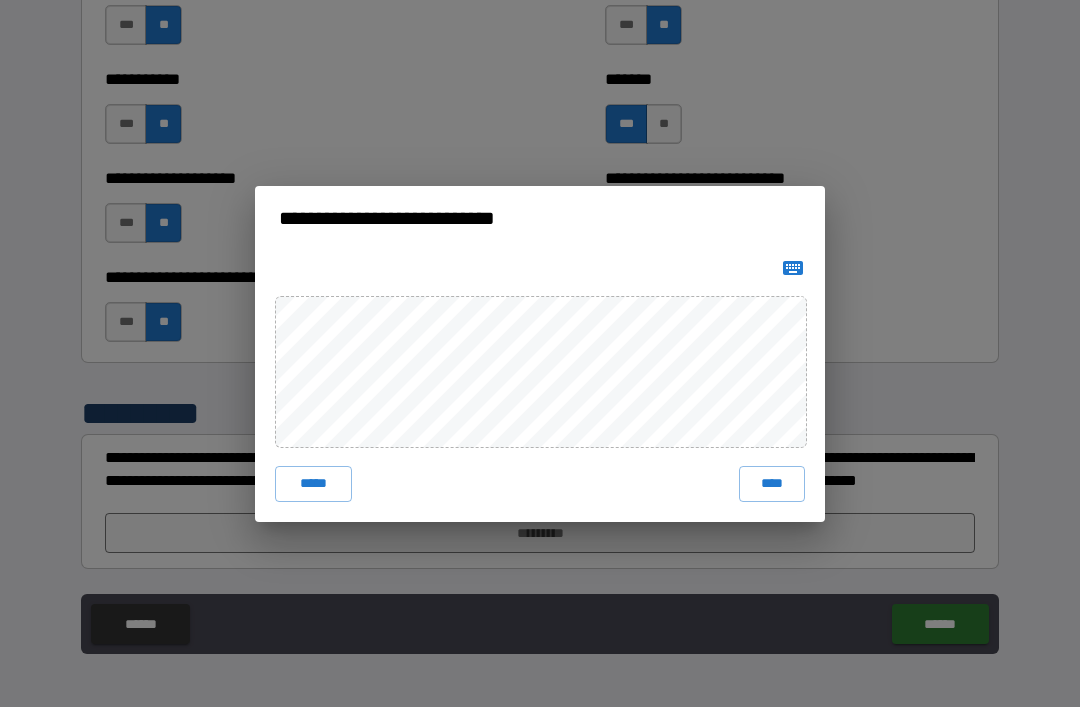 click on "***** ****" at bounding box center [540, 386] 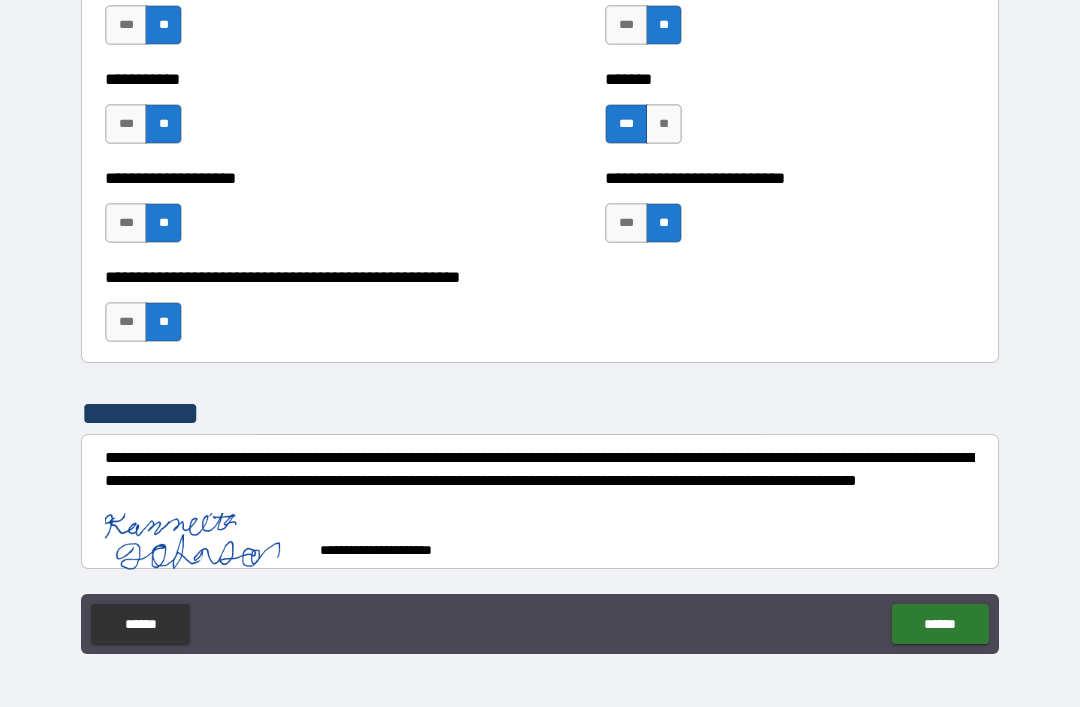 scroll, scrollTop: 7986, scrollLeft: 0, axis: vertical 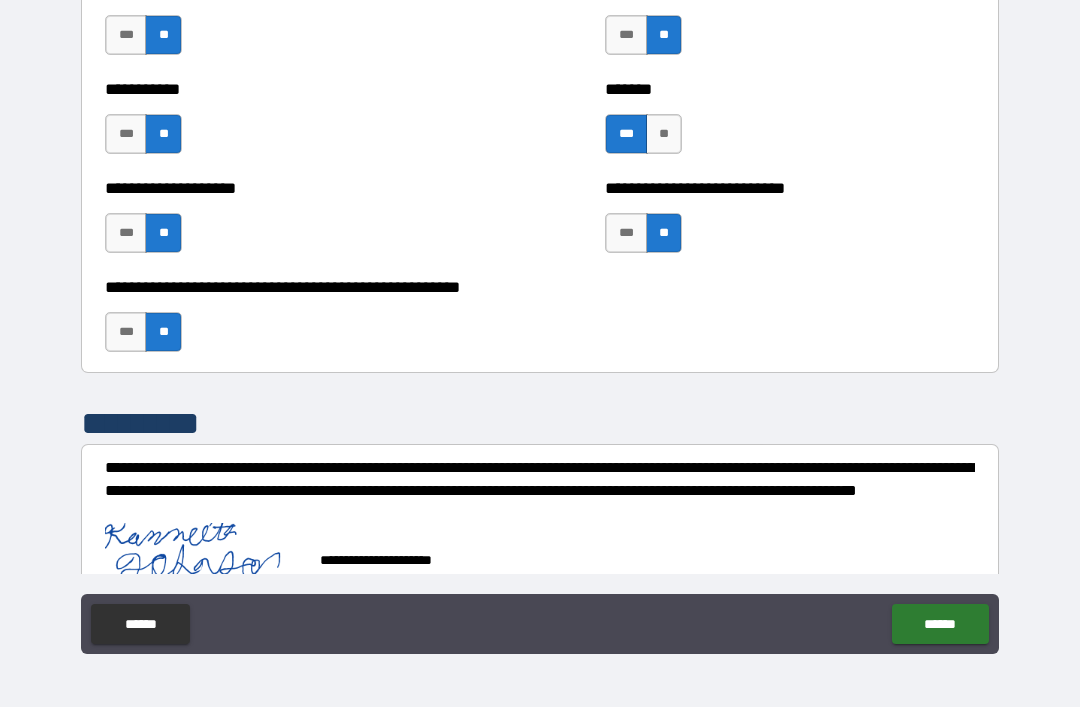 click on "******" at bounding box center (940, 624) 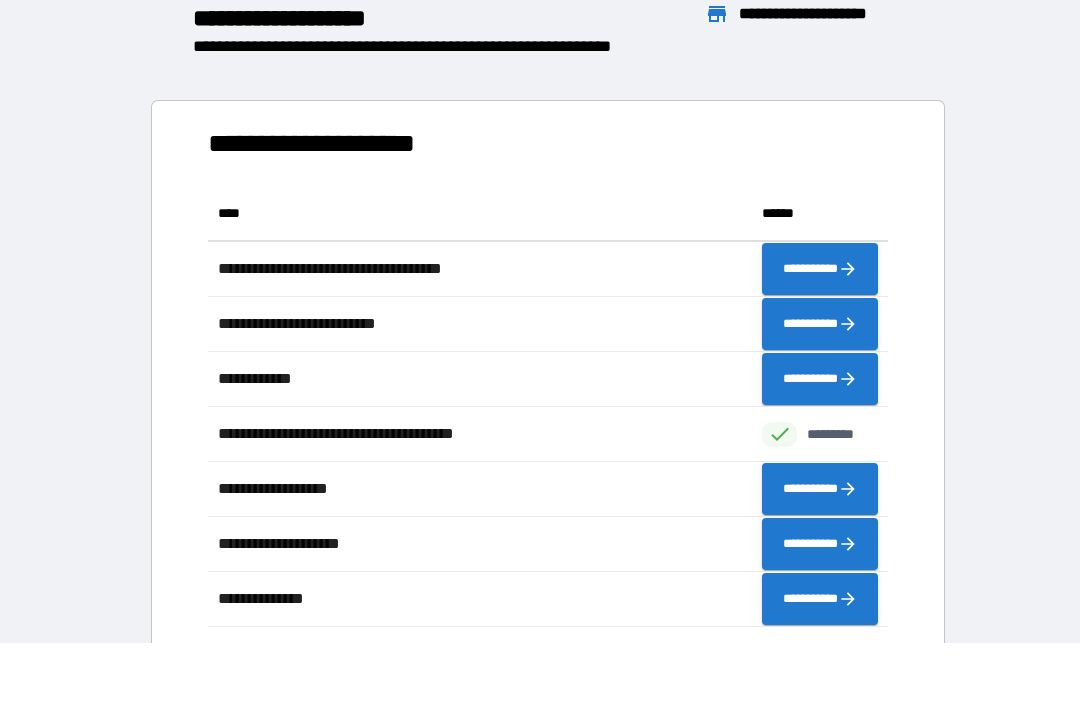 scroll, scrollTop: 441, scrollLeft: 680, axis: both 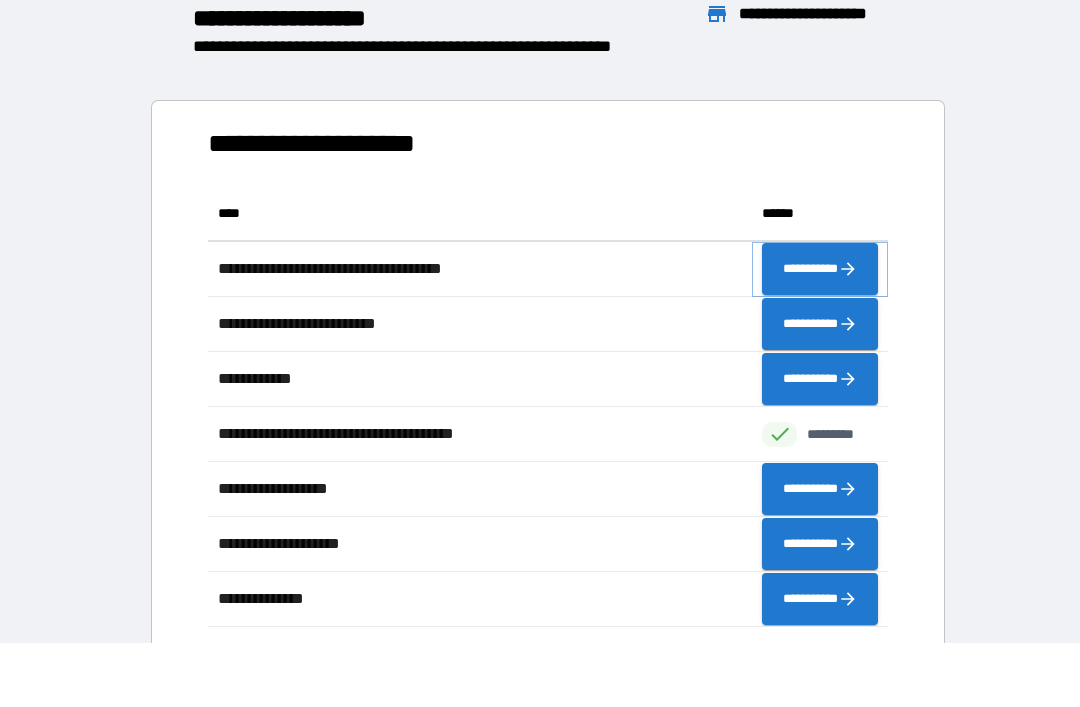 click on "**********" at bounding box center [820, 269] 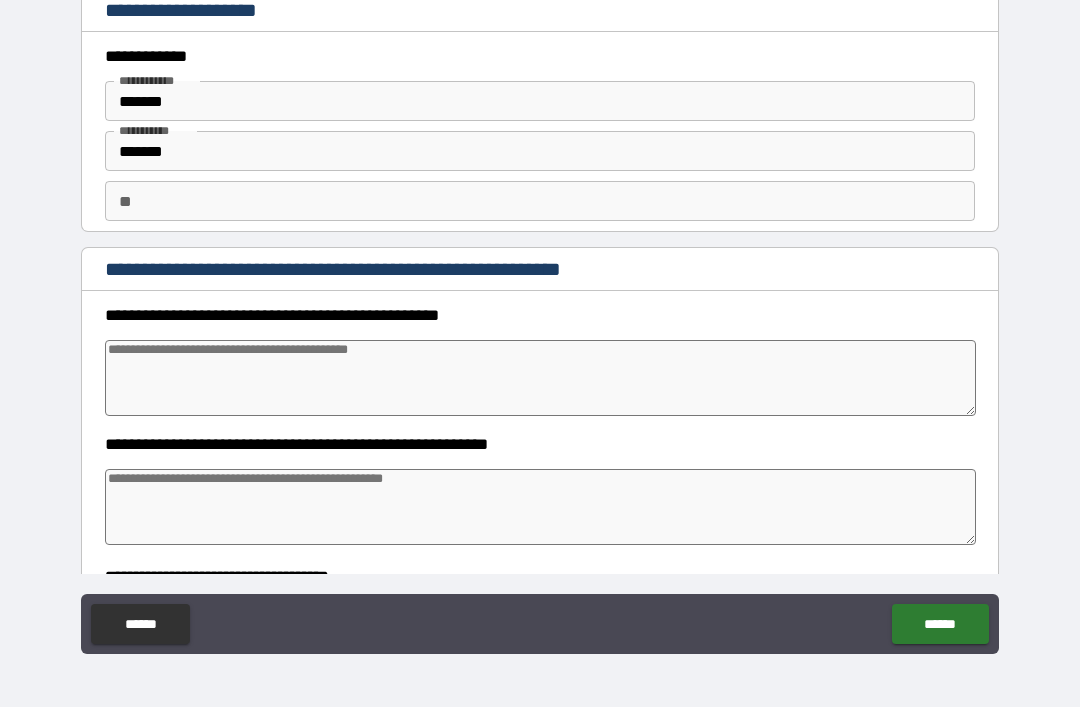 type on "*" 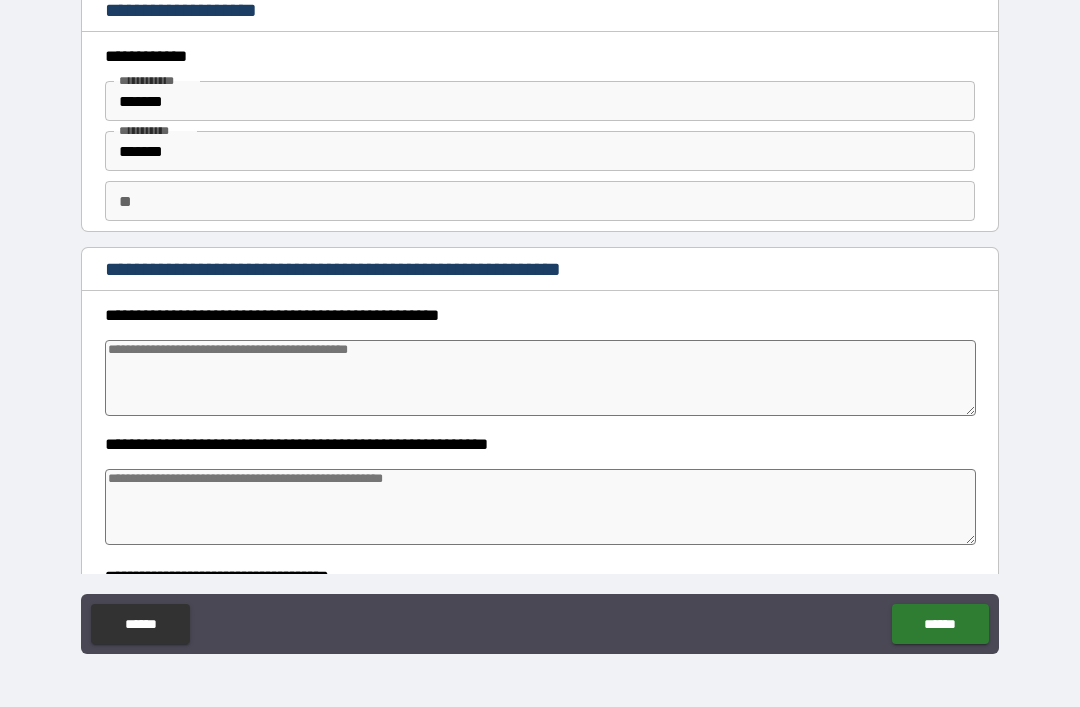 type on "*" 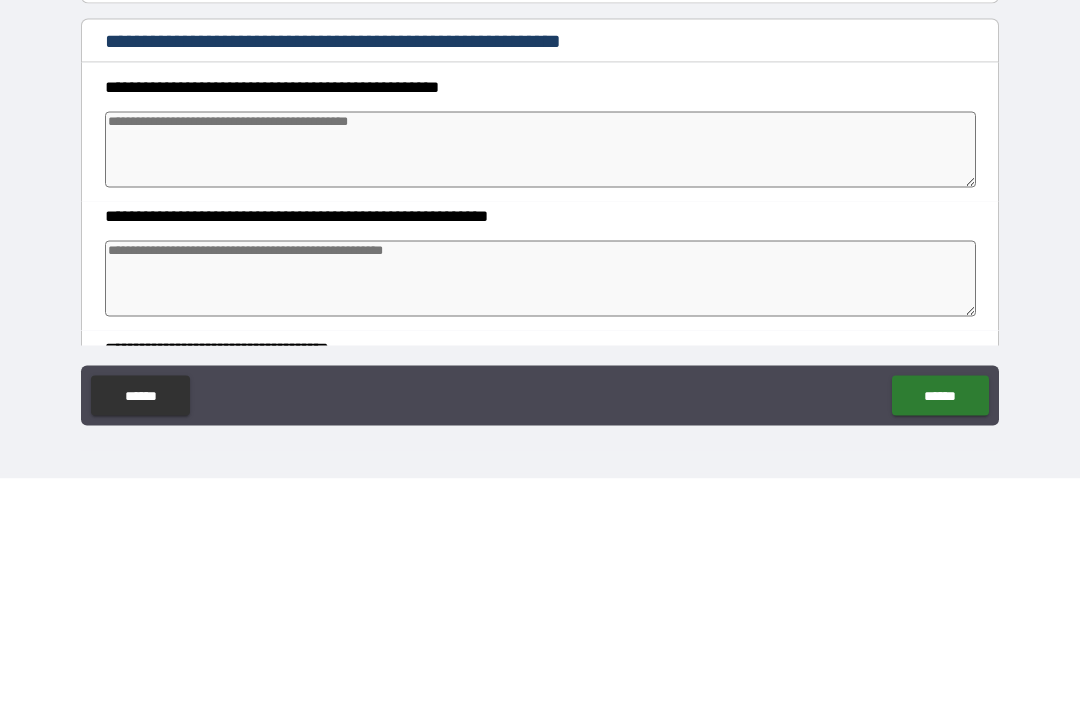 type on "*" 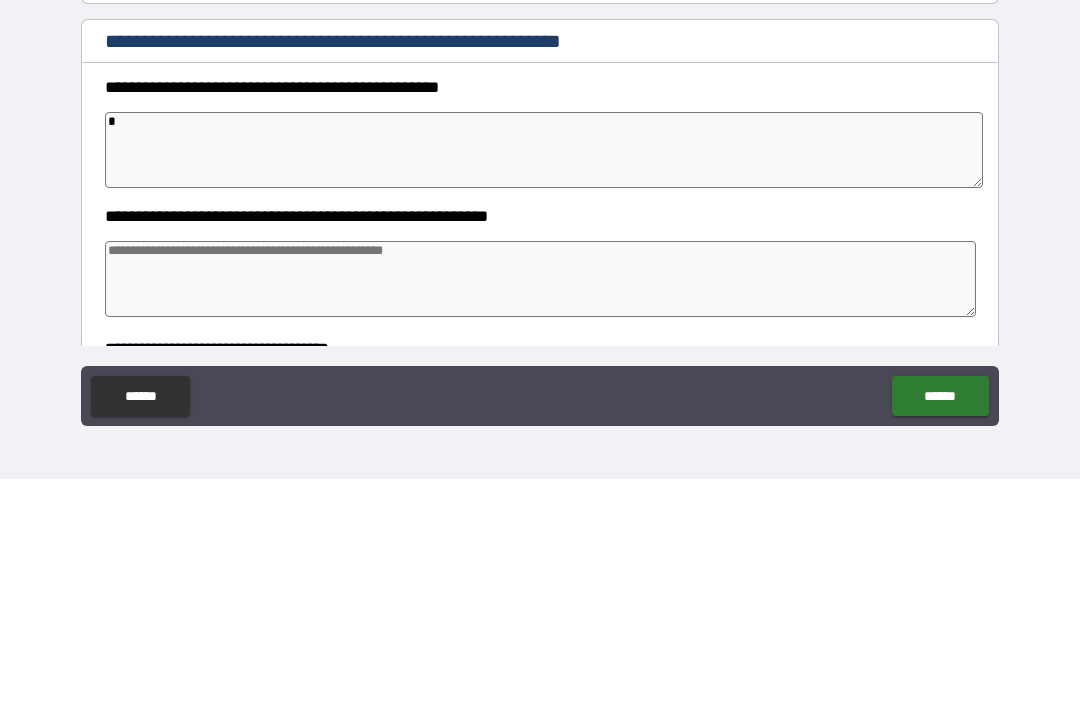 type on "*" 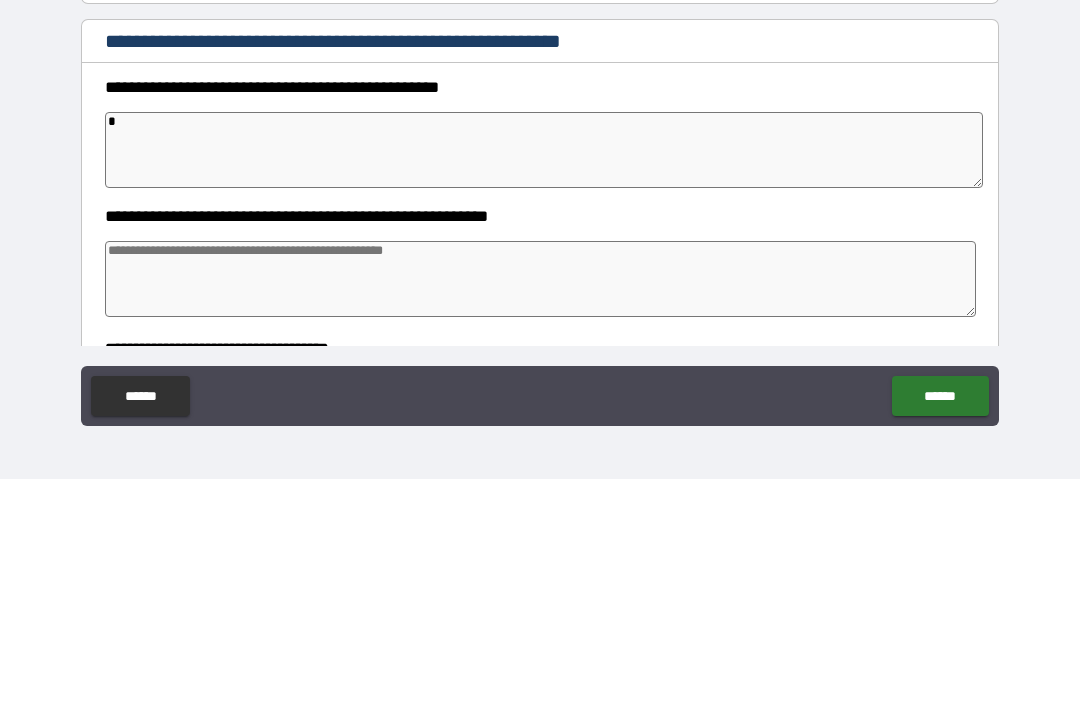 type on "*" 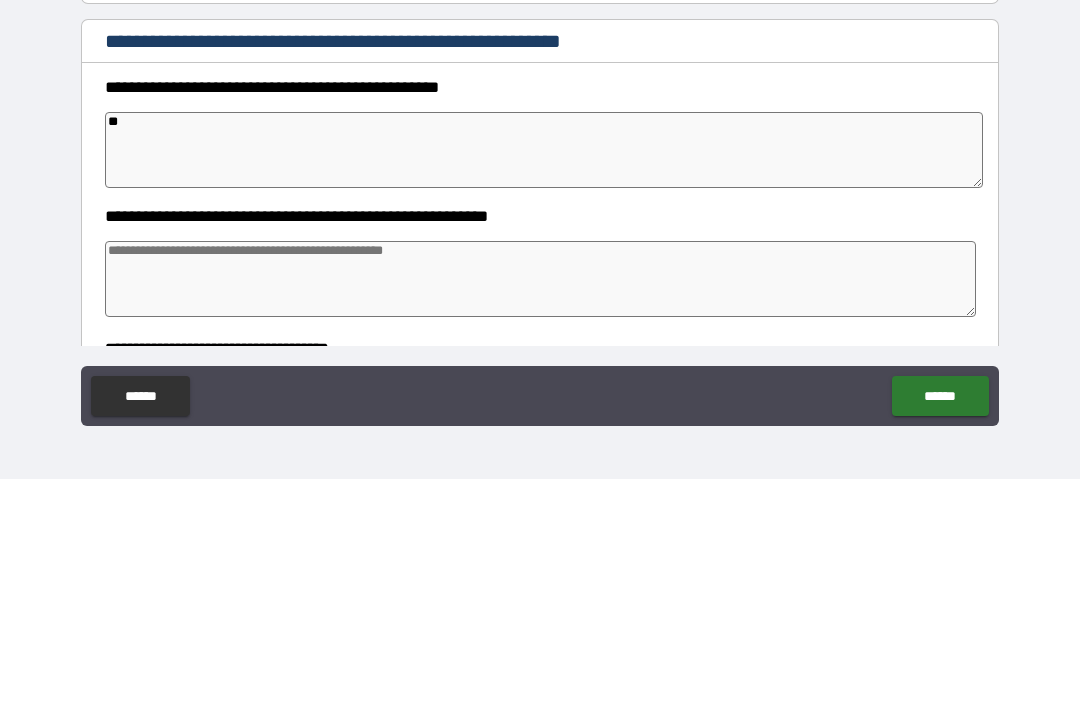 type on "*" 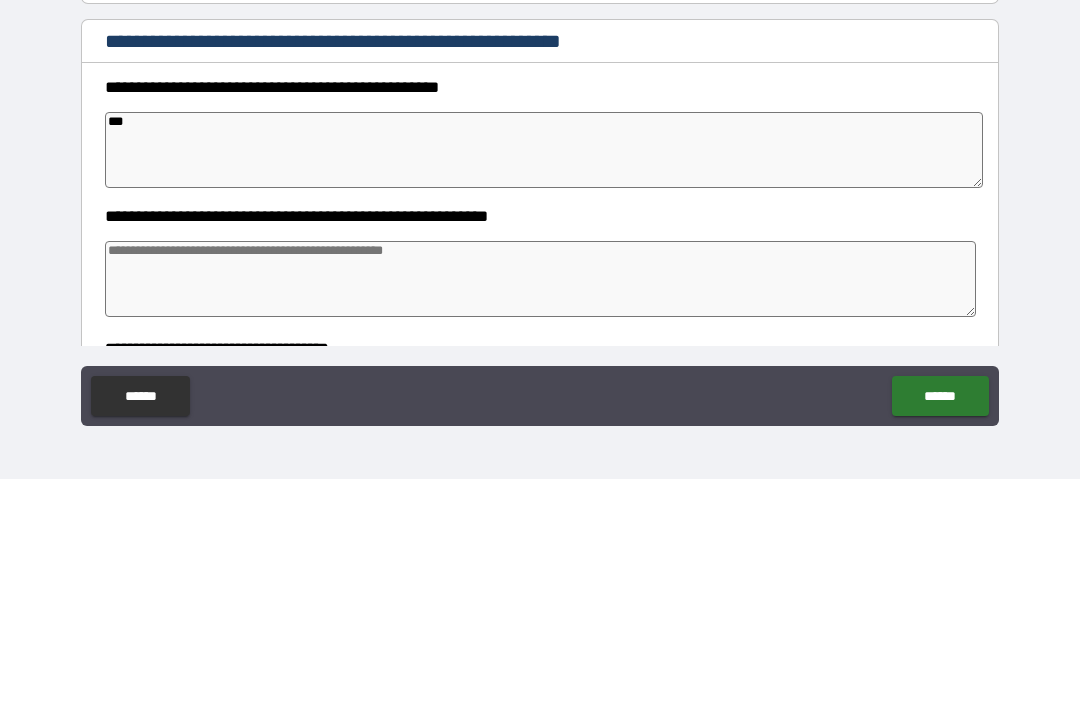 type on "*" 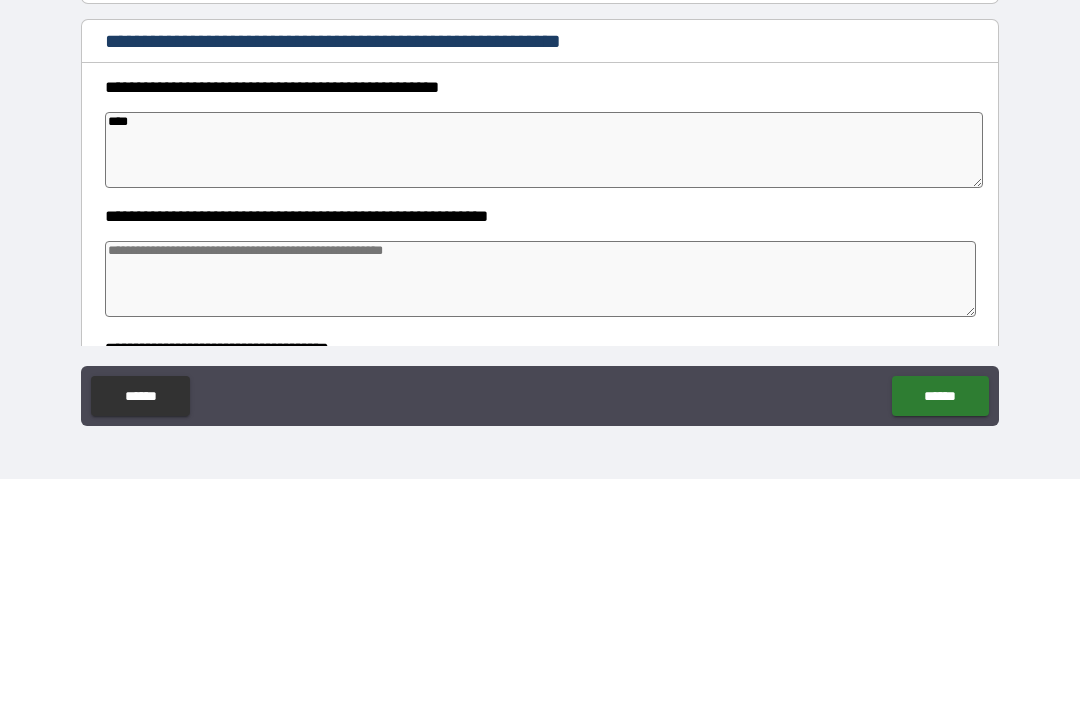 type on "*" 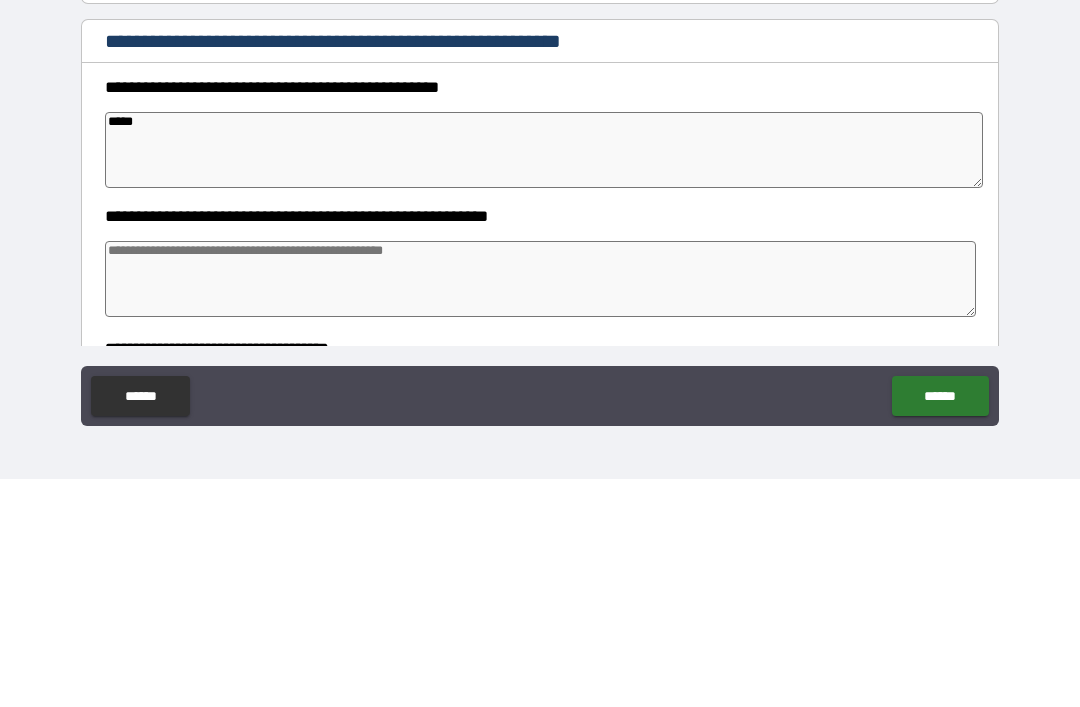 type on "*" 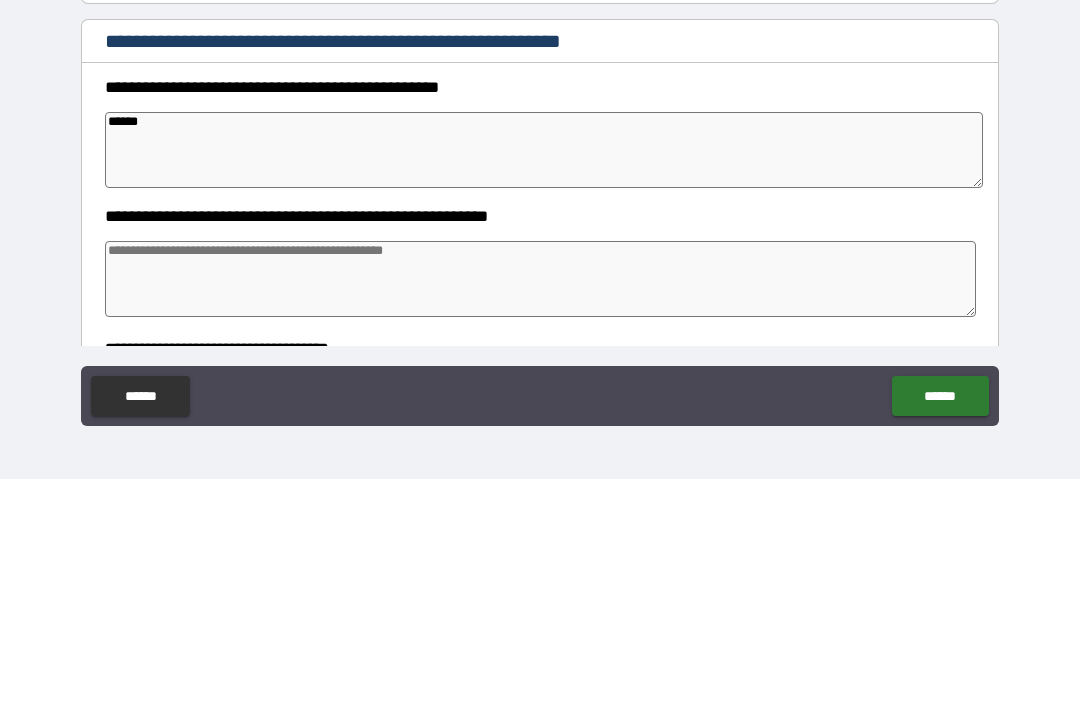 type on "*" 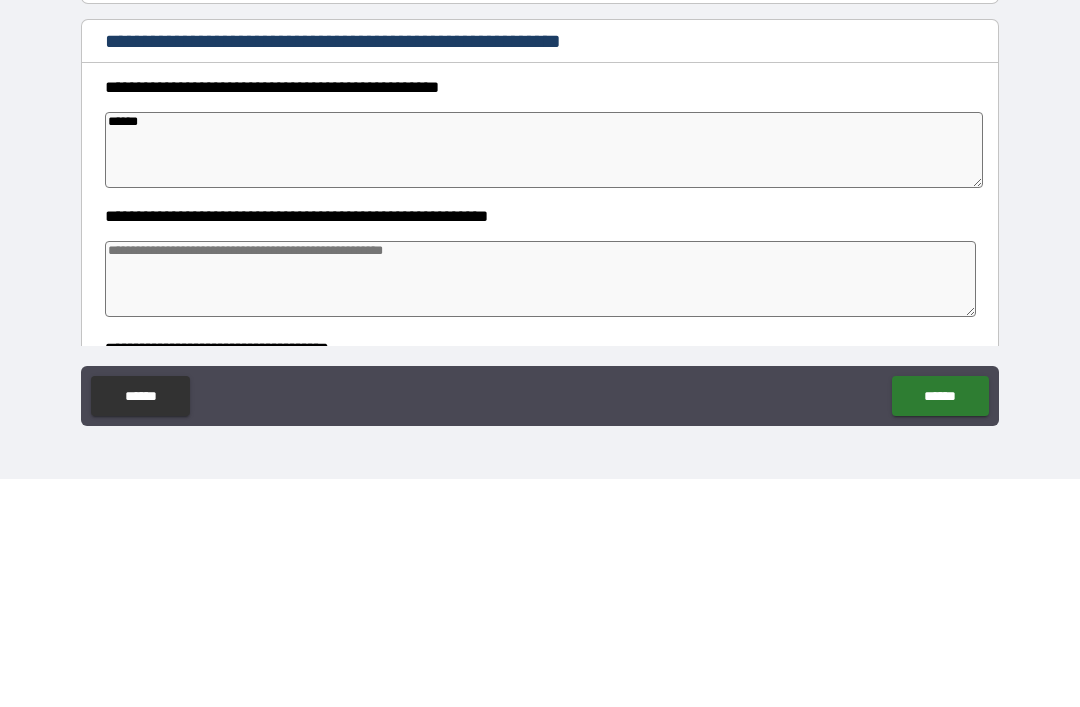 type on "*******" 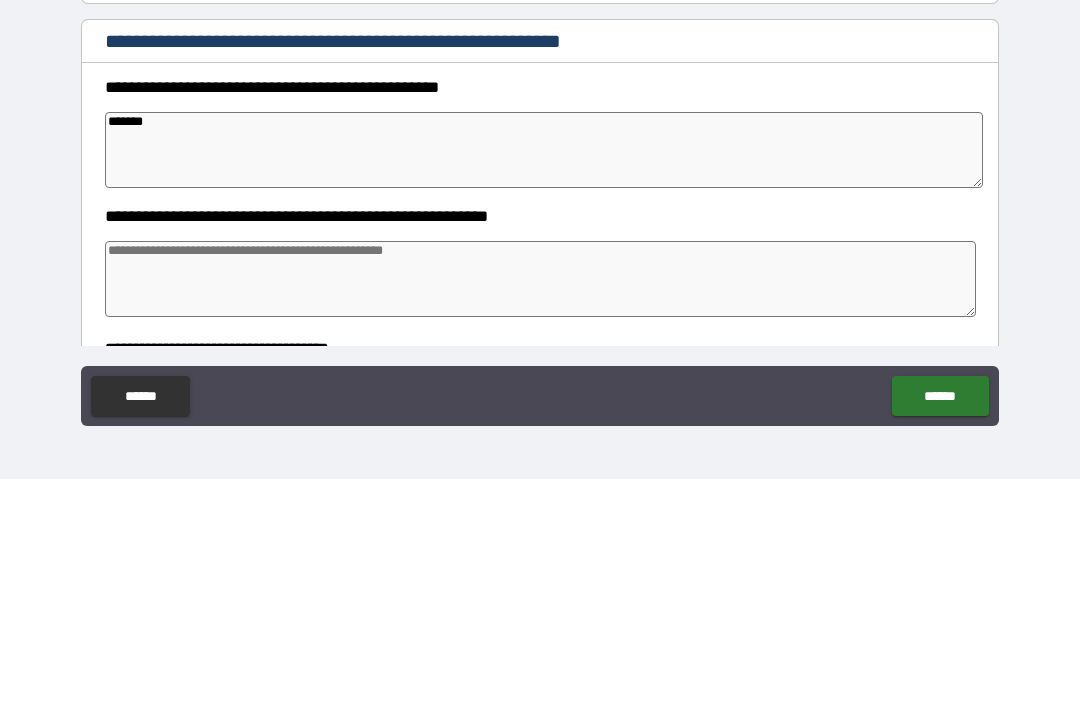 type on "*" 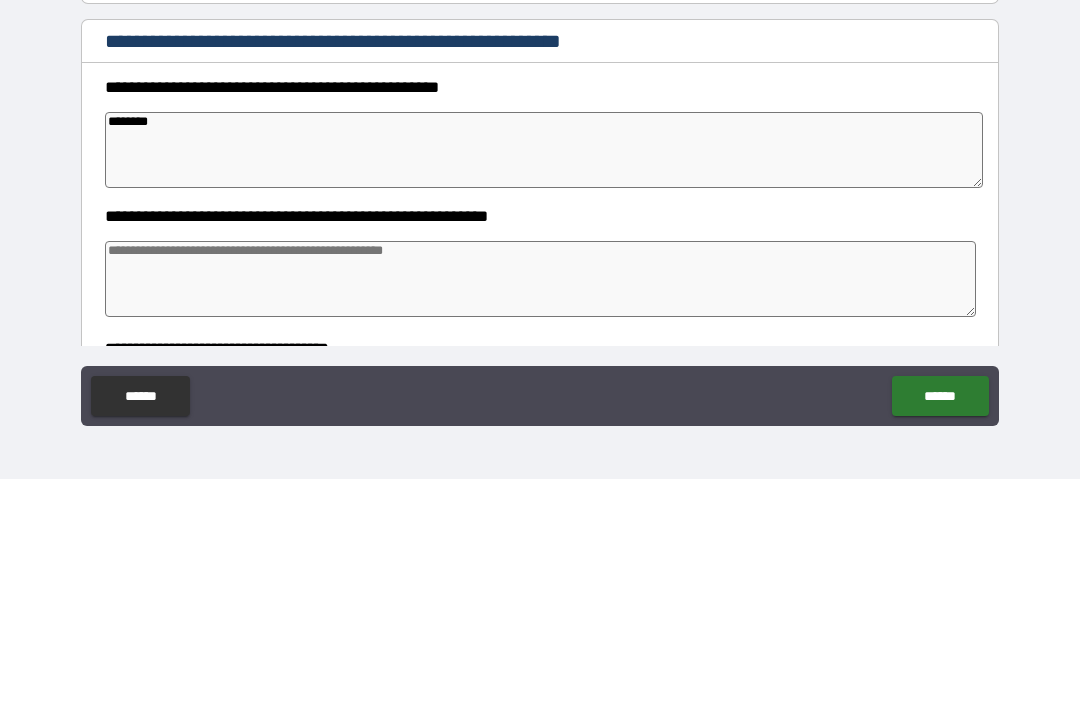 type on "*" 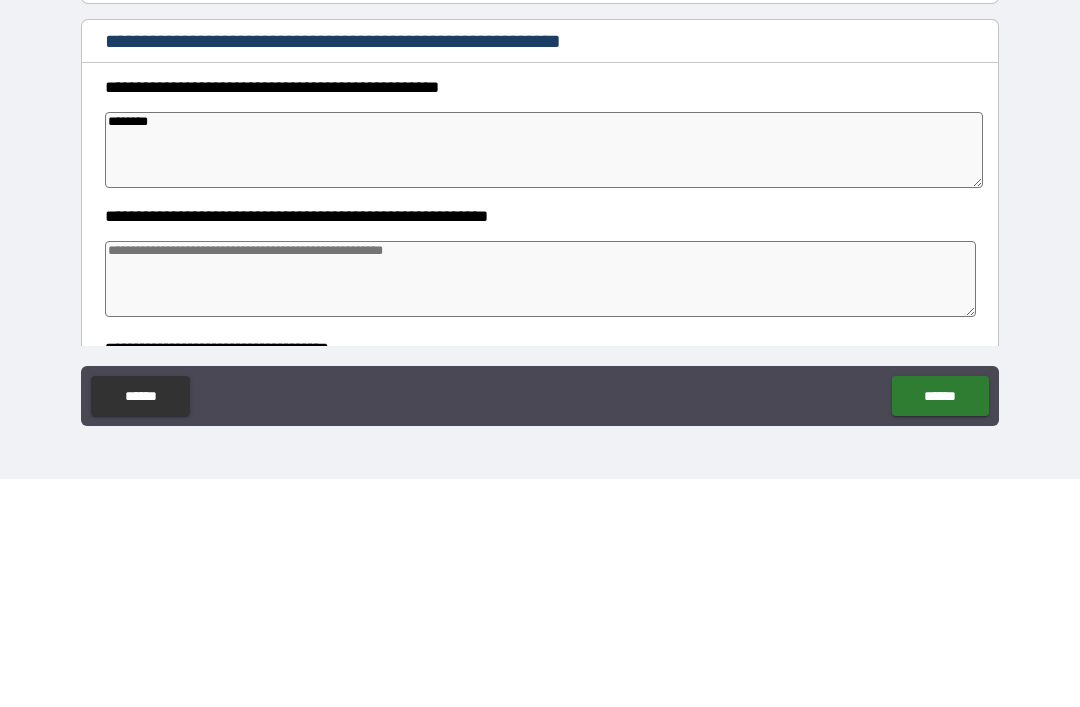 type on "*********" 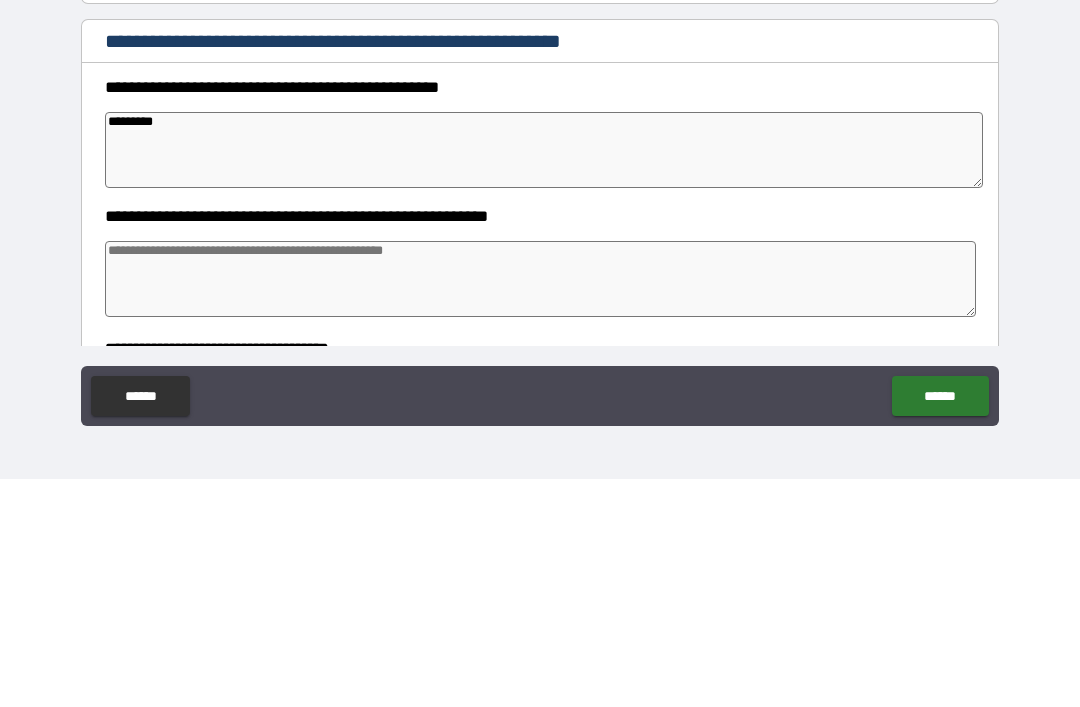 type on "*" 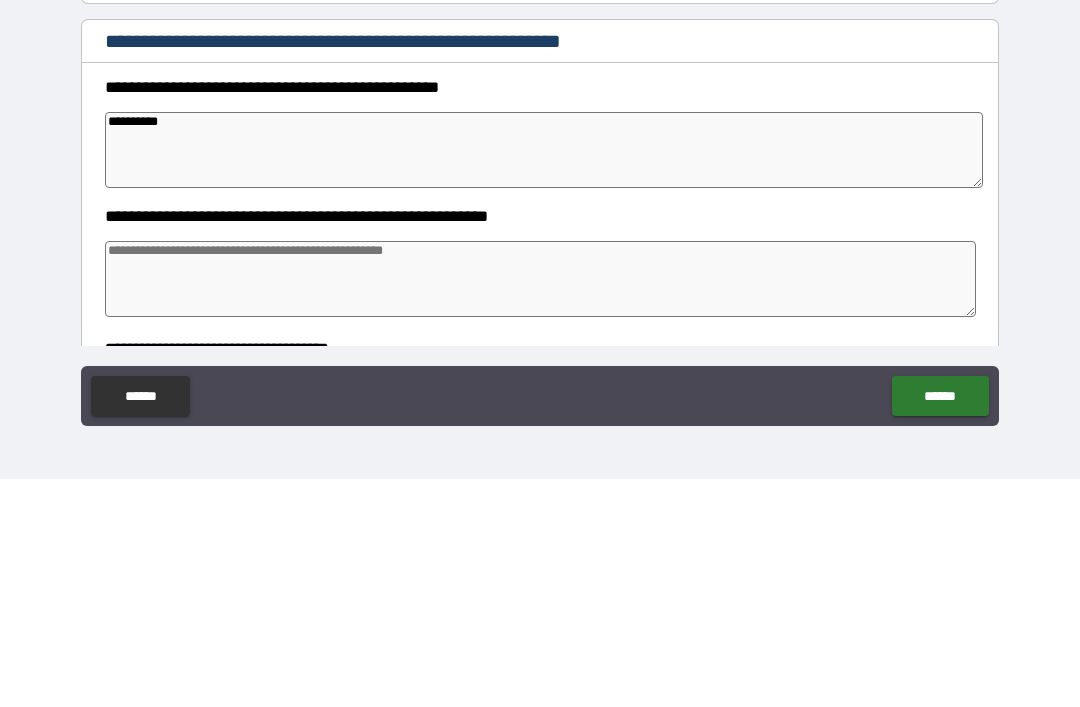 type on "*" 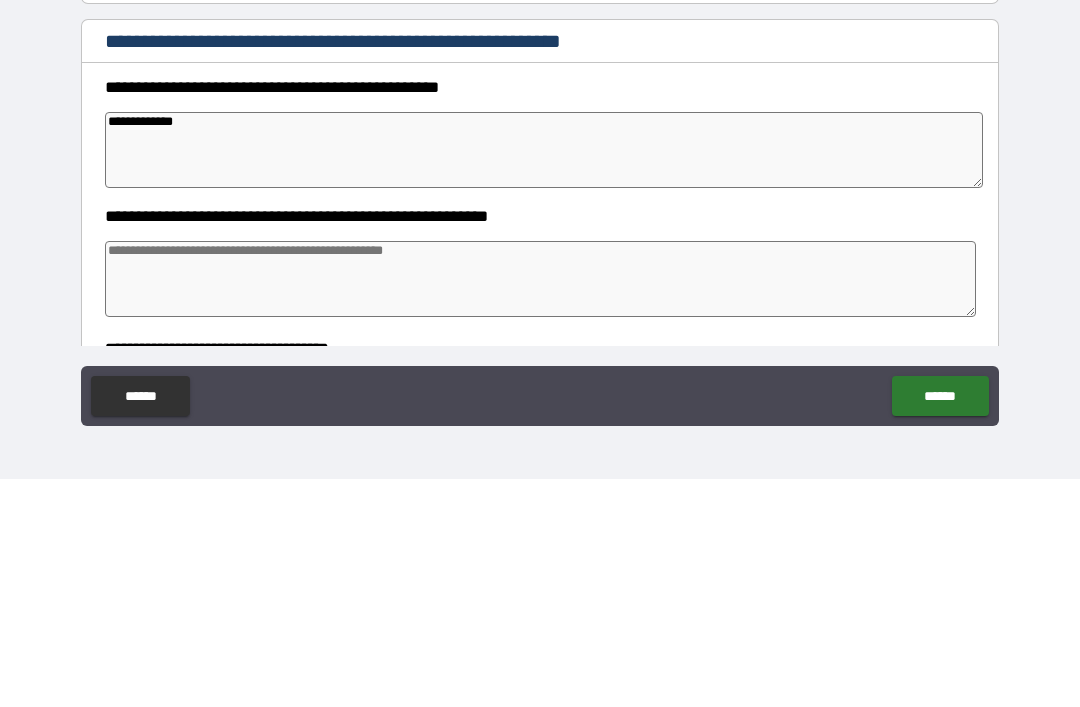 type on "**********" 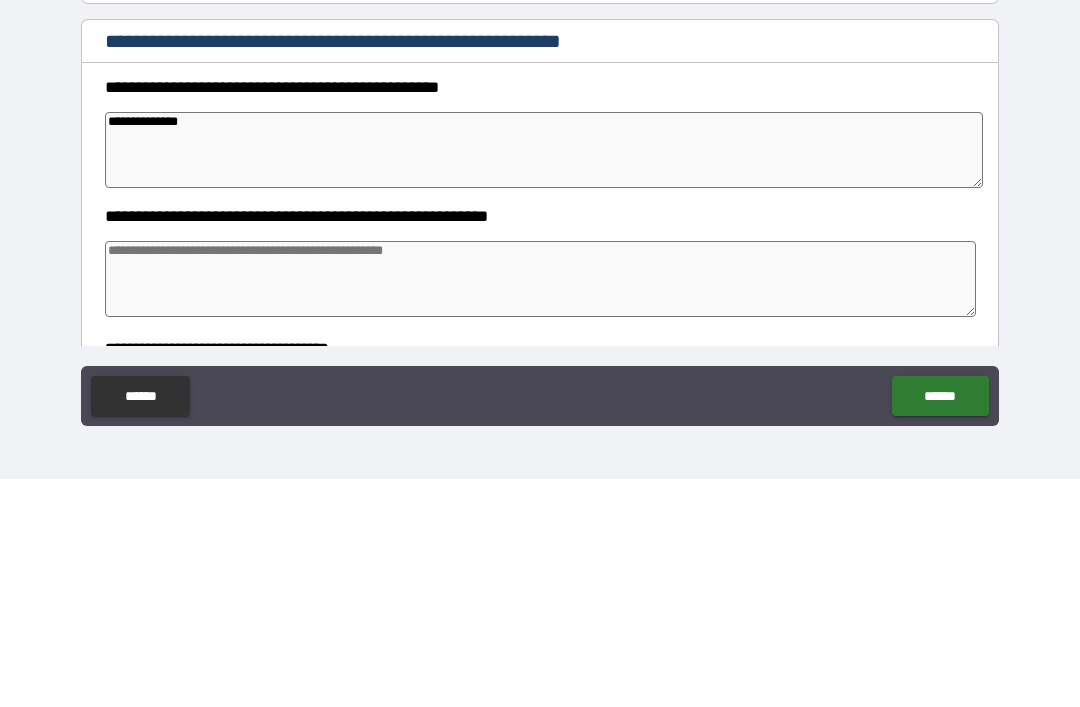 type on "*" 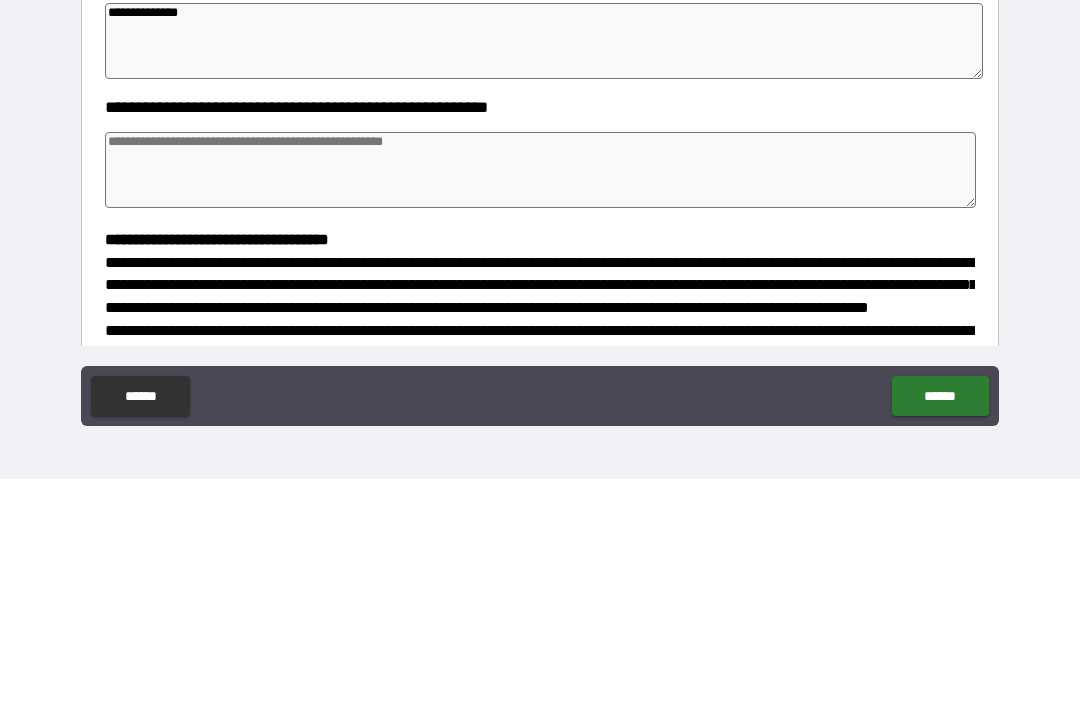 scroll, scrollTop: 112, scrollLeft: 0, axis: vertical 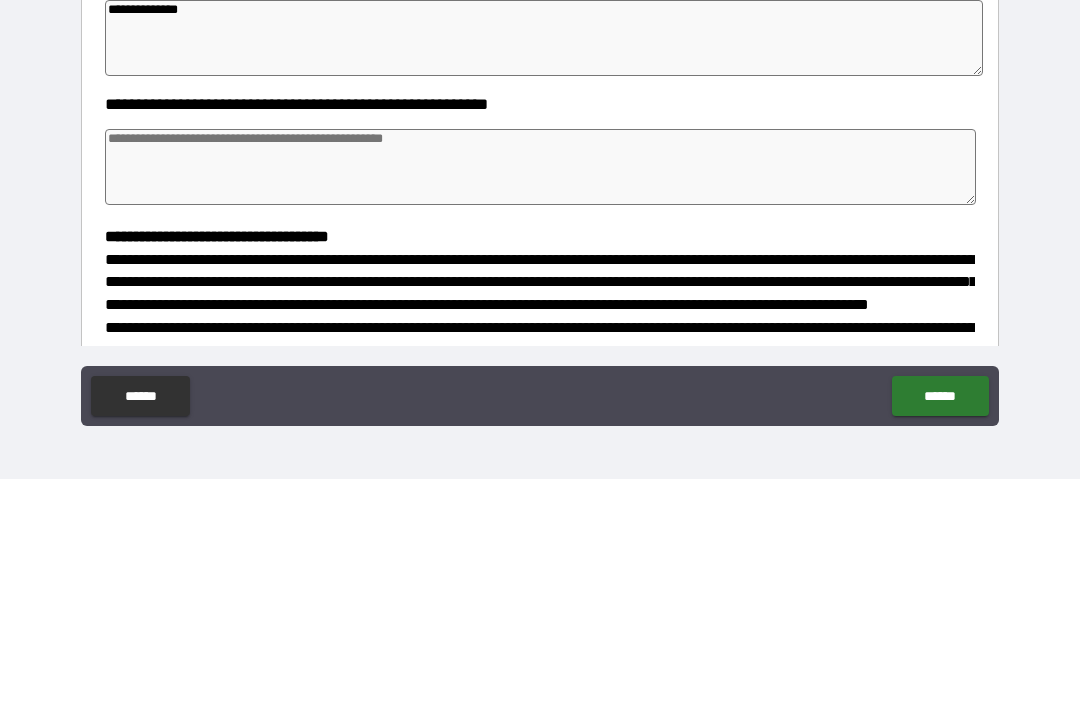 type on "**********" 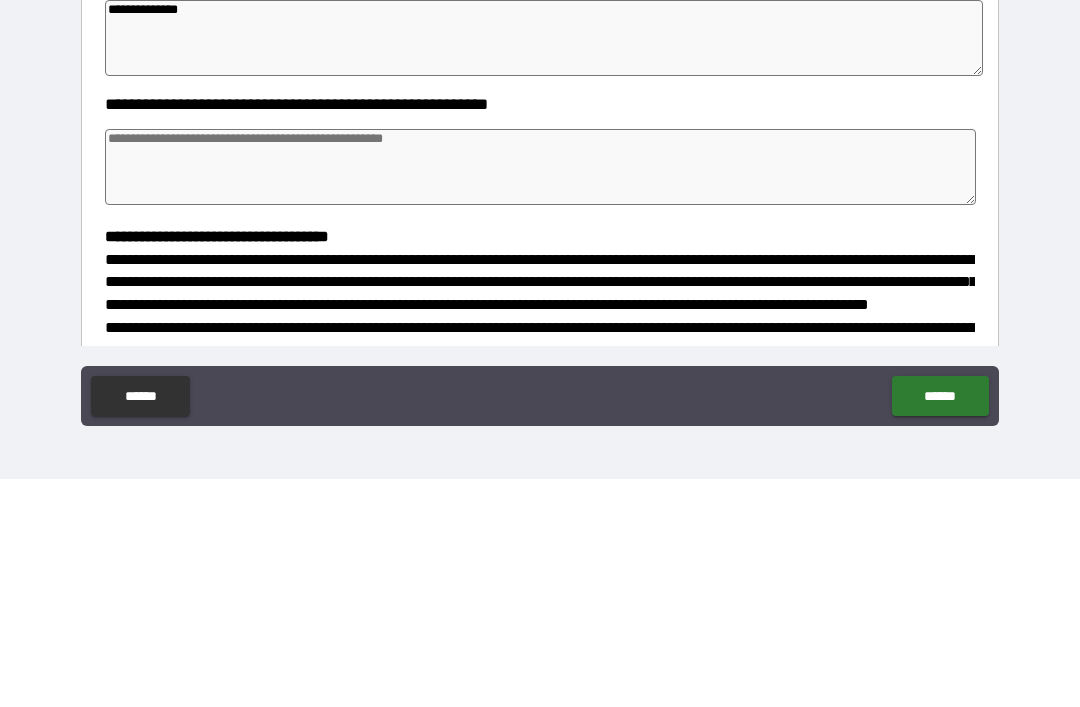 type on "*" 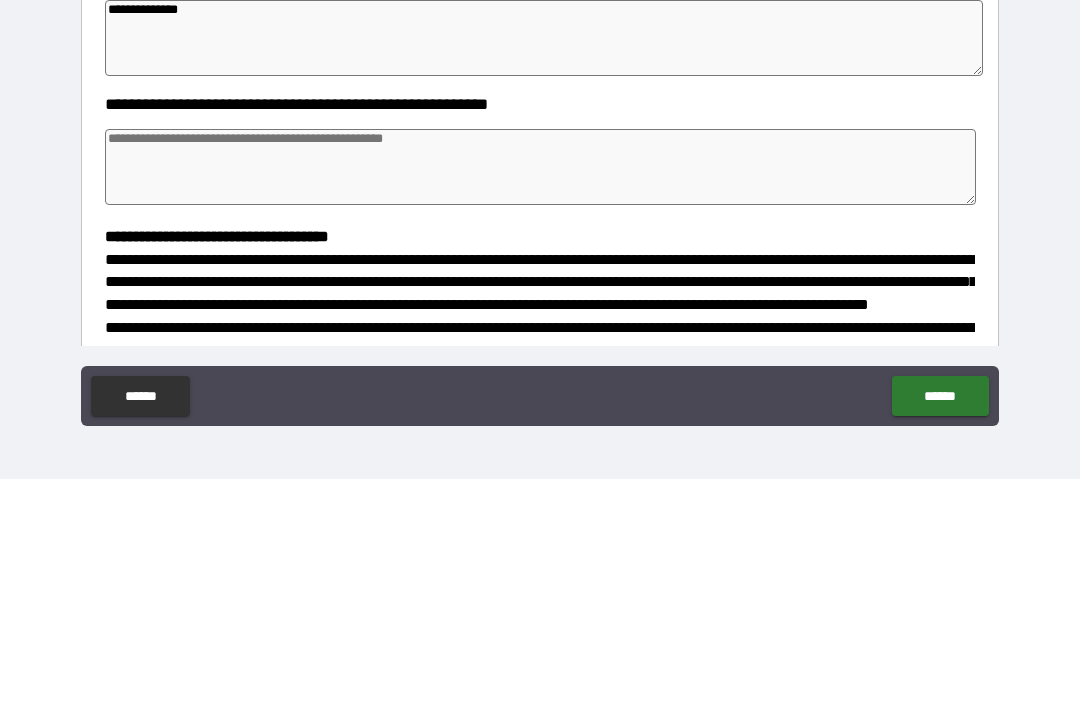 type on "*" 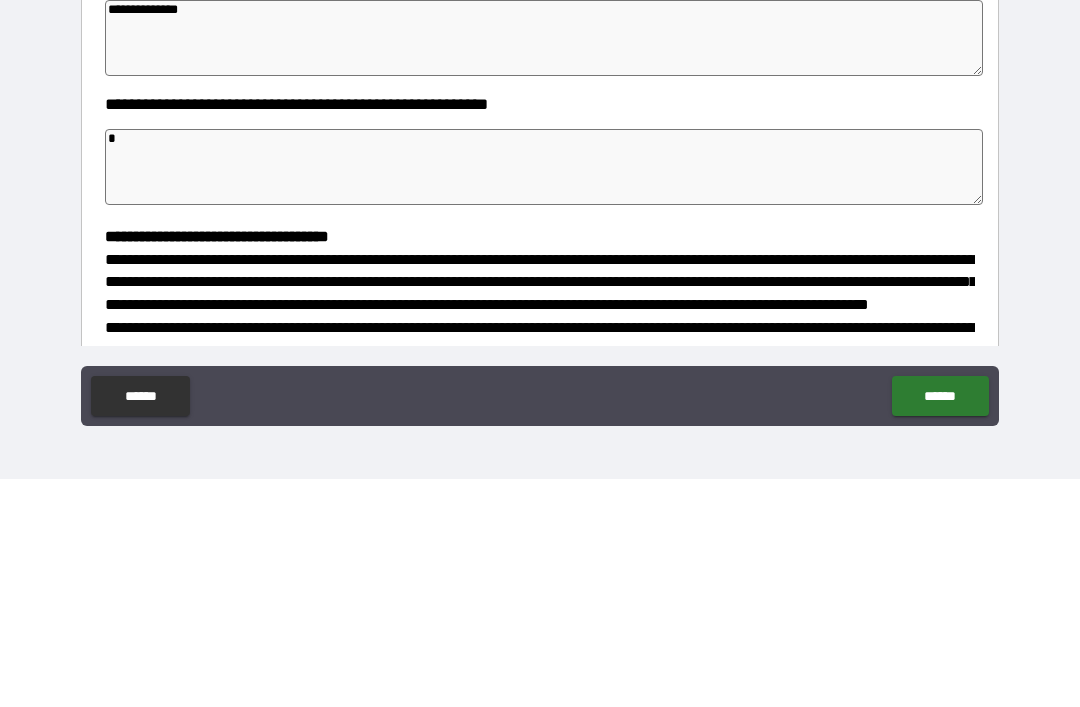 type on "*" 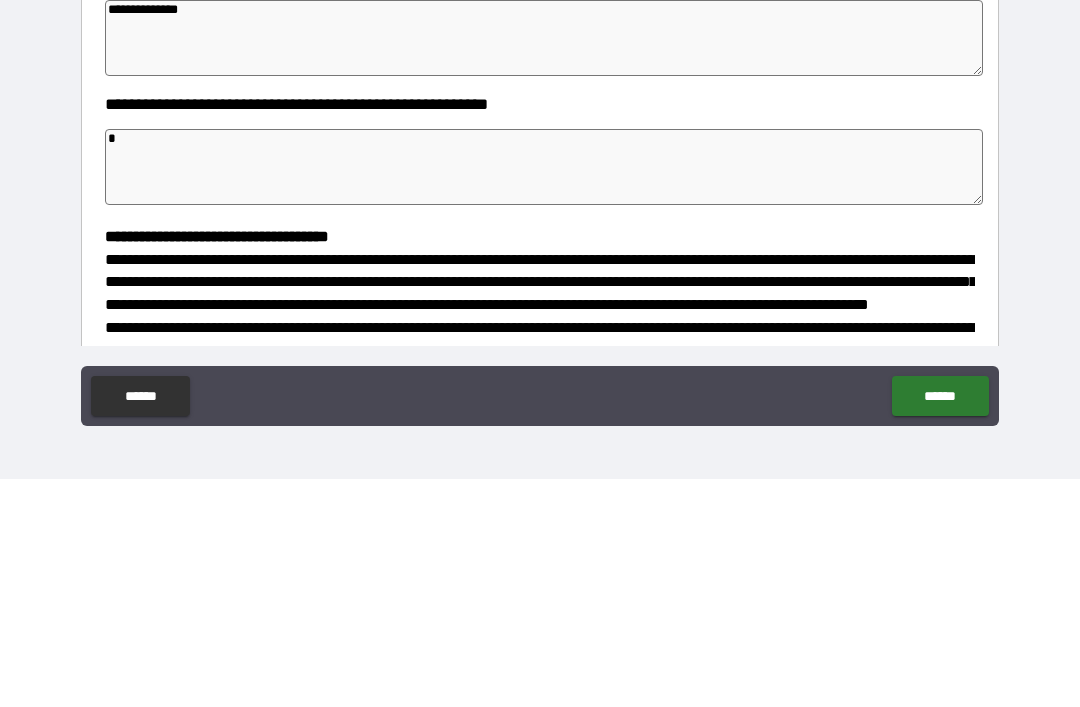 type on "*" 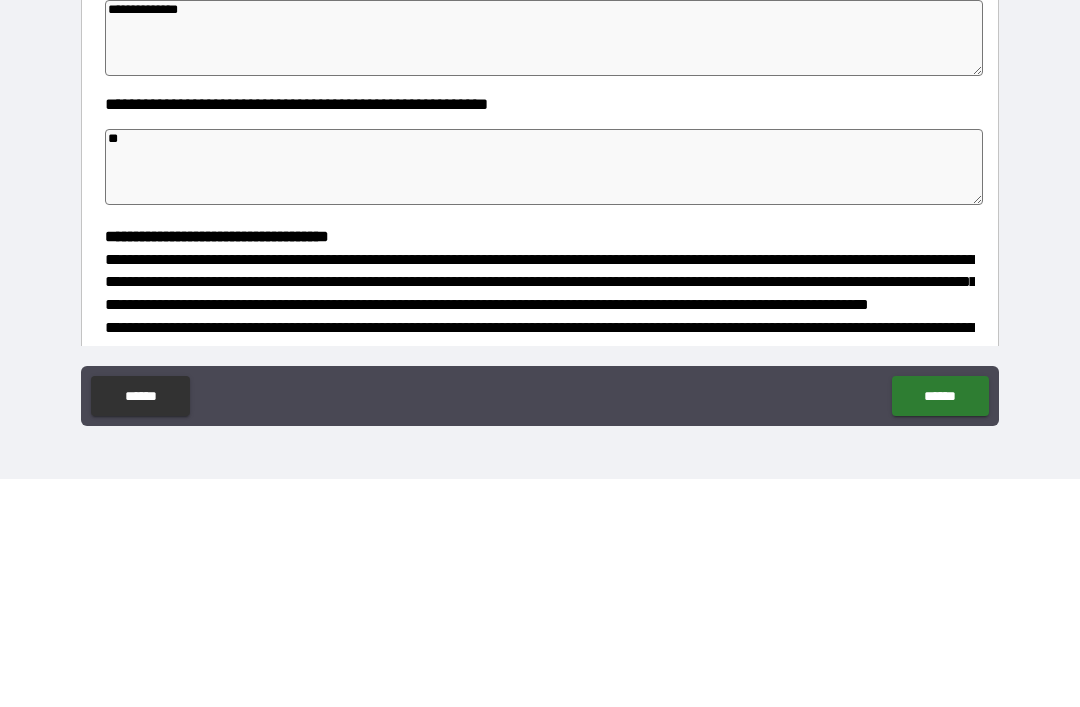 type on "*" 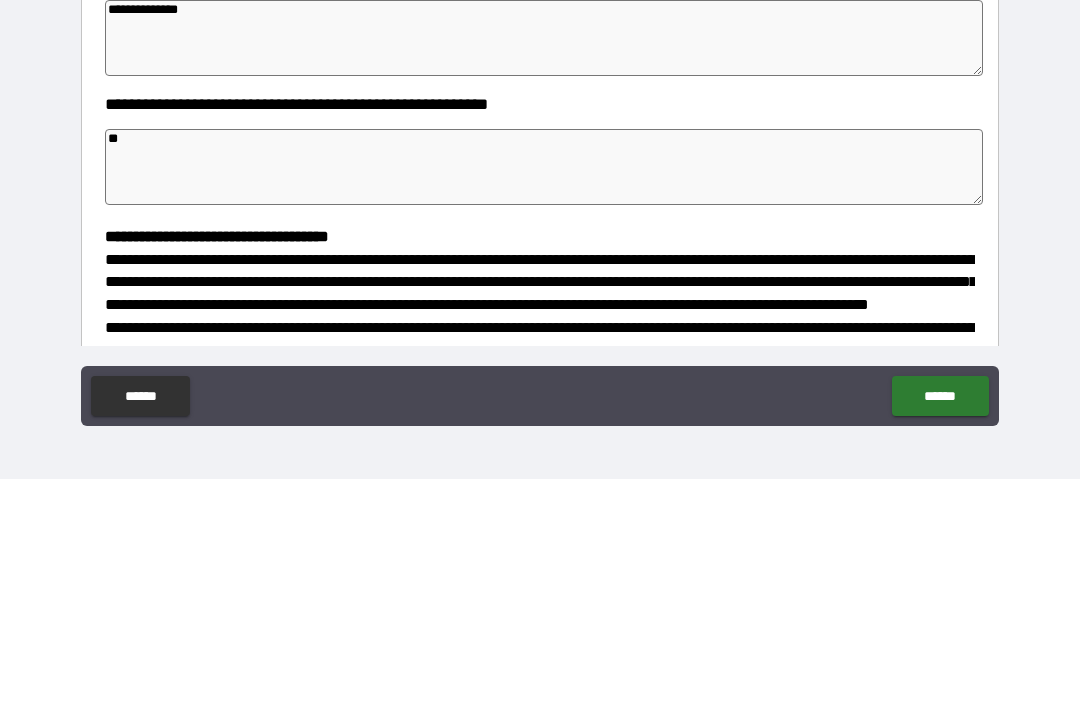 type on "***" 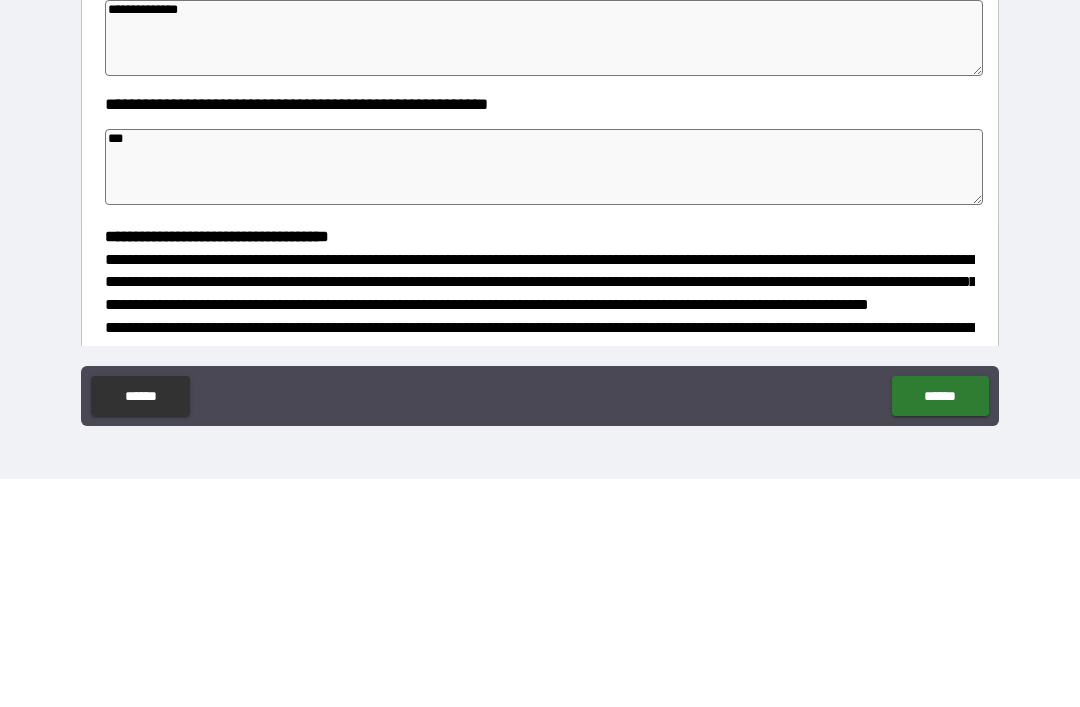 type on "*" 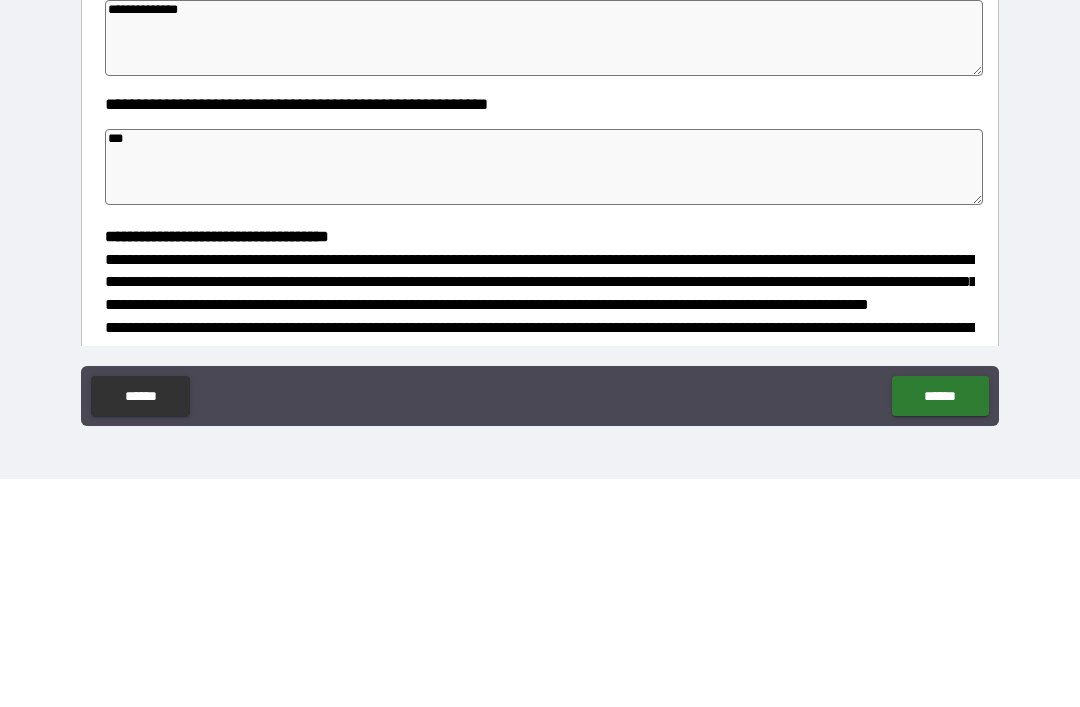 type on "*" 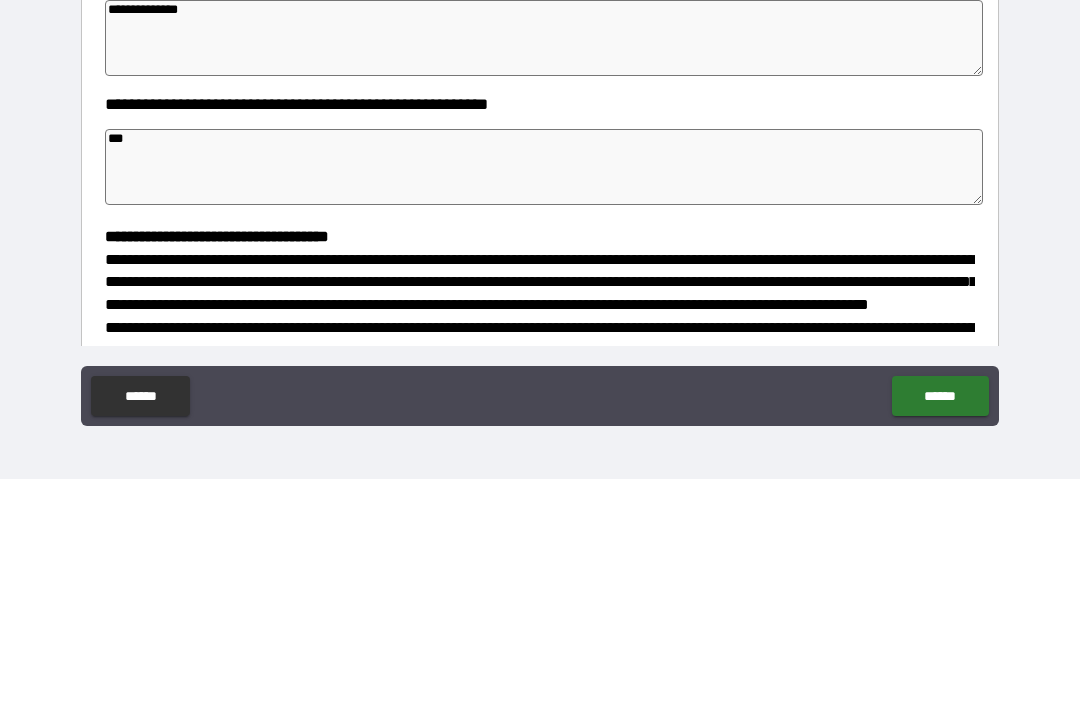 type on "*" 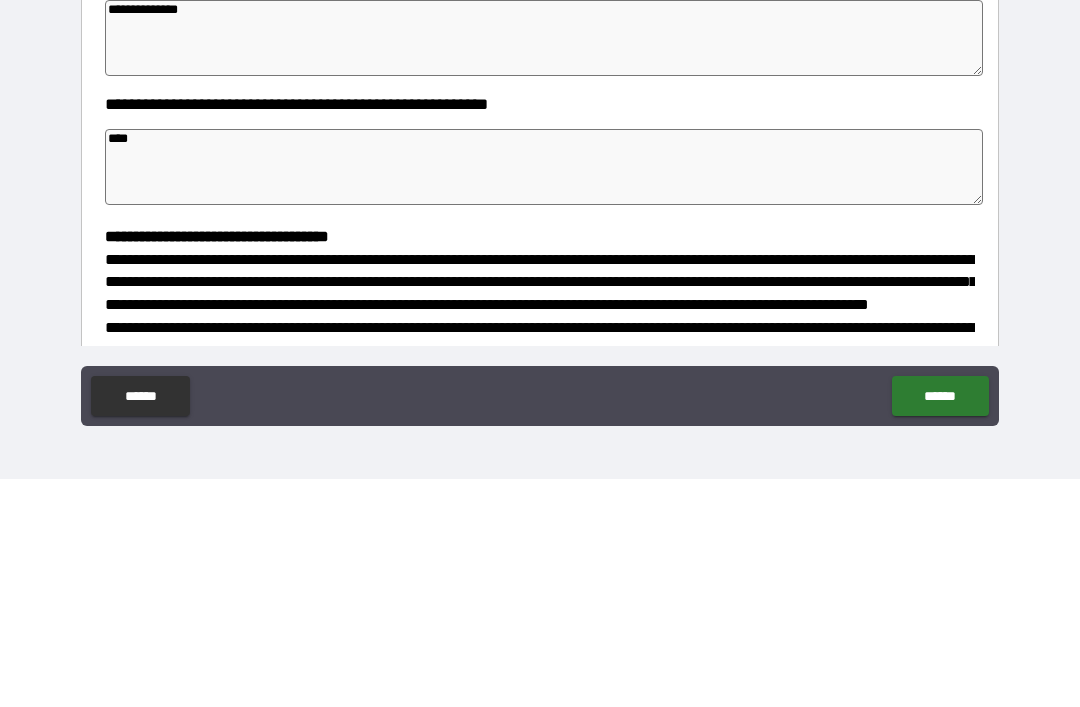 type on "*" 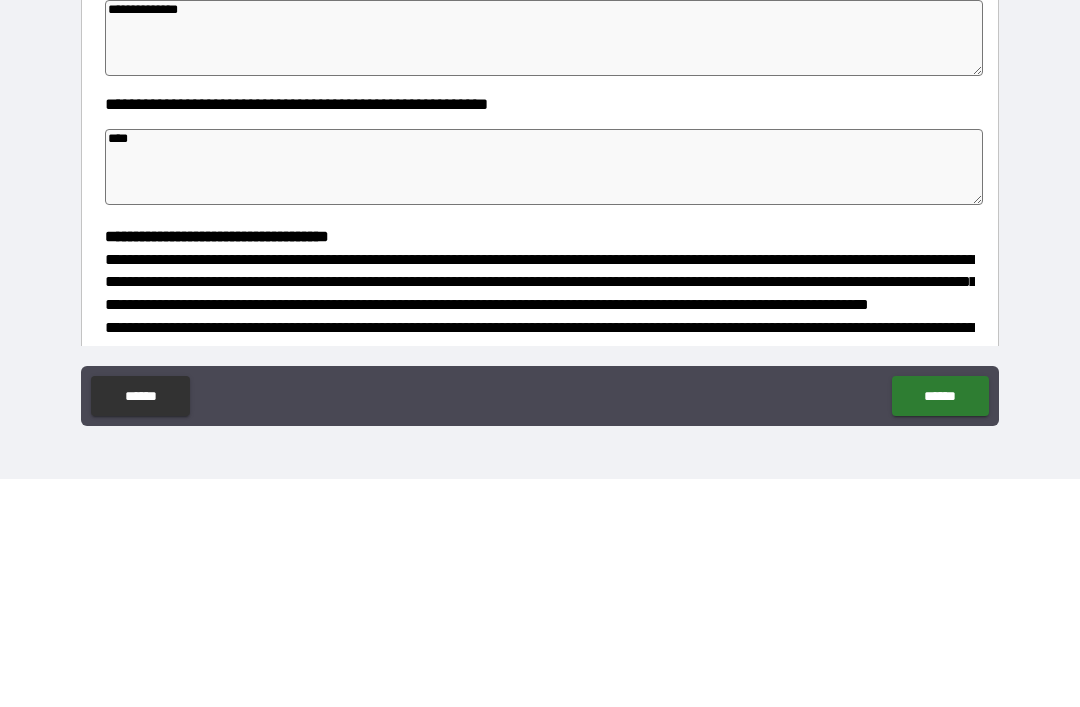 type on "*" 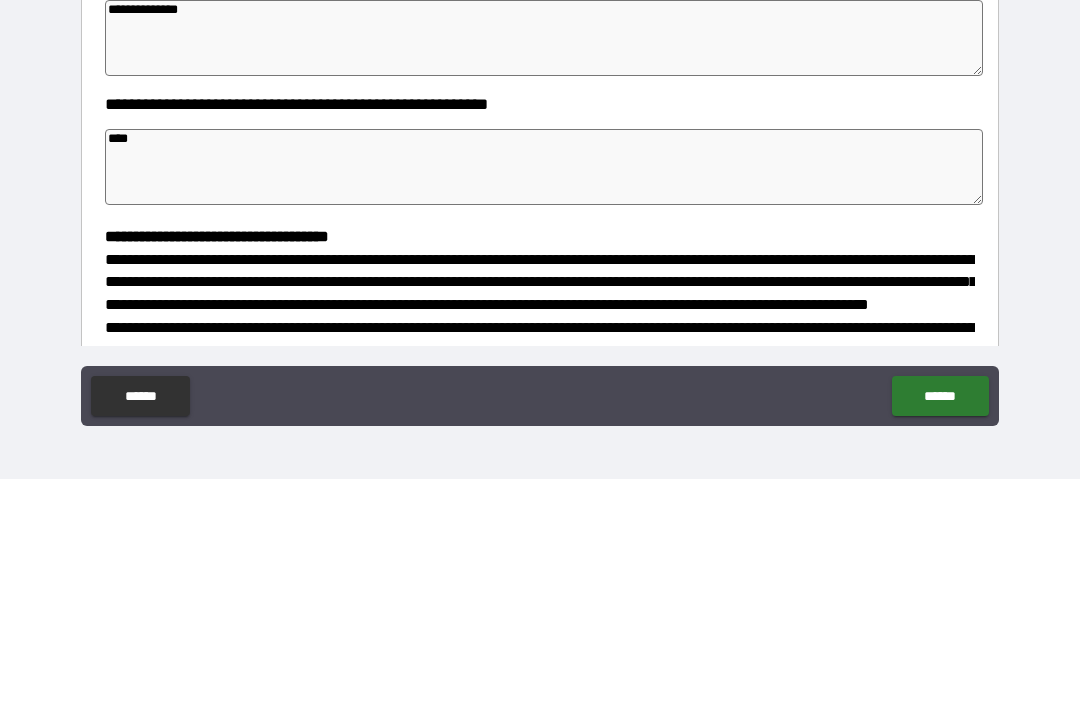 type on "*" 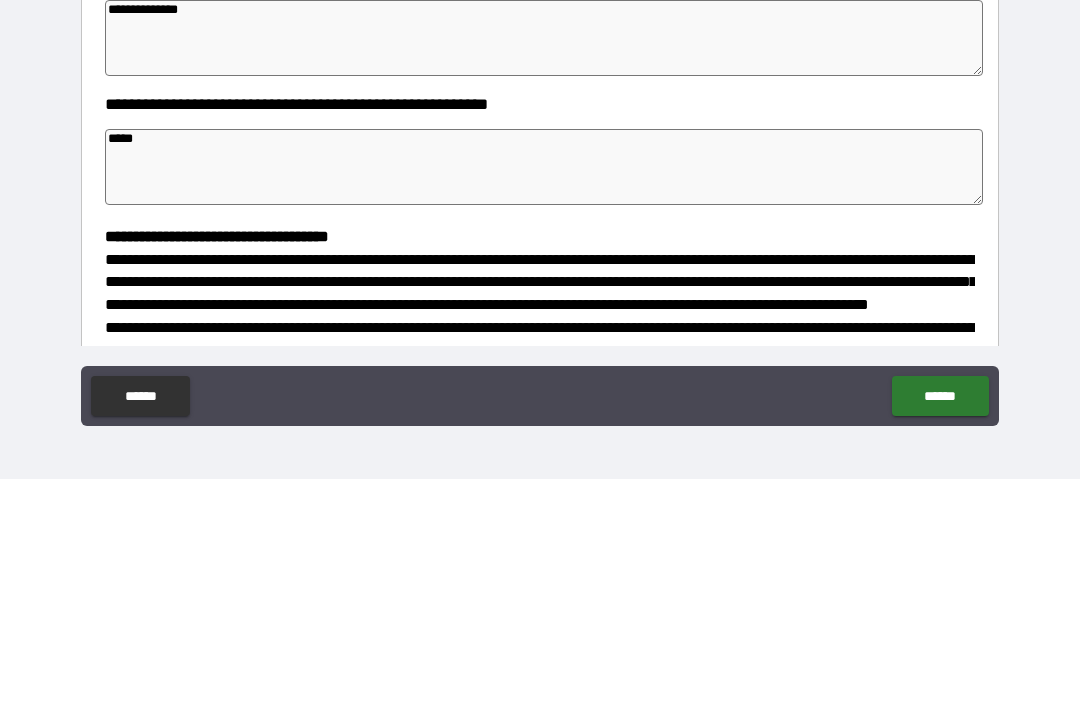 type on "*" 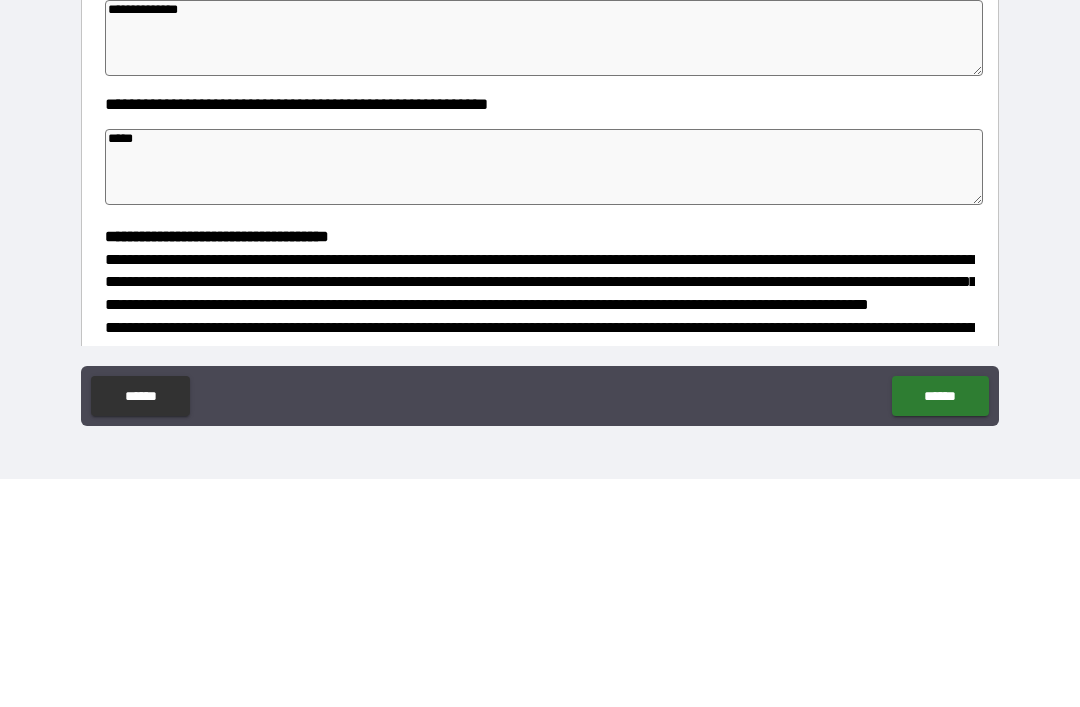 type on "*" 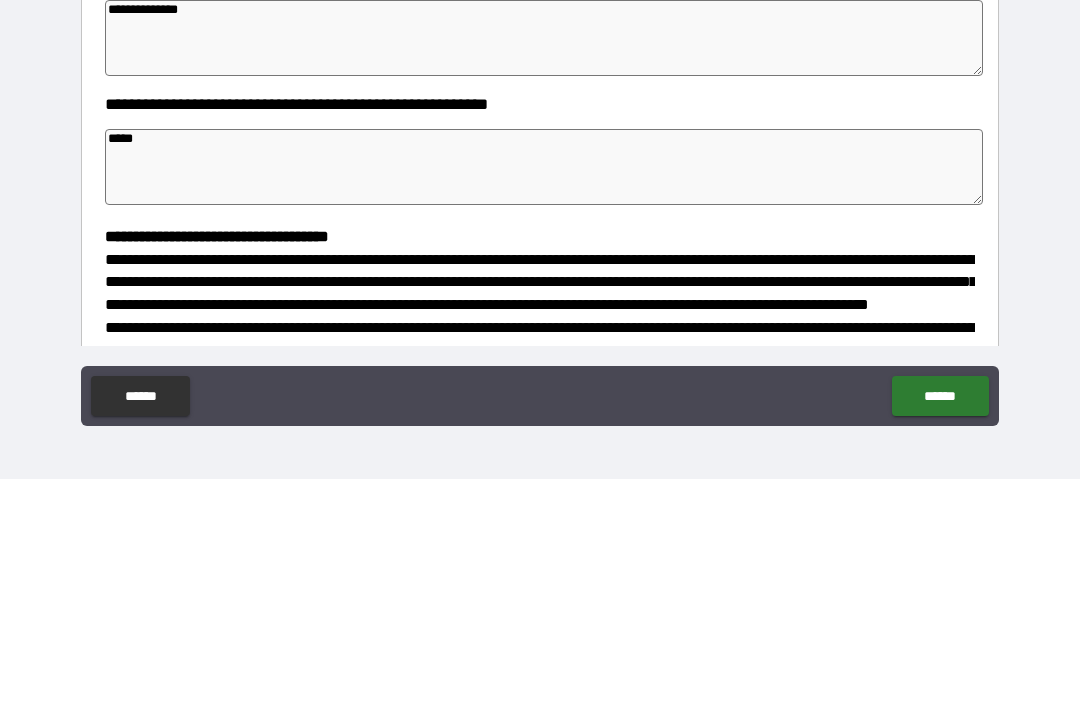 type on "*" 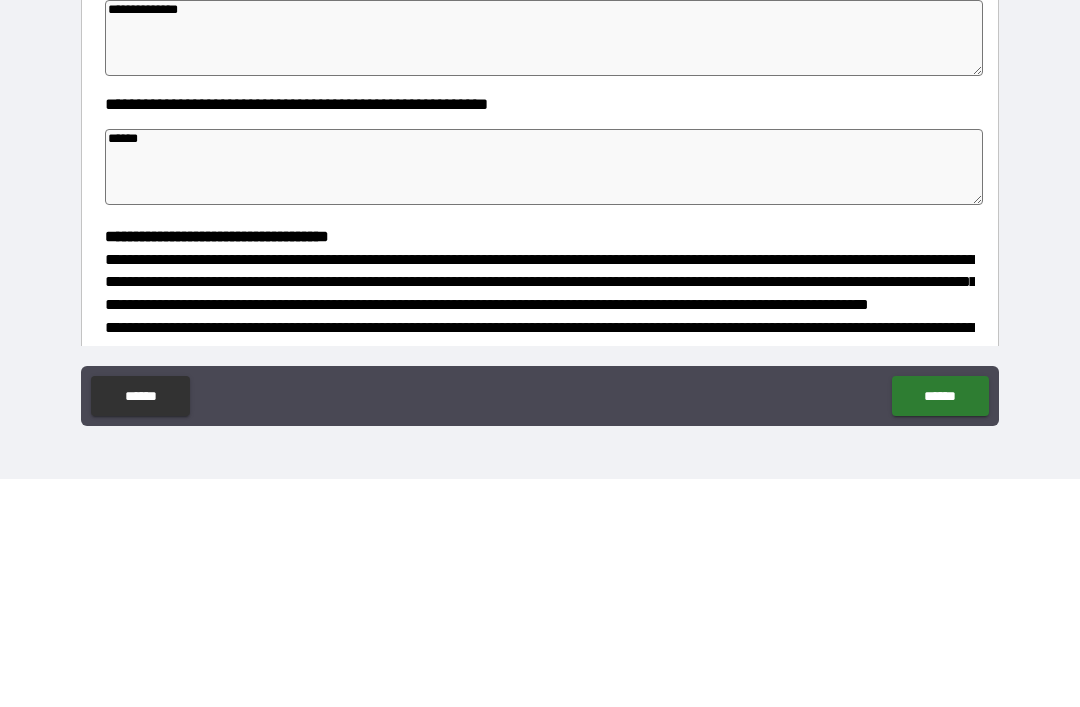 type on "*" 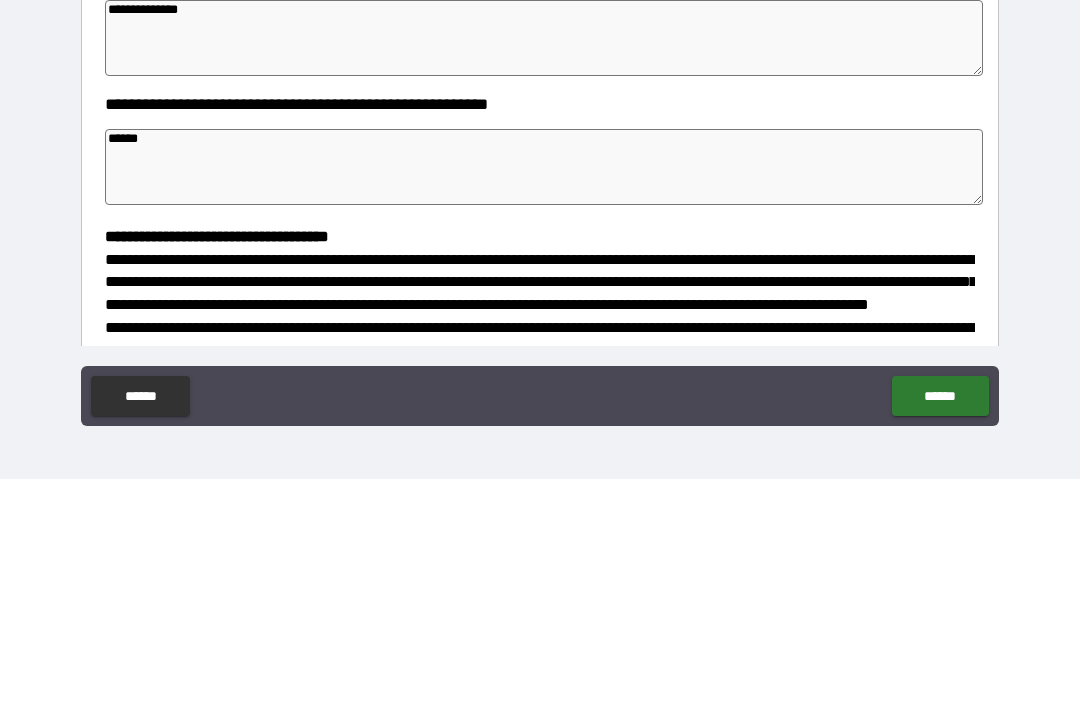 type on "*" 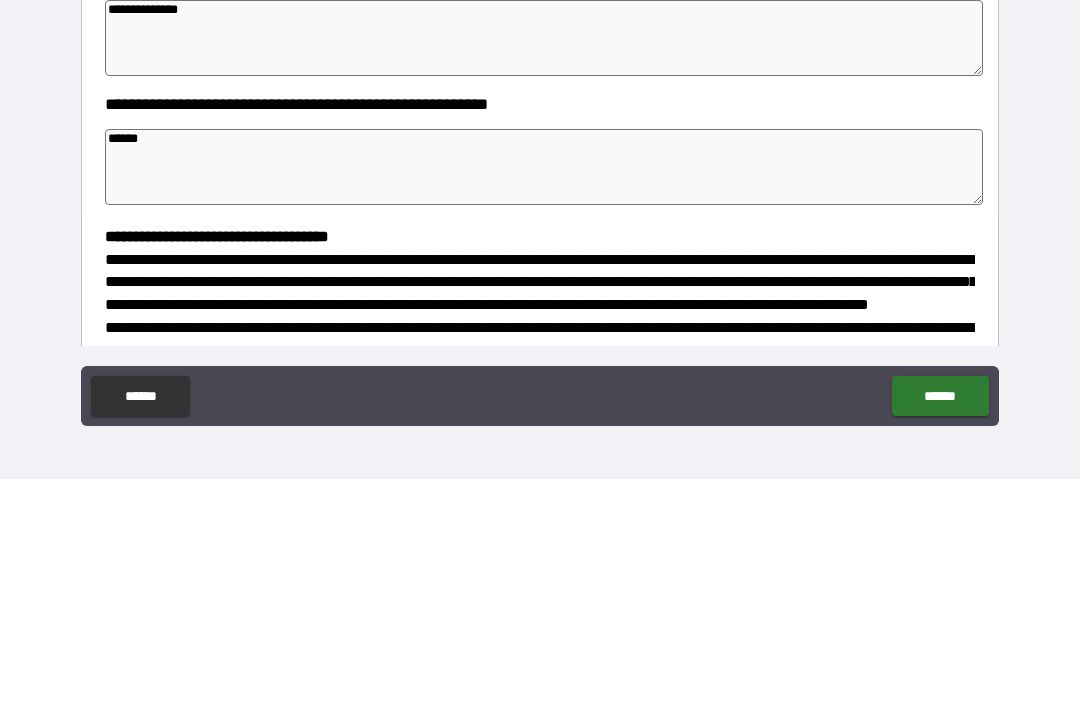 type on "*******" 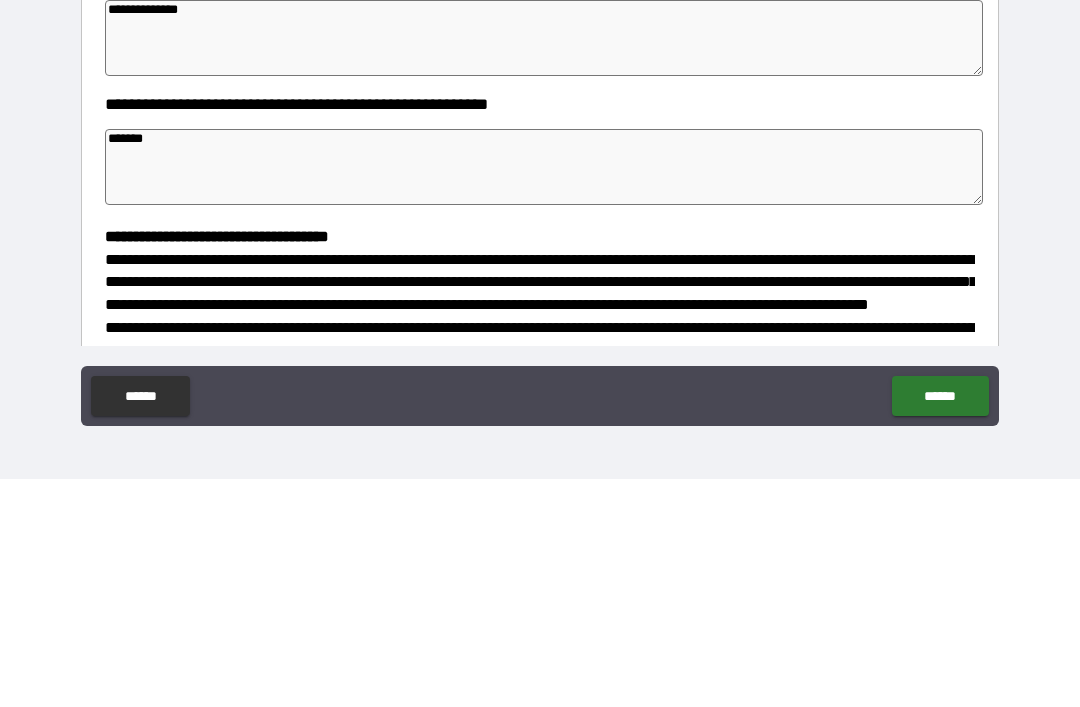 type on "*" 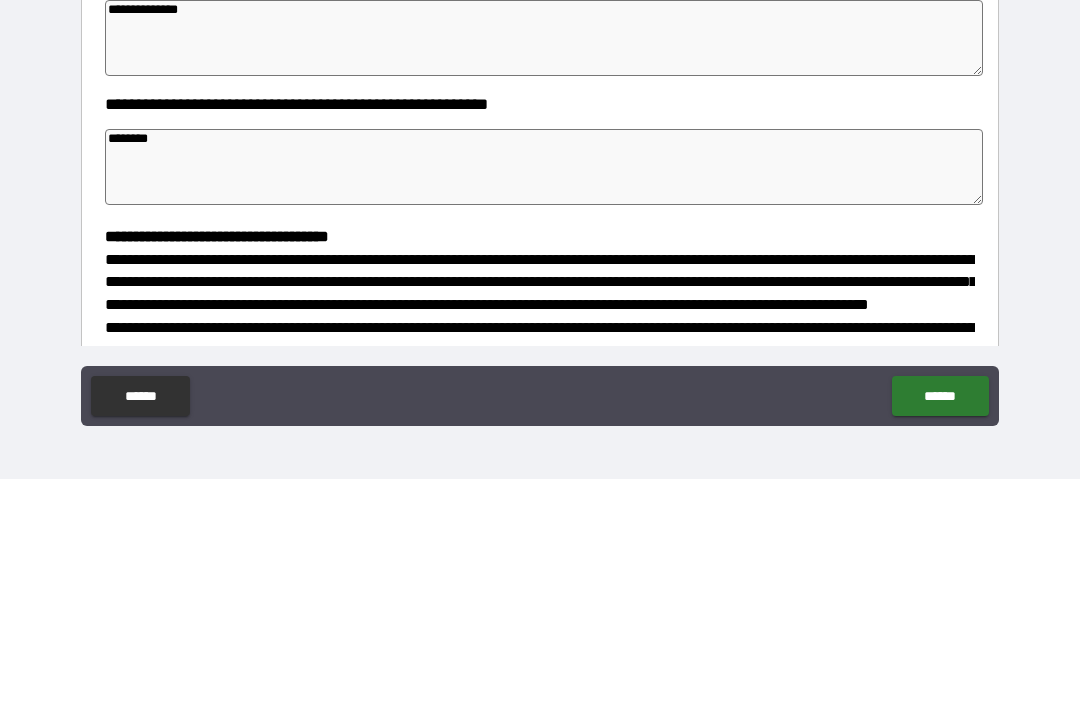 type on "*" 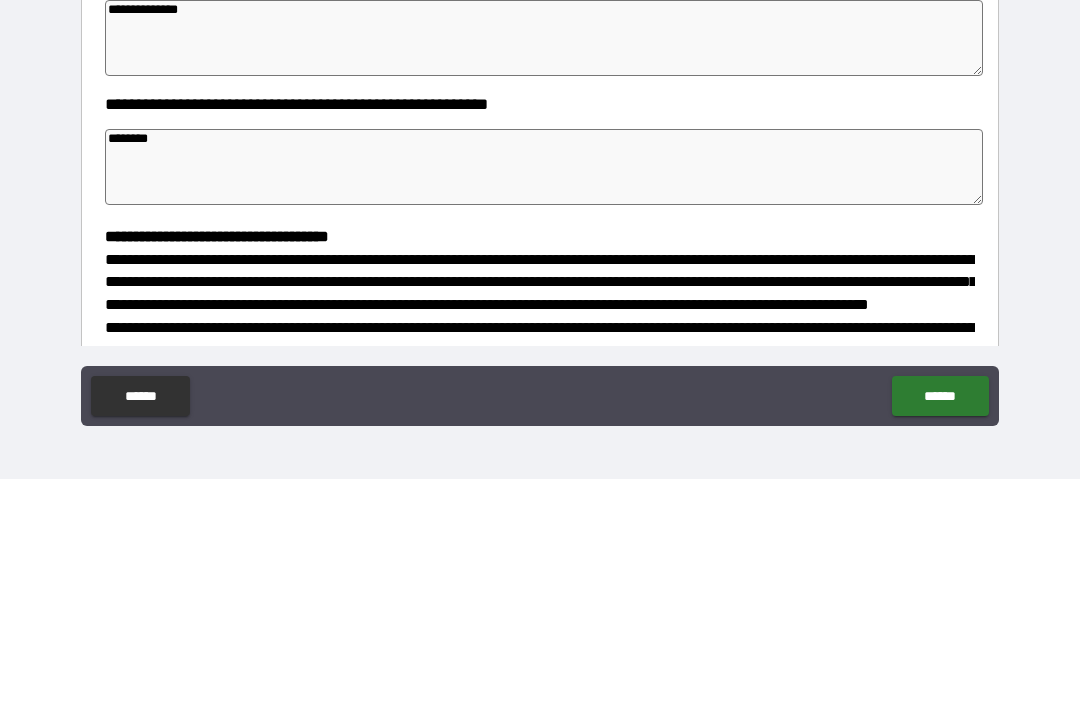 type on "*" 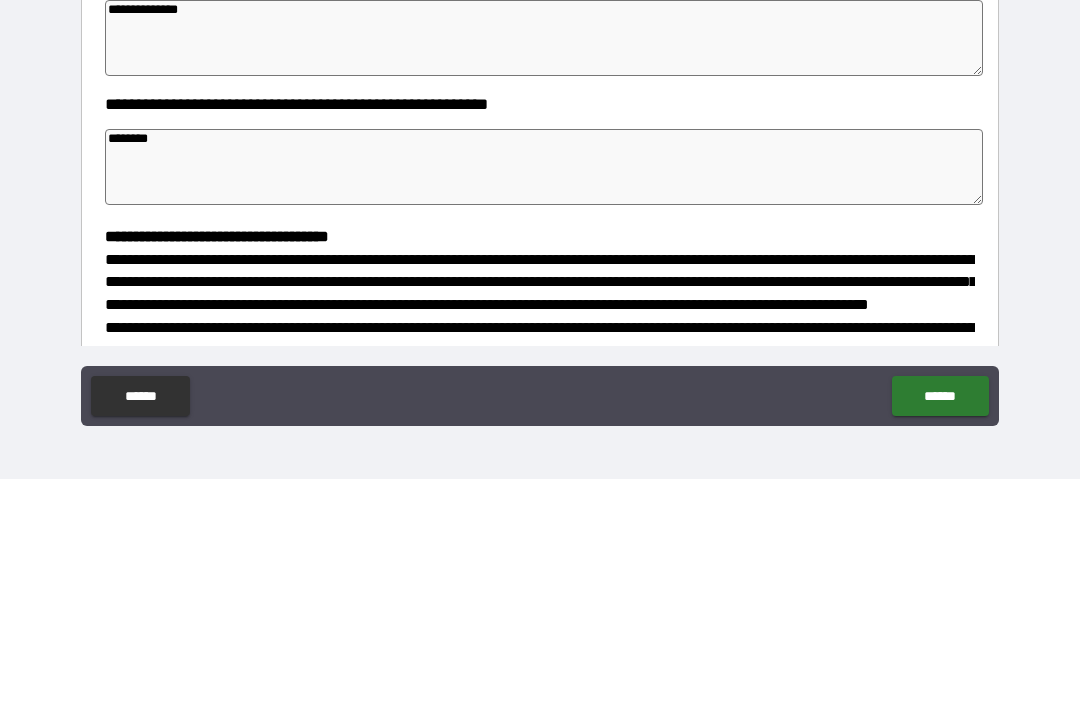 type on "*********" 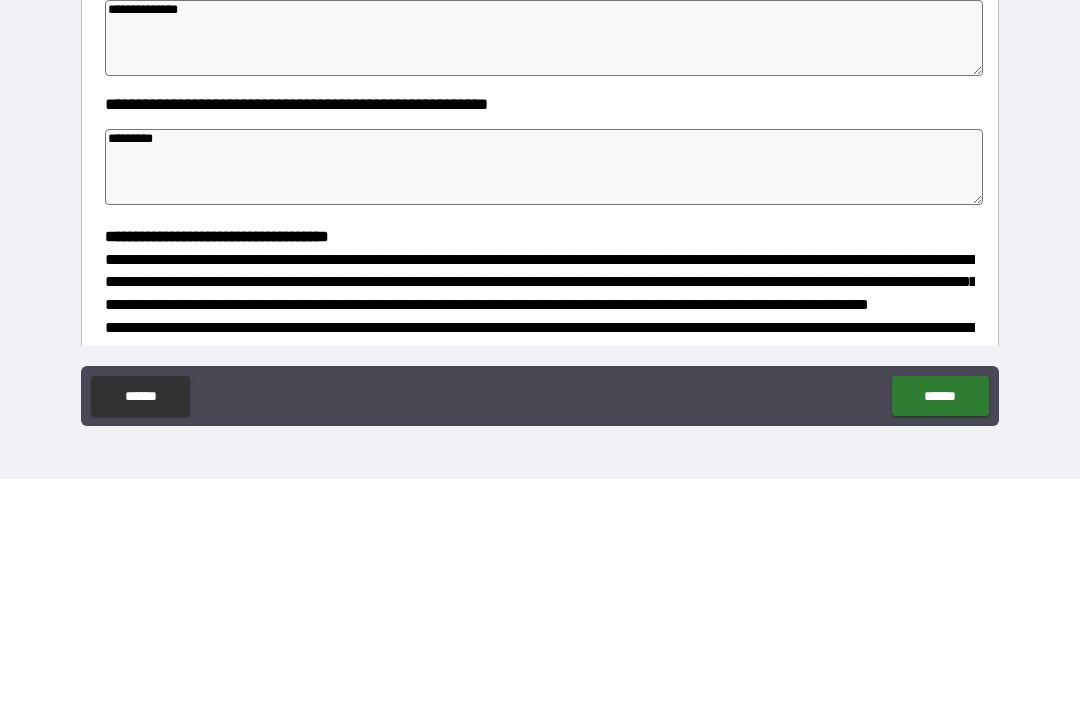 type on "*" 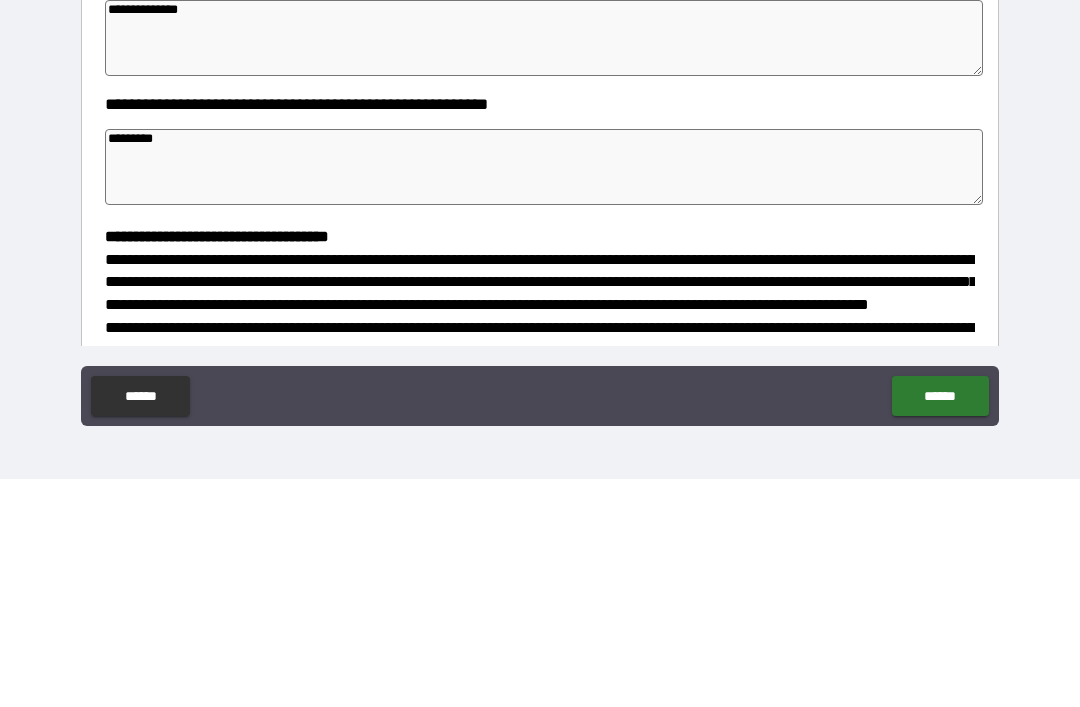 type on "*" 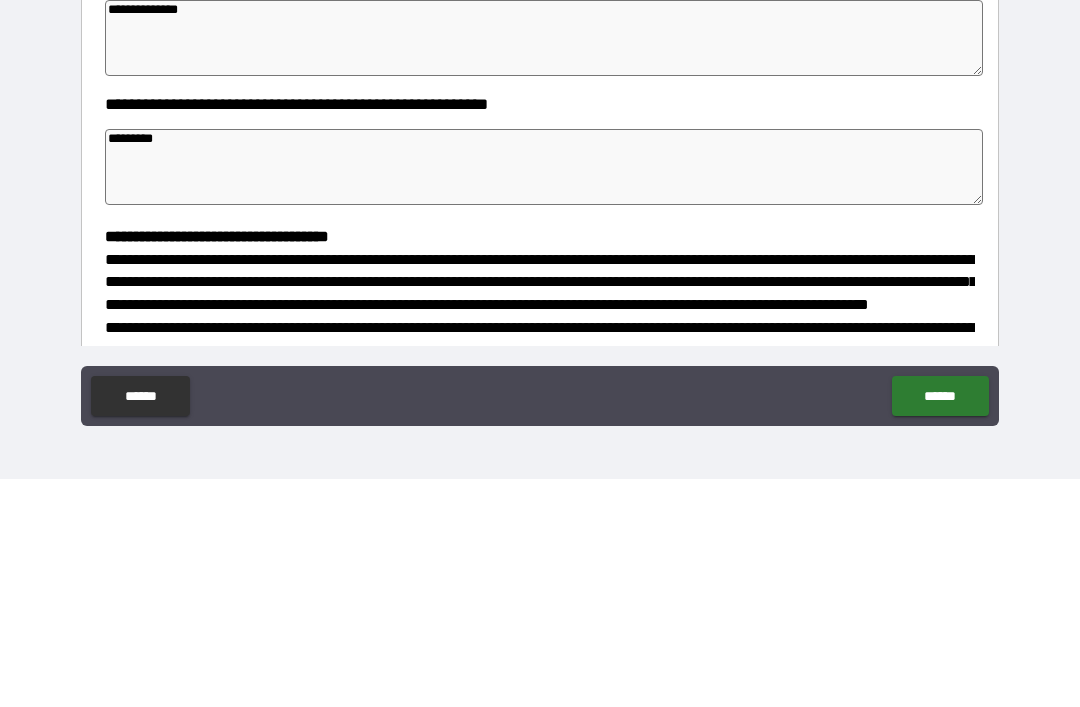 type on "*" 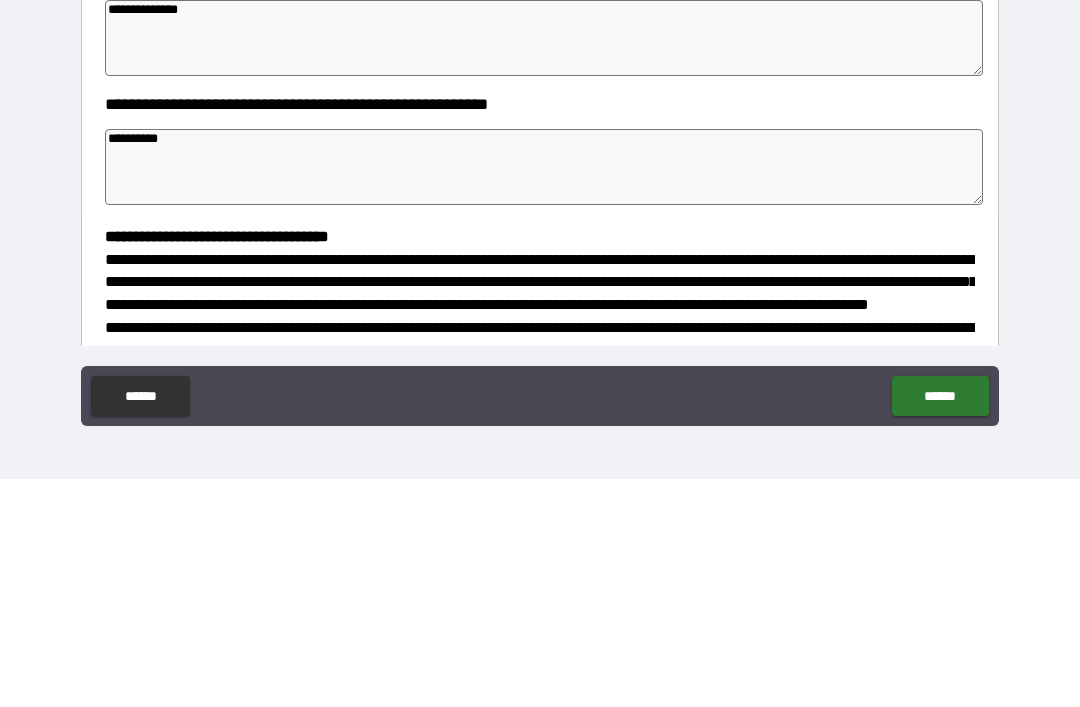 type on "*" 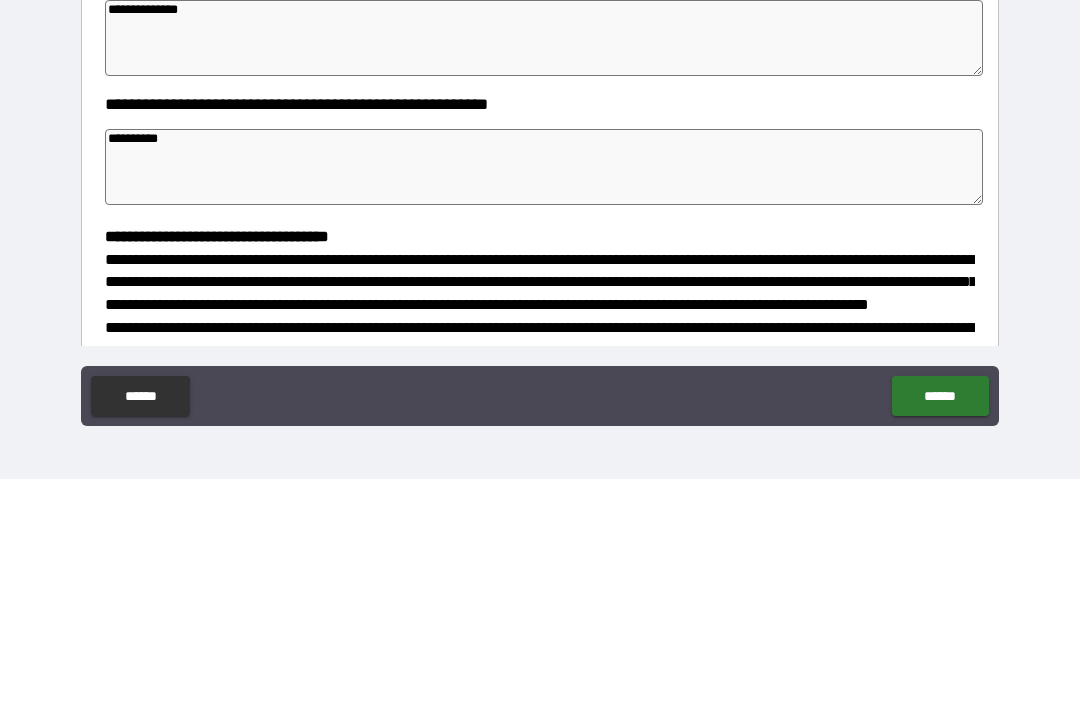 type on "*" 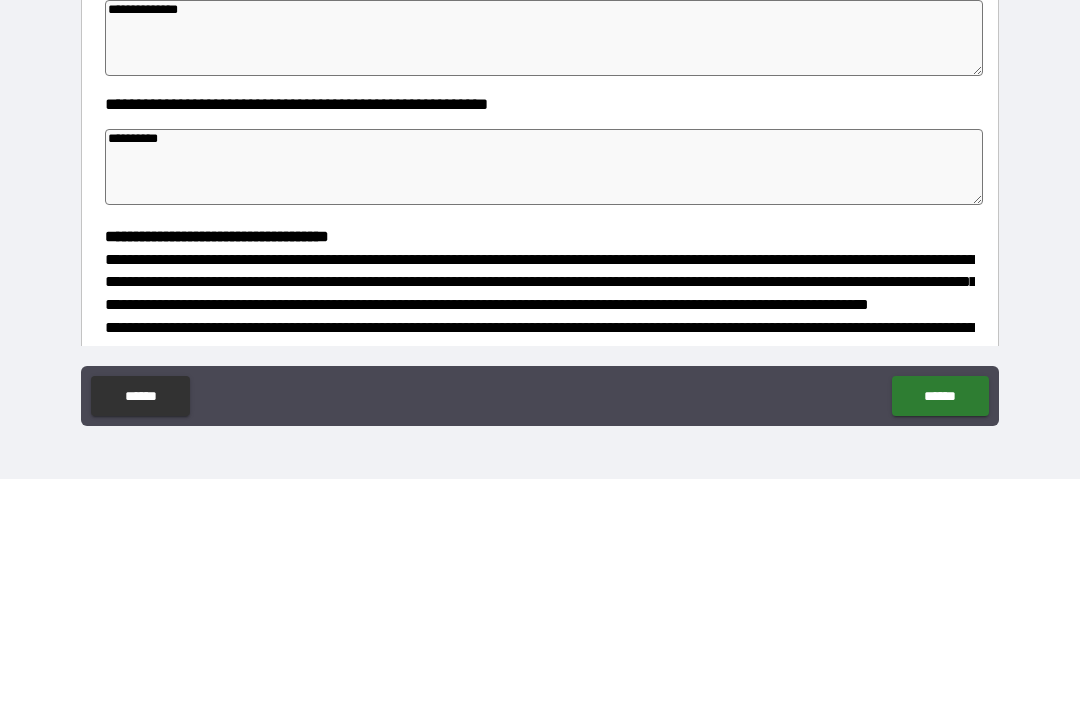 type on "*" 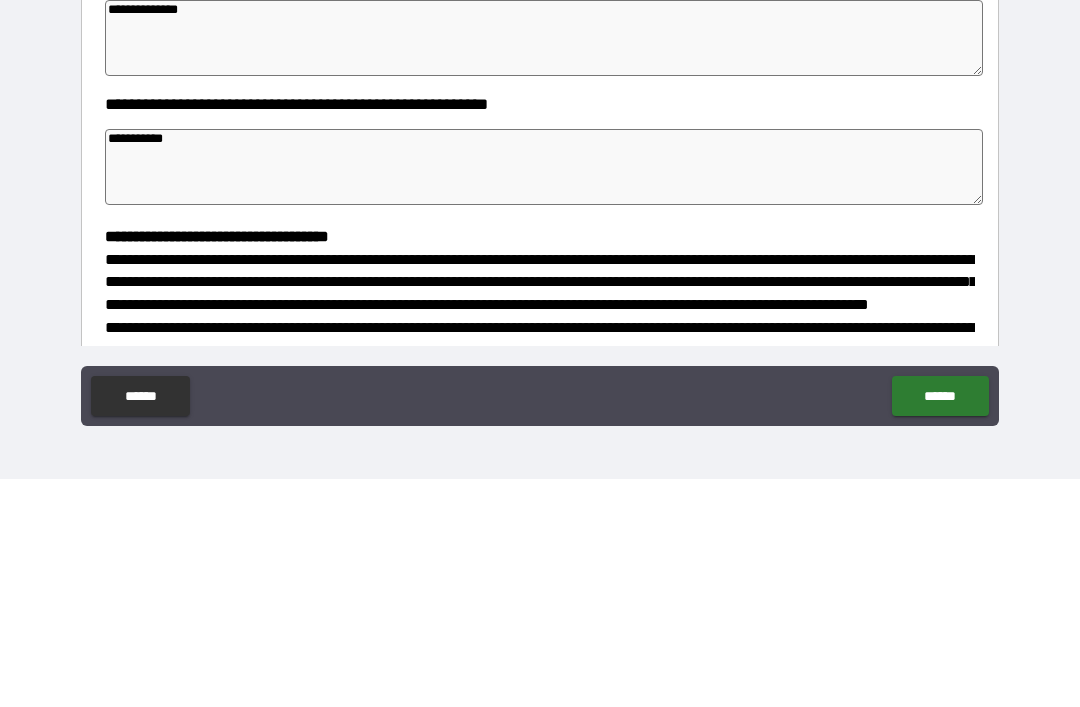 type on "*" 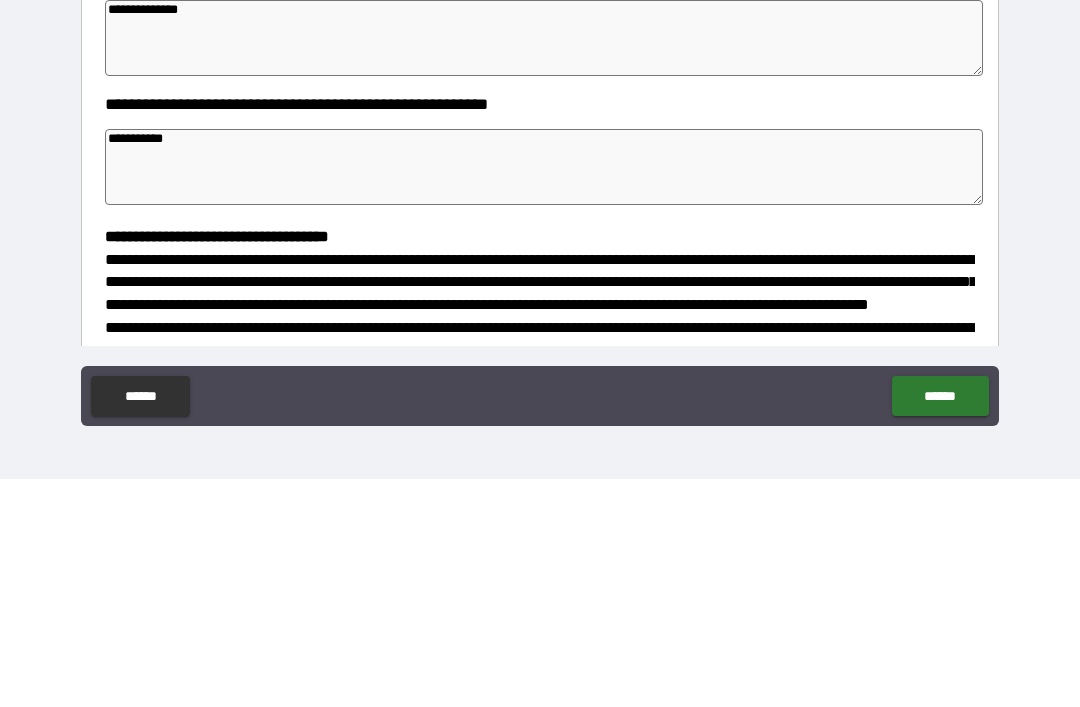 type on "*" 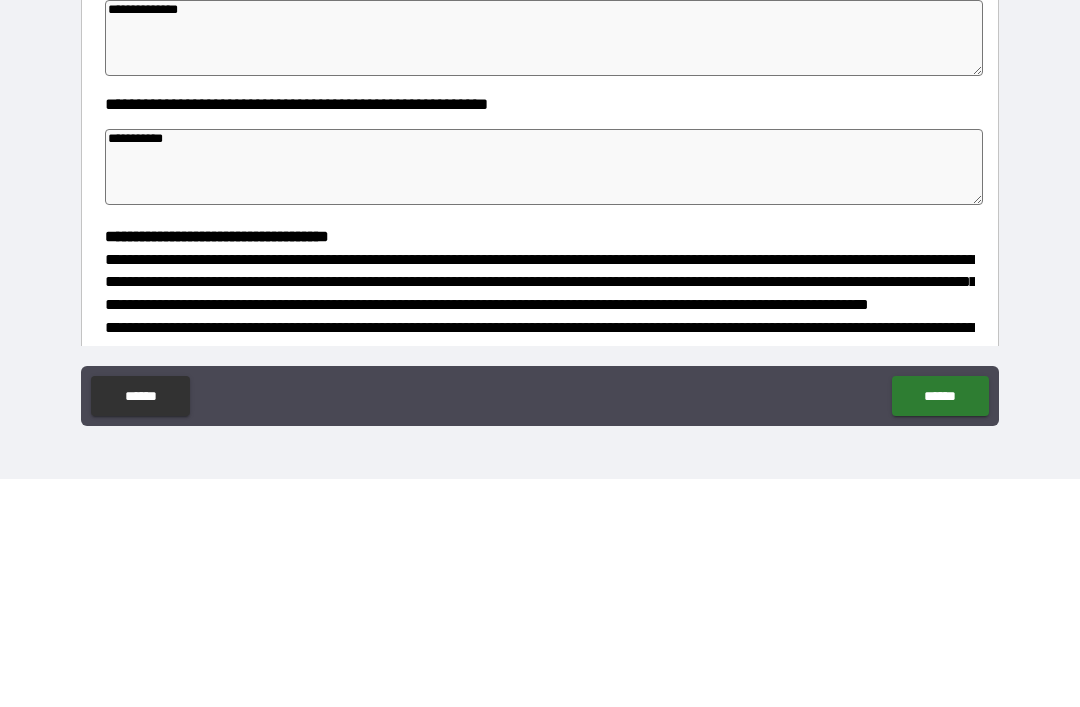 type on "*" 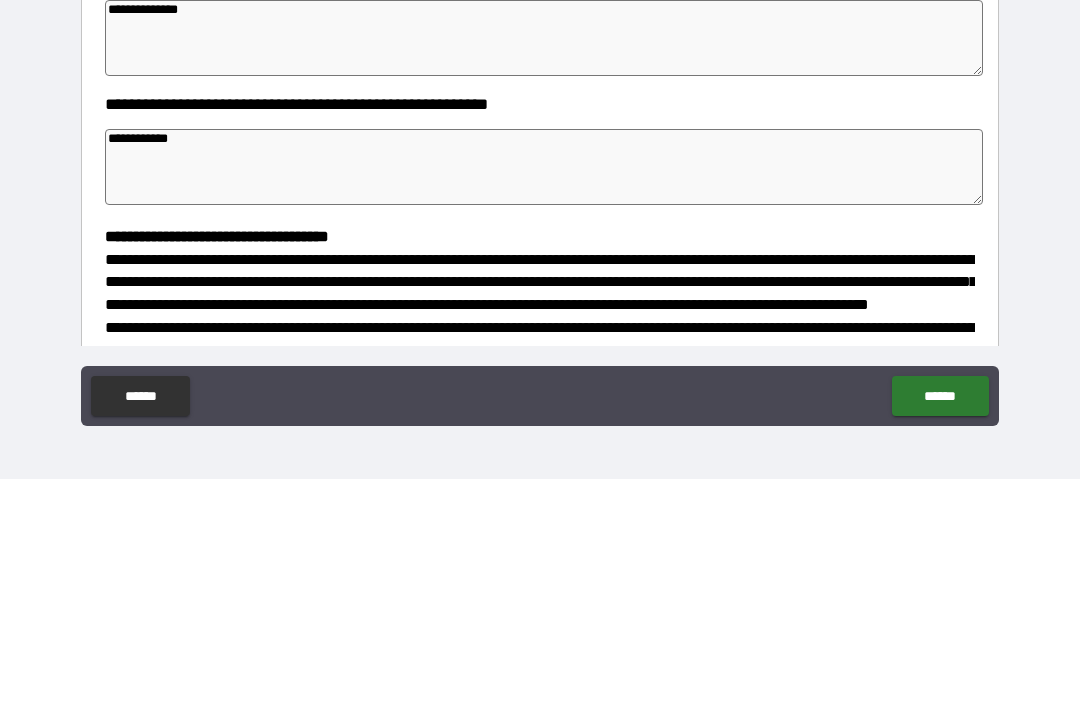 type on "*" 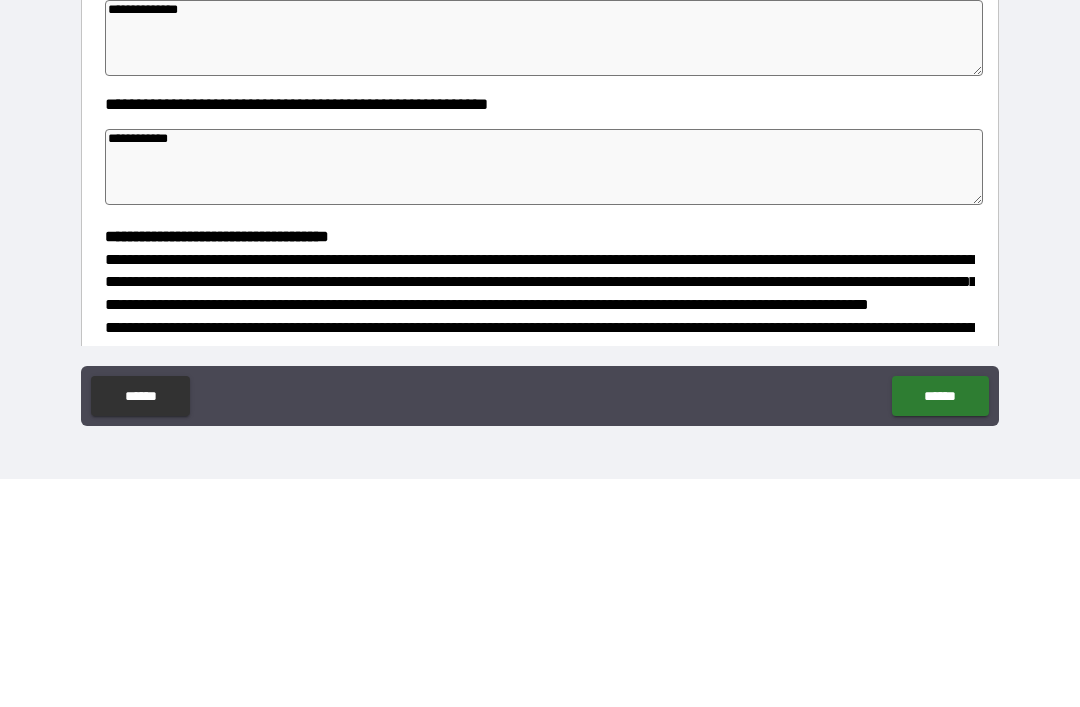 type on "*" 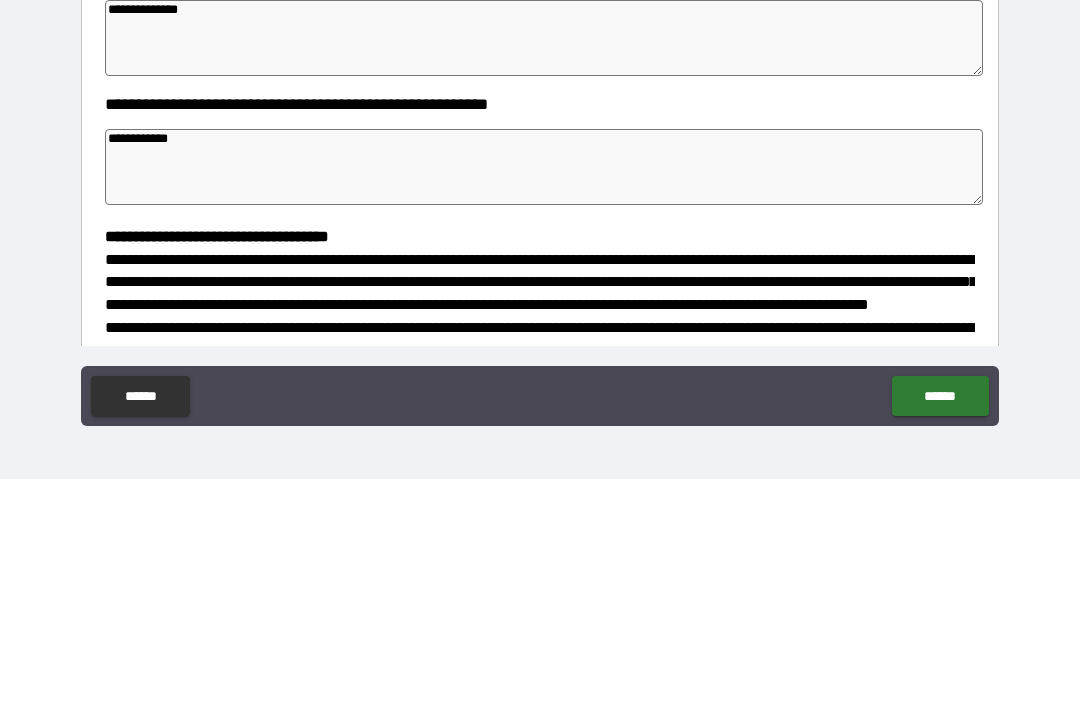 type on "**********" 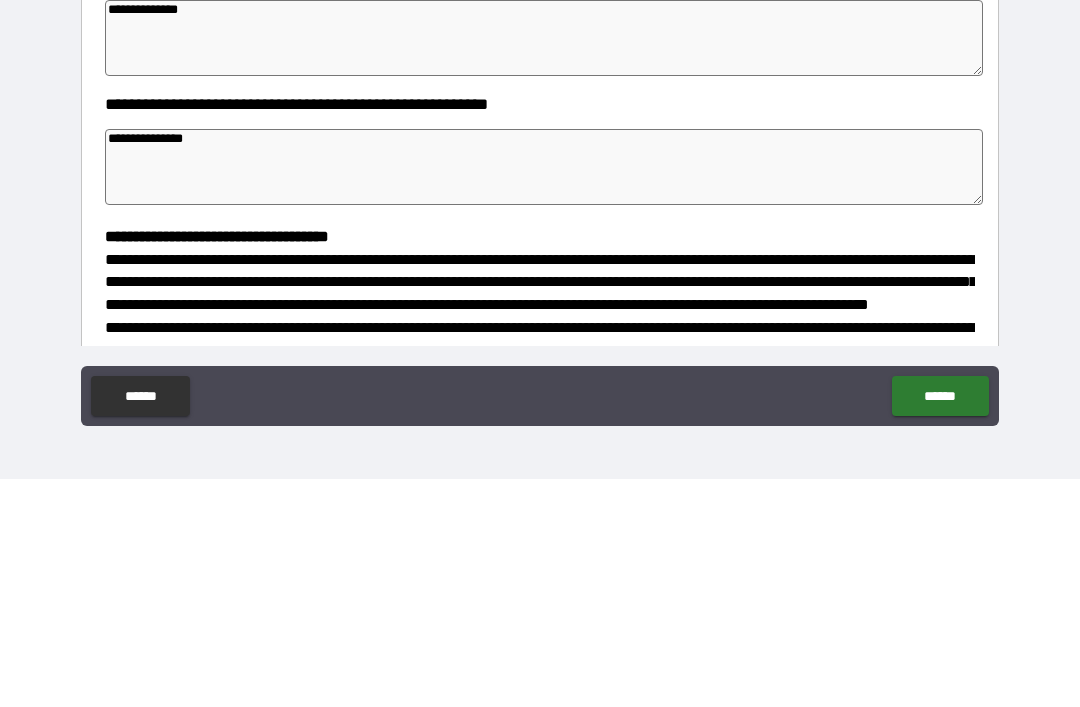 type on "*" 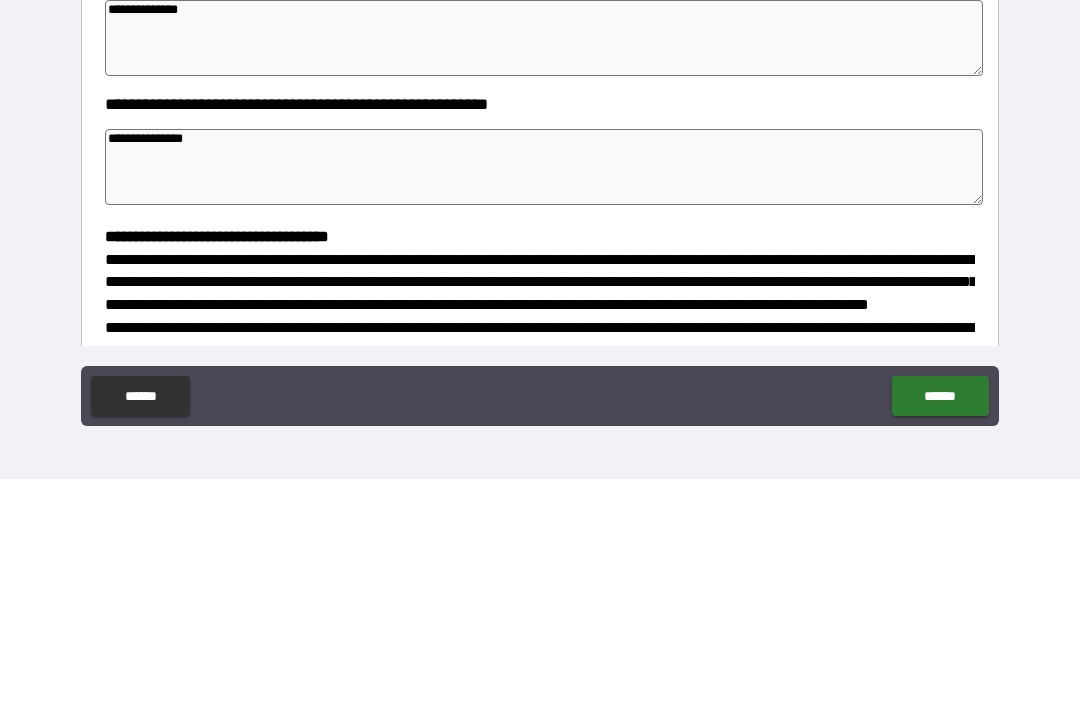 type on "**********" 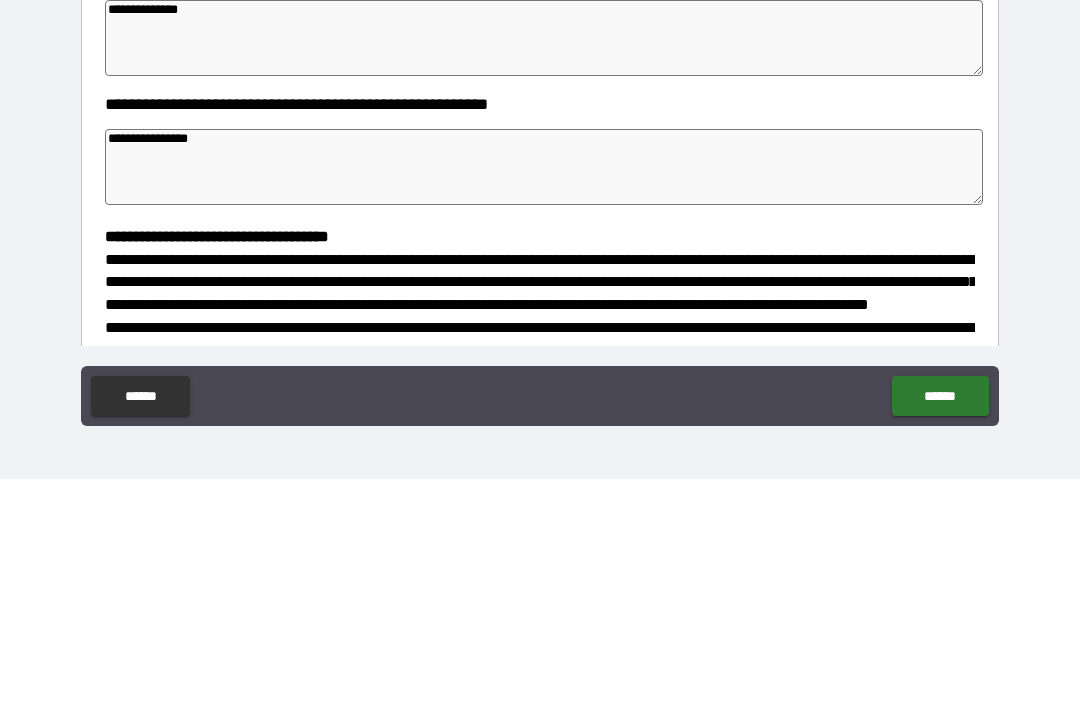 type on "*" 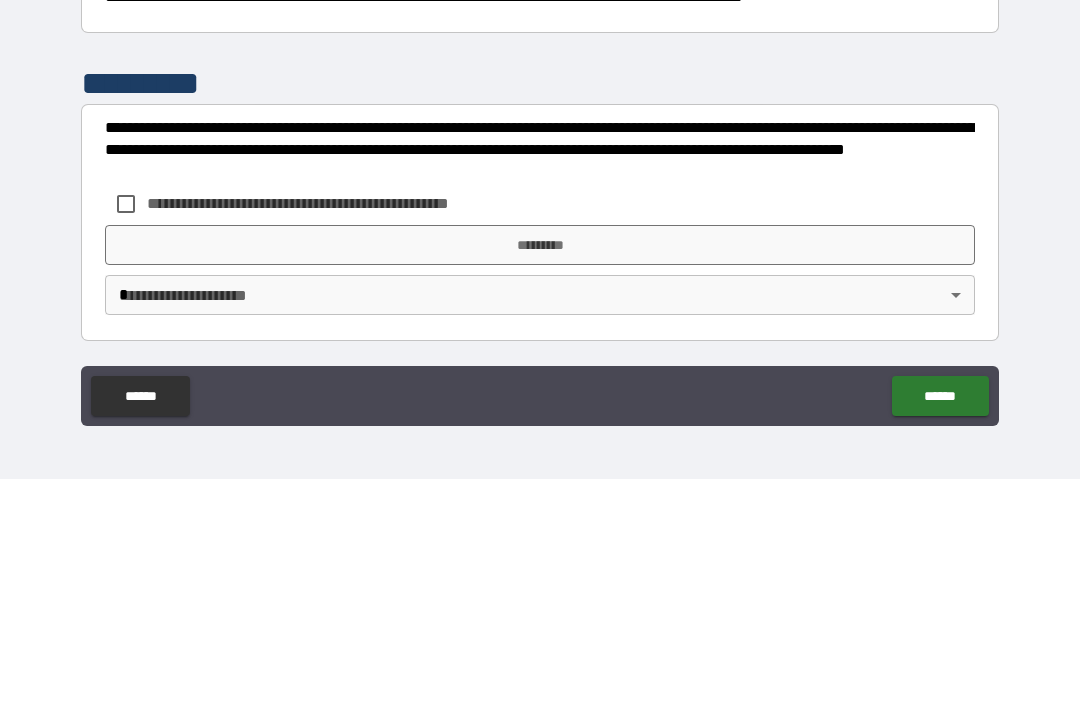scroll, scrollTop: 526, scrollLeft: 0, axis: vertical 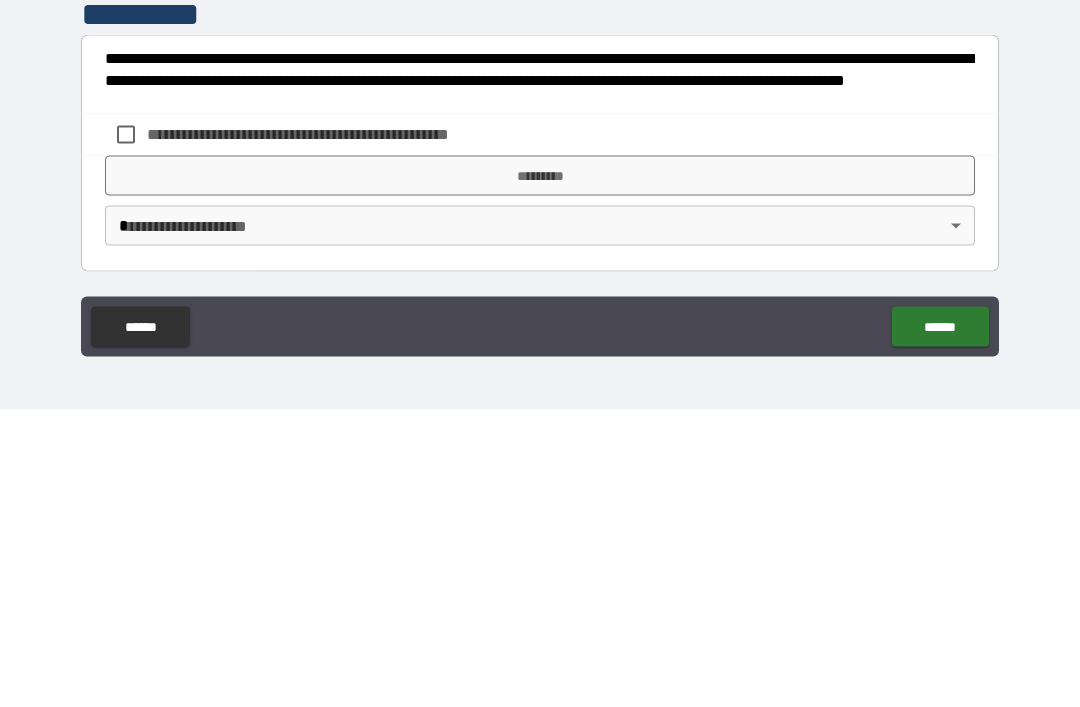 type on "**********" 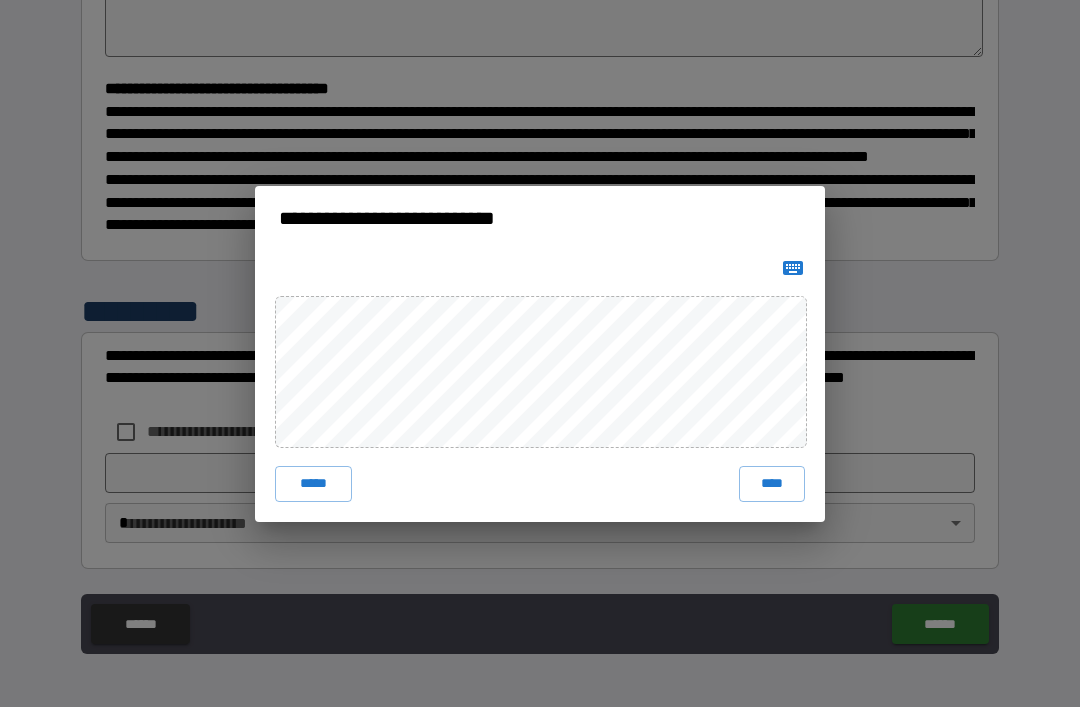 click on "****" at bounding box center (772, 484) 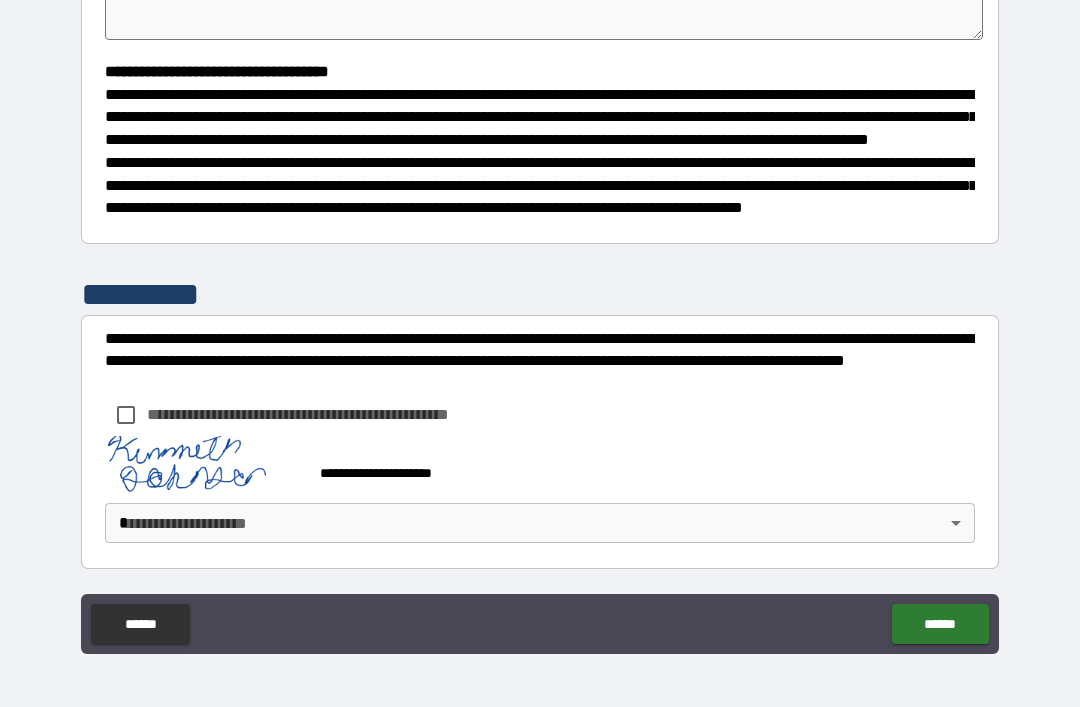 type on "*" 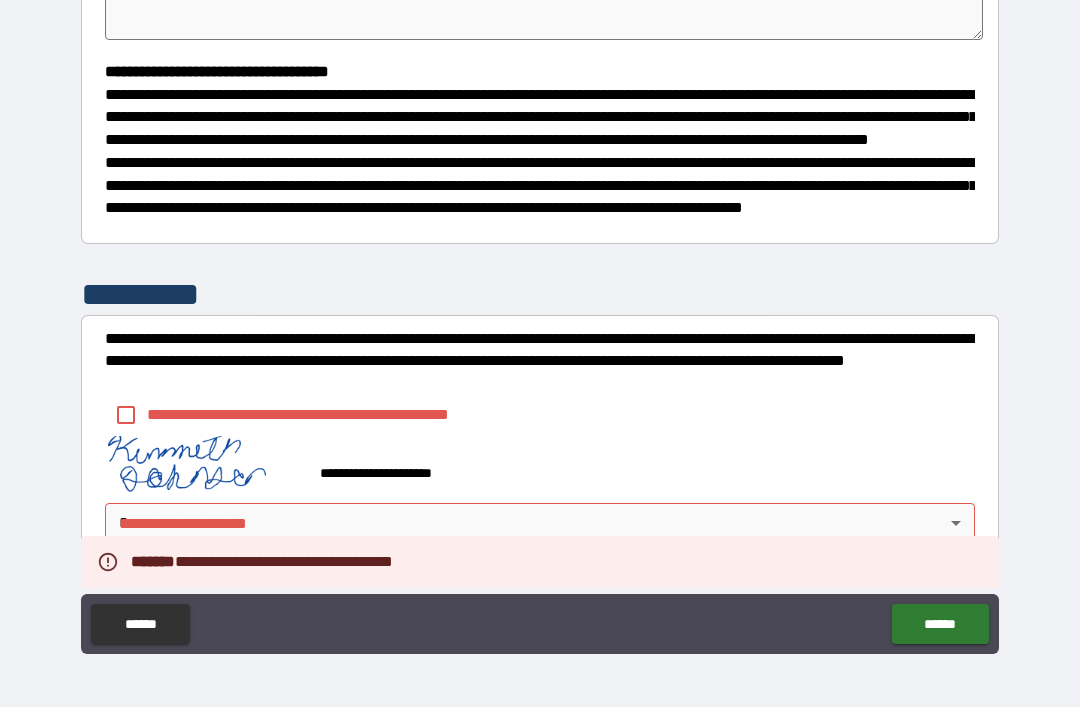 type on "*" 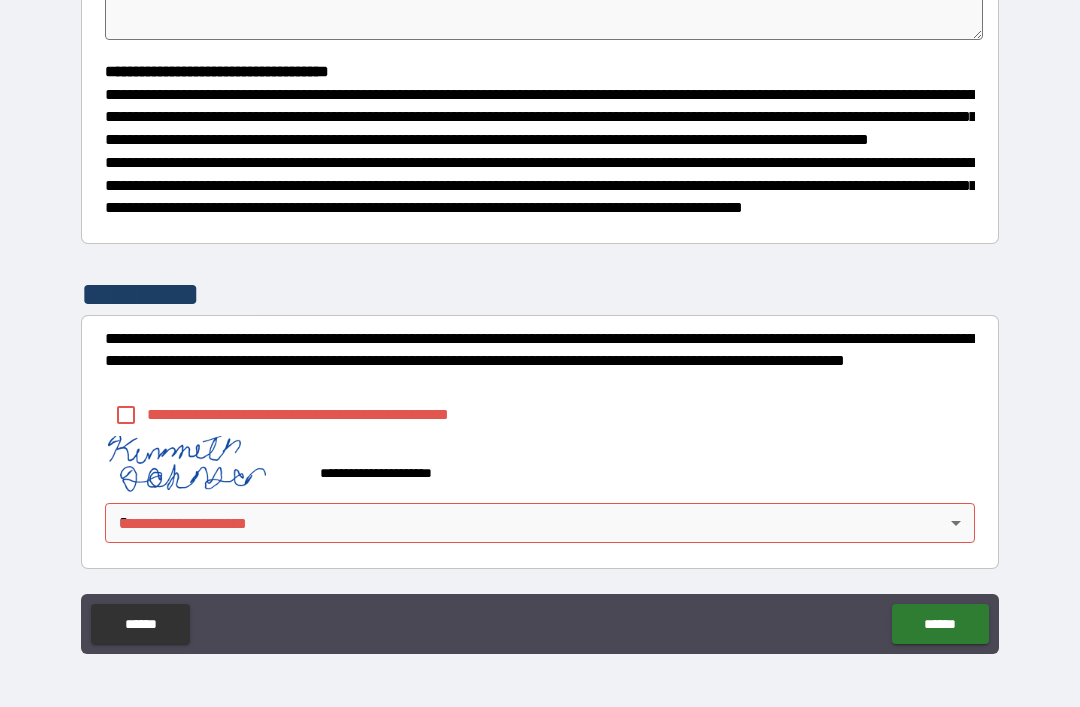 click on "**********" at bounding box center [540, 321] 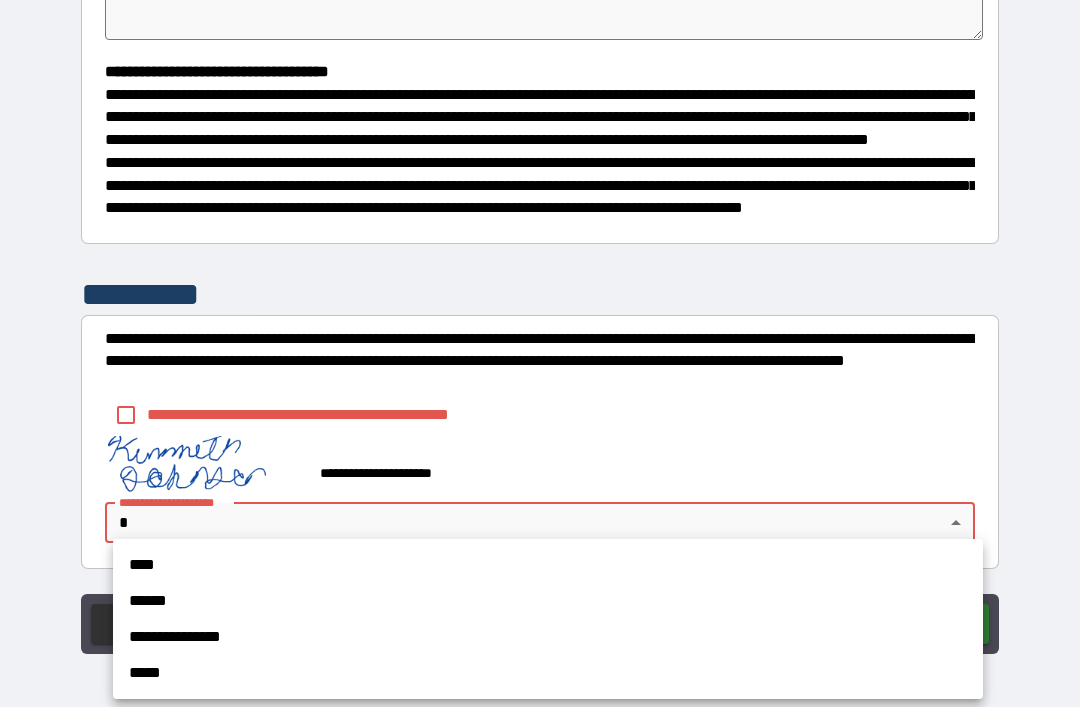 click on "****" at bounding box center [548, 565] 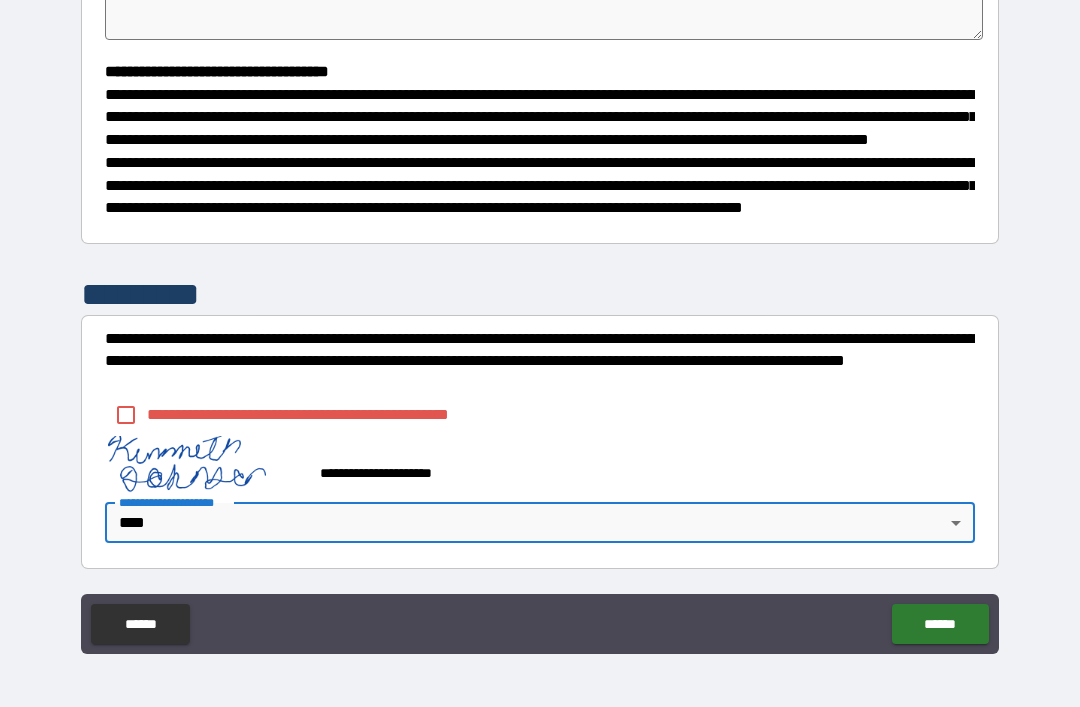 type on "*" 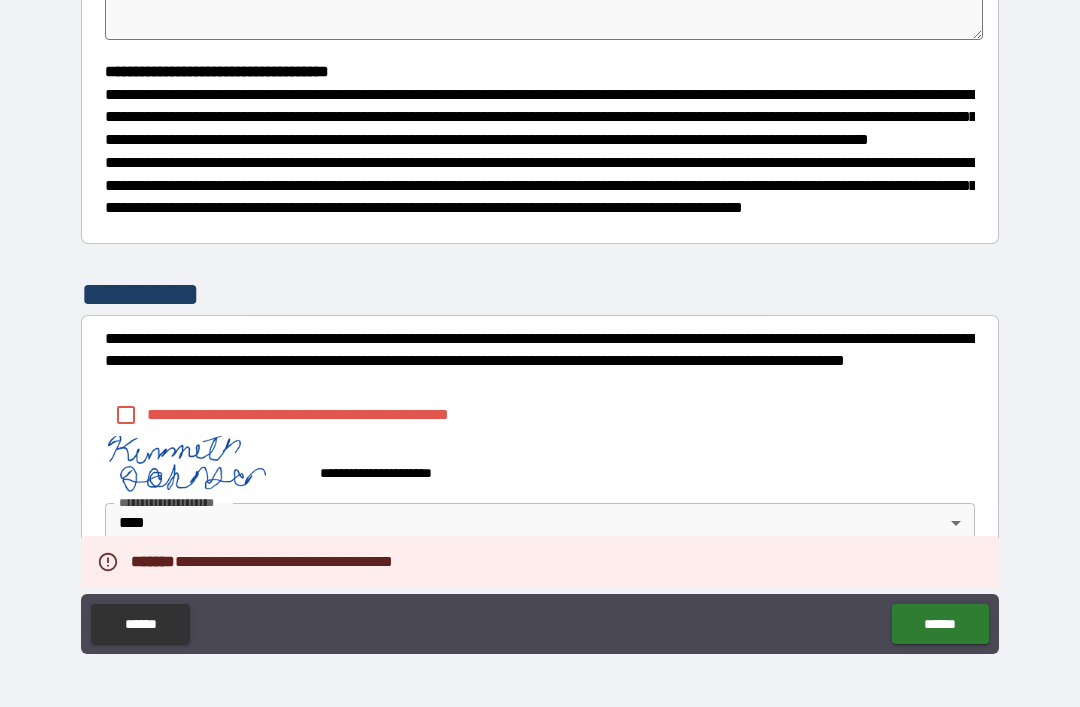 type on "*" 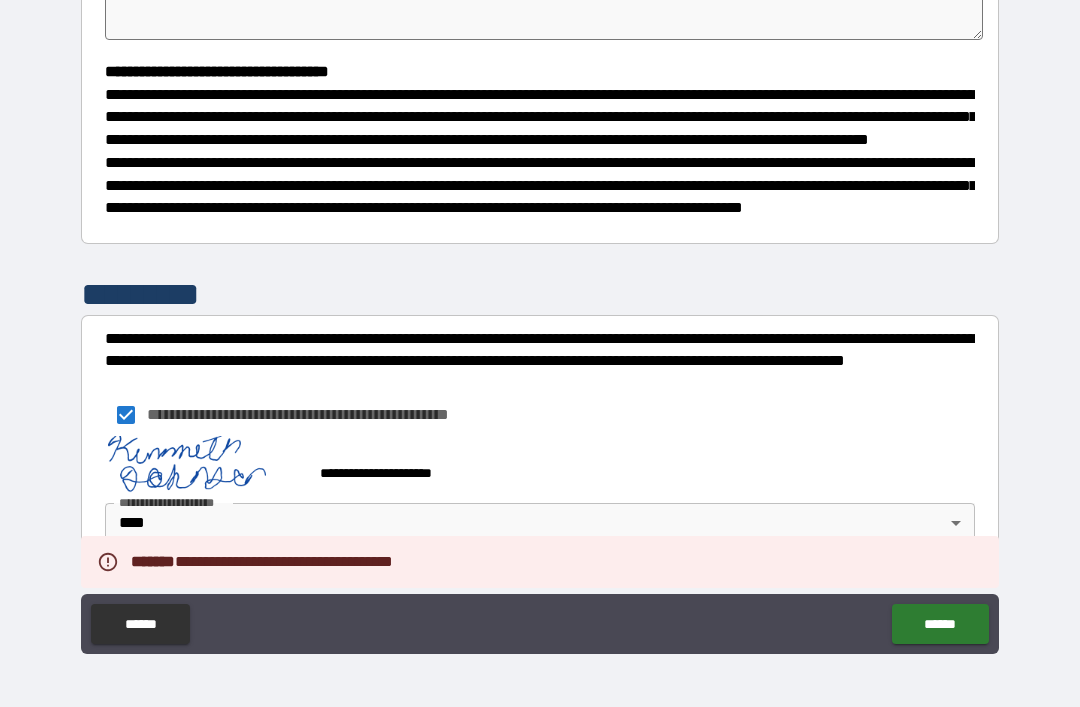 type on "*" 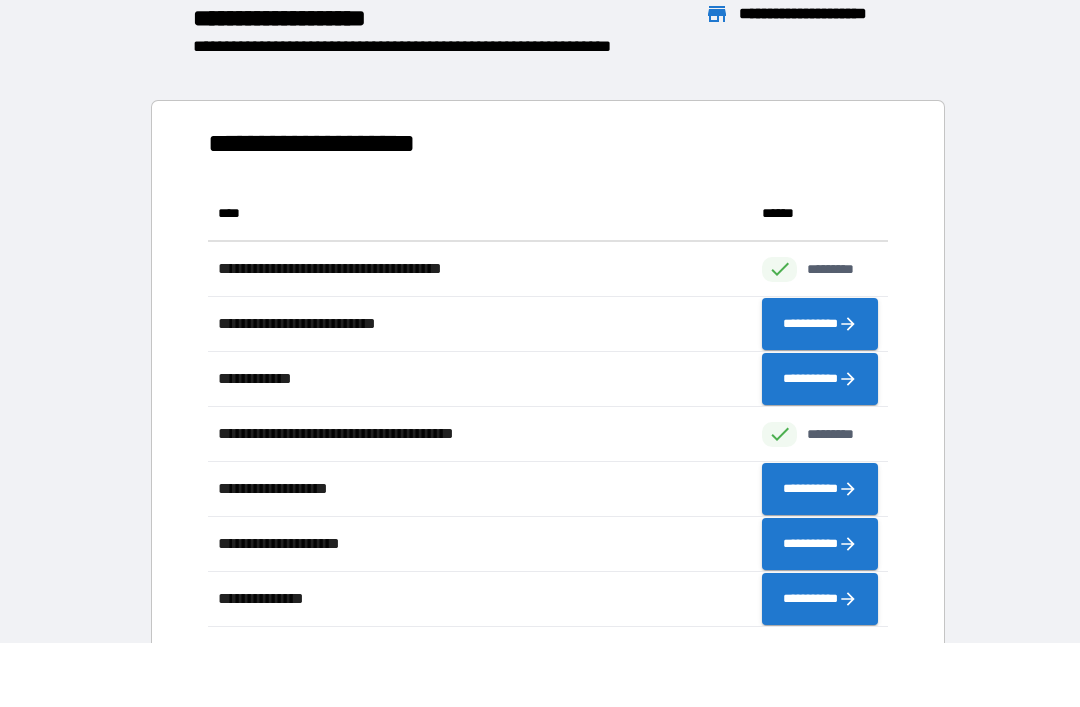 scroll, scrollTop: 441, scrollLeft: 680, axis: both 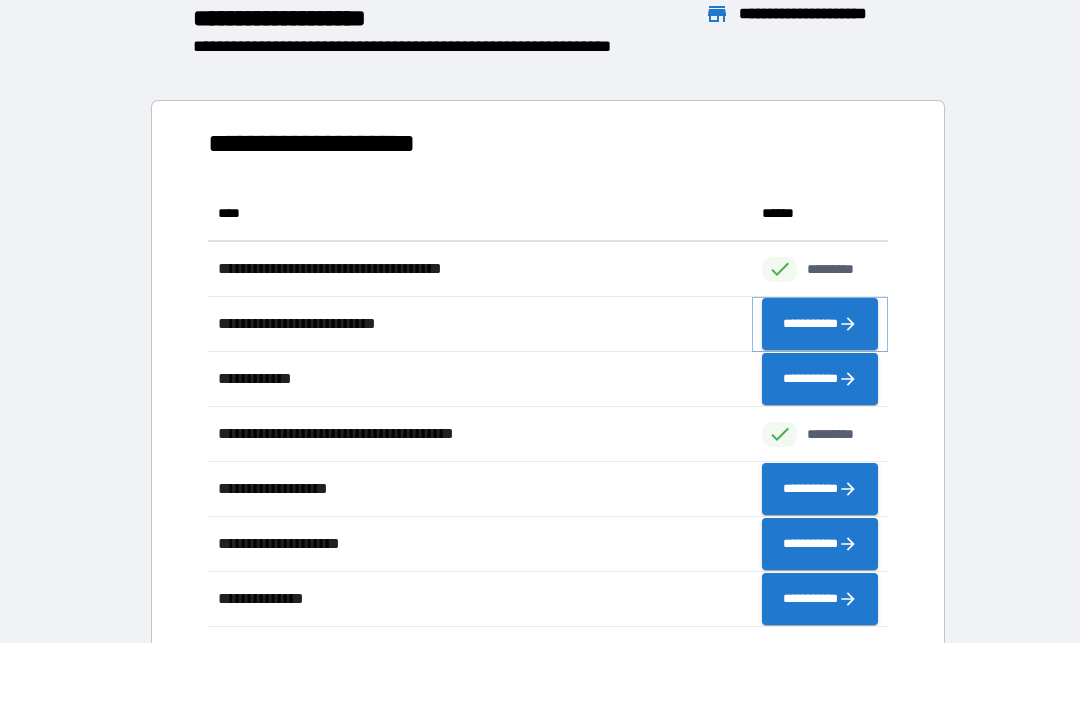 click on "**********" at bounding box center [820, 324] 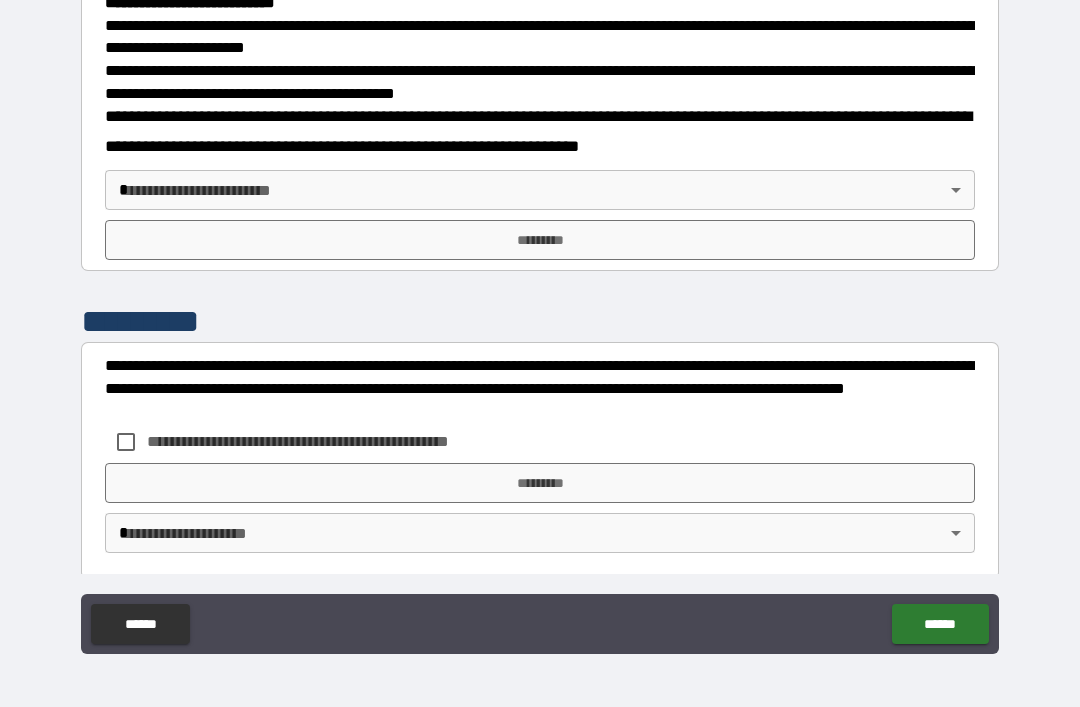 scroll, scrollTop: 674, scrollLeft: 0, axis: vertical 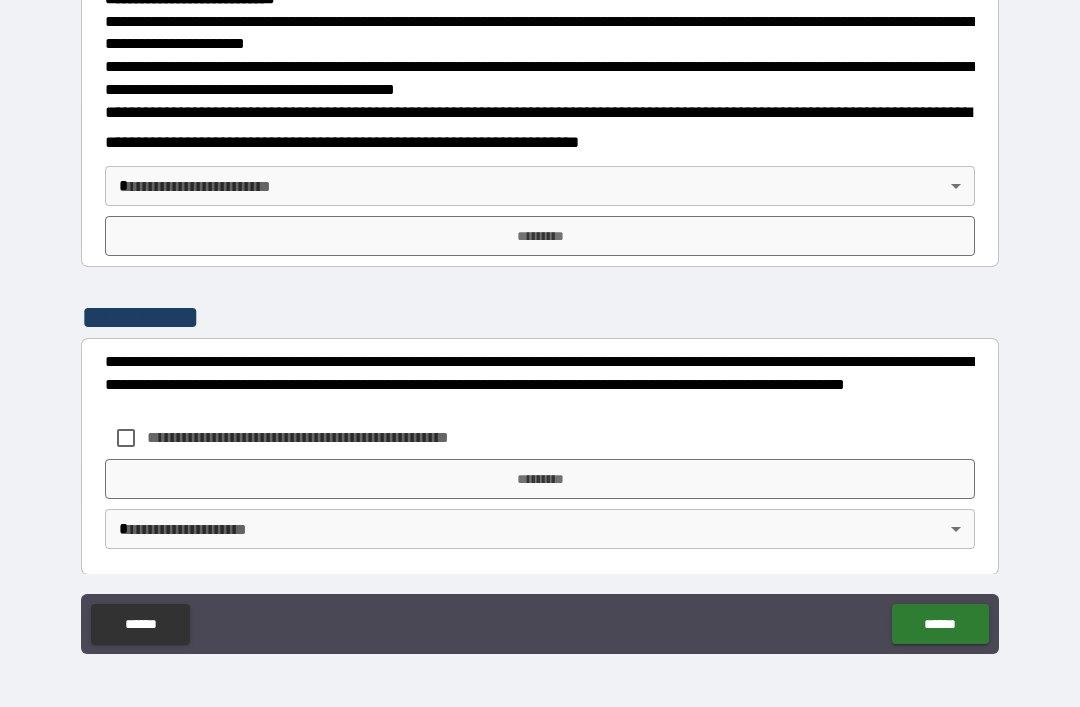 click on "*********" at bounding box center (540, 236) 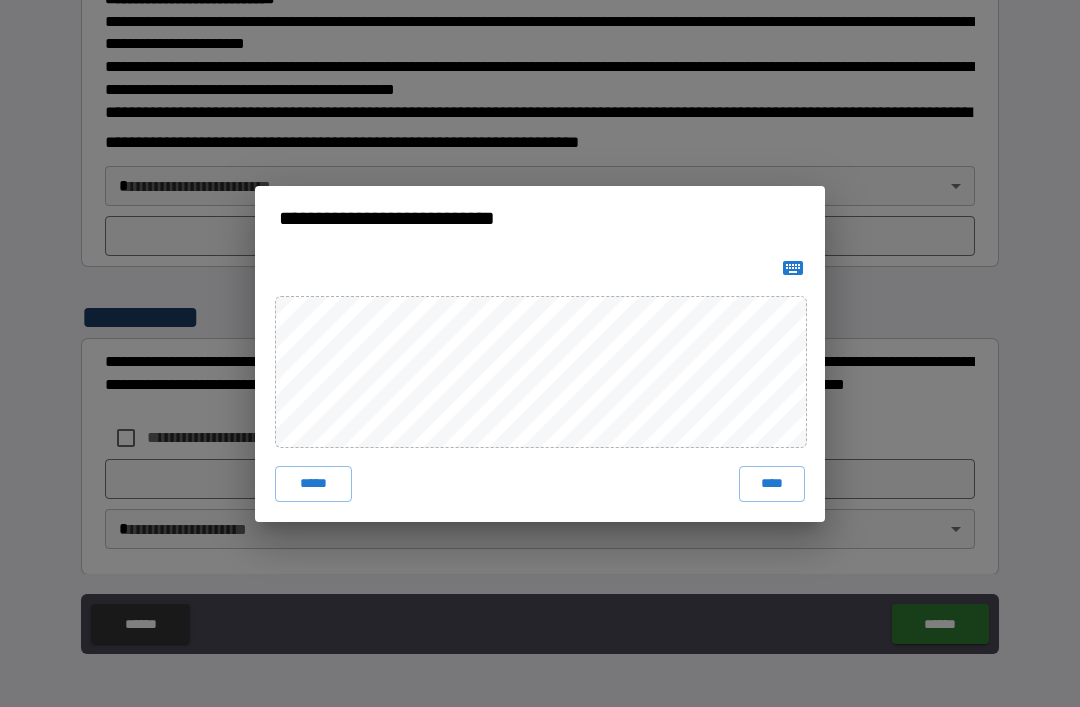 click on "****" at bounding box center [772, 484] 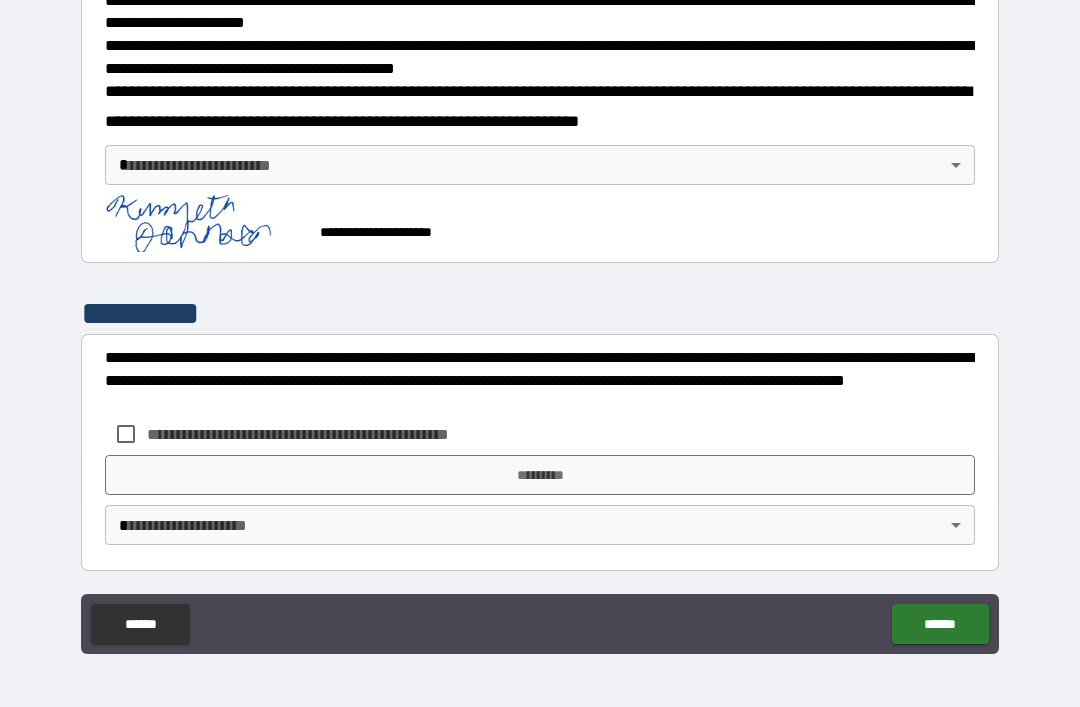 scroll, scrollTop: 694, scrollLeft: 0, axis: vertical 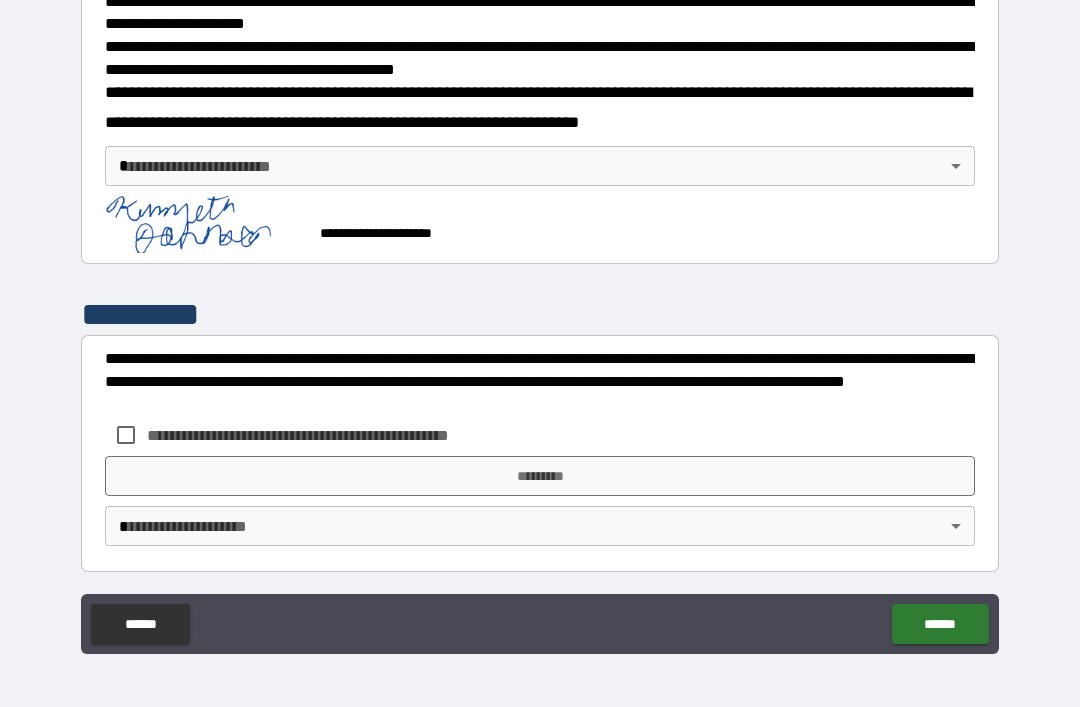 click on "*********" at bounding box center (540, 476) 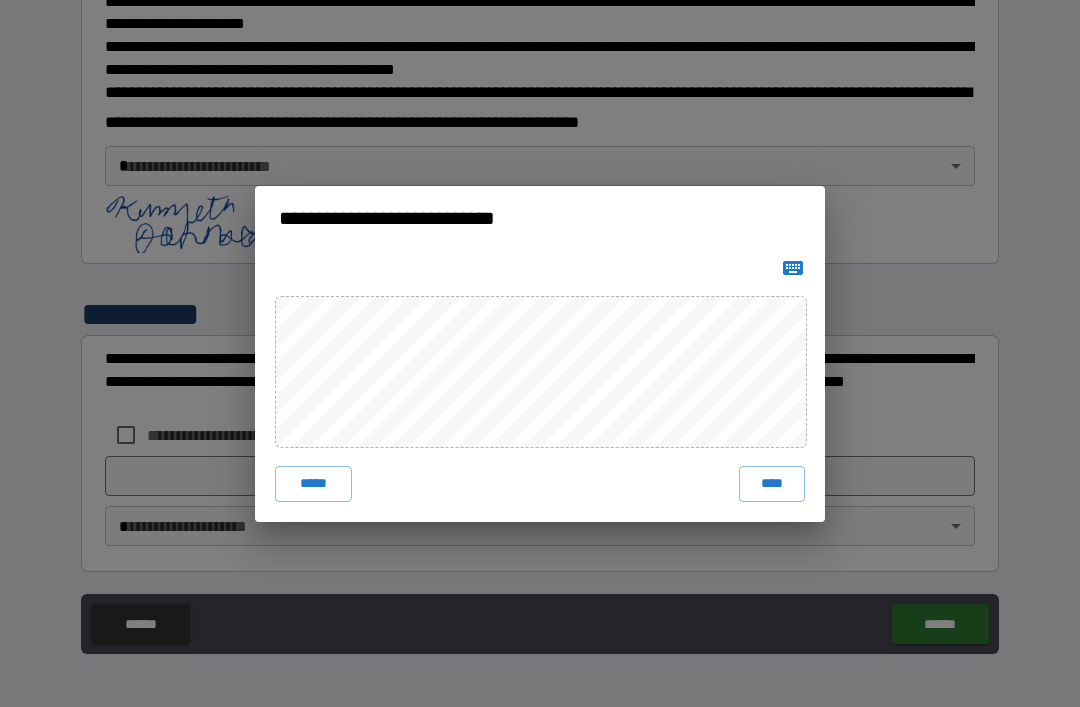 click on "****" at bounding box center [772, 484] 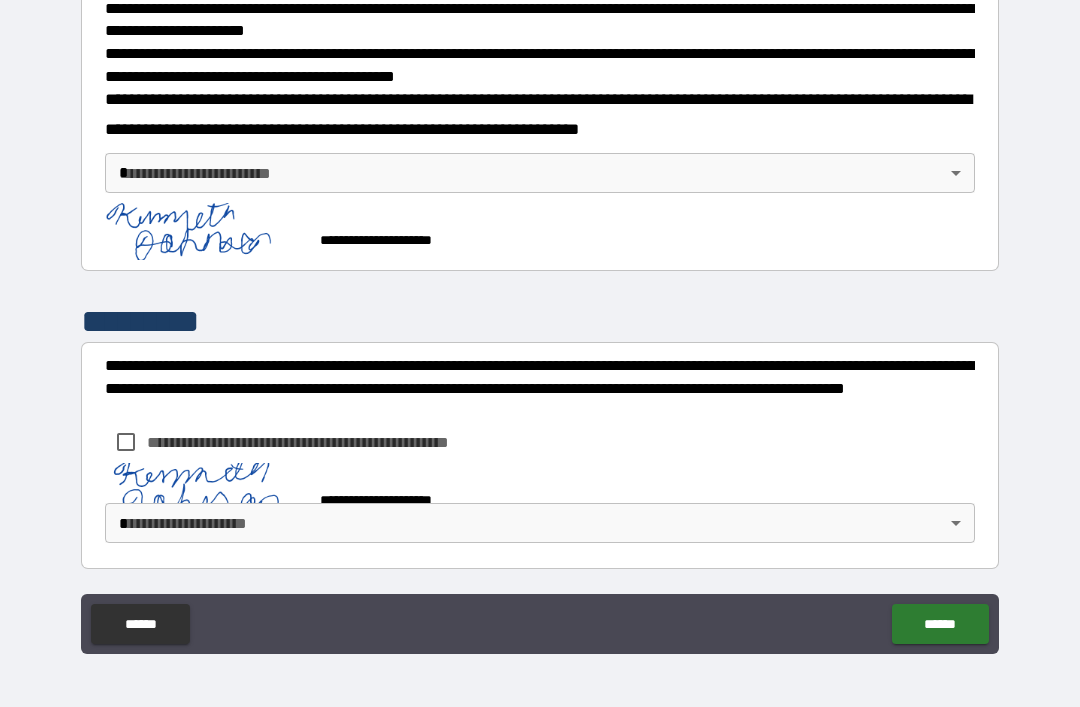 scroll, scrollTop: 684, scrollLeft: 0, axis: vertical 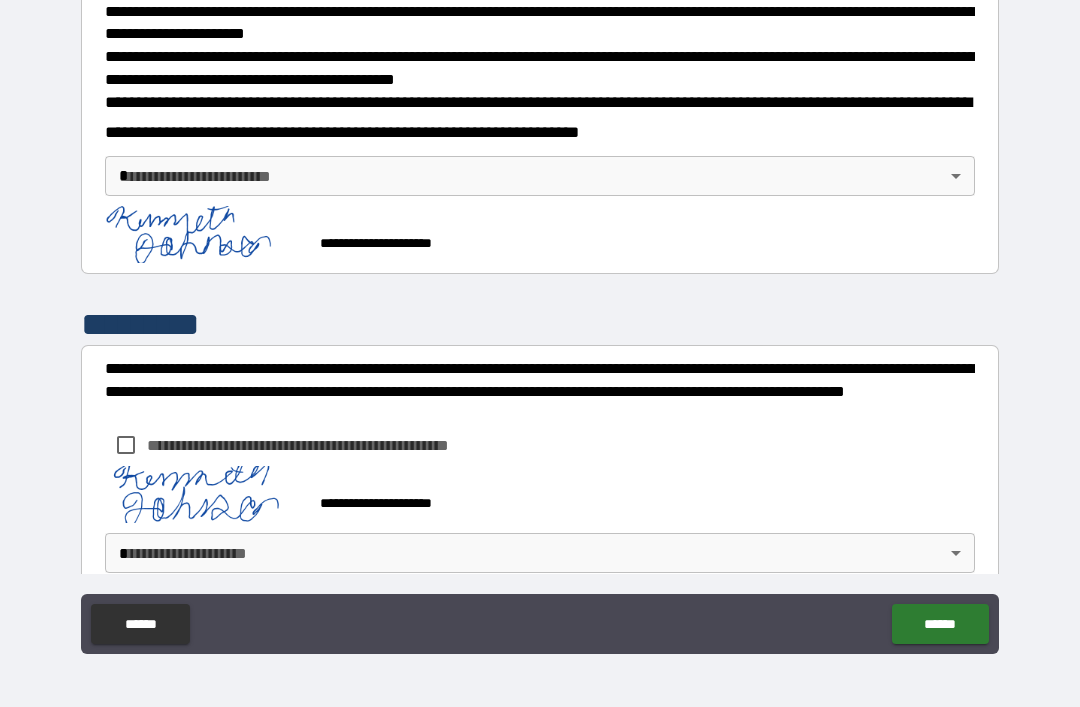 click on "******" at bounding box center [940, 624] 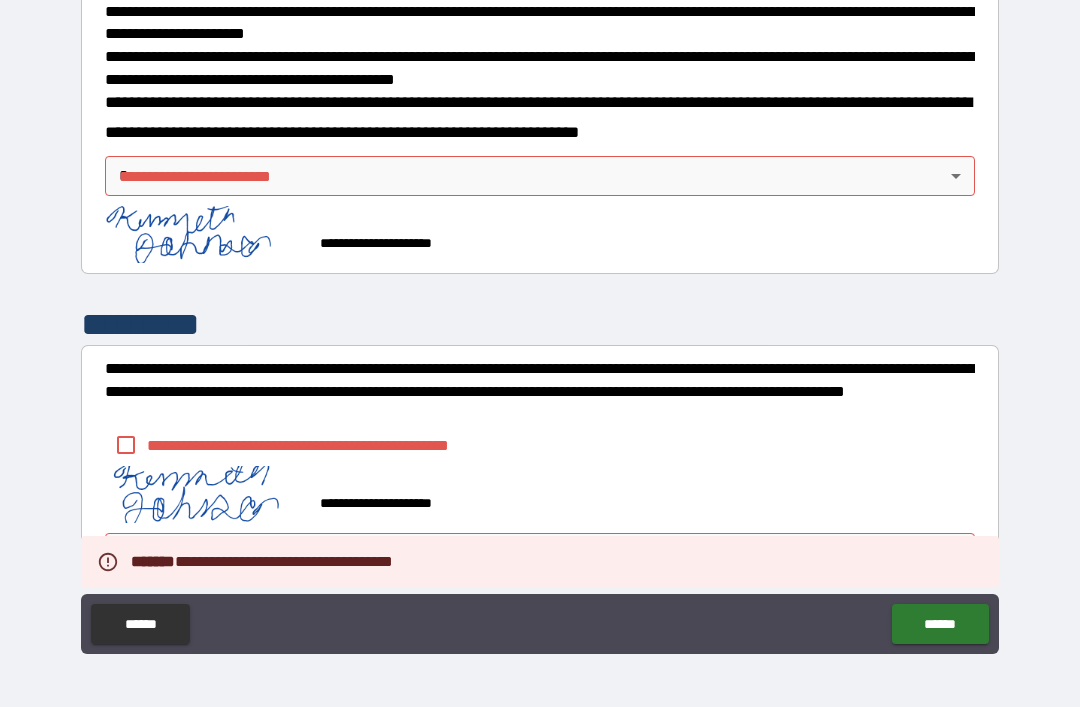 click on "**********" at bounding box center (540, 321) 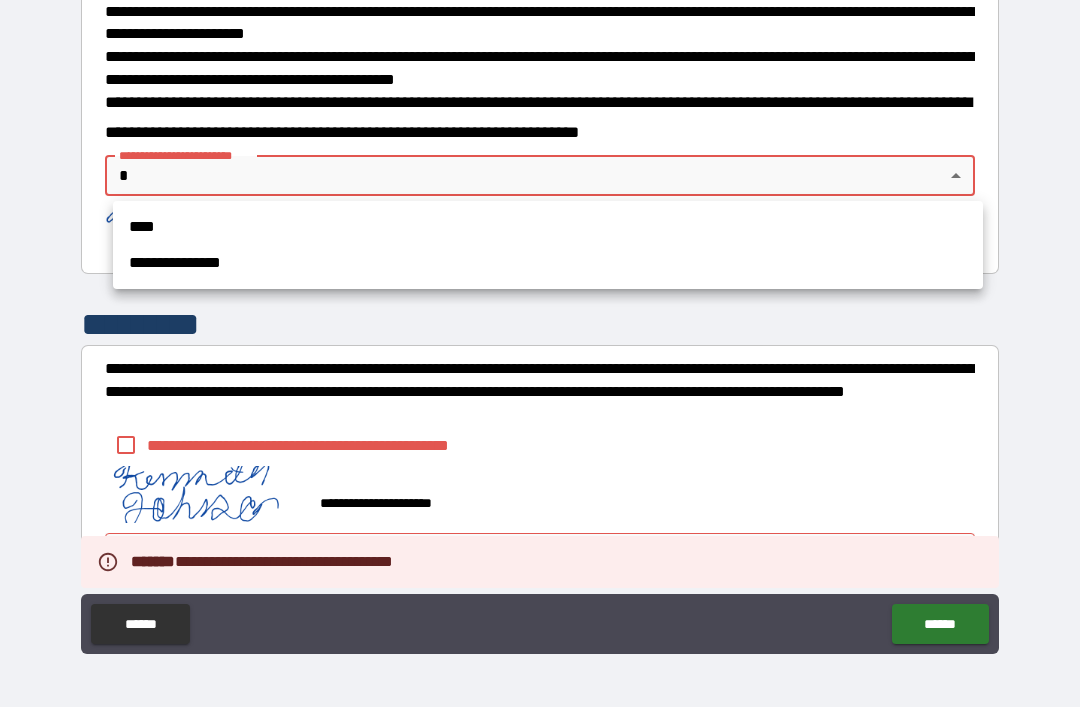 click on "****" at bounding box center (548, 227) 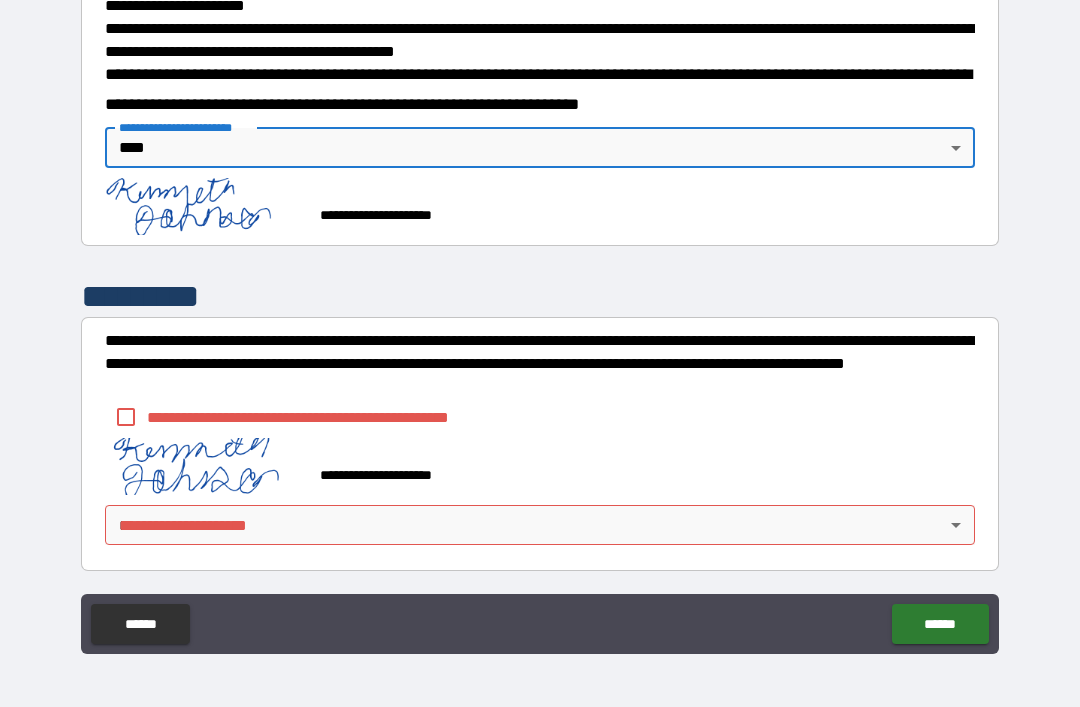 scroll, scrollTop: 711, scrollLeft: 0, axis: vertical 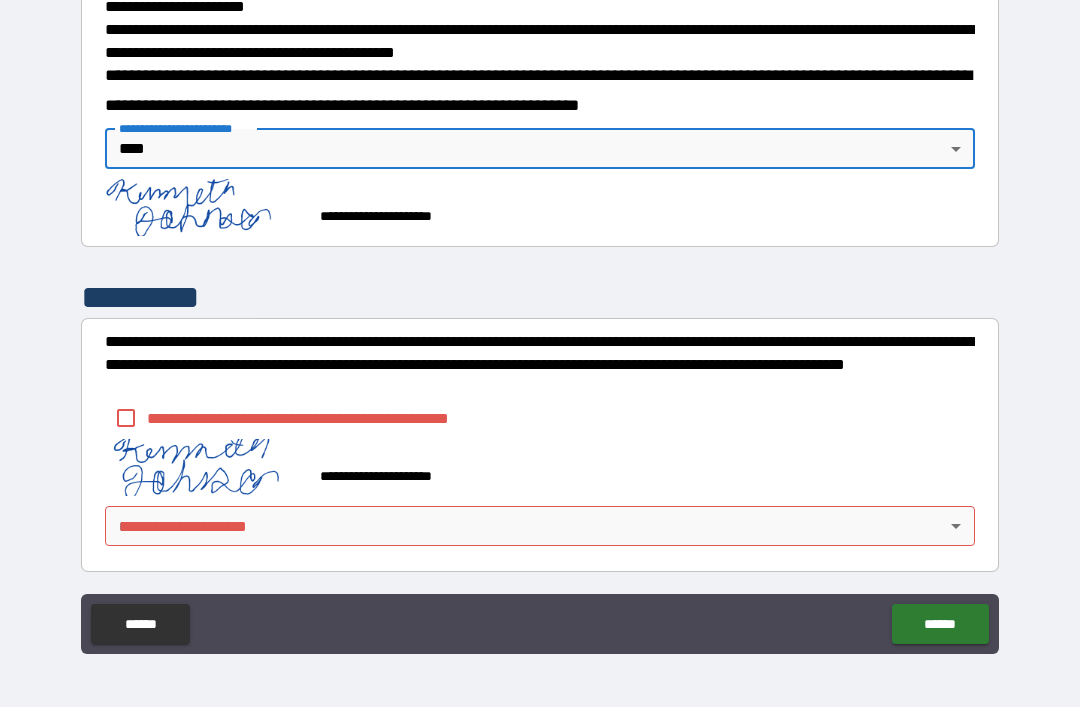 click on "**********" at bounding box center (540, 321) 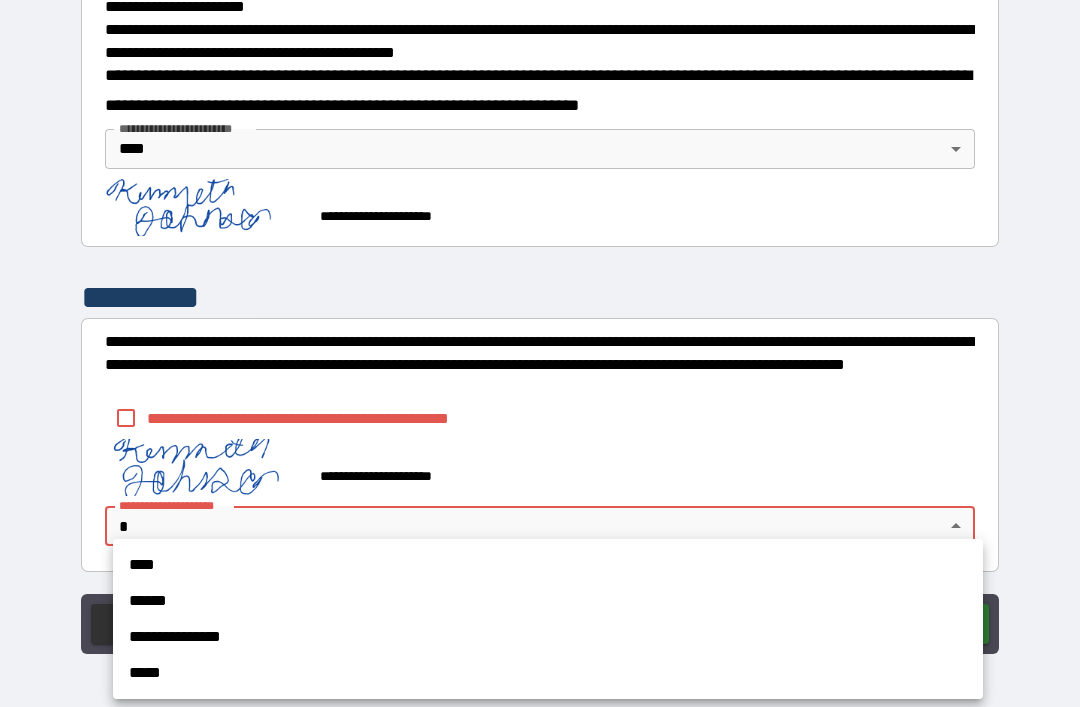 click on "****" at bounding box center [548, 565] 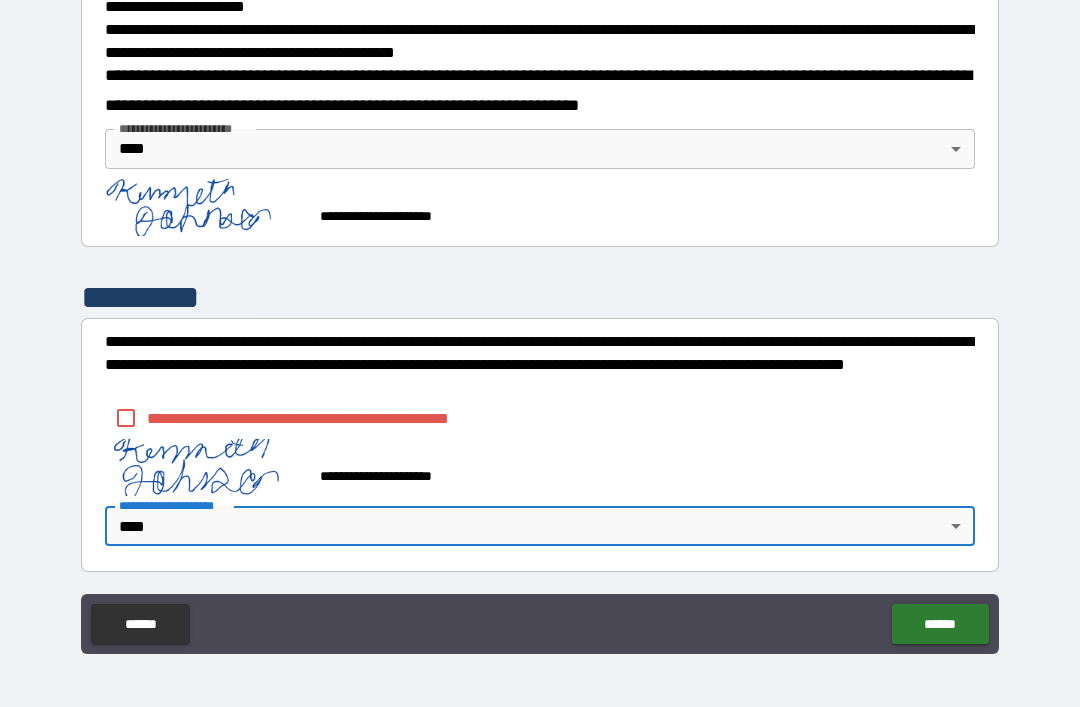 type on "****" 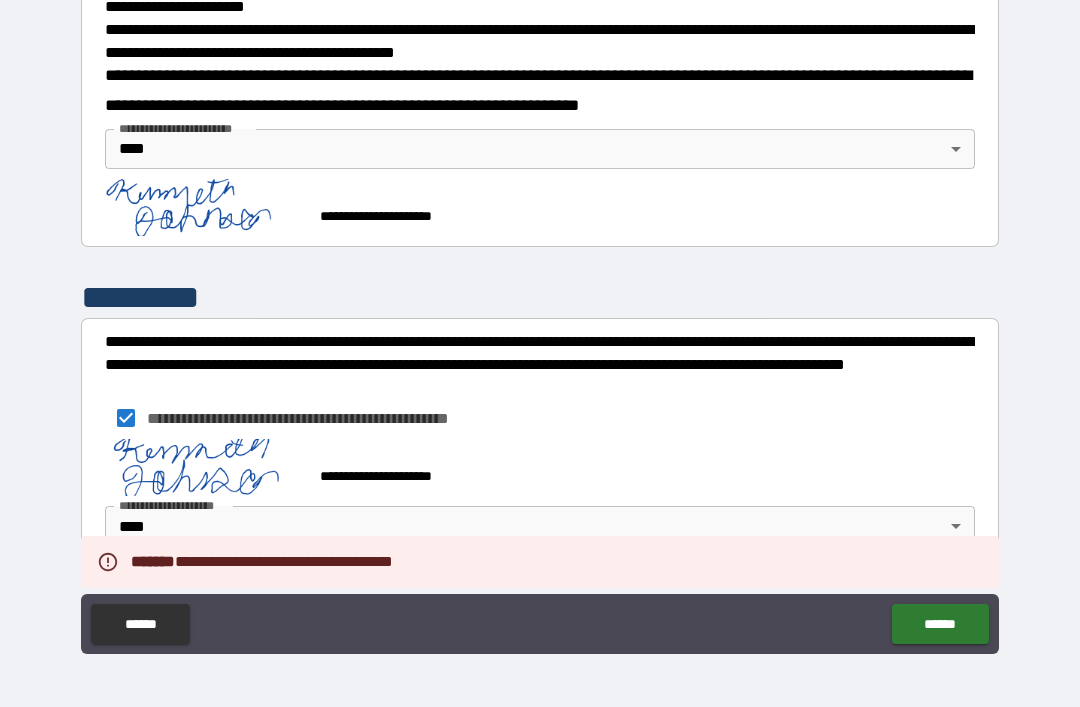 click on "******" at bounding box center [940, 624] 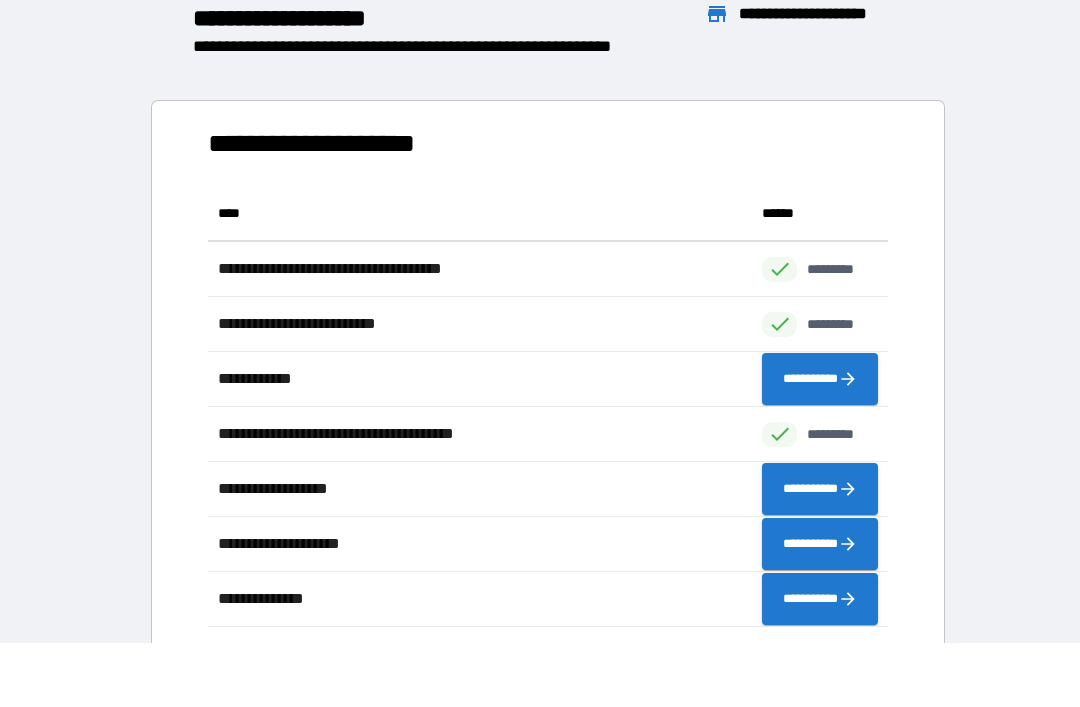 scroll, scrollTop: 1, scrollLeft: 1, axis: both 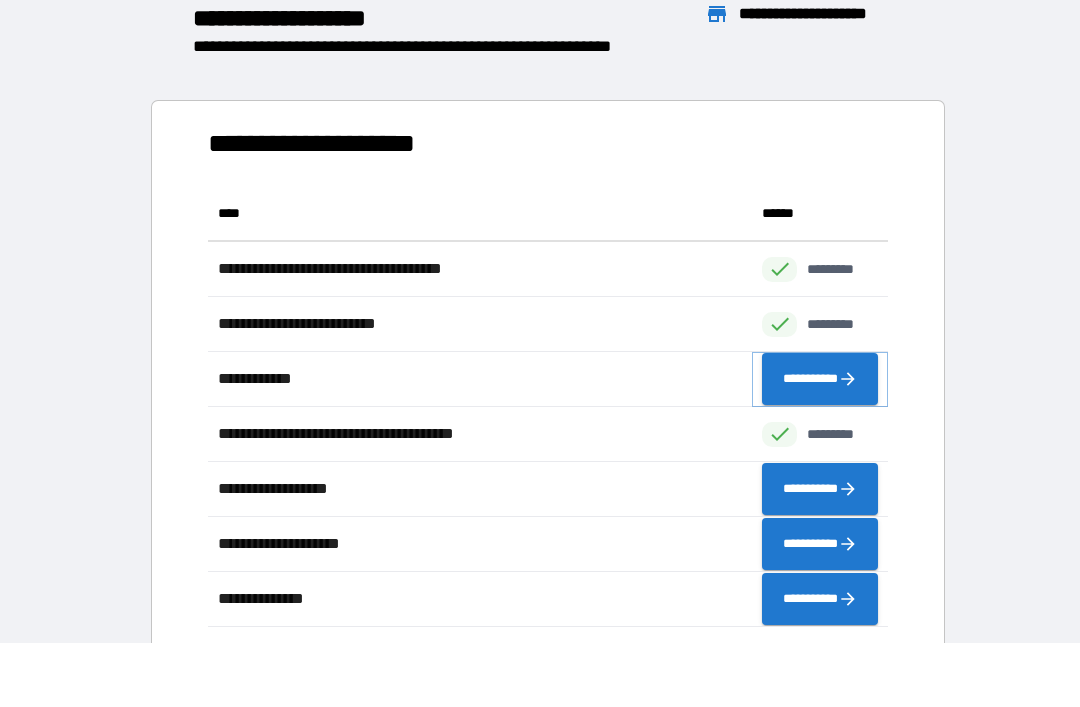 click on "**********" at bounding box center (820, 379) 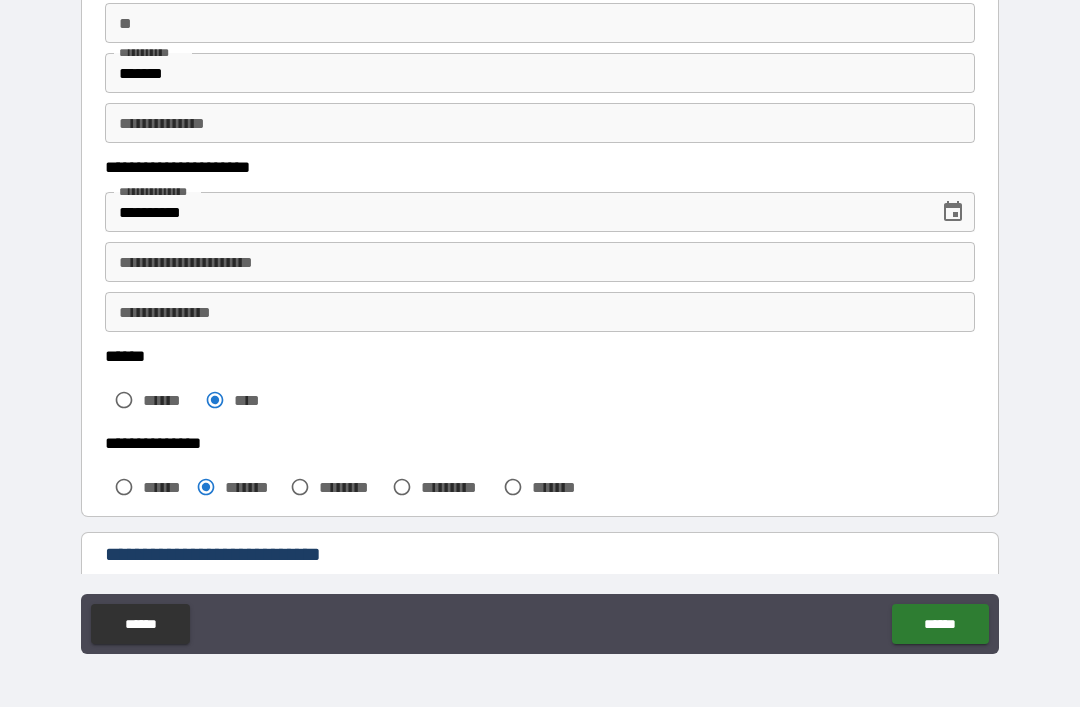 scroll, scrollTop: 182, scrollLeft: 0, axis: vertical 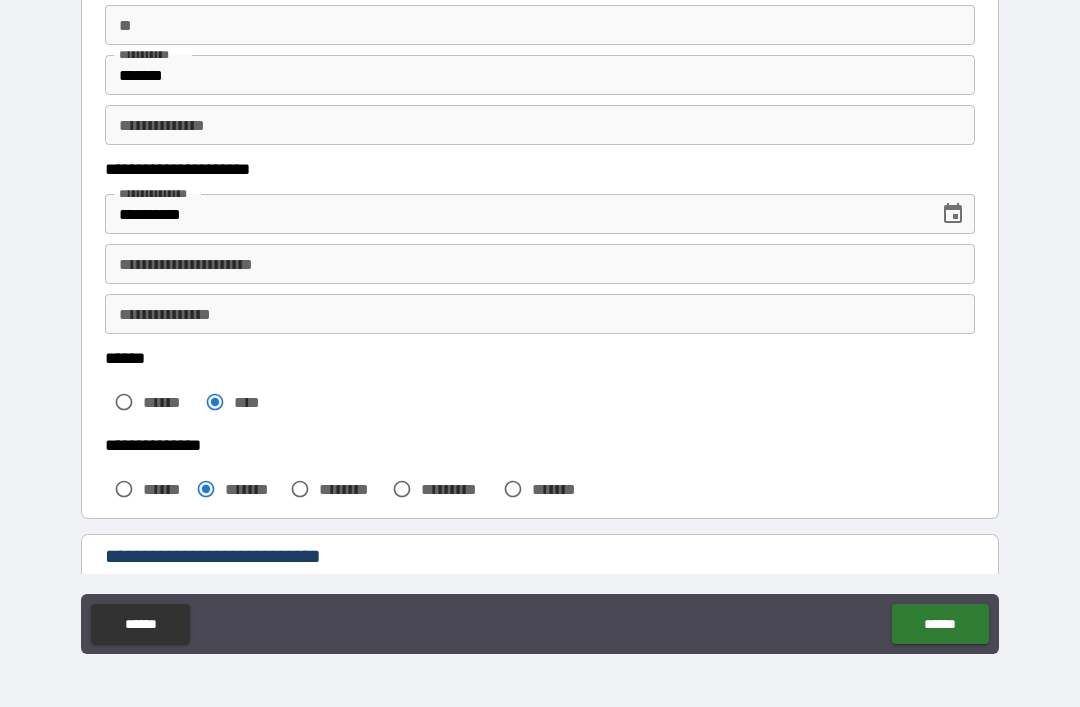 click on "**********" at bounding box center [540, 264] 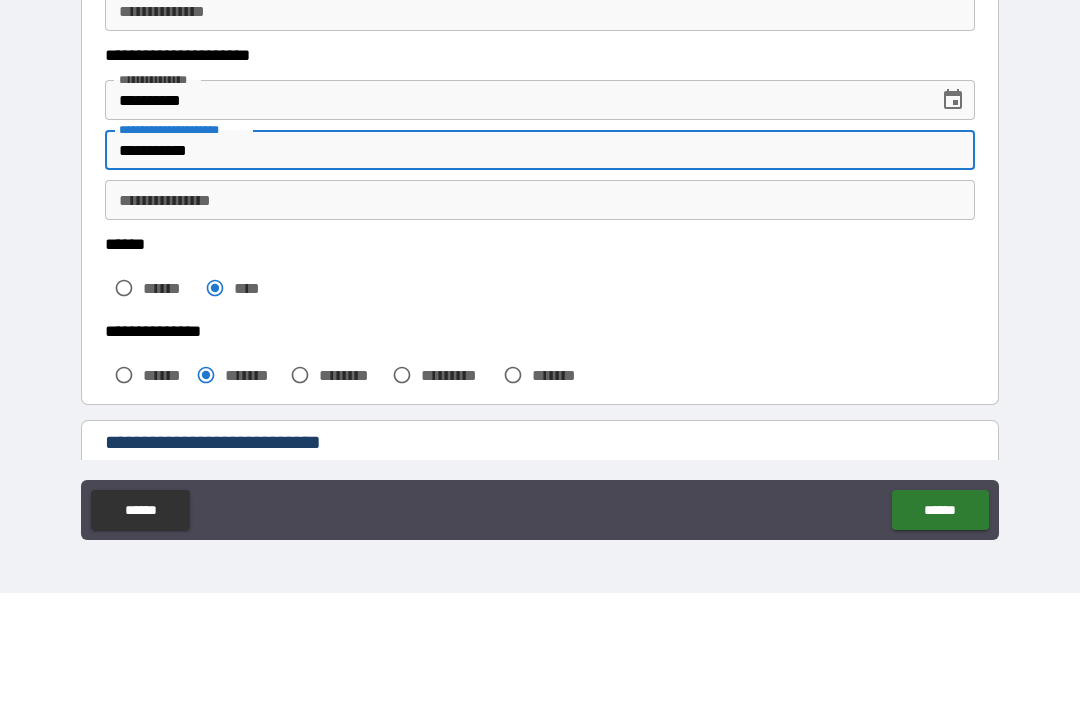type on "**********" 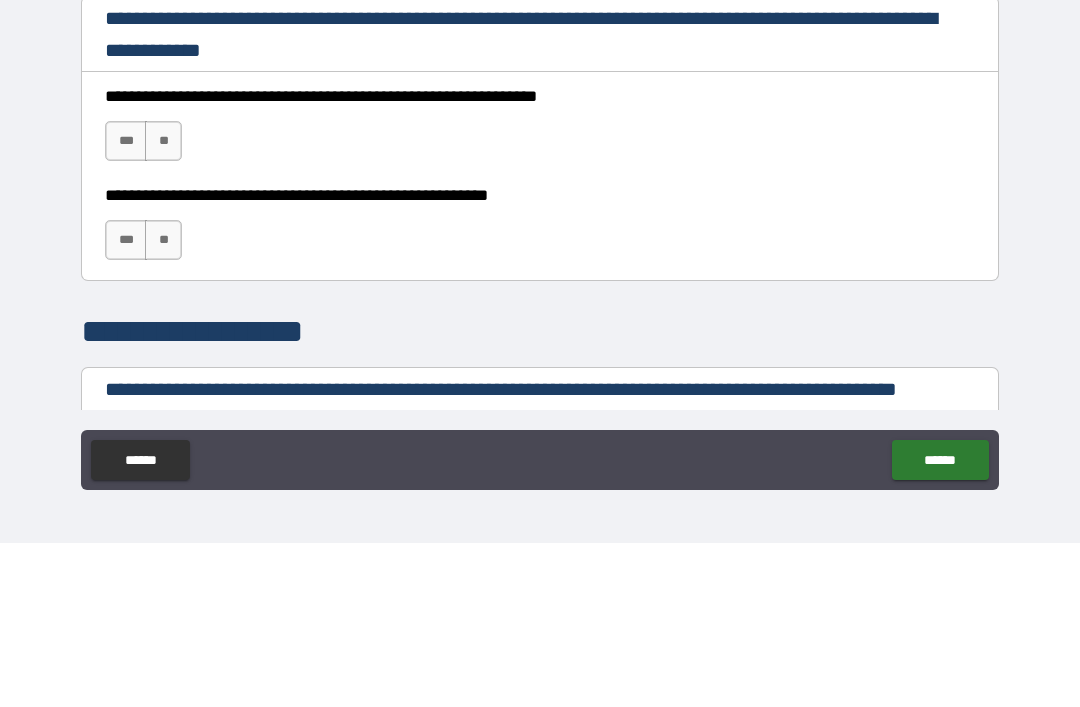 scroll, scrollTop: 1183, scrollLeft: 0, axis: vertical 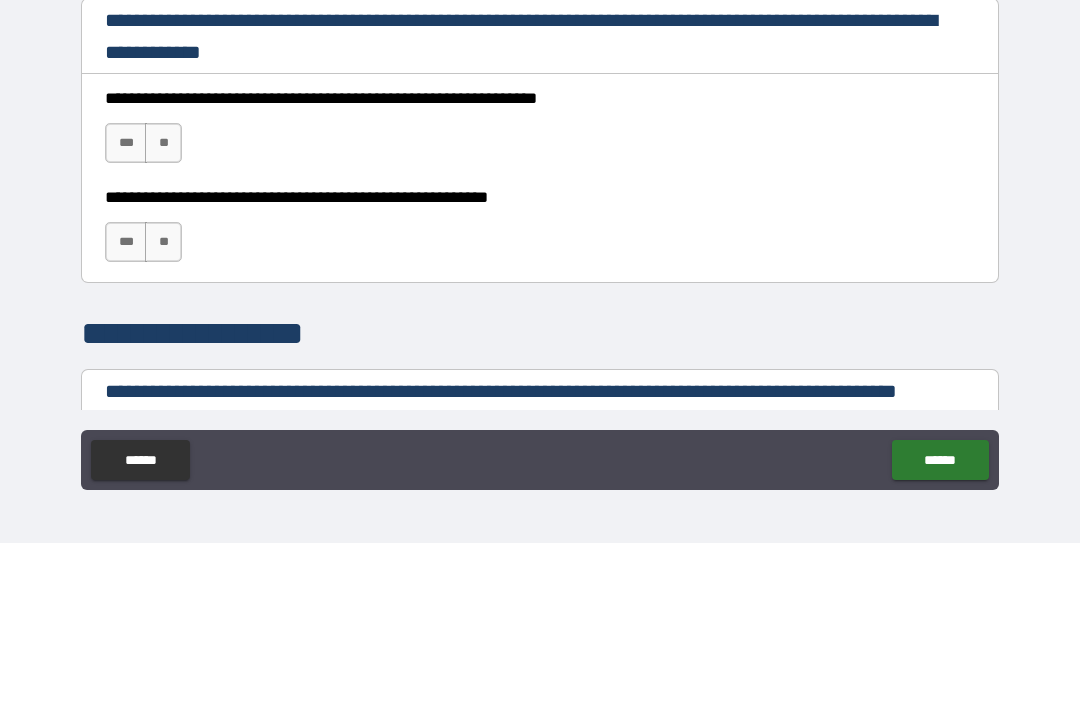 type on "********" 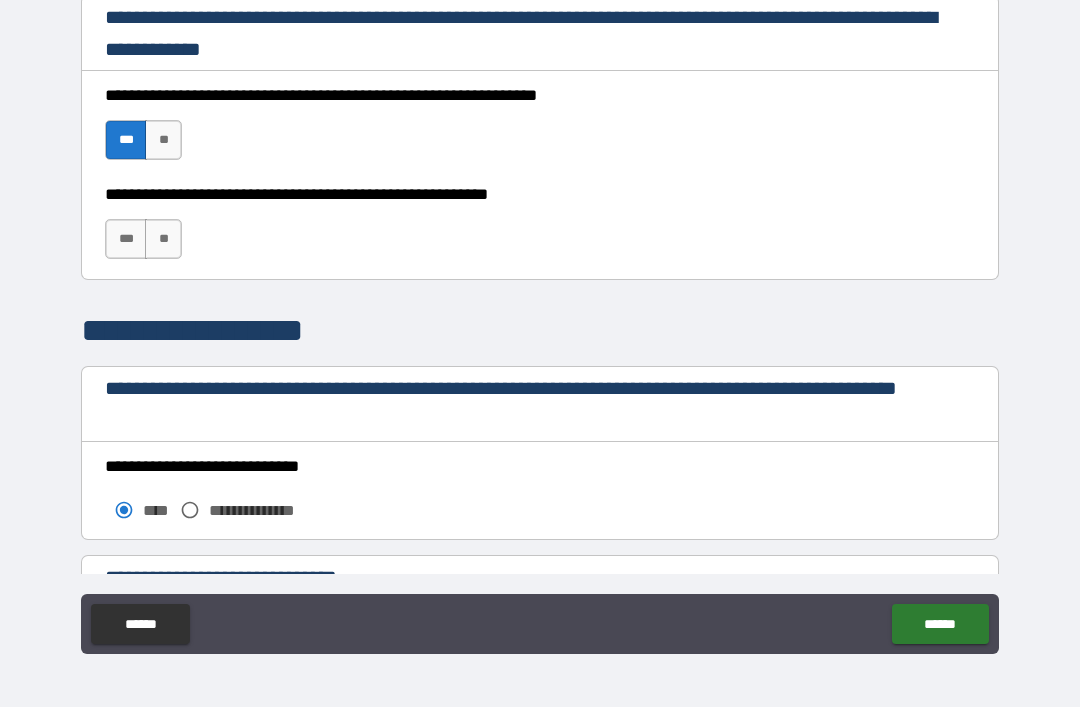 scroll, scrollTop: 1362, scrollLeft: 0, axis: vertical 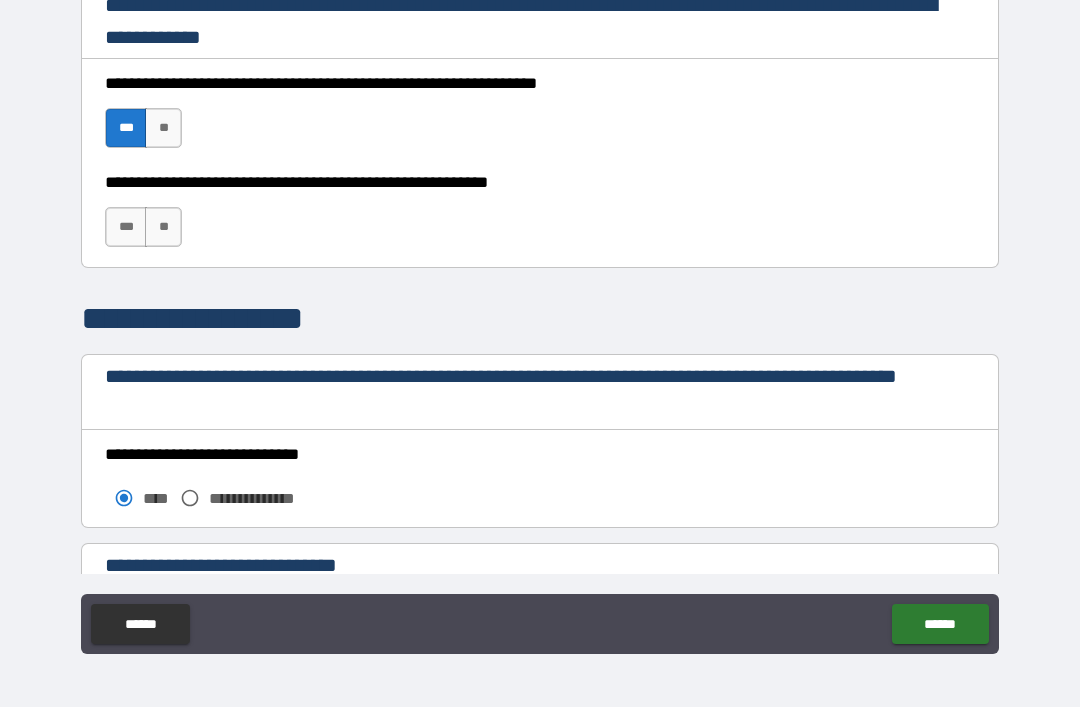 click on "**" at bounding box center (163, 227) 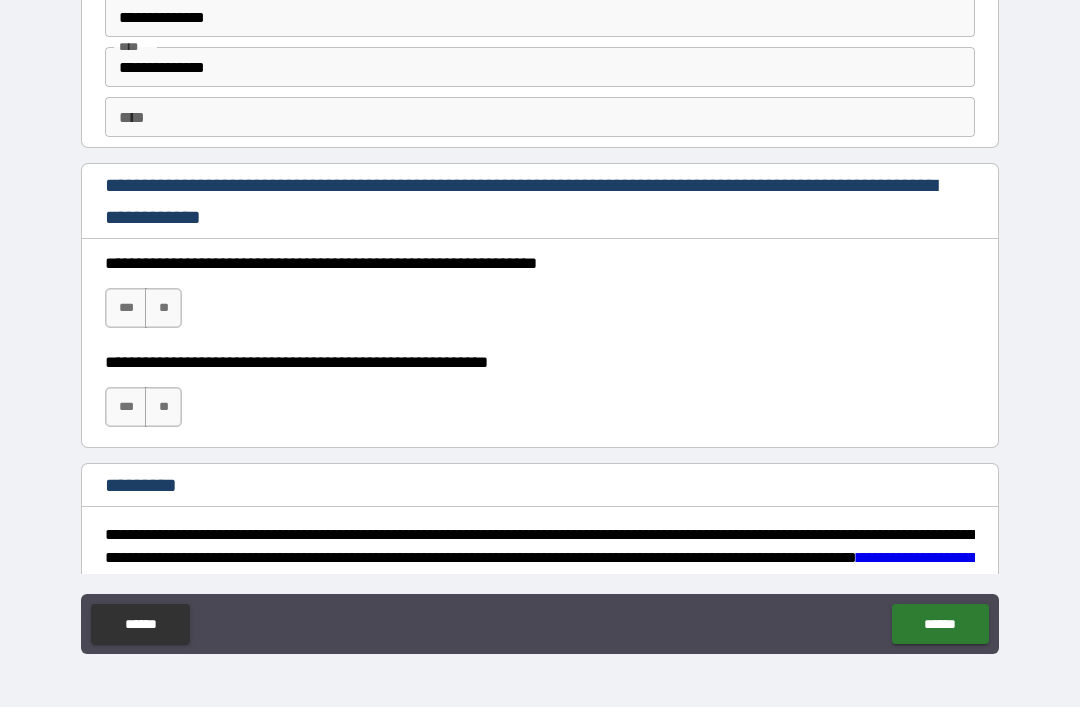 scroll, scrollTop: 2821, scrollLeft: 0, axis: vertical 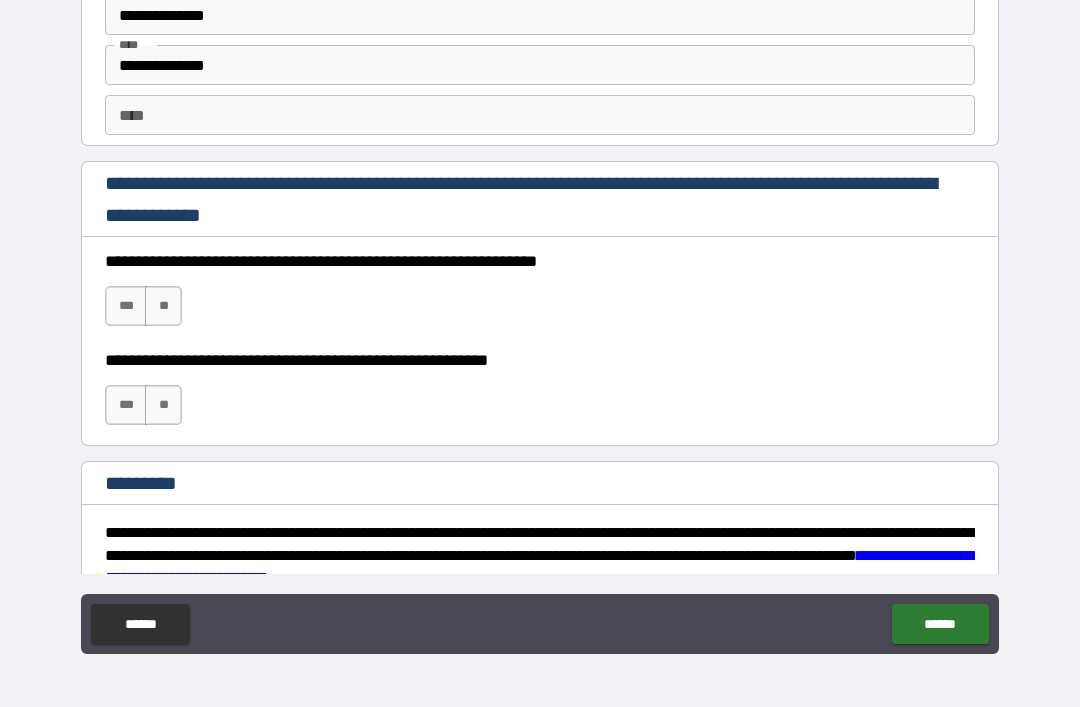 click on "***" at bounding box center [126, 306] 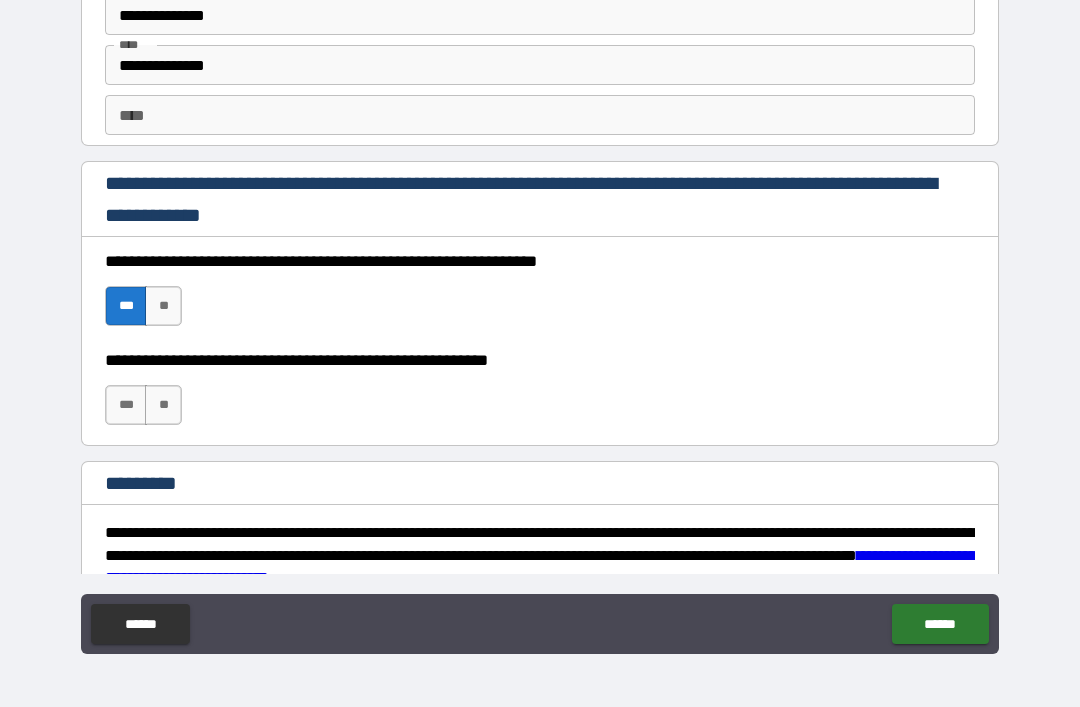 click on "**" at bounding box center (163, 405) 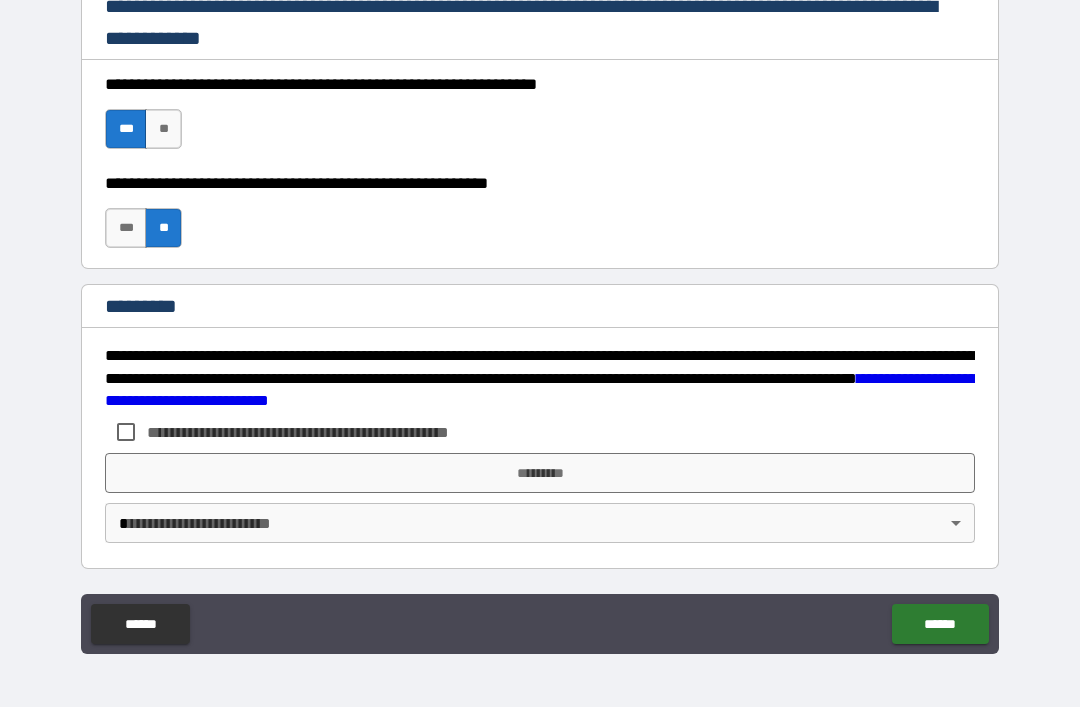 scroll, scrollTop: 2998, scrollLeft: 0, axis: vertical 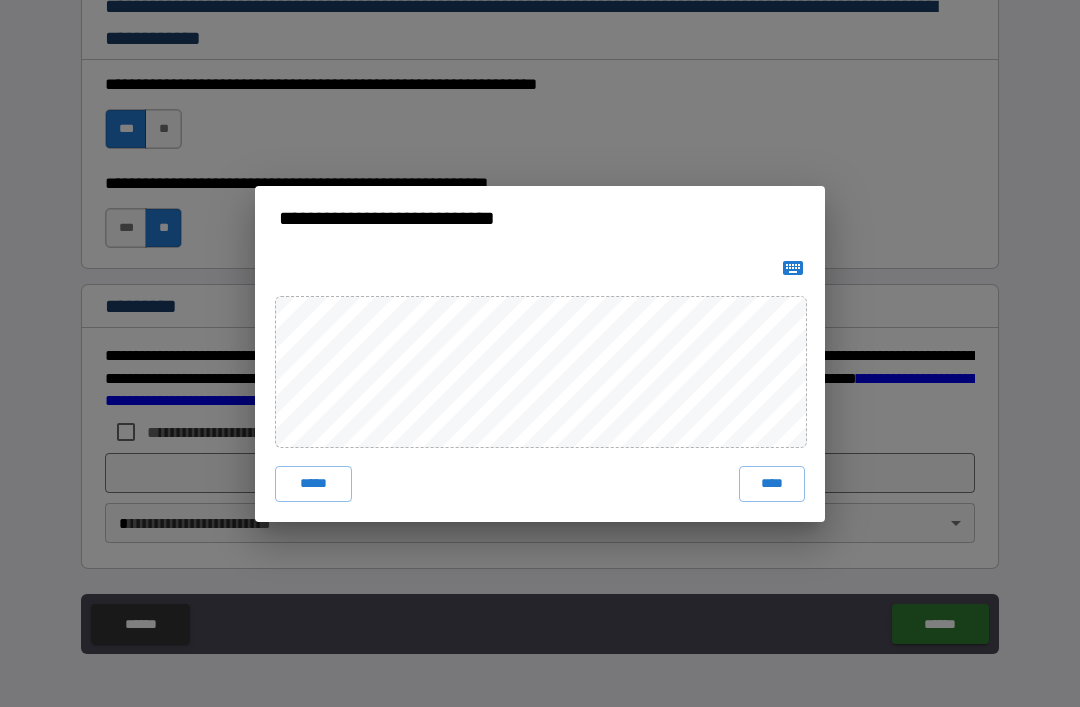 click on "****" at bounding box center [772, 484] 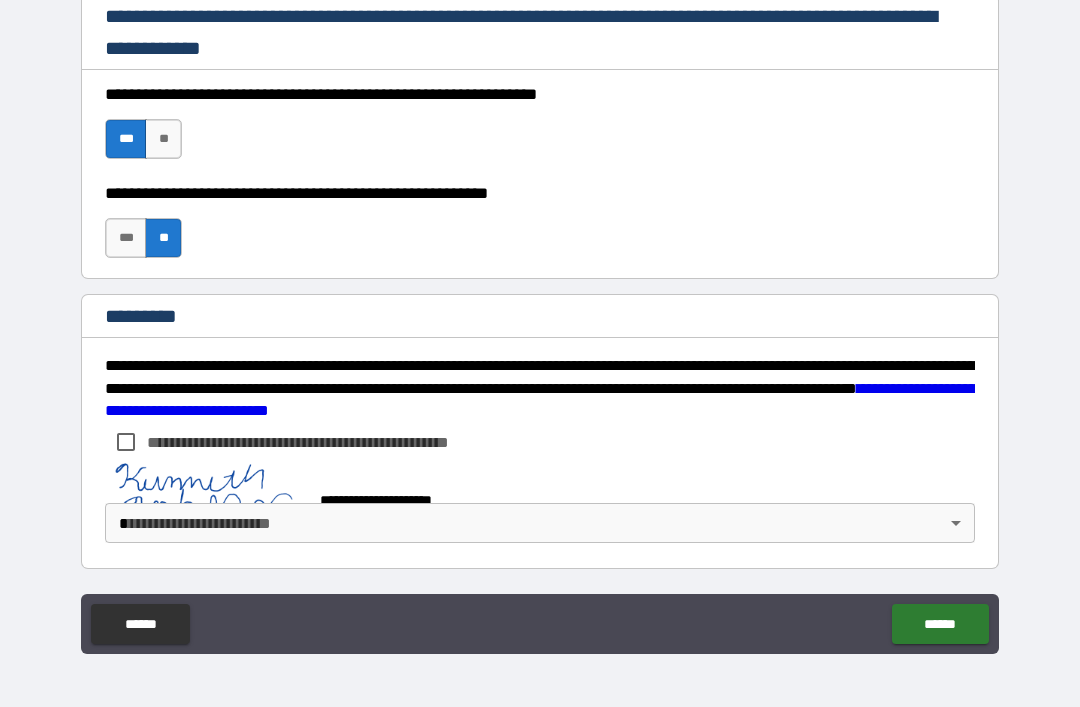 scroll, scrollTop: 2988, scrollLeft: 0, axis: vertical 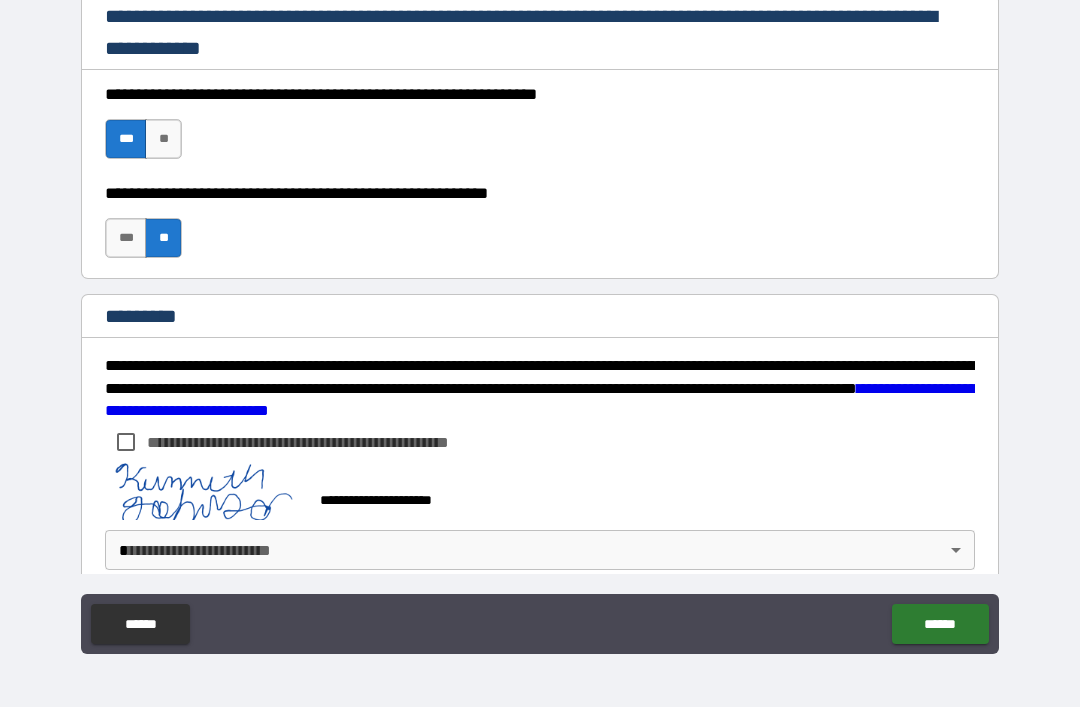 click on "******" at bounding box center (940, 624) 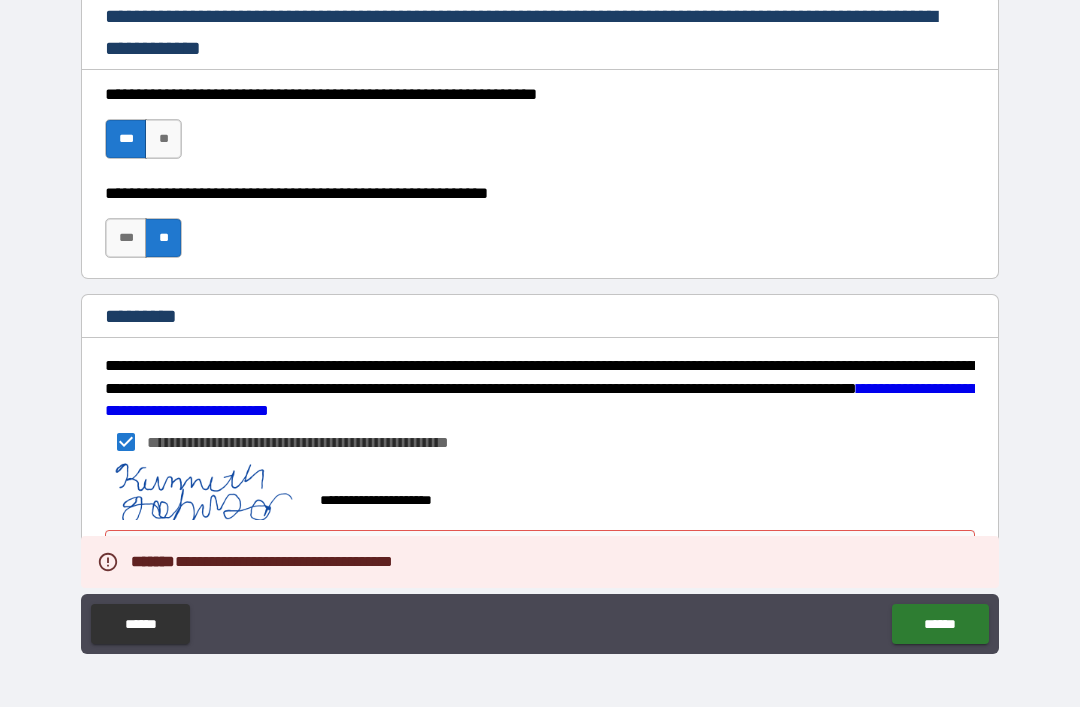 click on "******" at bounding box center [940, 624] 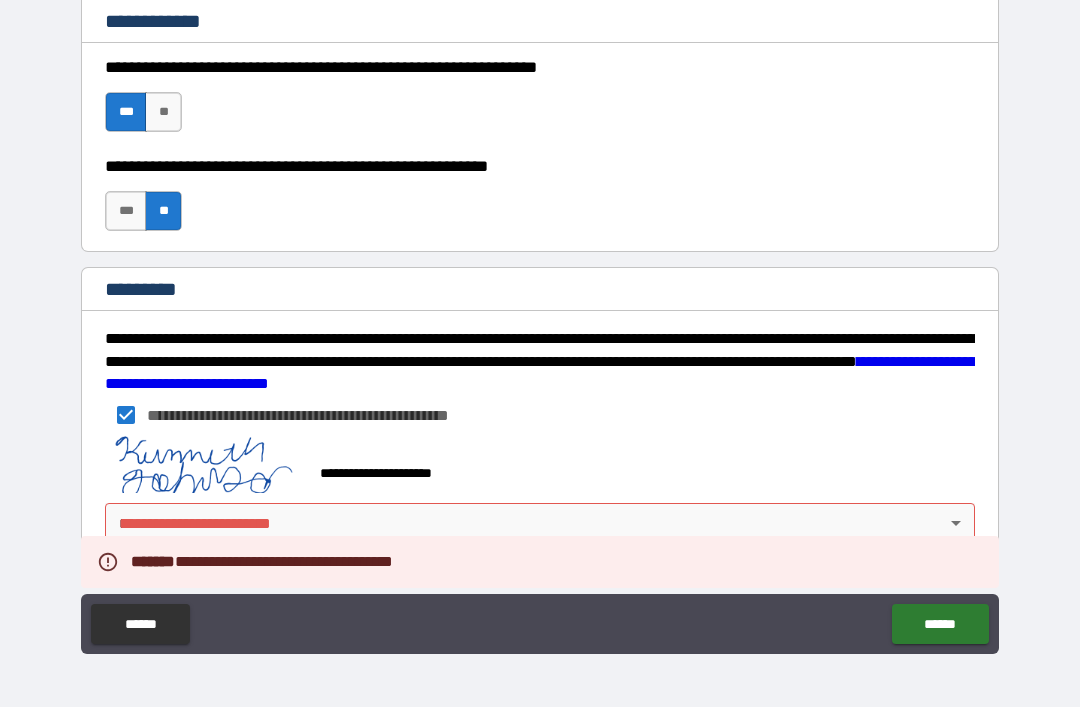 scroll, scrollTop: 3015, scrollLeft: 0, axis: vertical 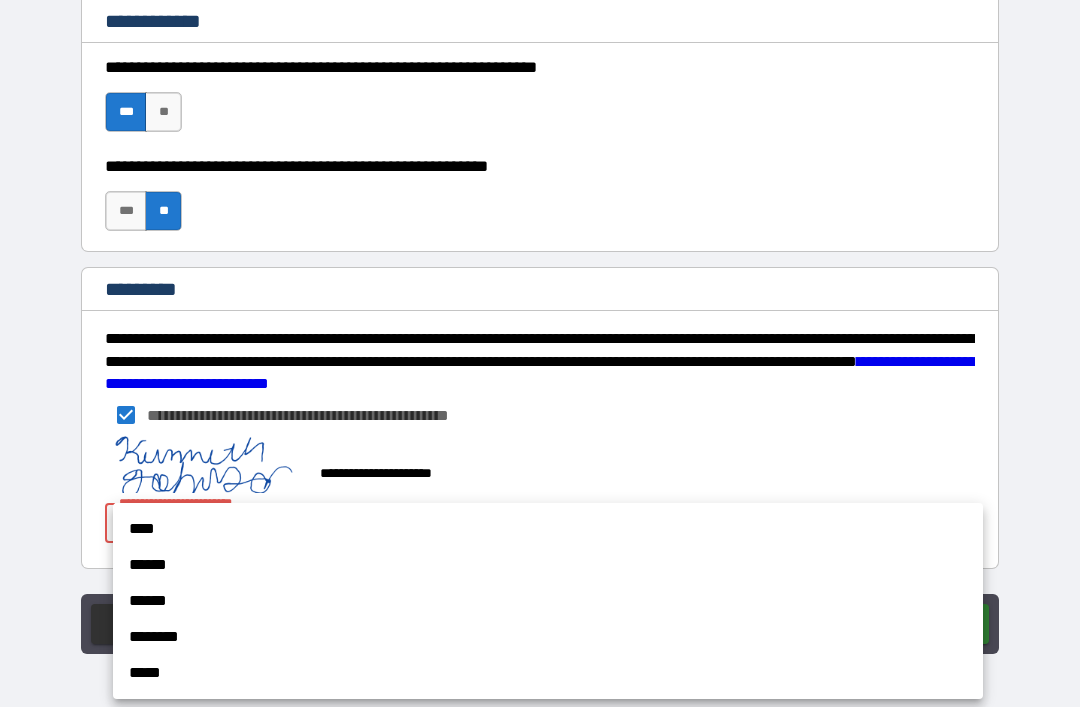 click on "****" at bounding box center [548, 529] 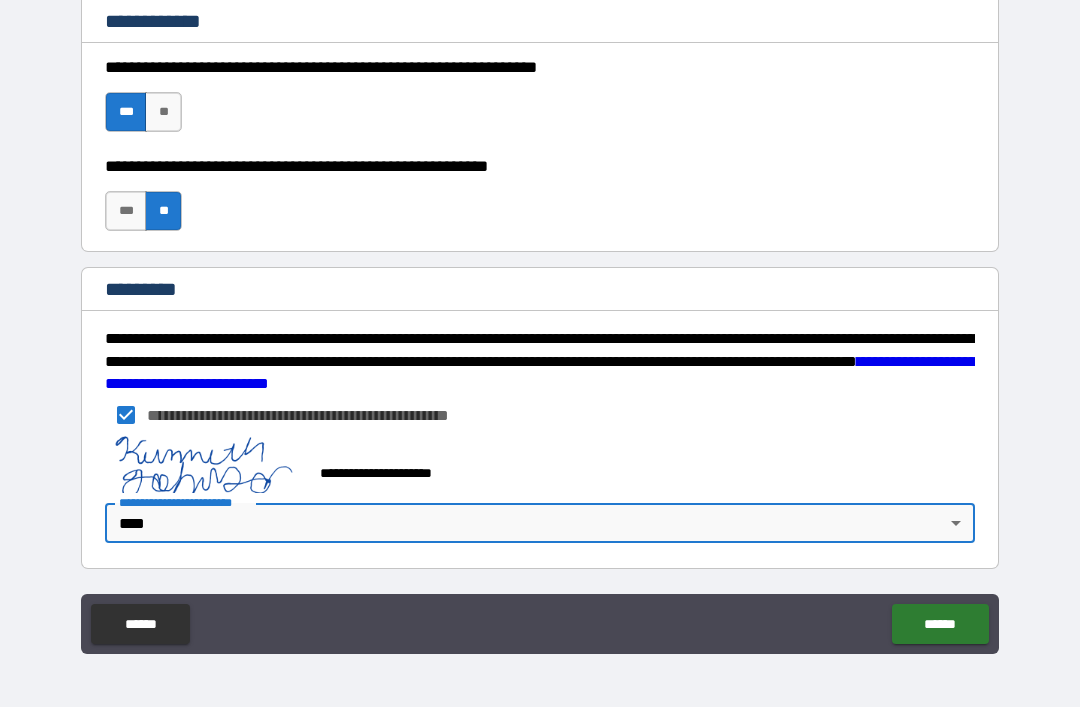 click on "******" at bounding box center (940, 624) 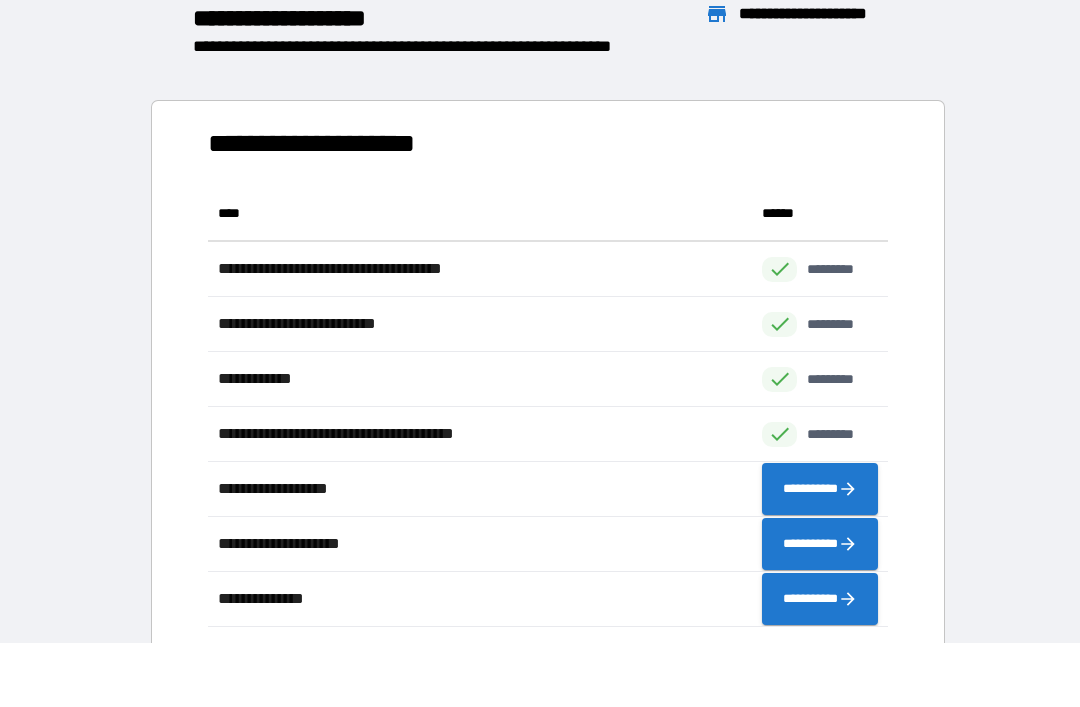 scroll, scrollTop: 441, scrollLeft: 680, axis: both 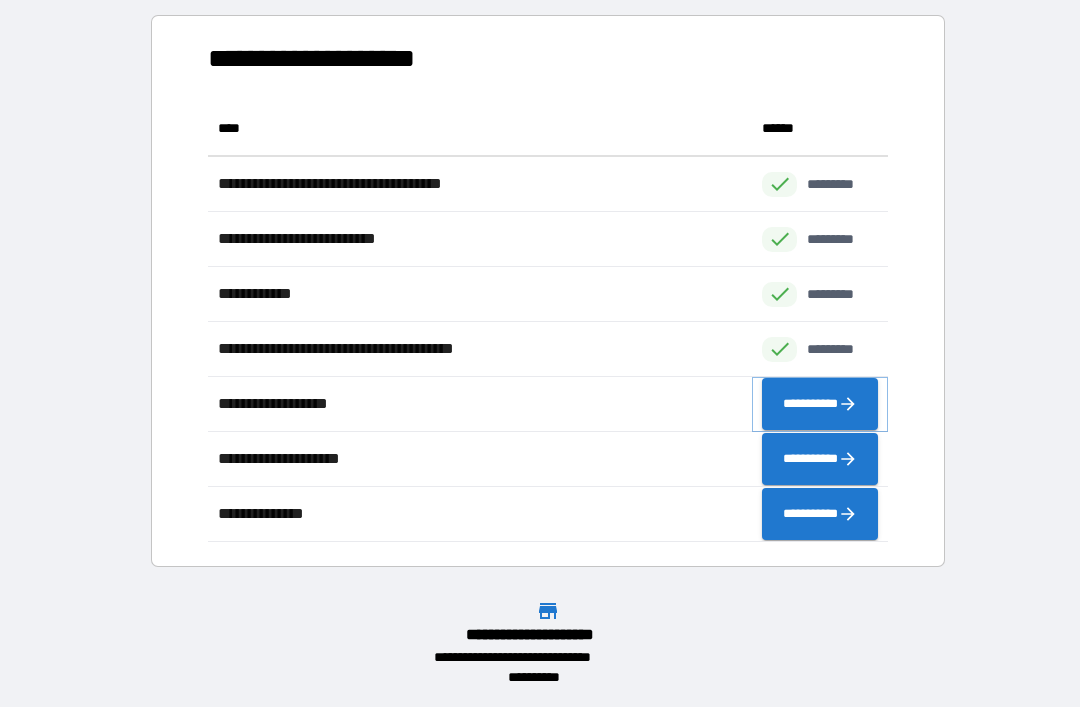 click on "**********" at bounding box center [820, 404] 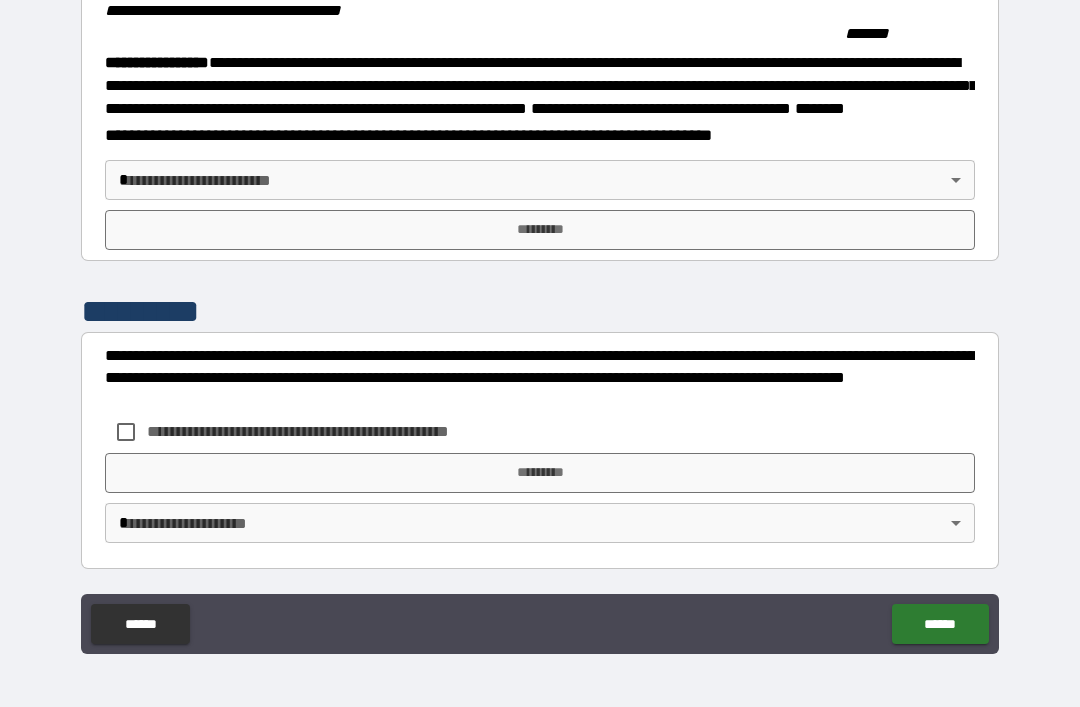 scroll, scrollTop: 2215, scrollLeft: 0, axis: vertical 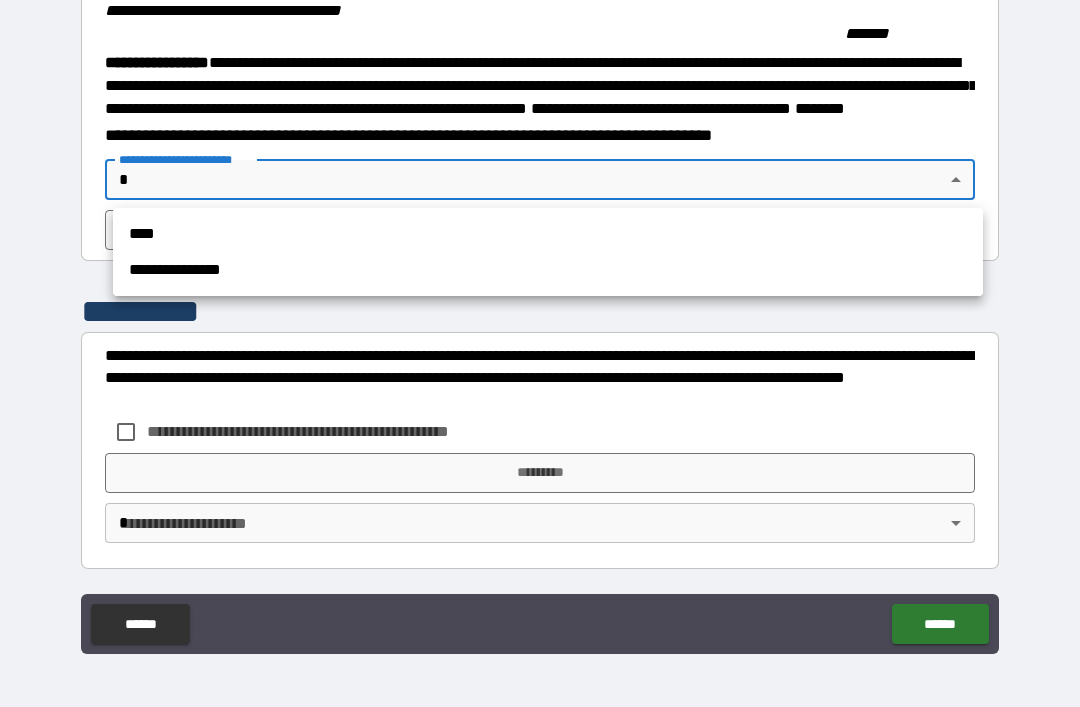 click on "****" at bounding box center (548, 234) 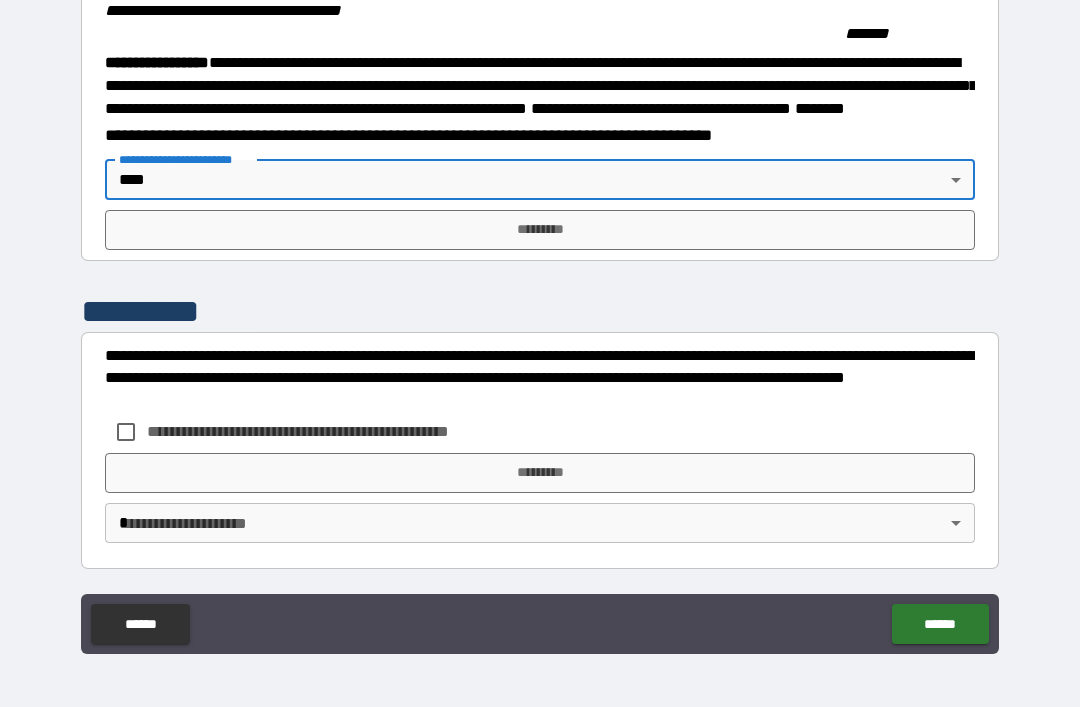 type on "****" 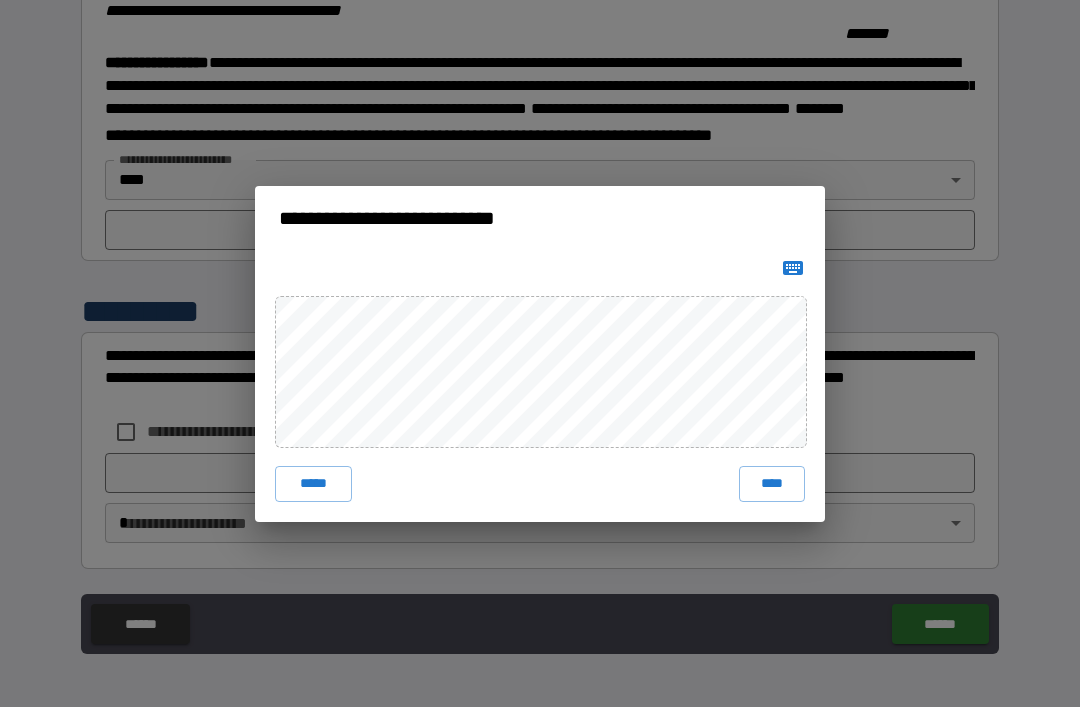click on "****" at bounding box center [772, 484] 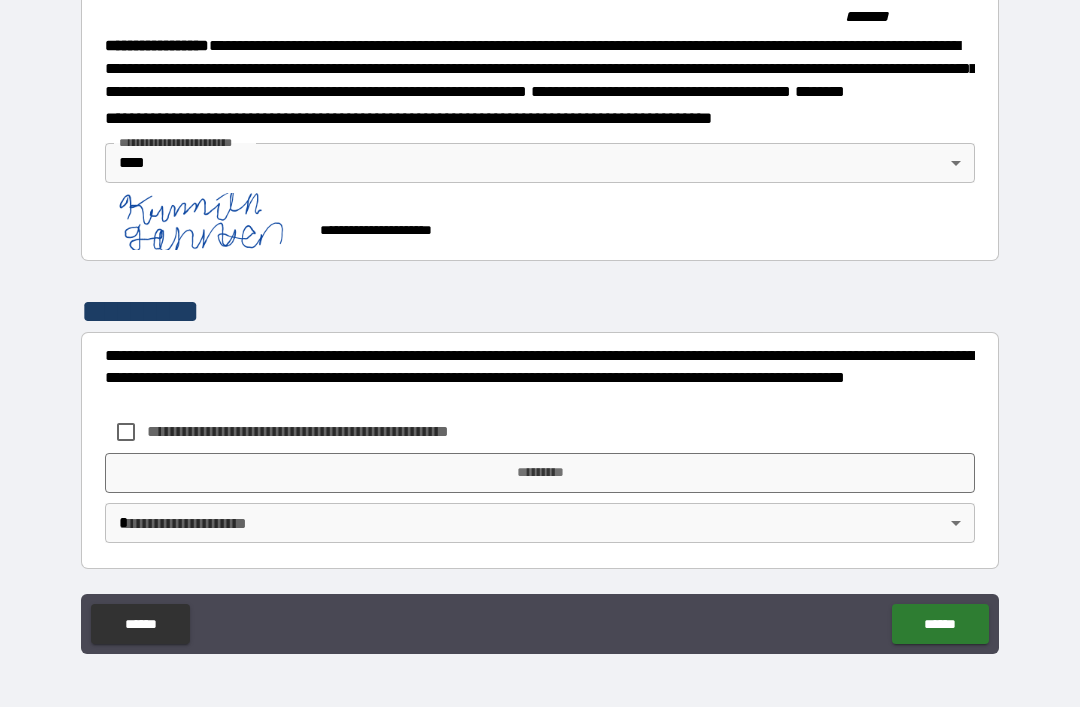 scroll, scrollTop: 2232, scrollLeft: 0, axis: vertical 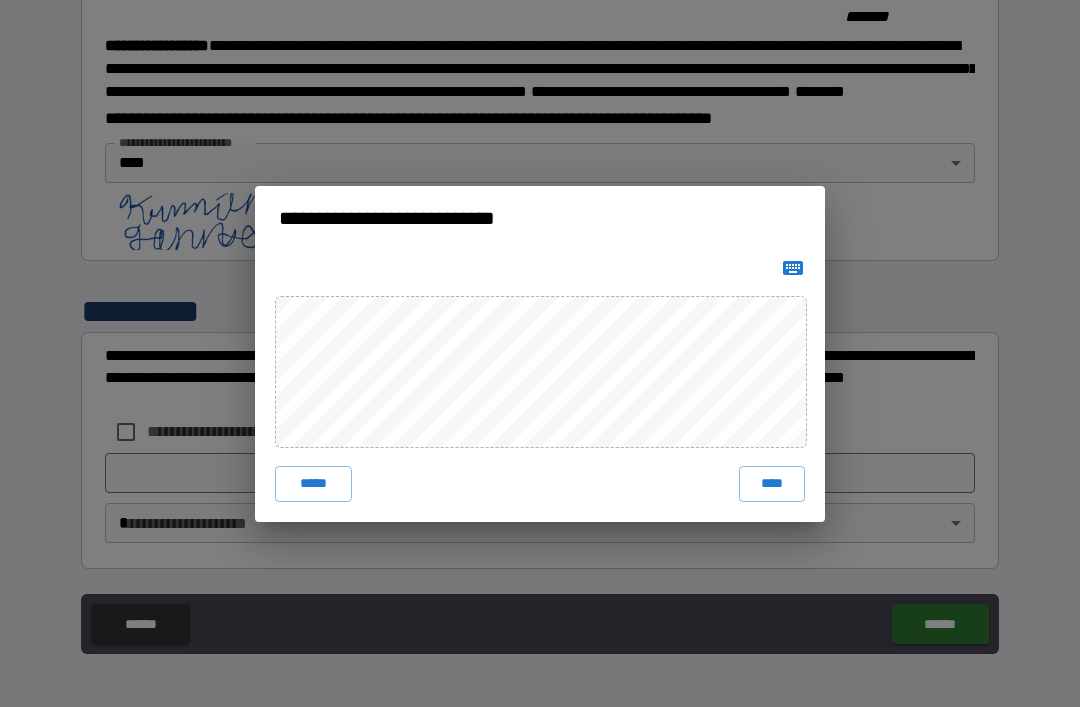 click on "****" at bounding box center (772, 484) 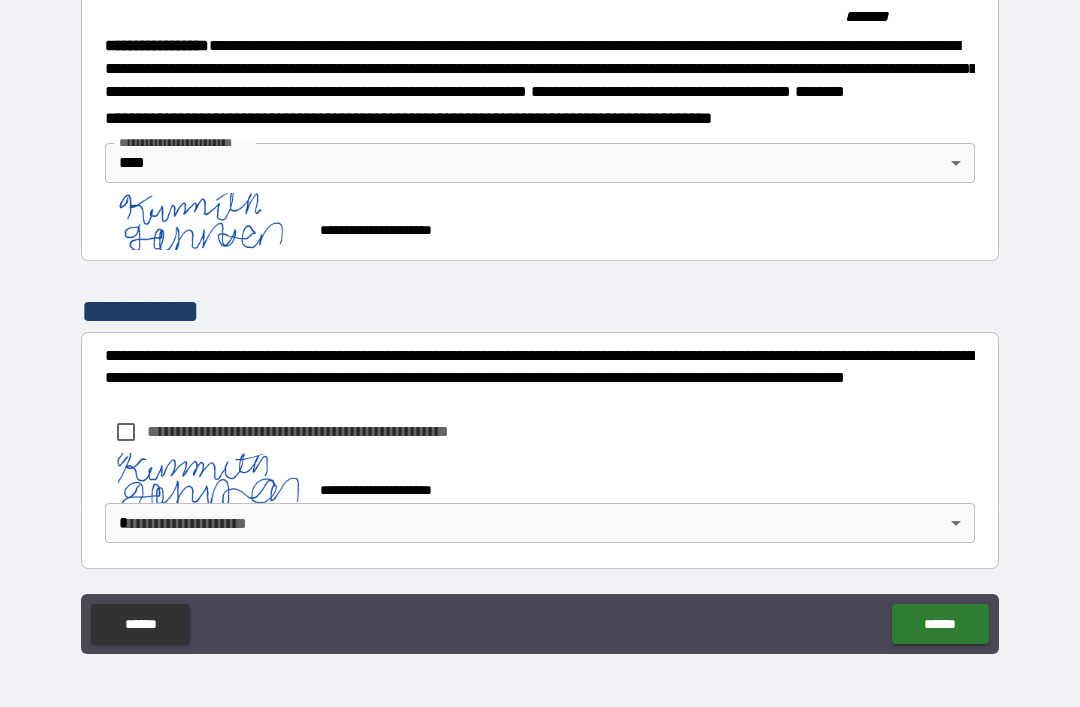 scroll, scrollTop: 2222, scrollLeft: 0, axis: vertical 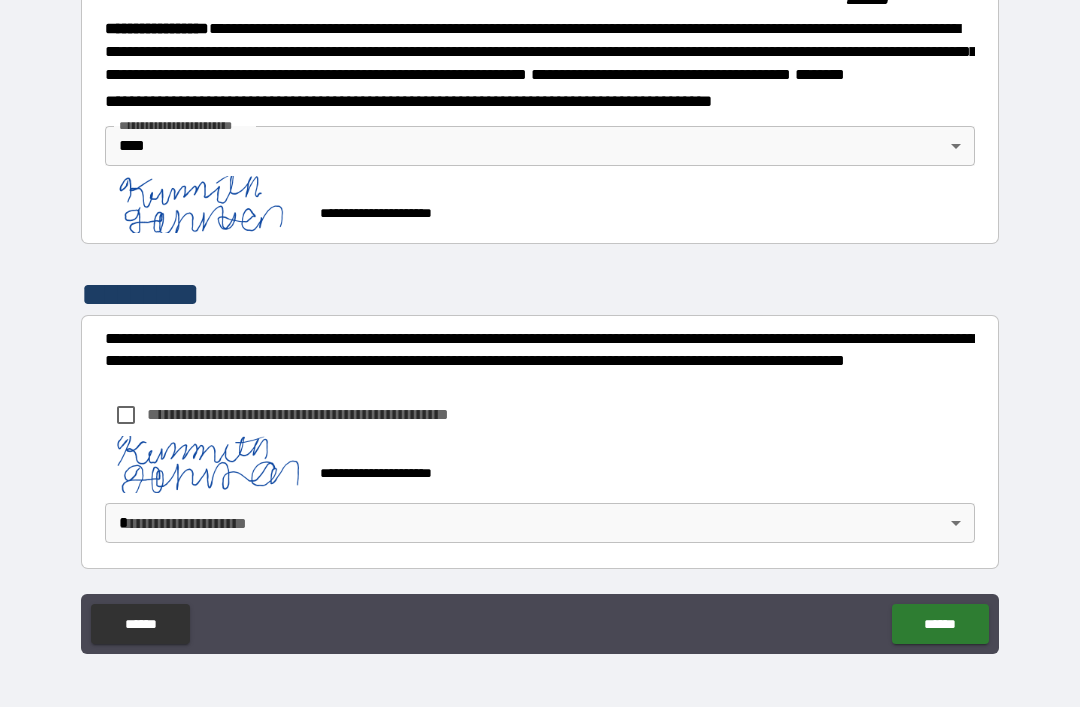 click on "**********" at bounding box center [540, 321] 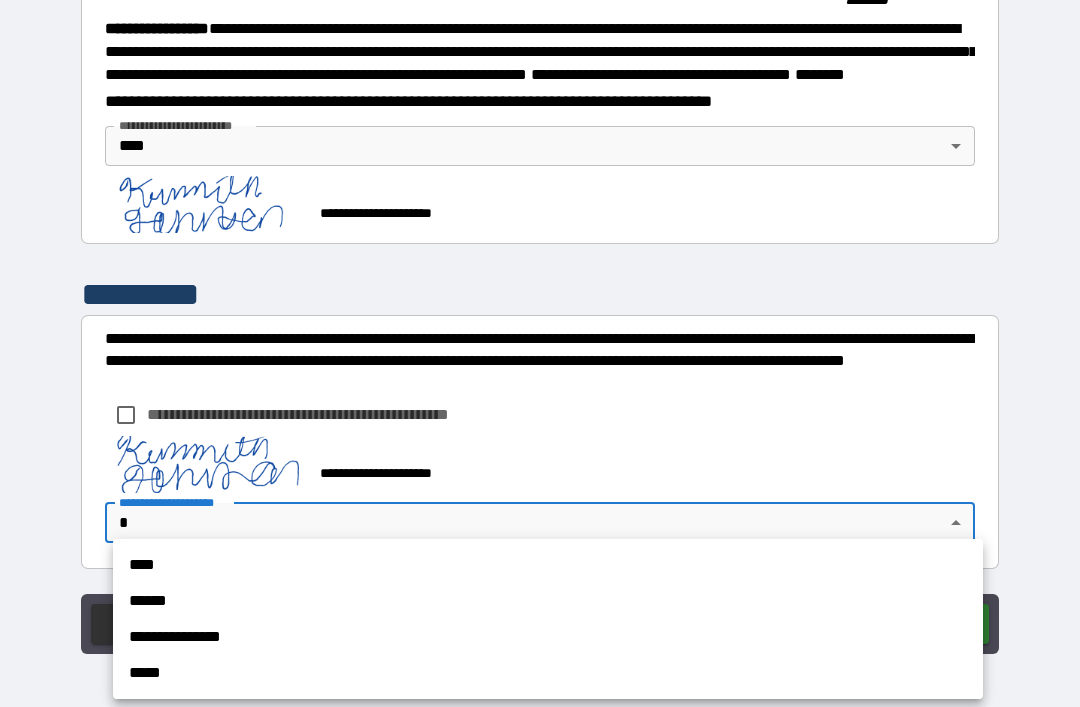 click on "****" at bounding box center [548, 565] 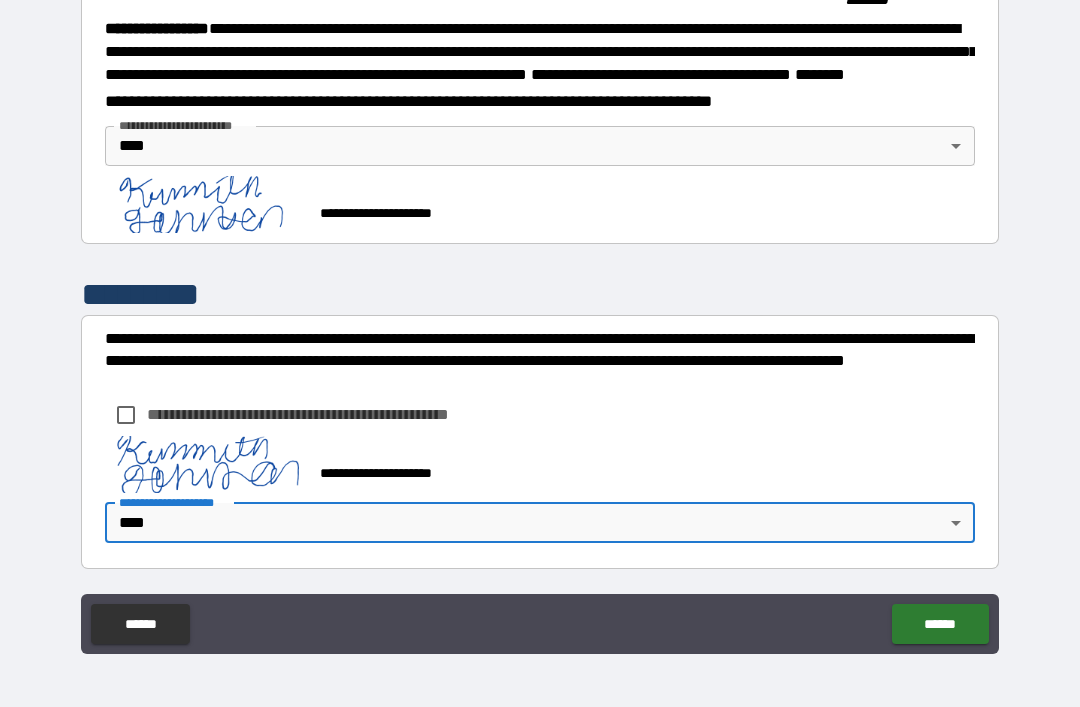 click on "******" at bounding box center [940, 624] 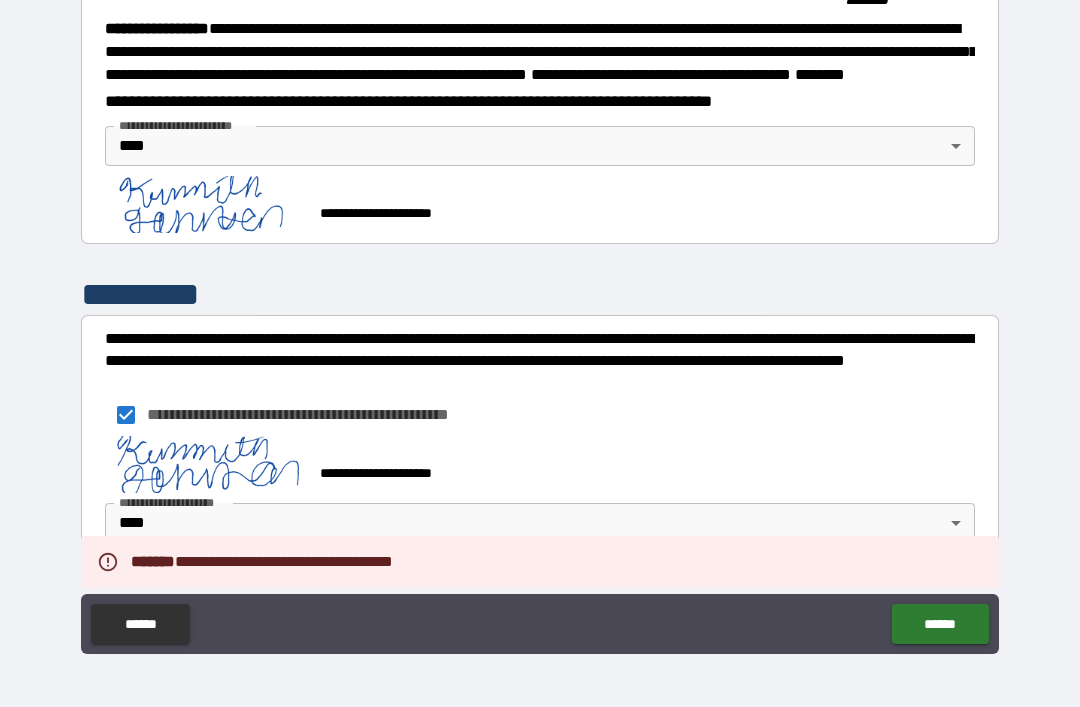 click on "******" at bounding box center (940, 624) 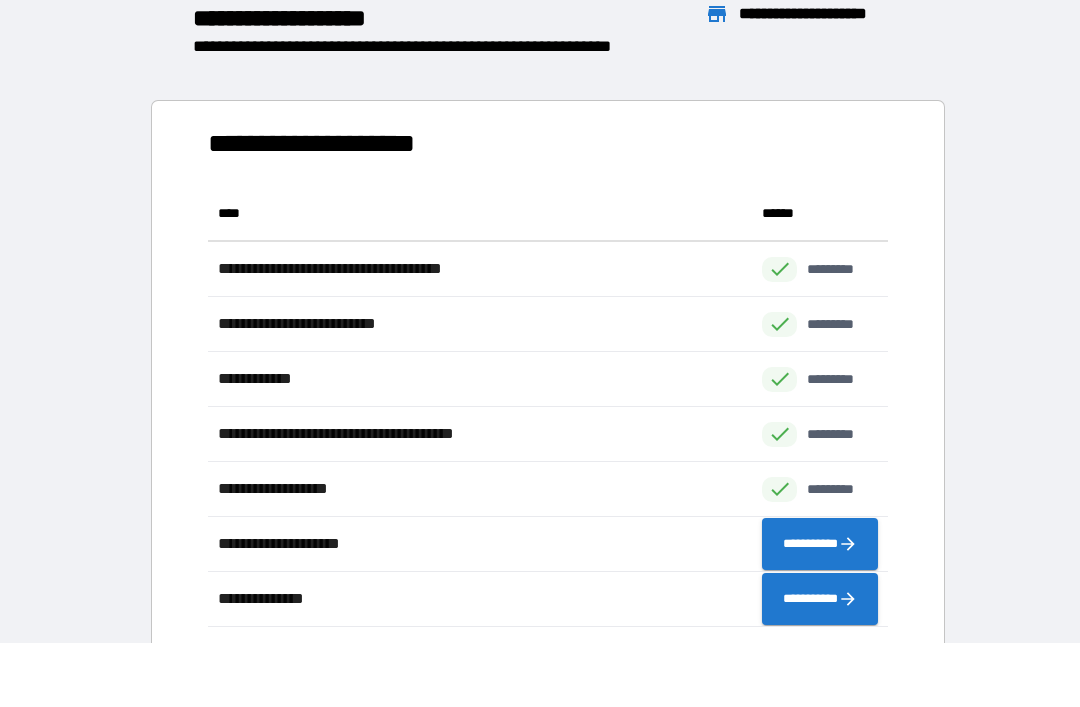 scroll, scrollTop: 441, scrollLeft: 680, axis: both 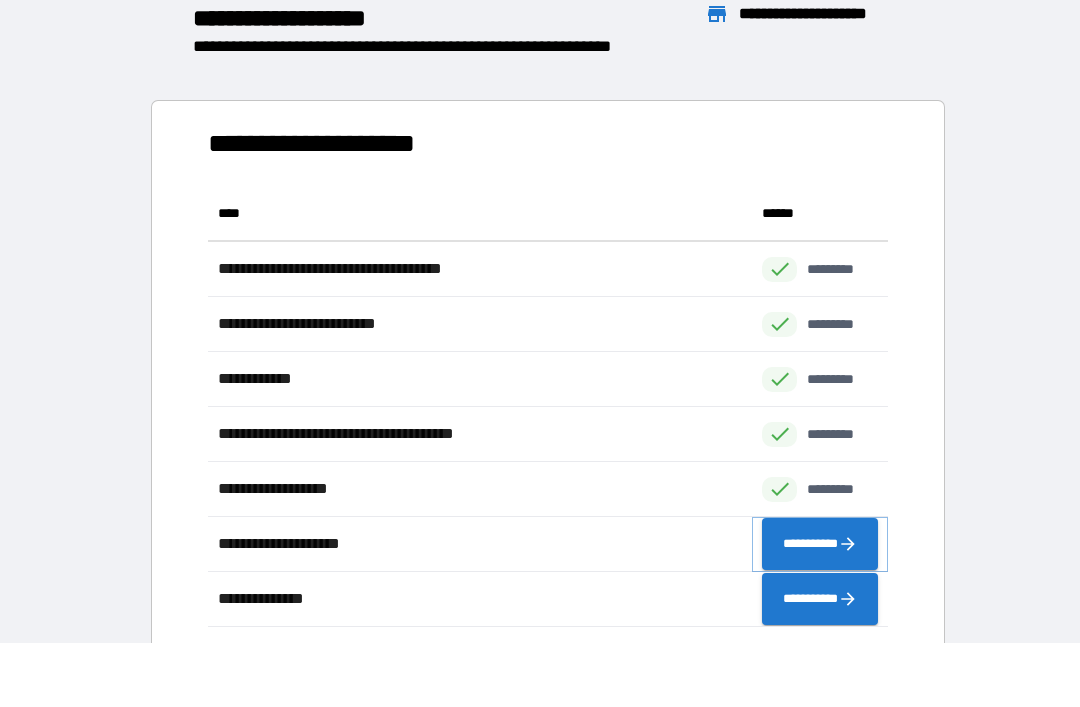 click on "**********" at bounding box center (820, 544) 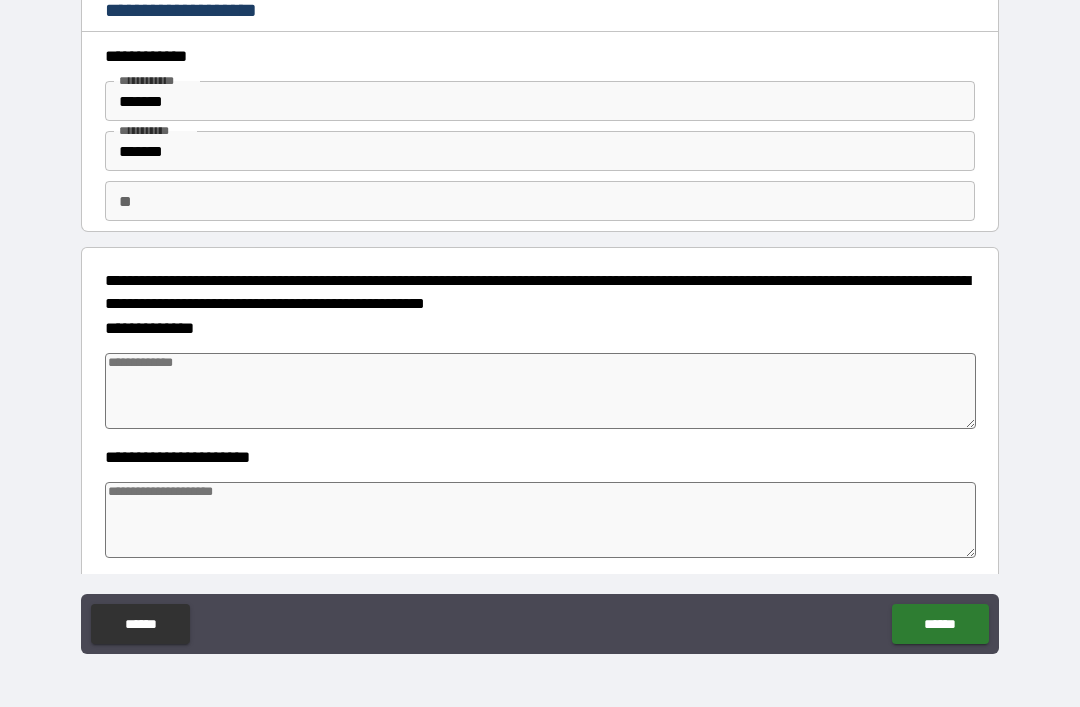 type on "*" 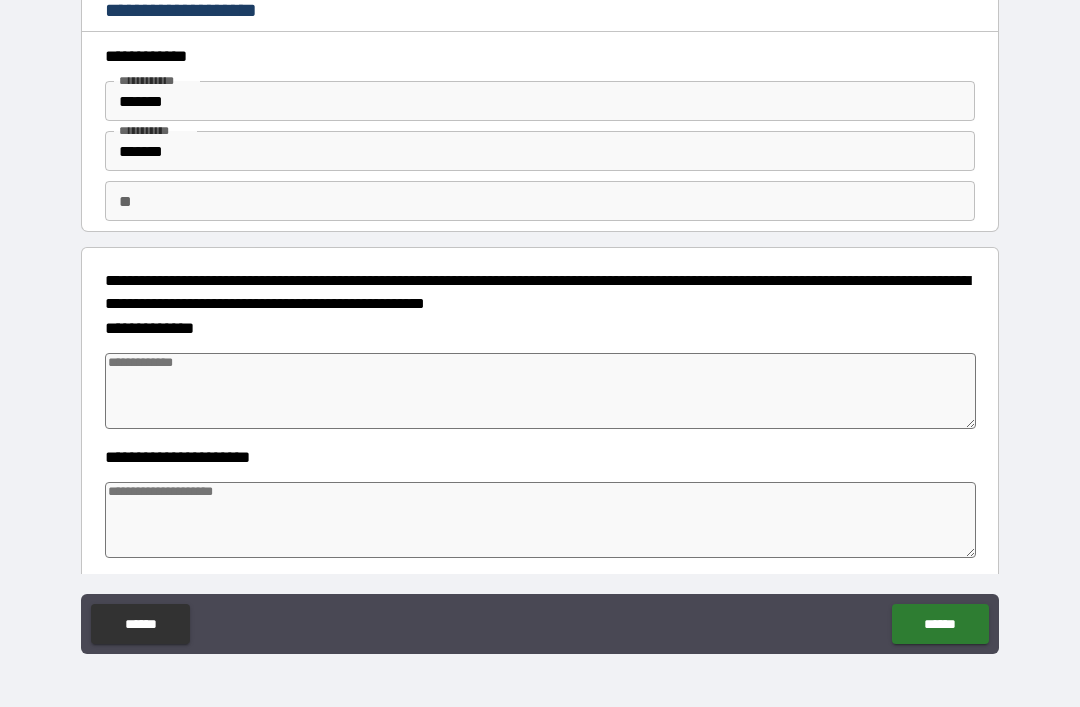type on "*" 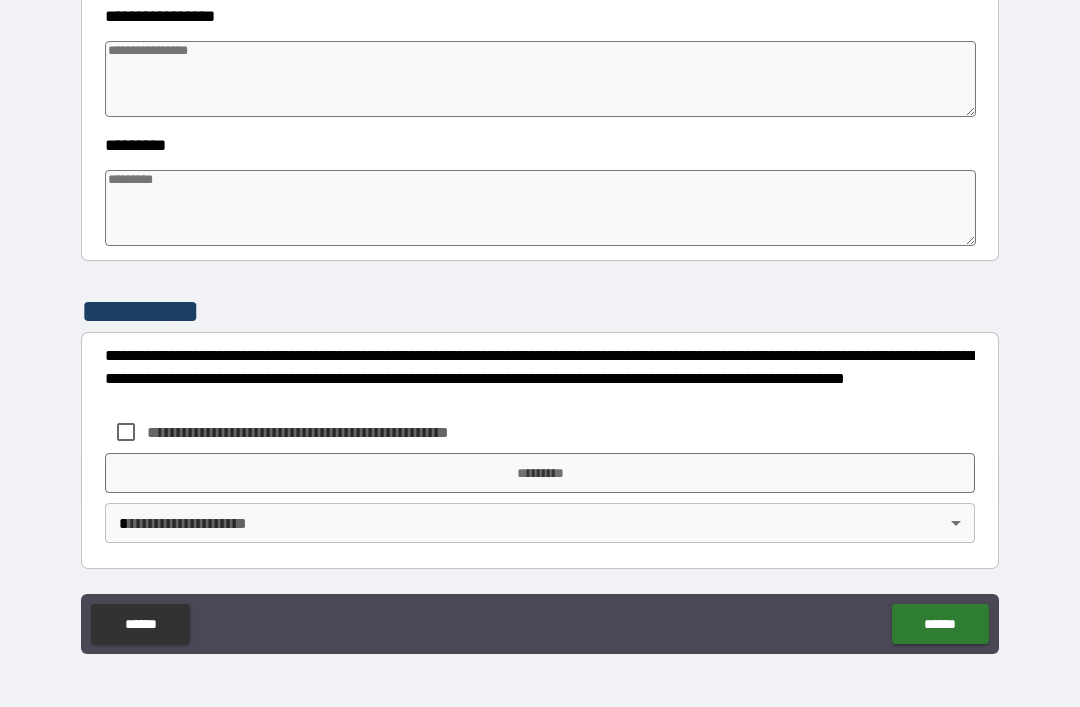 scroll, scrollTop: 570, scrollLeft: 0, axis: vertical 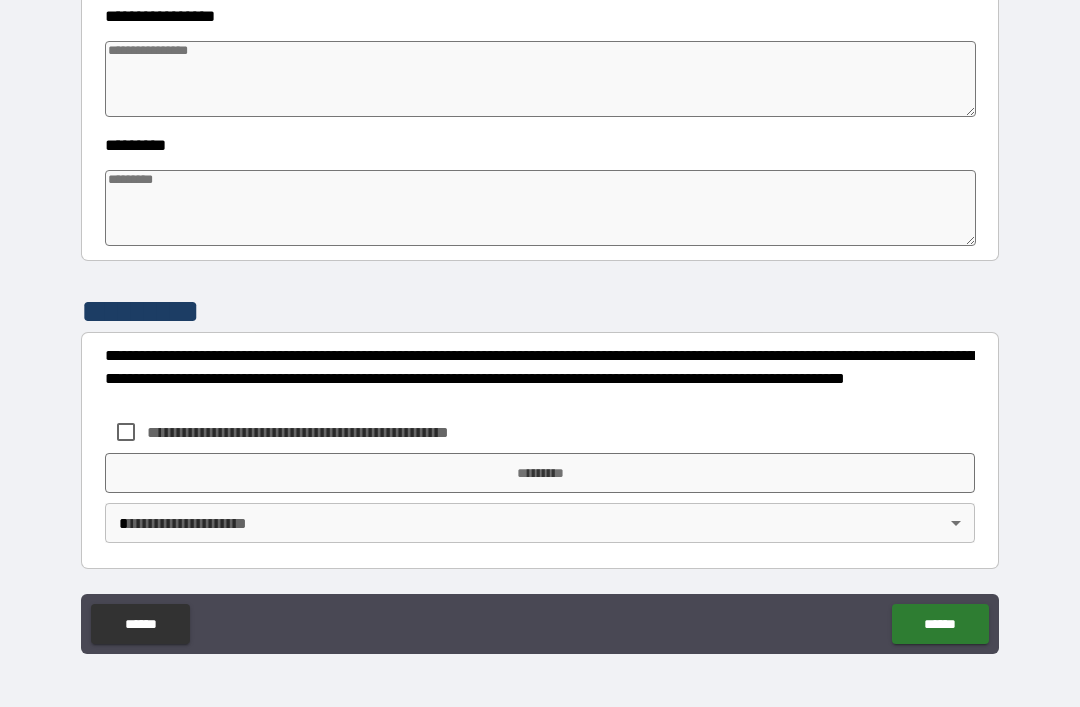 click at bounding box center (540, 208) 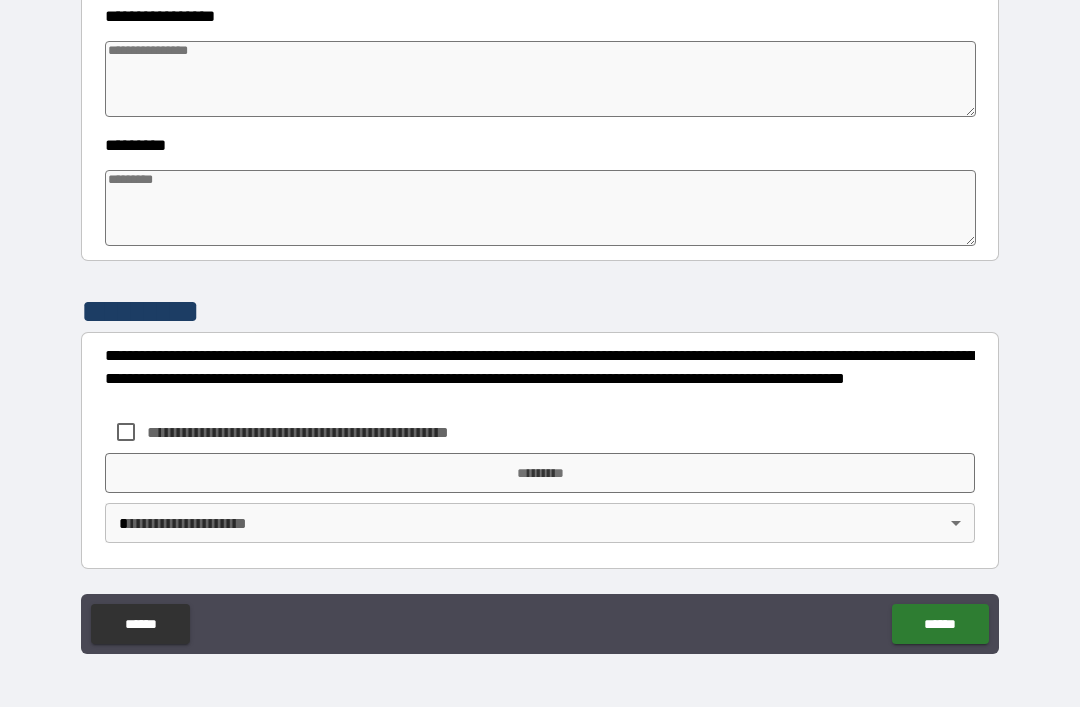 type on "*" 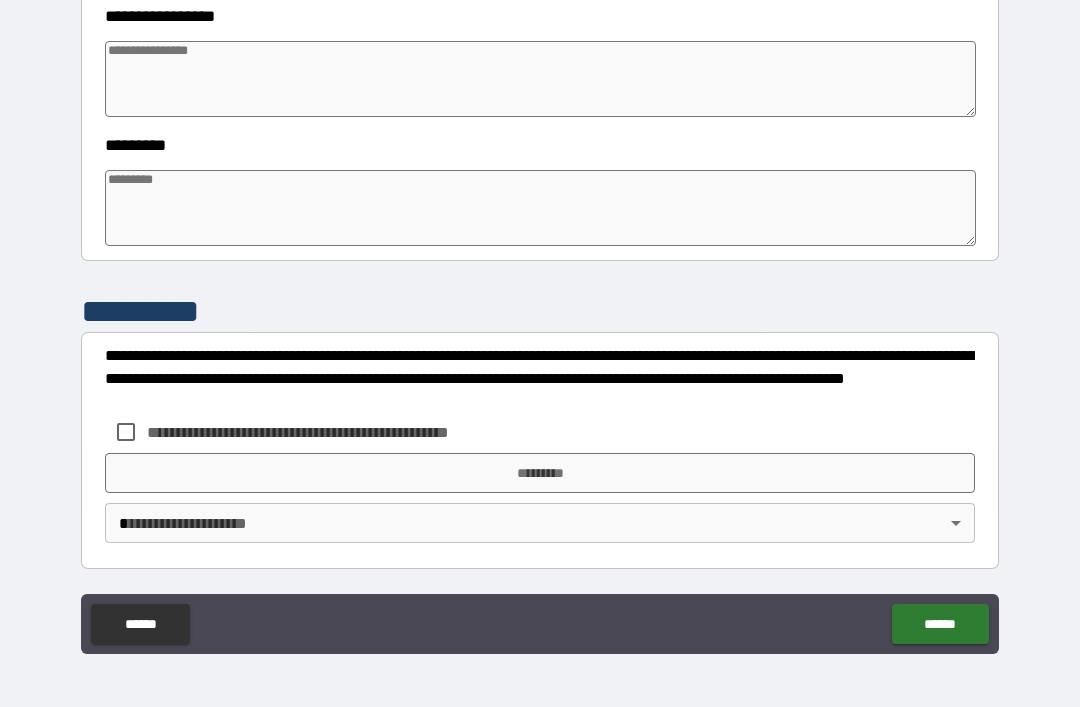 type on "*" 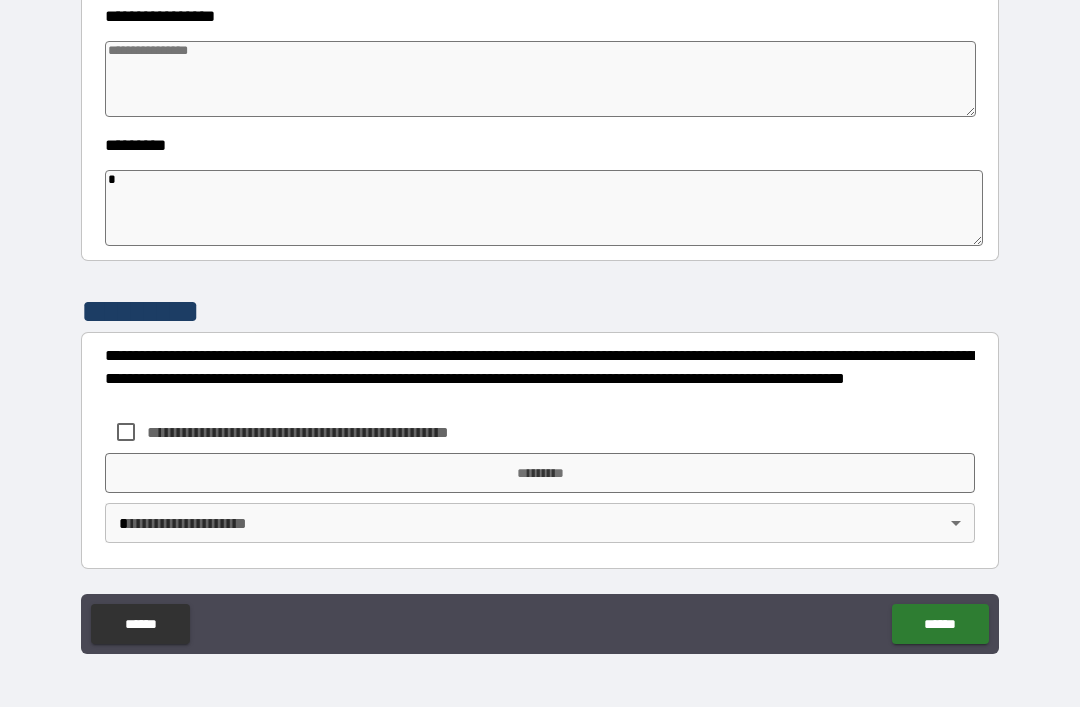 type on "*" 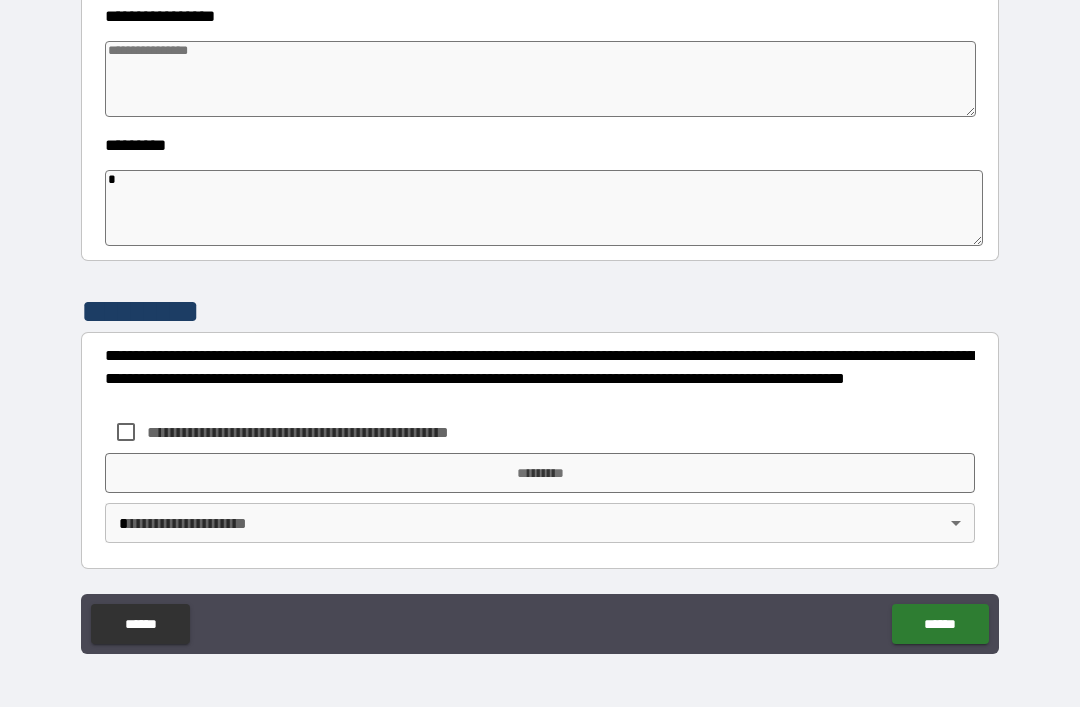 type on "*" 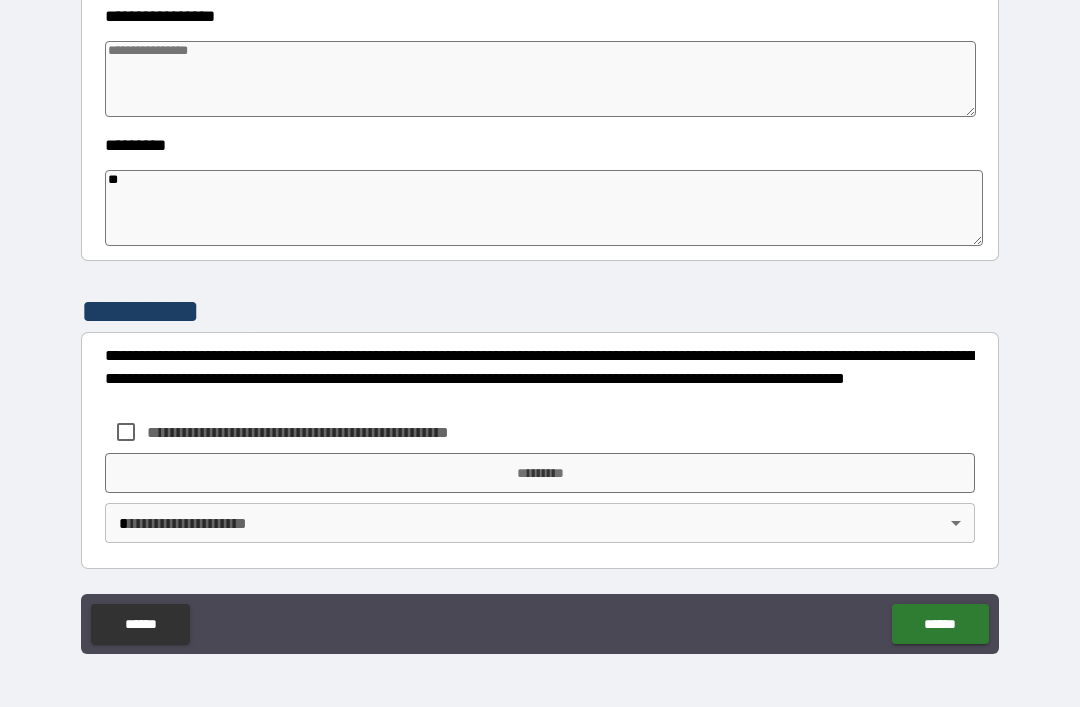 type on "*" 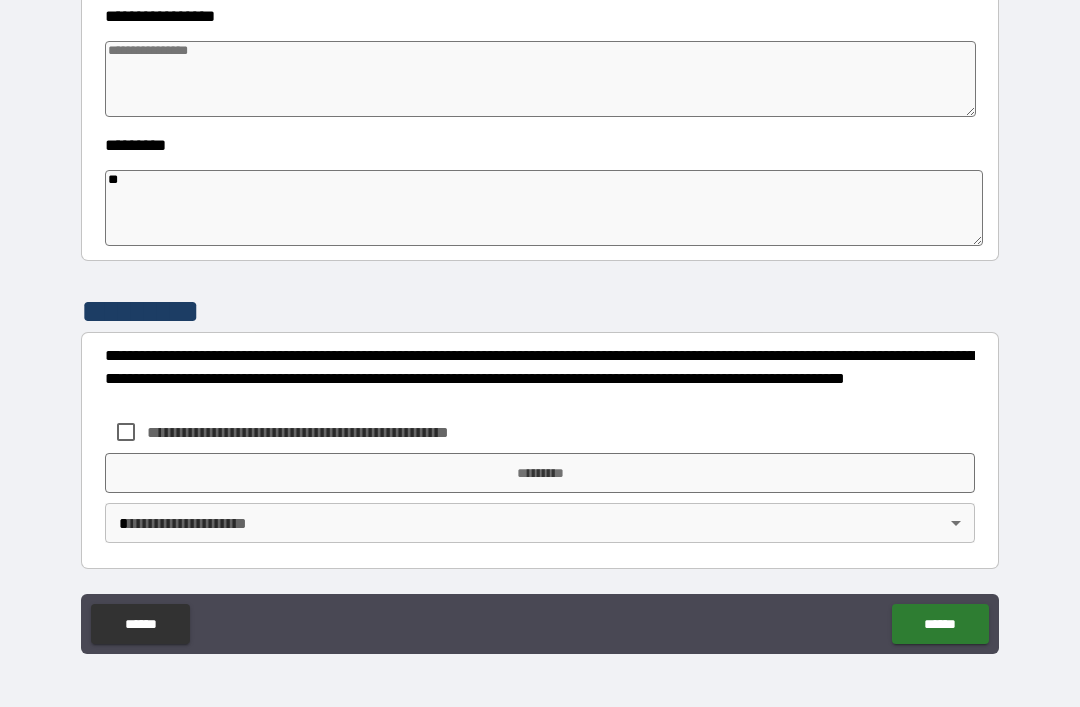 type on "*" 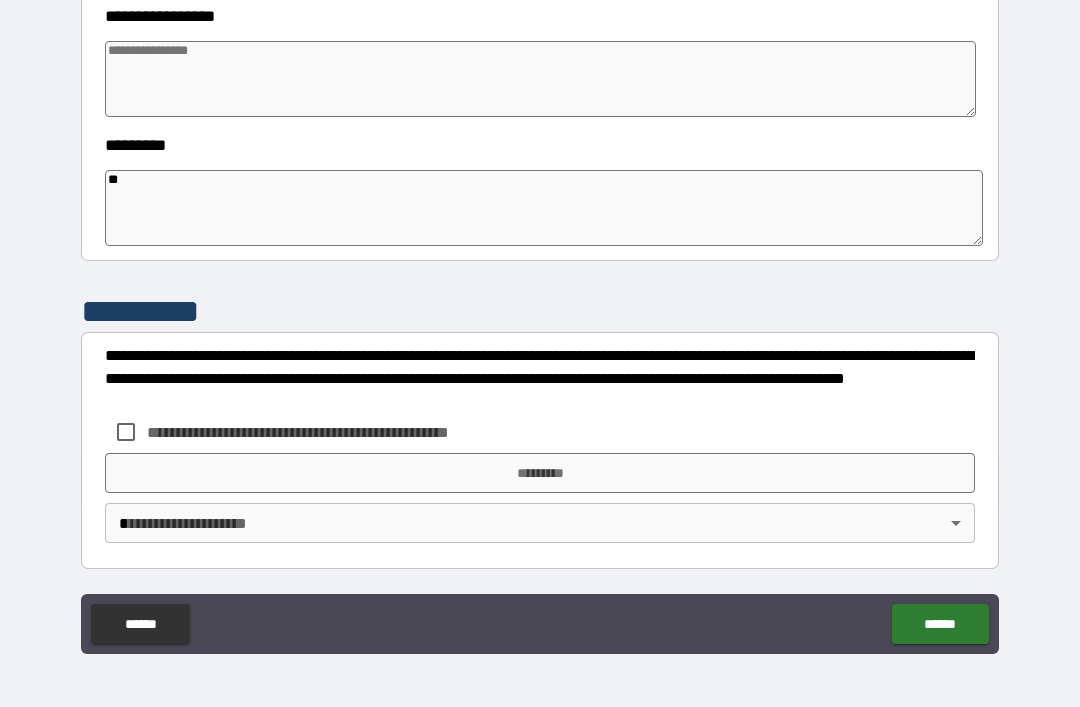 type on "*" 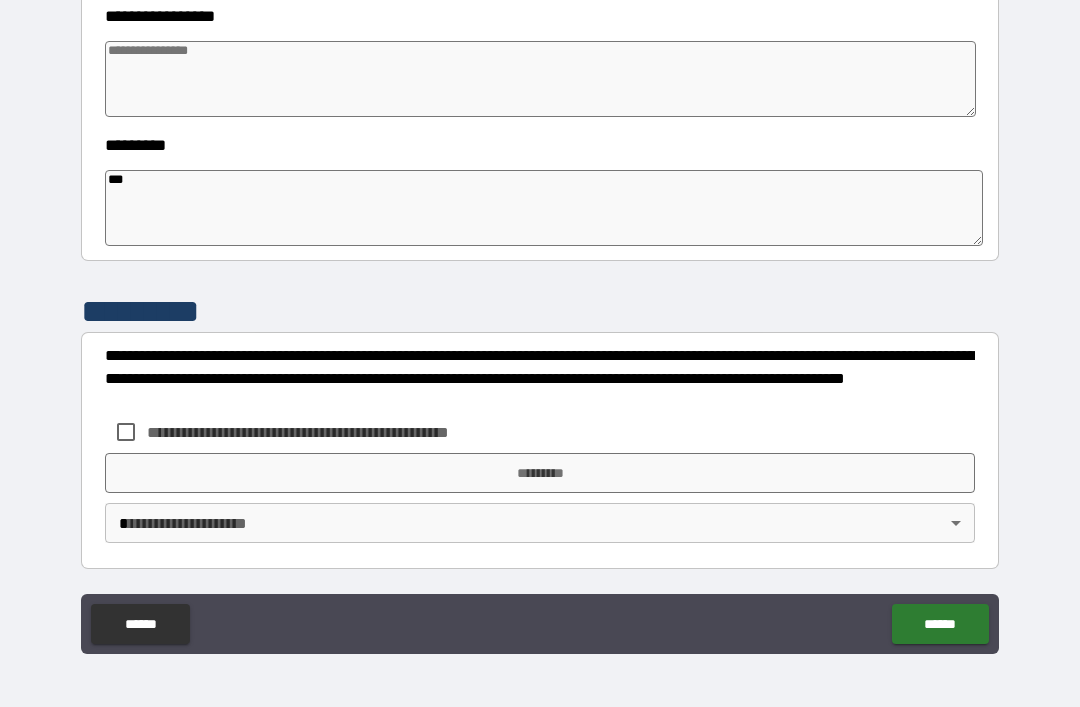 type on "*" 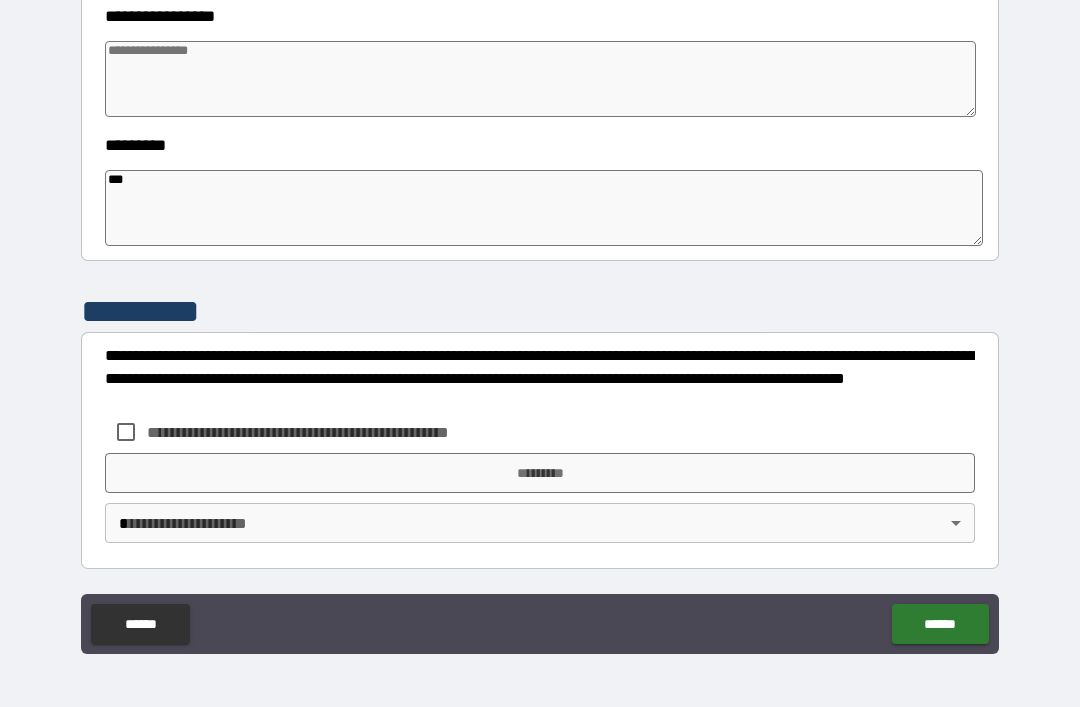 type on "*" 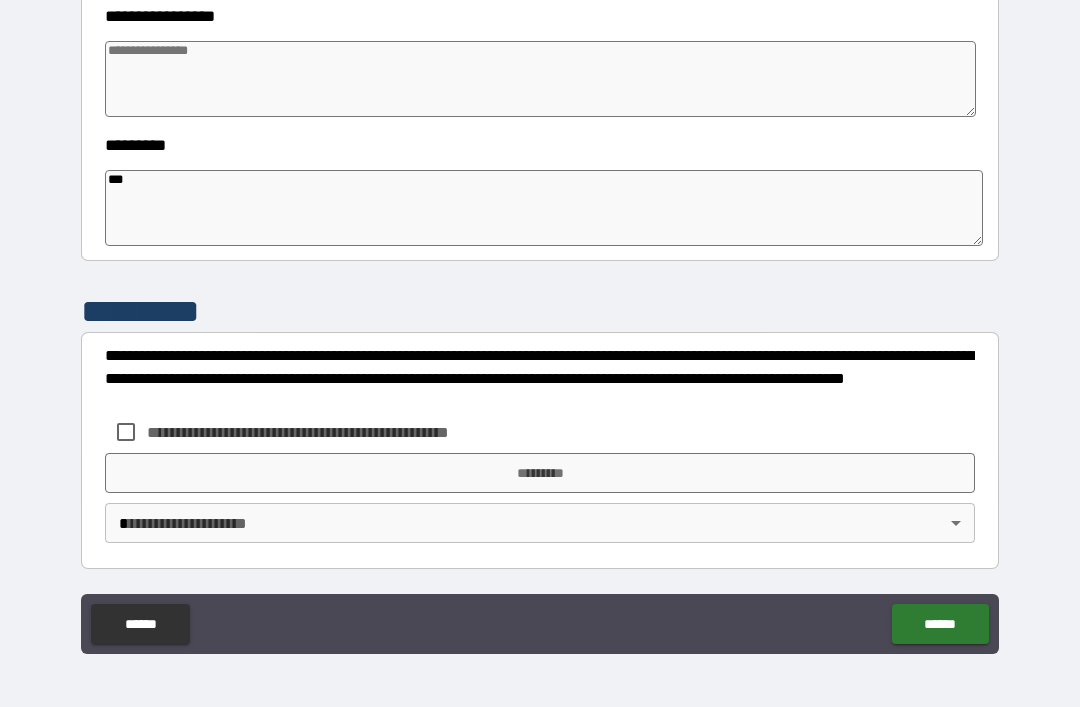 type on "*" 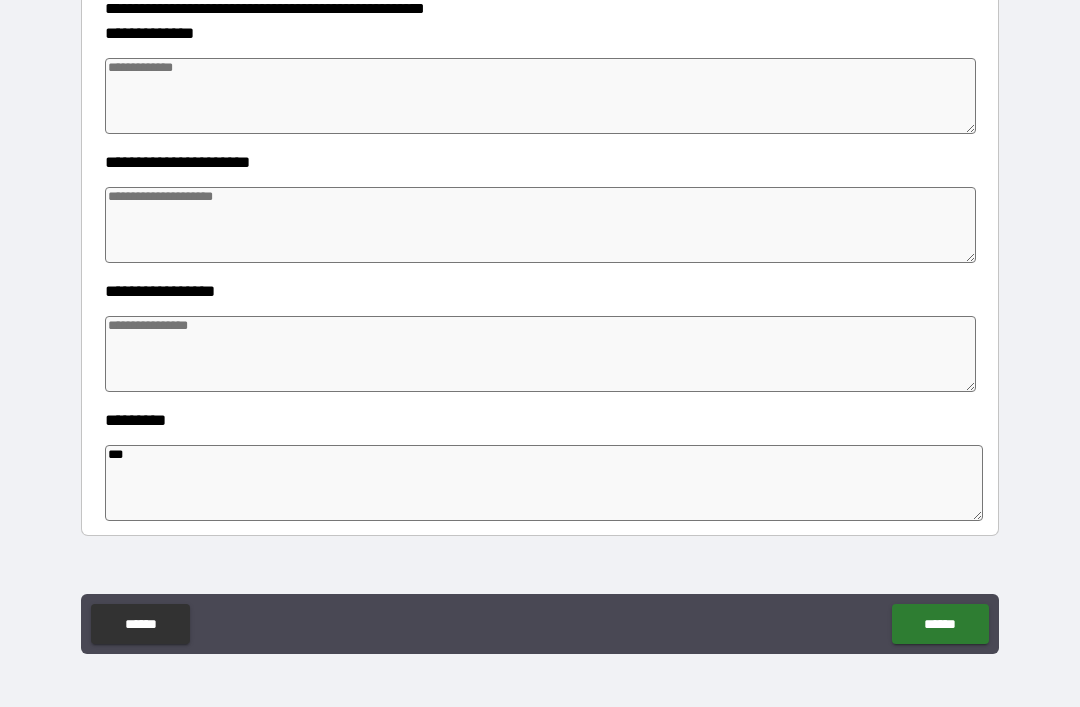 scroll, scrollTop: 298, scrollLeft: 0, axis: vertical 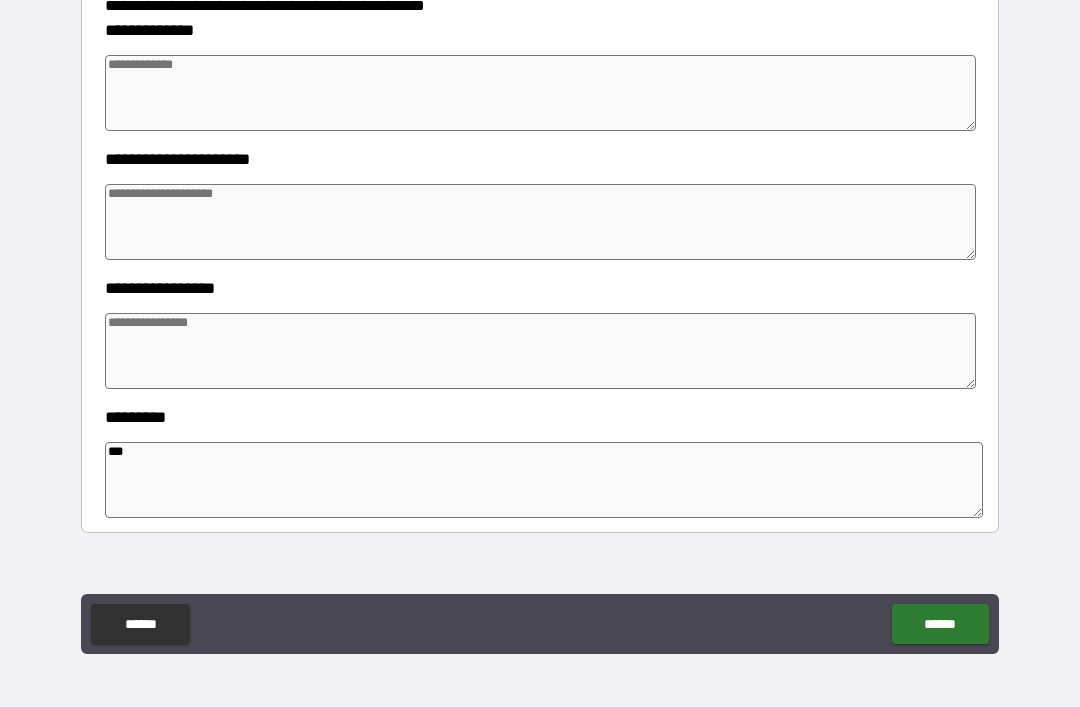 type on "***" 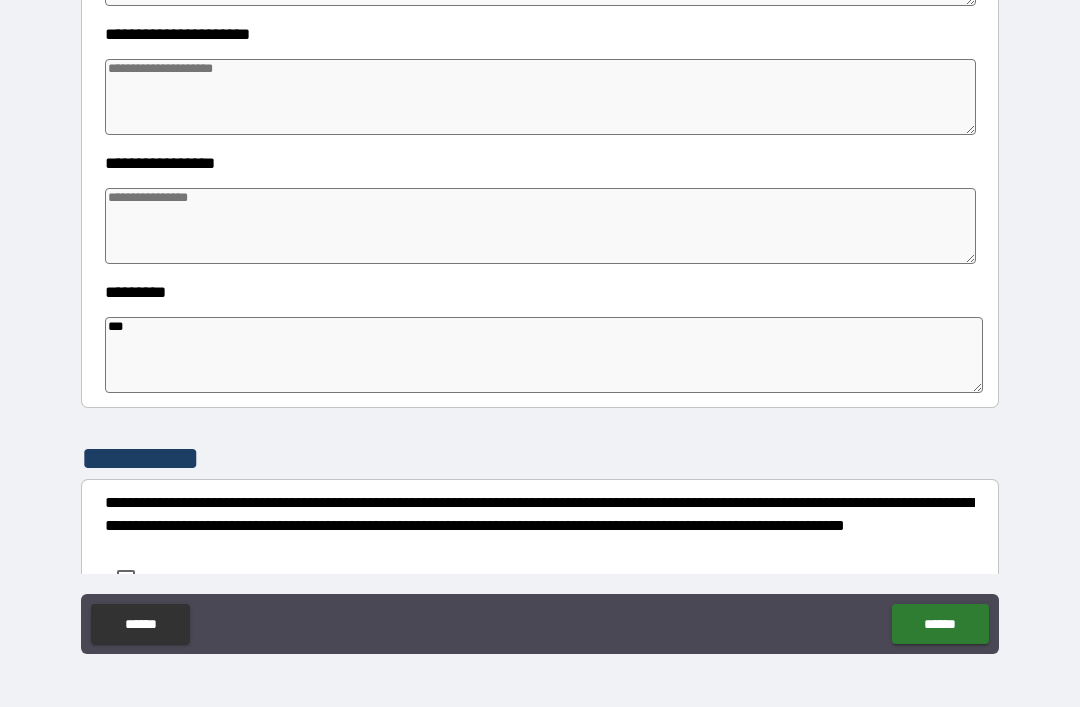 scroll, scrollTop: 419, scrollLeft: 0, axis: vertical 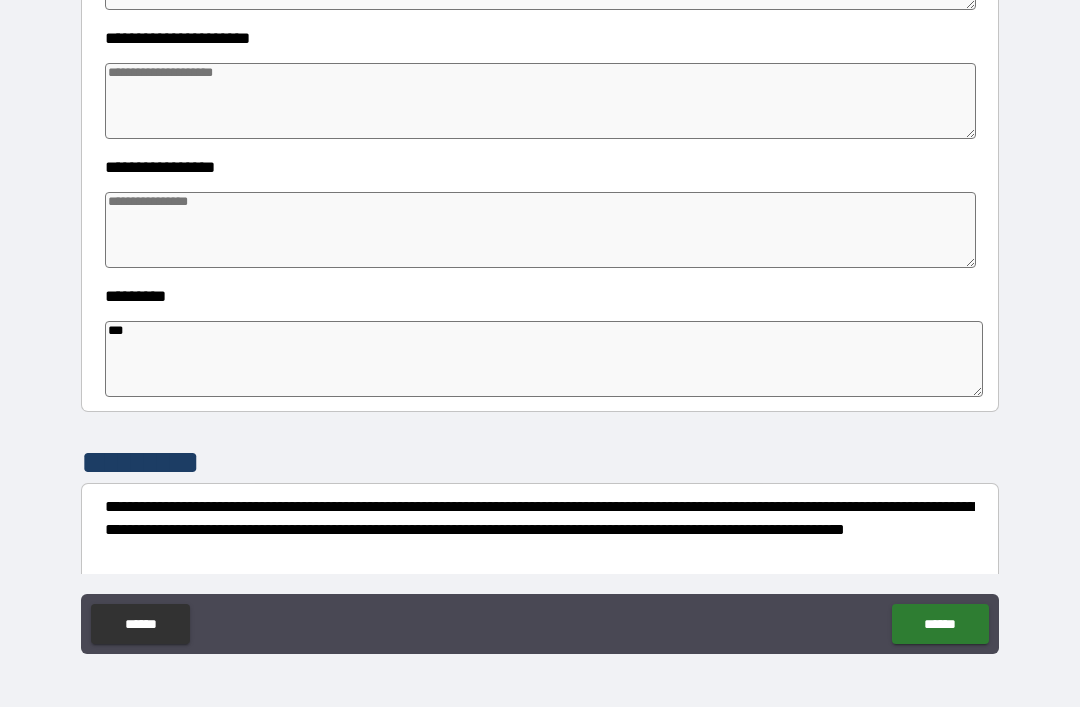 click at bounding box center (540, 101) 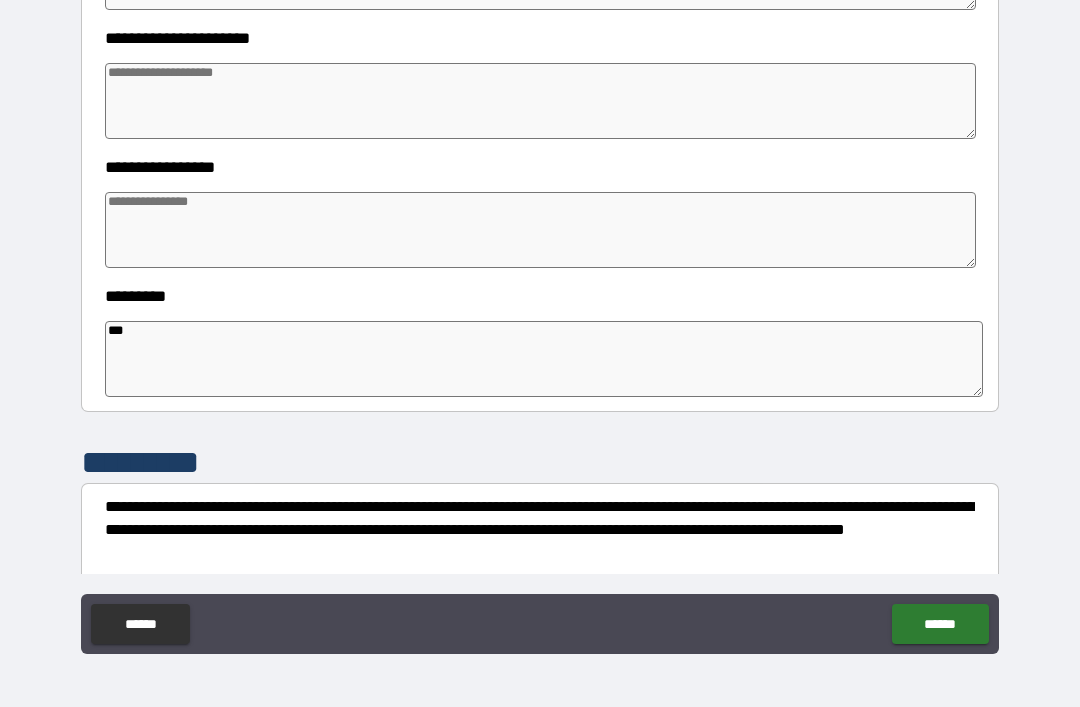 type on "*" 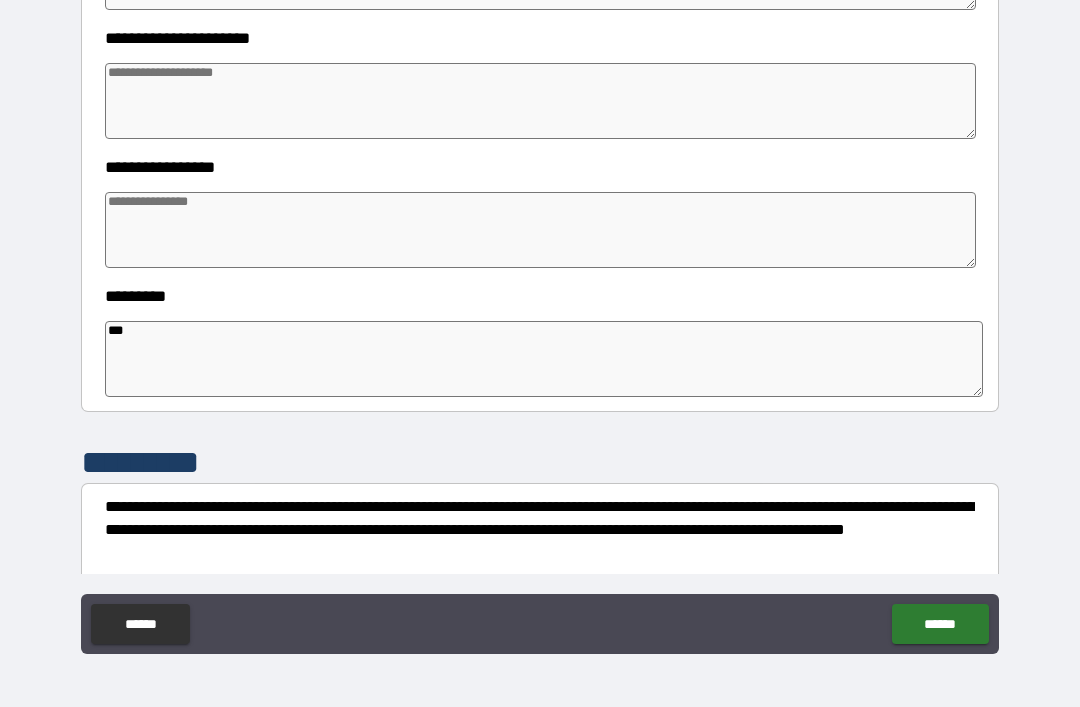 type on "*" 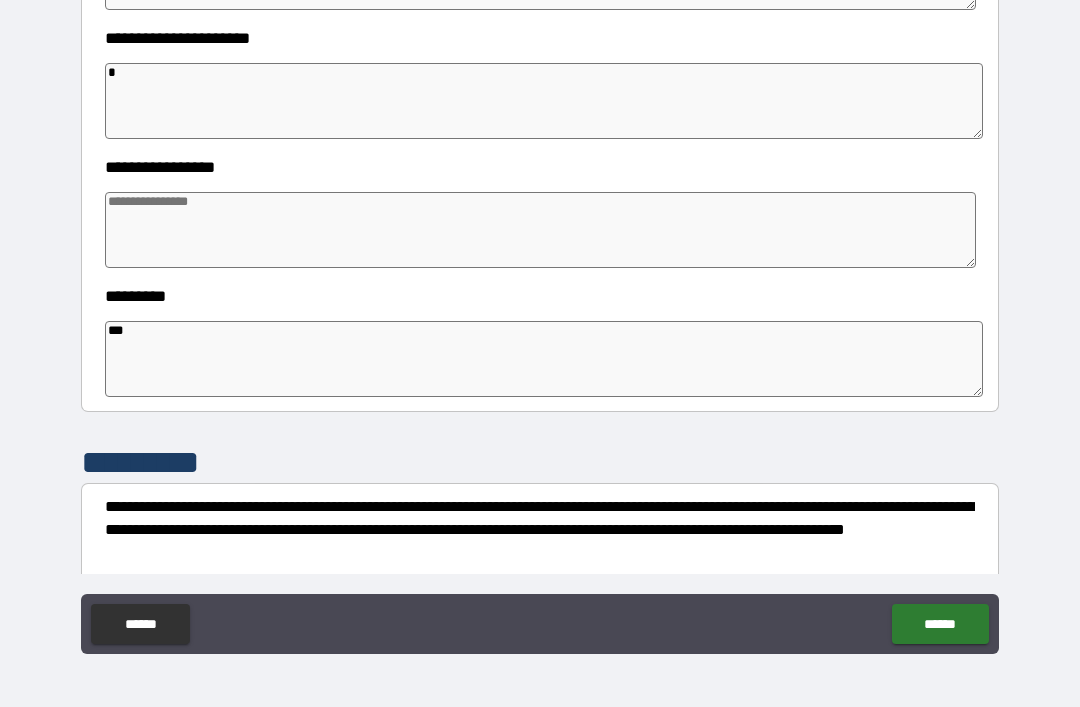 type on "*" 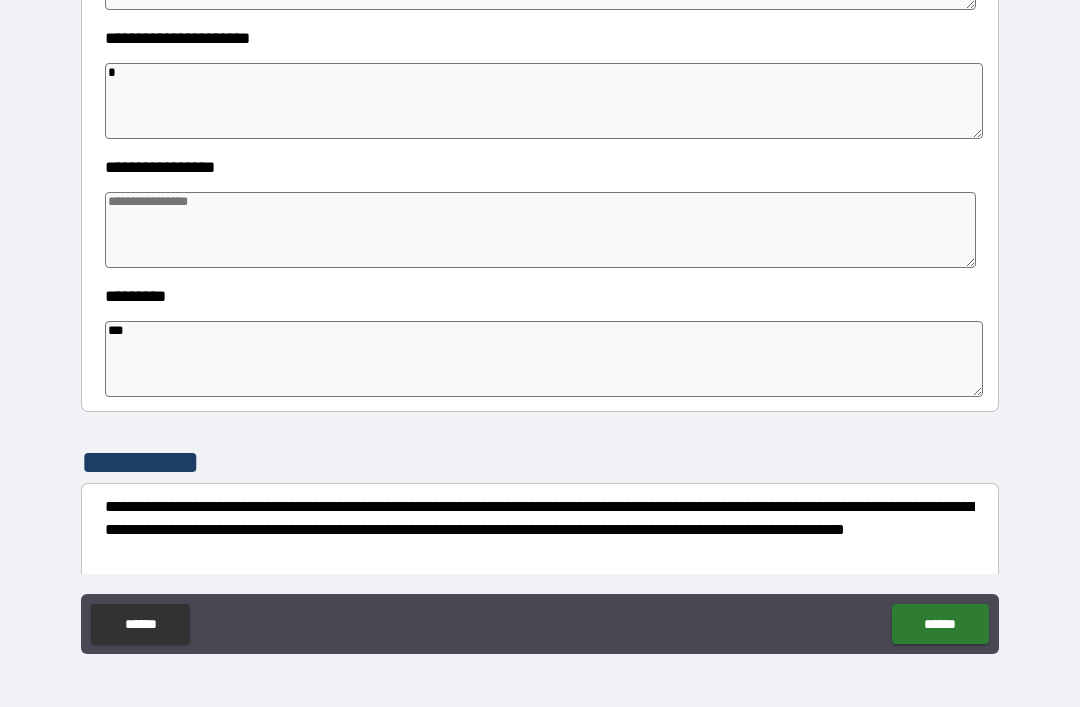 type on "*" 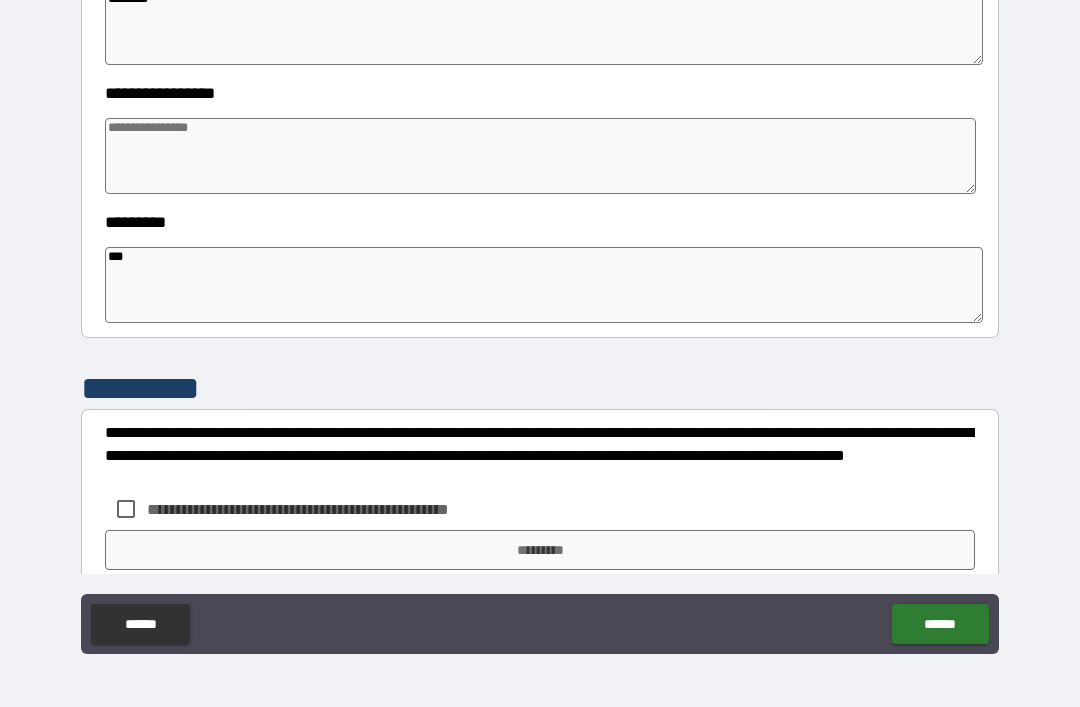 scroll, scrollTop: 499, scrollLeft: 0, axis: vertical 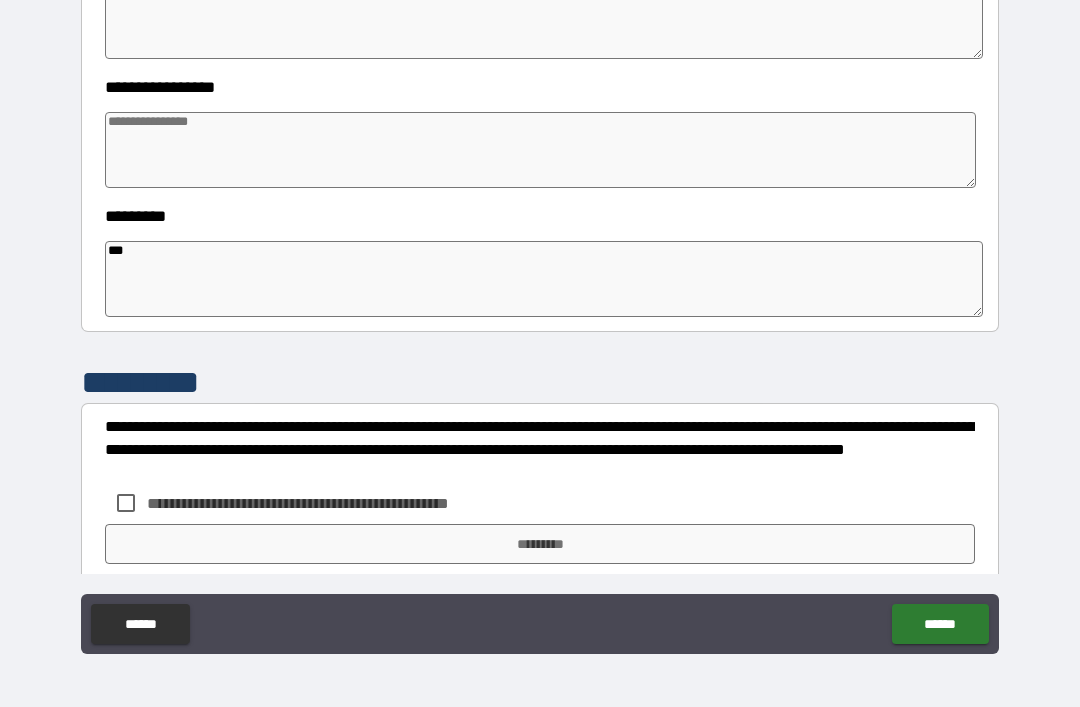 click at bounding box center [540, 150] 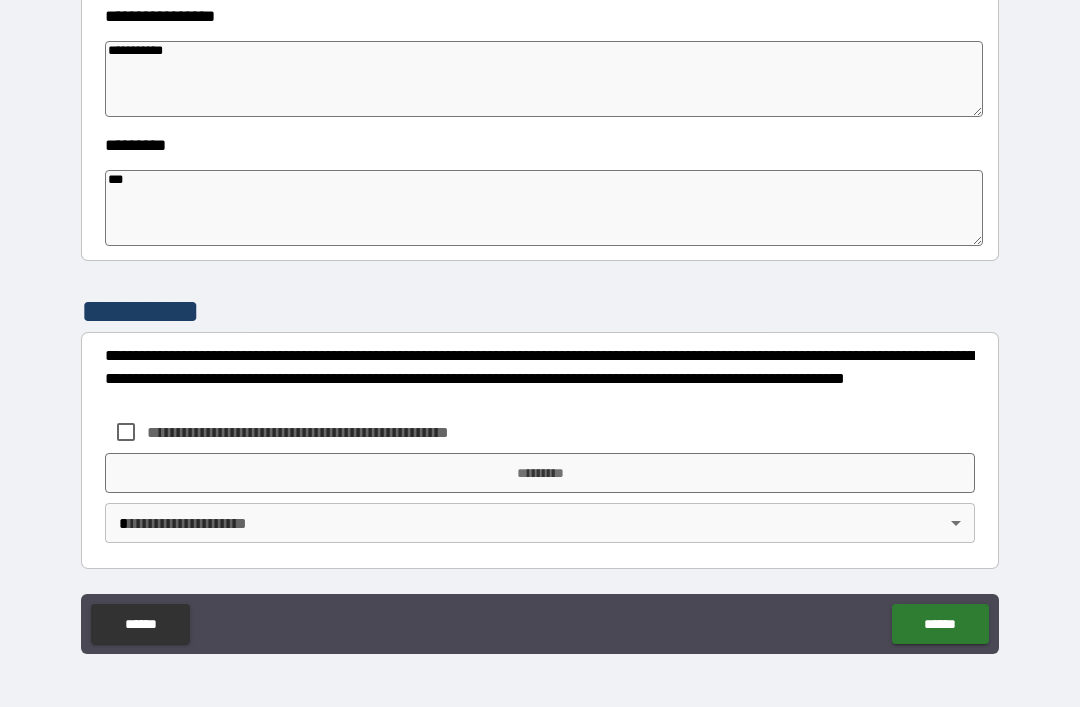 scroll, scrollTop: 570, scrollLeft: 0, axis: vertical 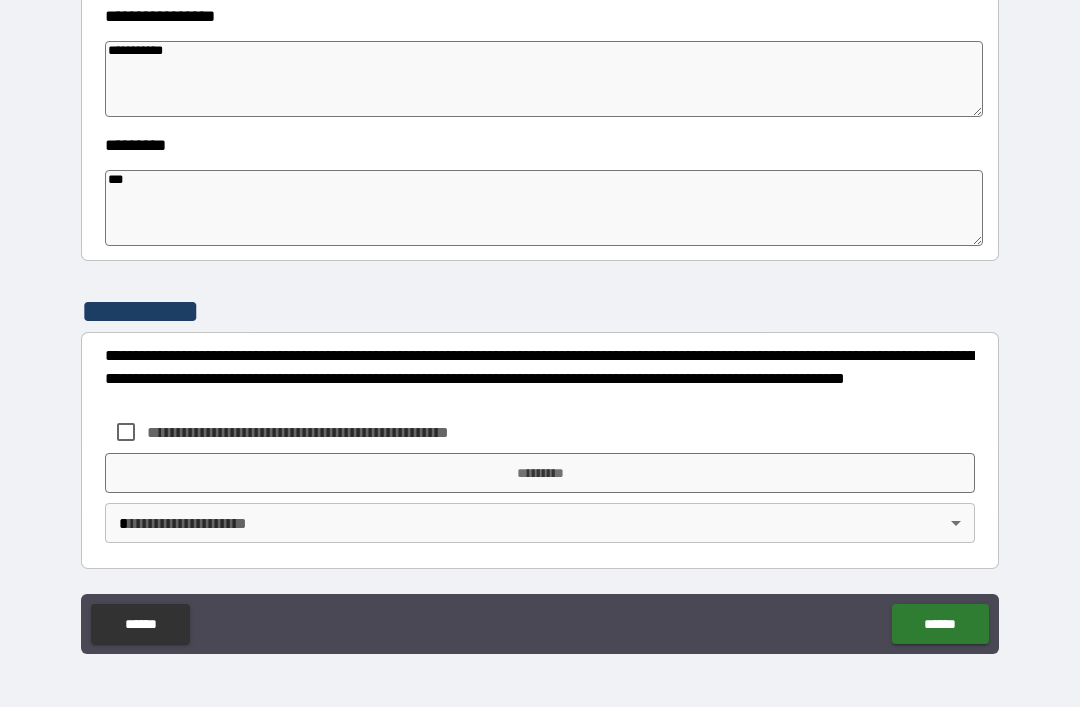 click on "**********" at bounding box center (540, 324) 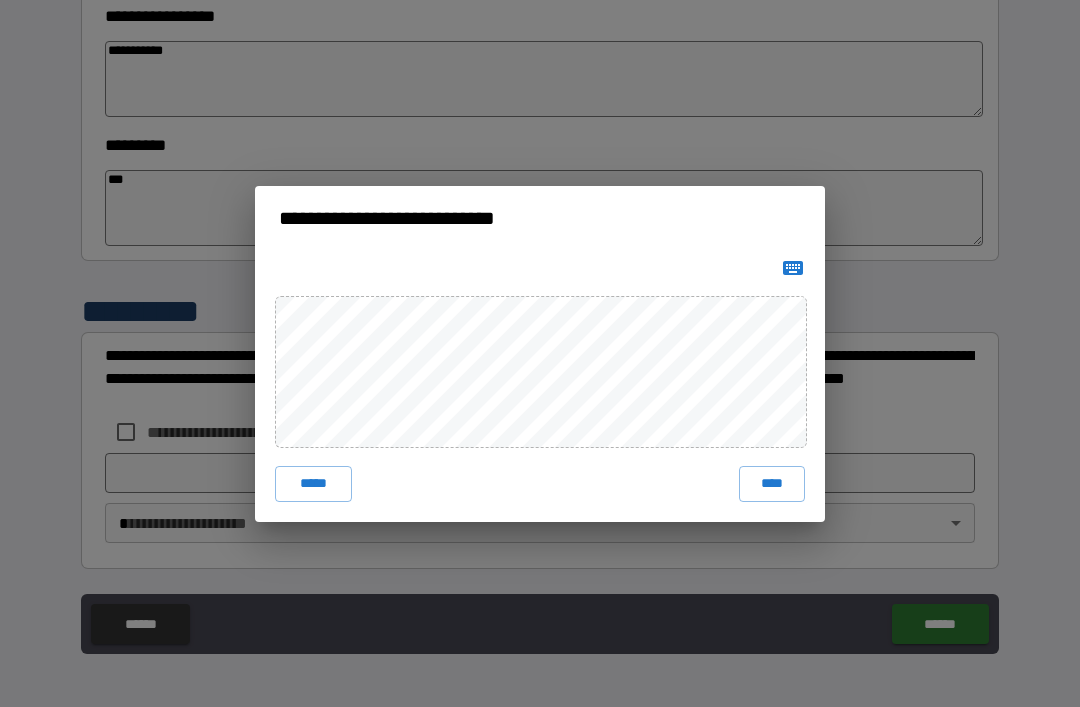 click on "****" at bounding box center [772, 484] 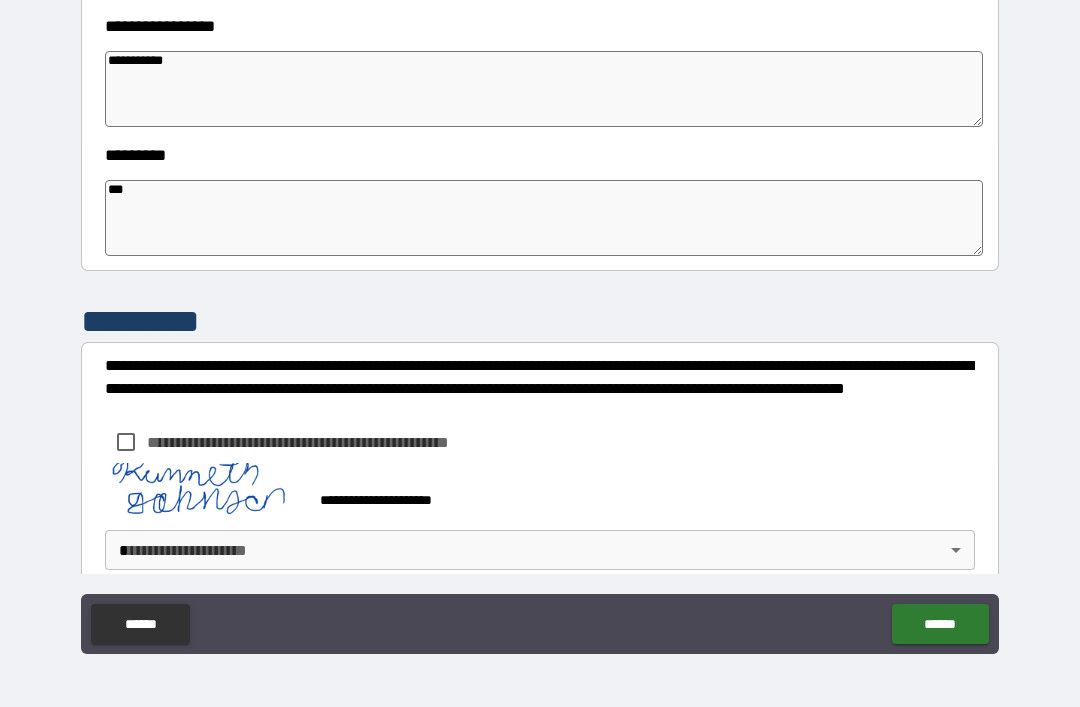 click on "**********" at bounding box center (540, 321) 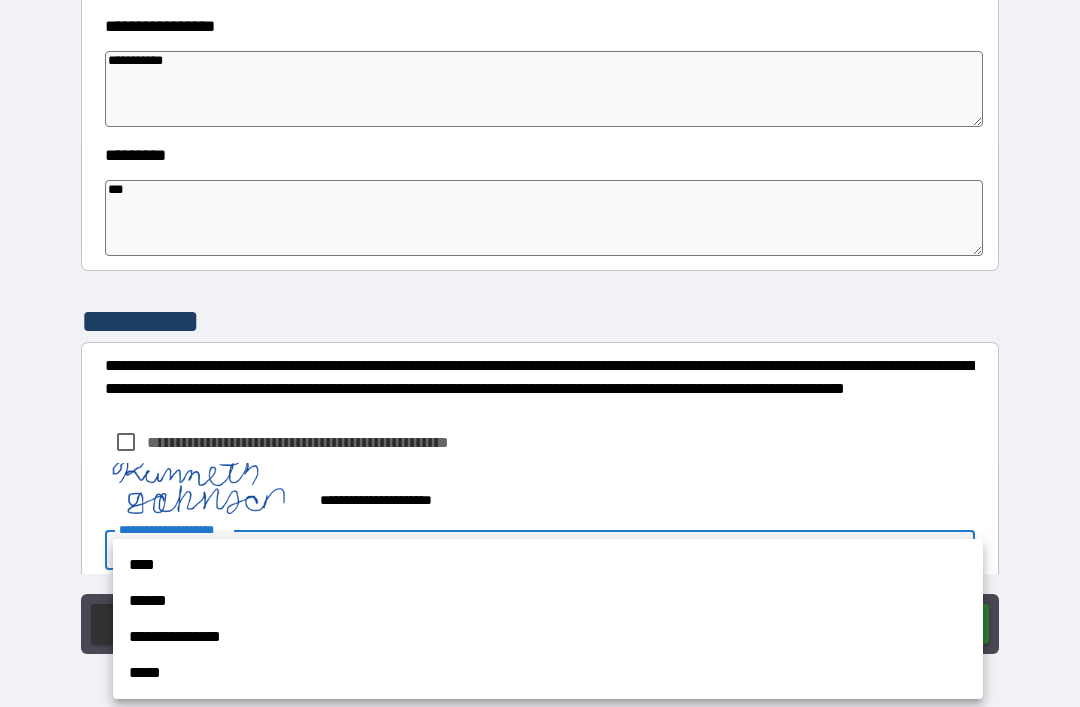click on "****" at bounding box center [548, 565] 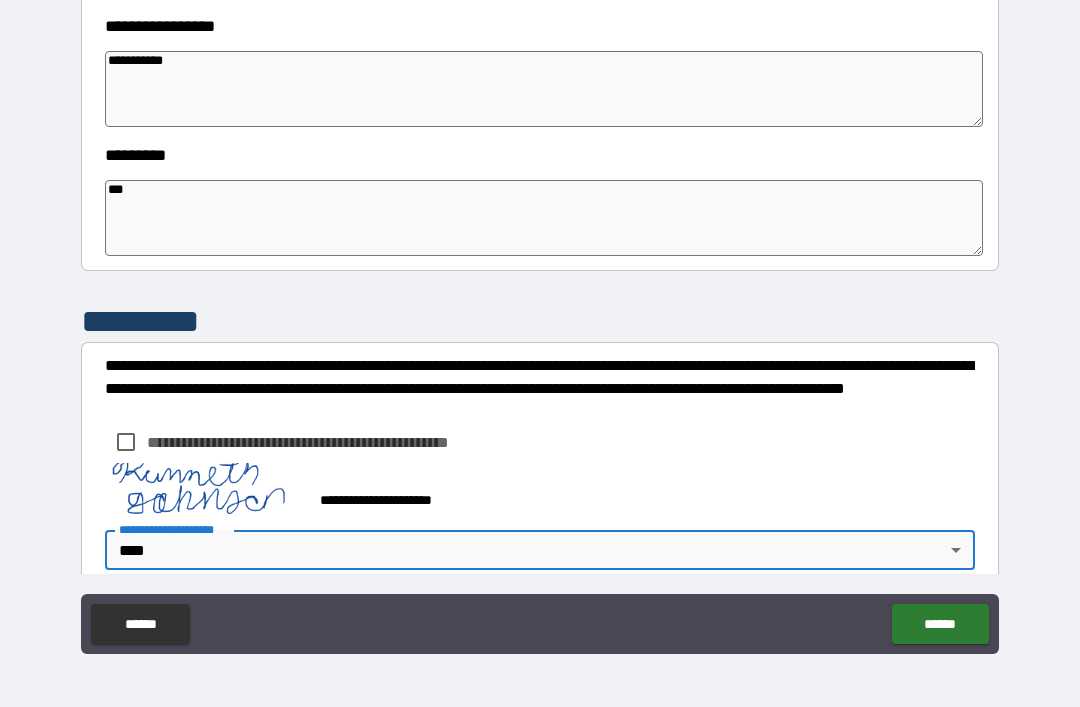 click on "******" at bounding box center [940, 624] 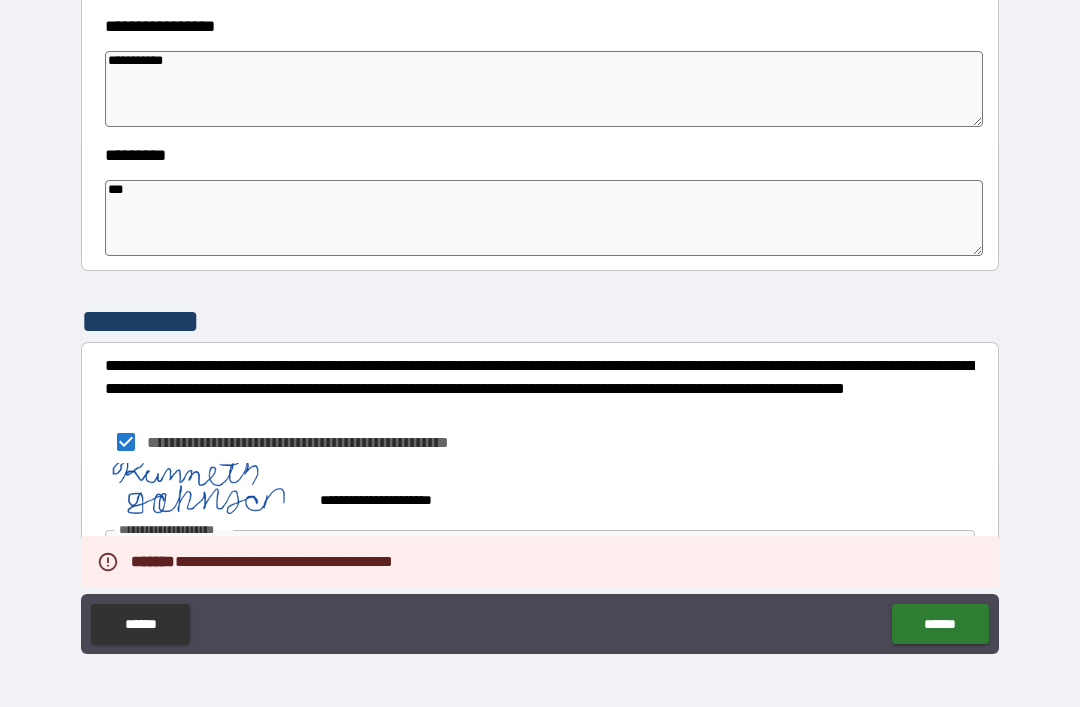 click on "******" at bounding box center (940, 624) 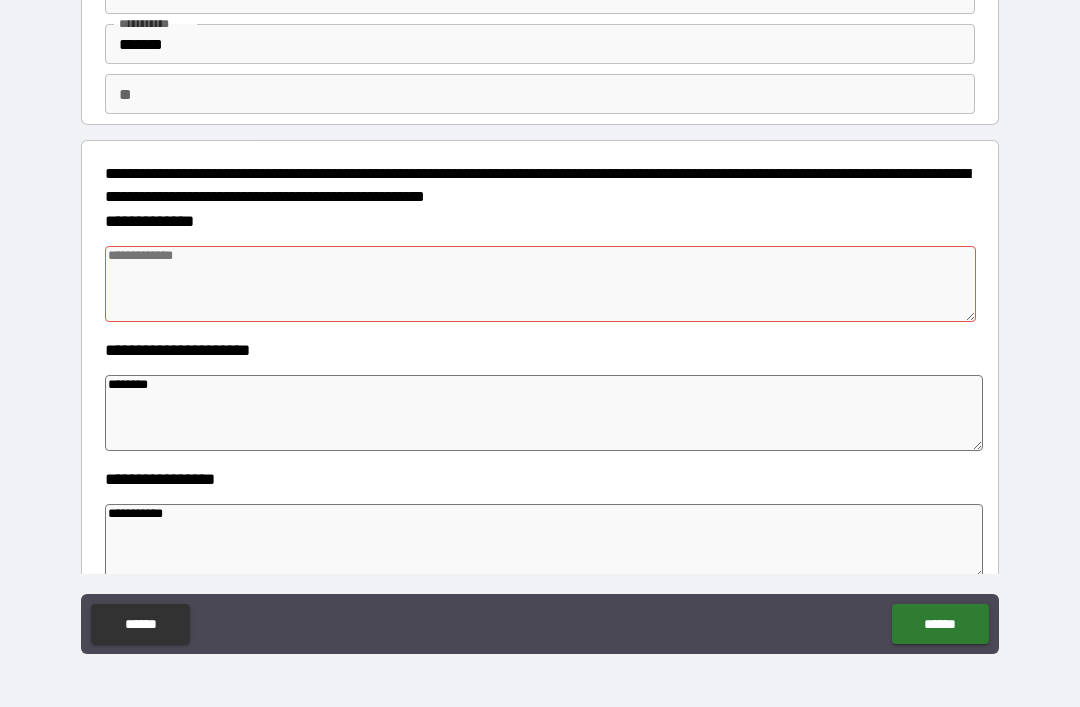 scroll, scrollTop: 110, scrollLeft: 0, axis: vertical 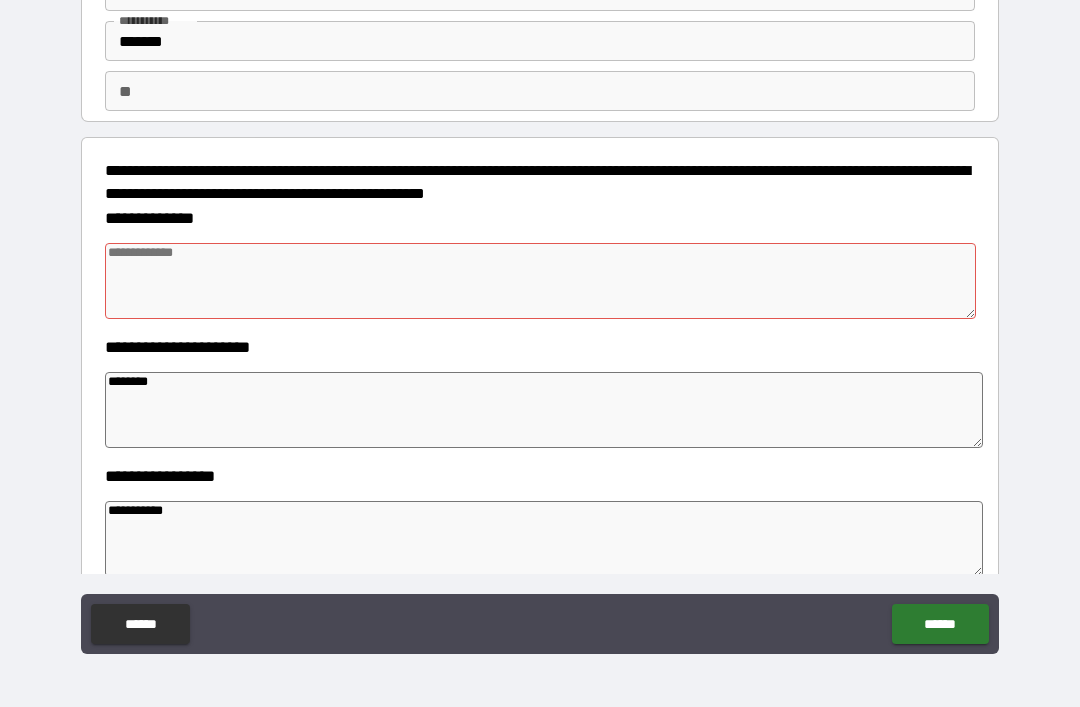 click at bounding box center (540, 281) 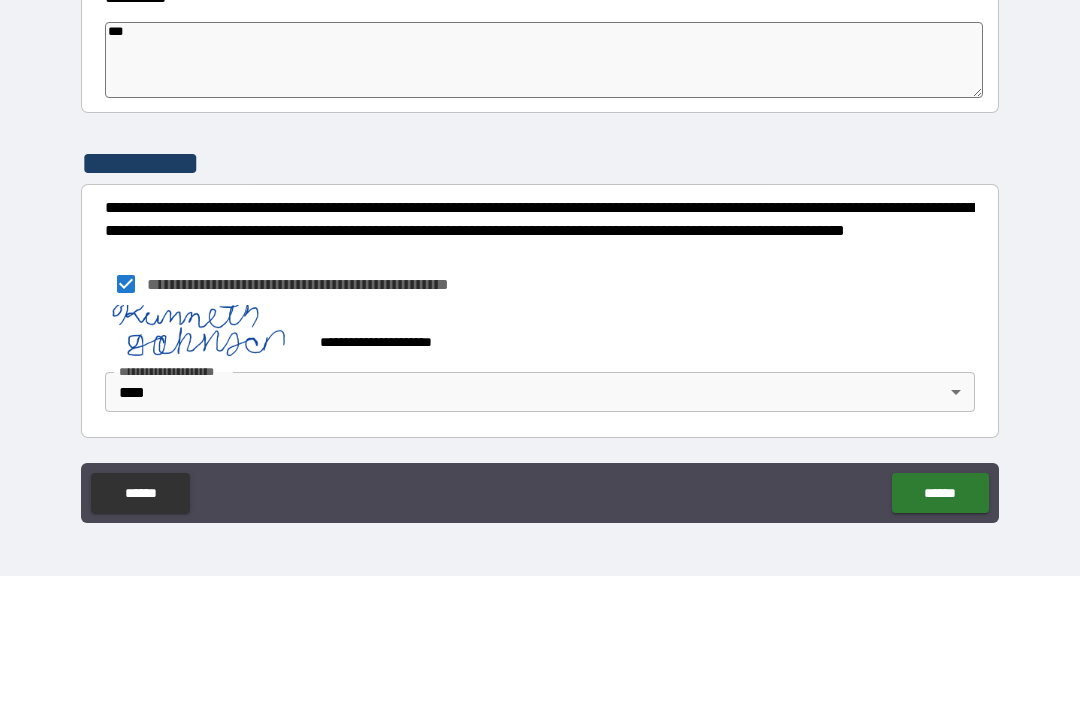 click on "**********" at bounding box center (540, 324) 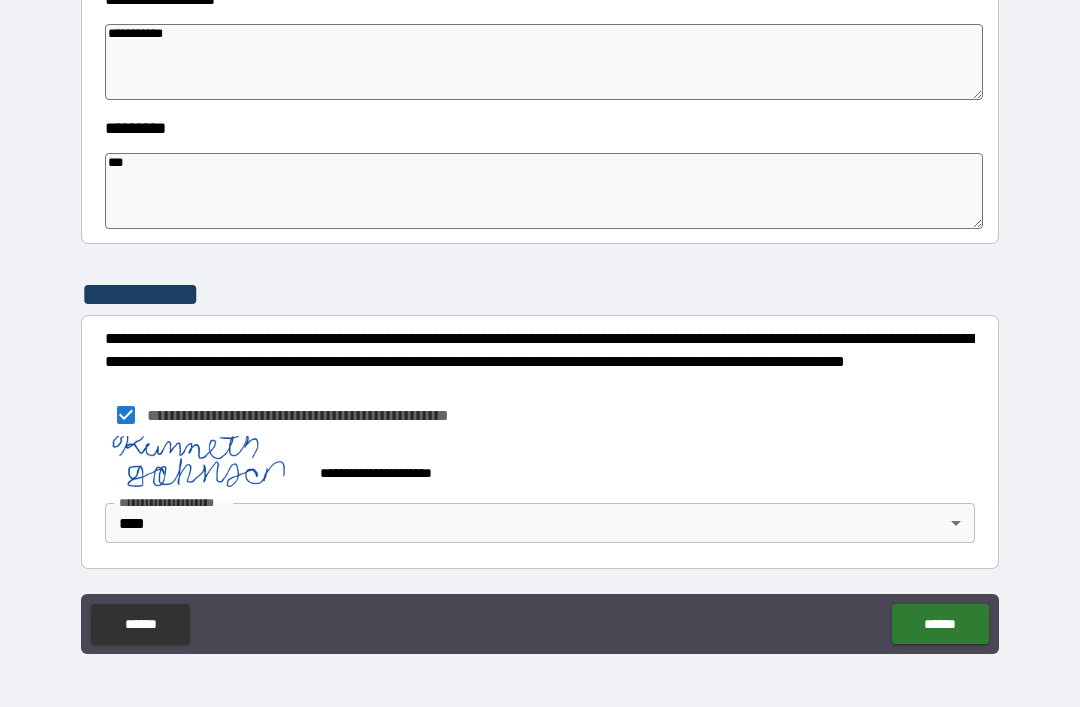 click on "******" at bounding box center (940, 624) 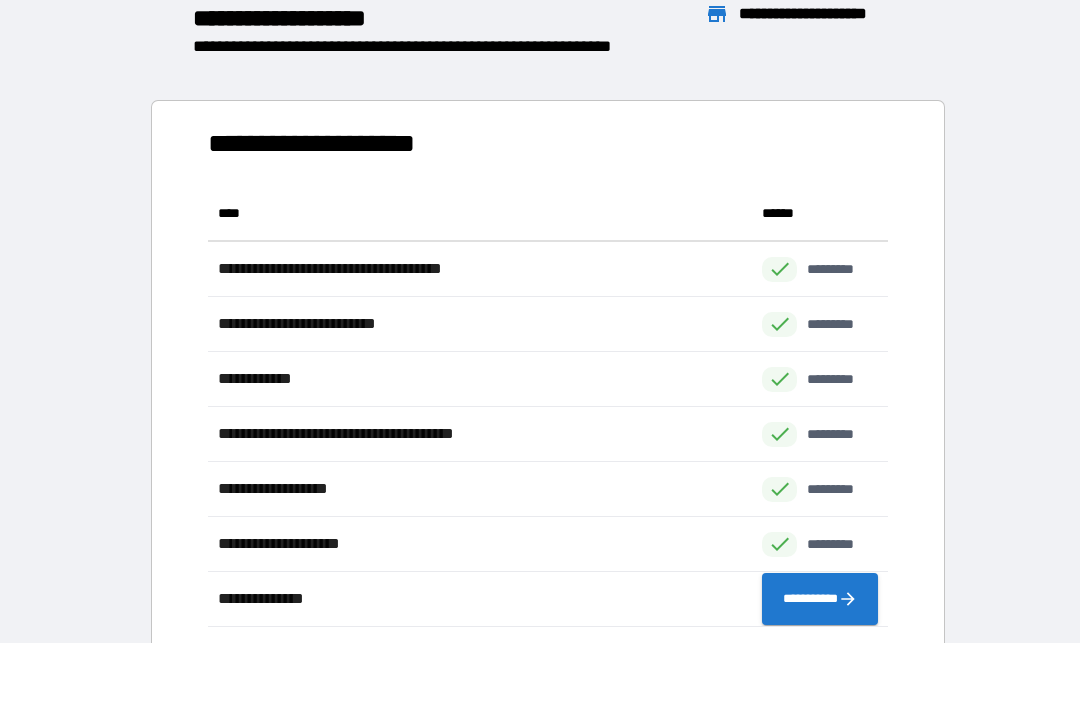 scroll, scrollTop: 1, scrollLeft: 1, axis: both 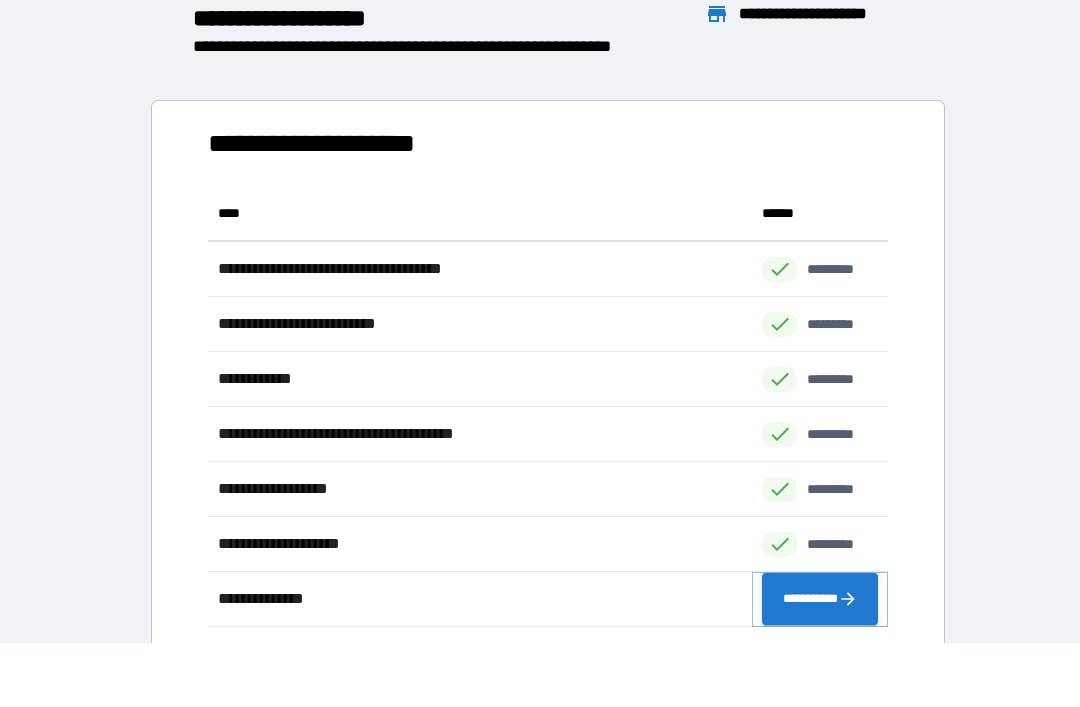 click on "**********" at bounding box center (820, 599) 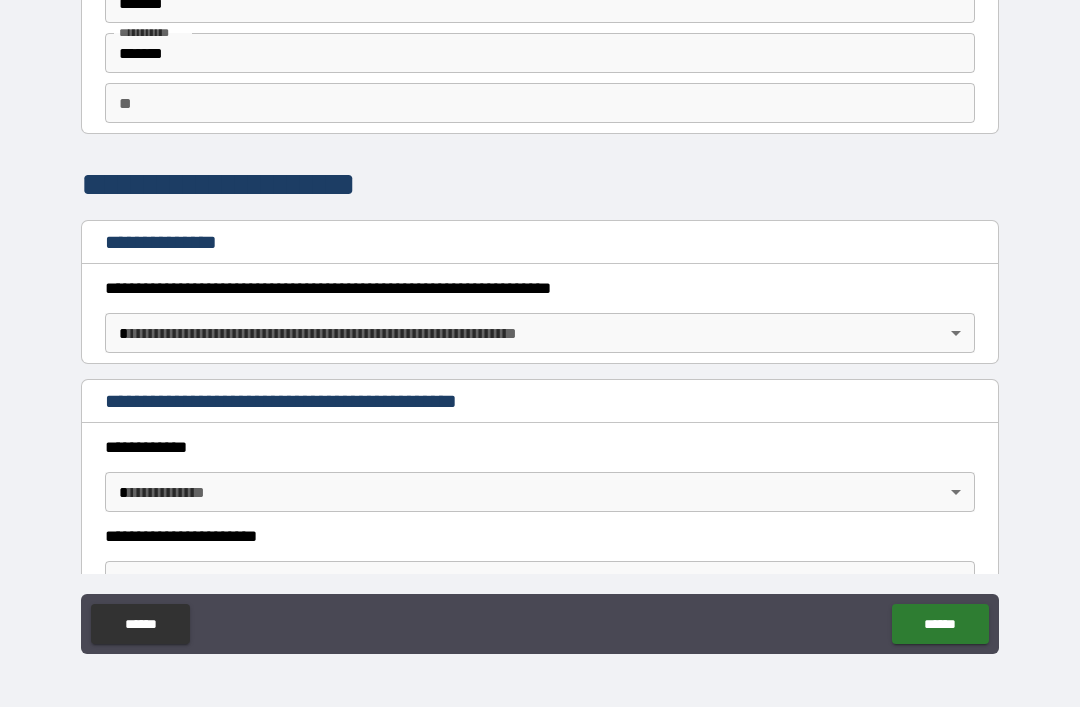 scroll, scrollTop: 101, scrollLeft: 0, axis: vertical 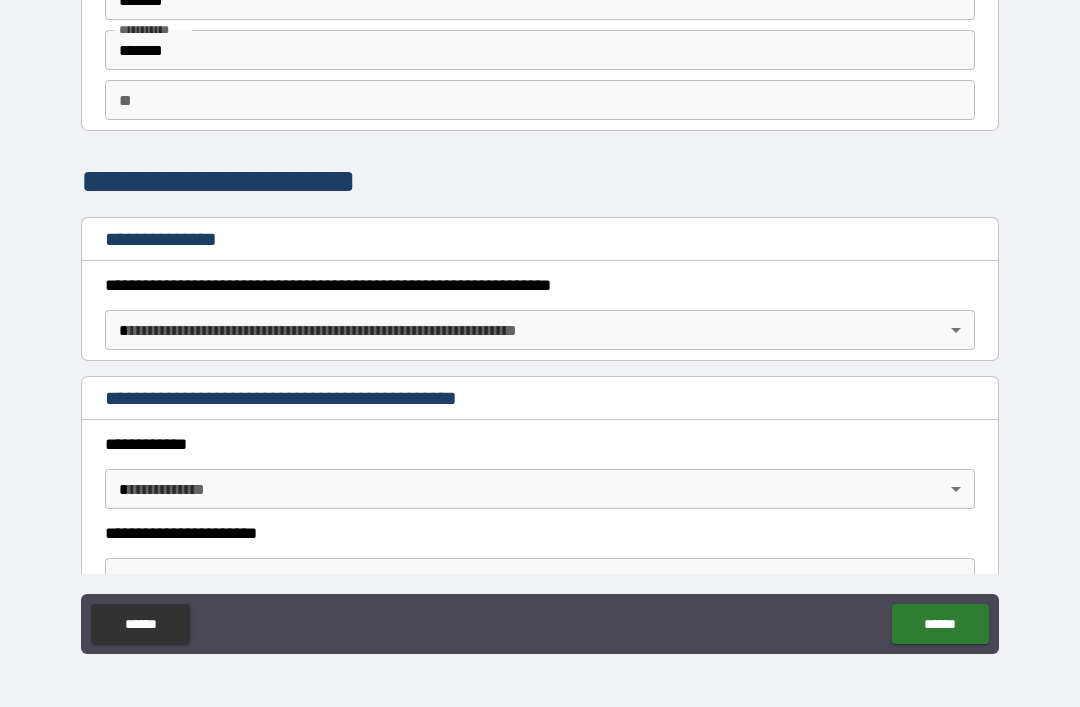 click on "**********" at bounding box center (540, 321) 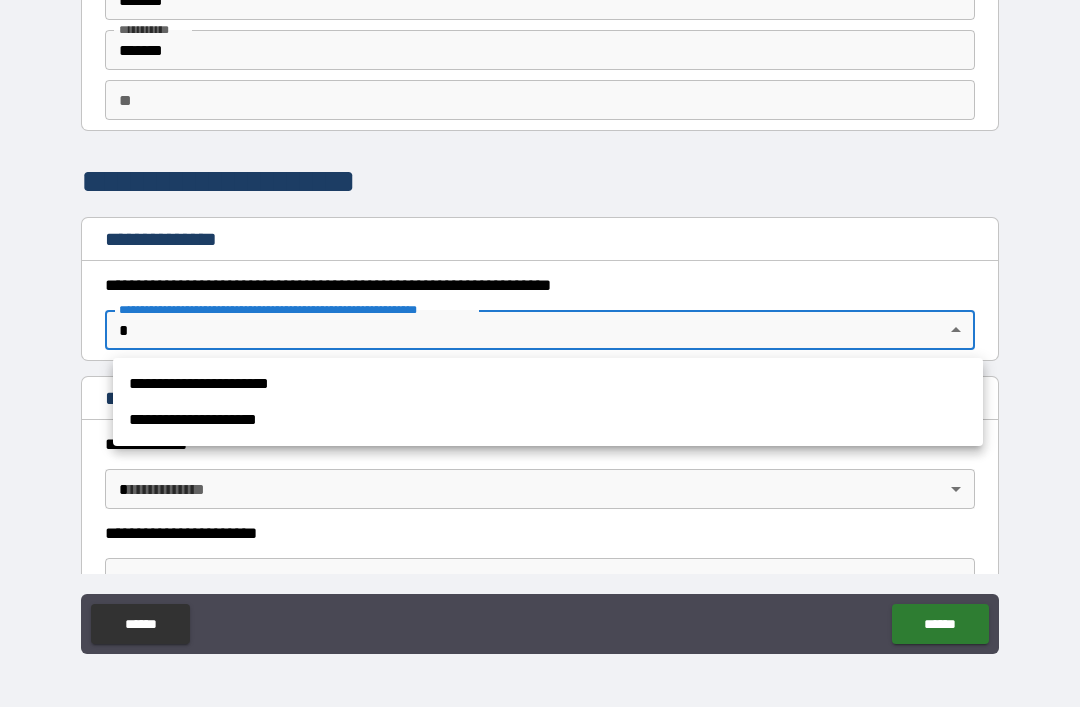 click on "**********" at bounding box center (548, 384) 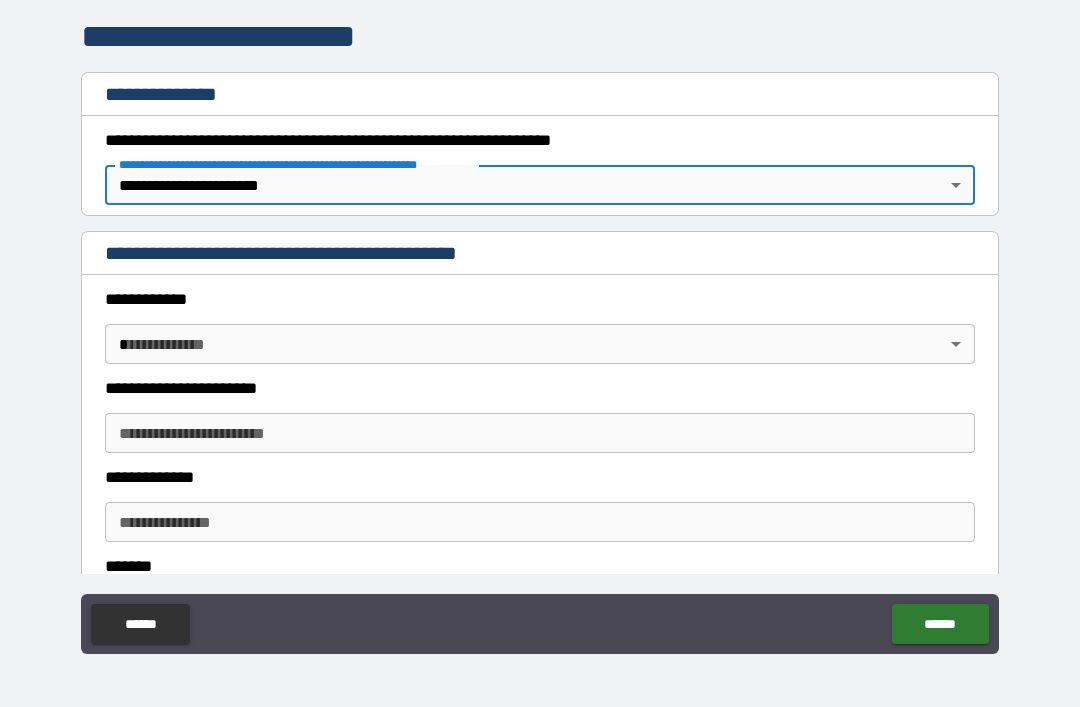 scroll, scrollTop: 247, scrollLeft: 0, axis: vertical 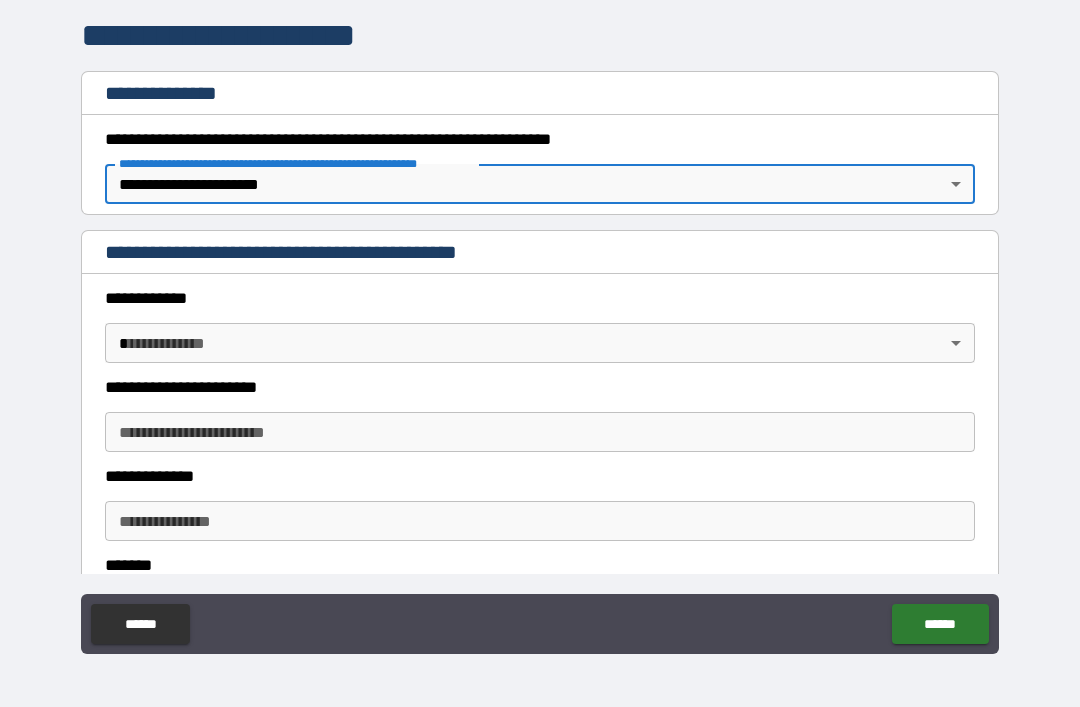 click on "**********" at bounding box center (540, 321) 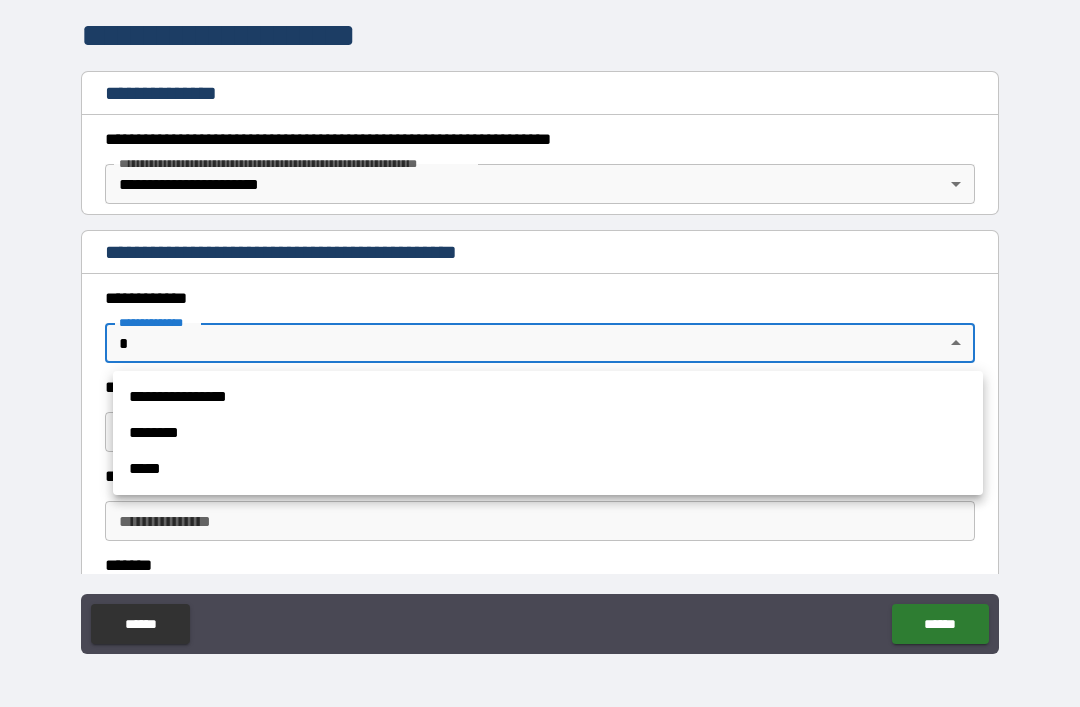 click on "**********" at bounding box center [548, 397] 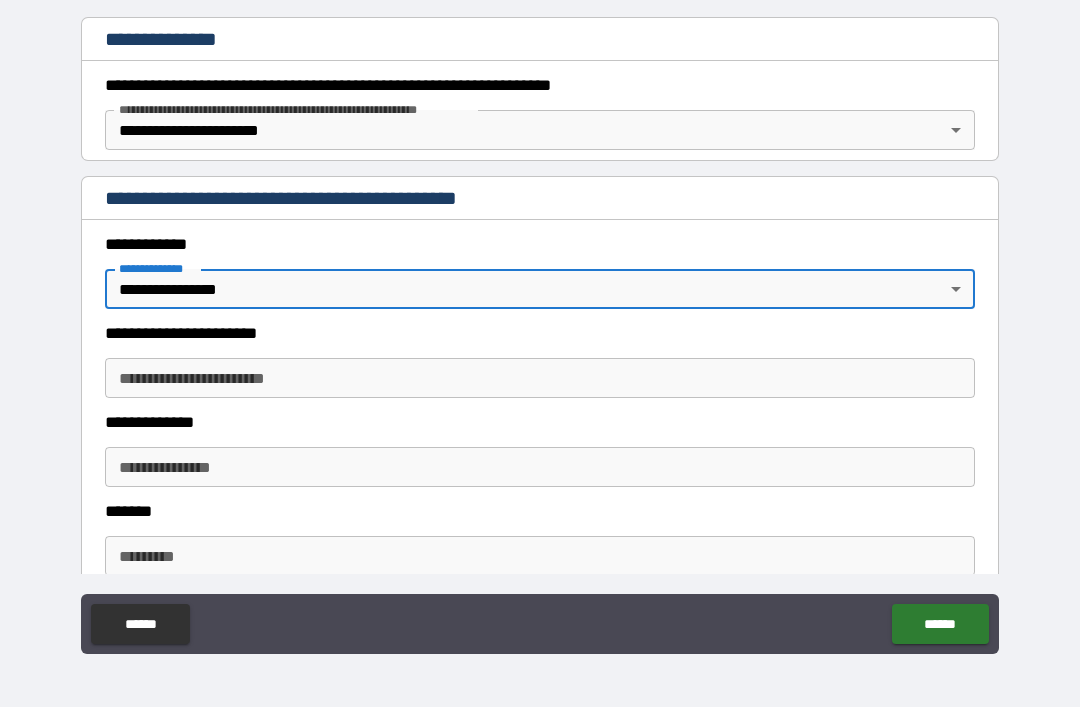 scroll, scrollTop: 305, scrollLeft: 0, axis: vertical 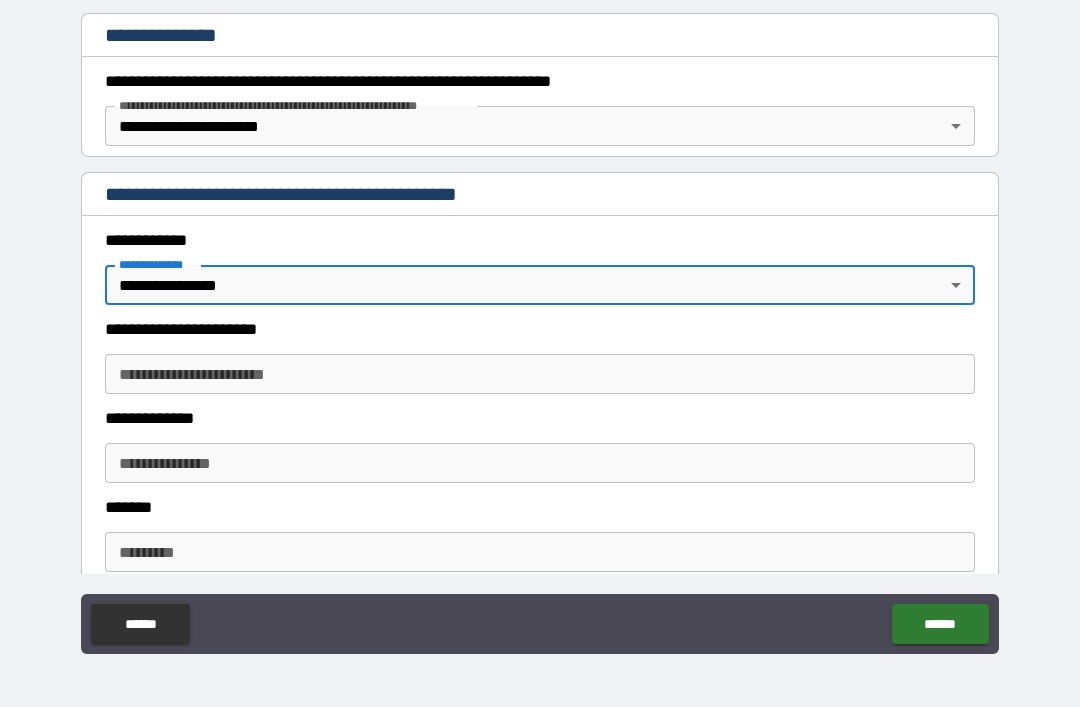 click on "**********" at bounding box center [540, 374] 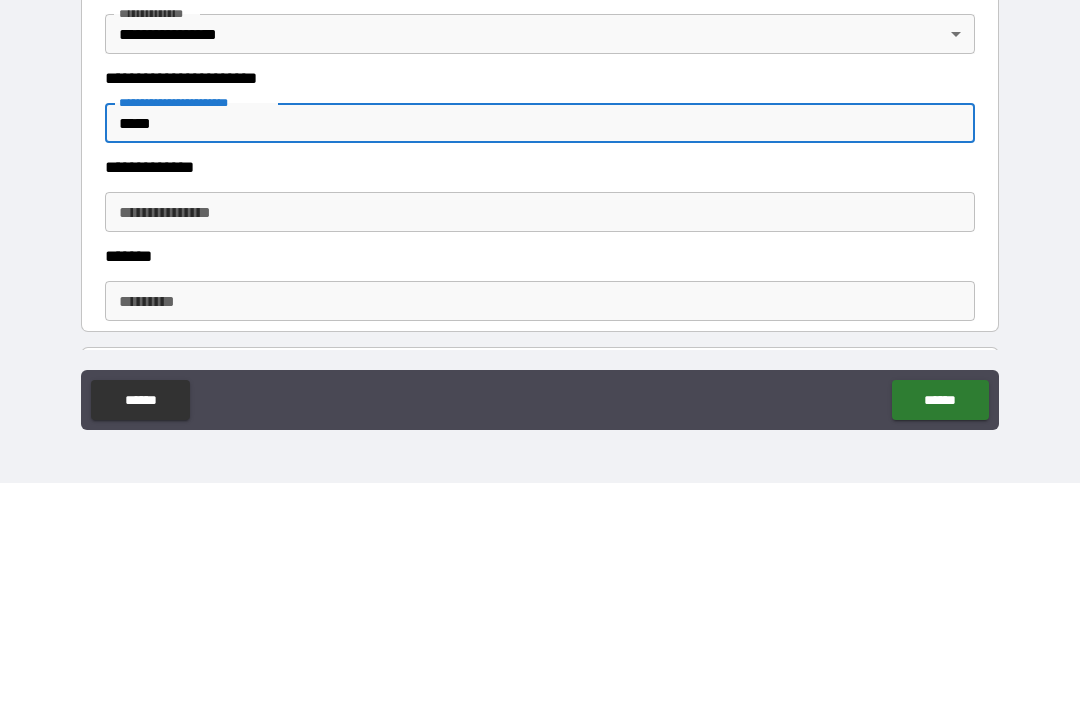 scroll, scrollTop: 339, scrollLeft: 0, axis: vertical 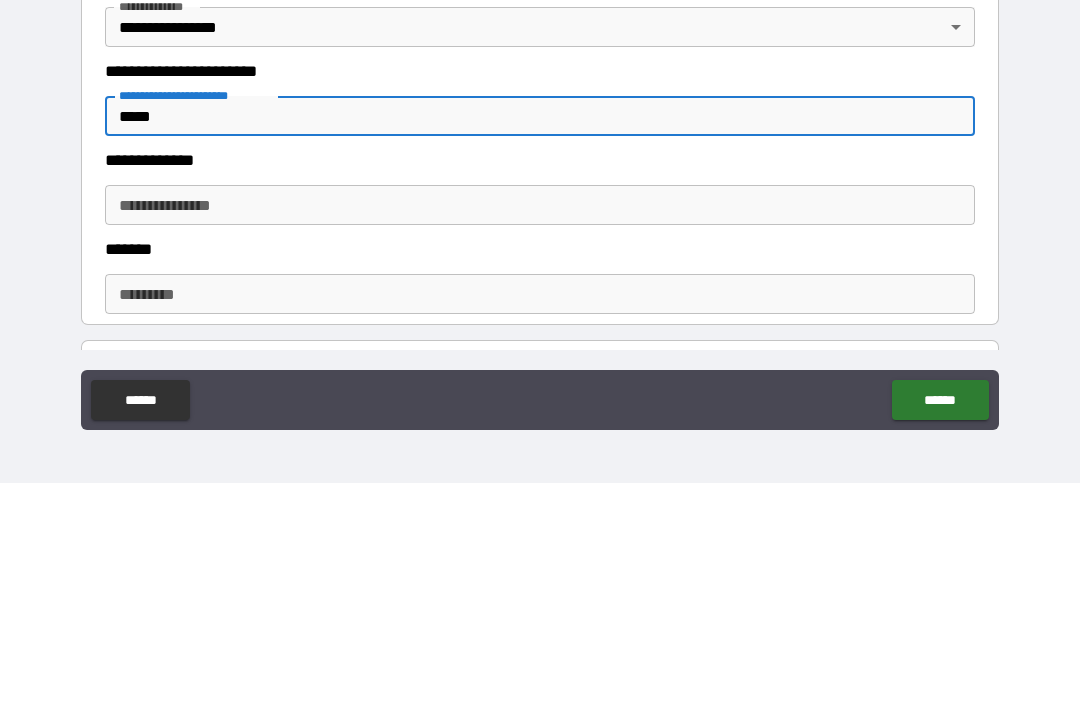 click on "**********" at bounding box center [540, 429] 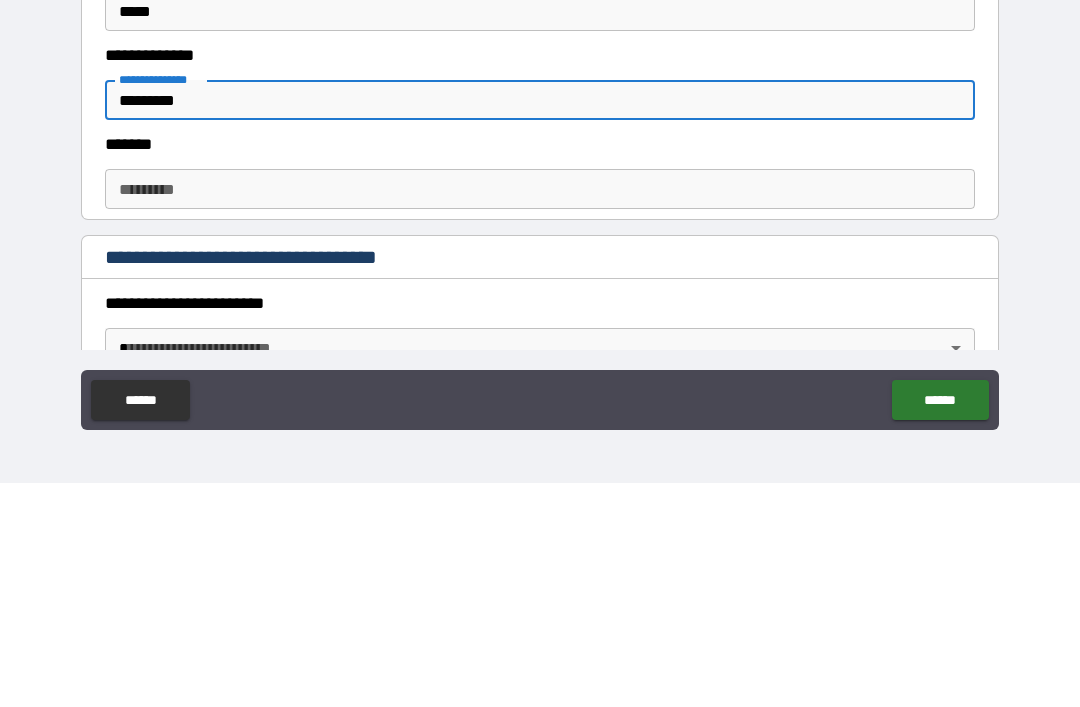 scroll, scrollTop: 446, scrollLeft: 0, axis: vertical 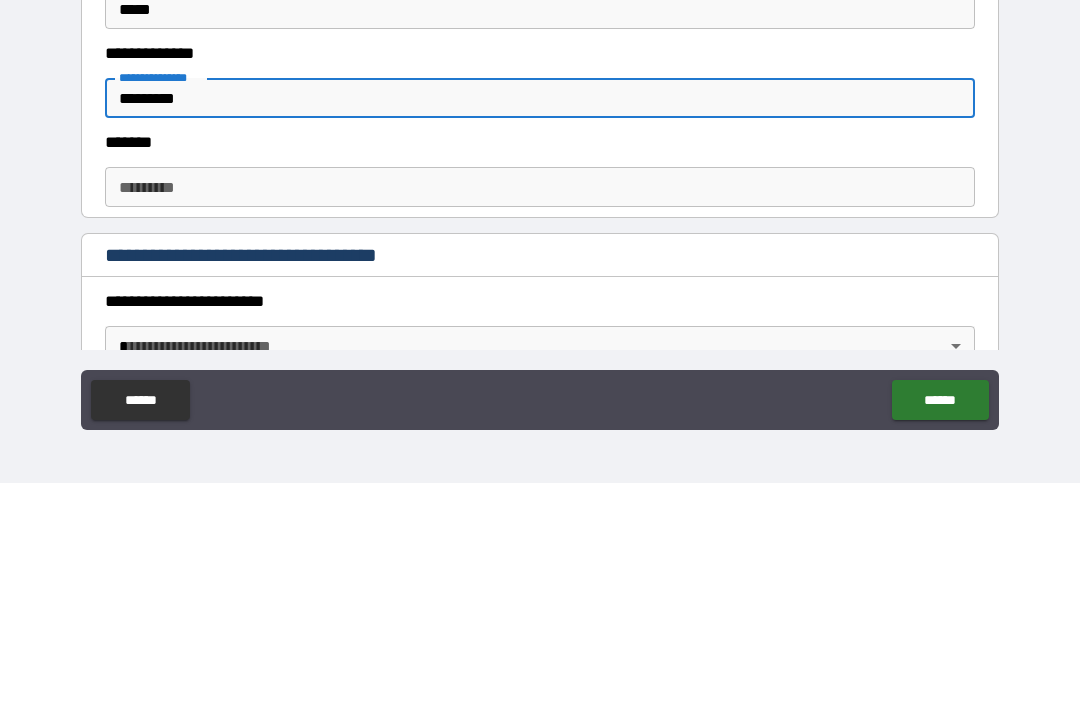 click on "*******   *" at bounding box center [540, 411] 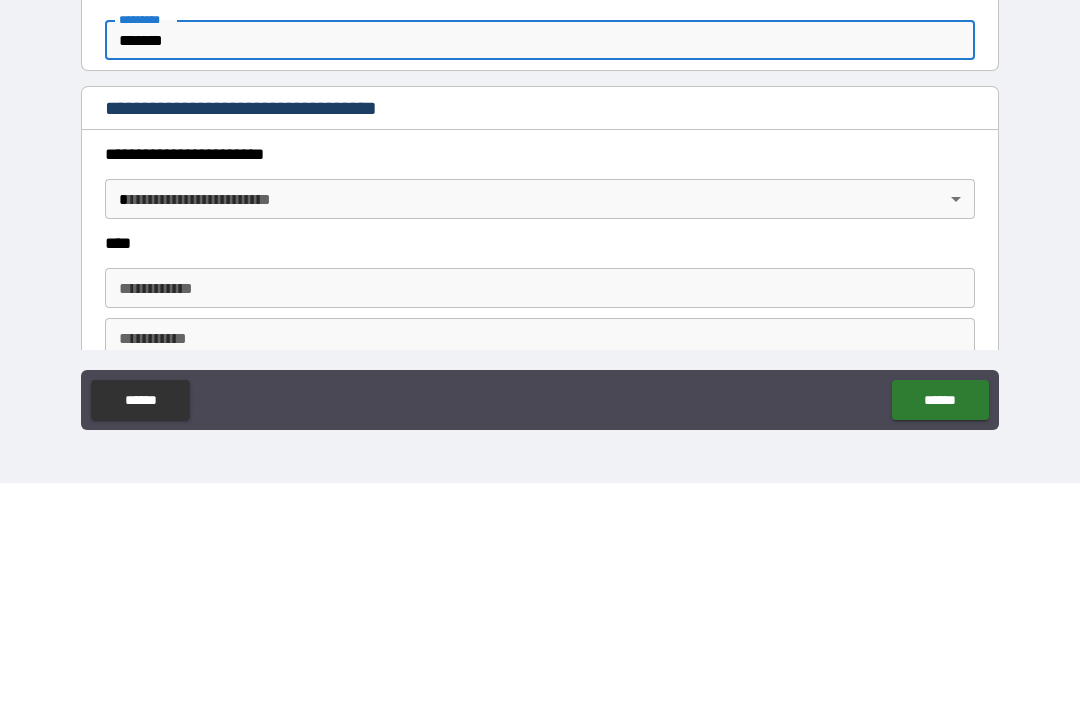 scroll, scrollTop: 598, scrollLeft: 0, axis: vertical 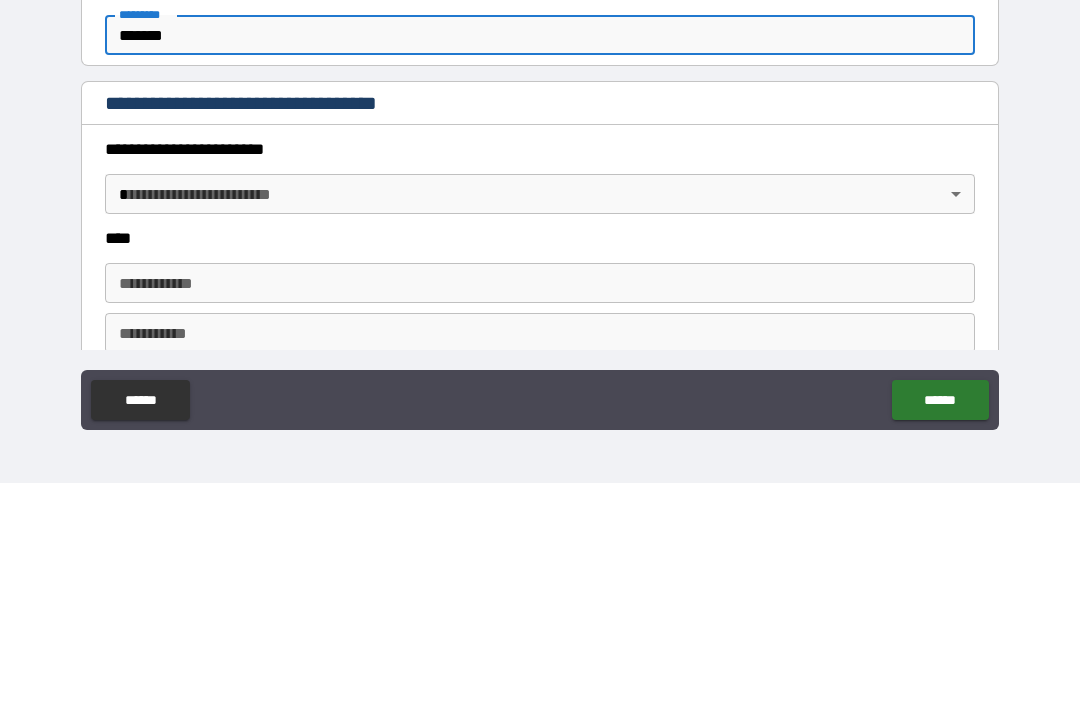 click on "**********" at bounding box center [540, 373] 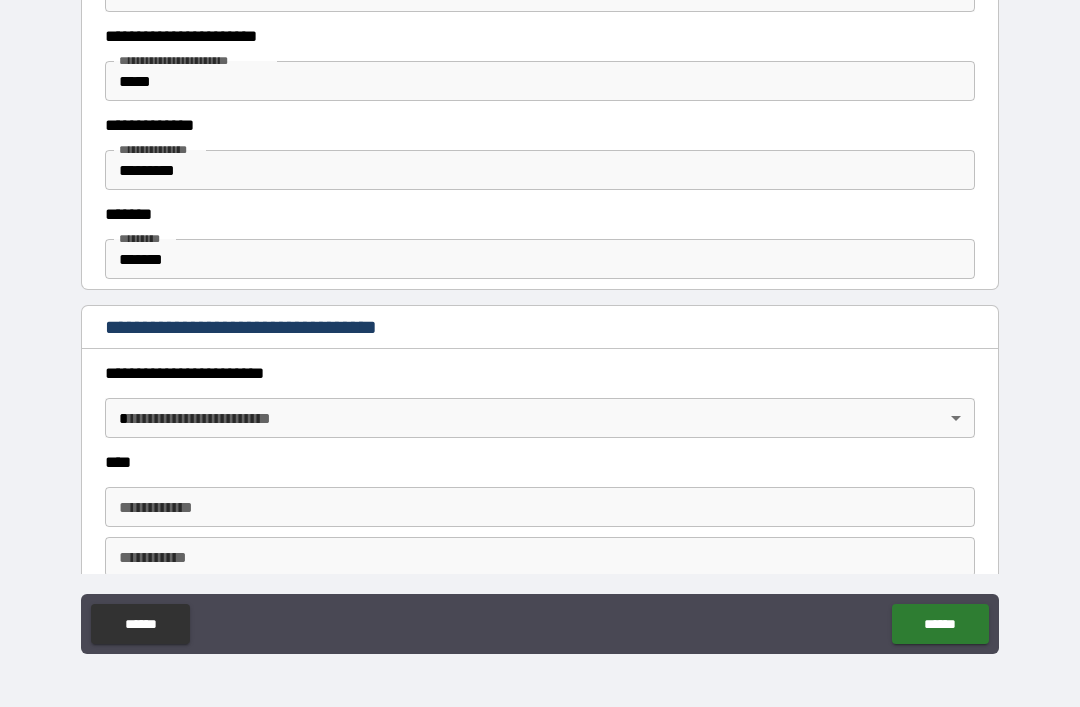 click on "**********" at bounding box center [540, 321] 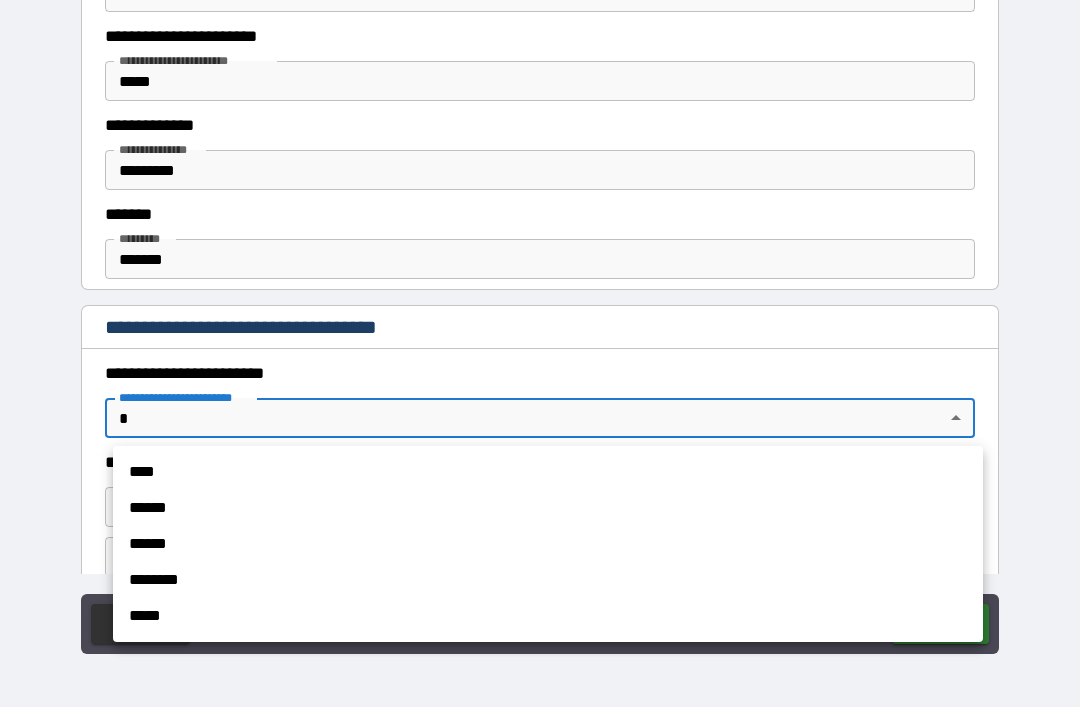 click on "****" at bounding box center (548, 472) 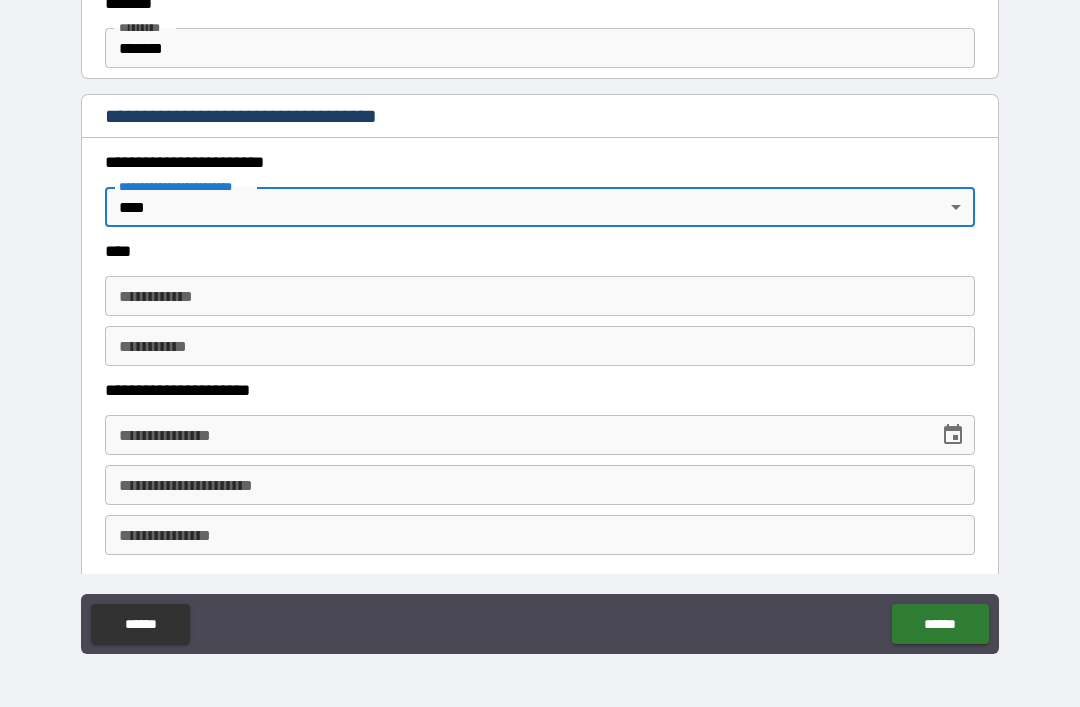 scroll, scrollTop: 826, scrollLeft: 0, axis: vertical 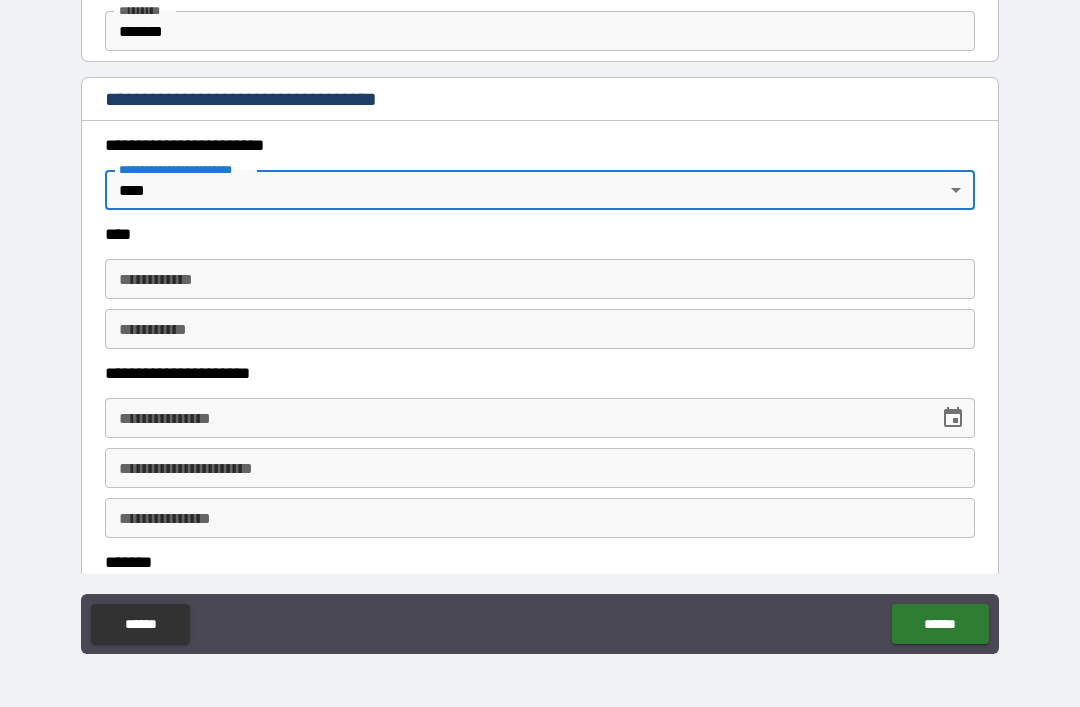 click on "**********" at bounding box center [540, 279] 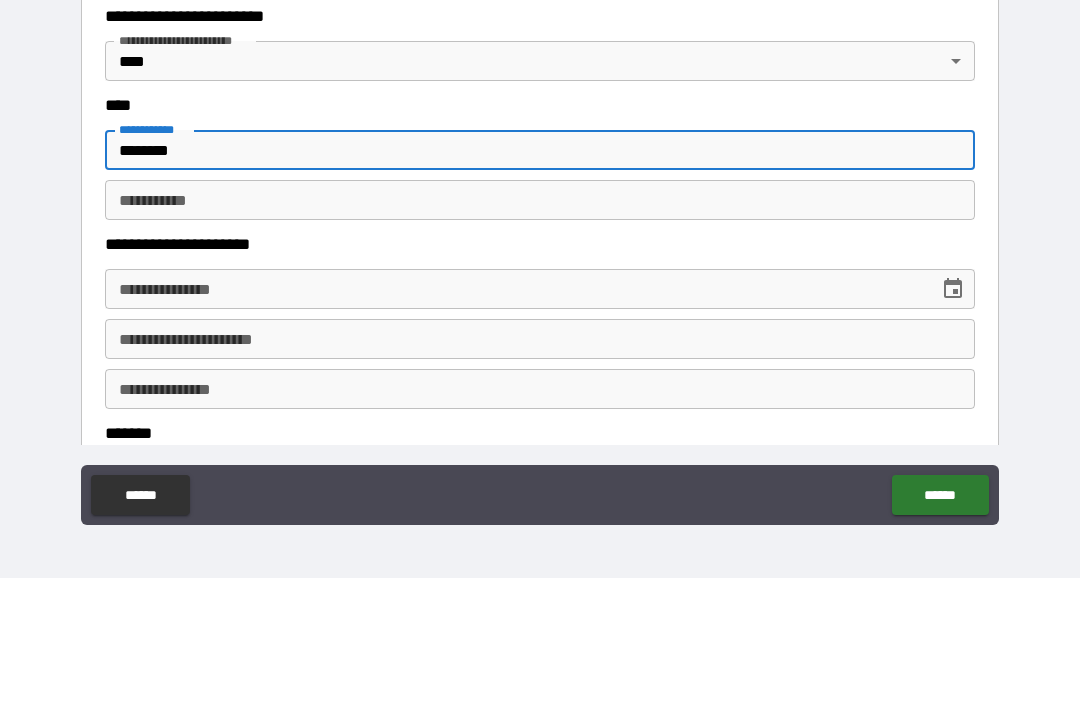click on "*********   *" at bounding box center [540, 329] 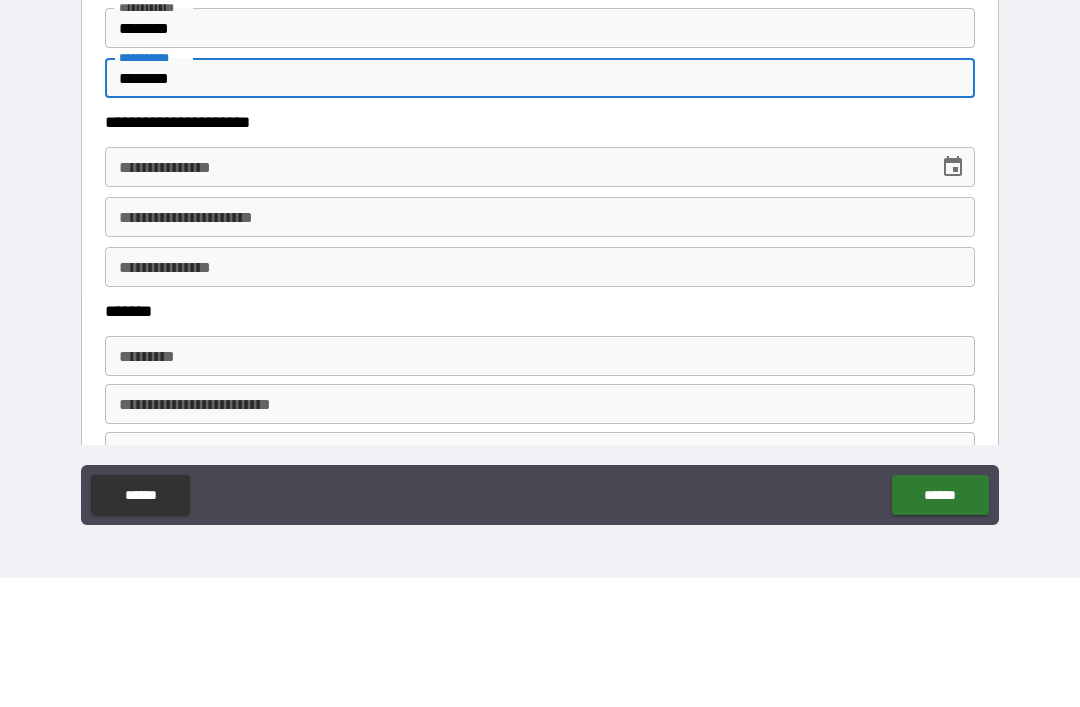 scroll, scrollTop: 954, scrollLeft: 0, axis: vertical 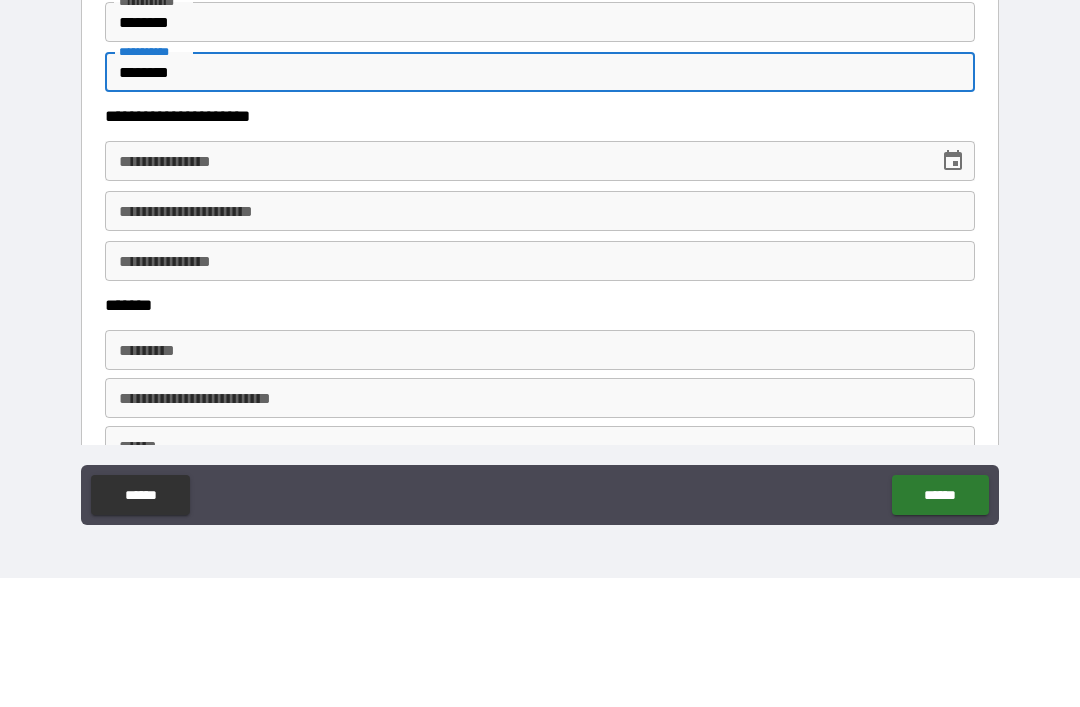 click on "**********" at bounding box center [515, 290] 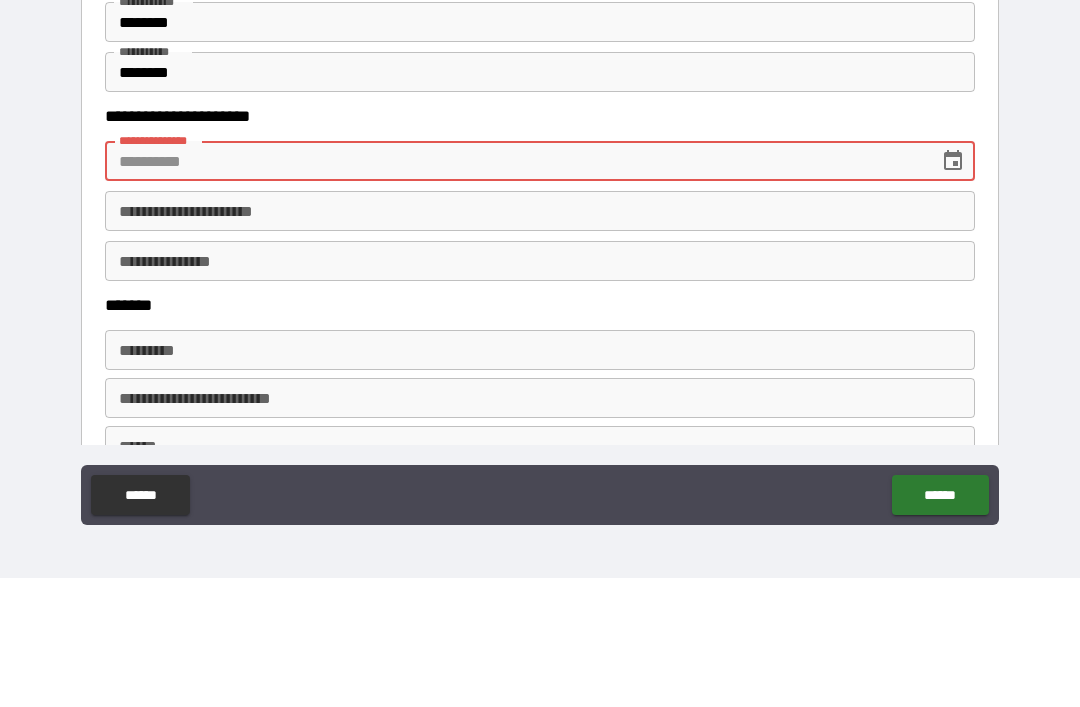 click on "**********" at bounding box center [540, 290] 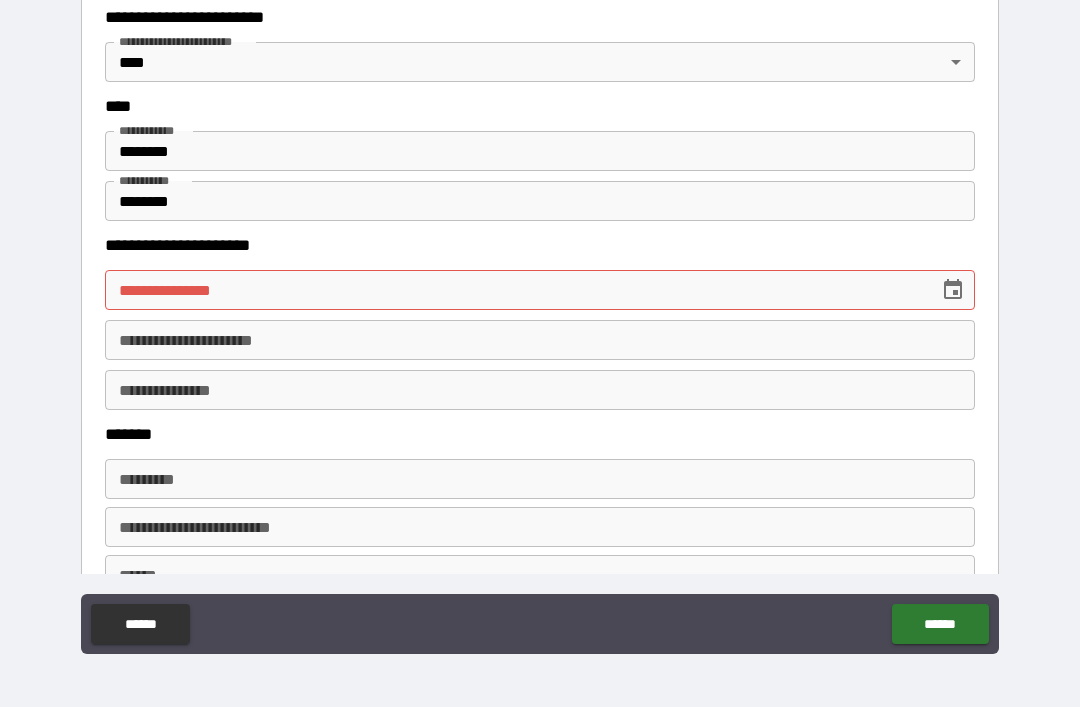 click on "**********" at bounding box center (515, 290) 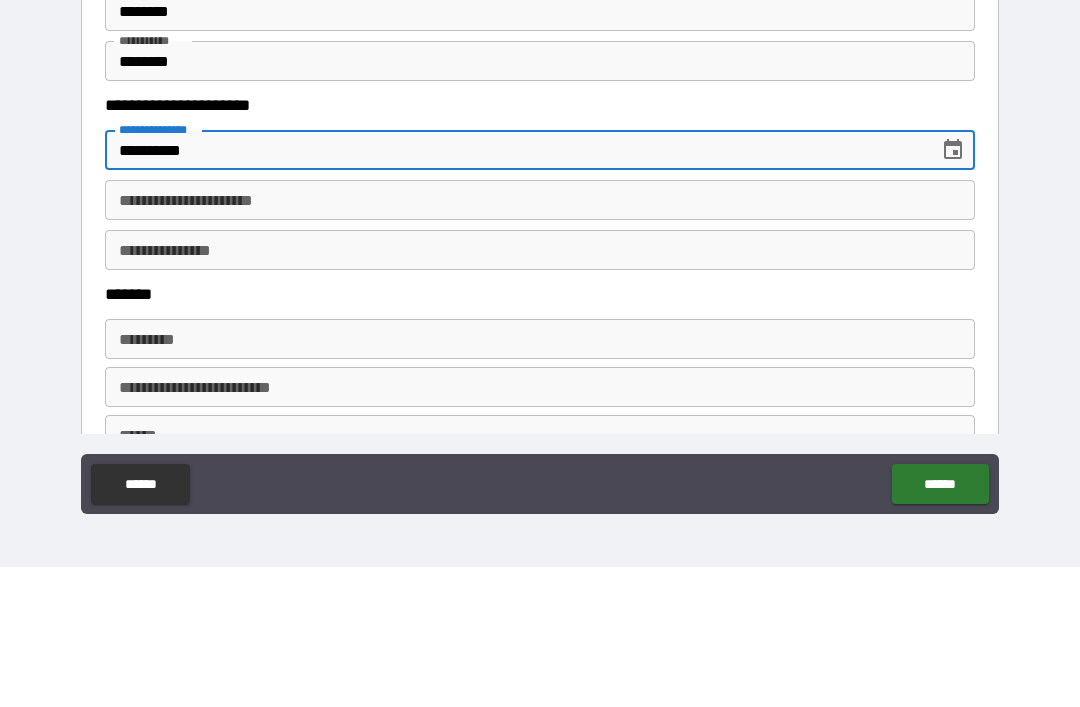 click on "**********" at bounding box center [540, 340] 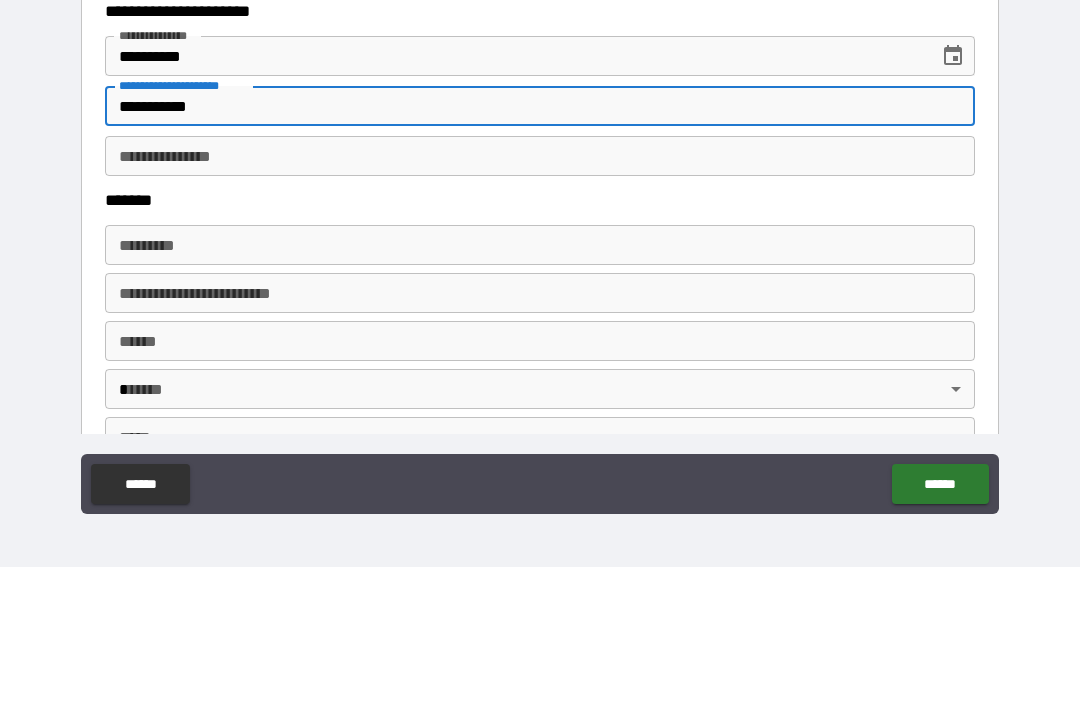 scroll, scrollTop: 1052, scrollLeft: 0, axis: vertical 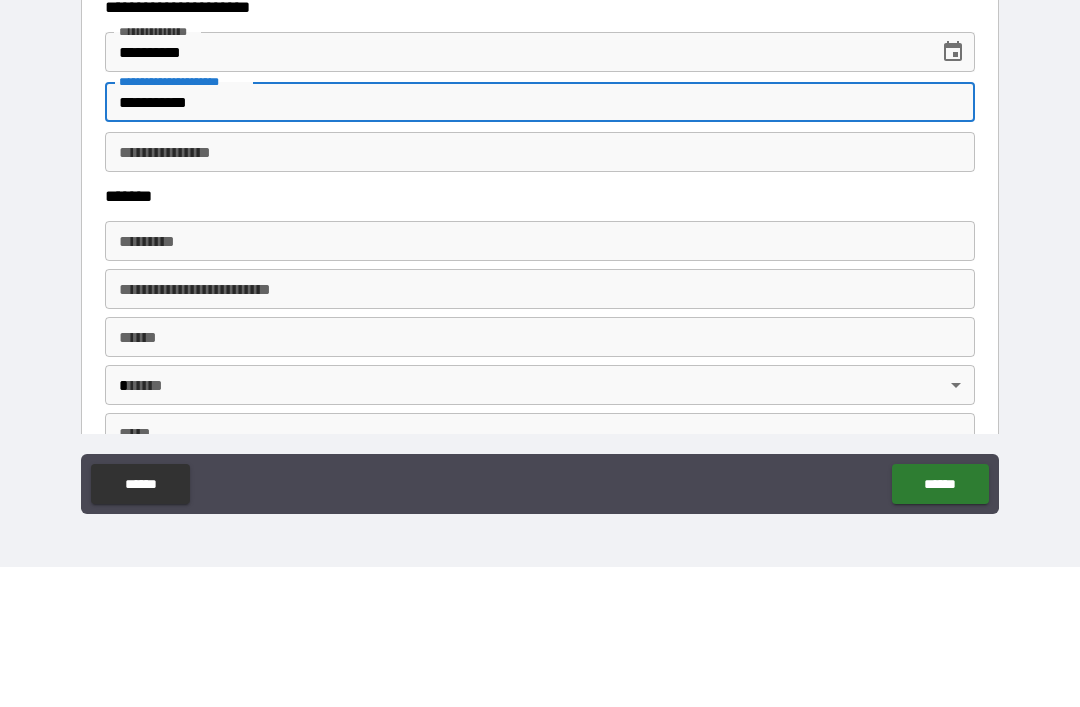 click on "**********" at bounding box center (540, 292) 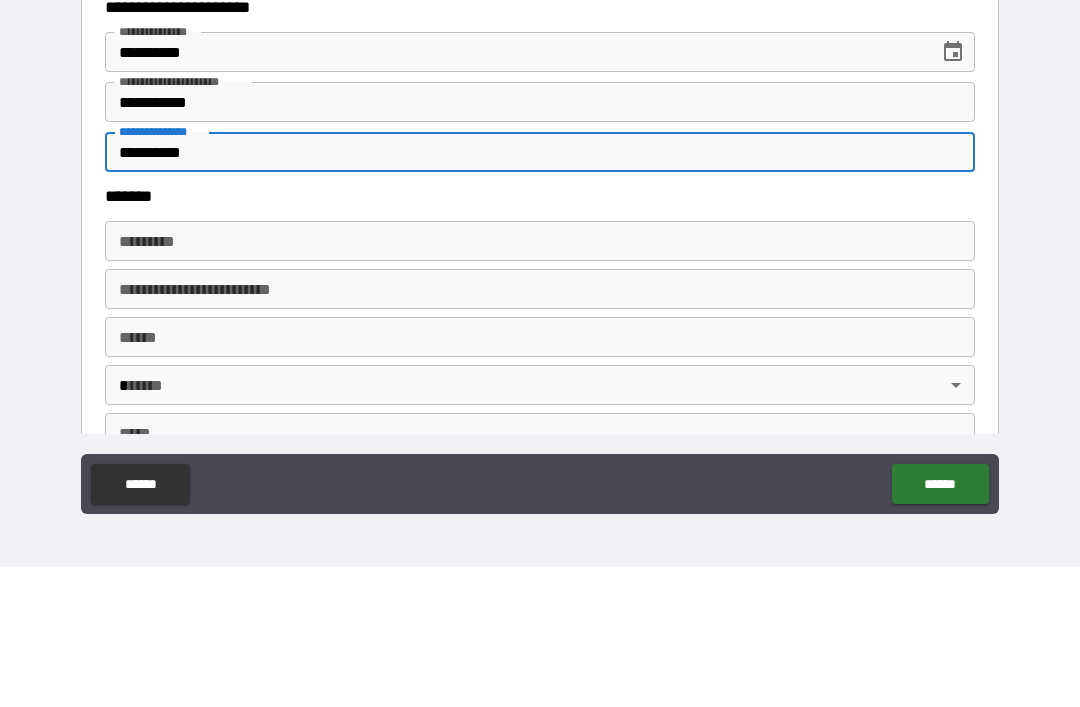 click on "*******   *" at bounding box center [540, 381] 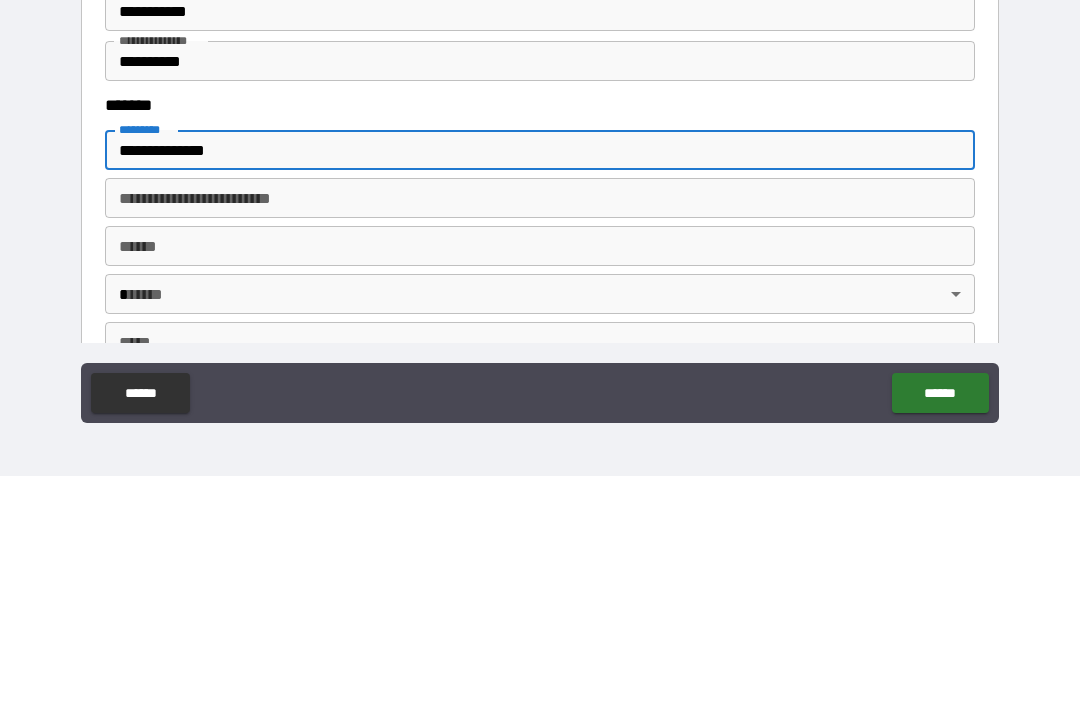 click on "**********" at bounding box center (540, 381) 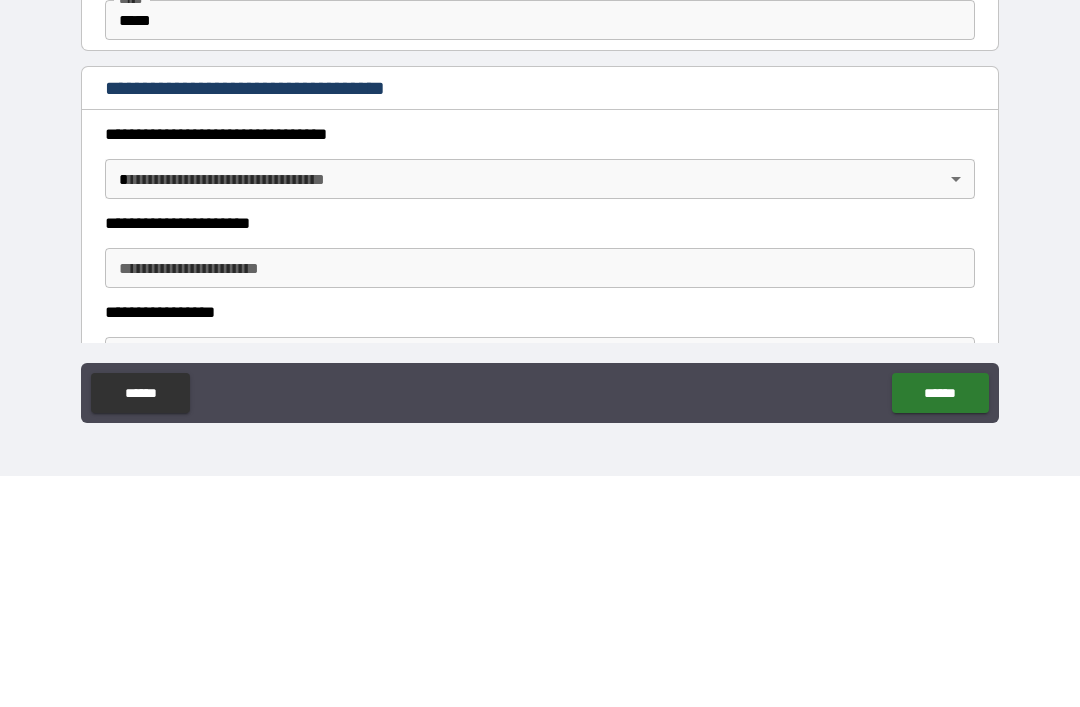 scroll, scrollTop: 1379, scrollLeft: 0, axis: vertical 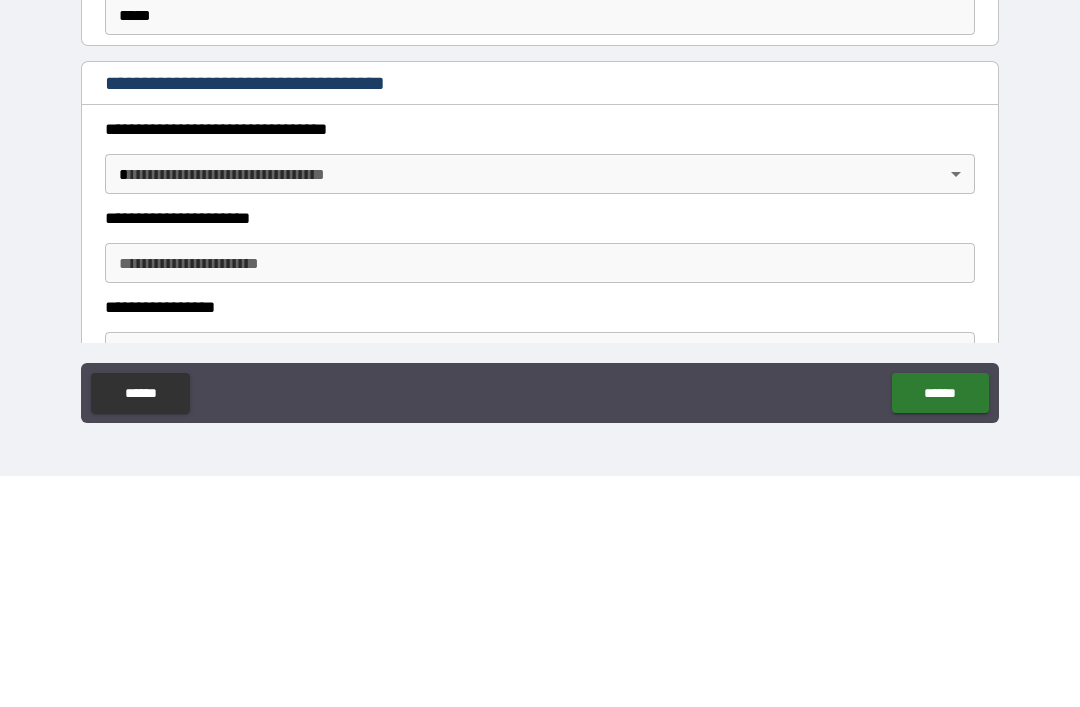 click on "**********" at bounding box center (540, 321) 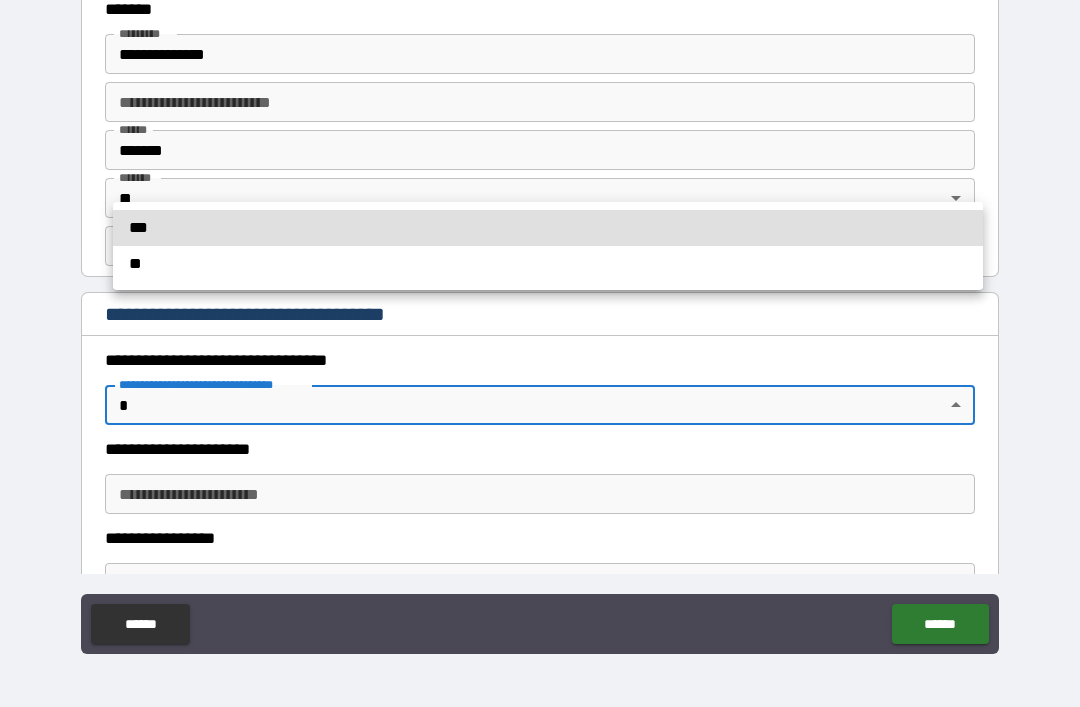 click at bounding box center [540, 353] 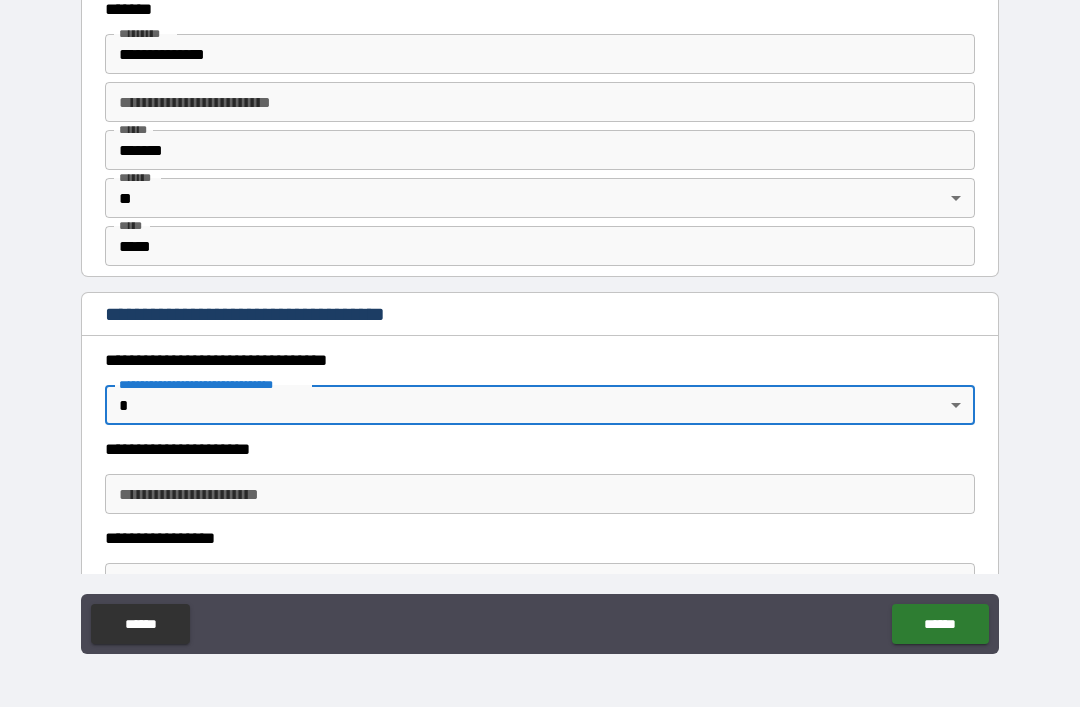 click on "**********" at bounding box center (540, 321) 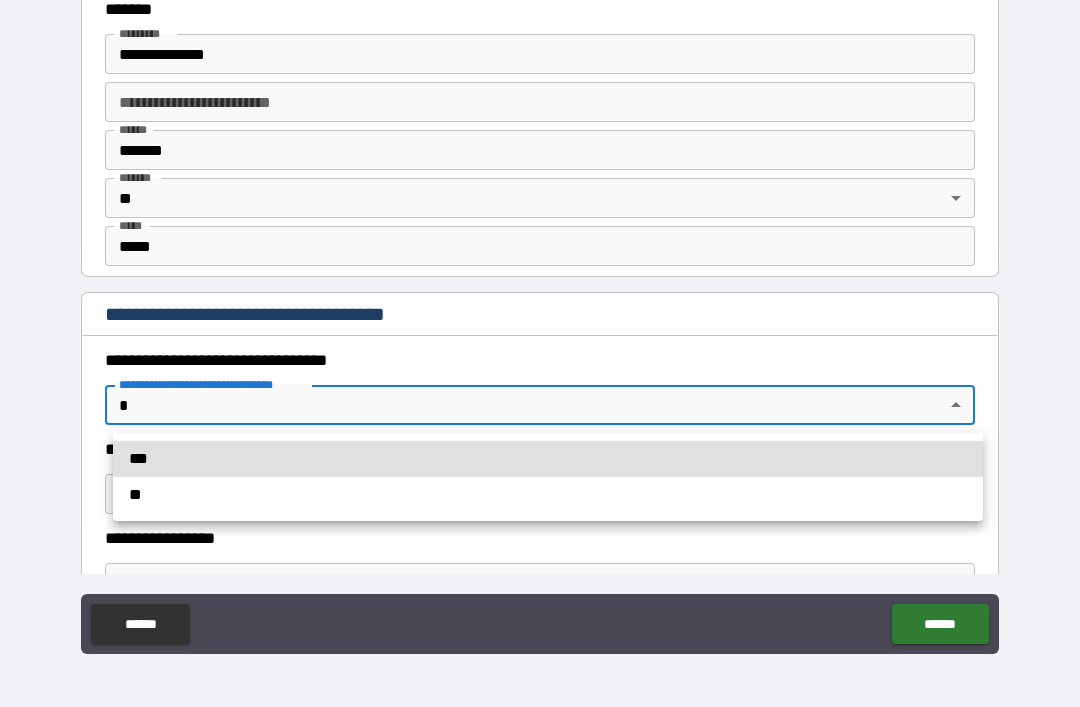 click on "***" at bounding box center [548, 459] 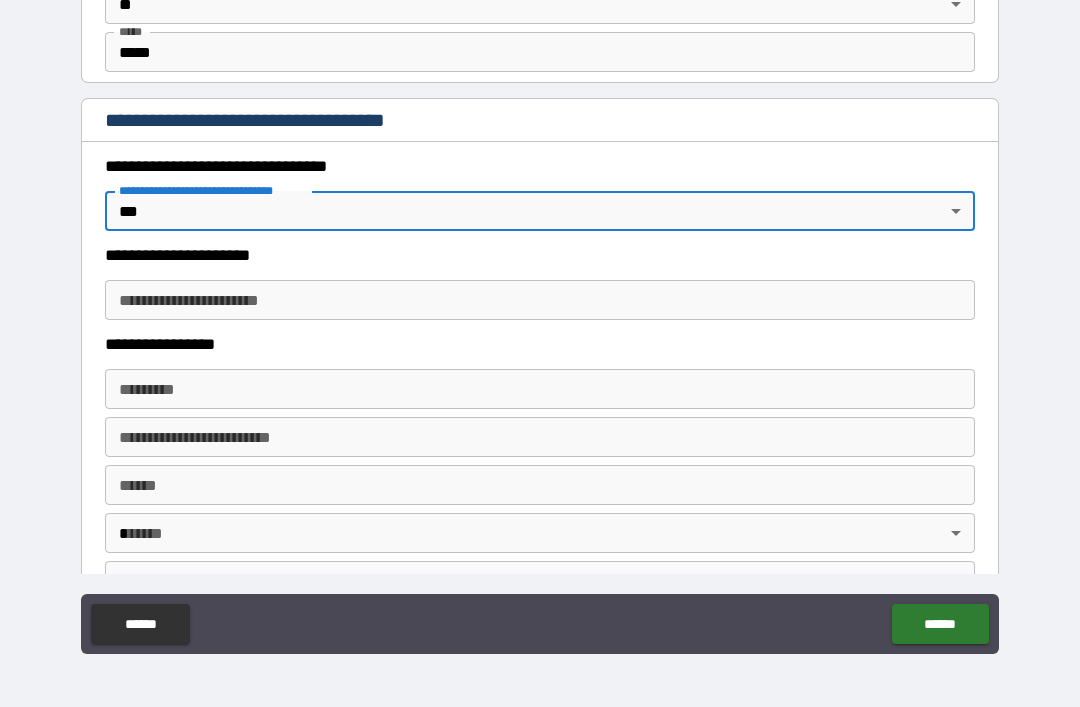 scroll, scrollTop: 1574, scrollLeft: 0, axis: vertical 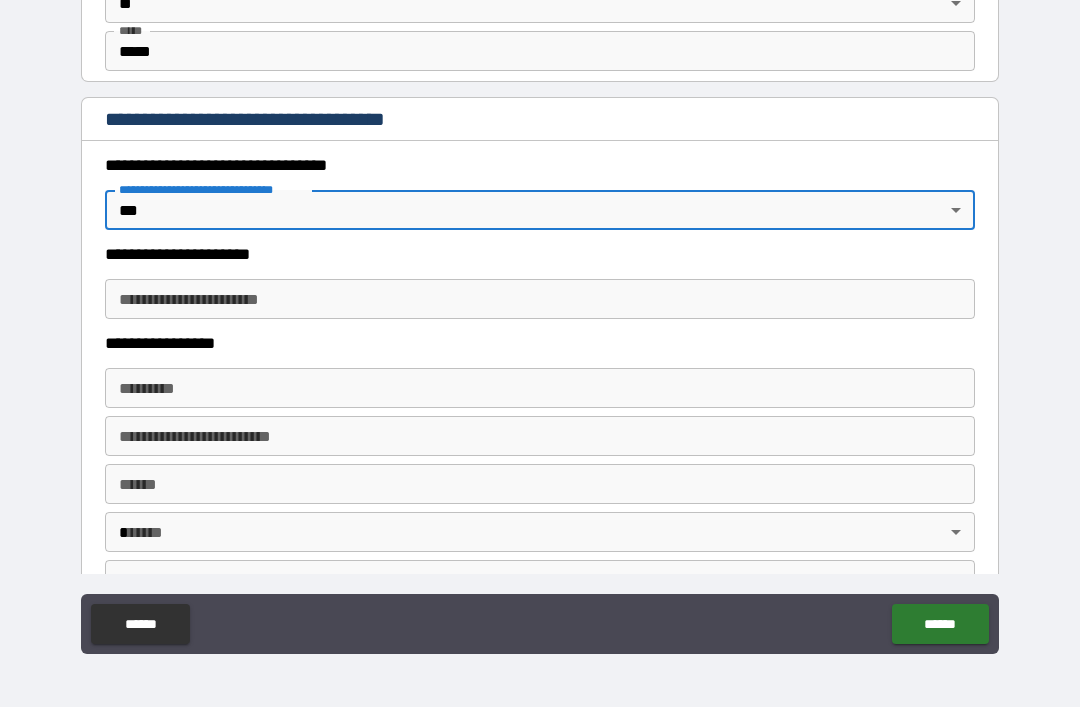 click on "**********" at bounding box center (540, 299) 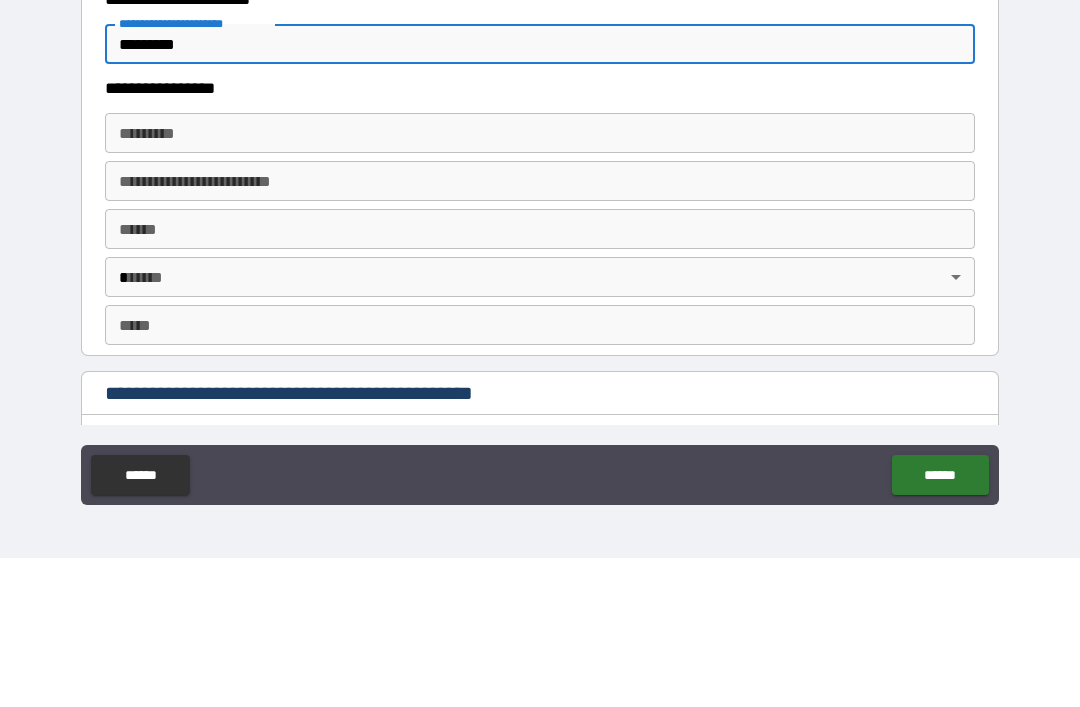 scroll, scrollTop: 1694, scrollLeft: 0, axis: vertical 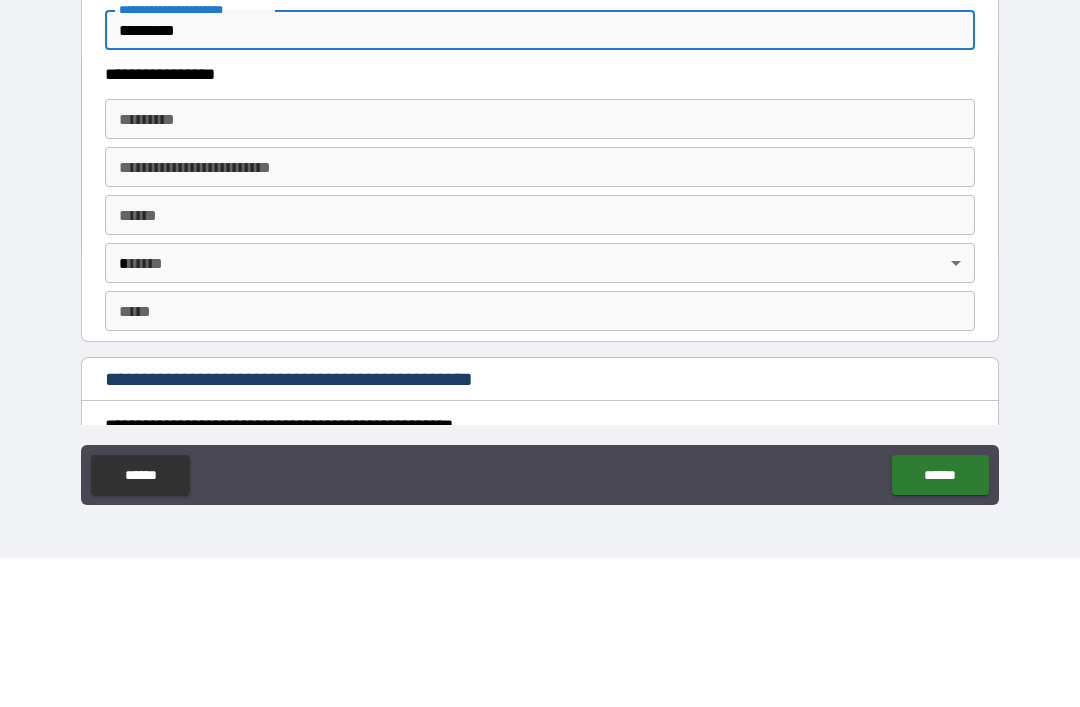 click on "****   *" at bounding box center (540, 364) 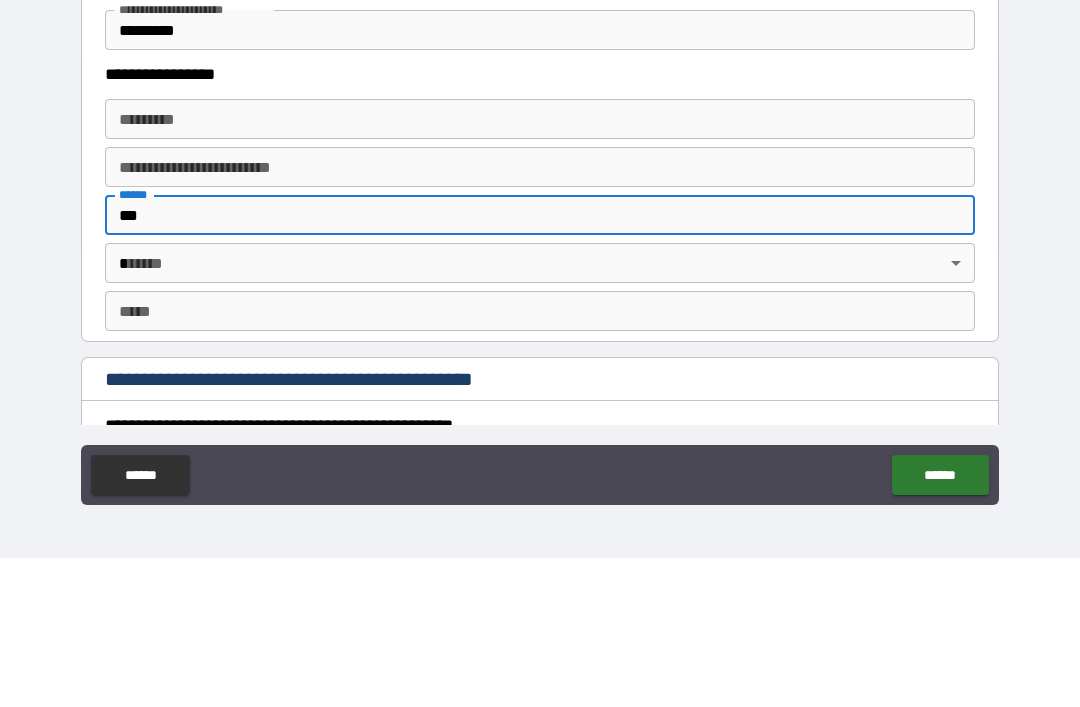 click on "**********" at bounding box center [540, 321] 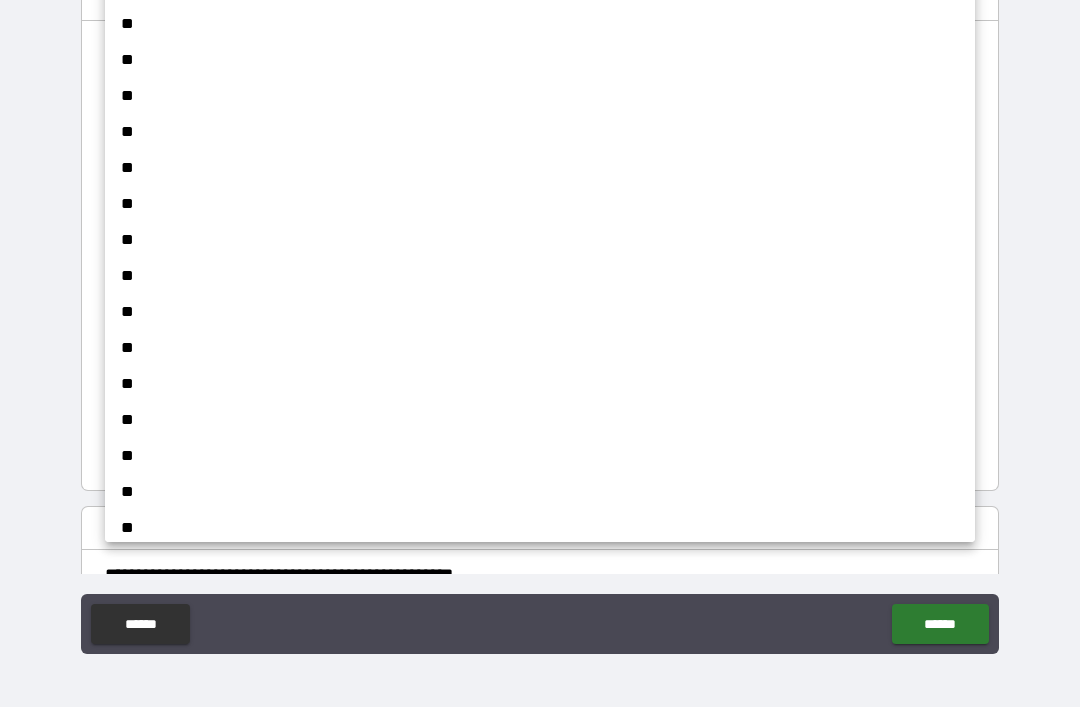 scroll, scrollTop: 1203, scrollLeft: 0, axis: vertical 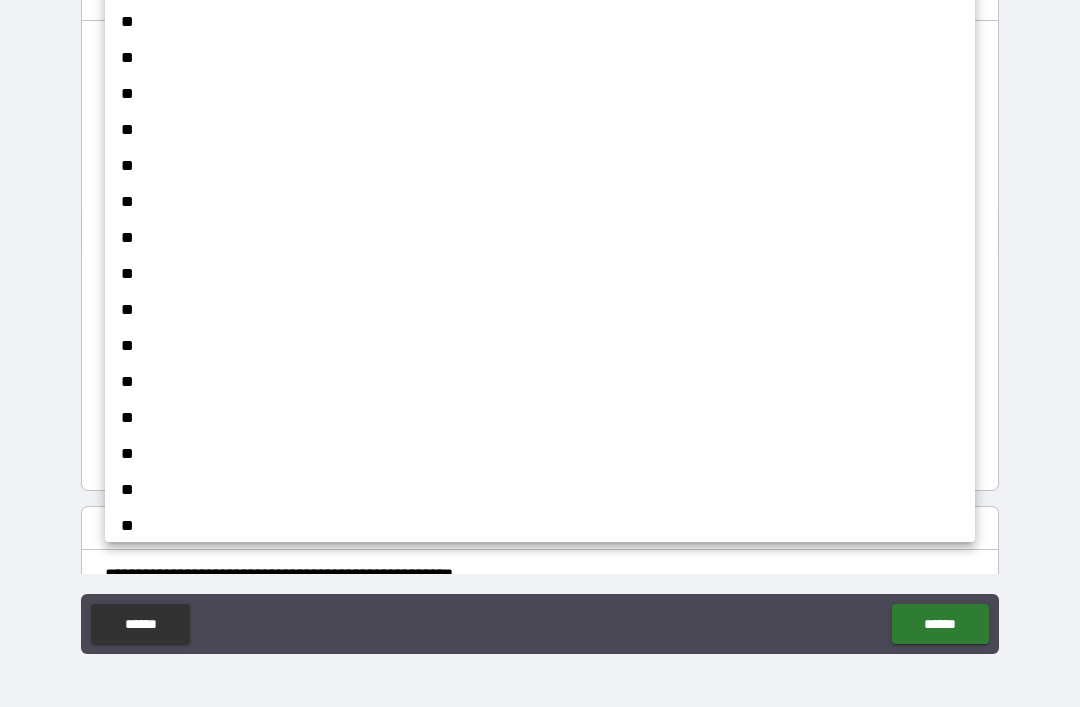 click on "**" at bounding box center (540, 166) 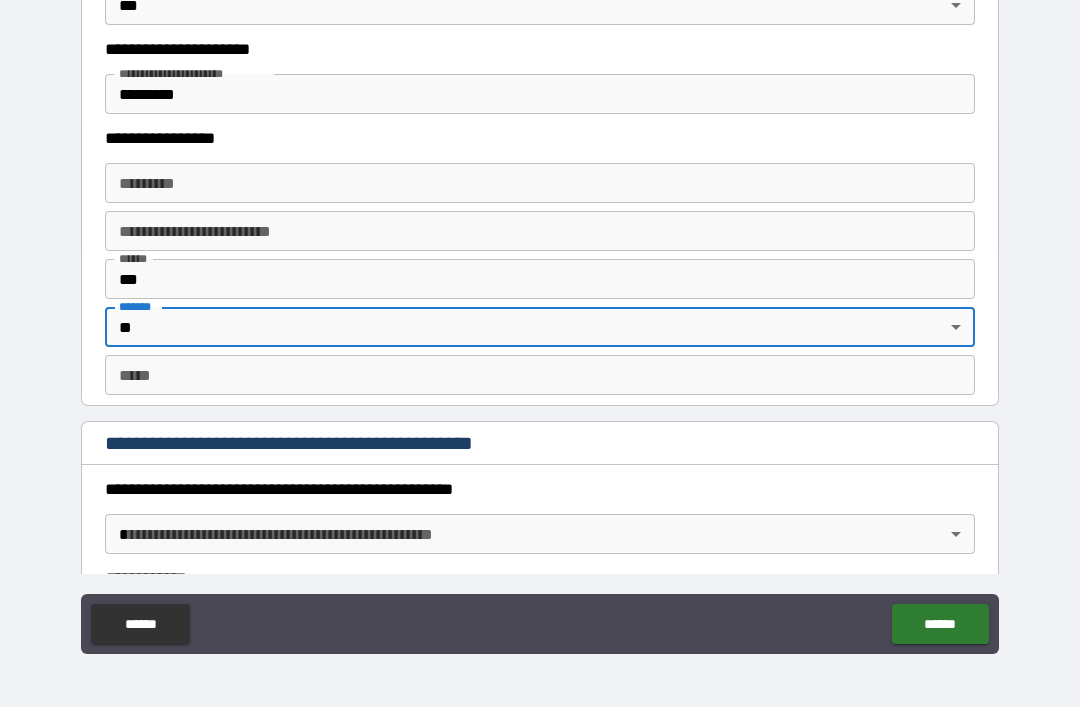 scroll, scrollTop: 1785, scrollLeft: 0, axis: vertical 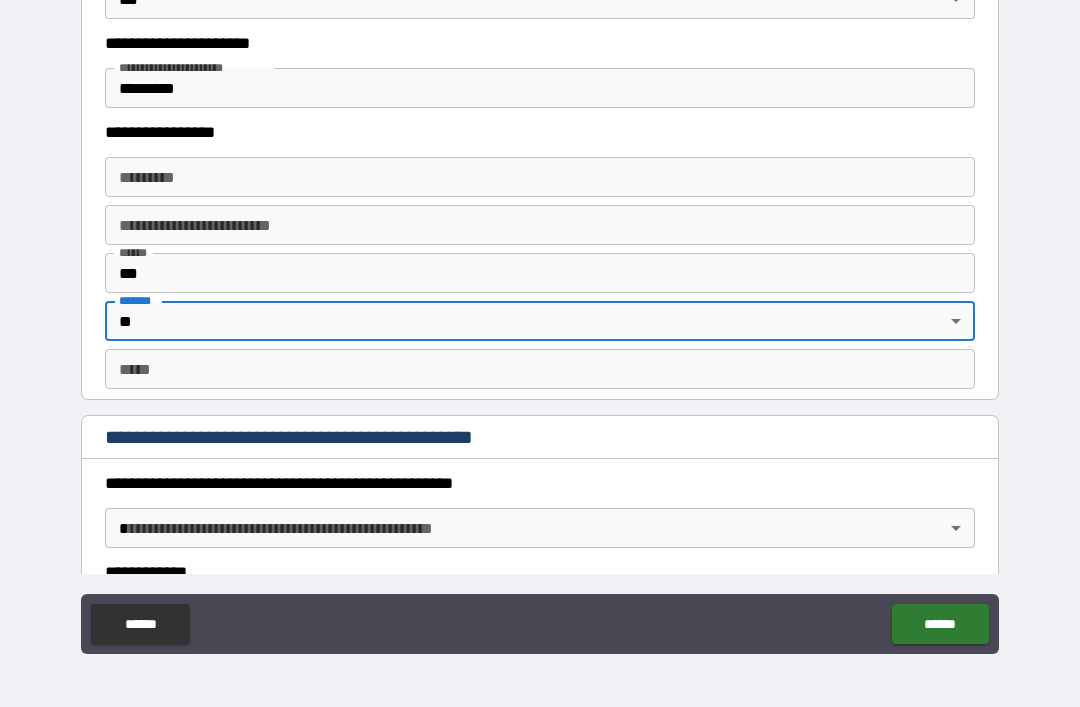 click on "***   *" at bounding box center (540, 369) 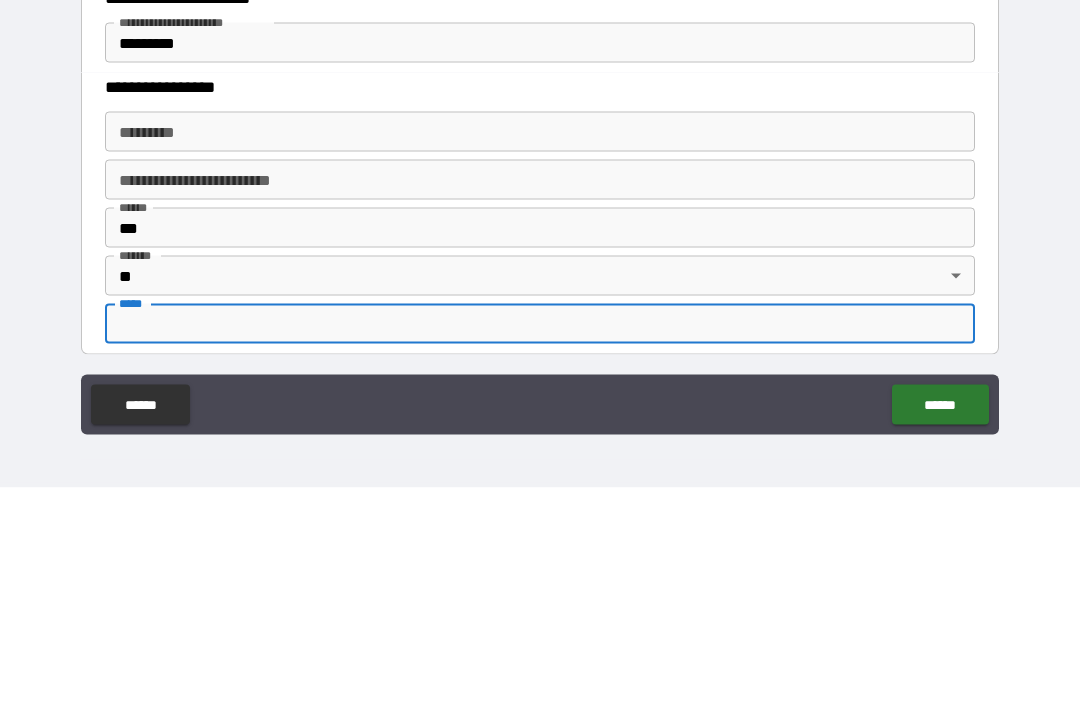 scroll, scrollTop: 1609, scrollLeft: 0, axis: vertical 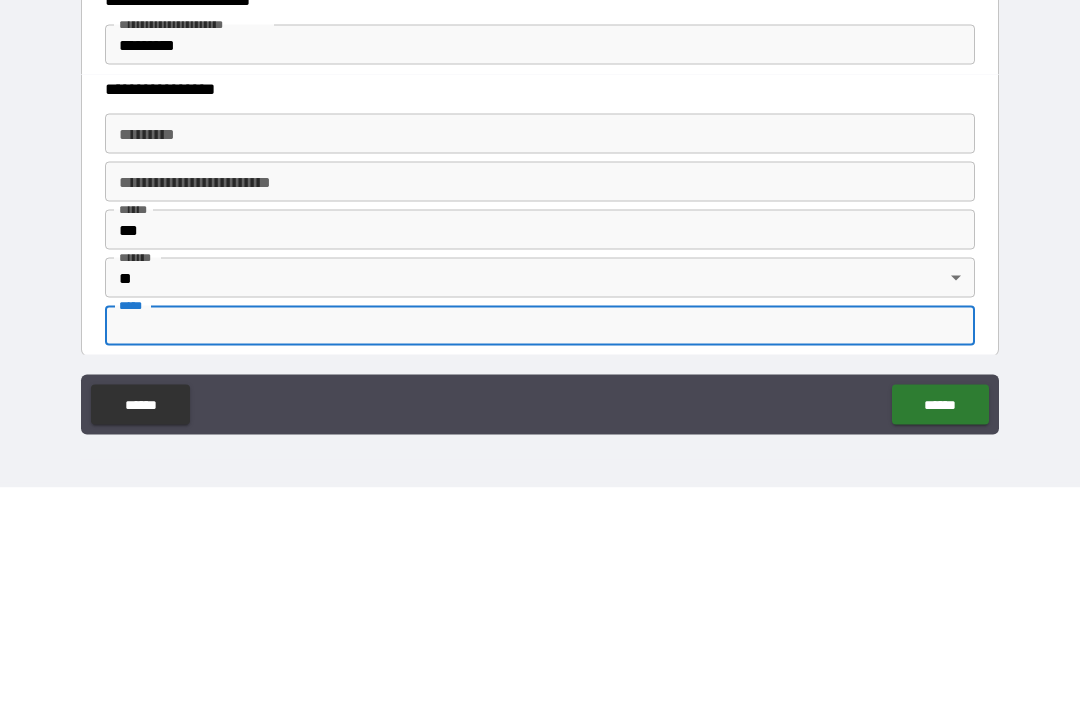 click on "*******   *" at bounding box center (540, 353) 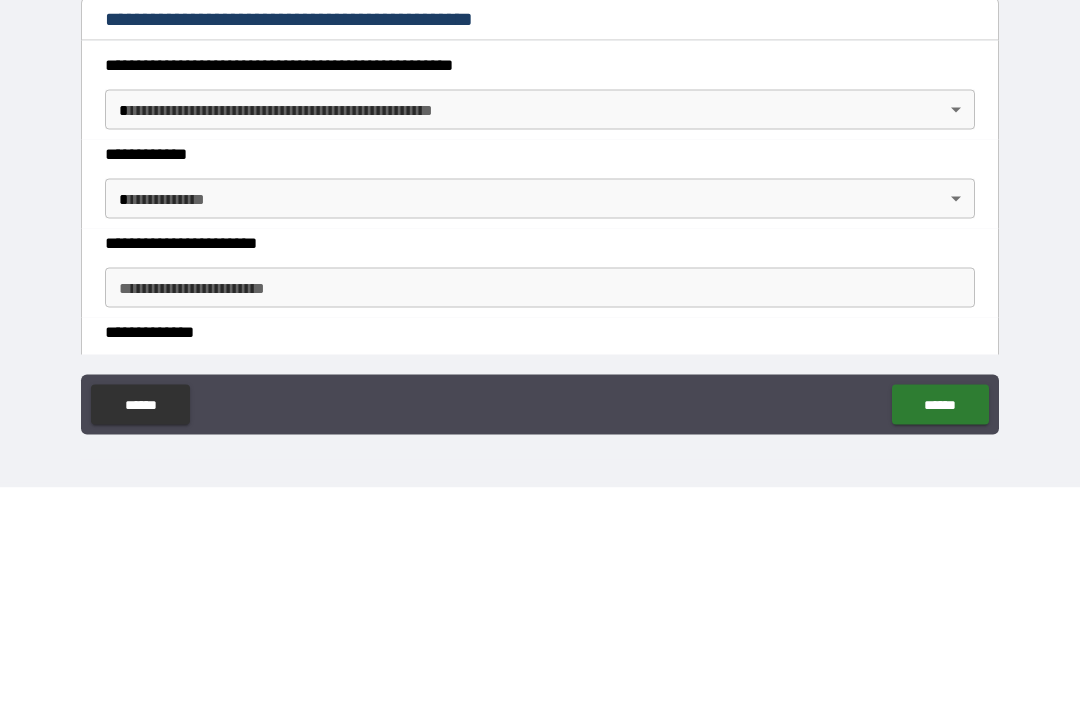scroll, scrollTop: 1974, scrollLeft: 0, axis: vertical 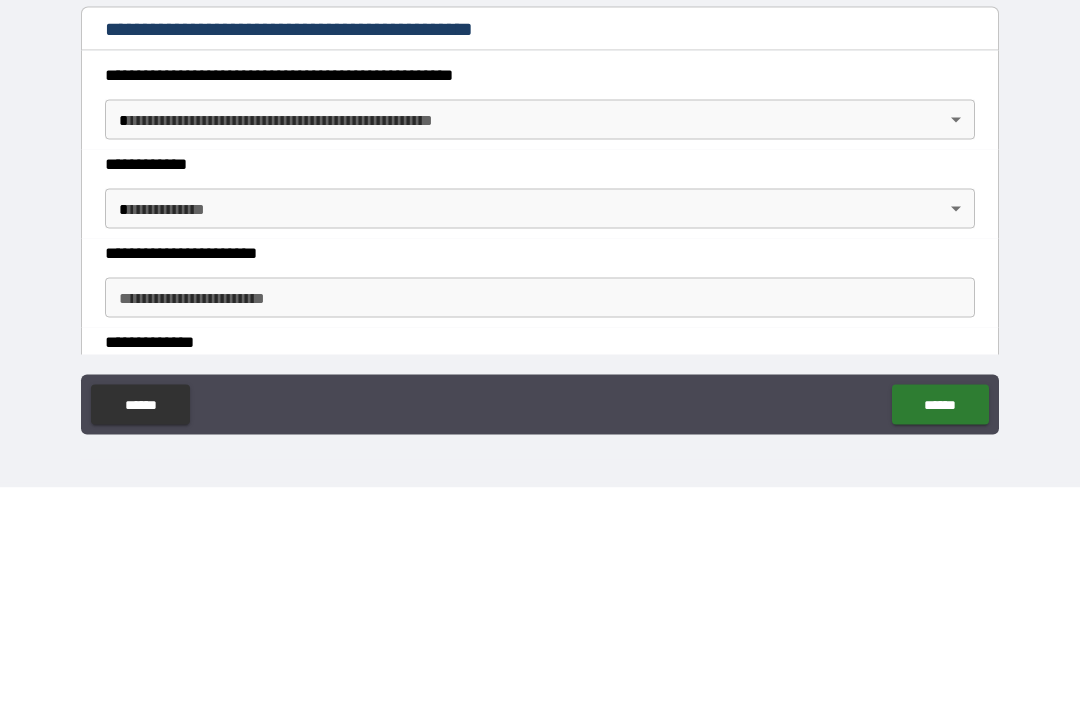 click on "**********" at bounding box center [540, 321] 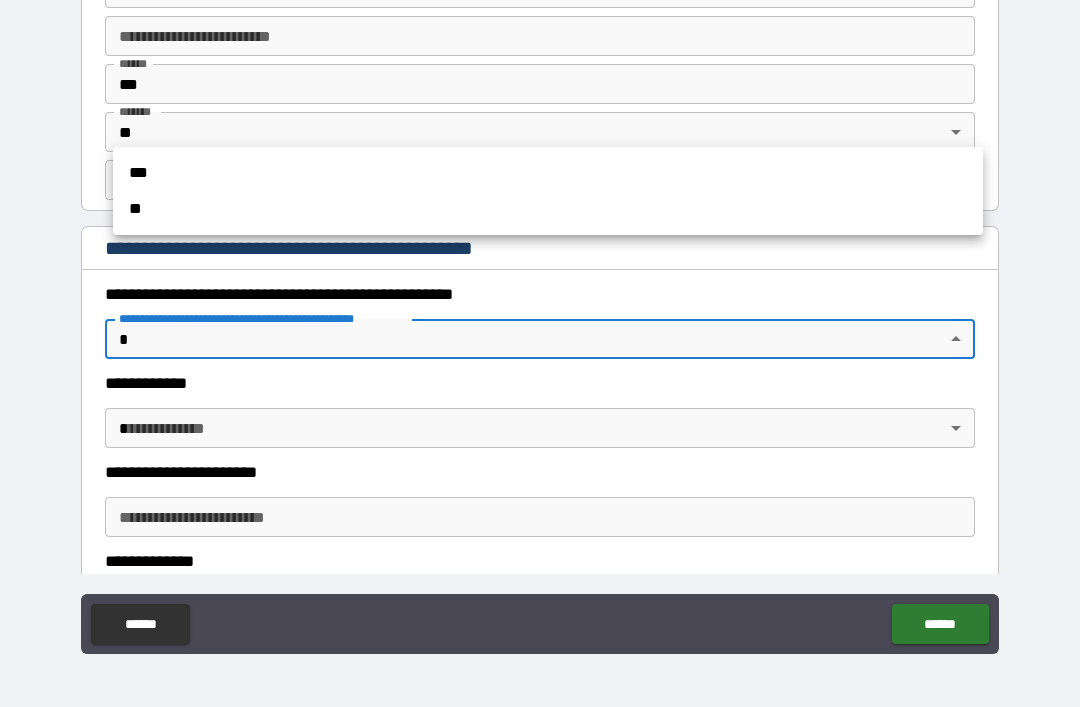 click on "**" at bounding box center [548, 209] 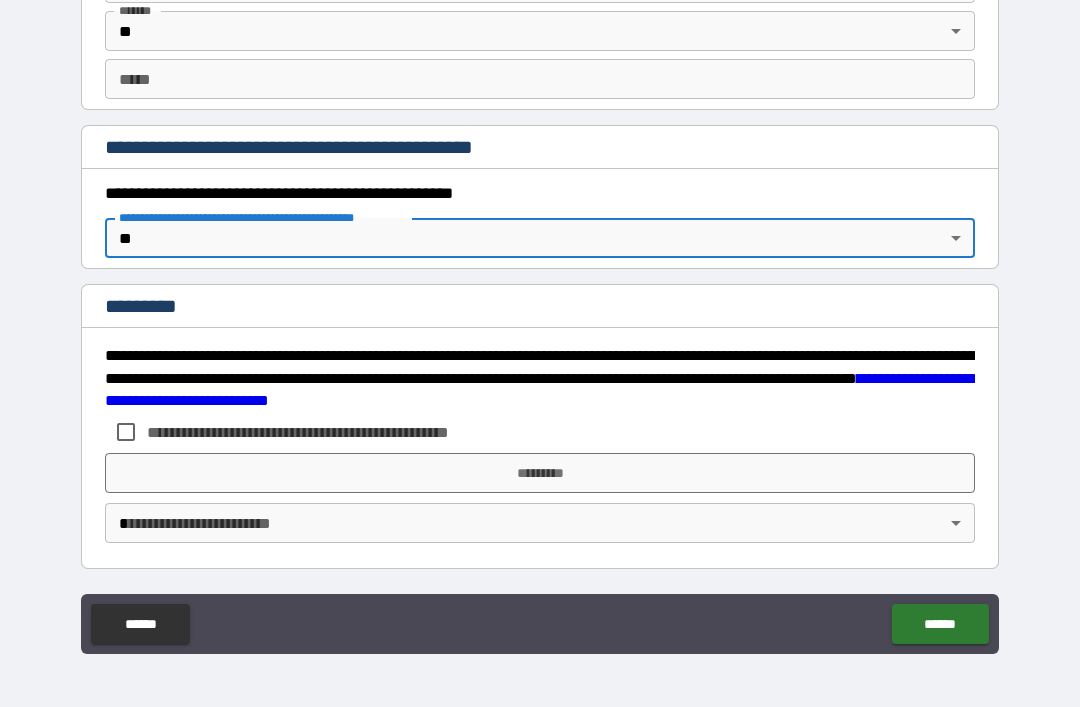scroll, scrollTop: 2075, scrollLeft: 0, axis: vertical 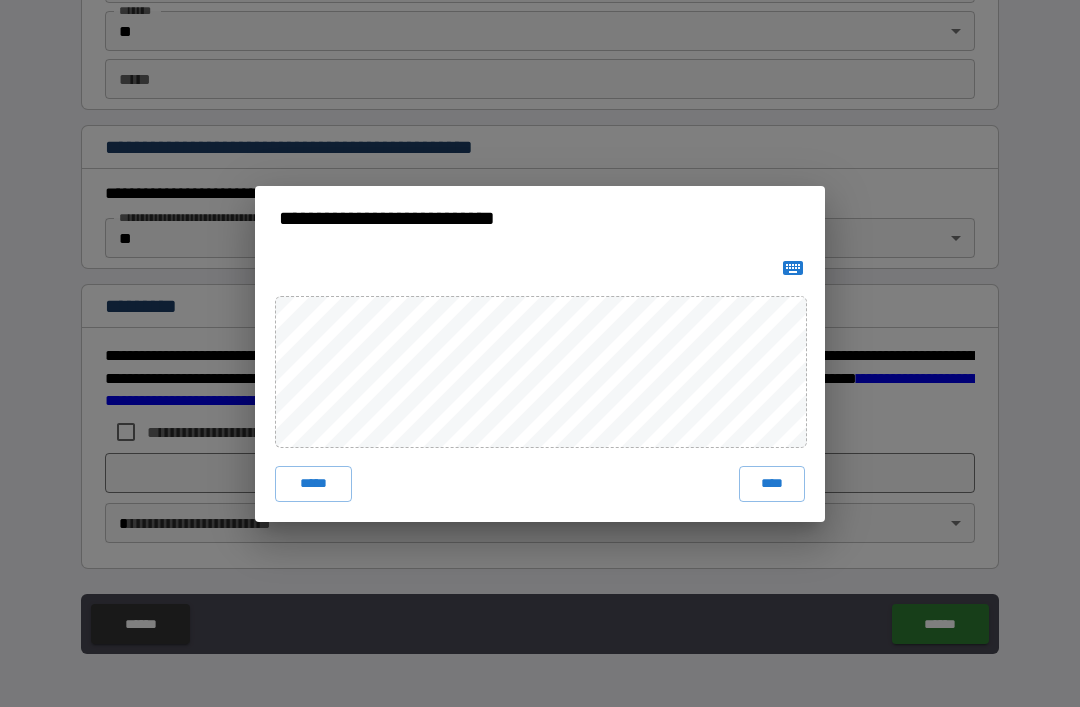 click on "****" at bounding box center (772, 484) 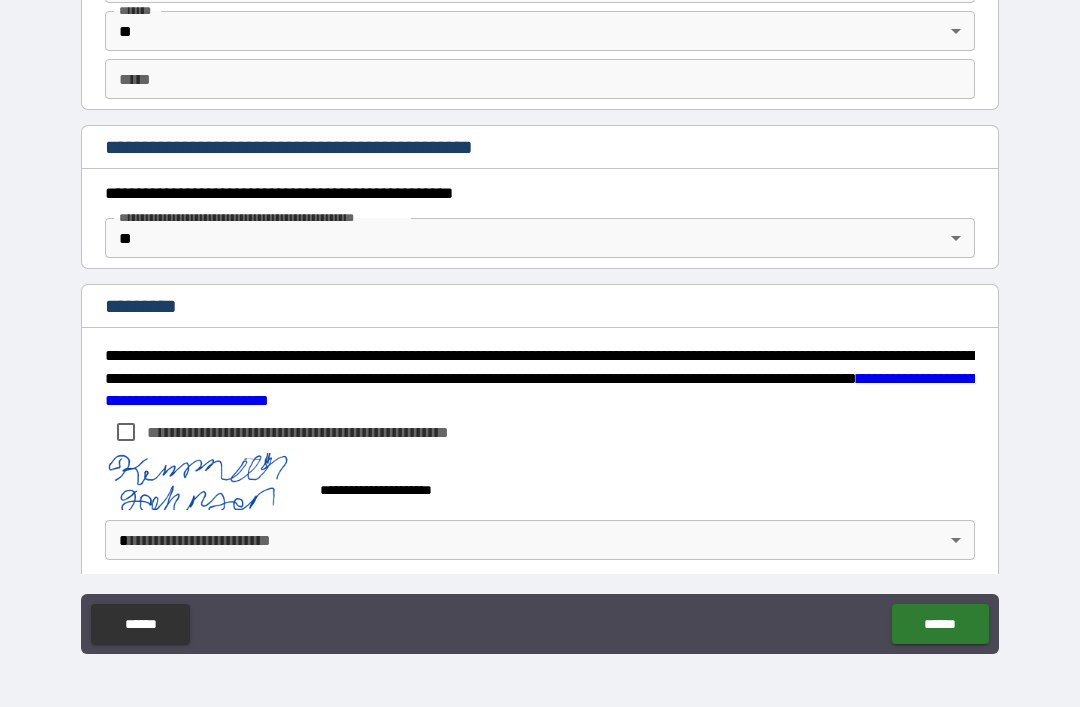 scroll, scrollTop: 2065, scrollLeft: 0, axis: vertical 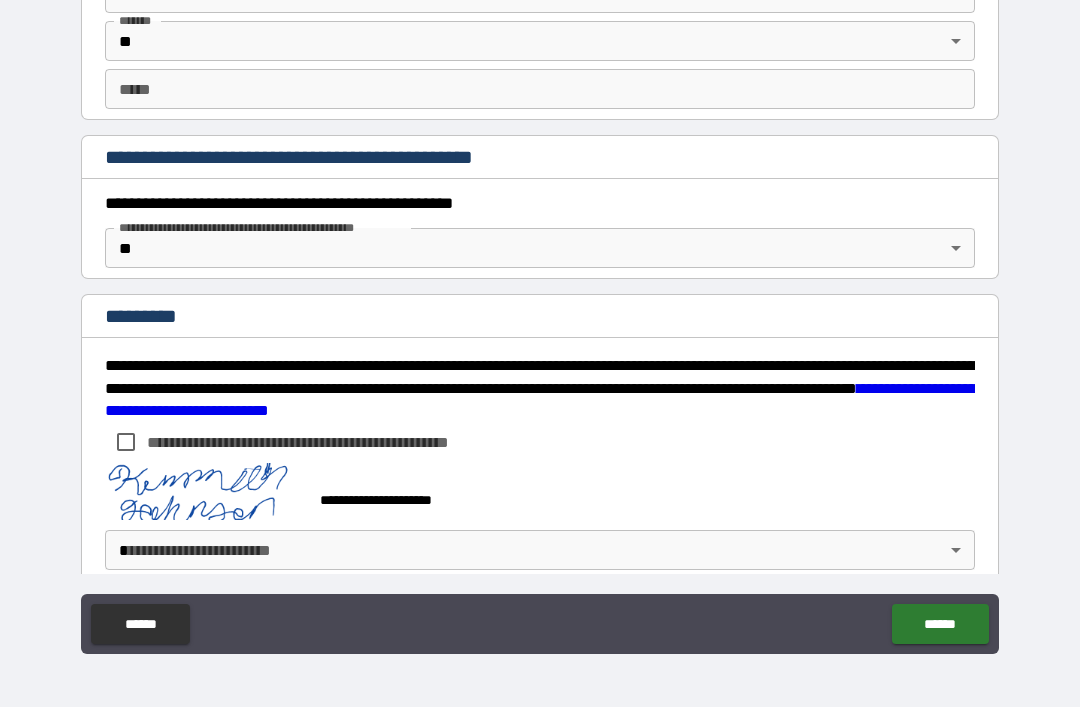 click on "**********" at bounding box center (540, 321) 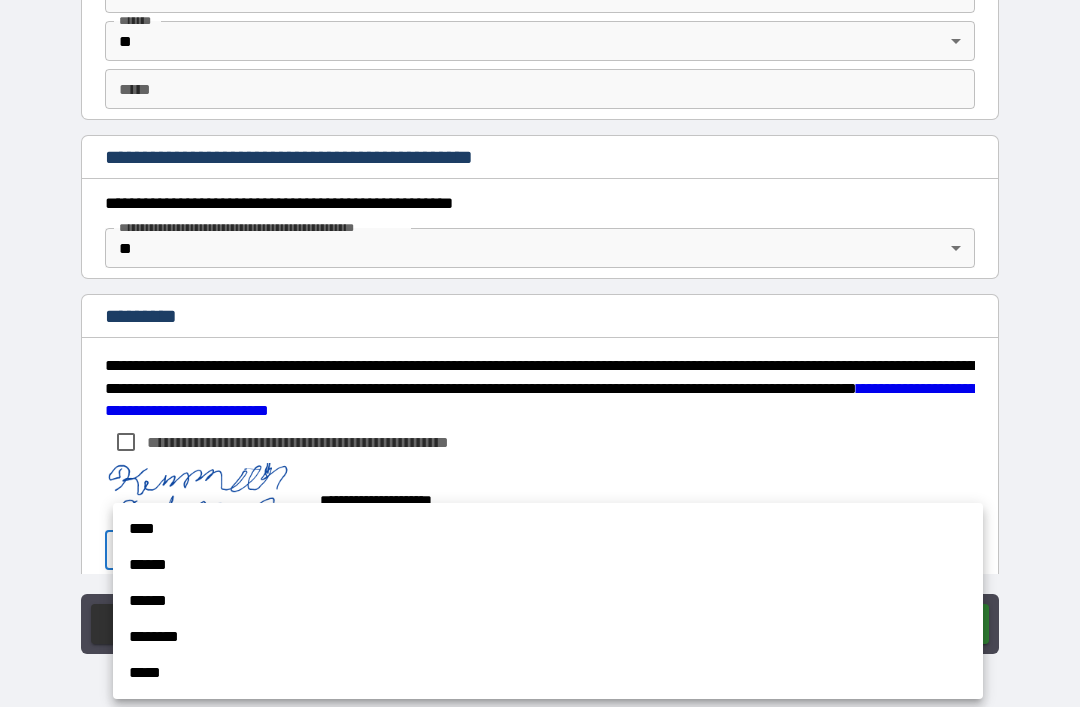 click on "****" at bounding box center [548, 529] 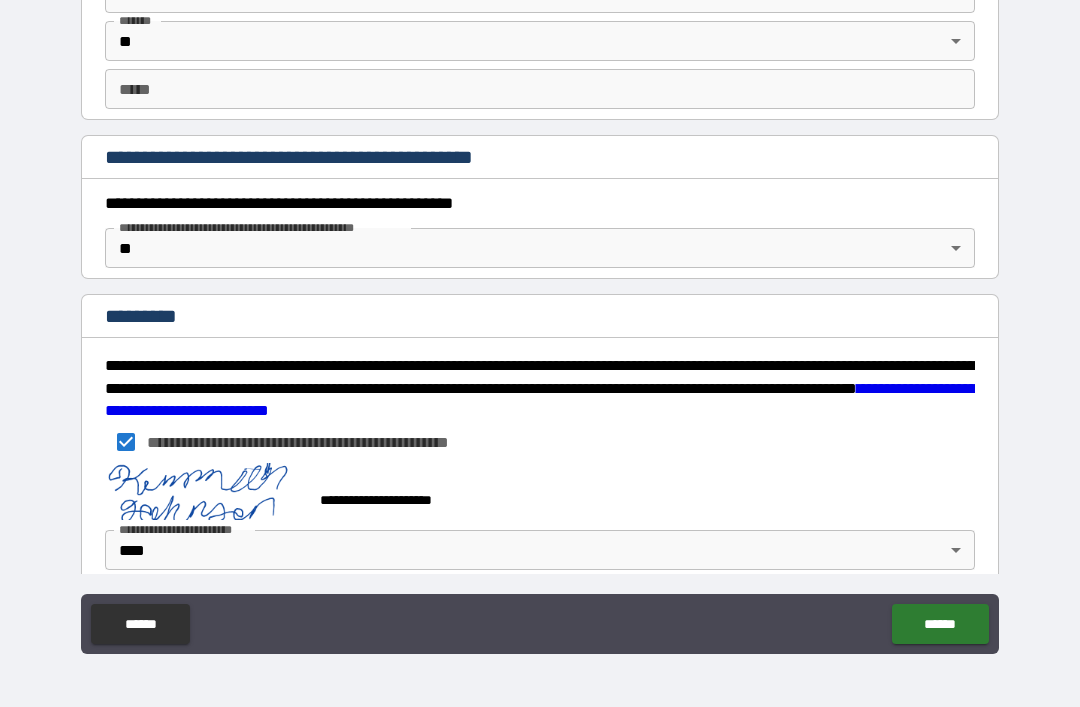 click on "******" at bounding box center [940, 624] 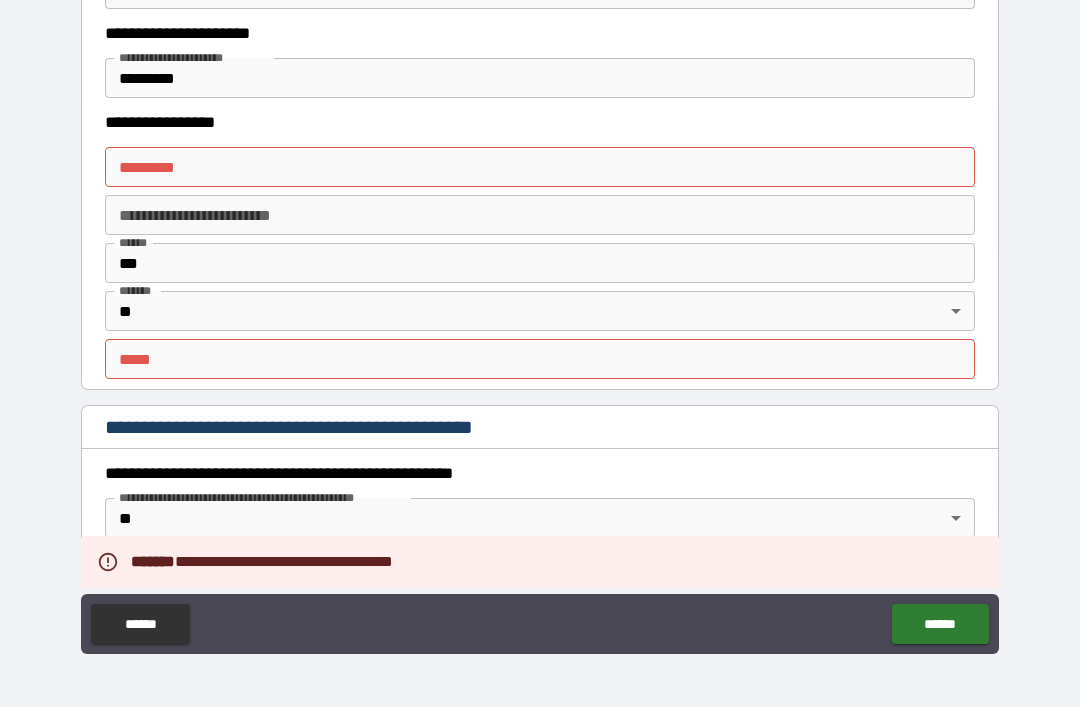 scroll, scrollTop: 1789, scrollLeft: 0, axis: vertical 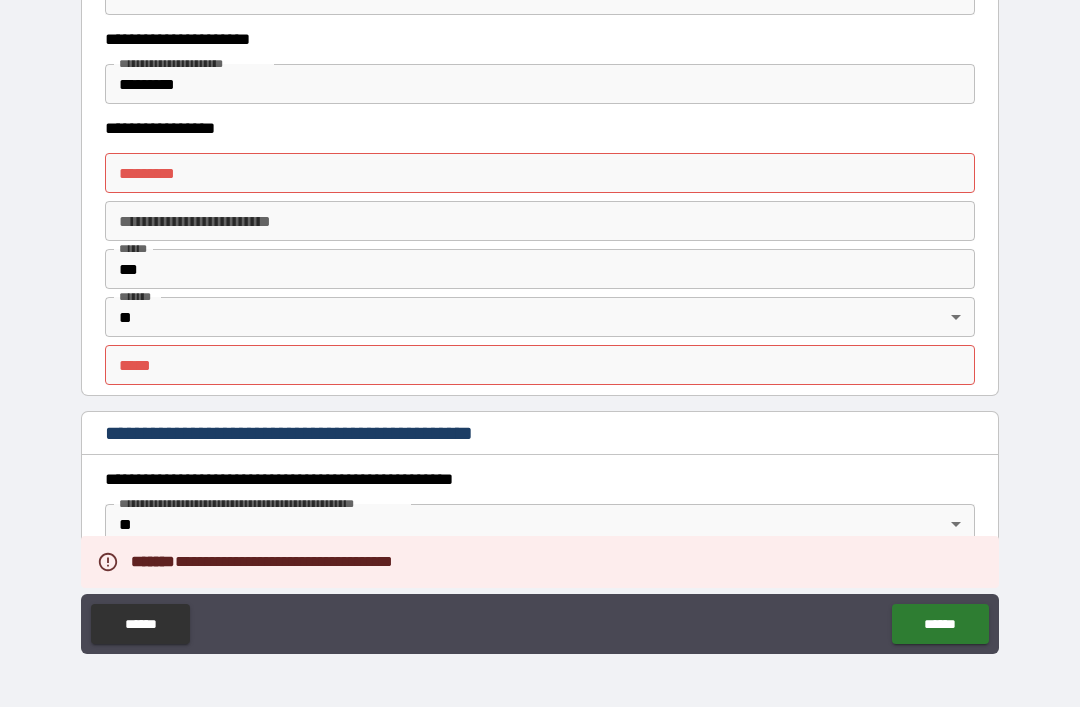 click on "*******   *" at bounding box center (540, 173) 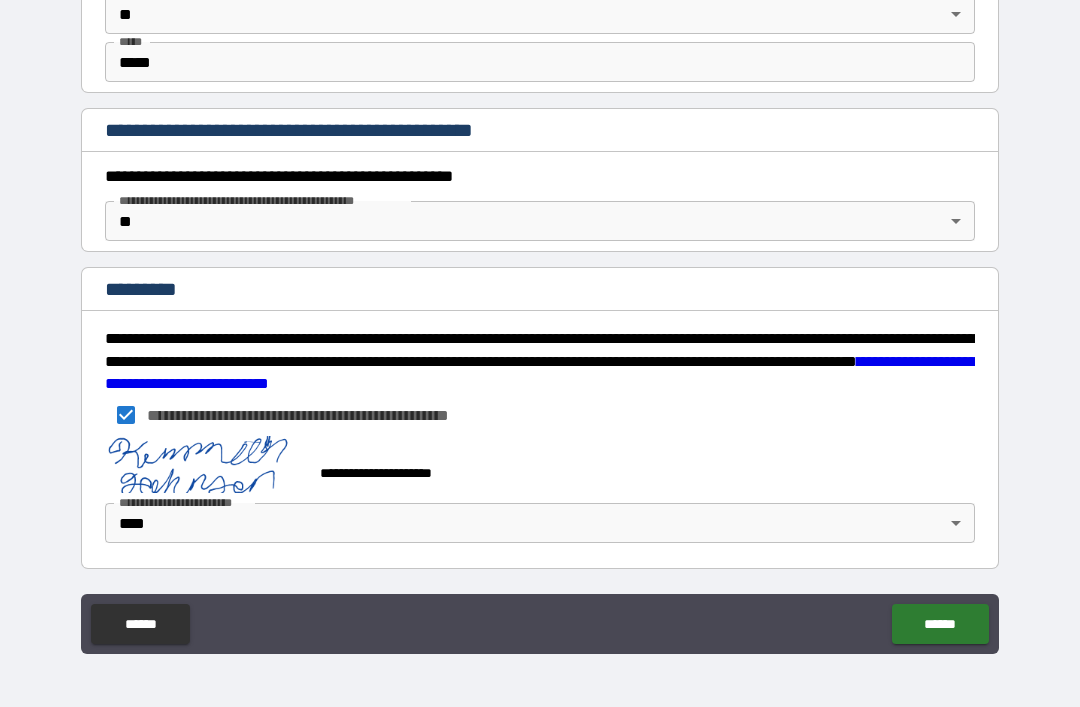 scroll, scrollTop: 2092, scrollLeft: 0, axis: vertical 